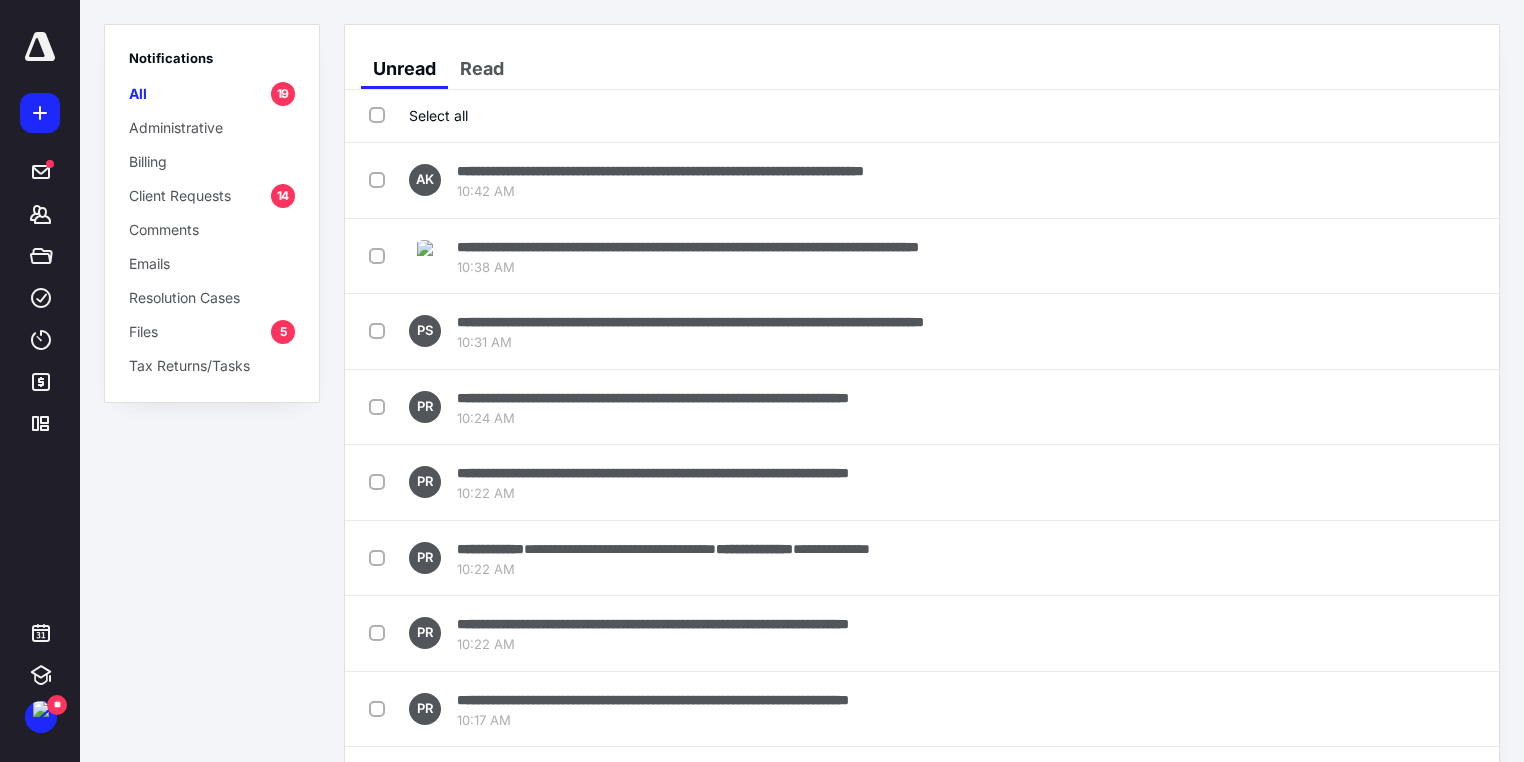 scroll, scrollTop: 0, scrollLeft: 0, axis: both 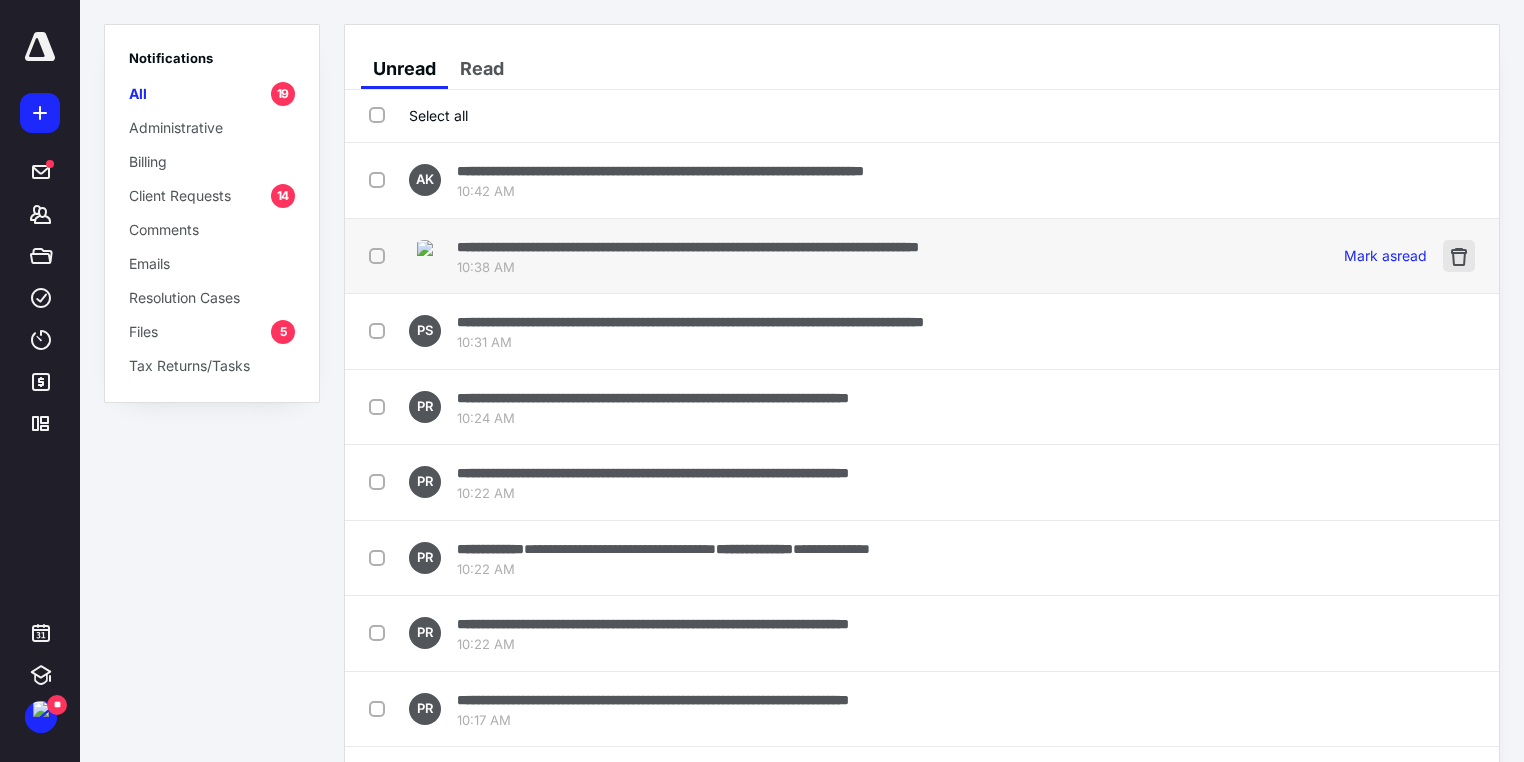 click at bounding box center (1459, 256) 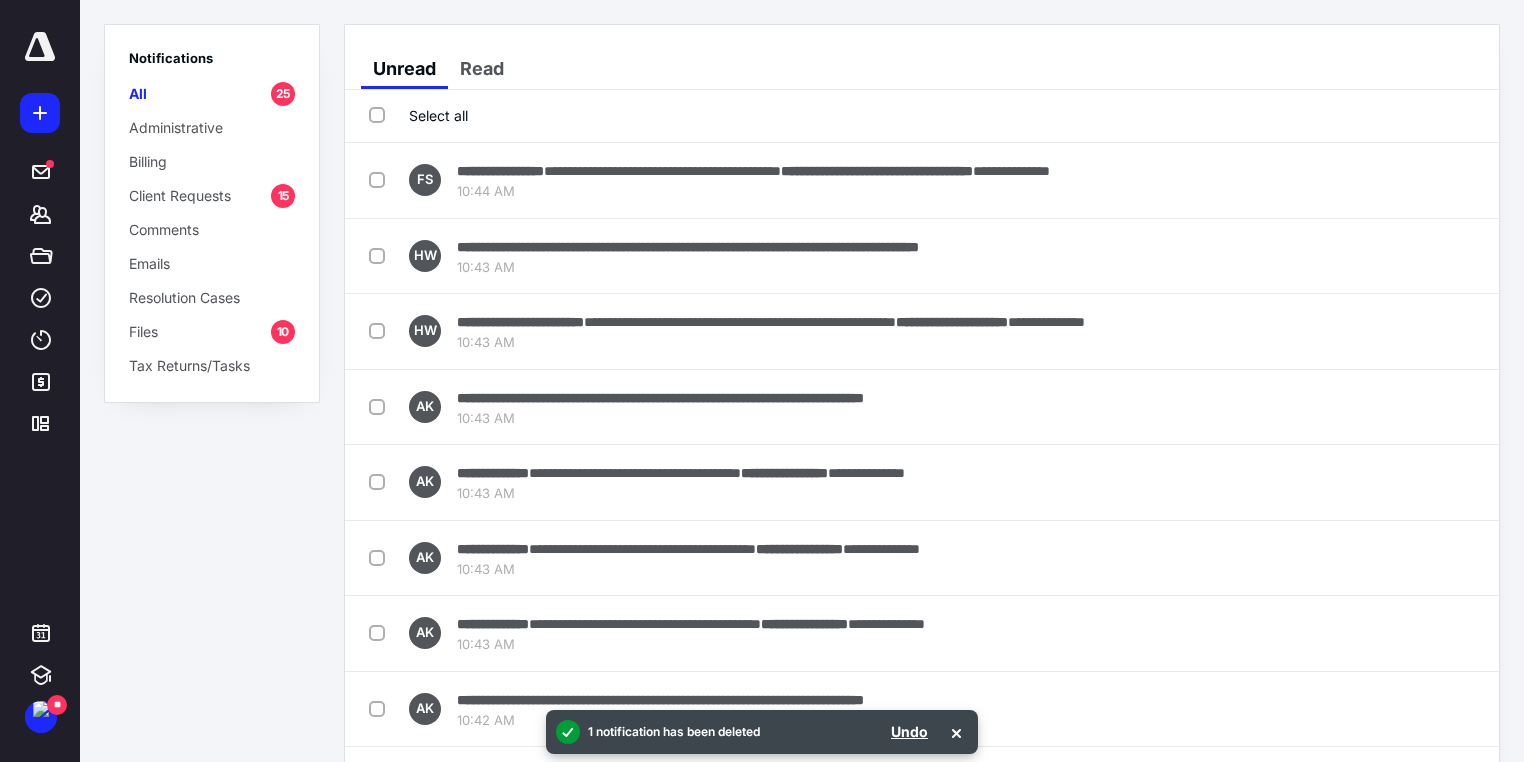 click on "Client Requests" at bounding box center [180, 195] 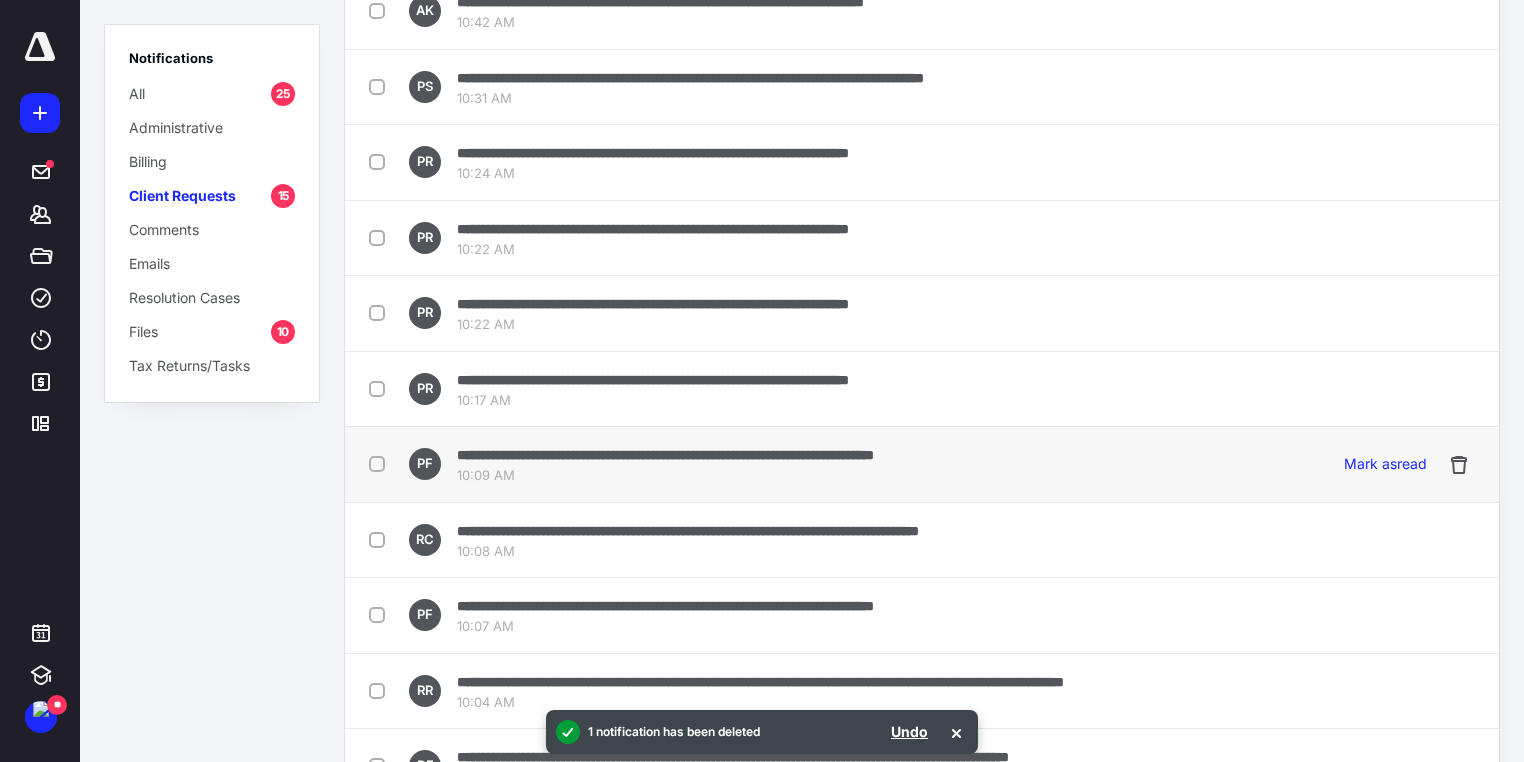 scroll, scrollTop: 400, scrollLeft: 0, axis: vertical 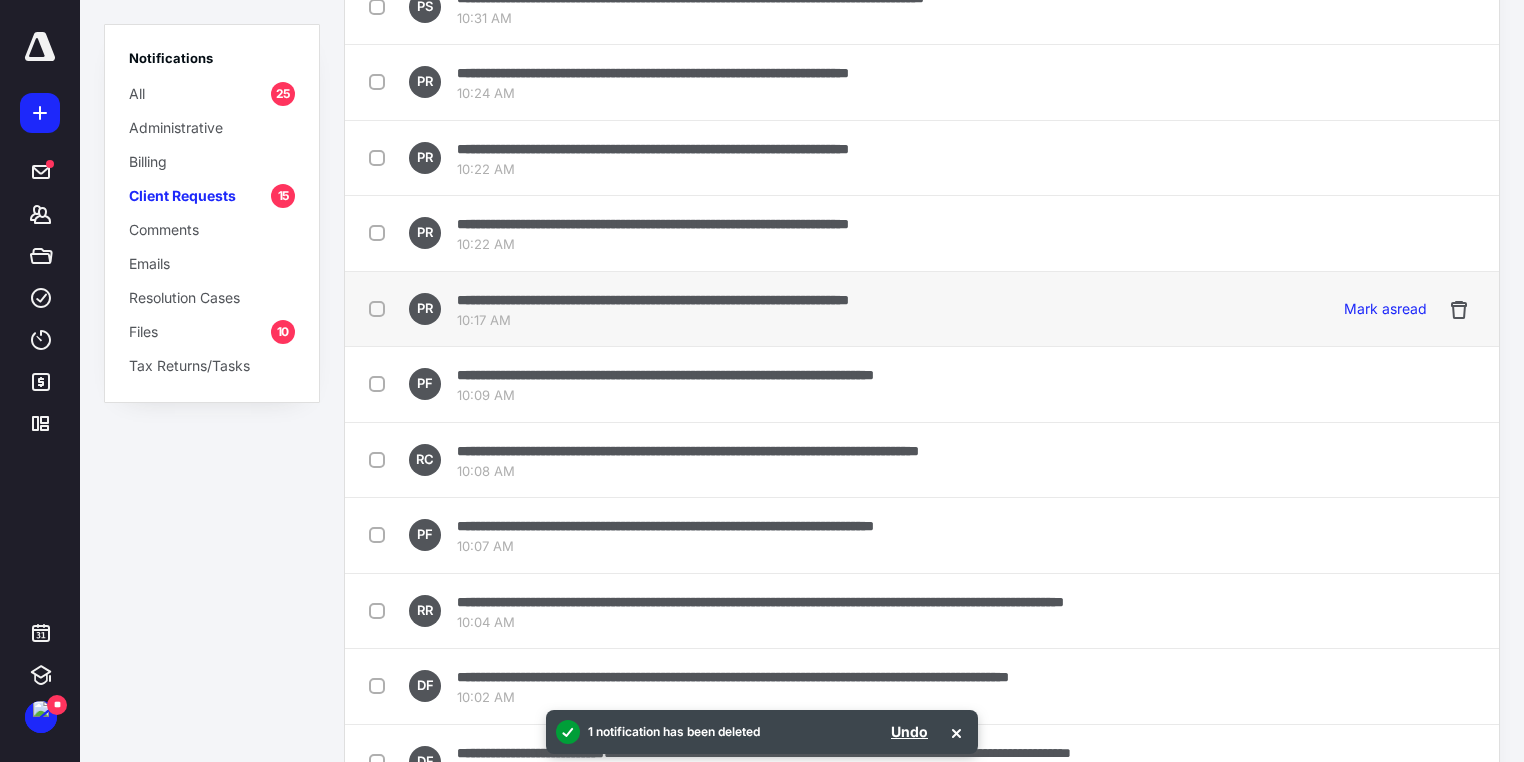 click at bounding box center (381, 308) 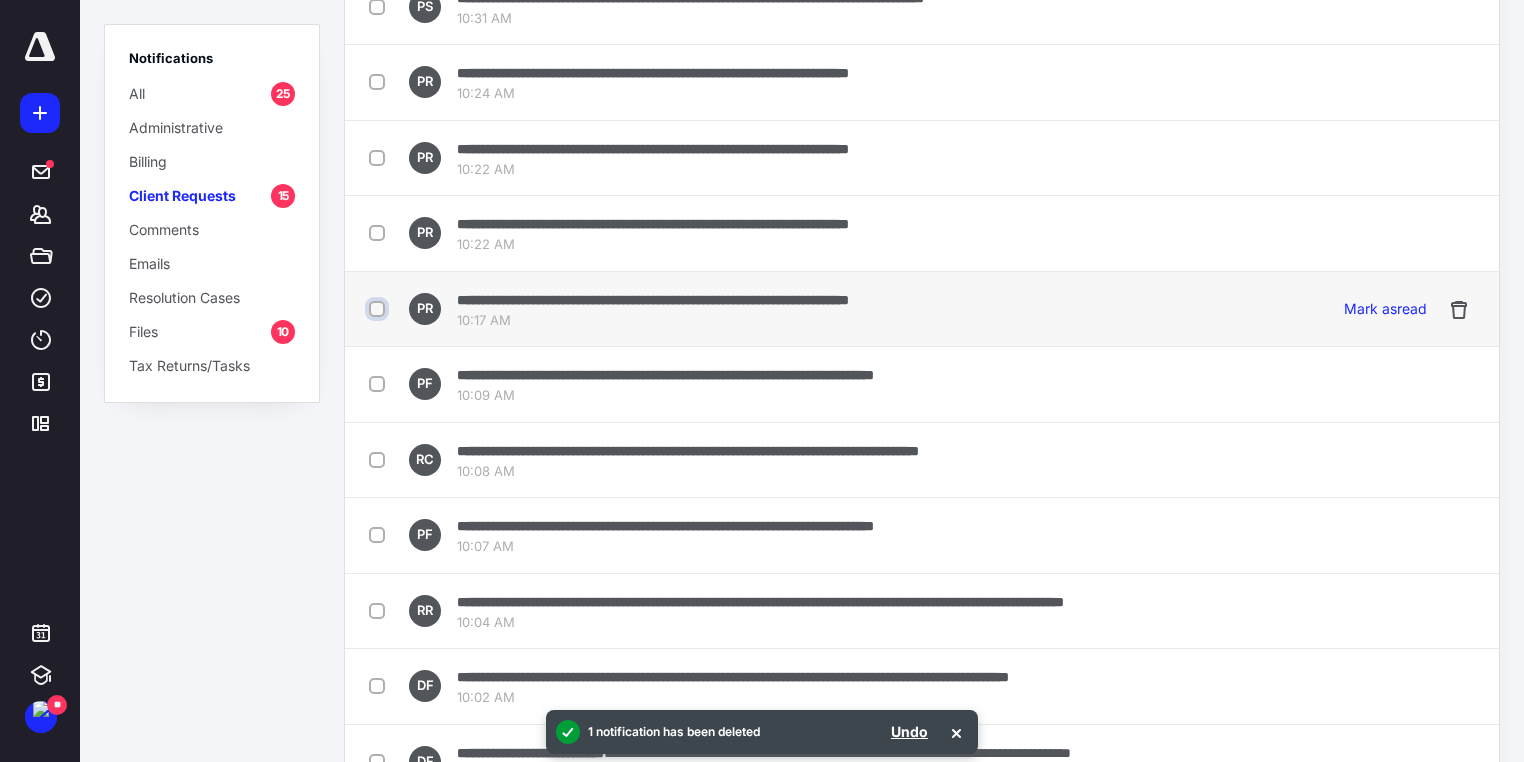 click at bounding box center [379, 309] 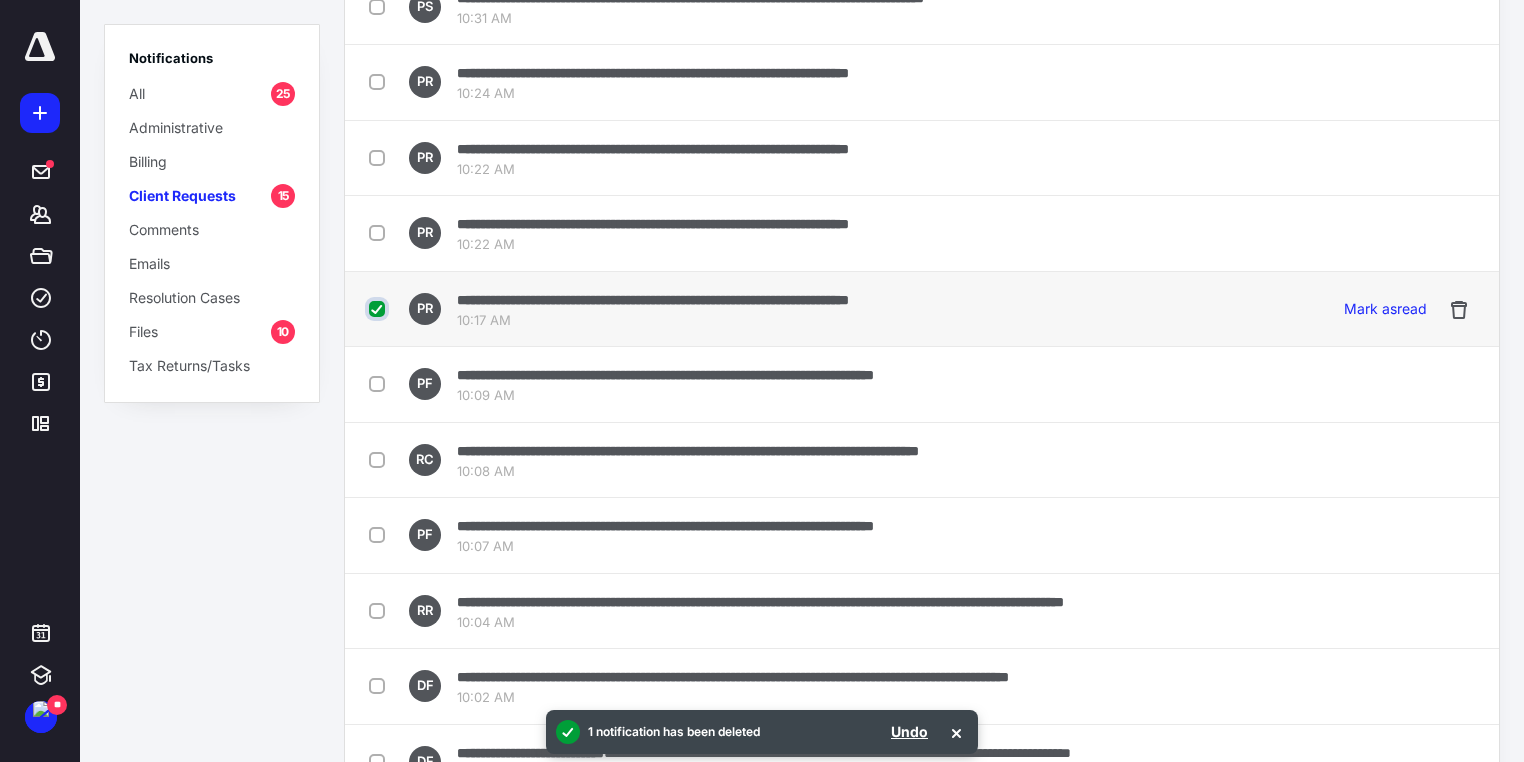 checkbox on "true" 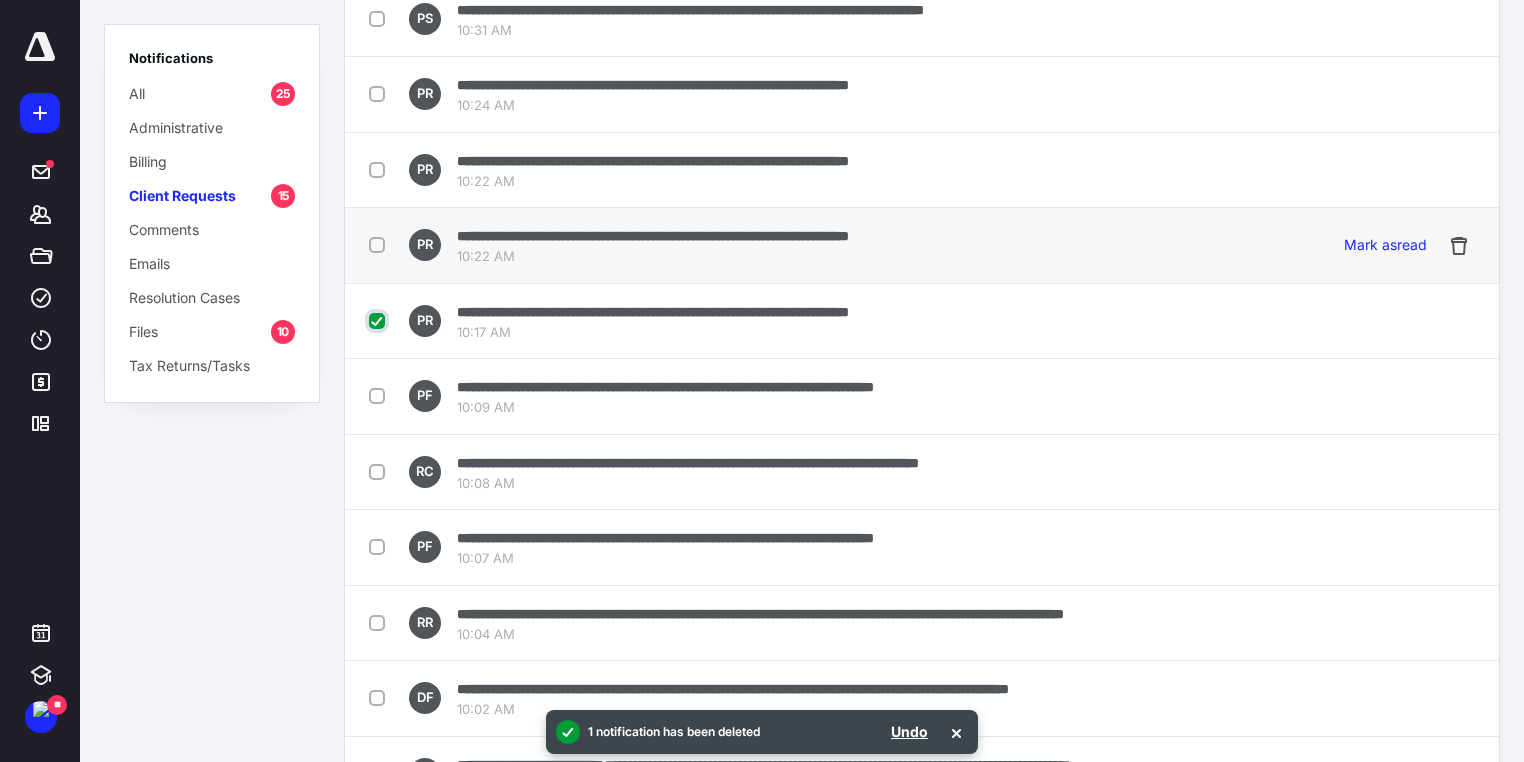 scroll, scrollTop: 412, scrollLeft: 0, axis: vertical 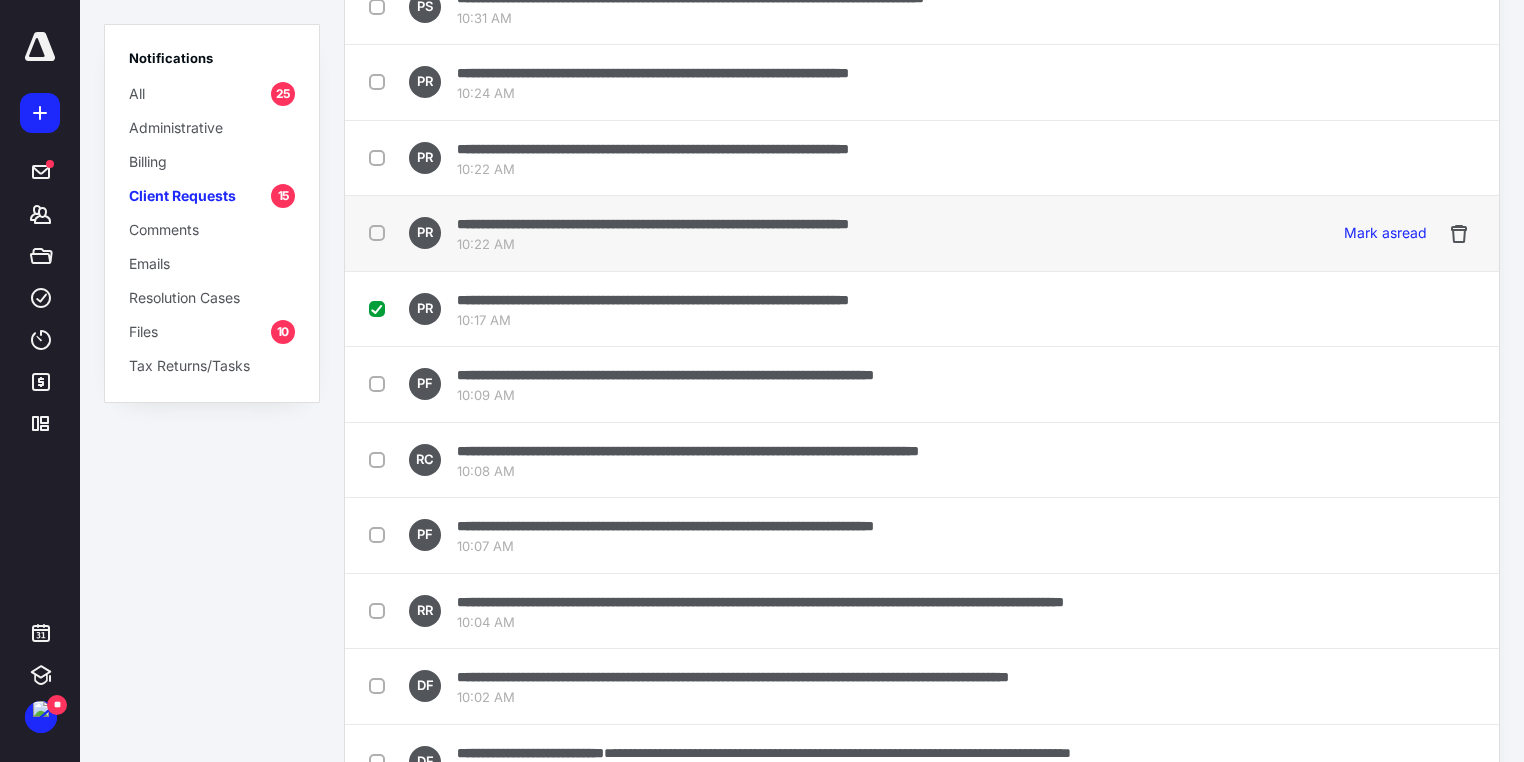 click at bounding box center (381, 232) 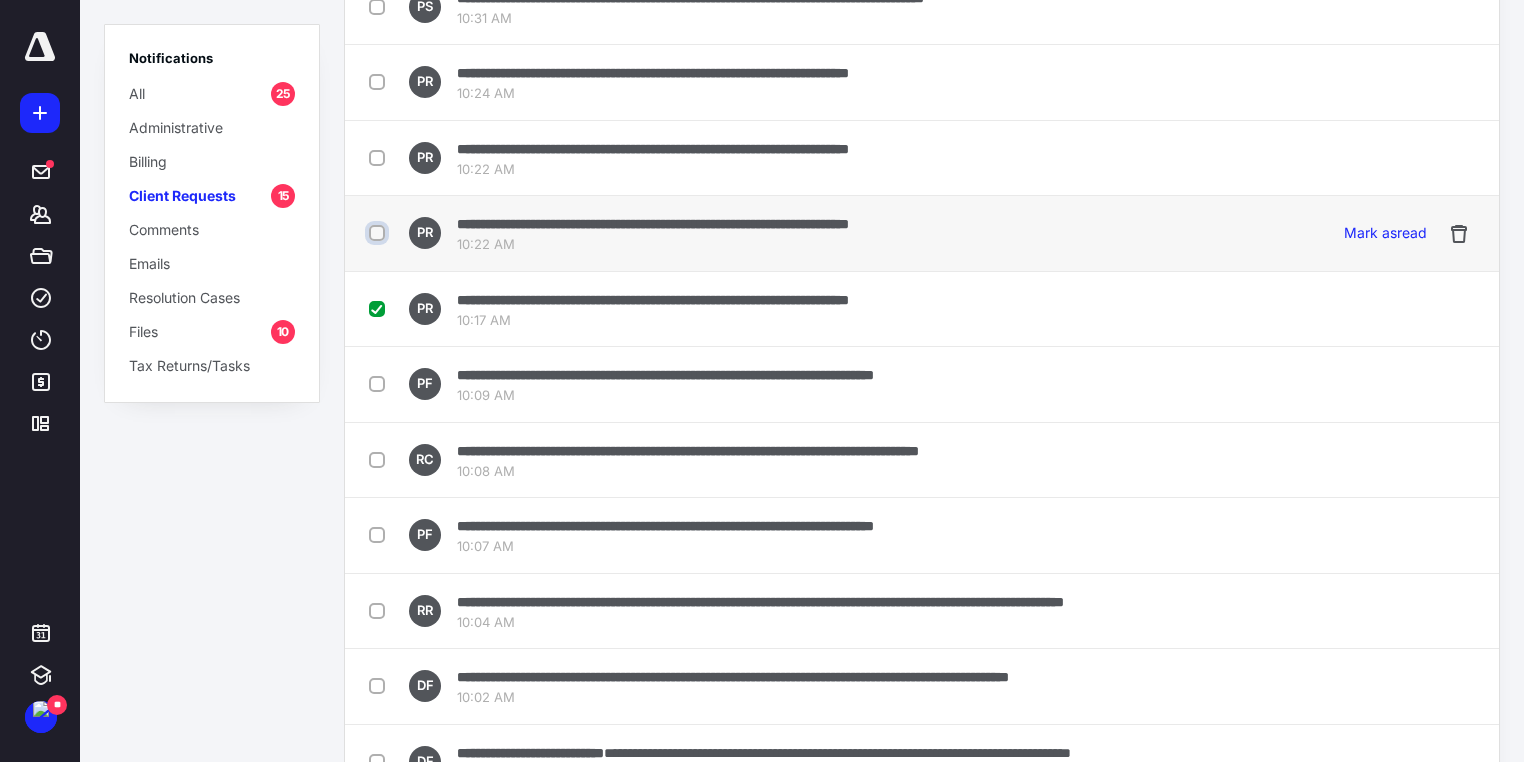 click at bounding box center [379, 233] 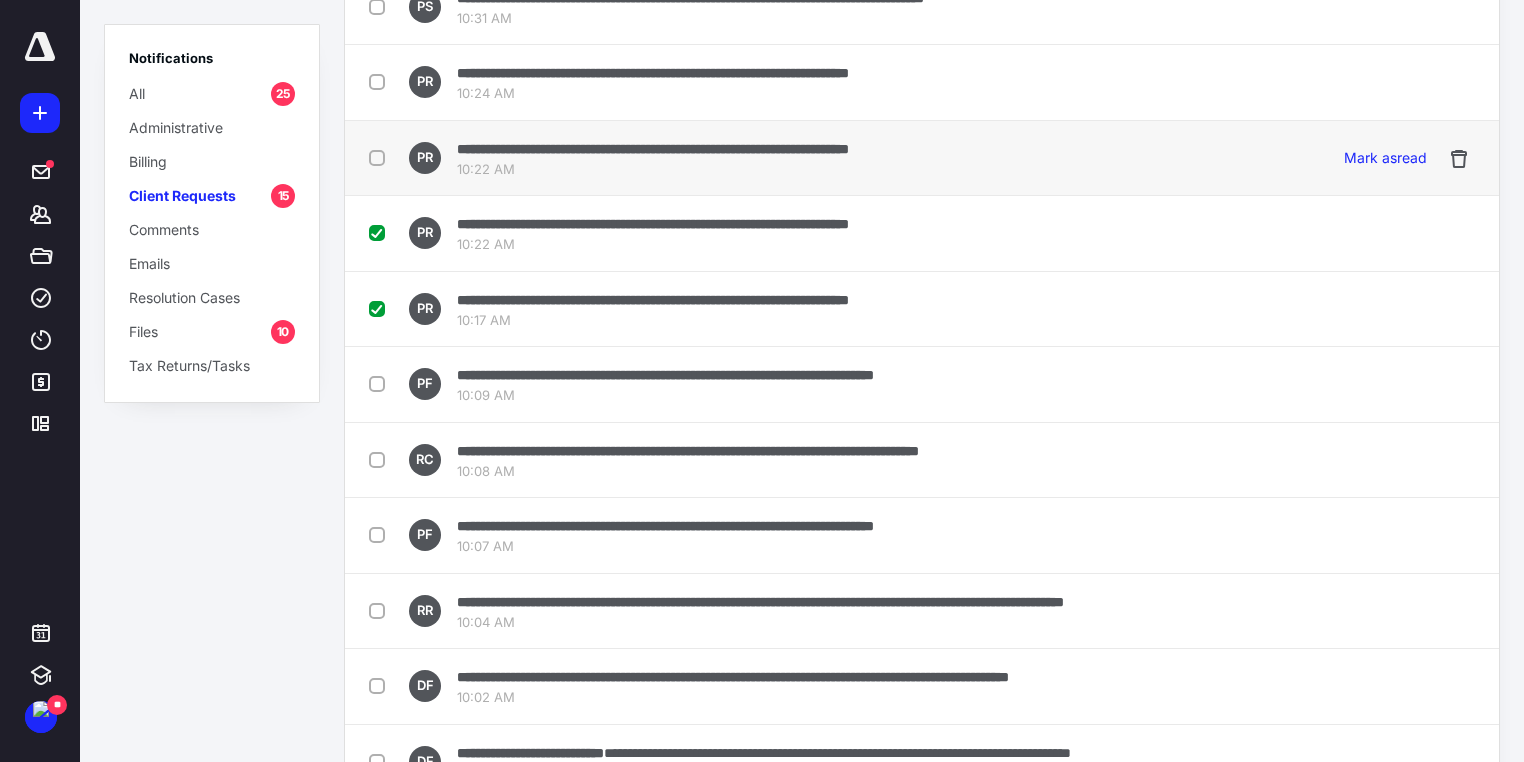 click at bounding box center (381, 157) 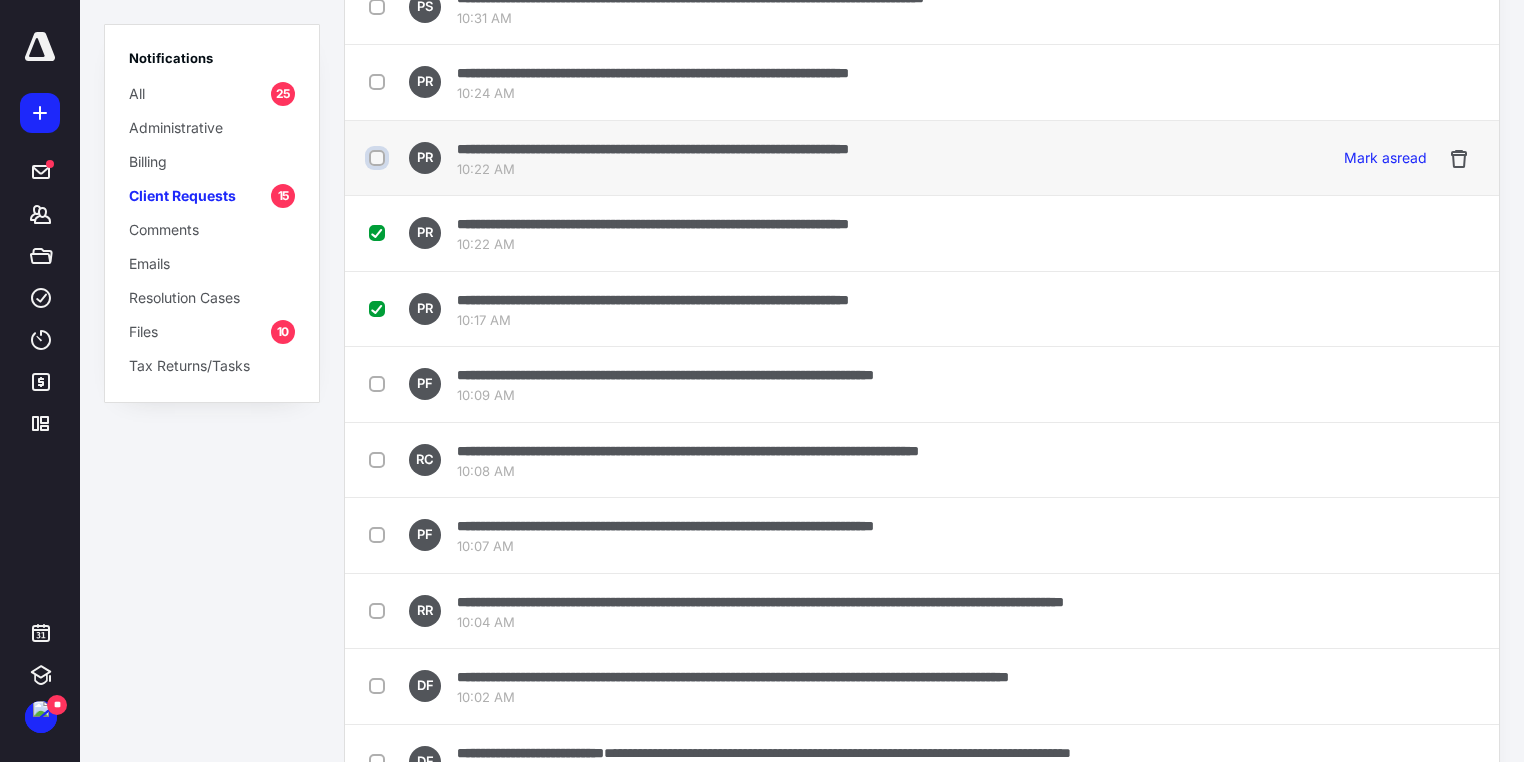 click at bounding box center (379, 158) 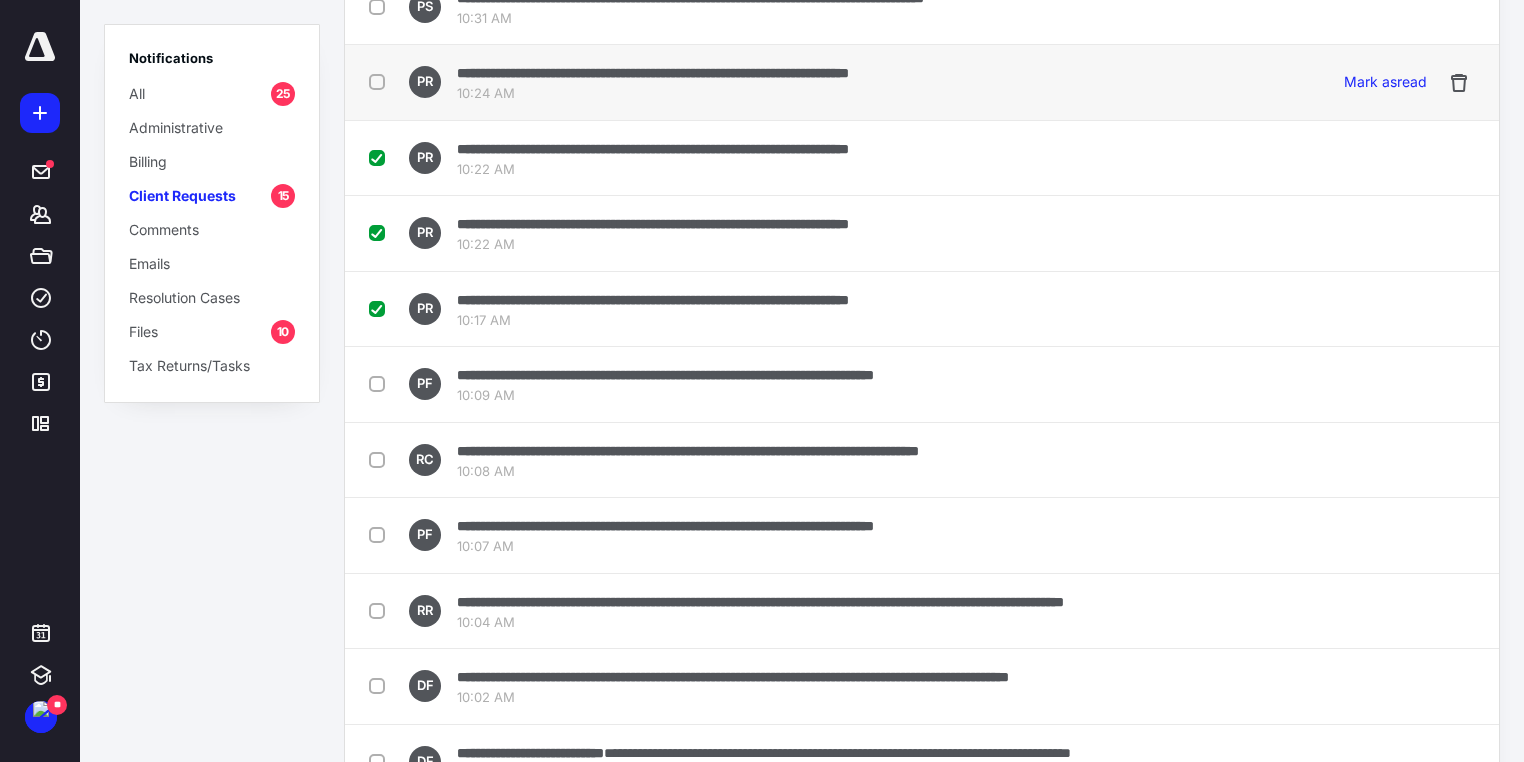 click at bounding box center [381, 81] 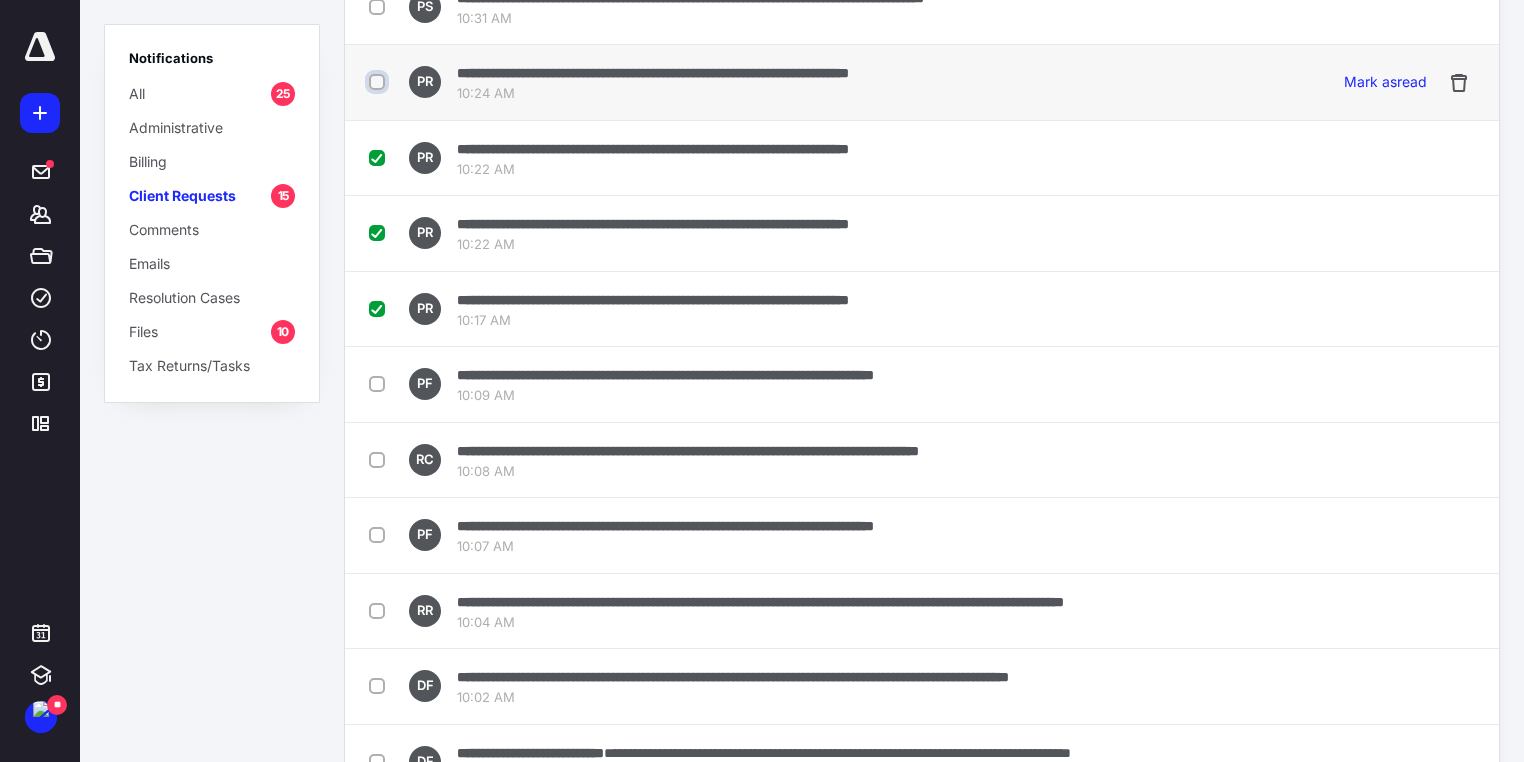checkbox on "true" 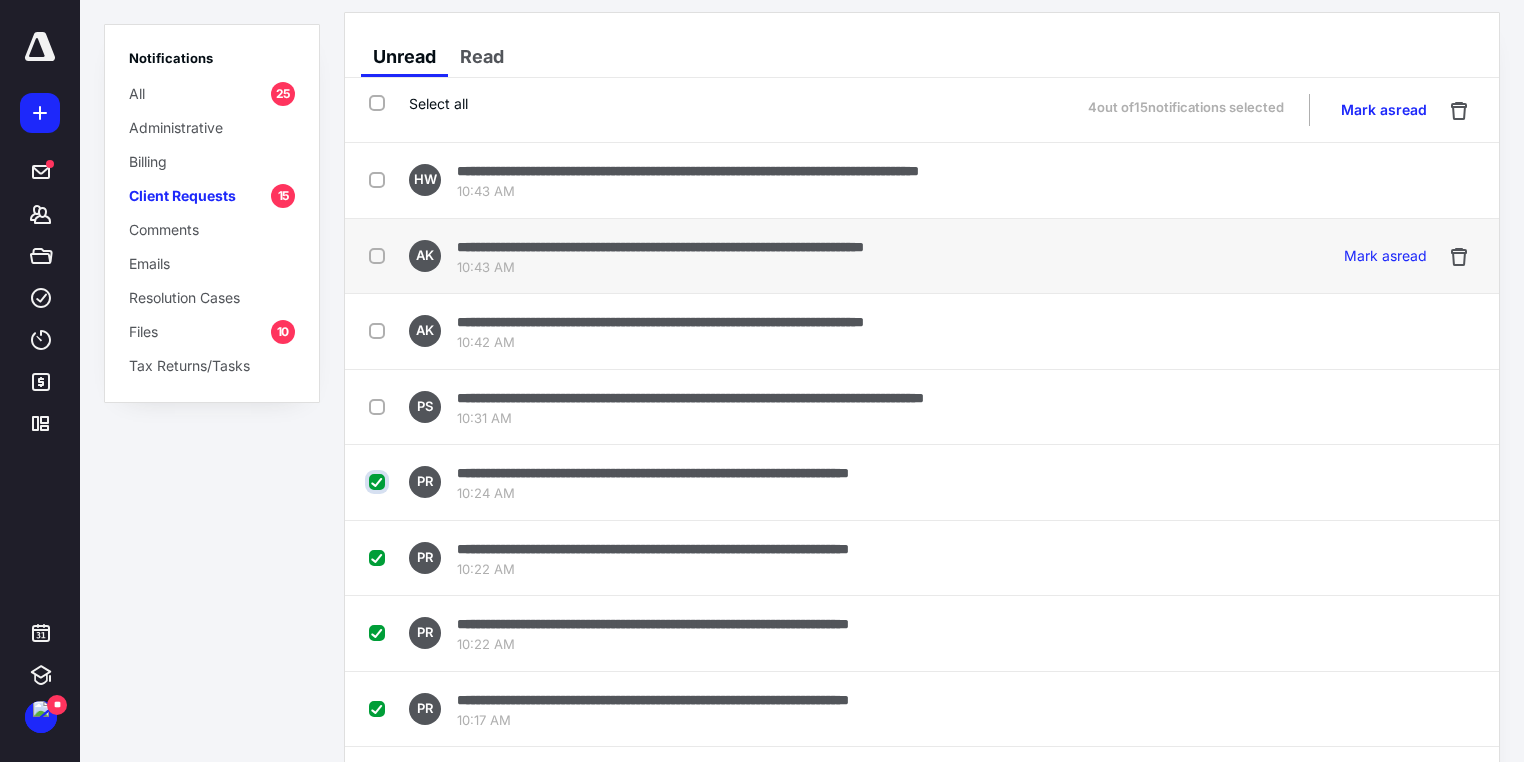 scroll, scrollTop: 0, scrollLeft: 0, axis: both 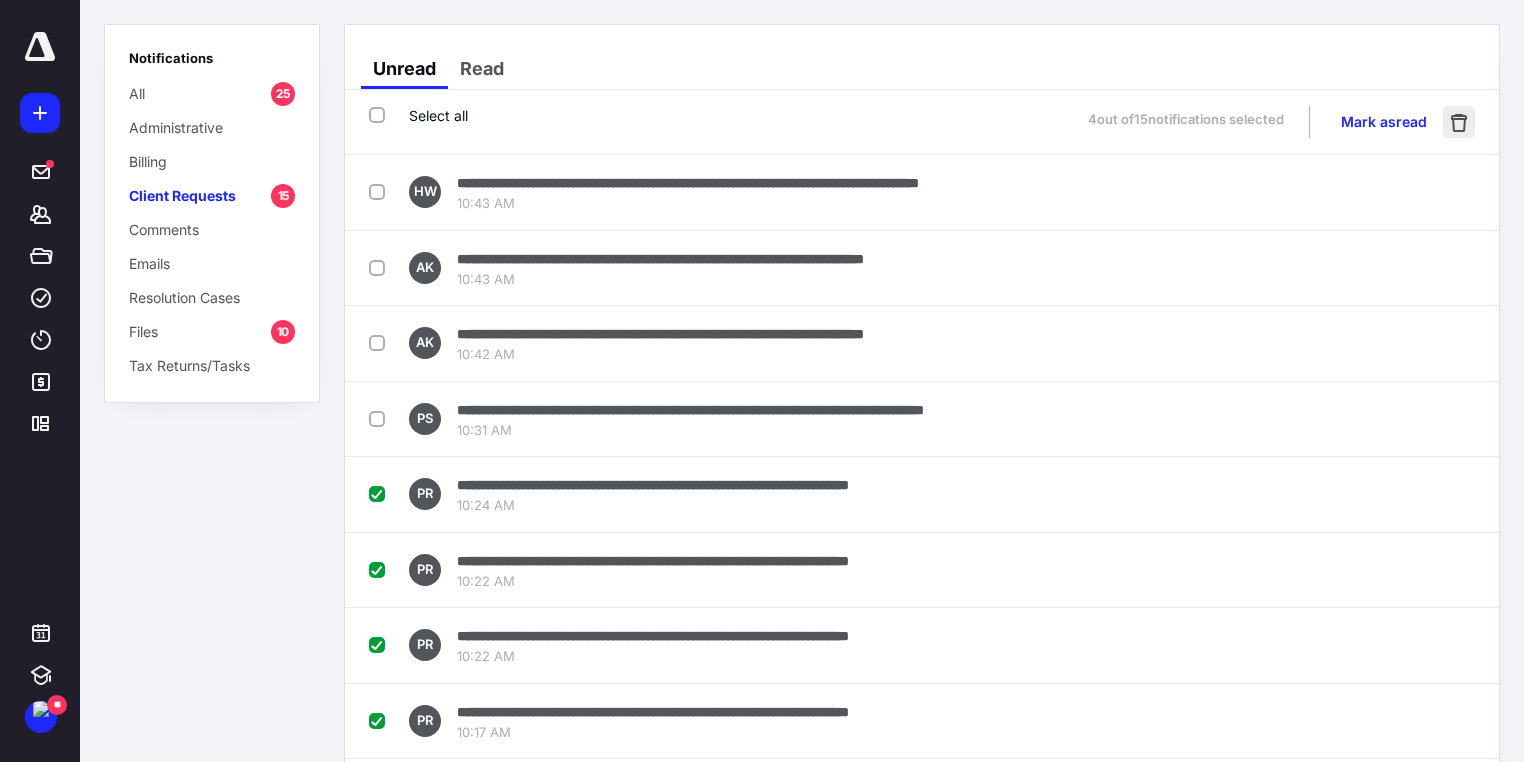 click at bounding box center (1459, 122) 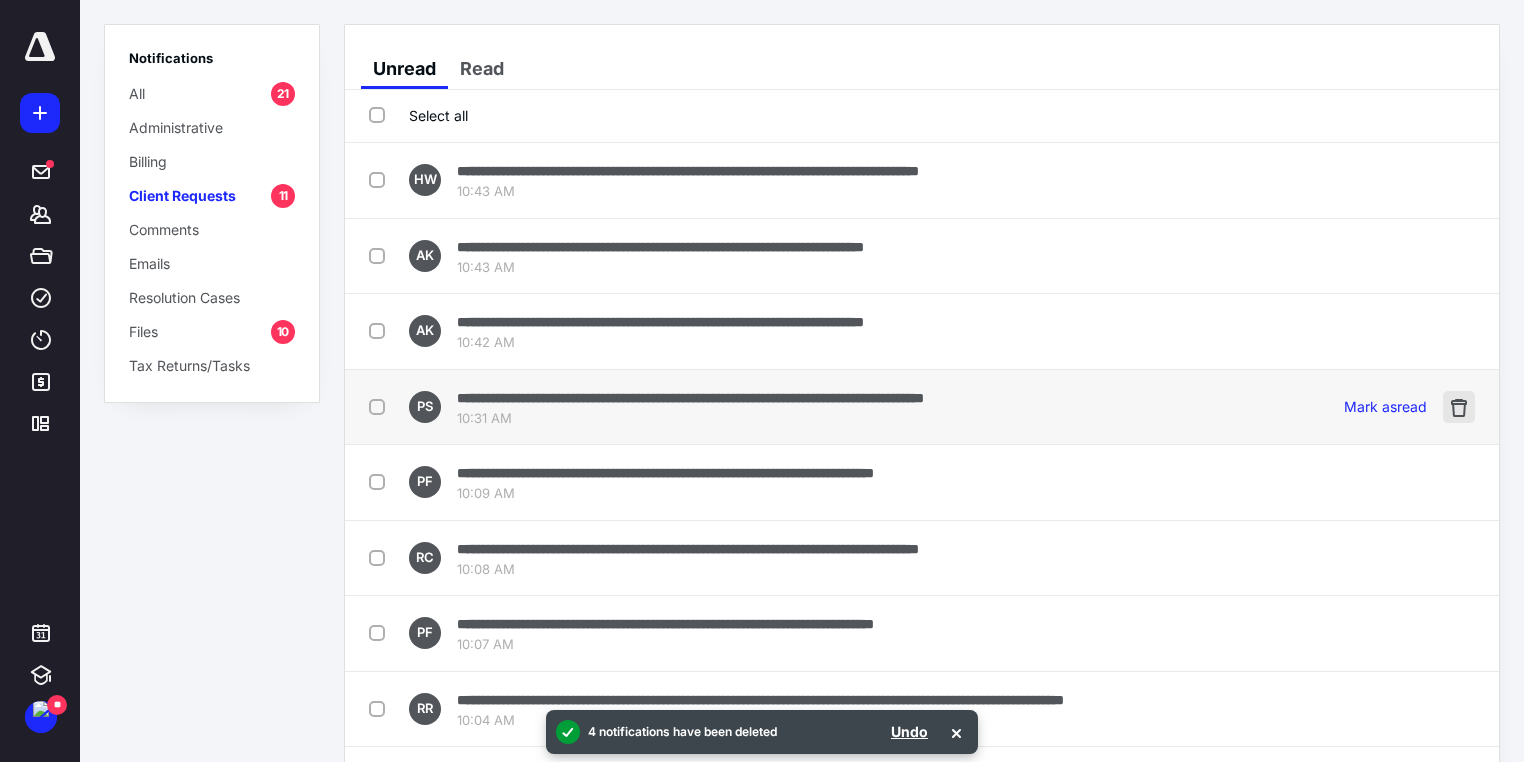 click at bounding box center (1459, 407) 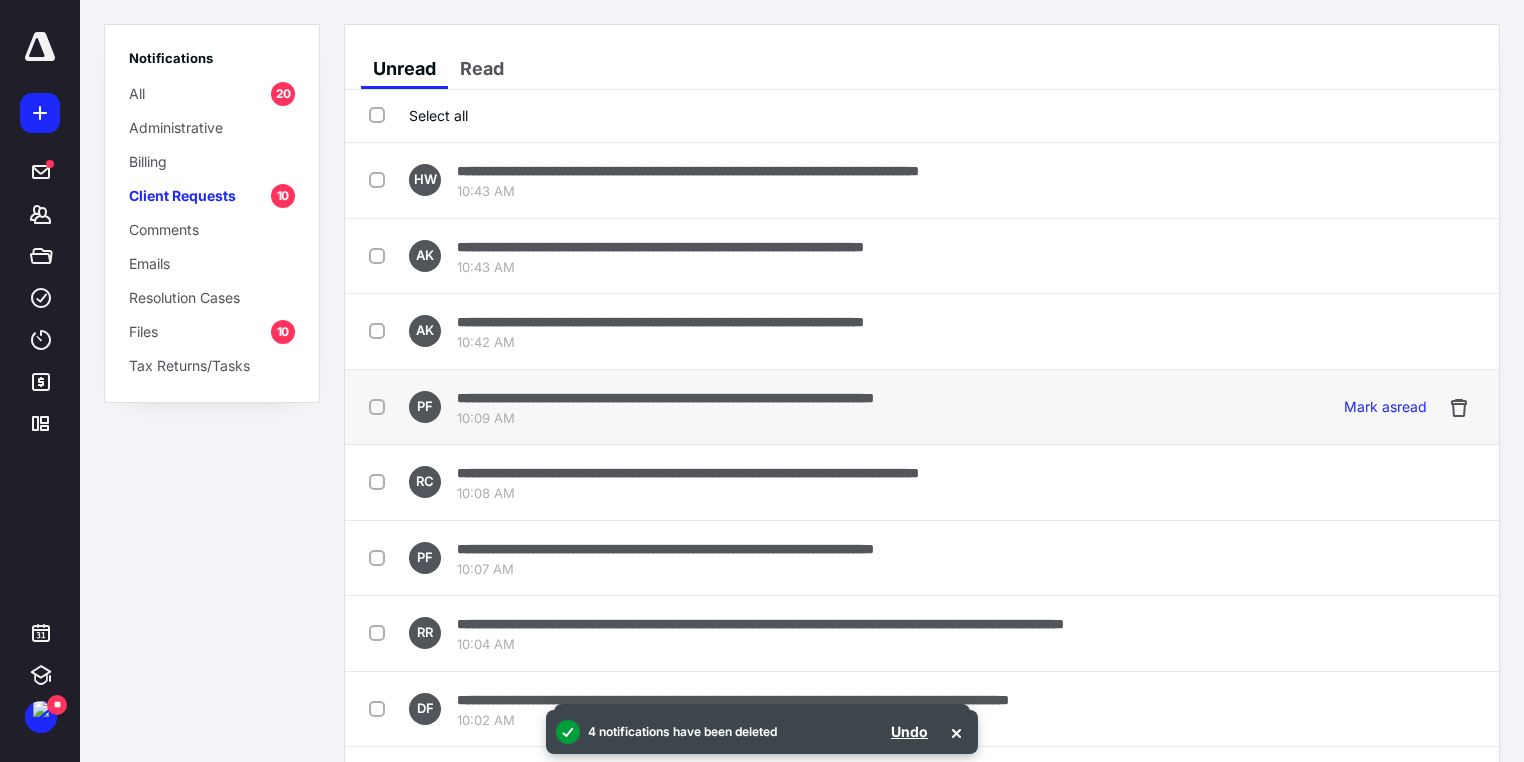 click on "**********" at bounding box center (665, 398) 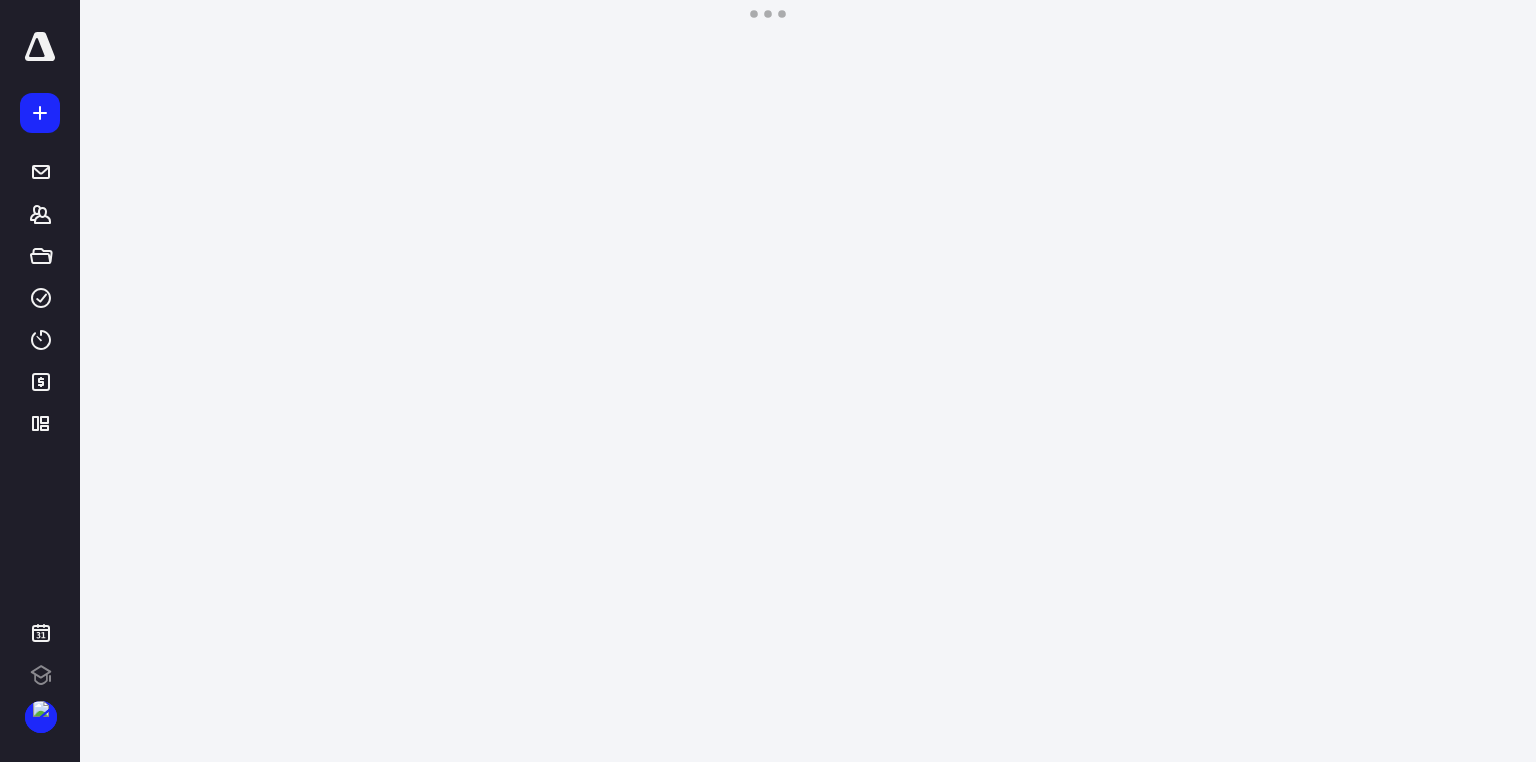 scroll, scrollTop: 0, scrollLeft: 0, axis: both 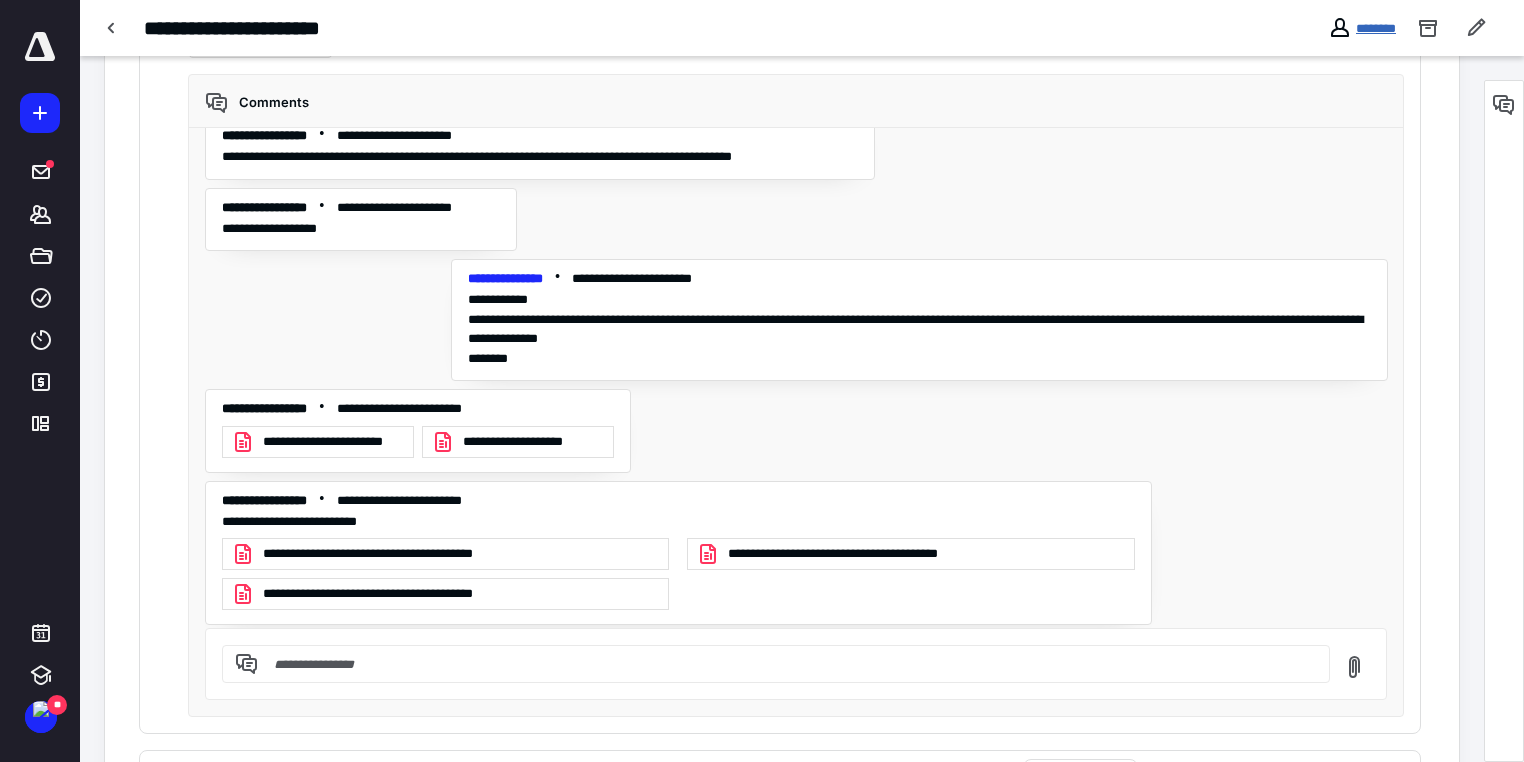 click on "********" at bounding box center [1376, 28] 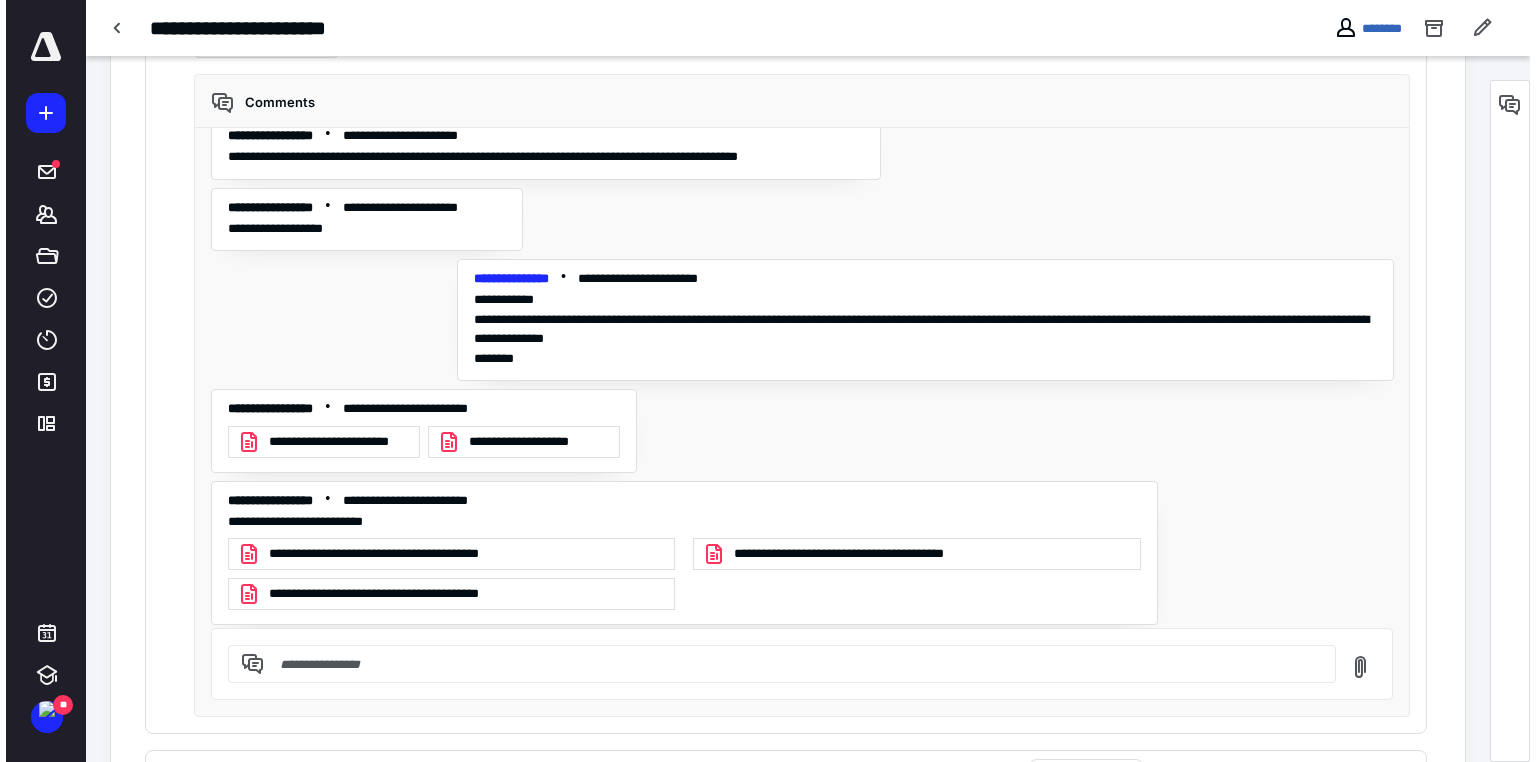 scroll, scrollTop: 0, scrollLeft: 0, axis: both 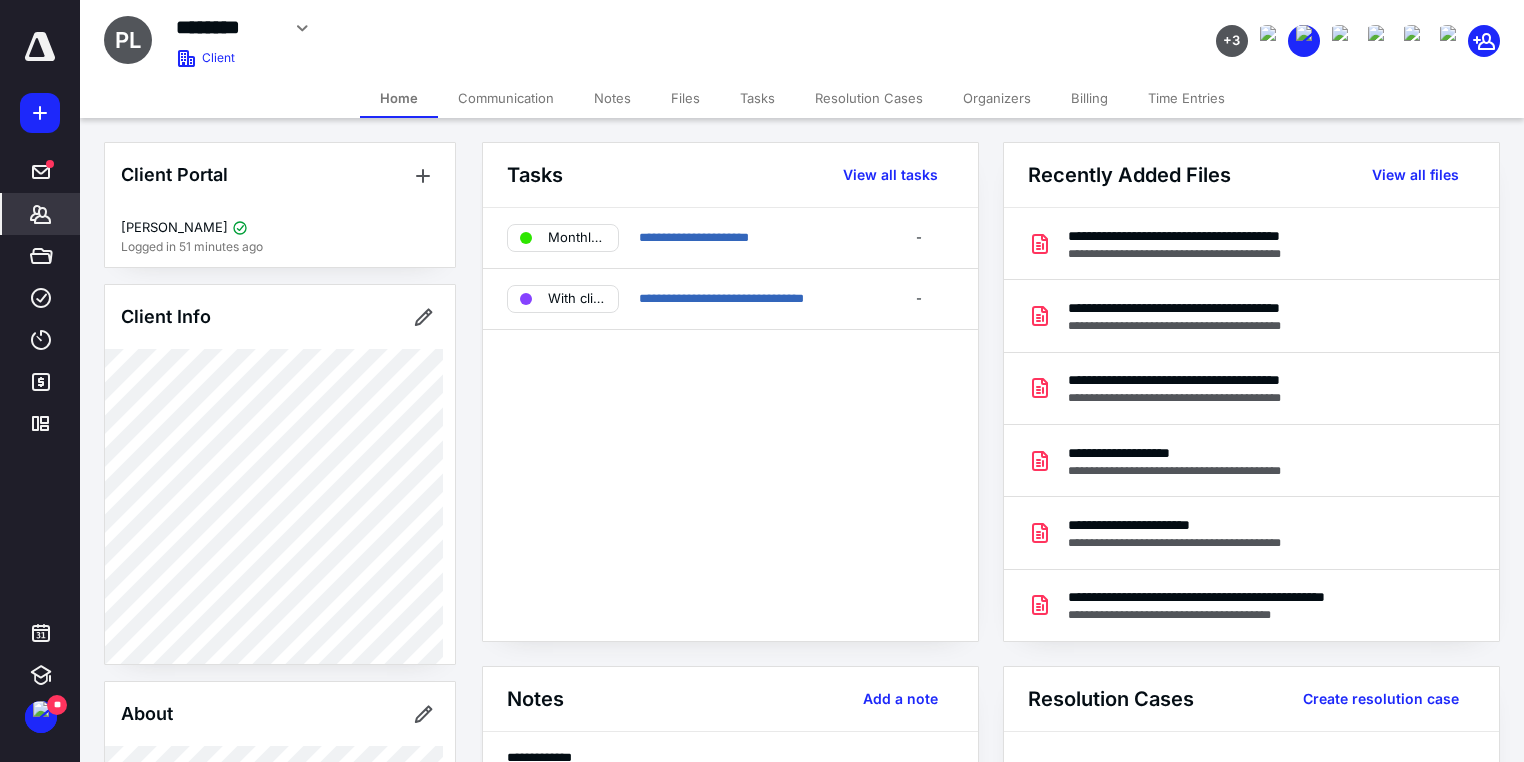 click on "Files" at bounding box center [685, 98] 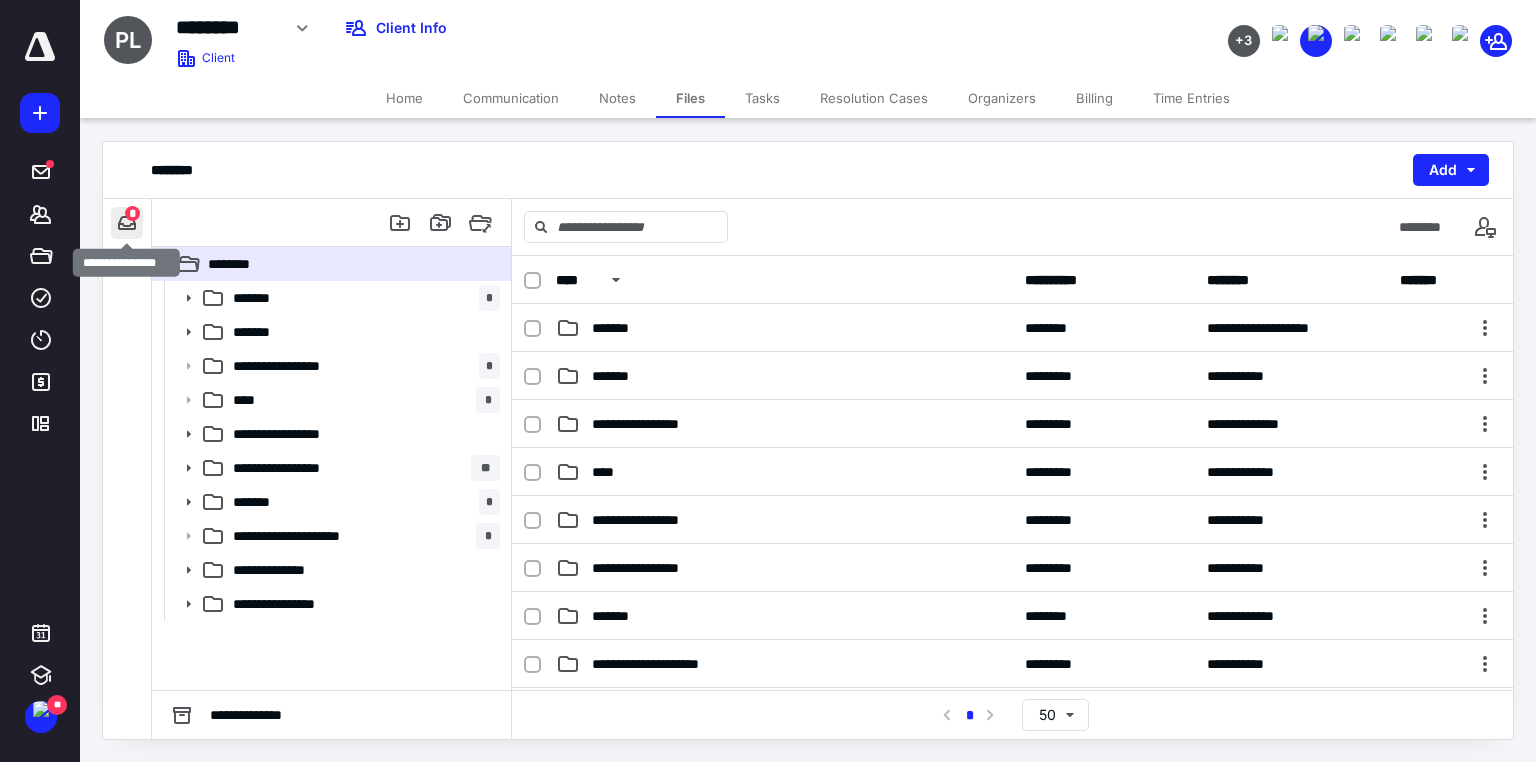click at bounding box center (127, 223) 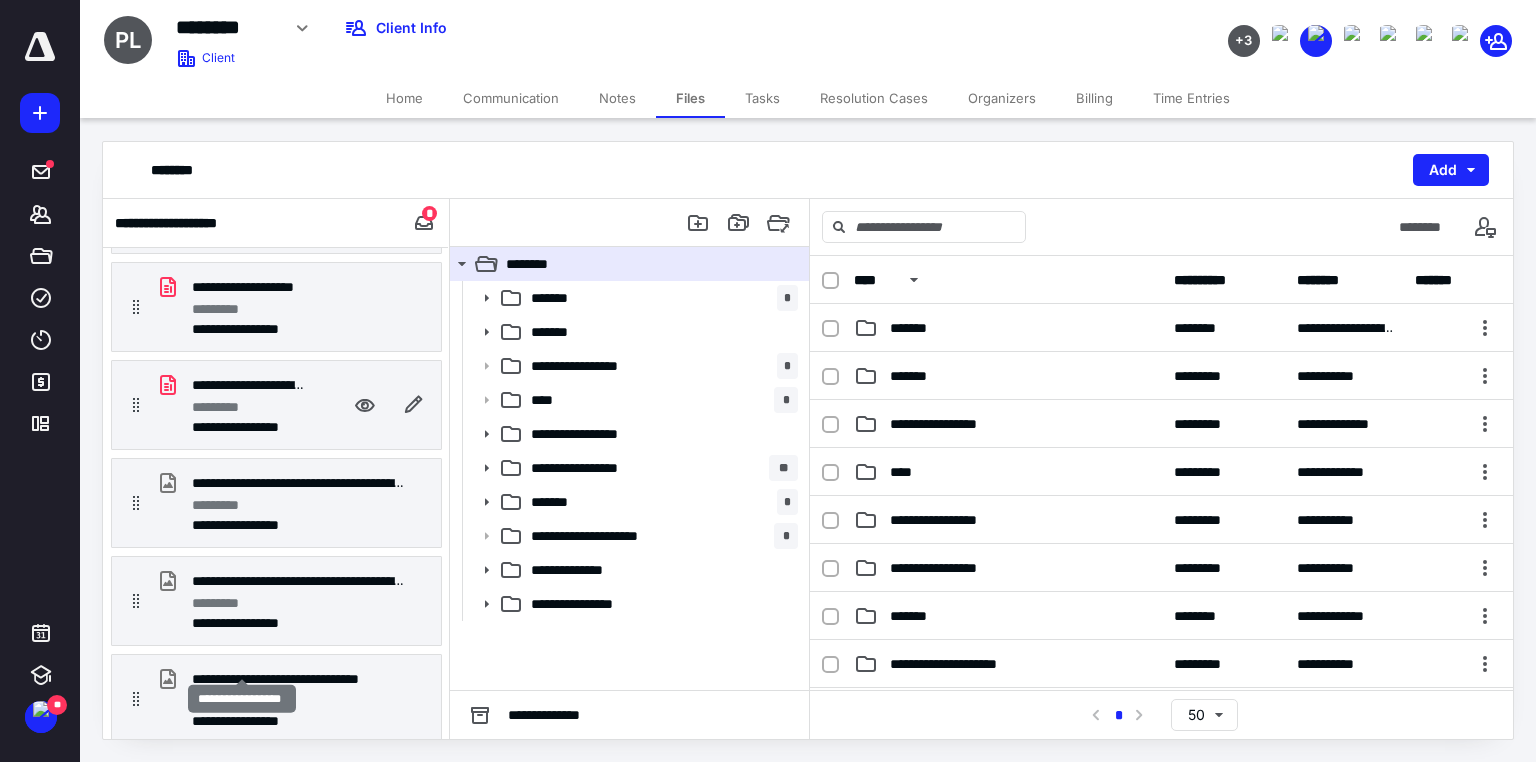 scroll, scrollTop: 0, scrollLeft: 0, axis: both 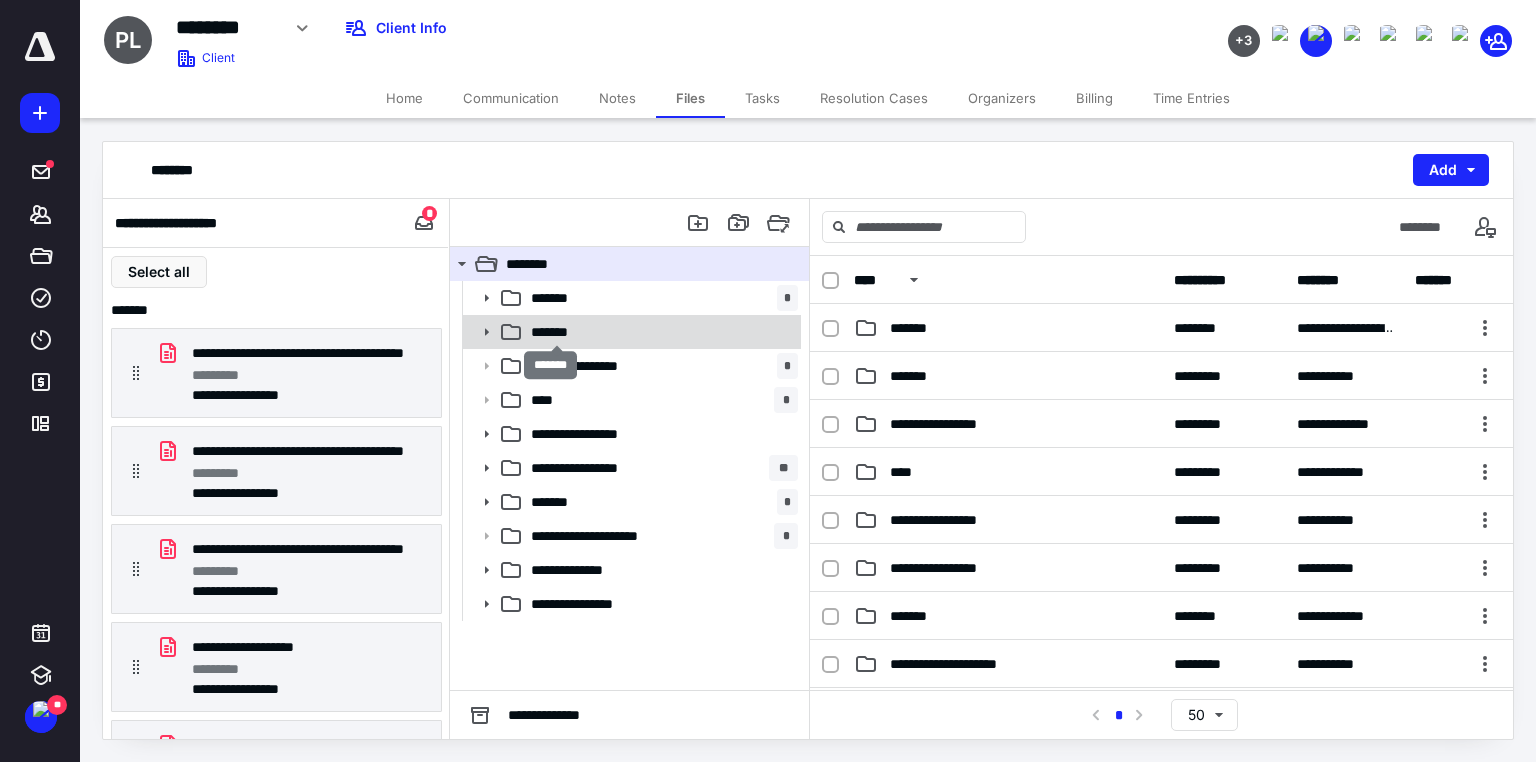 click on "*******" at bounding box center [557, 332] 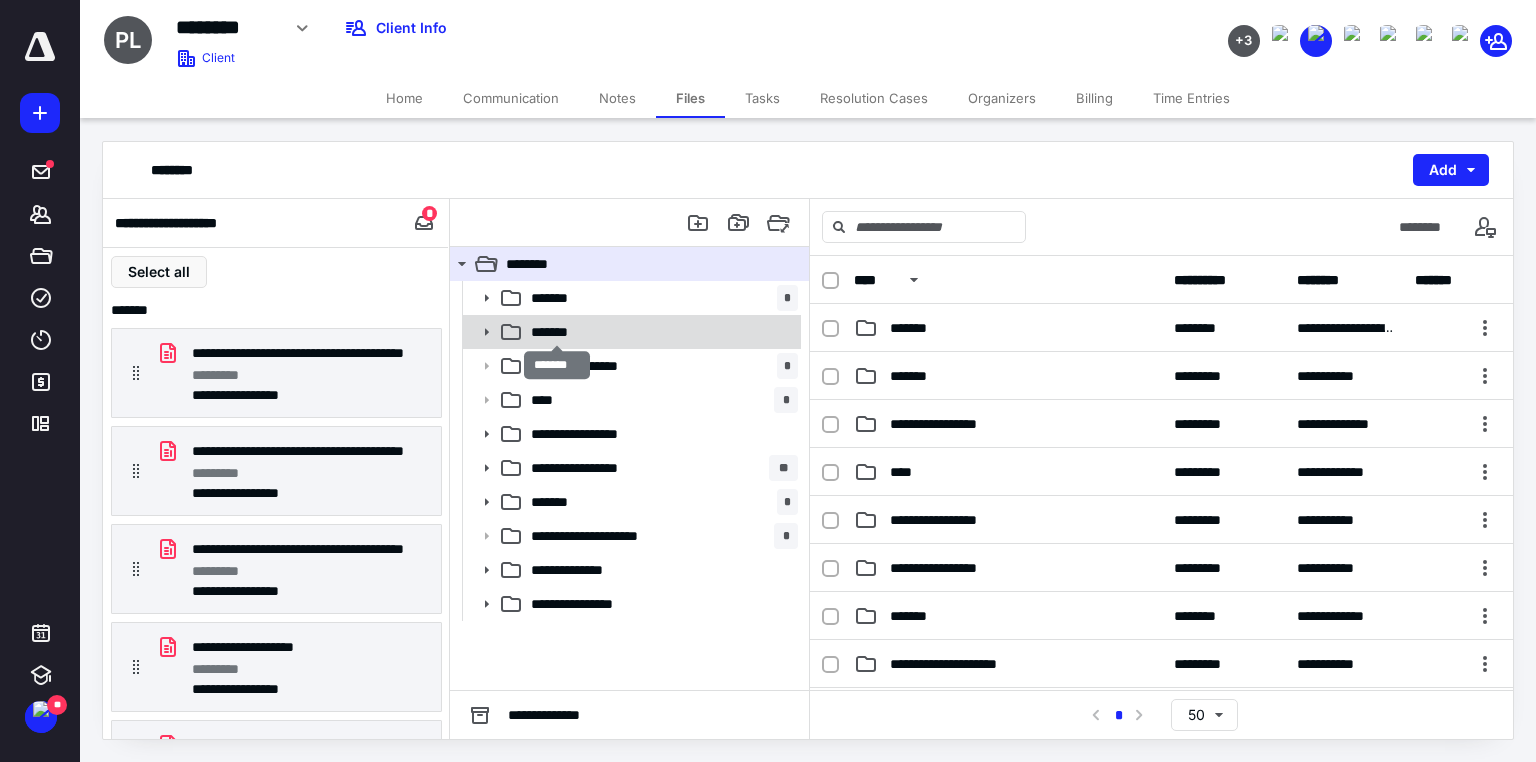 click on "*******" at bounding box center [557, 332] 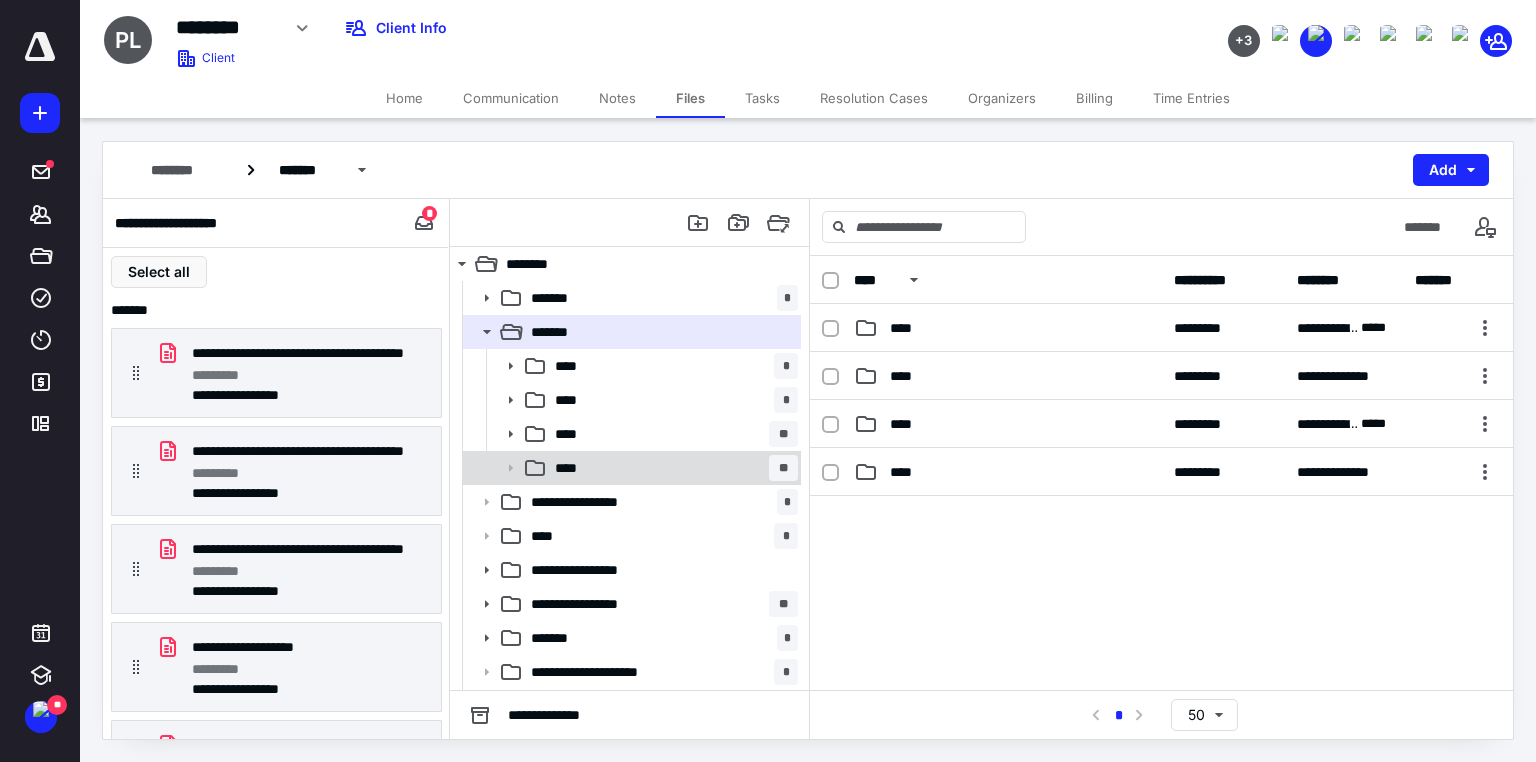 click on "****" at bounding box center (572, 468) 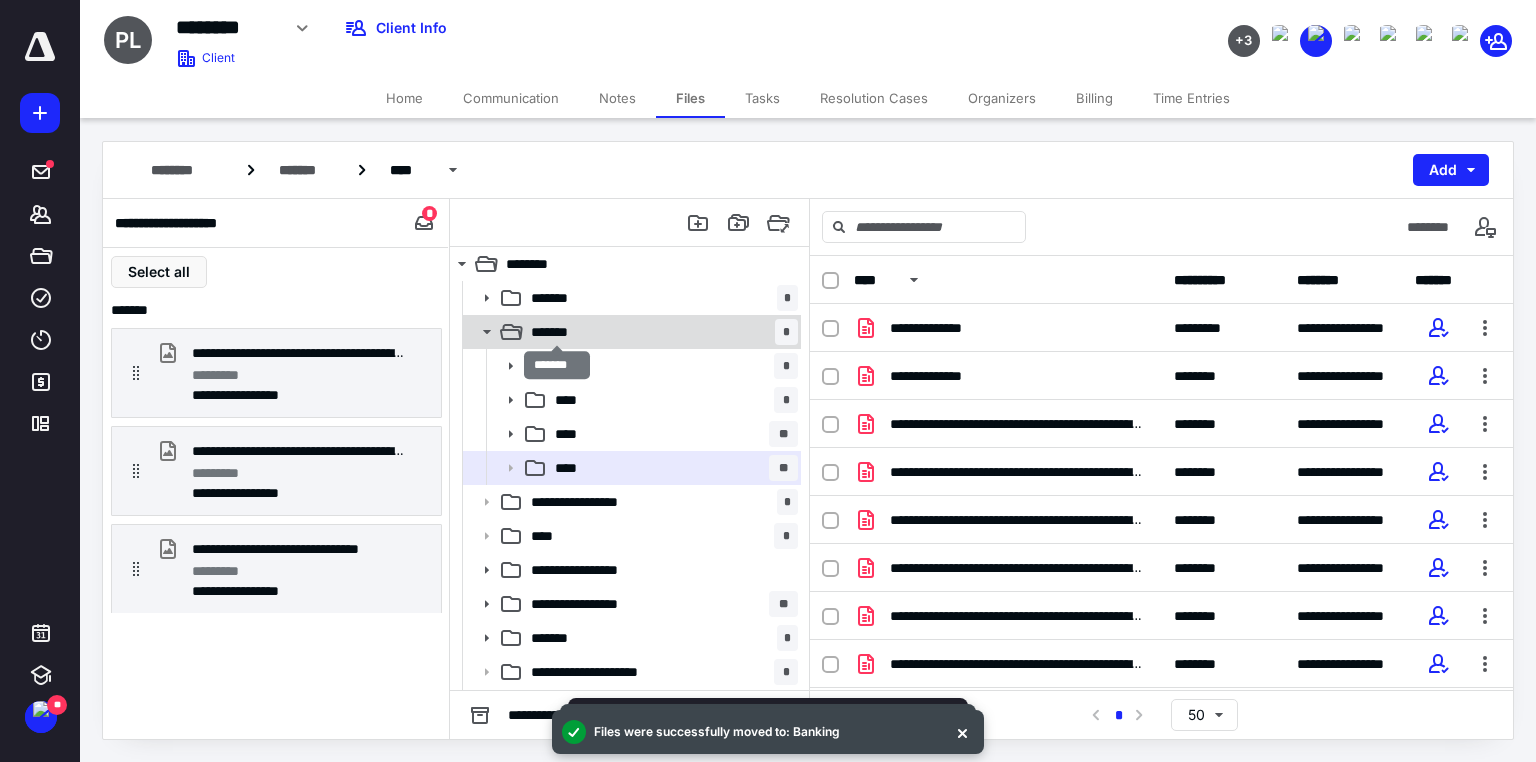 click on "*******" at bounding box center [557, 332] 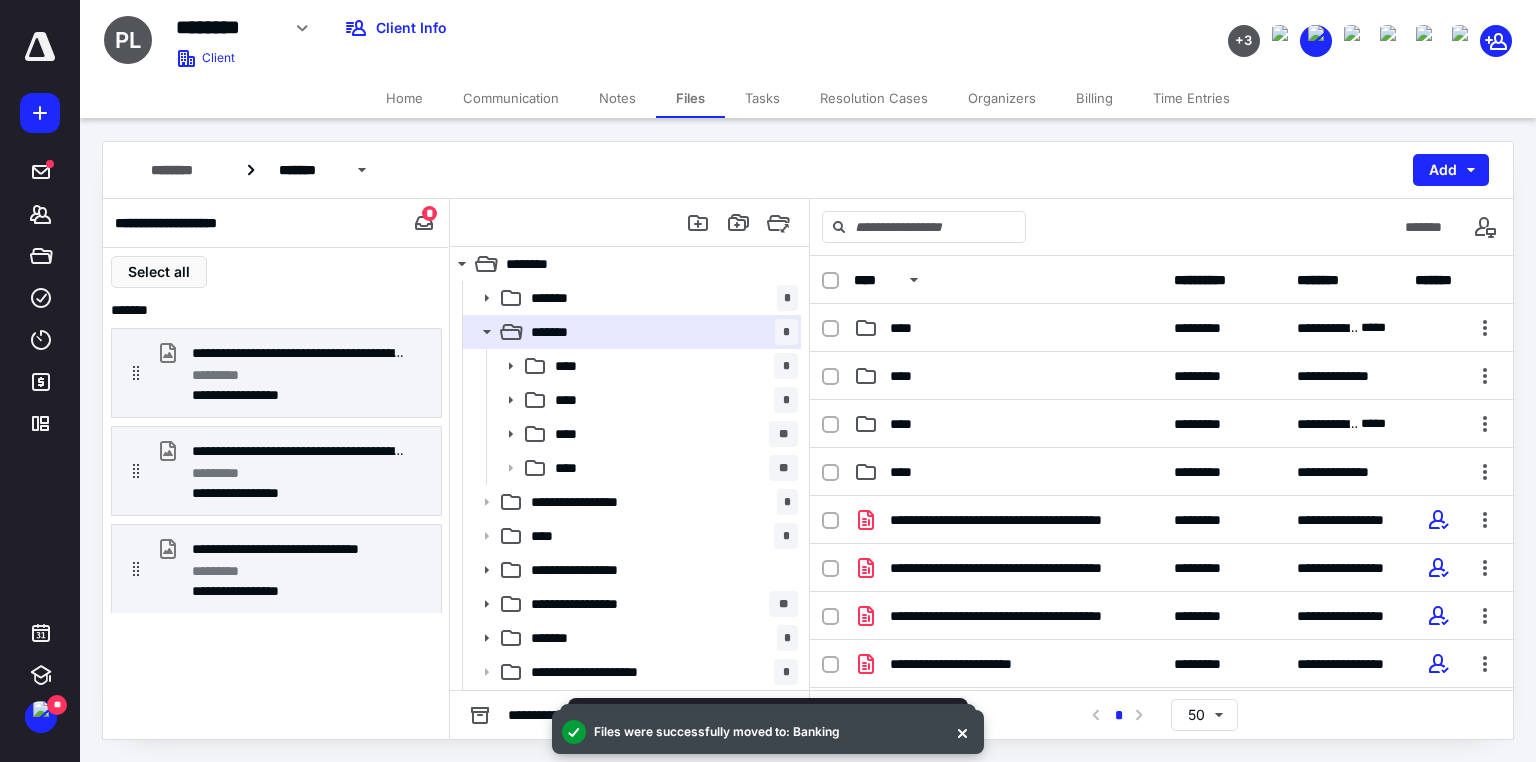 click 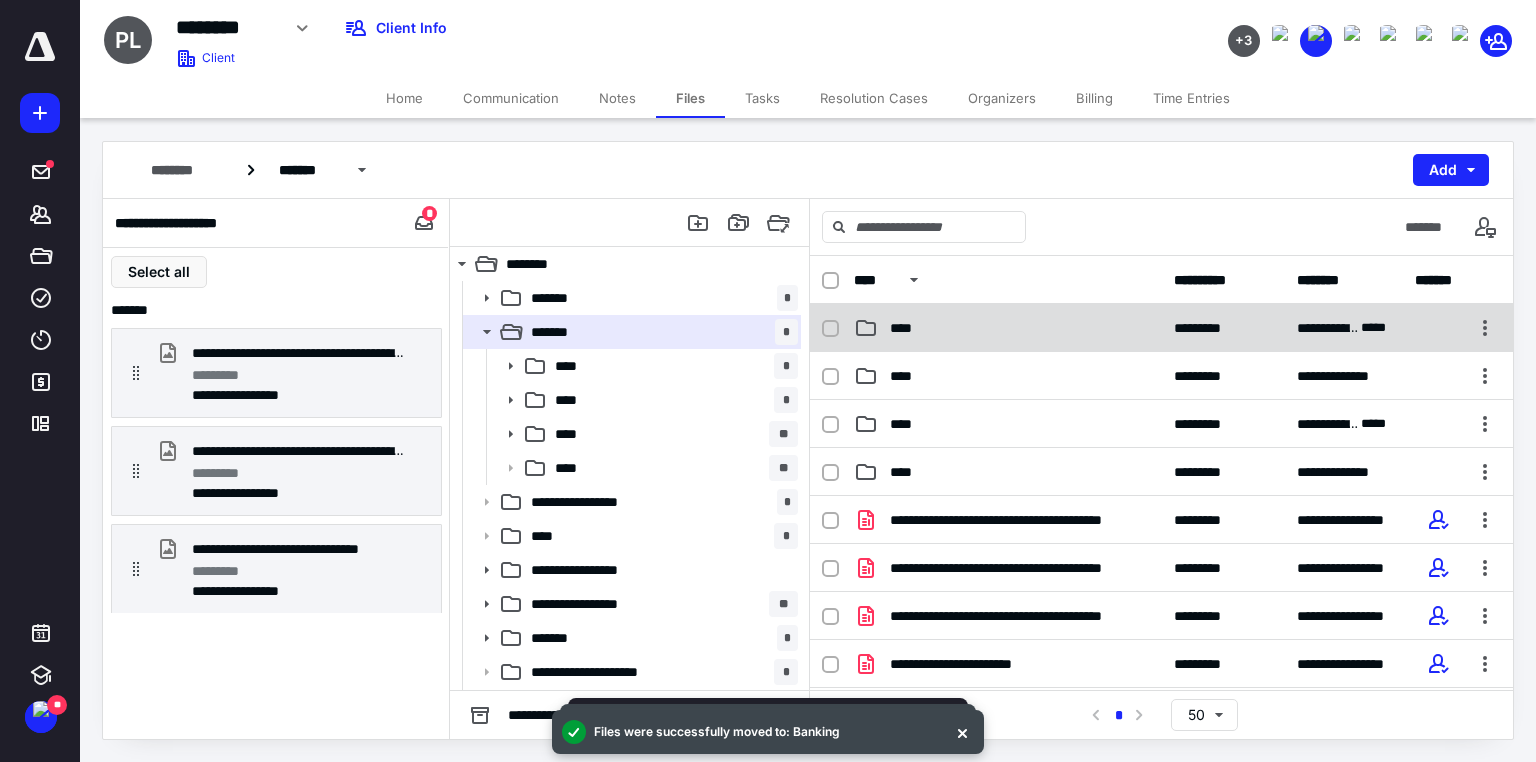 checkbox on "true" 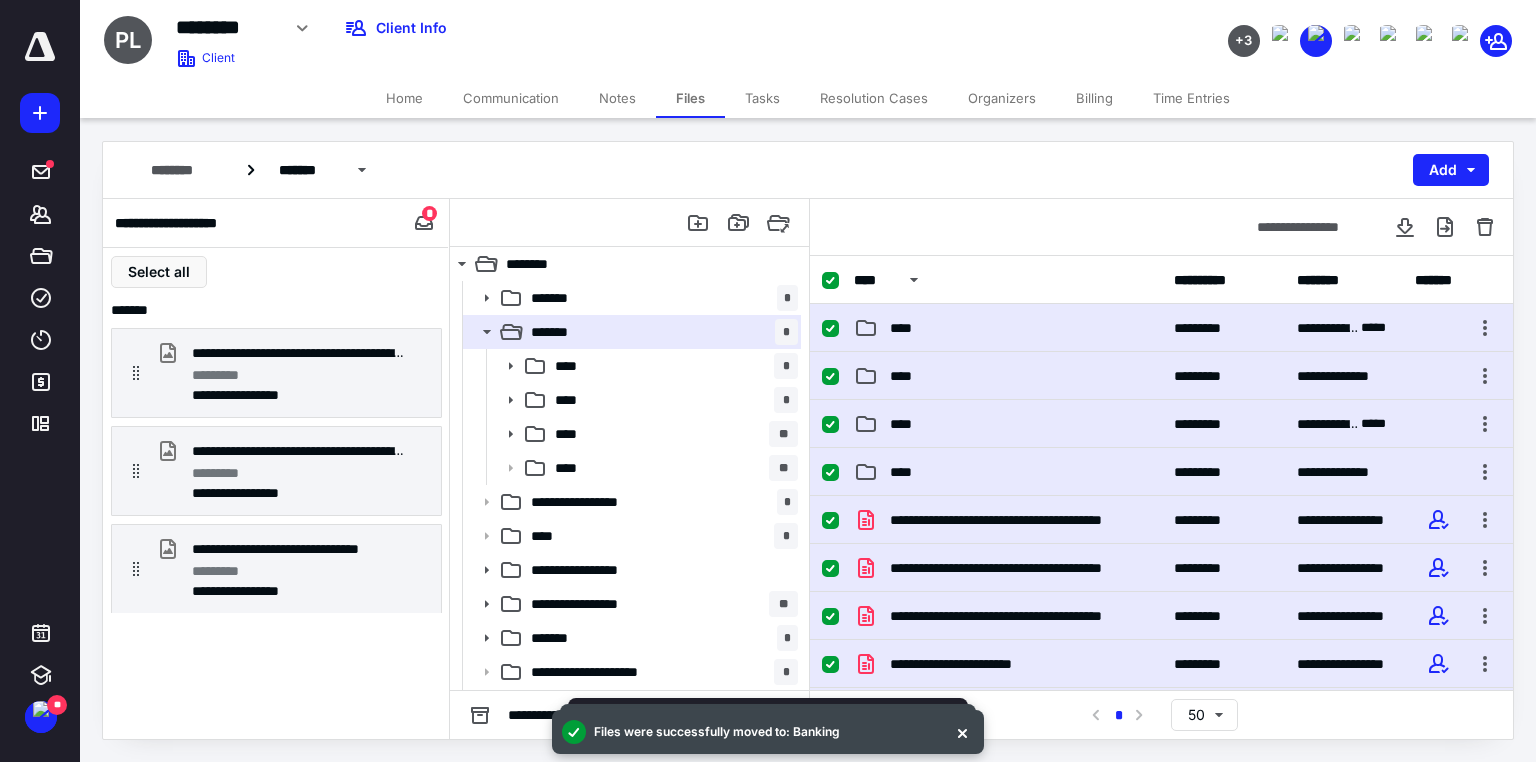 click 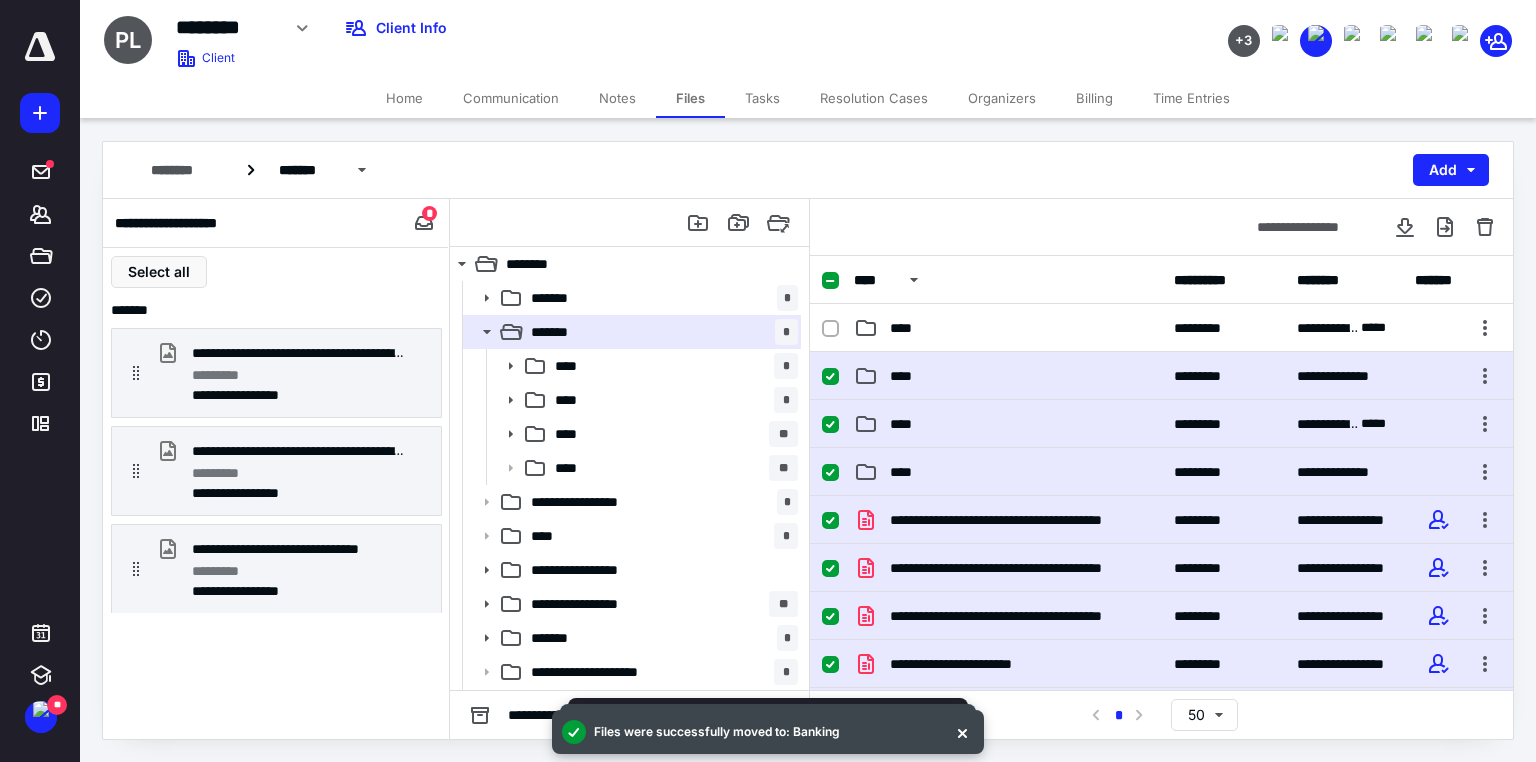 click at bounding box center (830, 377) 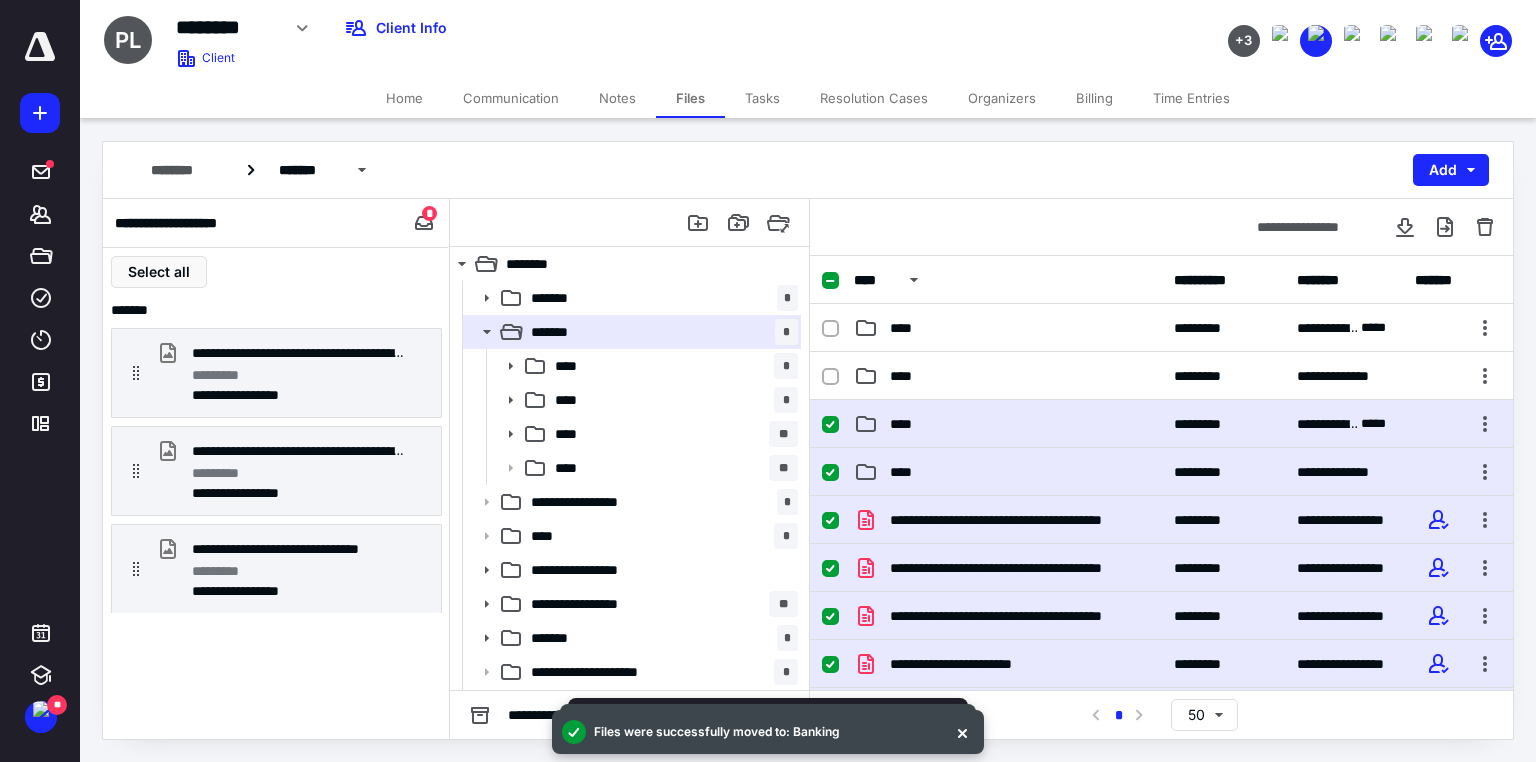 click 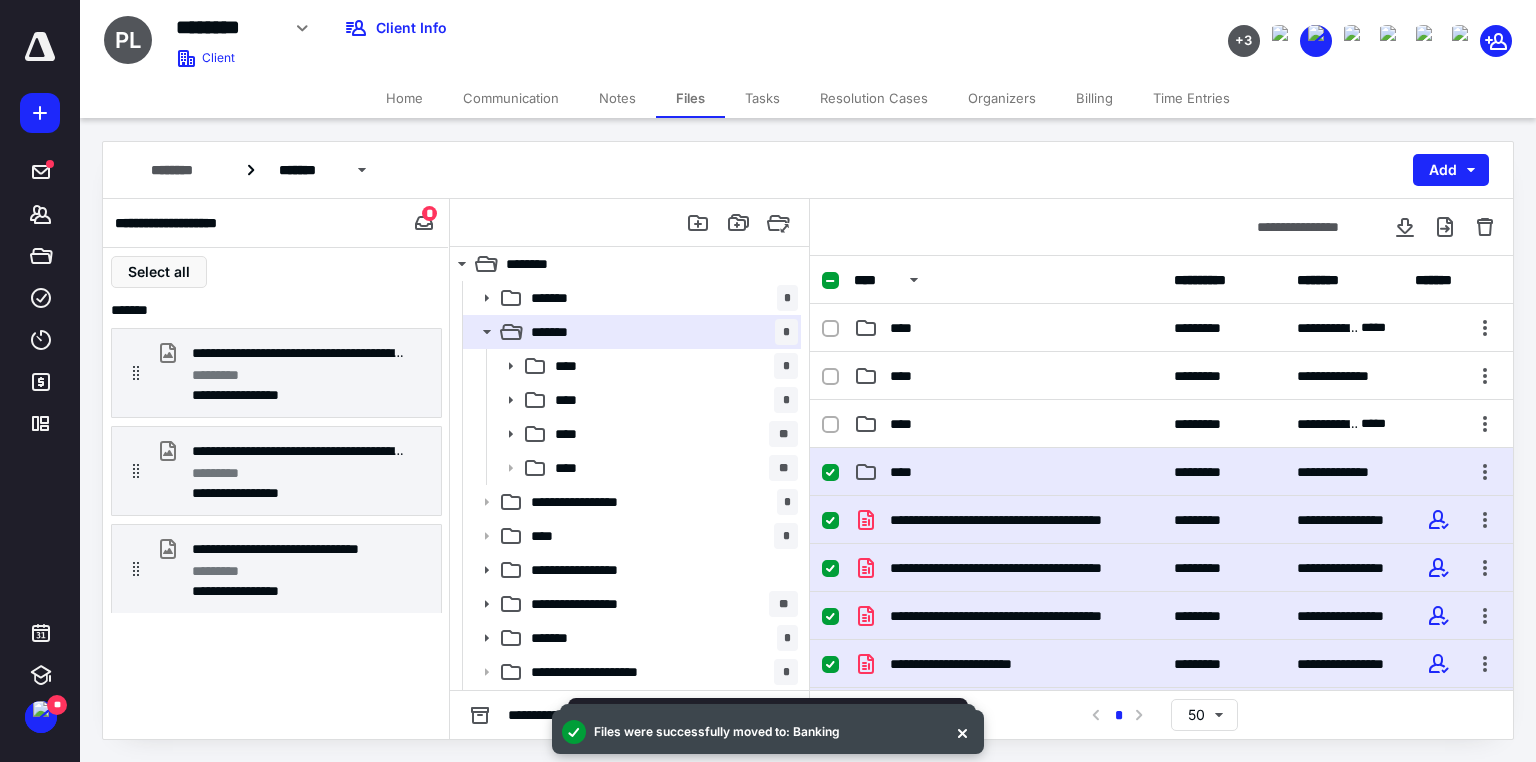 click at bounding box center [830, 473] 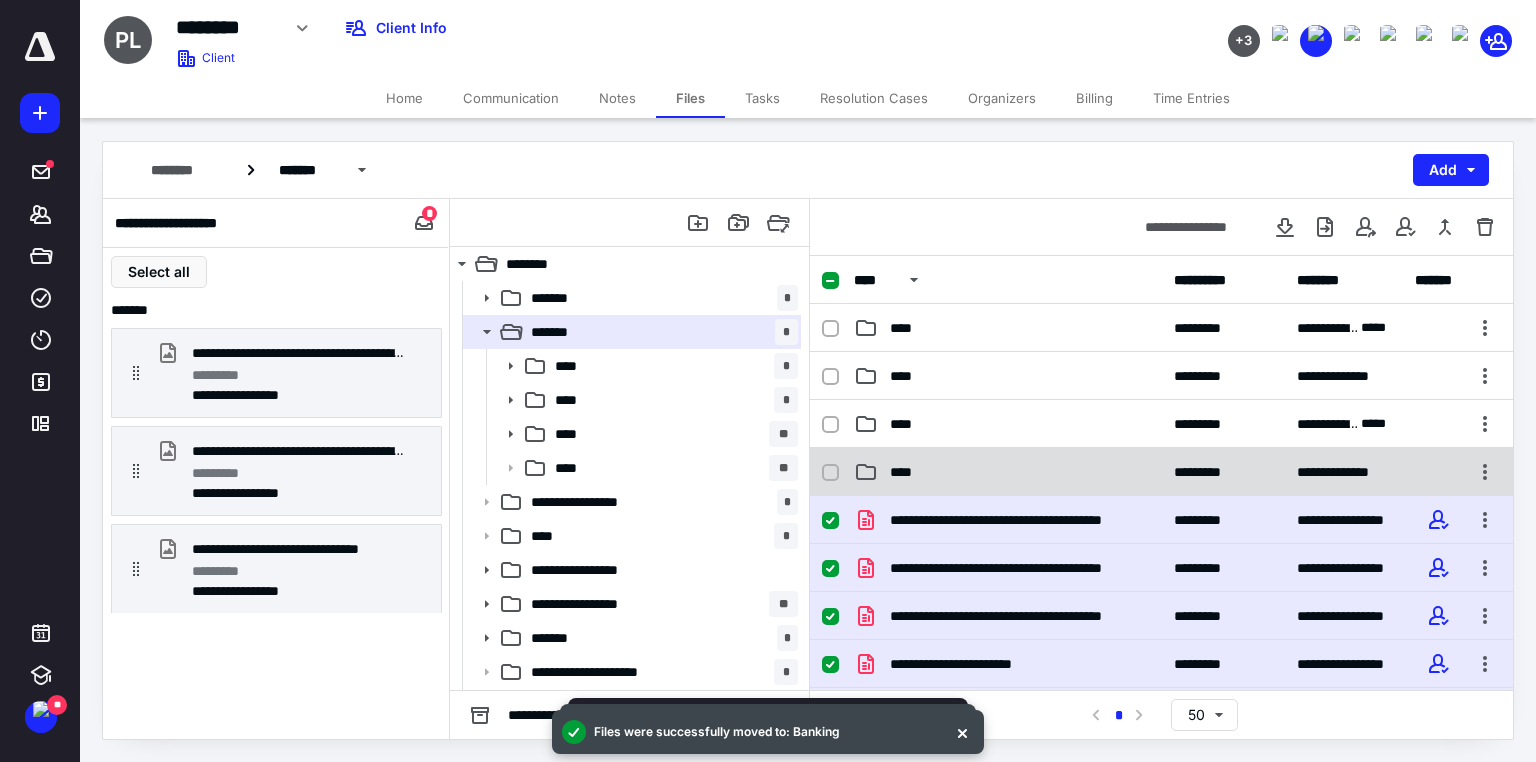 scroll, scrollTop: 104, scrollLeft: 0, axis: vertical 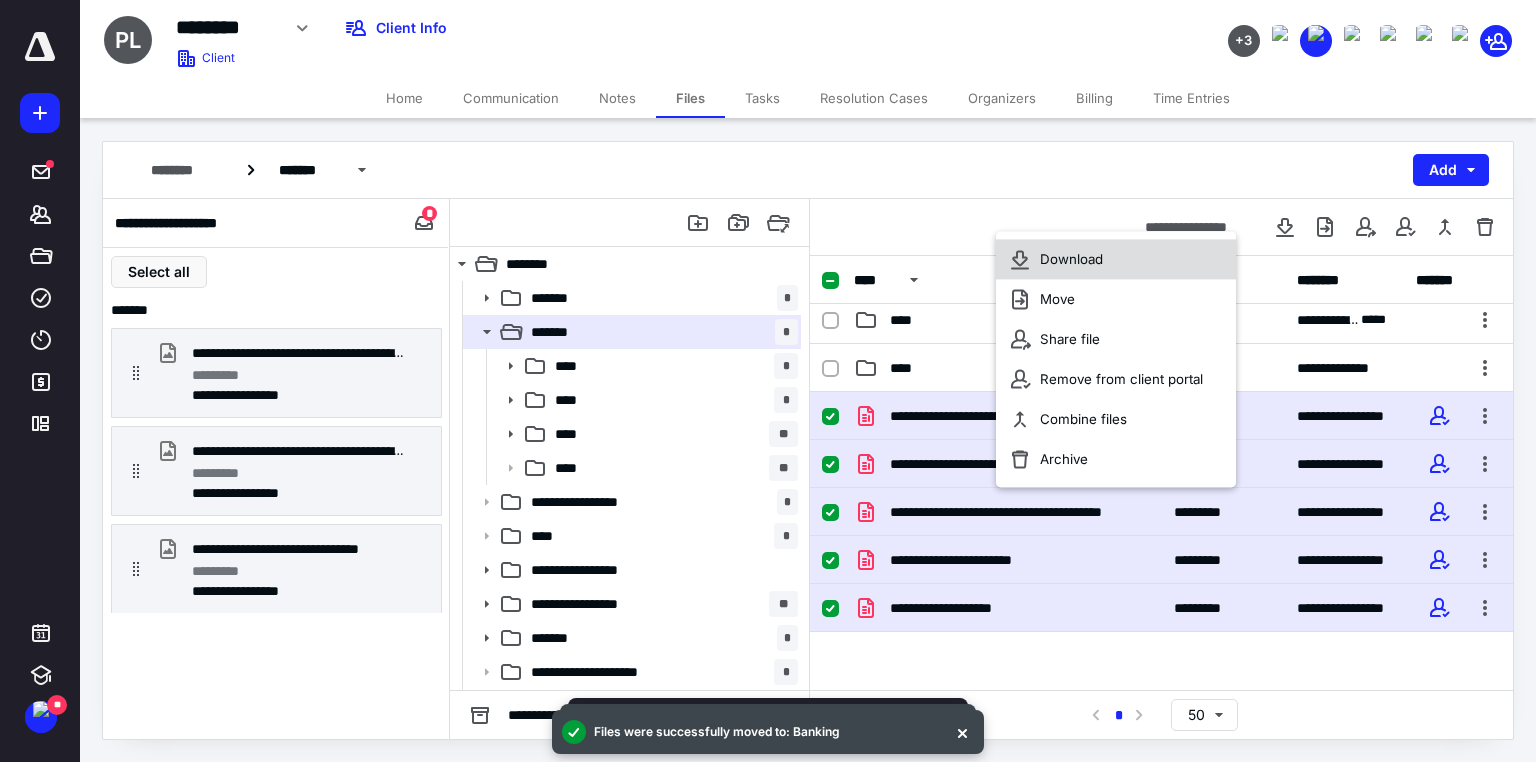 click on "Download" at bounding box center [1071, 260] 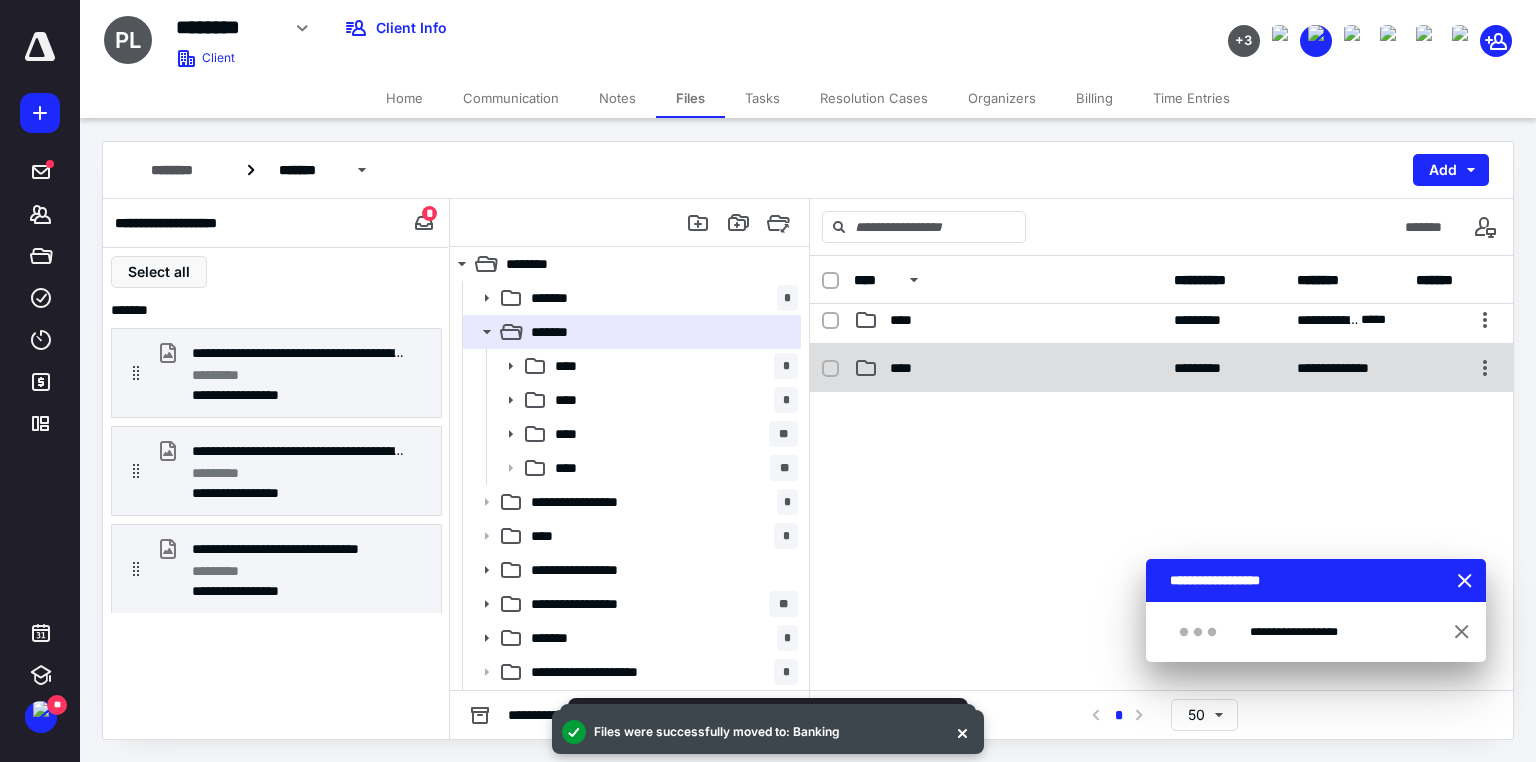 click on "****" at bounding box center (907, 368) 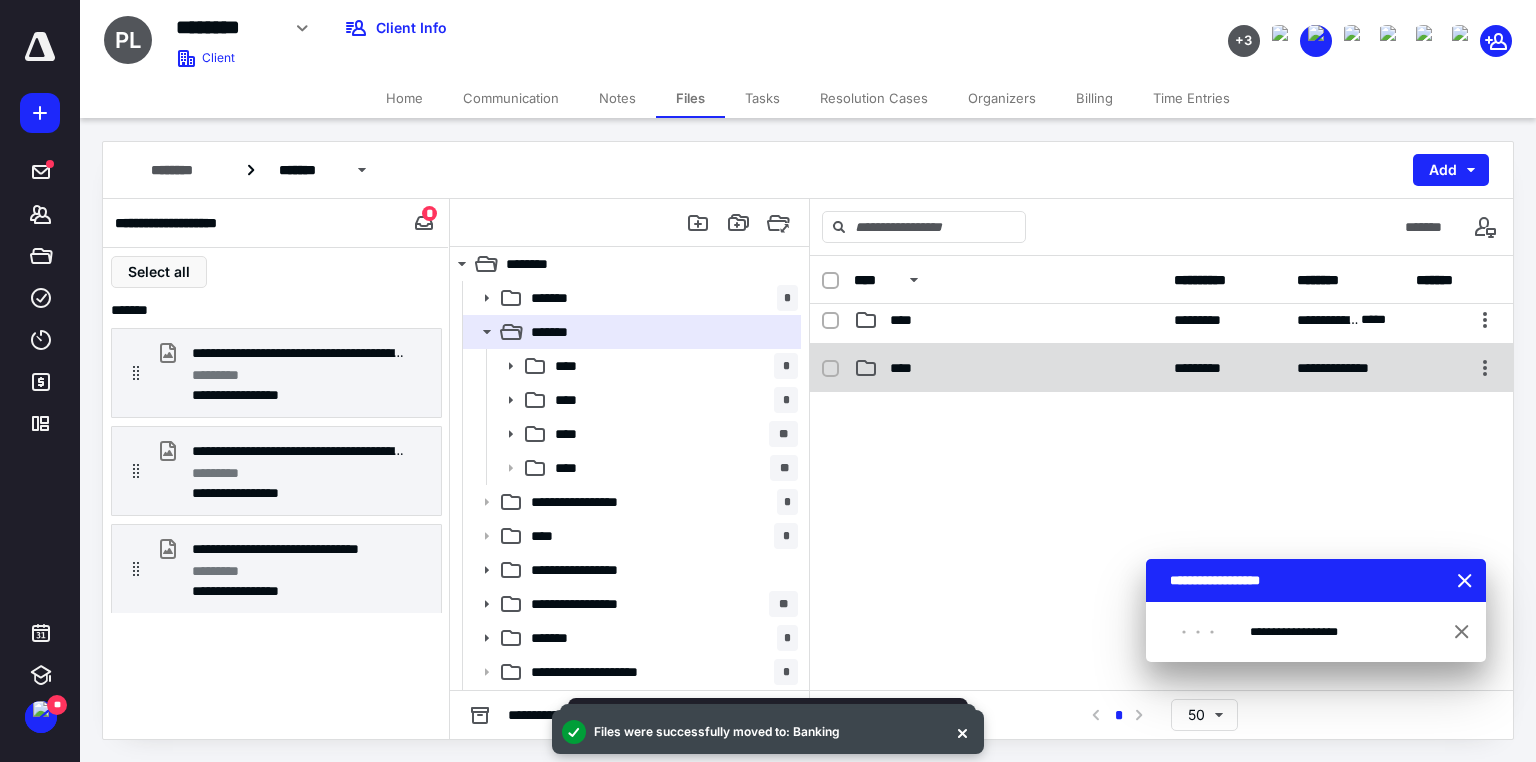 checkbox on "true" 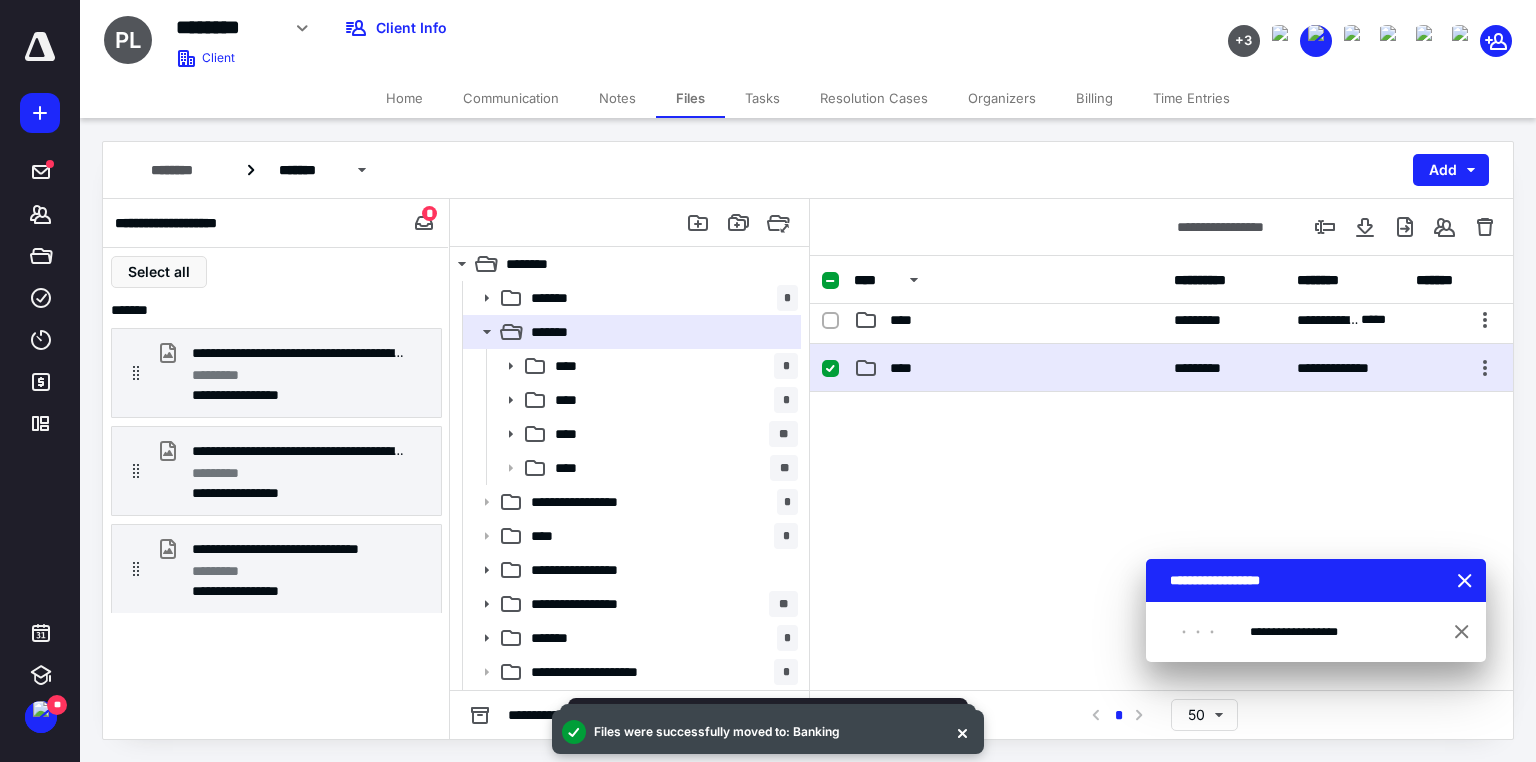 drag, startPoint x: 900, startPoint y: 361, endPoint x: 963, endPoint y: 424, distance: 89.09545 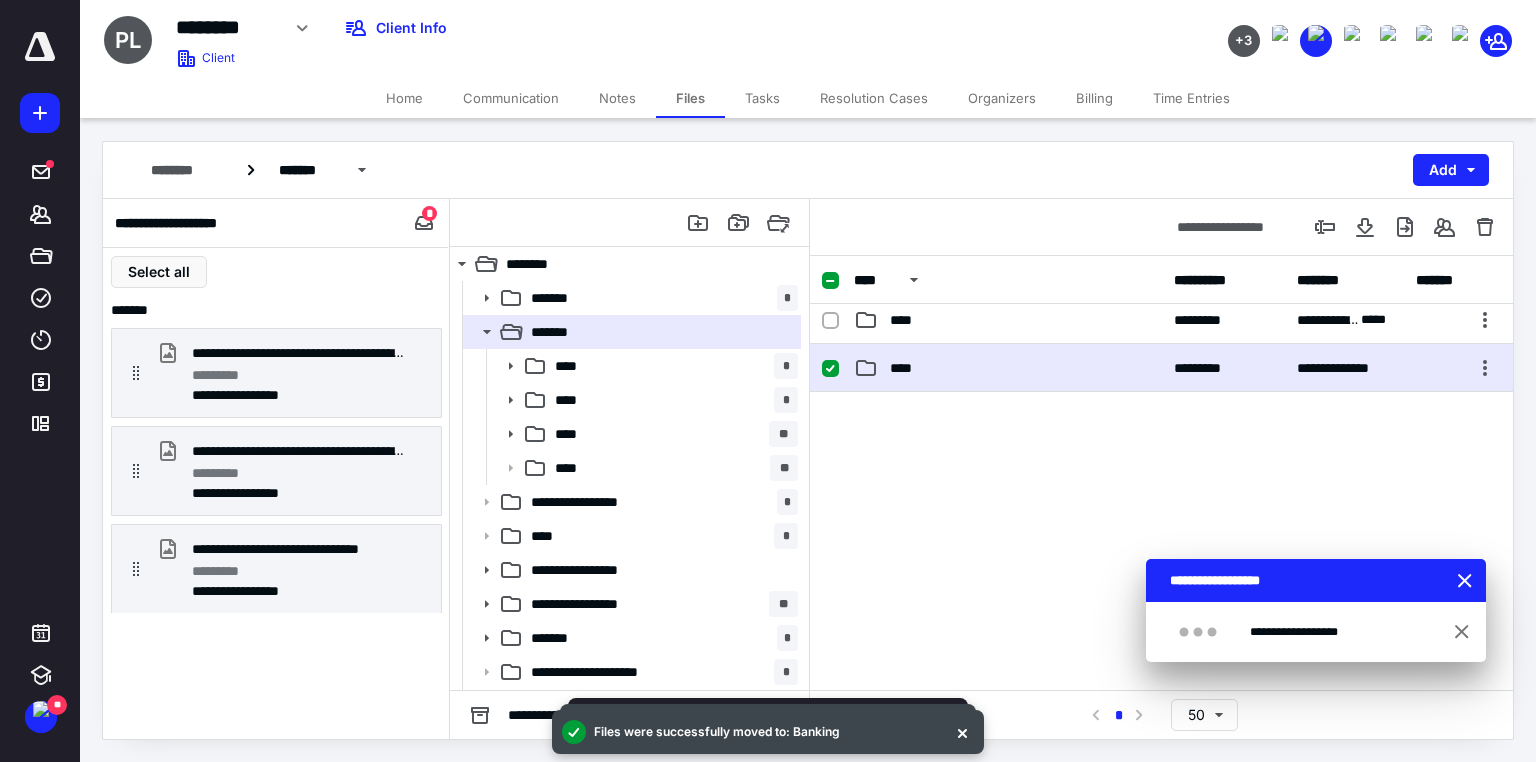 click on "****" at bounding box center (907, 368) 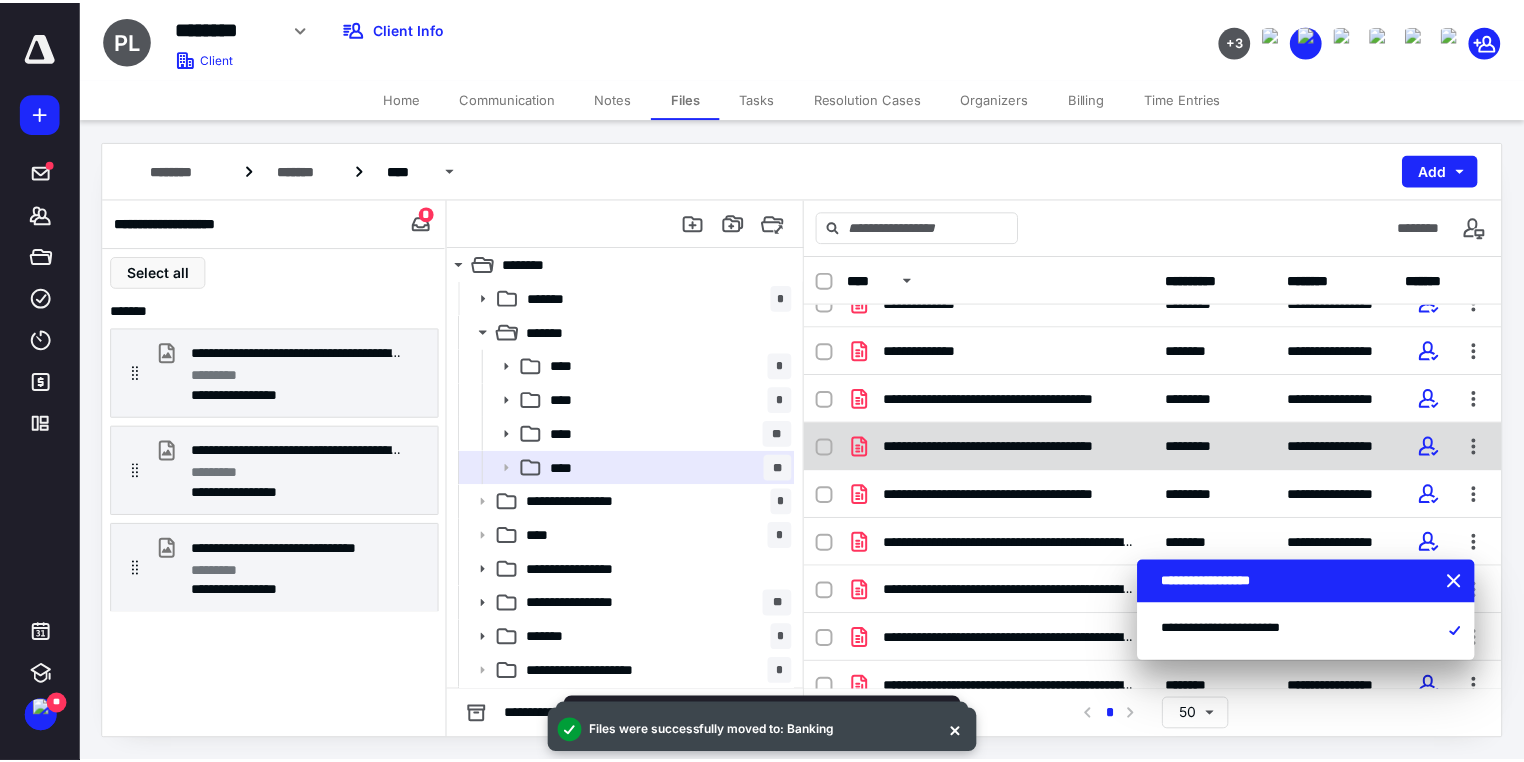 scroll, scrollTop: 0, scrollLeft: 0, axis: both 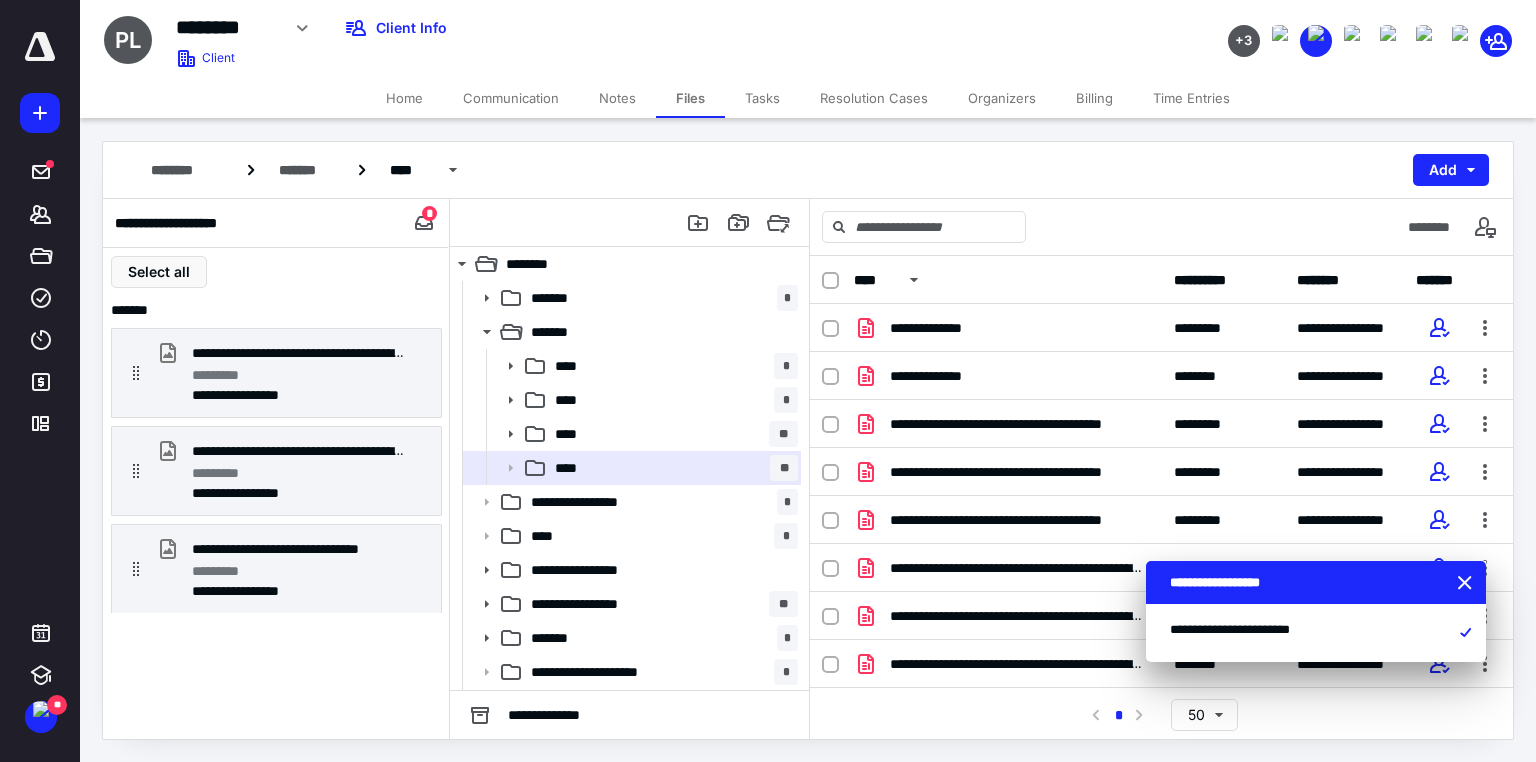 click on "Tasks" at bounding box center (762, 98) 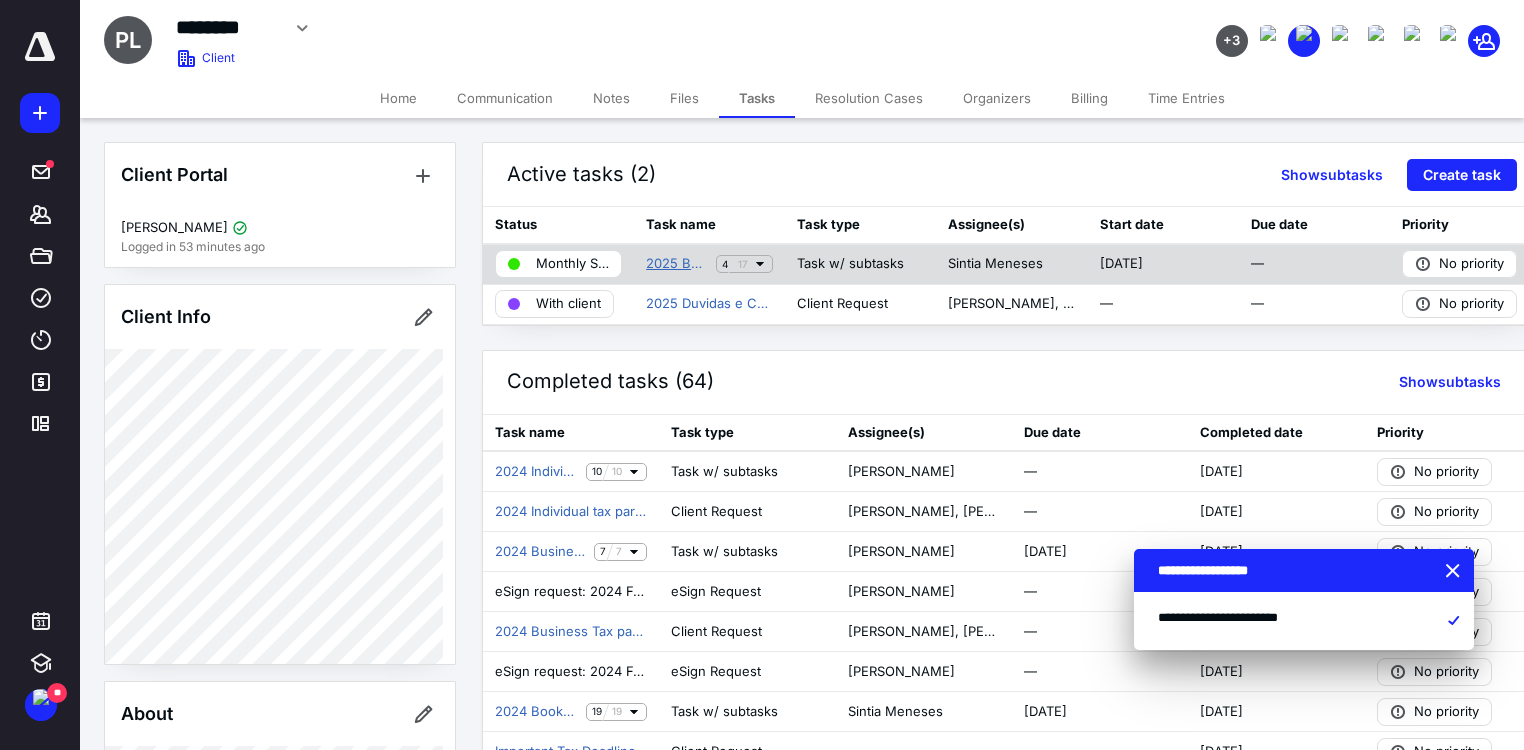 click on "2025 Bookkeeping - VIP" at bounding box center (677, 264) 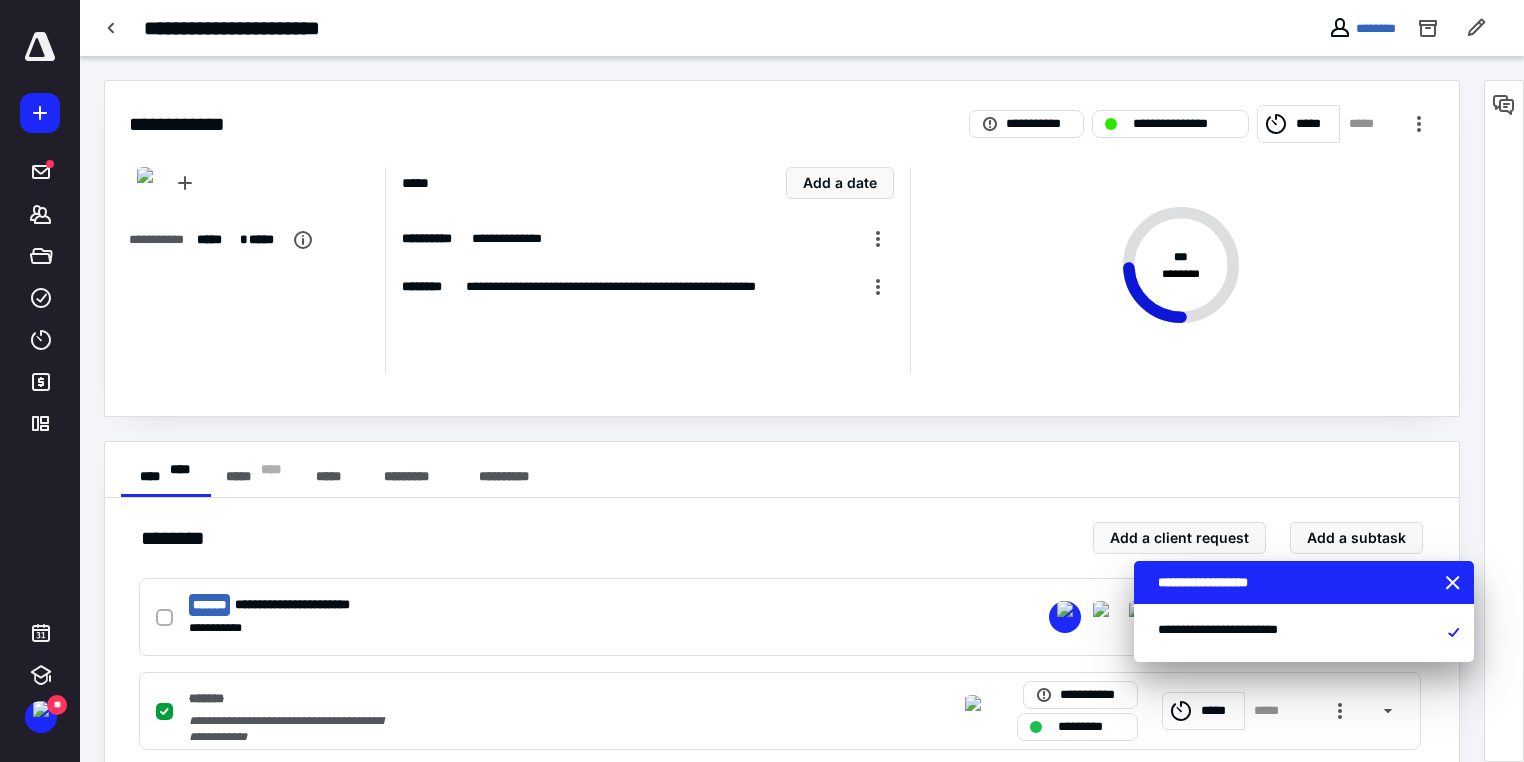 scroll, scrollTop: 240, scrollLeft: 0, axis: vertical 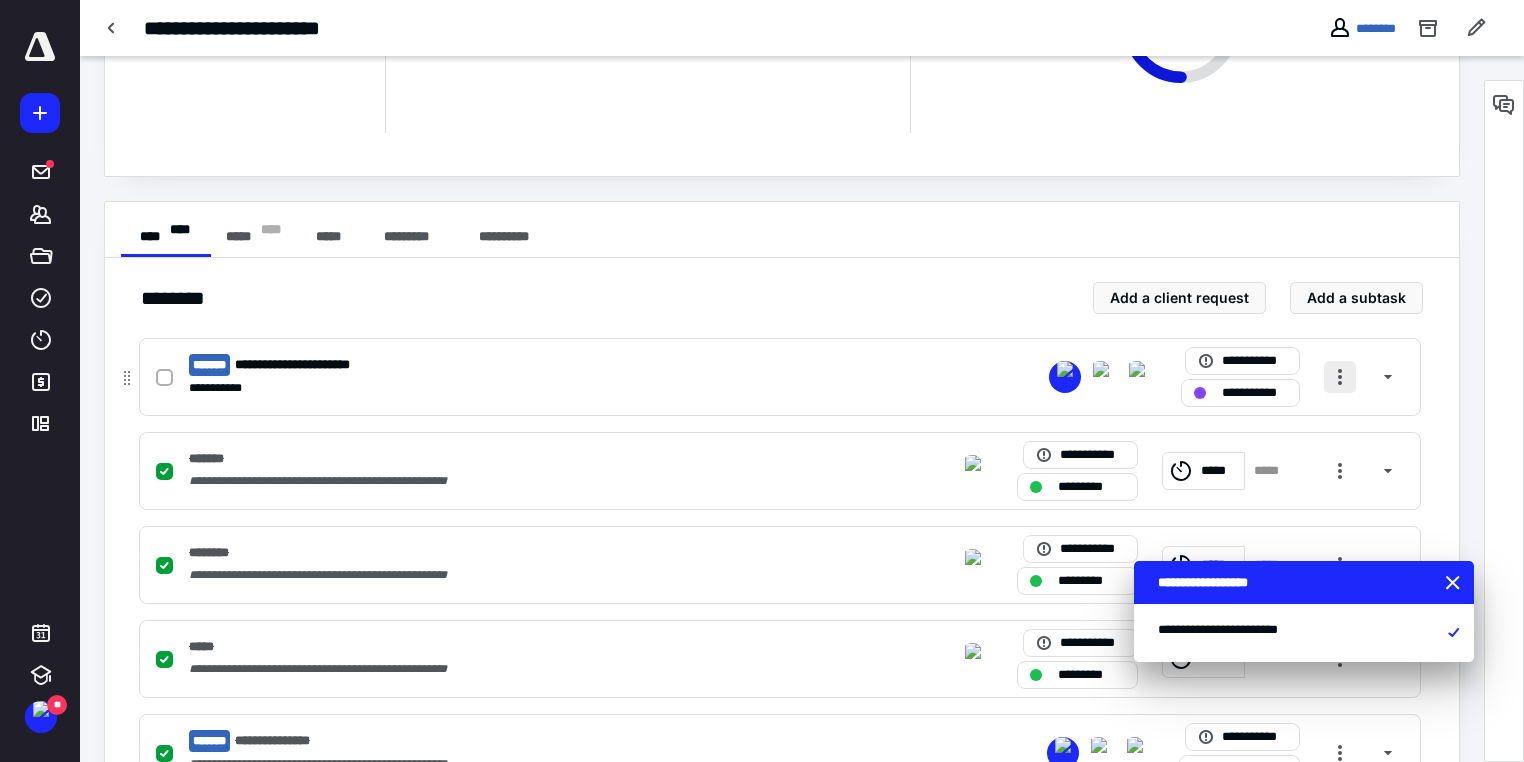 click at bounding box center (1340, 377) 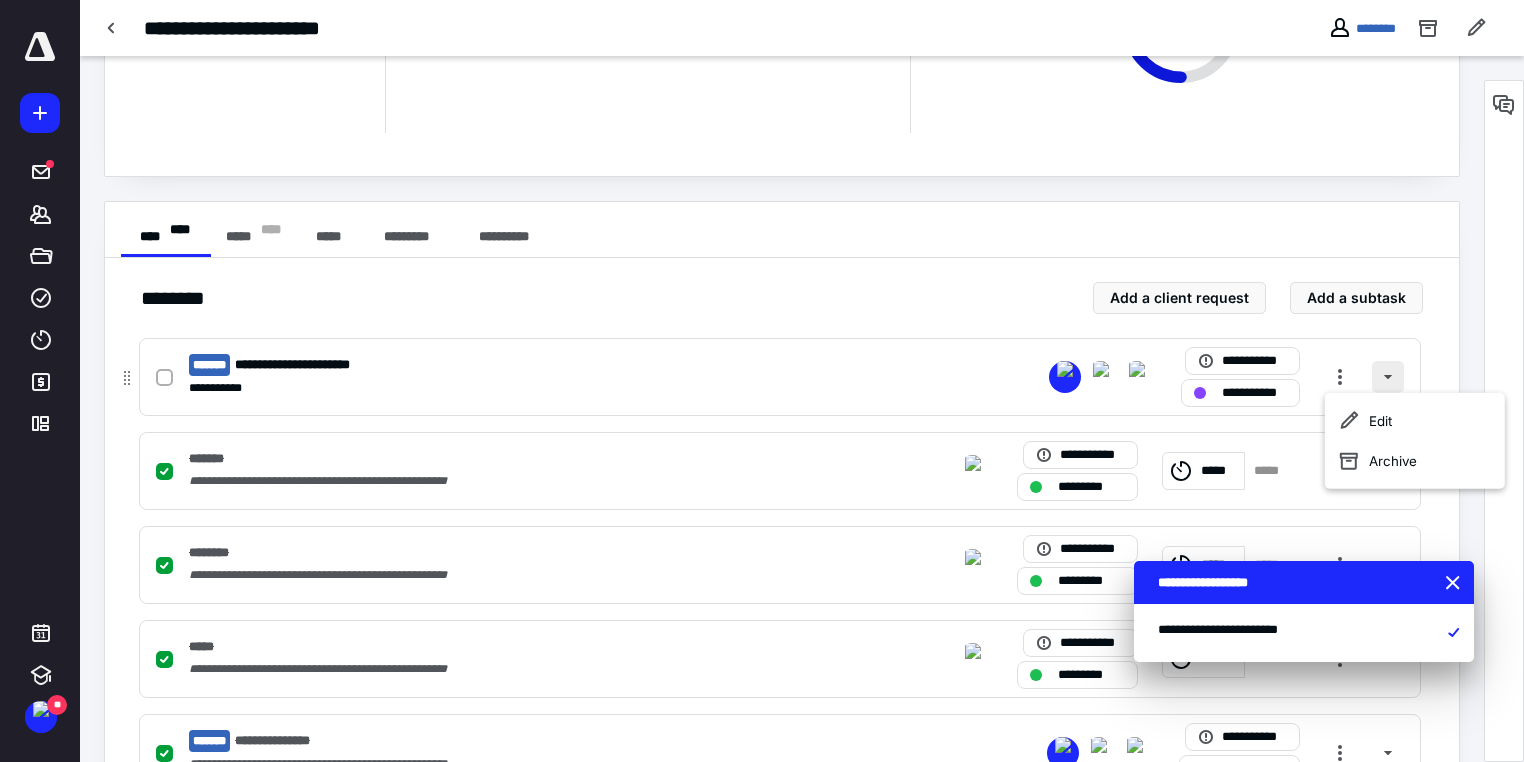 click at bounding box center [1388, 377] 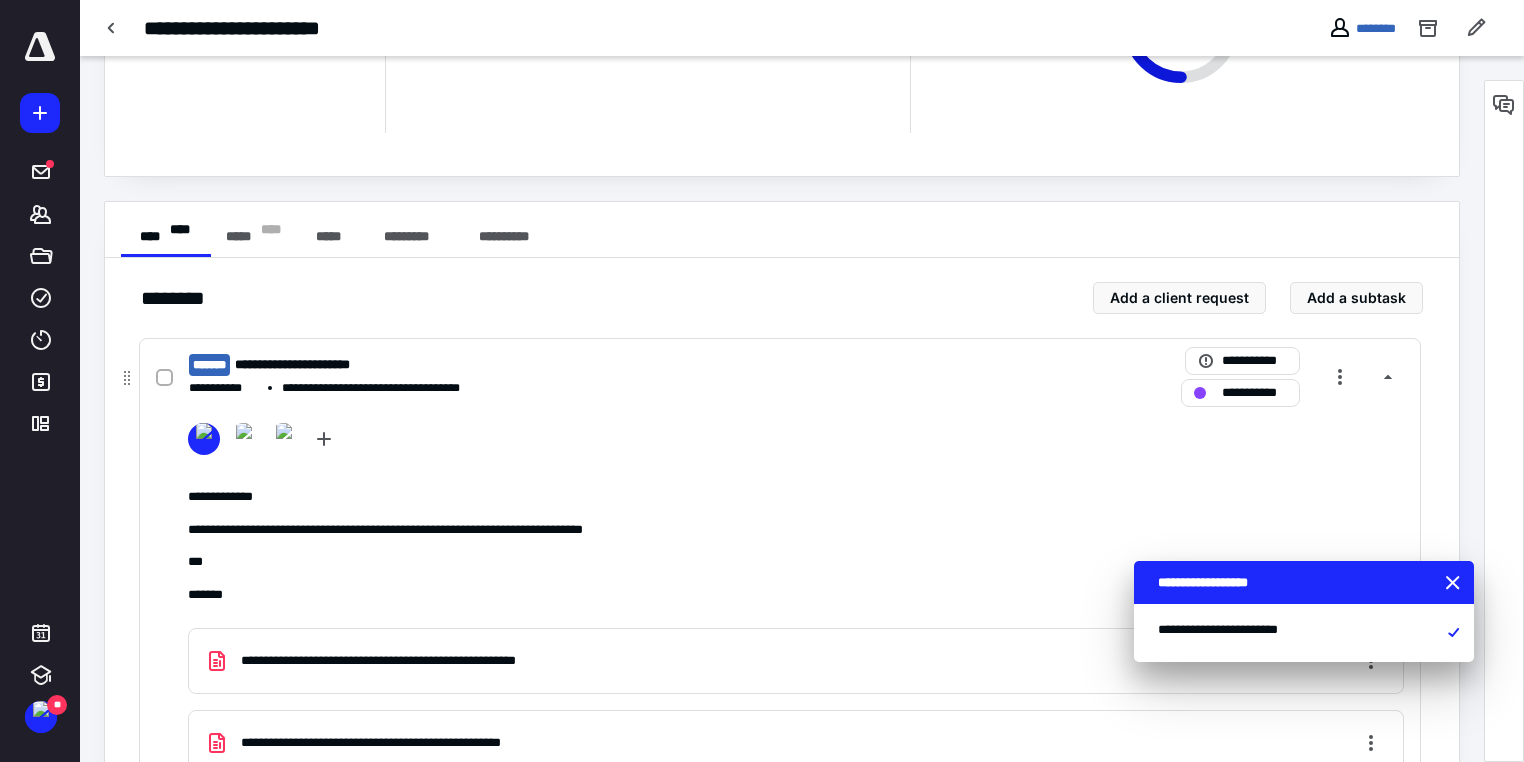 scroll, scrollTop: 753, scrollLeft: 0, axis: vertical 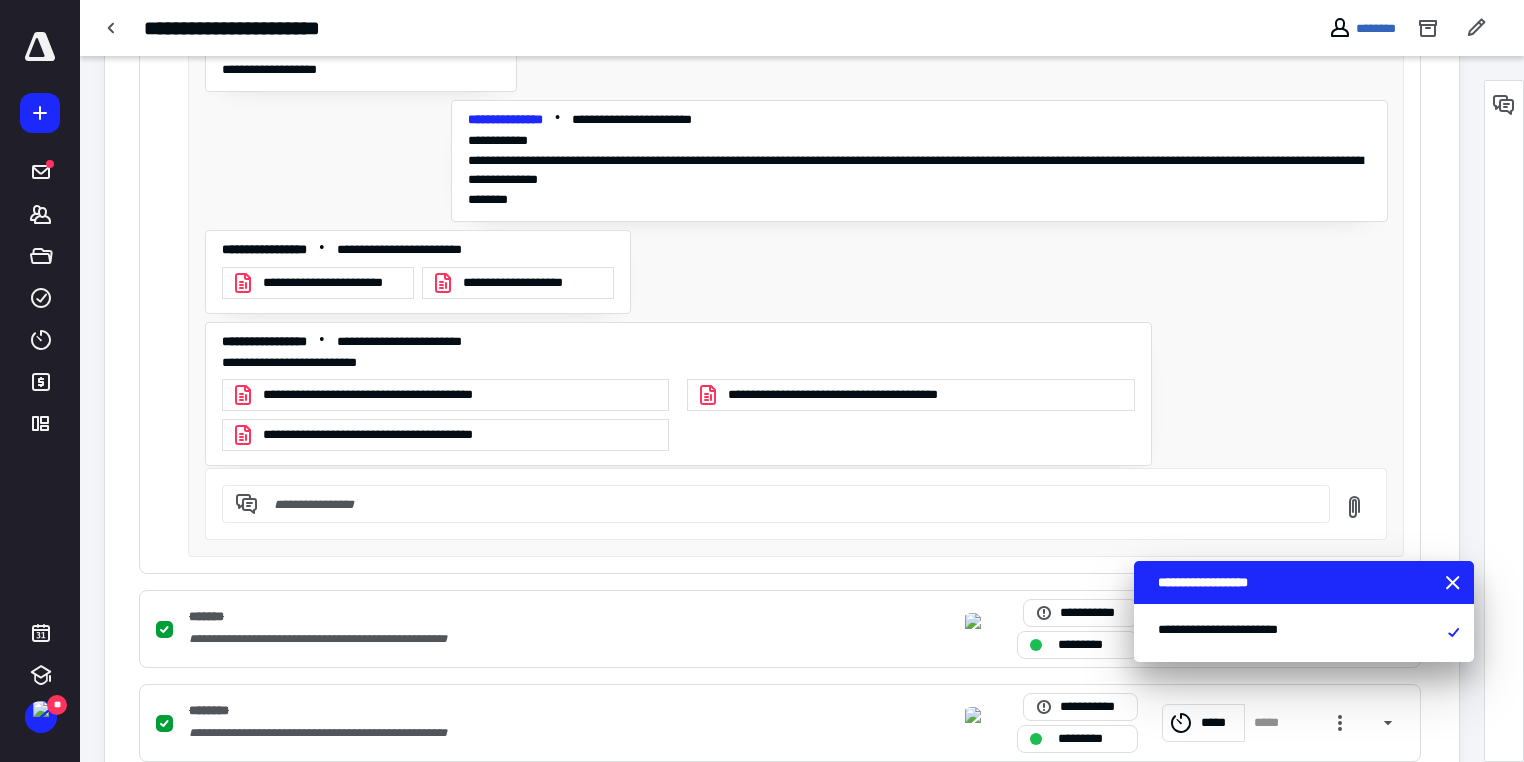click at bounding box center (788, 504) 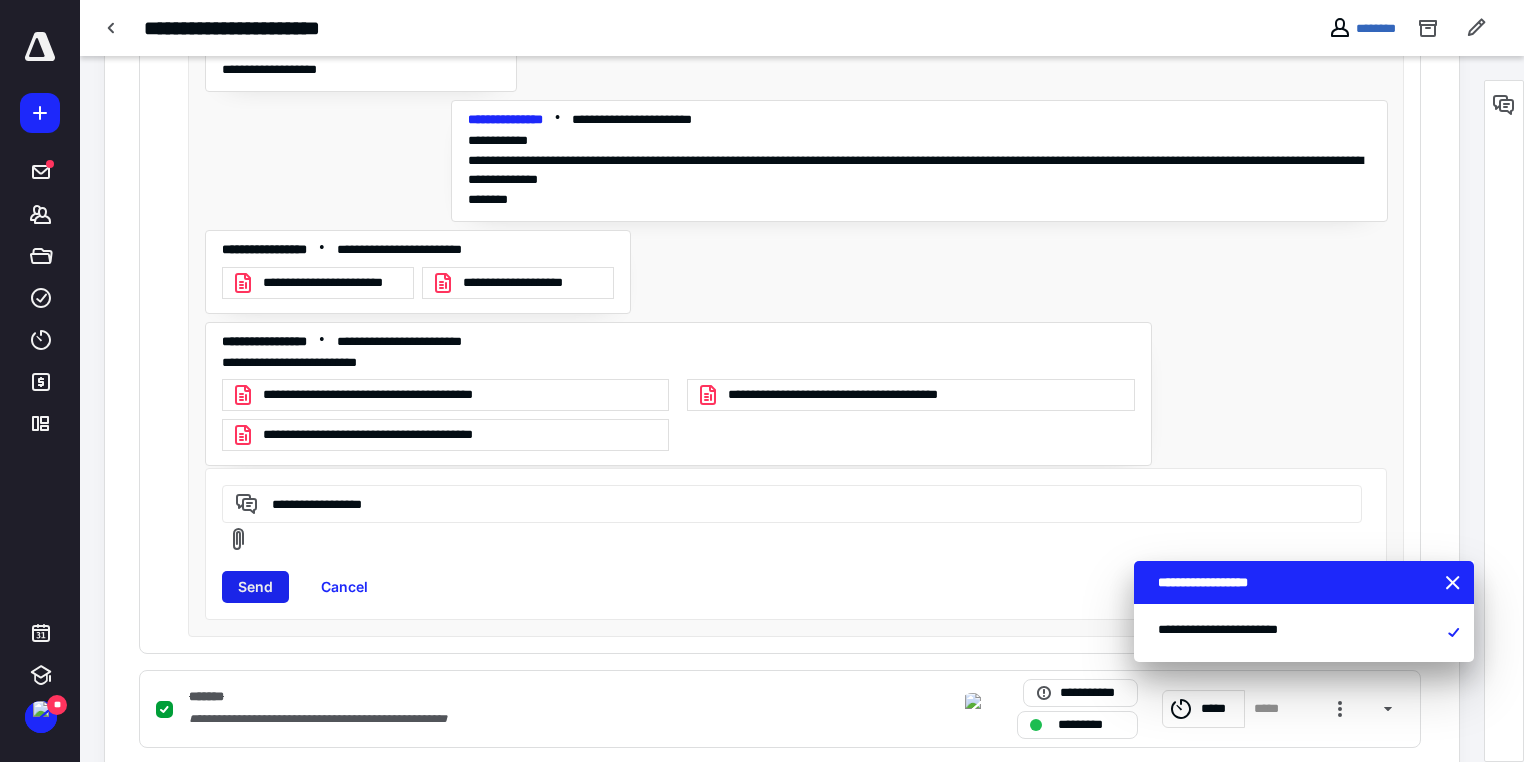 type on "**********" 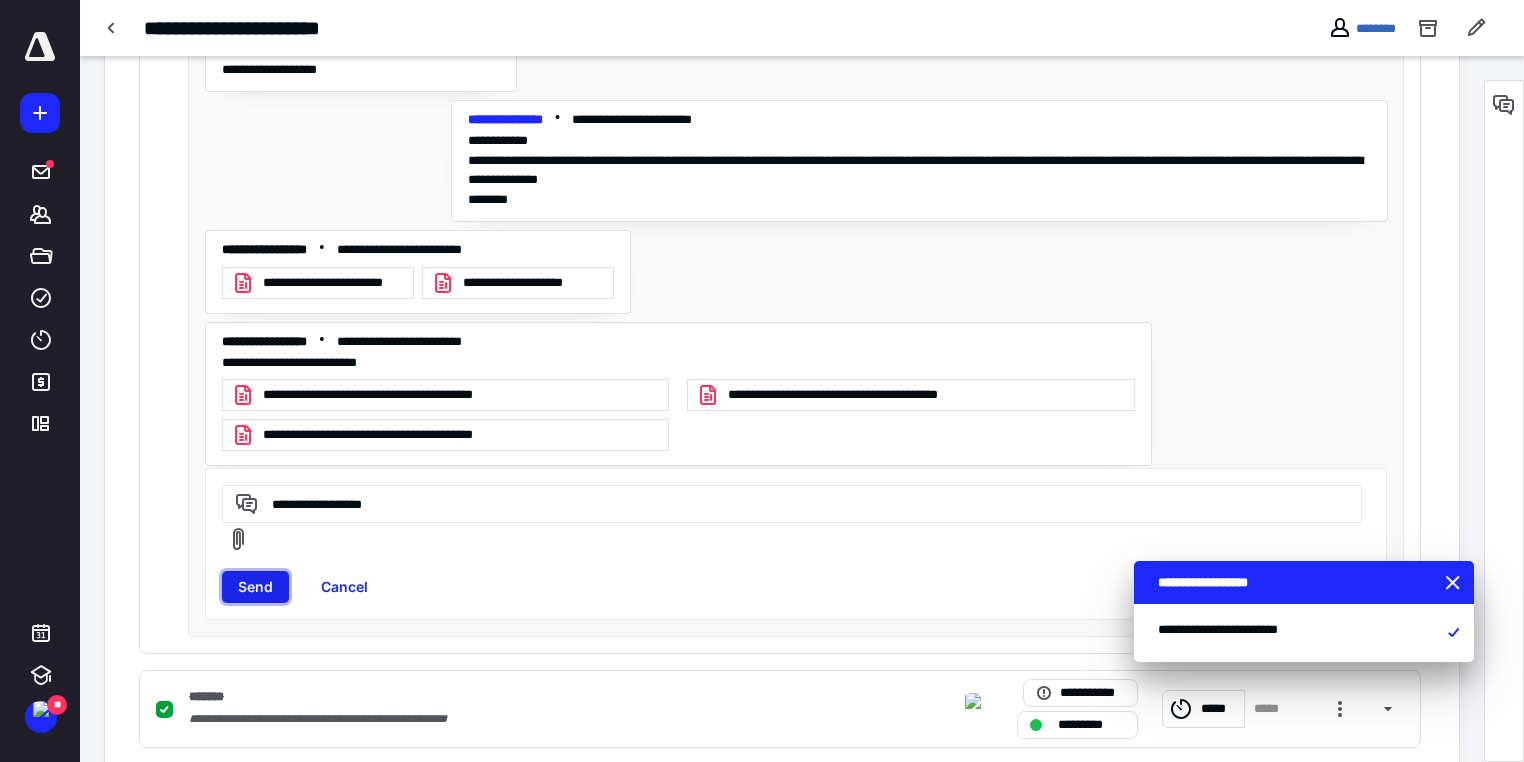 click on "Send" at bounding box center [255, 587] 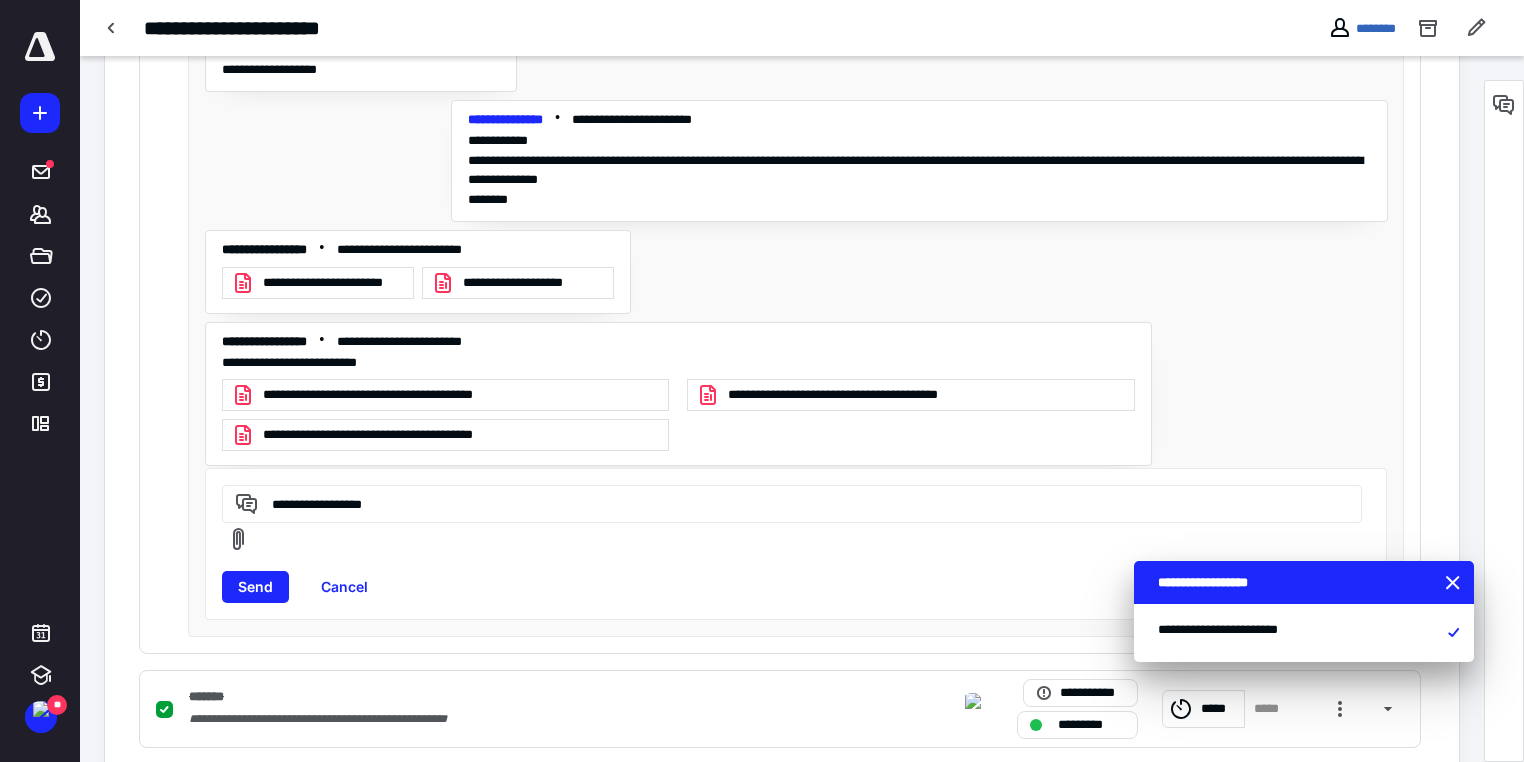 type 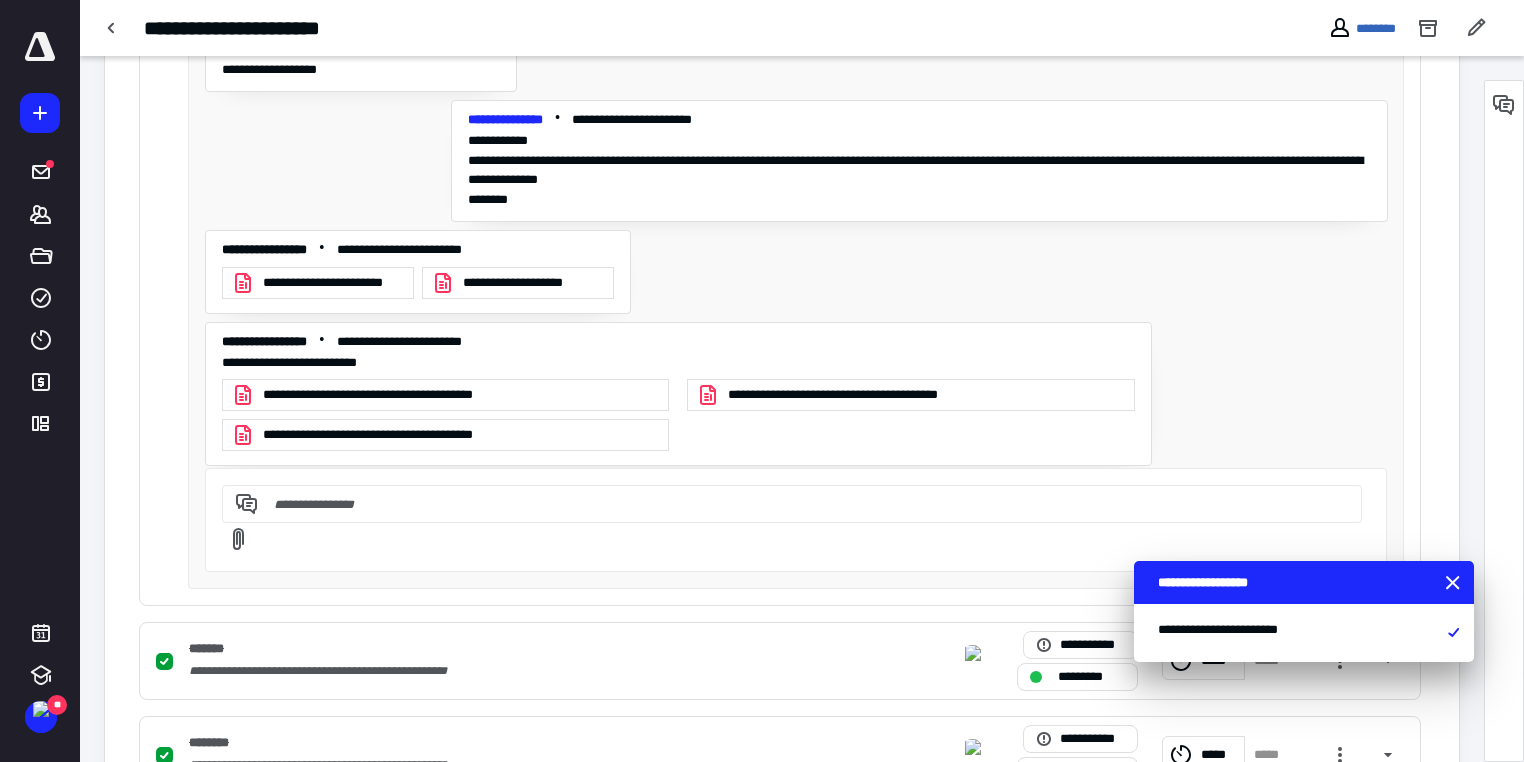 scroll, scrollTop: 824, scrollLeft: 0, axis: vertical 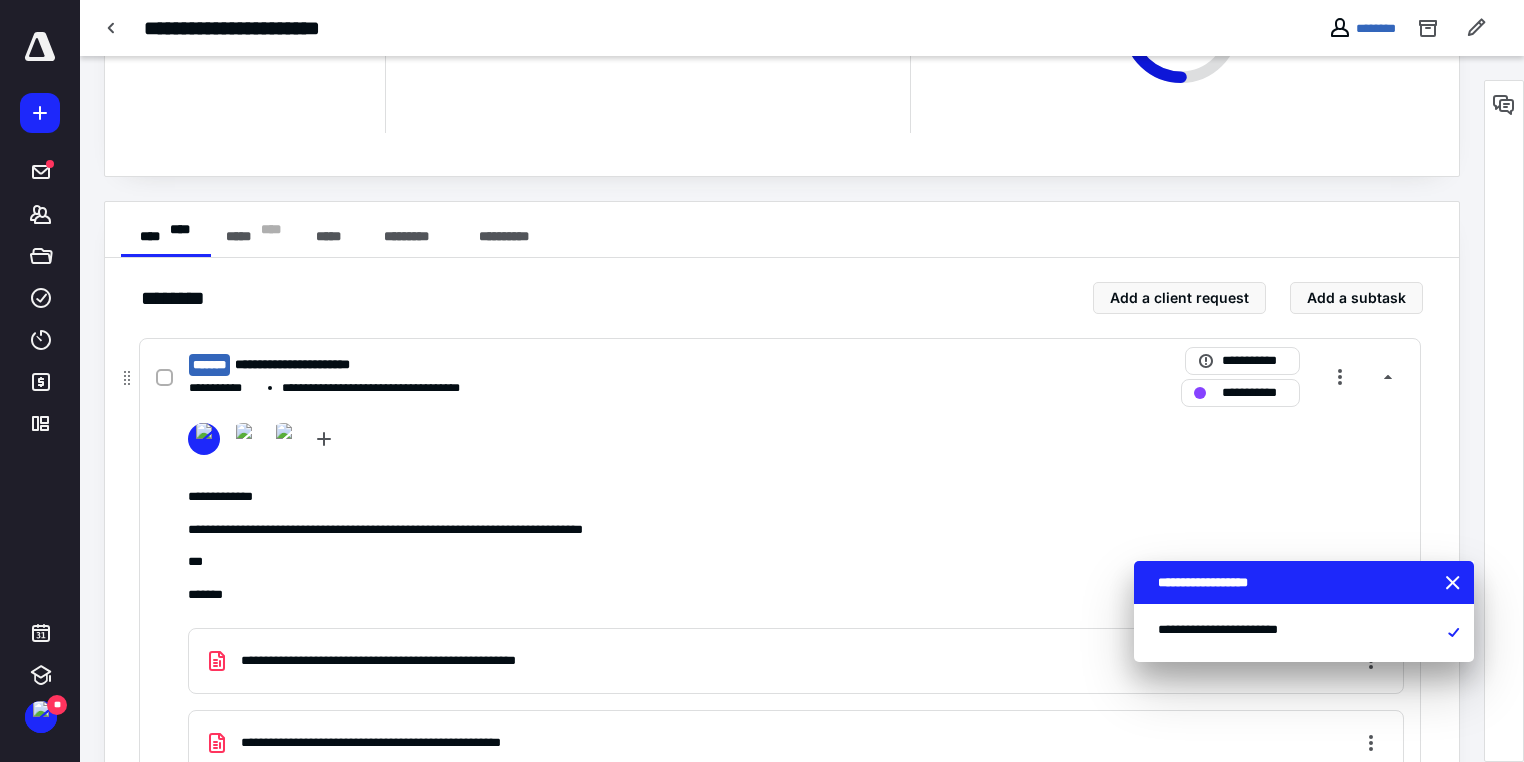 click 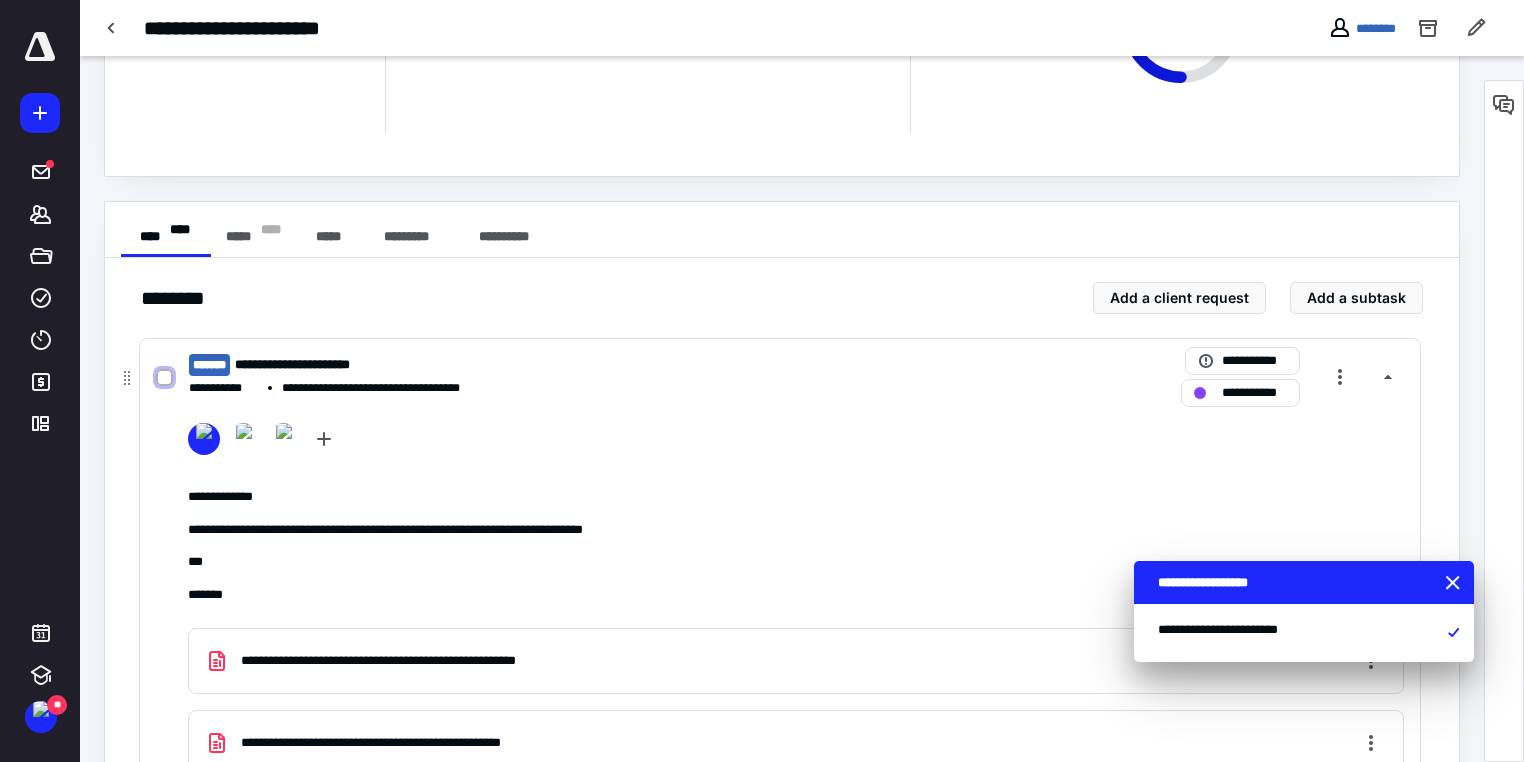 click at bounding box center (164, 378) 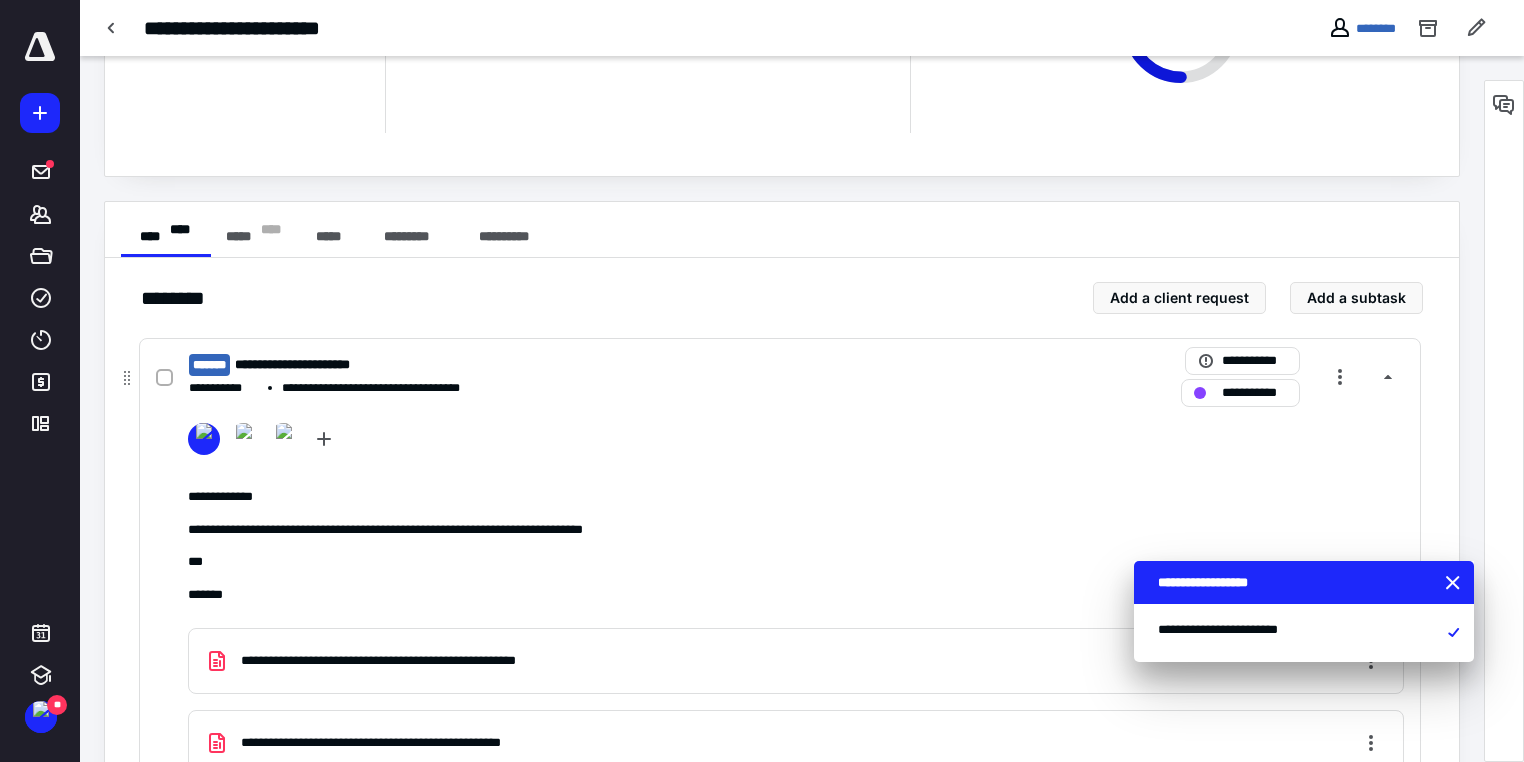 checkbox on "true" 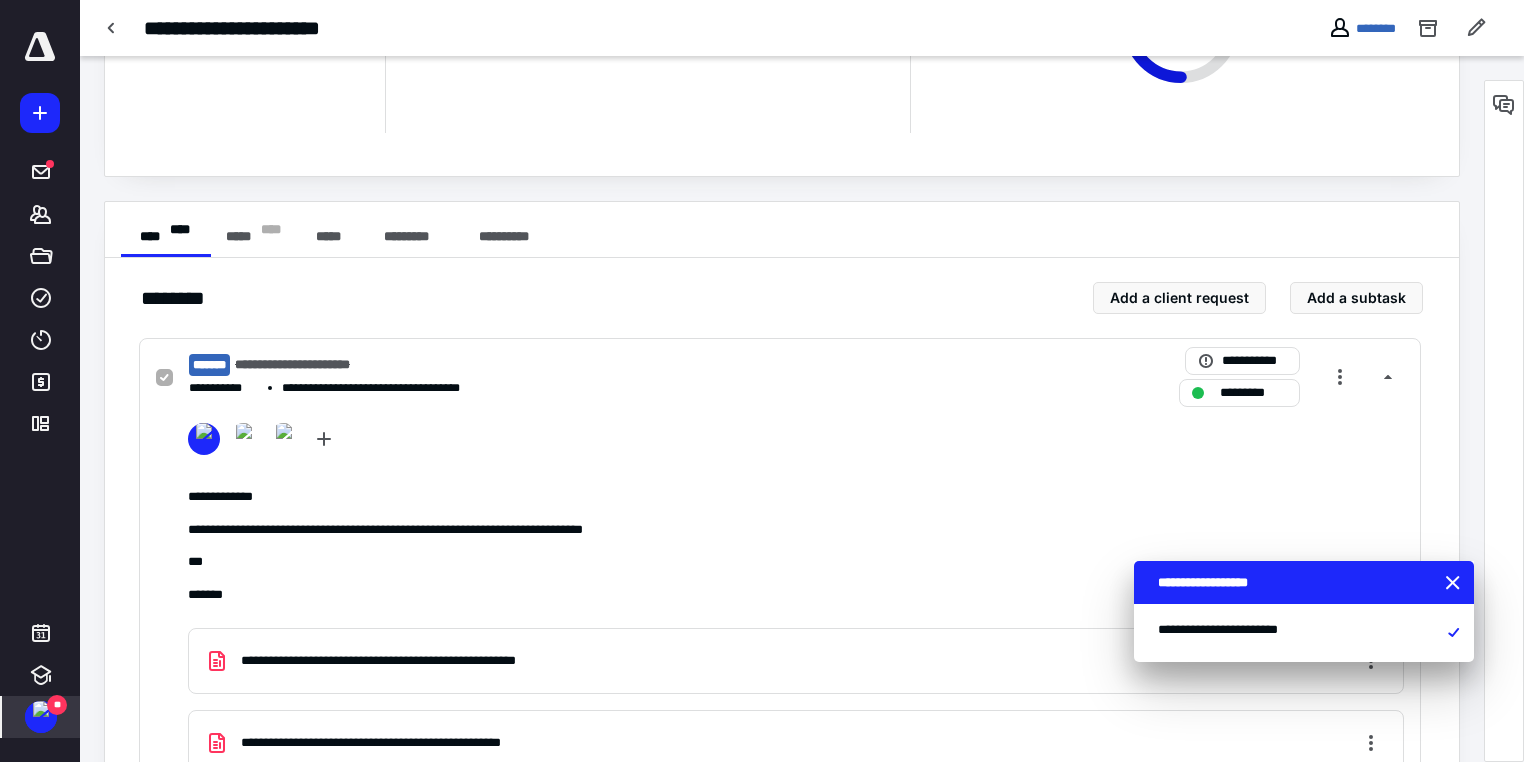 click at bounding box center (41, 709) 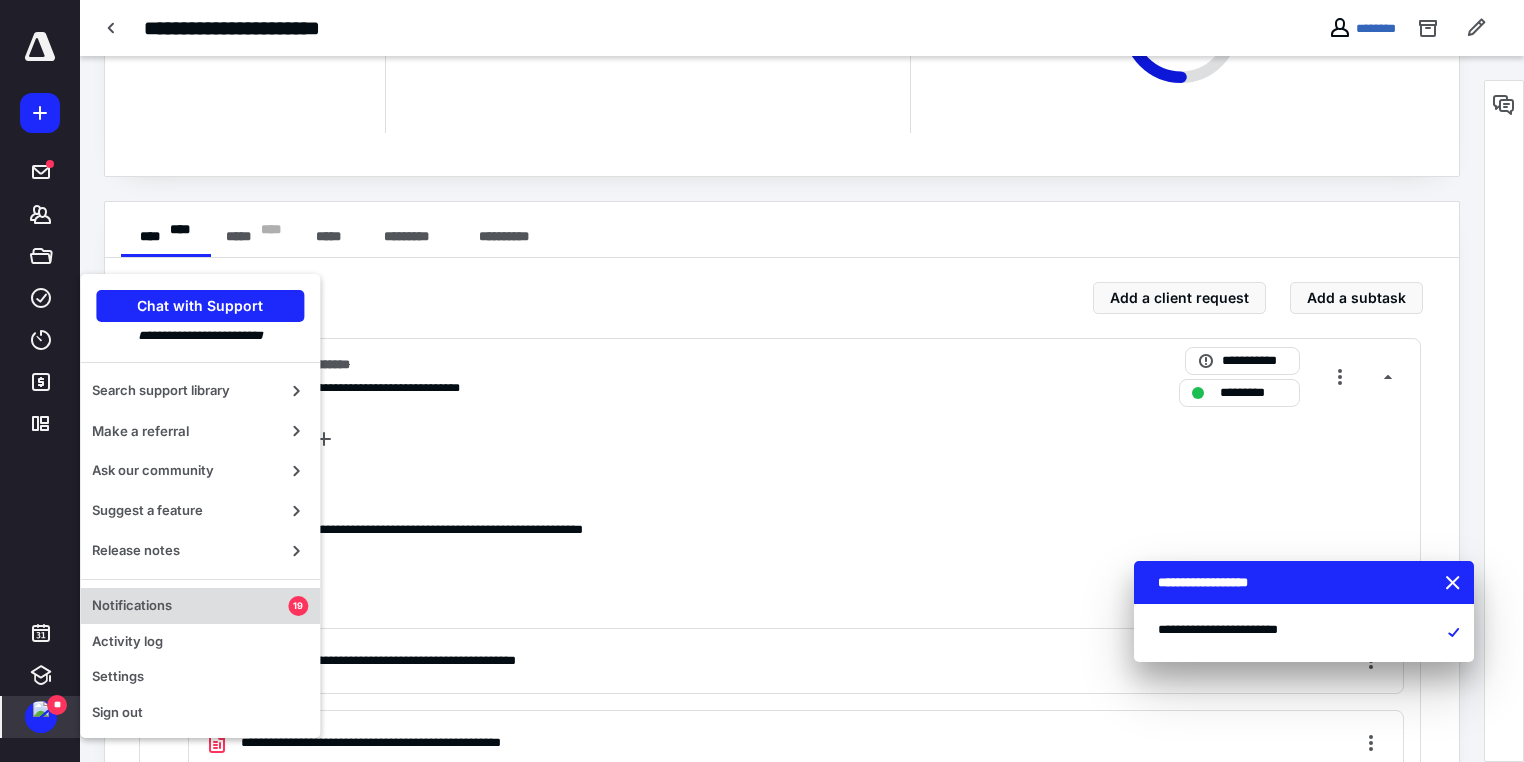 click on "Notifications" at bounding box center [190, 606] 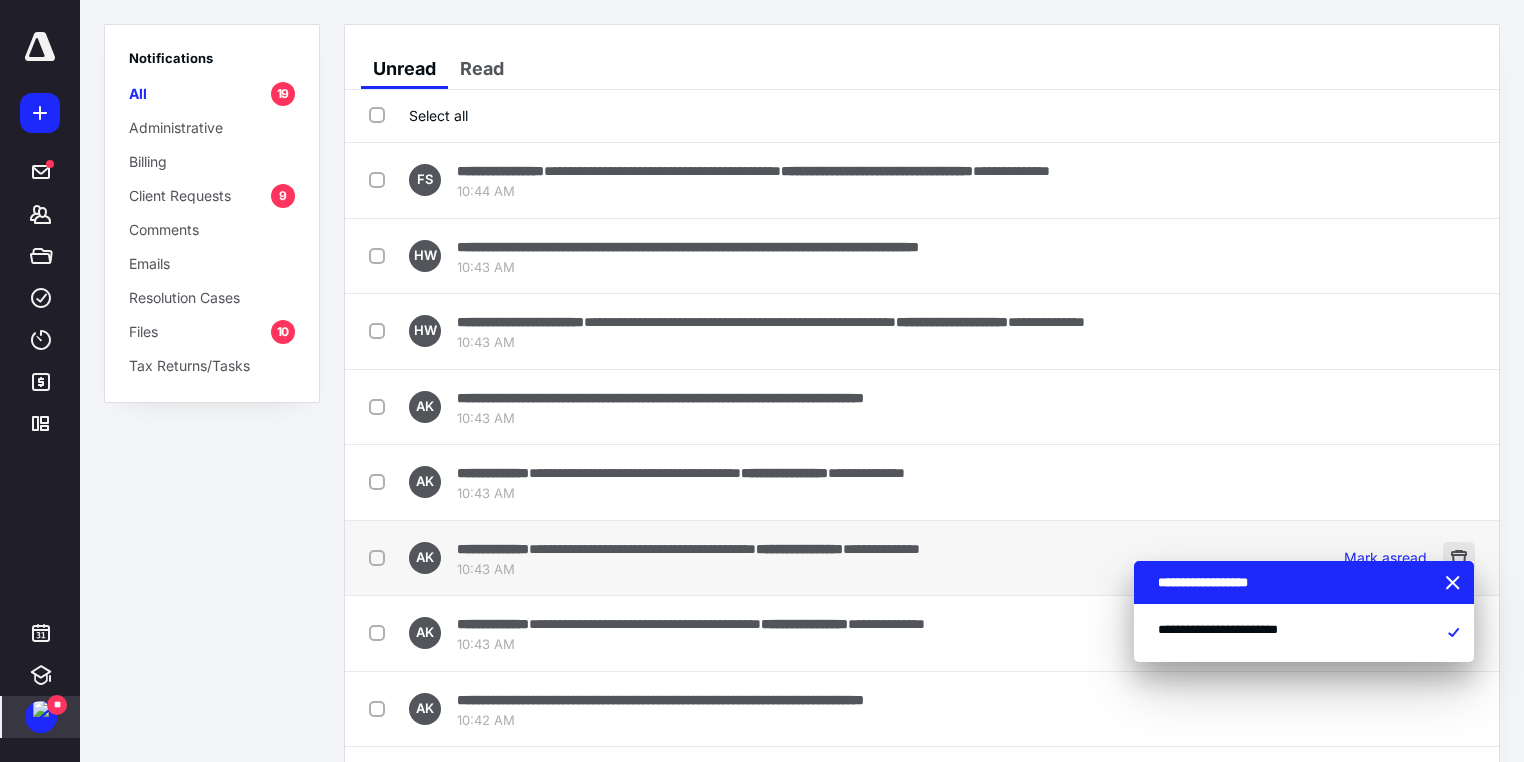 click at bounding box center [1455, 584] 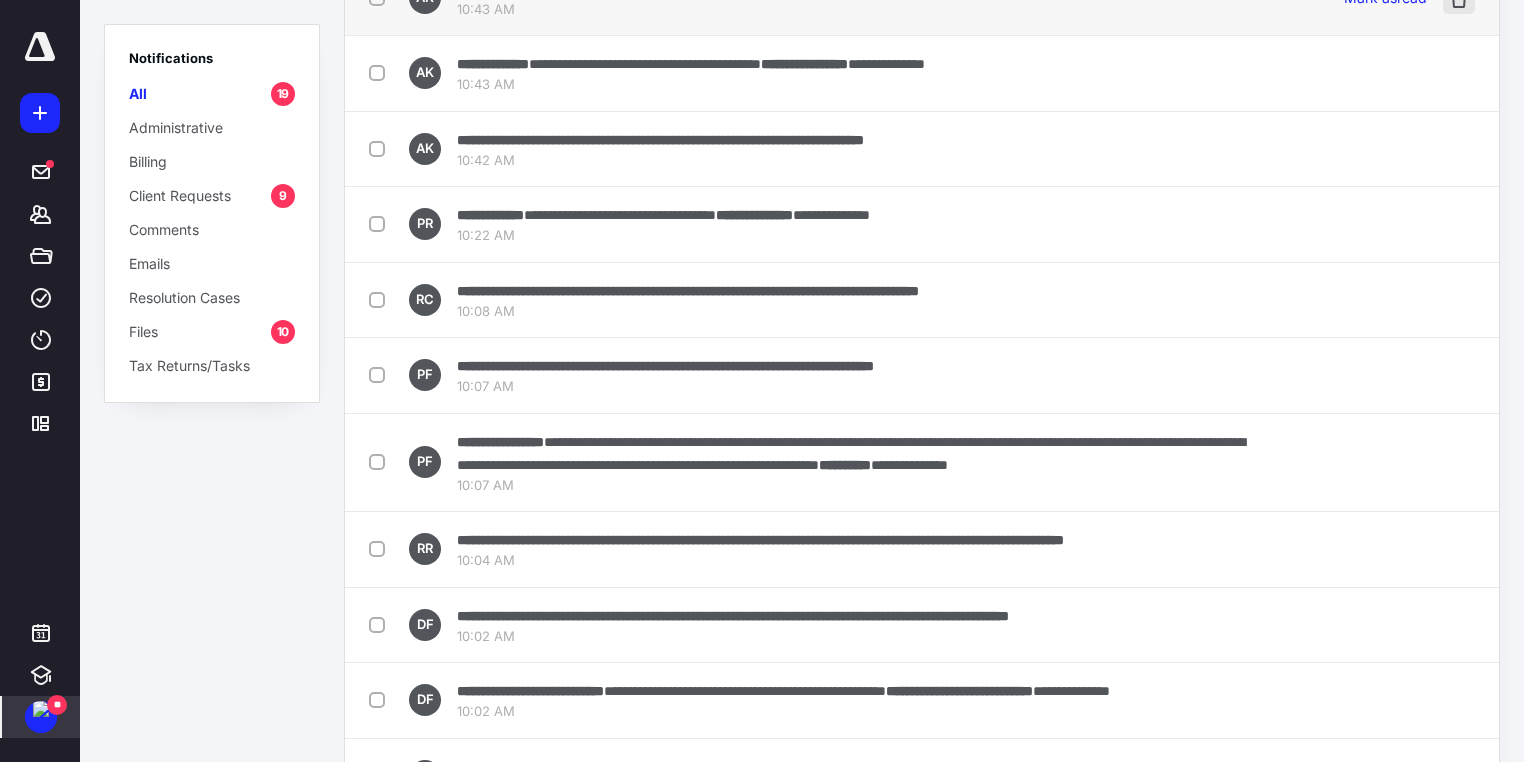 scroll, scrollTop: 640, scrollLeft: 0, axis: vertical 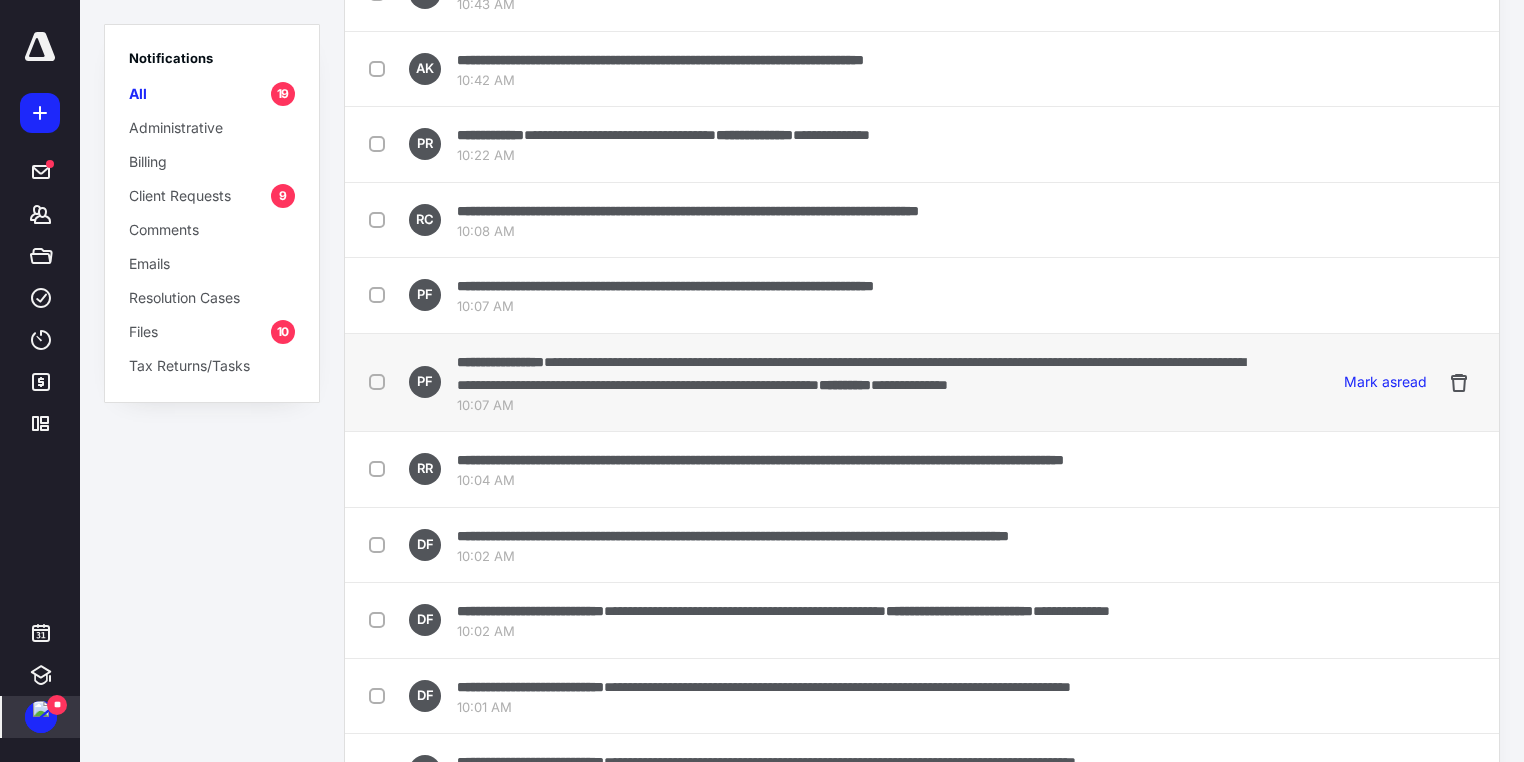 click at bounding box center (381, 381) 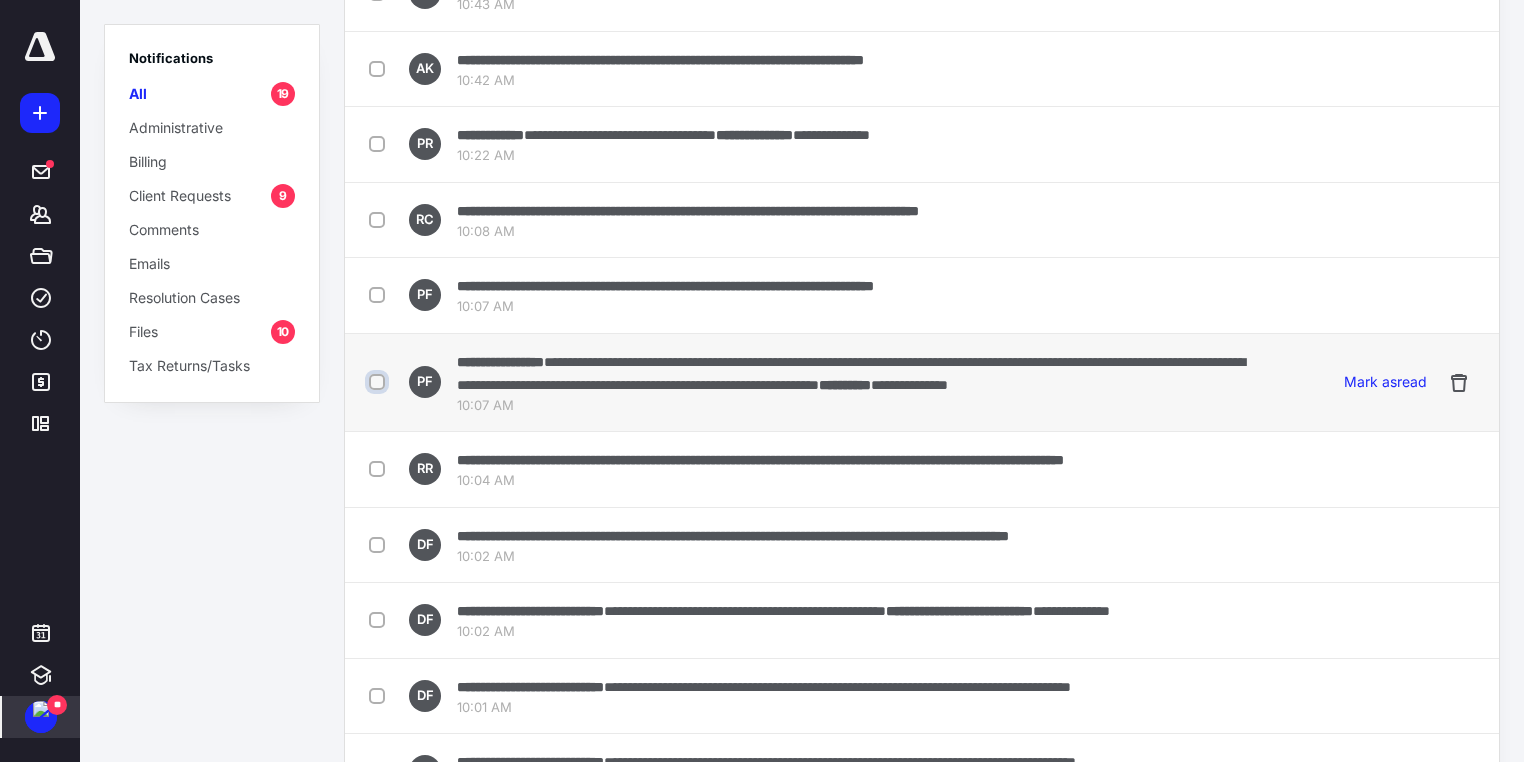 click at bounding box center [379, 382] 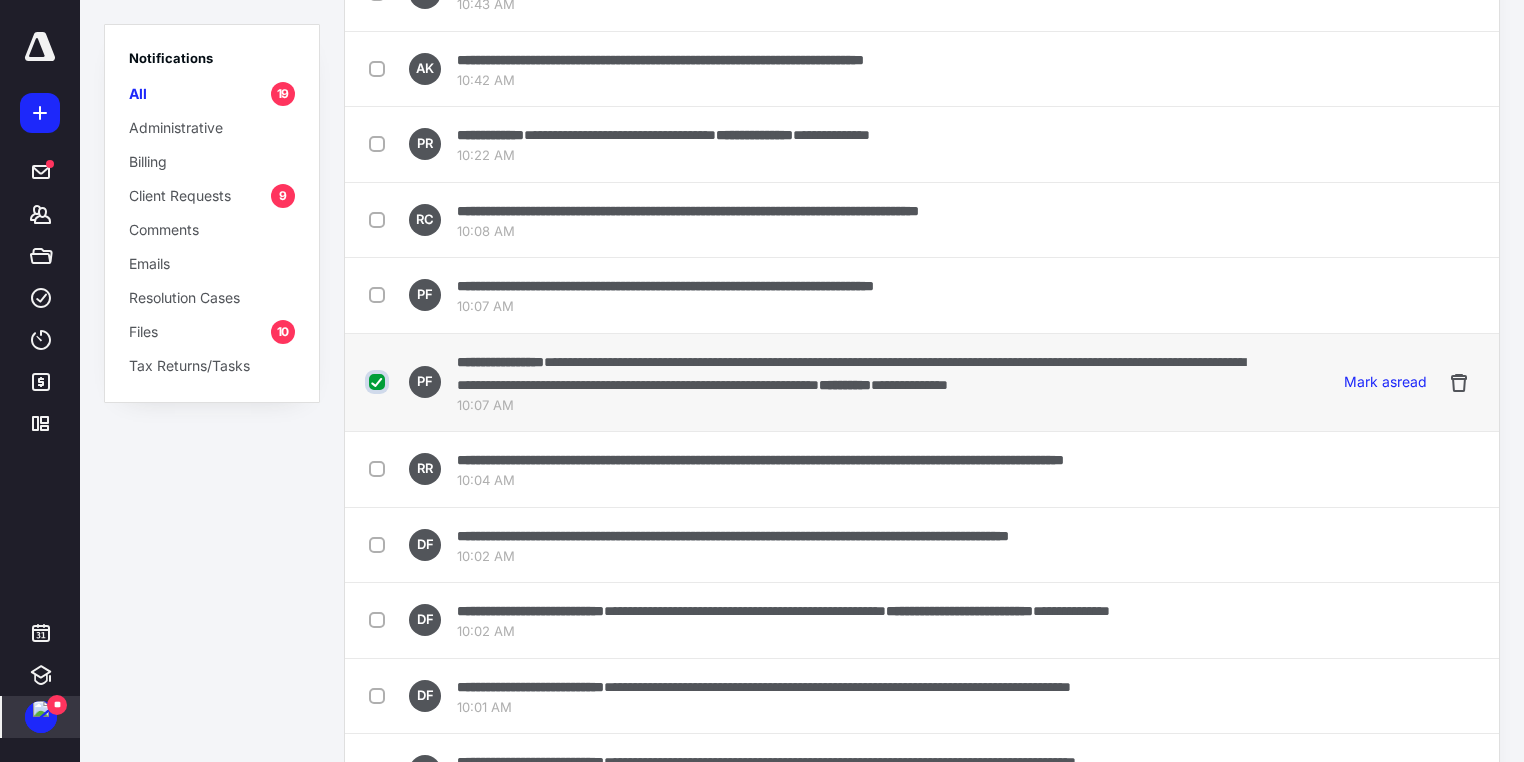 checkbox on "true" 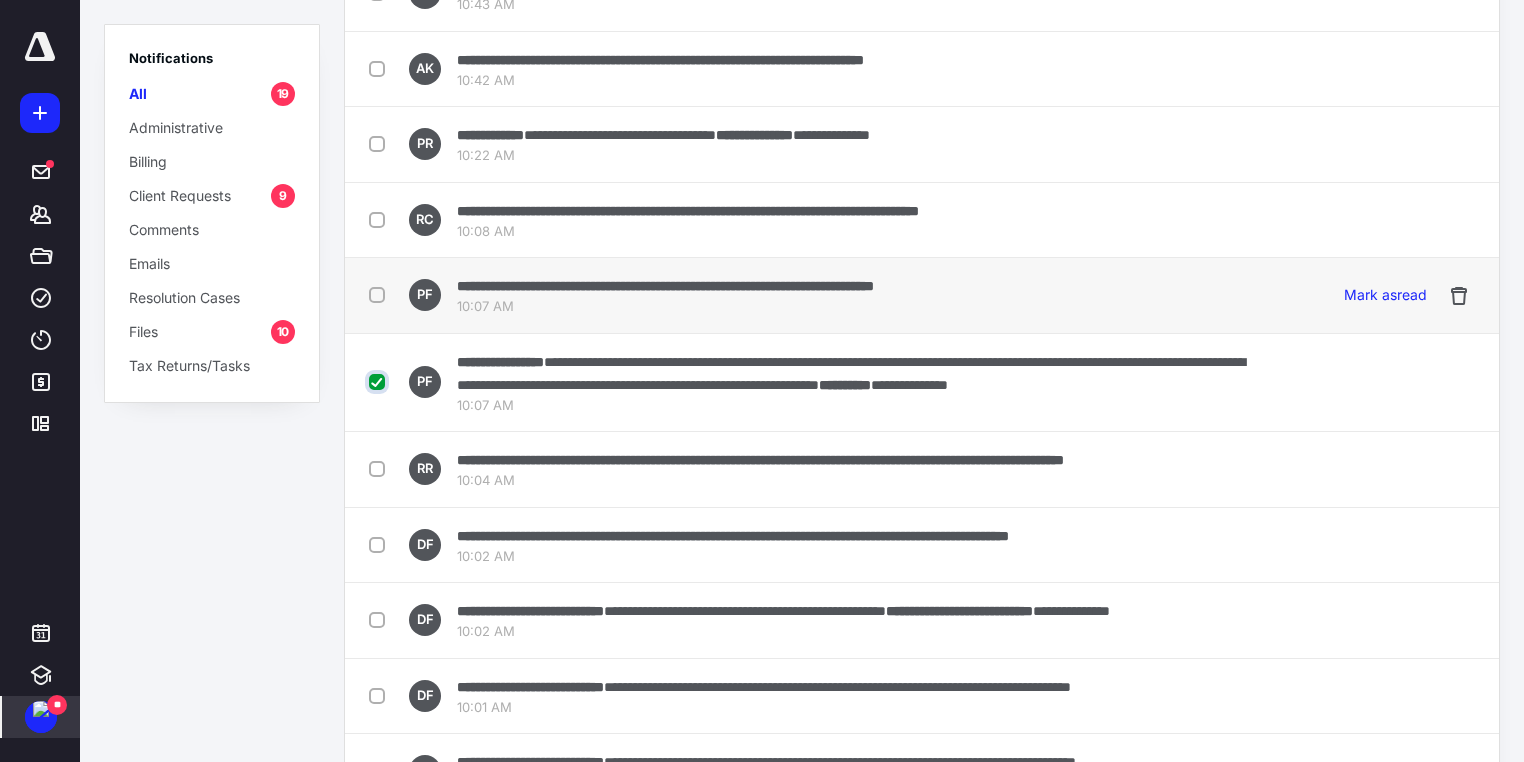 scroll, scrollTop: 652, scrollLeft: 0, axis: vertical 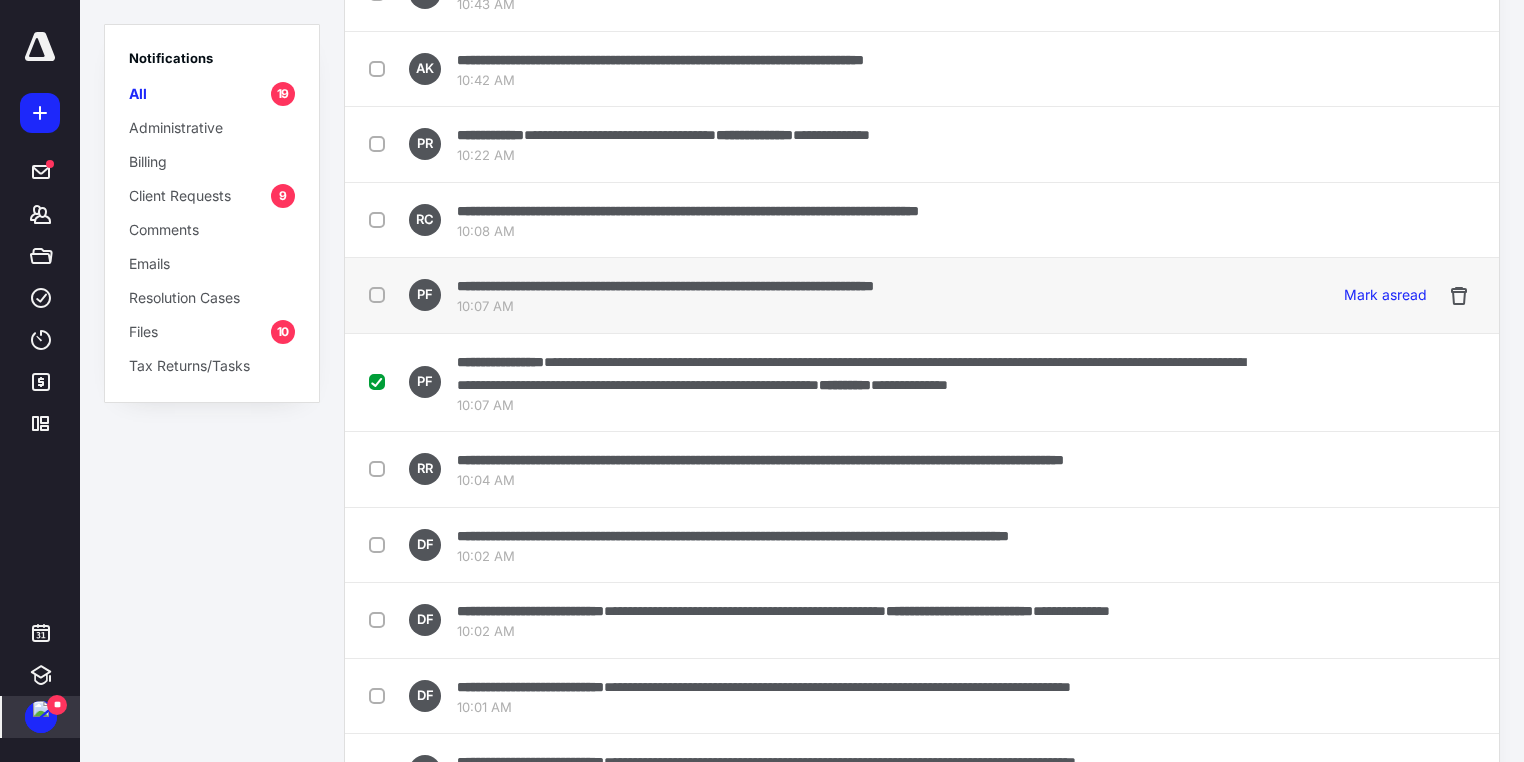 click at bounding box center [381, 294] 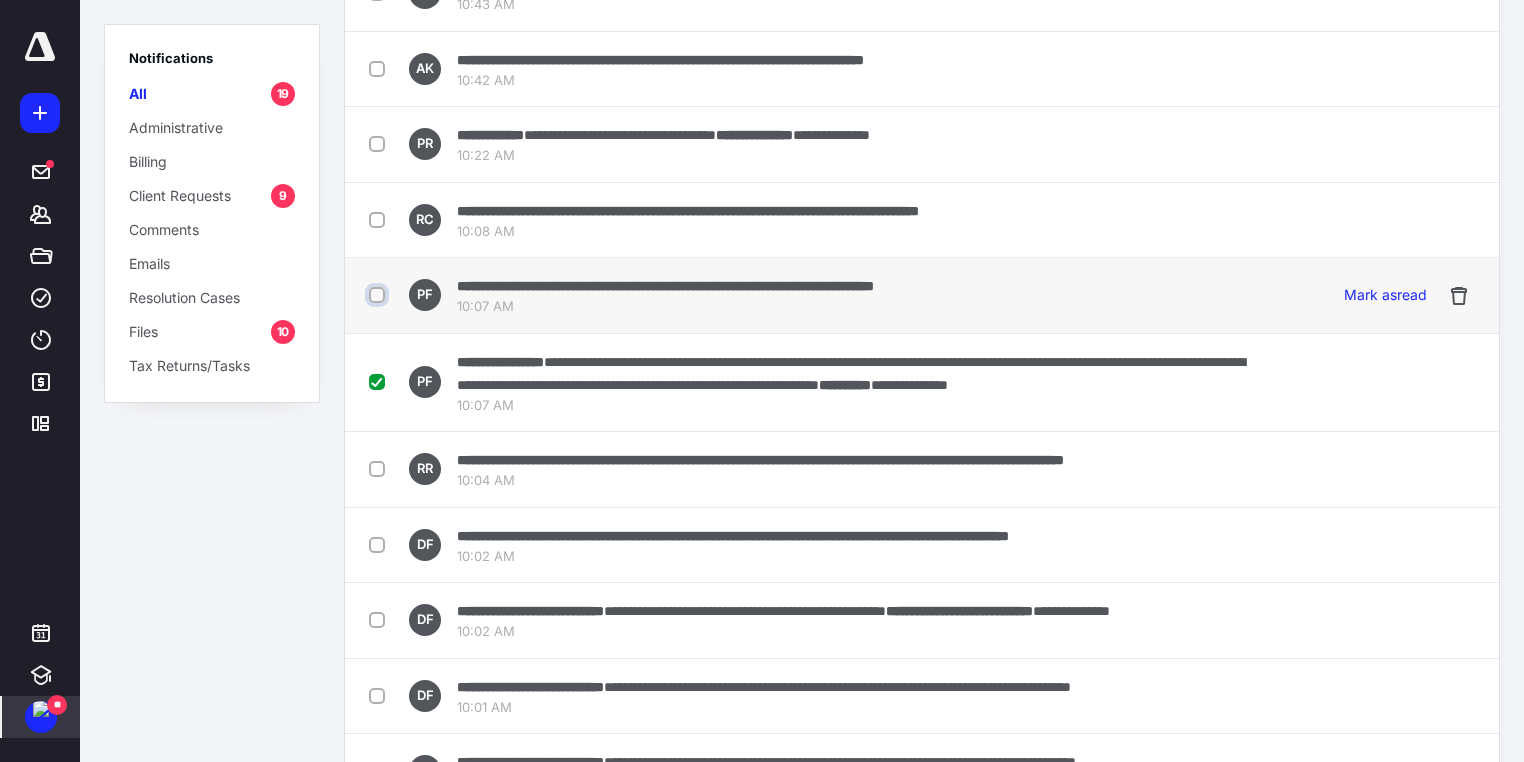 click at bounding box center [379, 295] 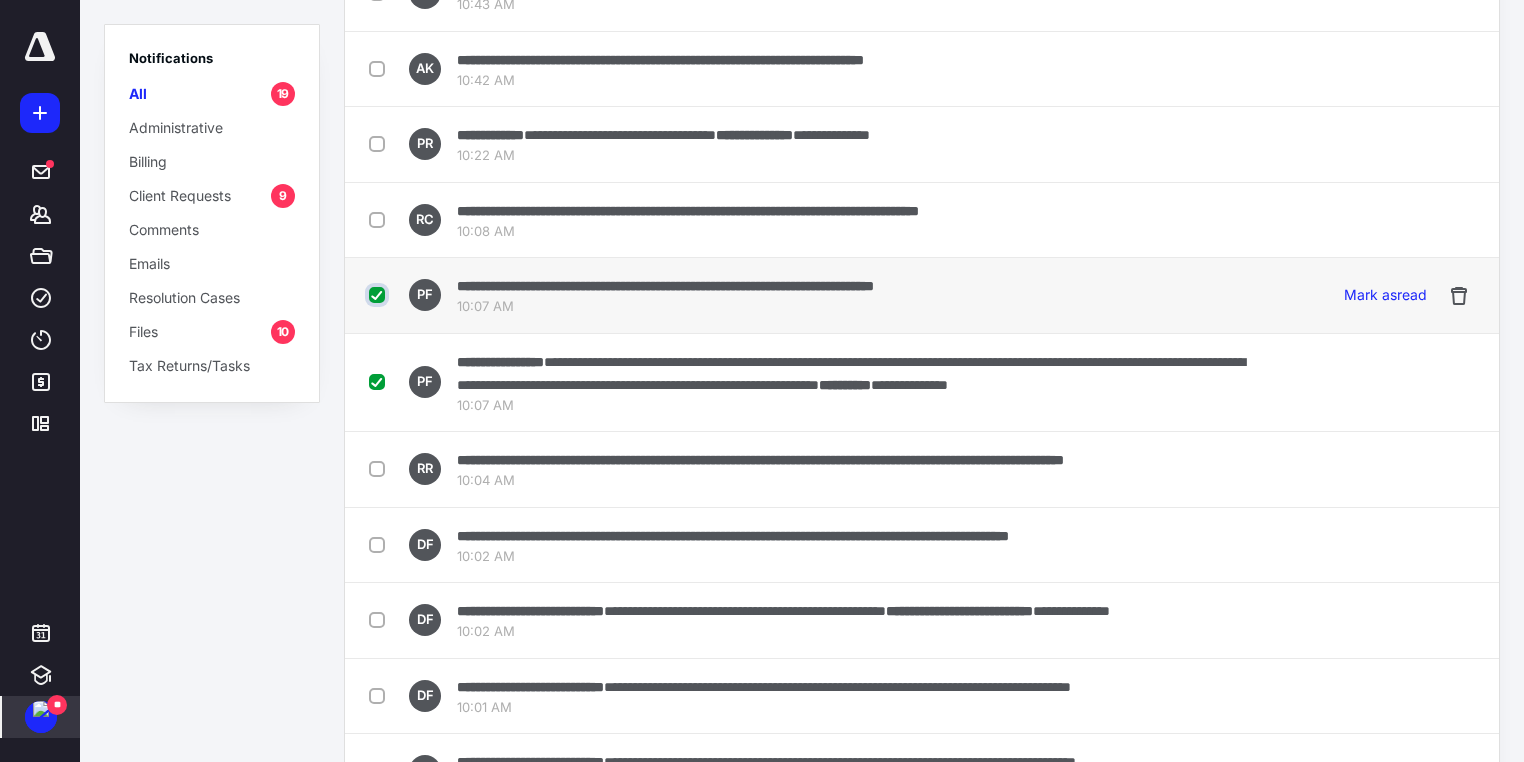 checkbox on "true" 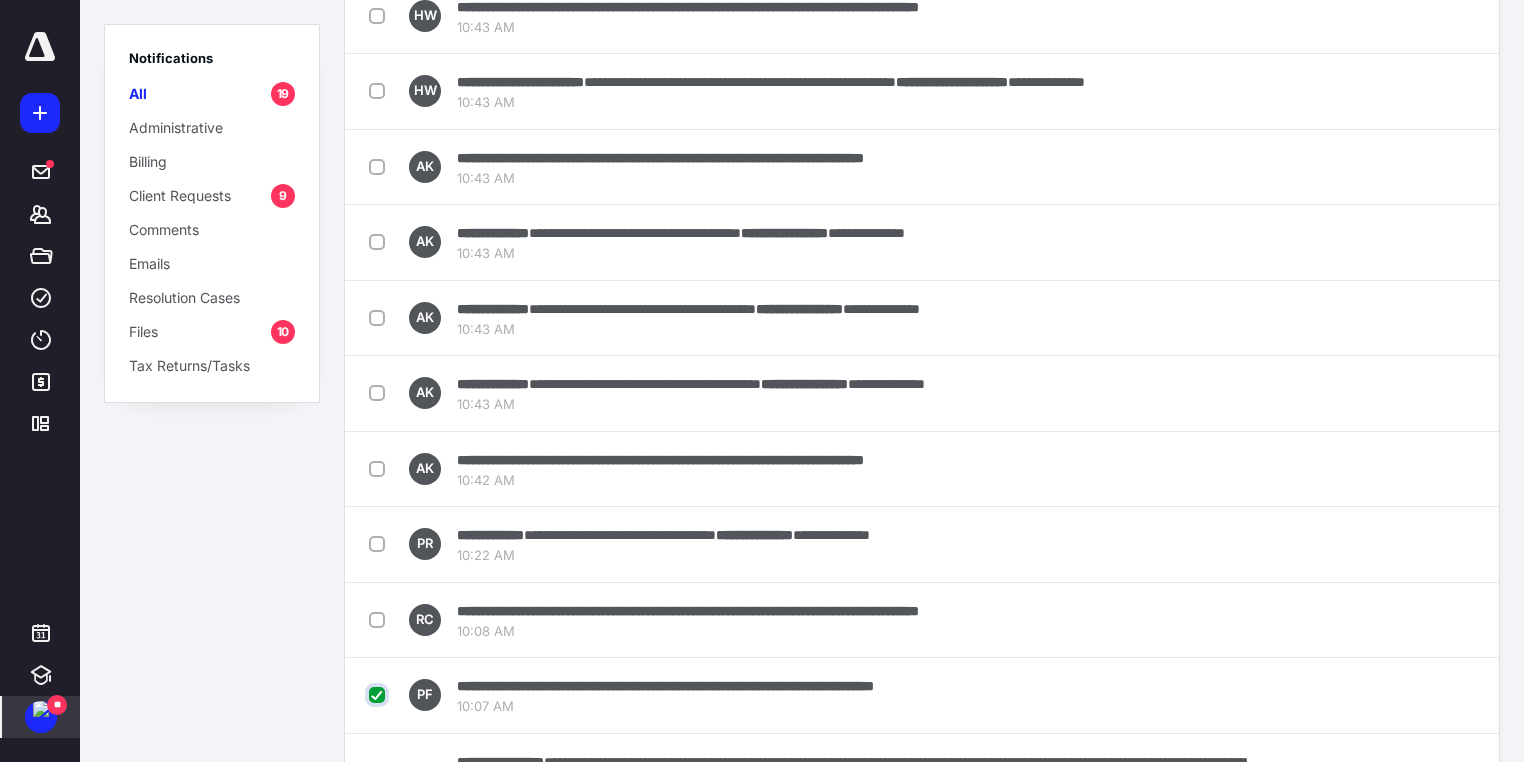 scroll, scrollTop: 0, scrollLeft: 0, axis: both 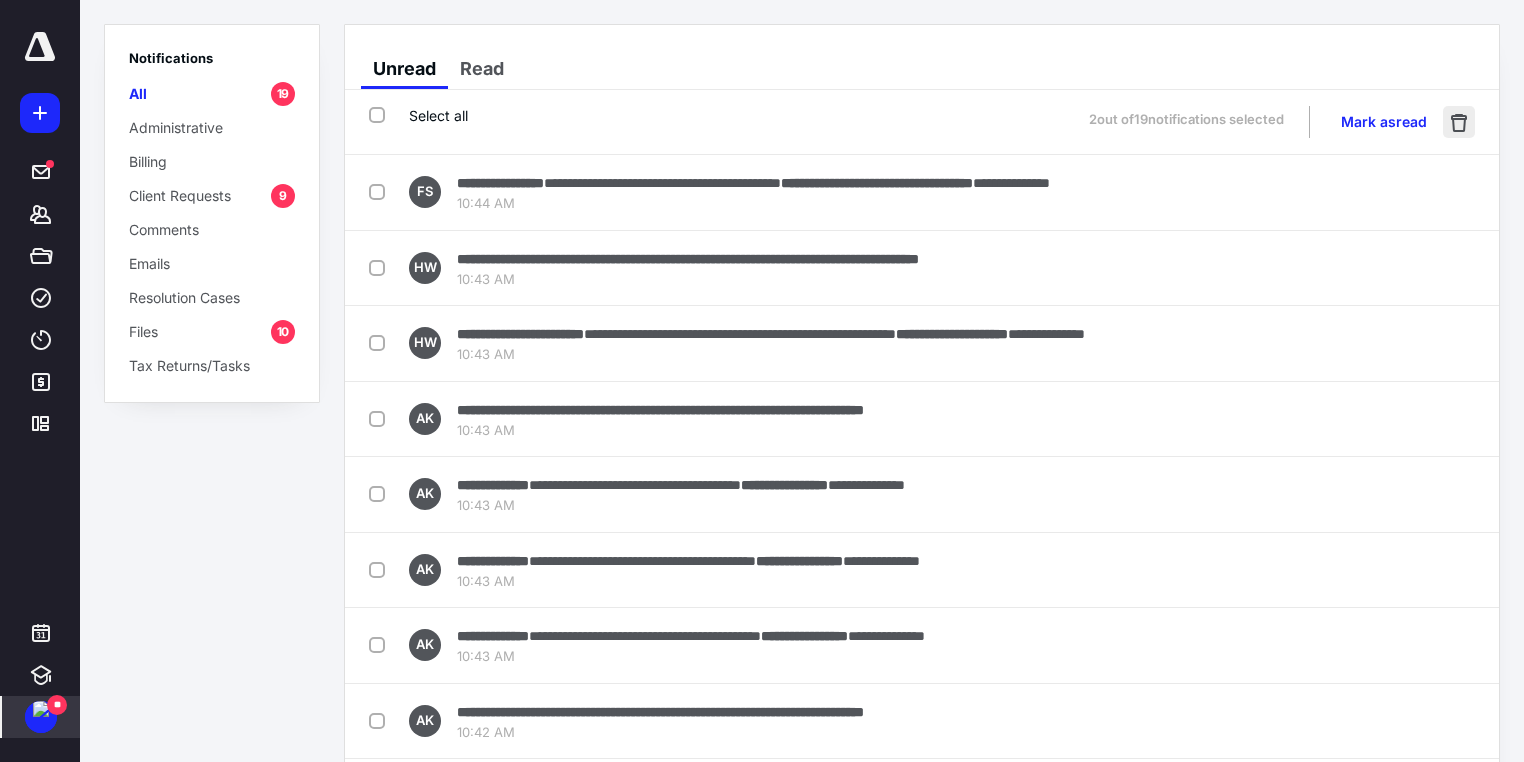 click at bounding box center (1459, 122) 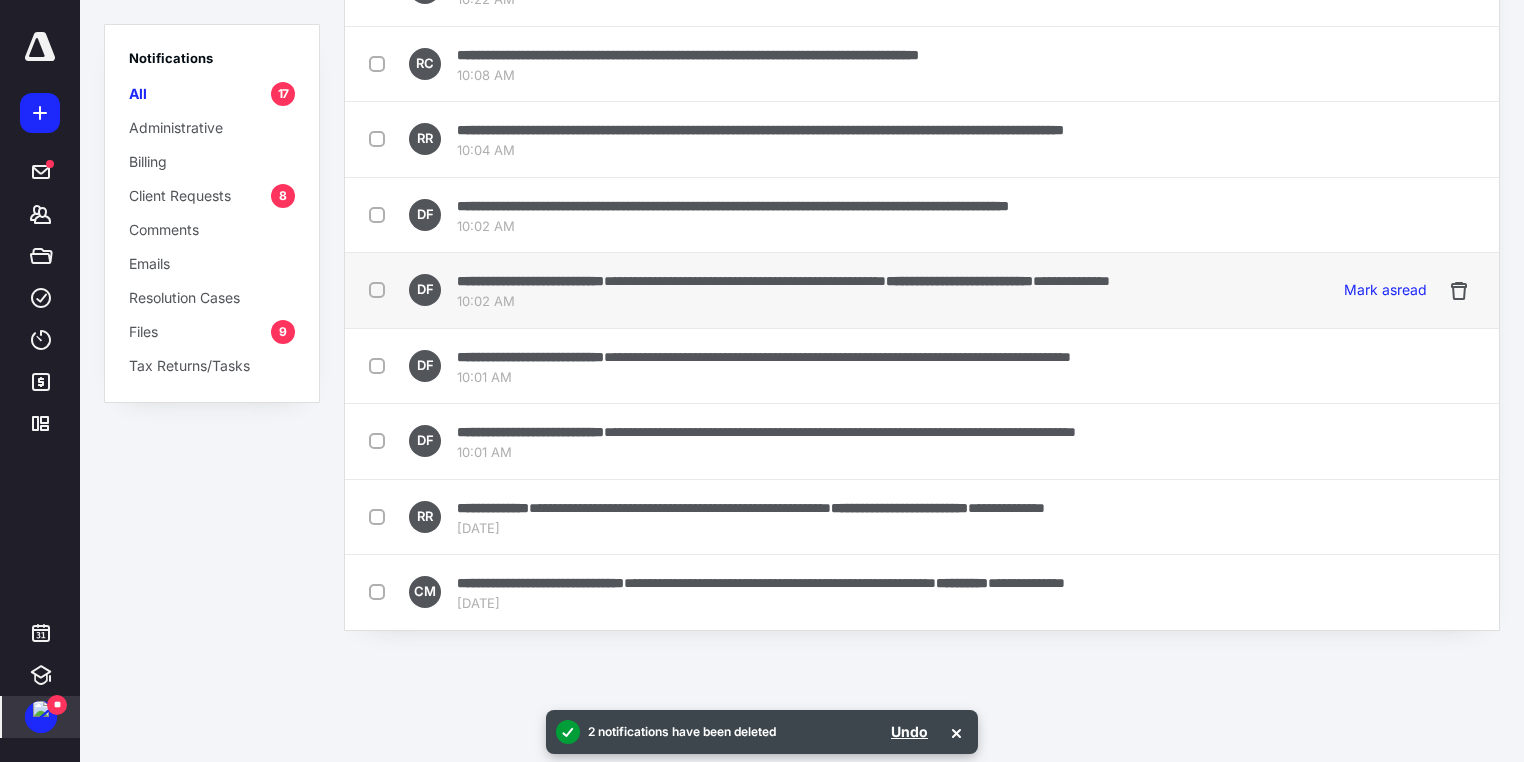 scroll, scrollTop: 716, scrollLeft: 0, axis: vertical 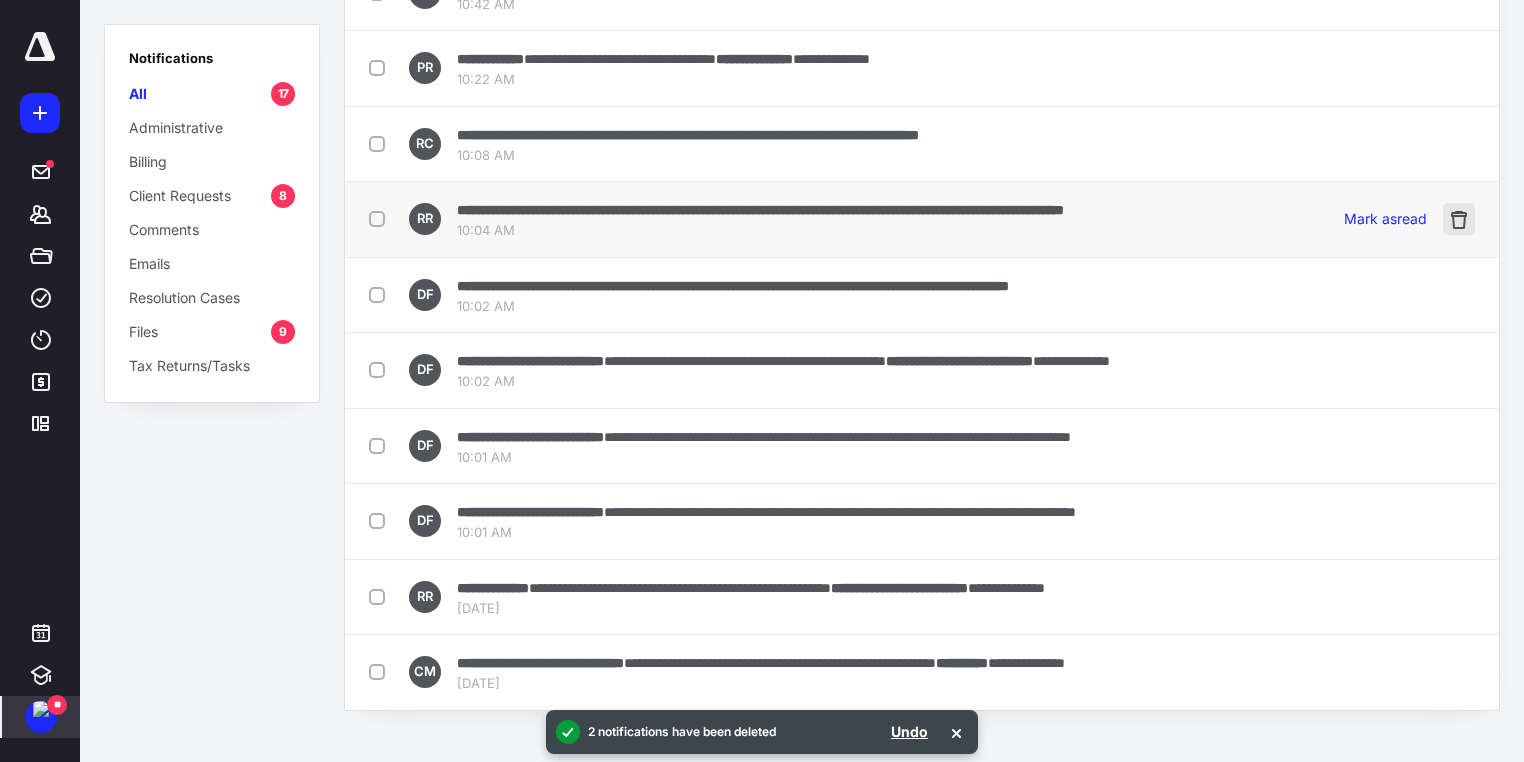 click at bounding box center [1459, 219] 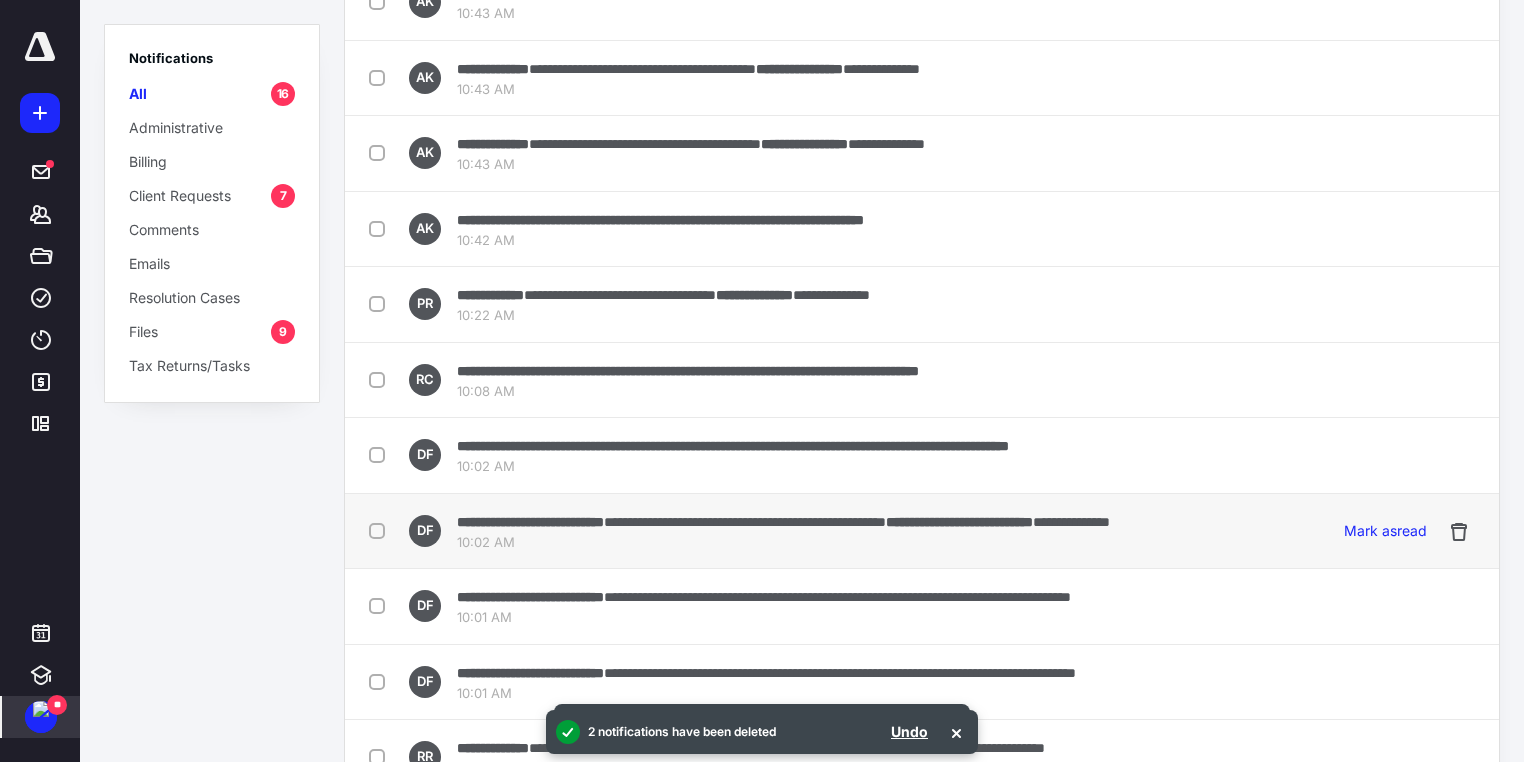 scroll, scrollTop: 703, scrollLeft: 0, axis: vertical 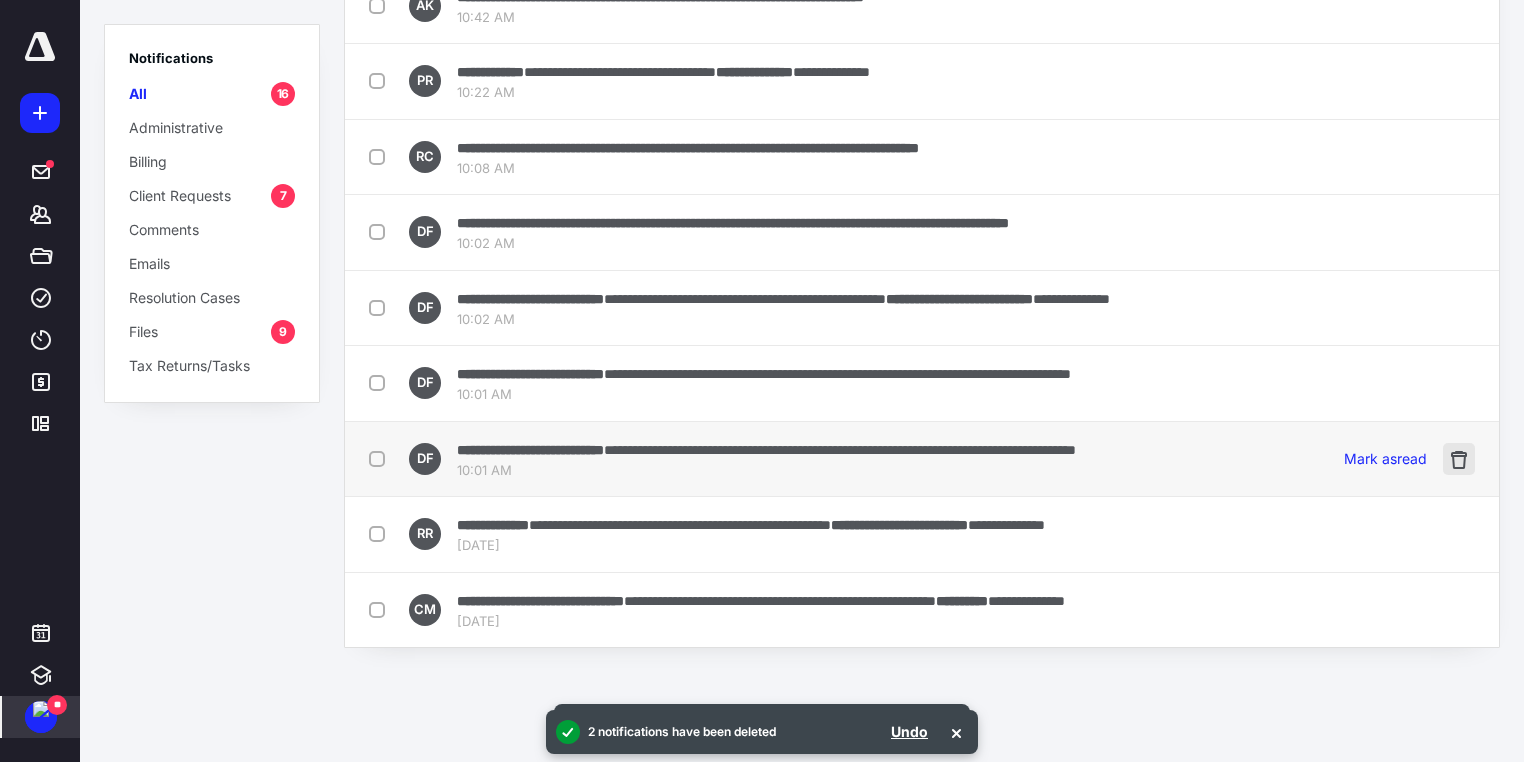 click at bounding box center [1459, 459] 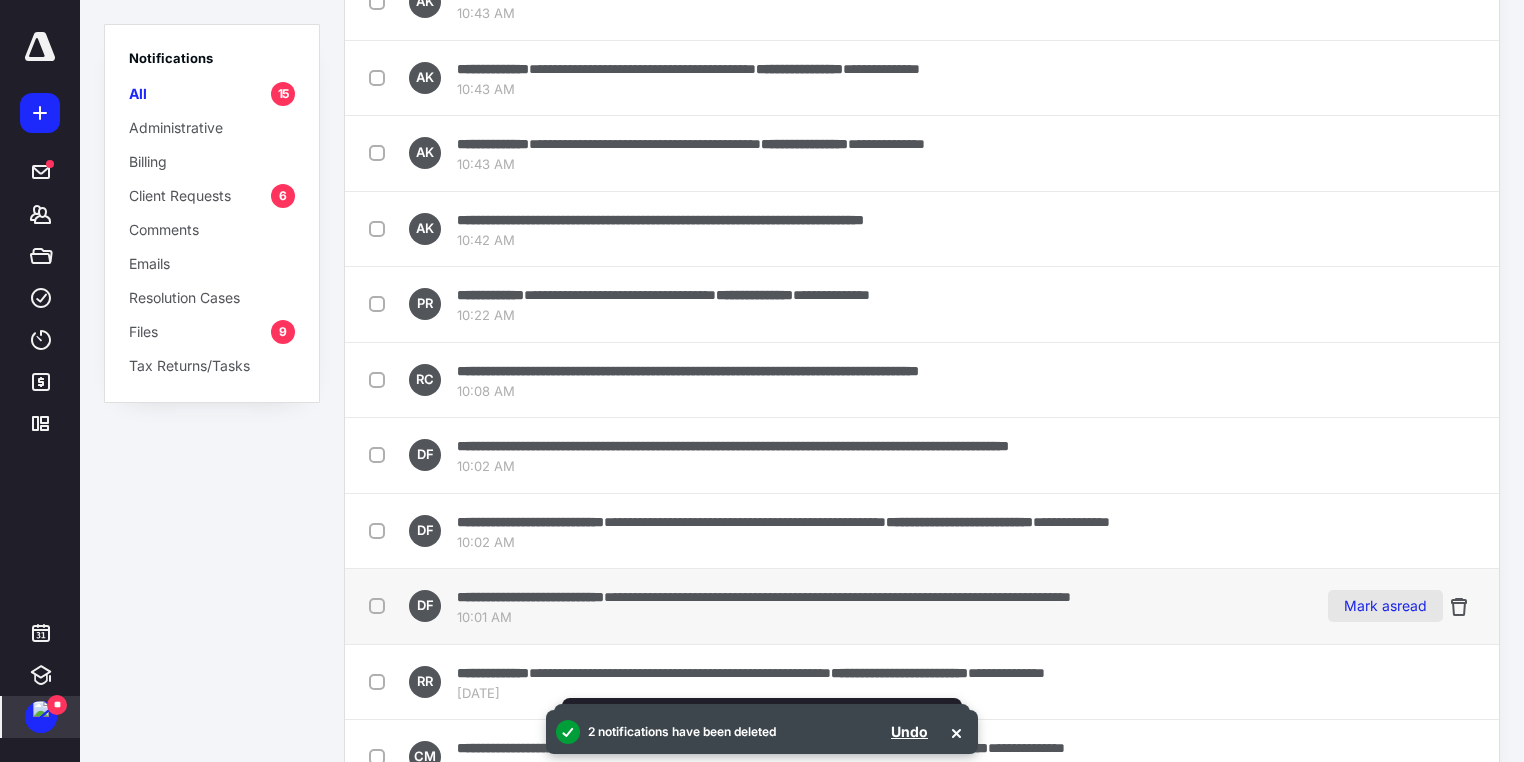 scroll, scrollTop: 608, scrollLeft: 0, axis: vertical 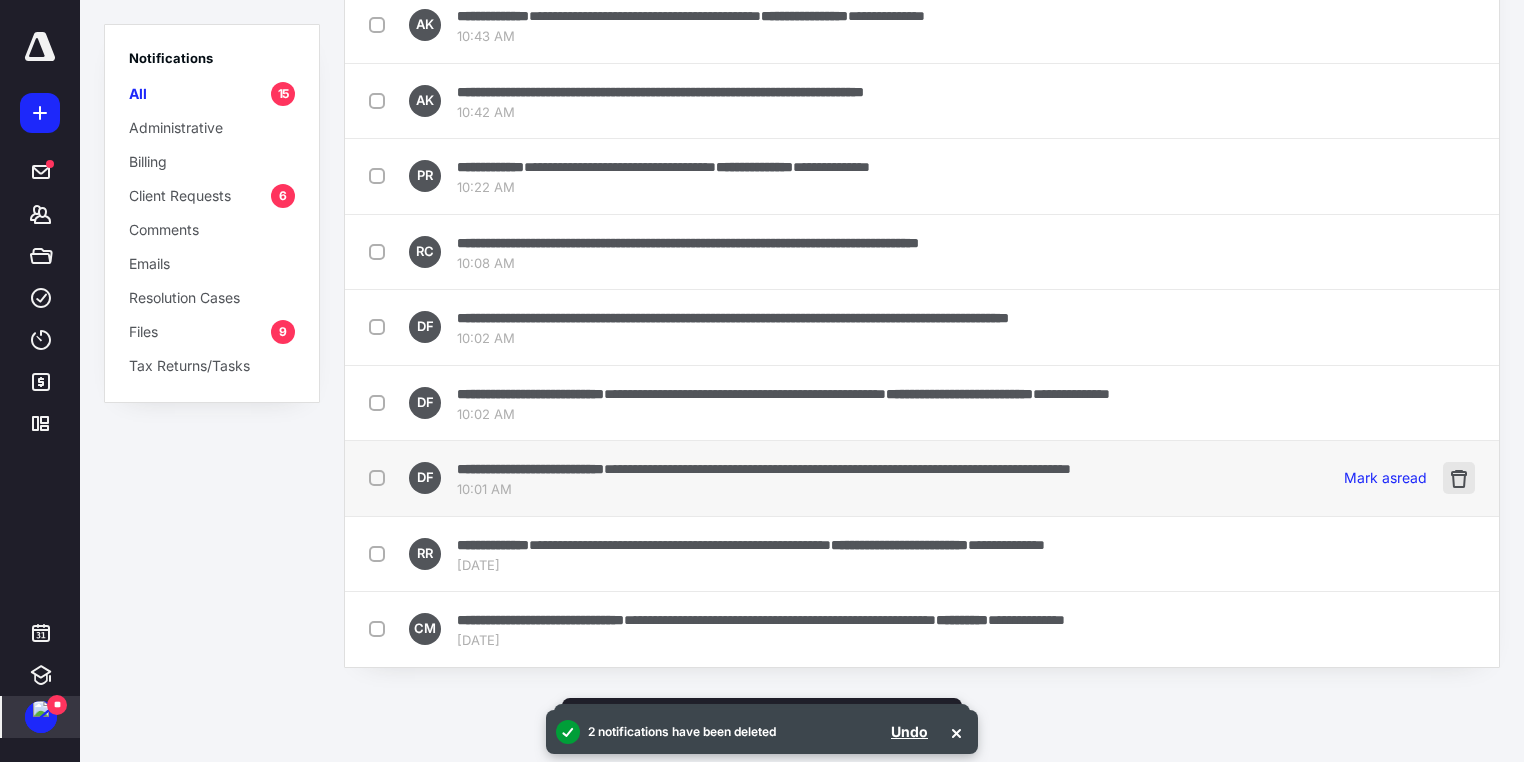 click at bounding box center [1459, 478] 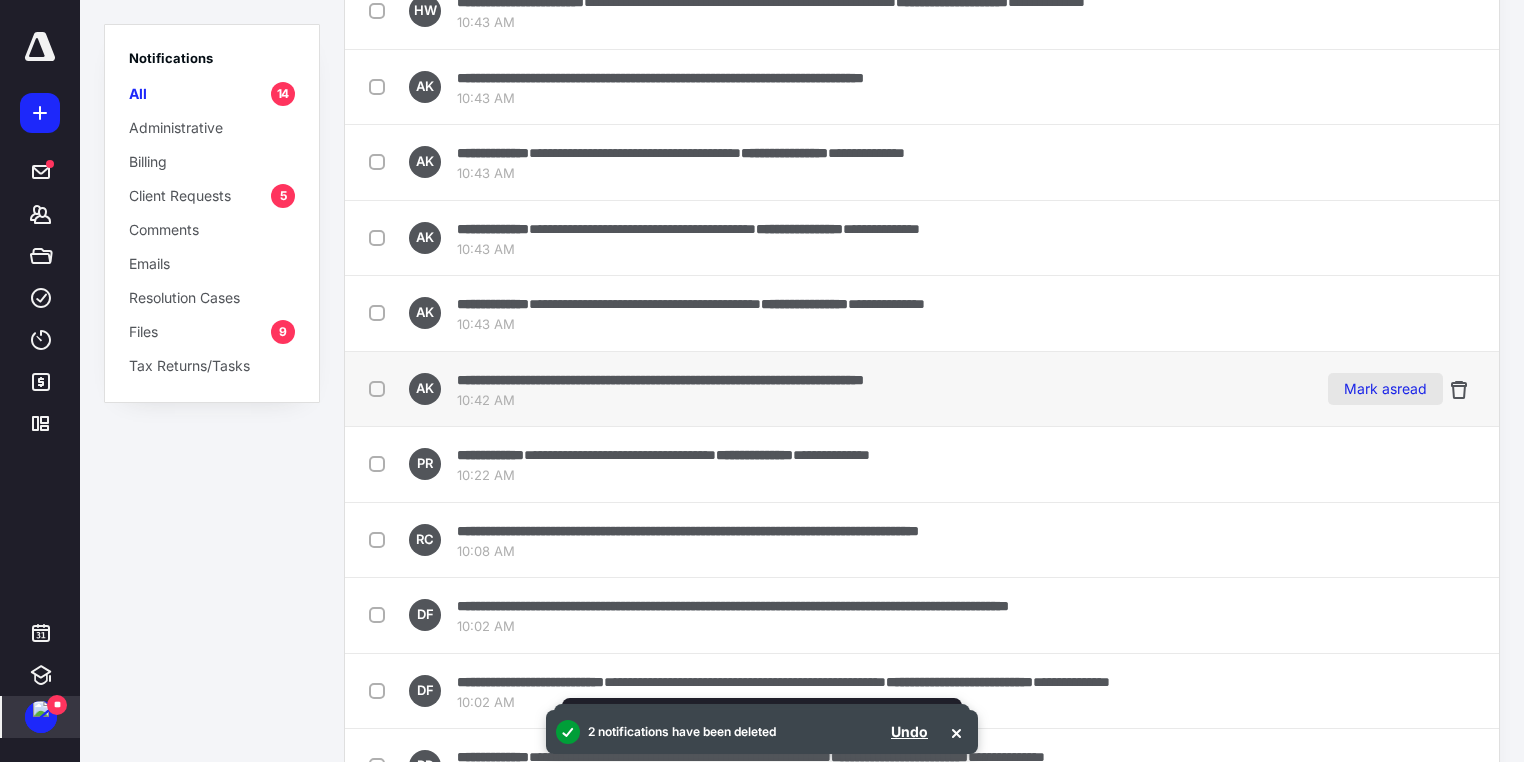 scroll, scrollTop: 514, scrollLeft: 0, axis: vertical 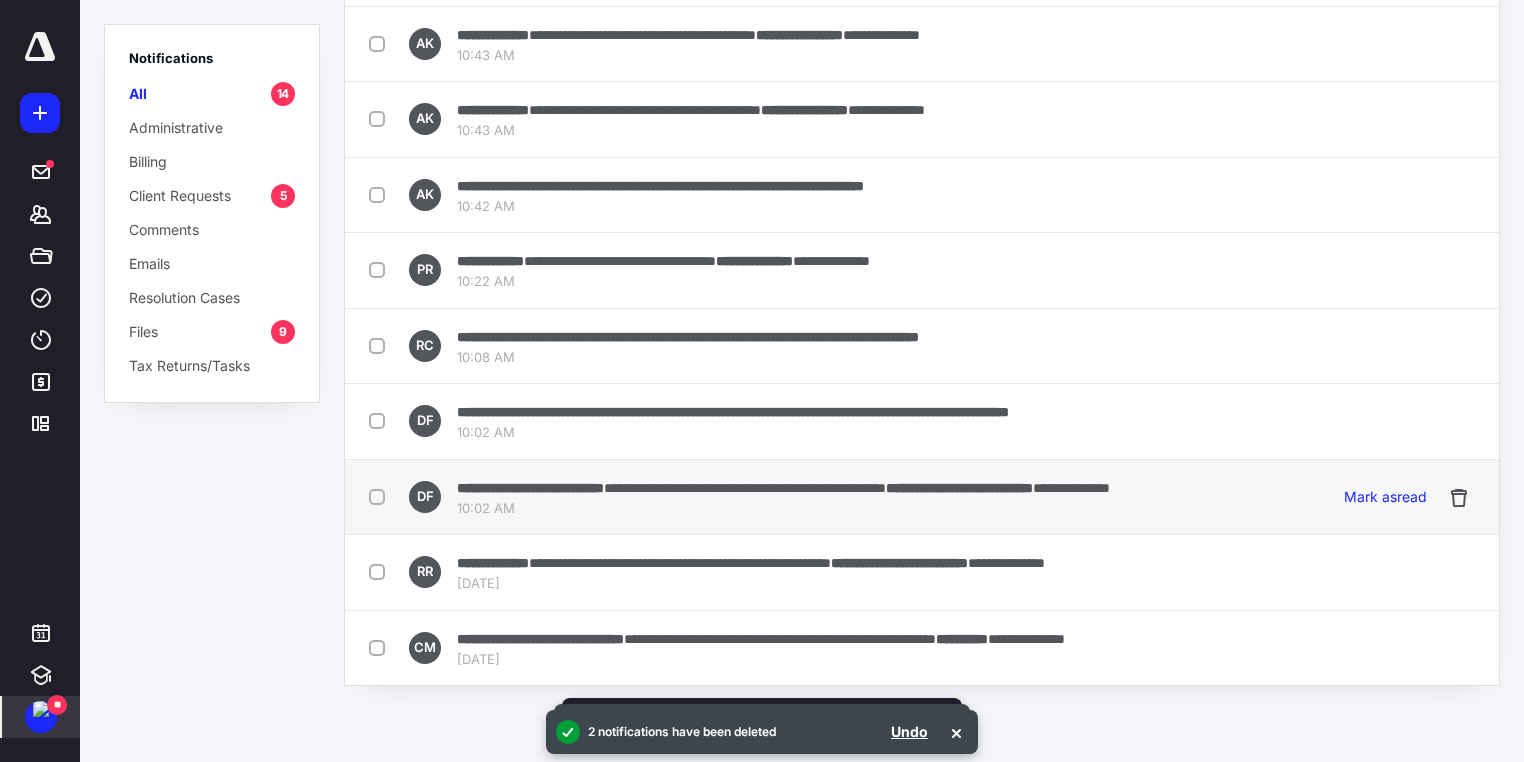 click on "**********" at bounding box center (959, 488) 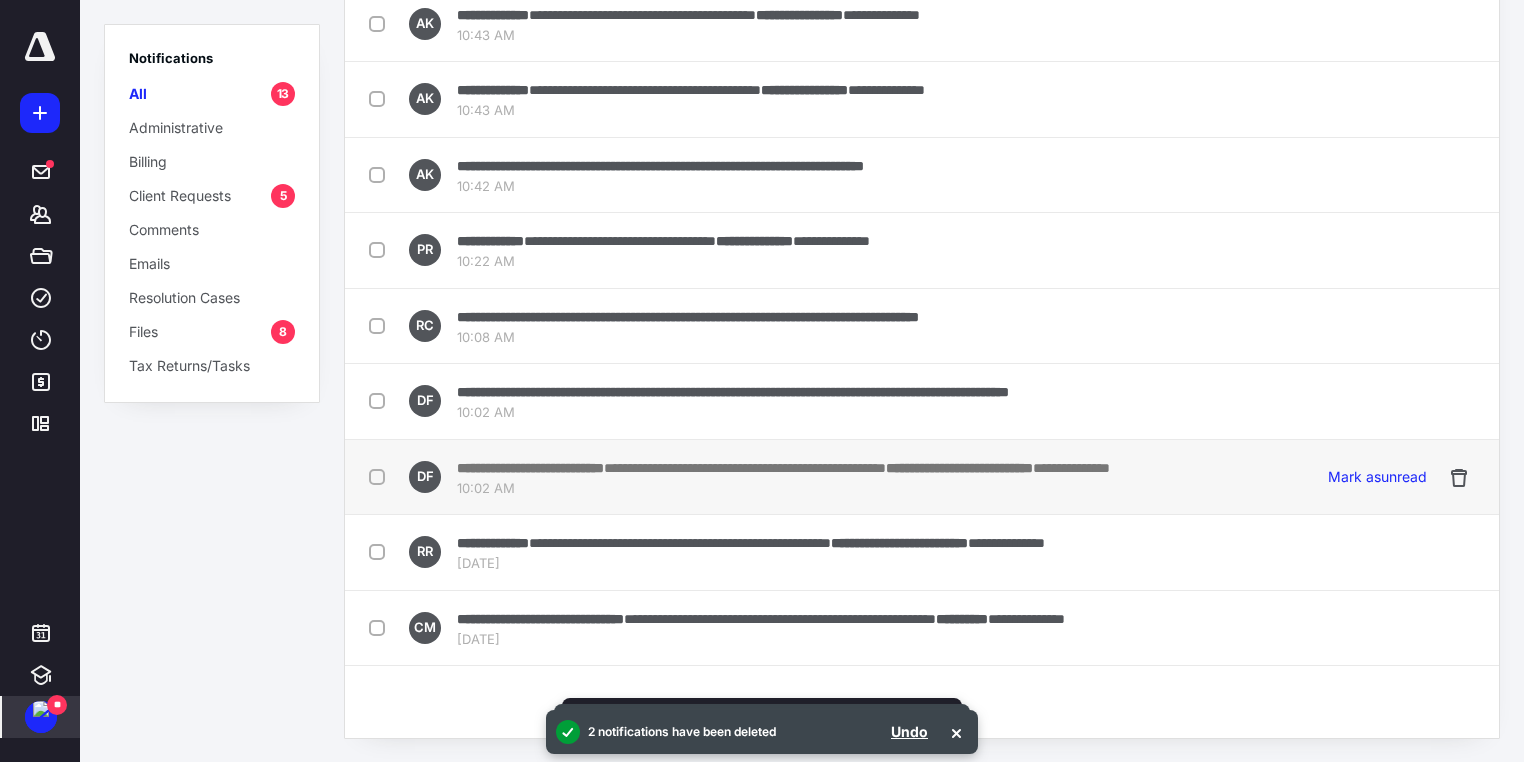 scroll, scrollTop: 0, scrollLeft: 0, axis: both 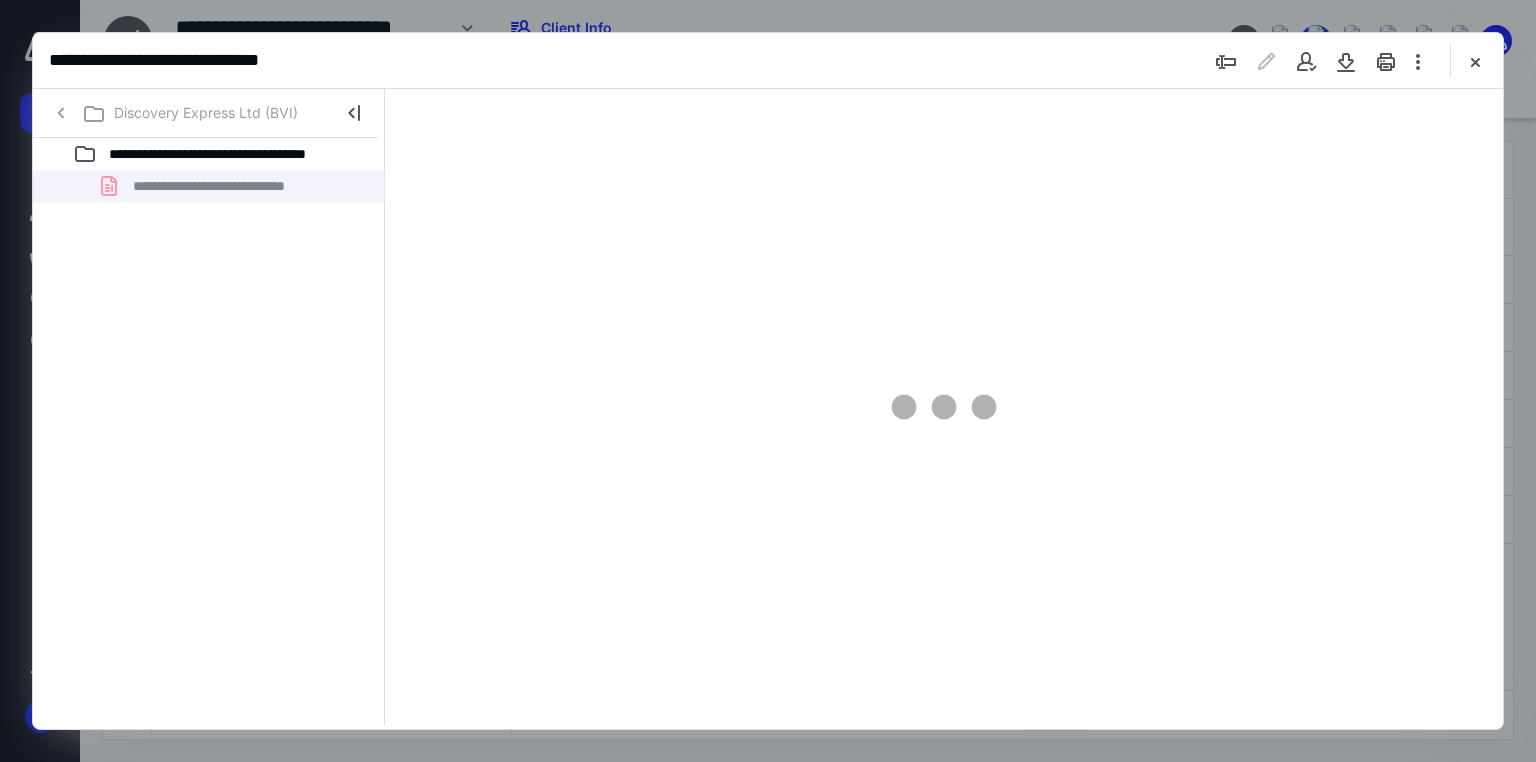 type on "91" 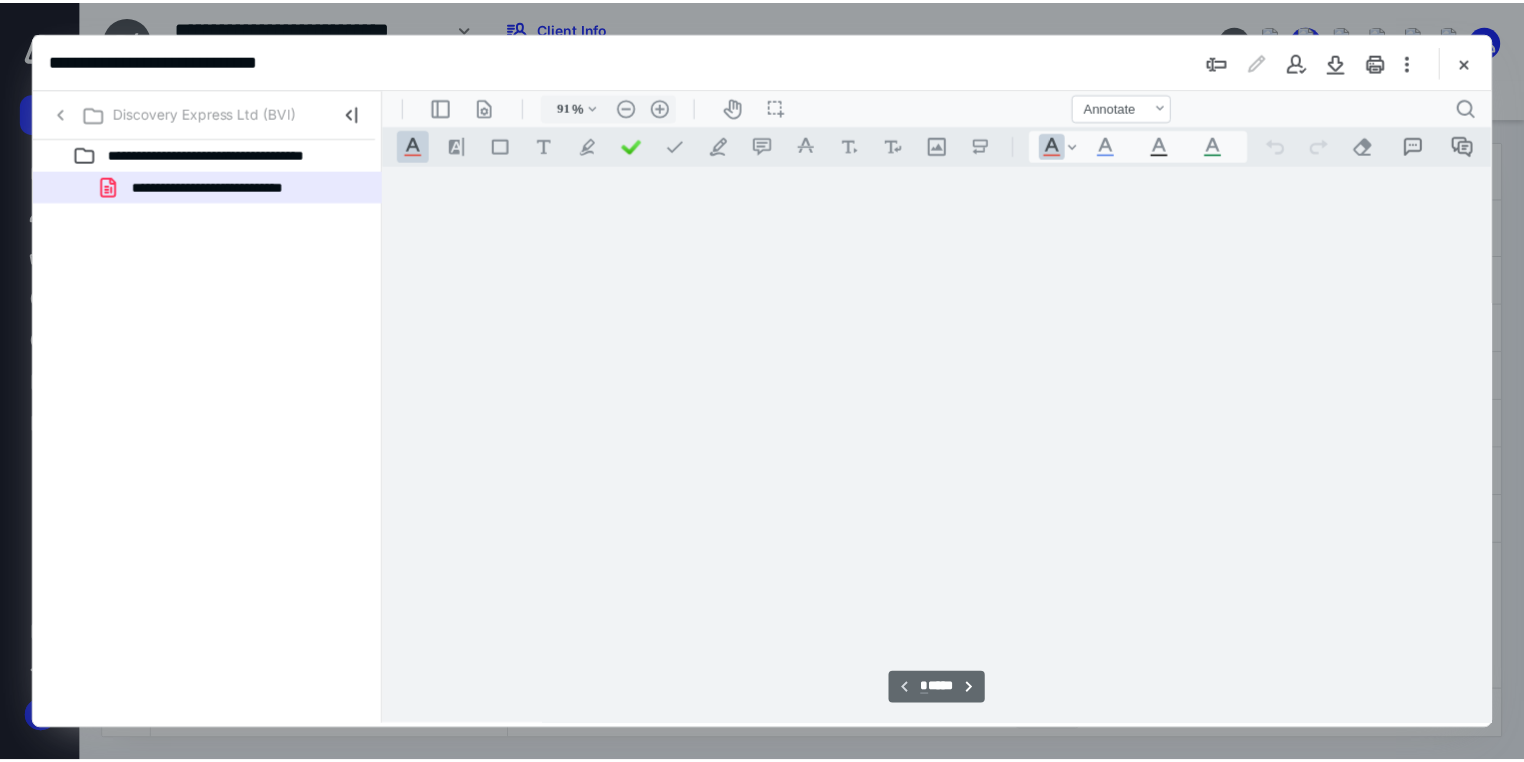 scroll, scrollTop: 80, scrollLeft: 0, axis: vertical 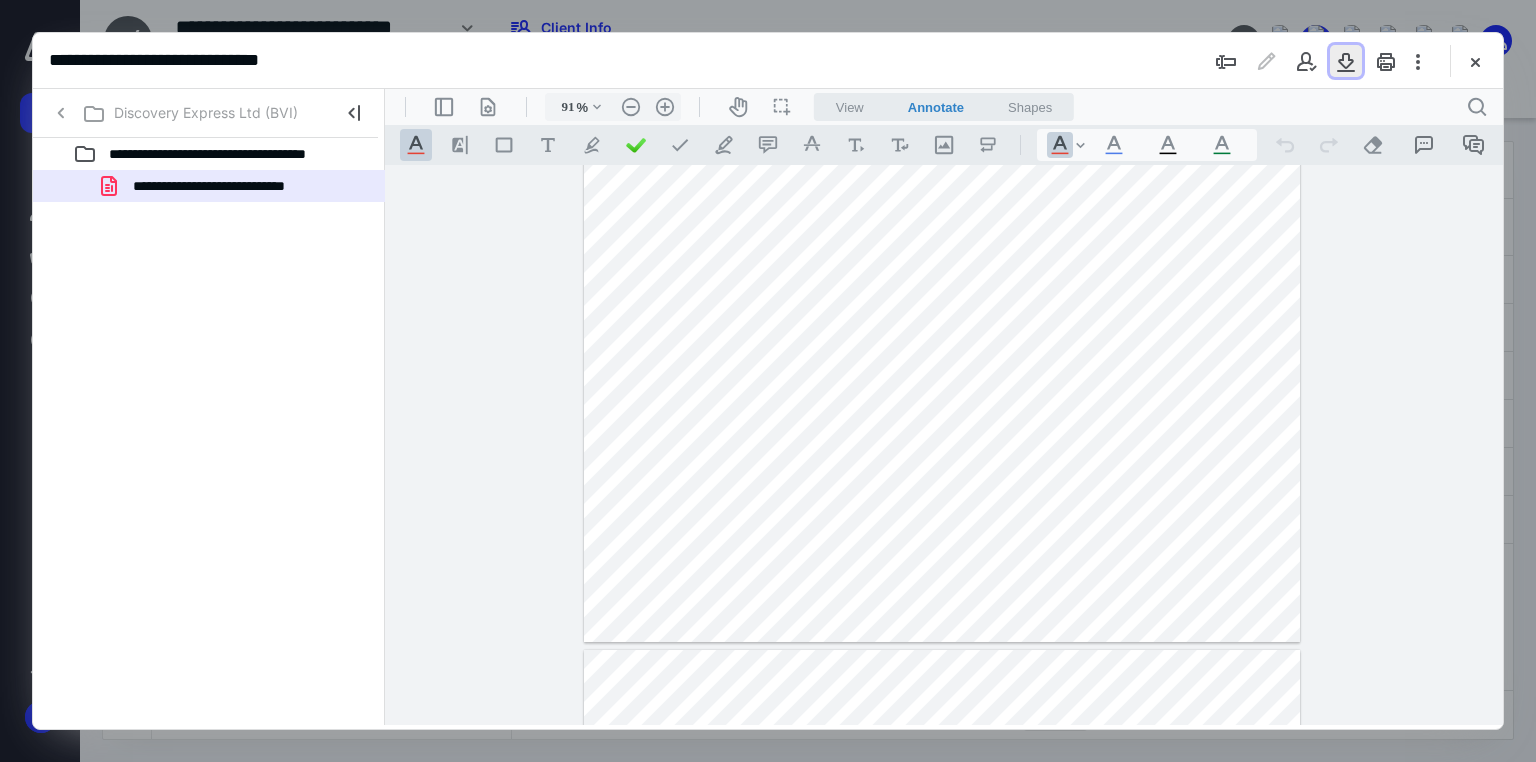 click at bounding box center (1346, 61) 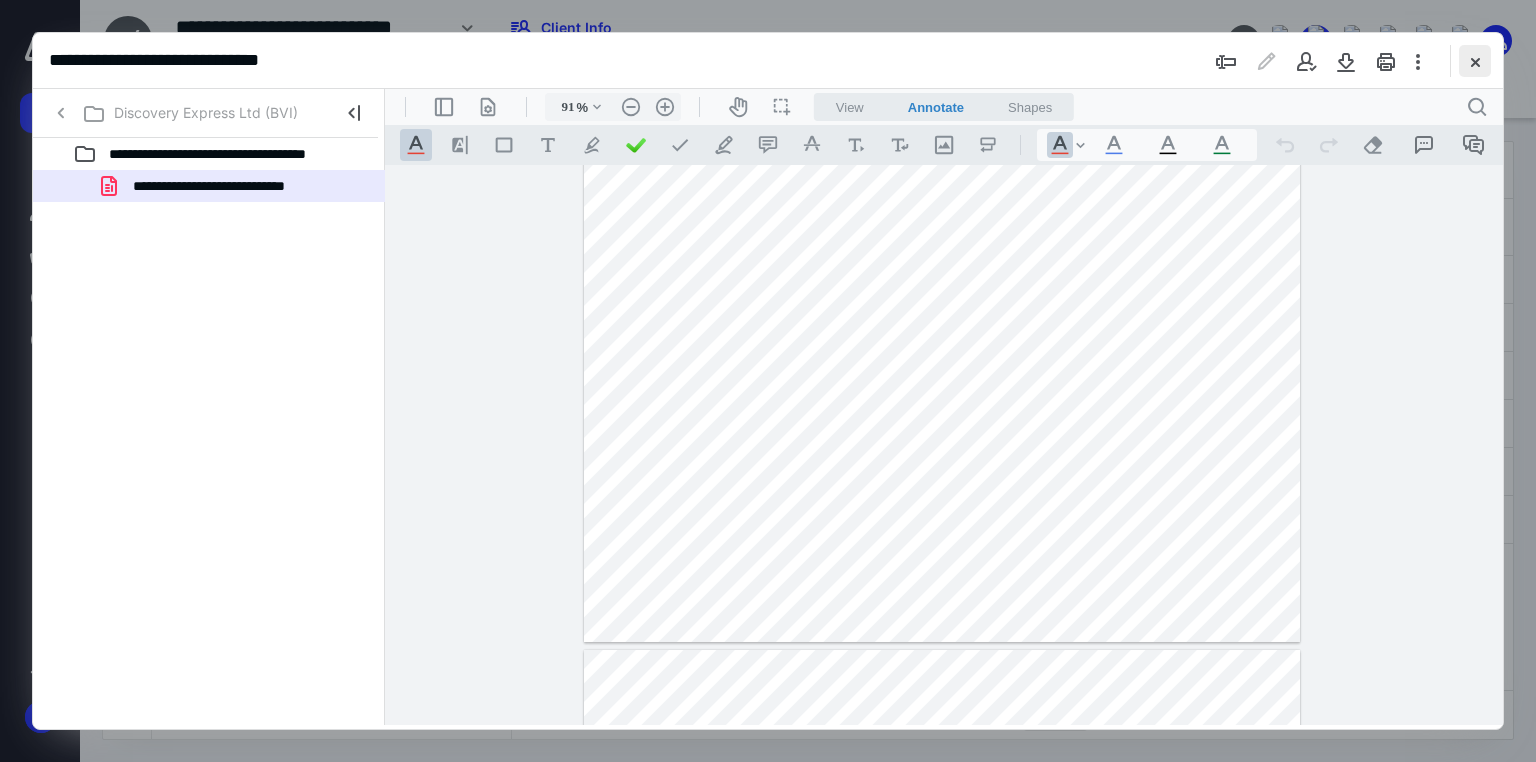 click at bounding box center (1475, 61) 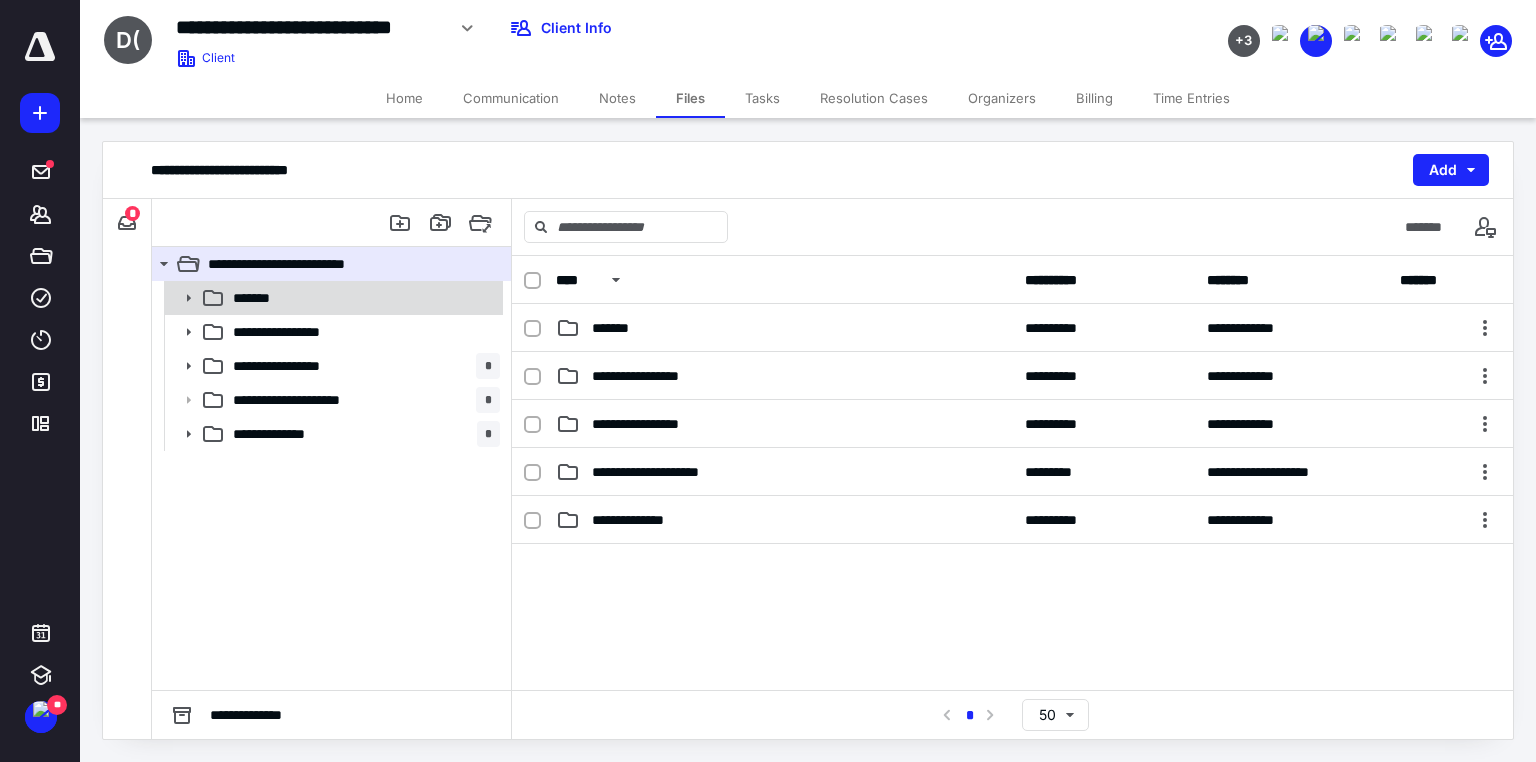 click on "*******" at bounding box center [259, 298] 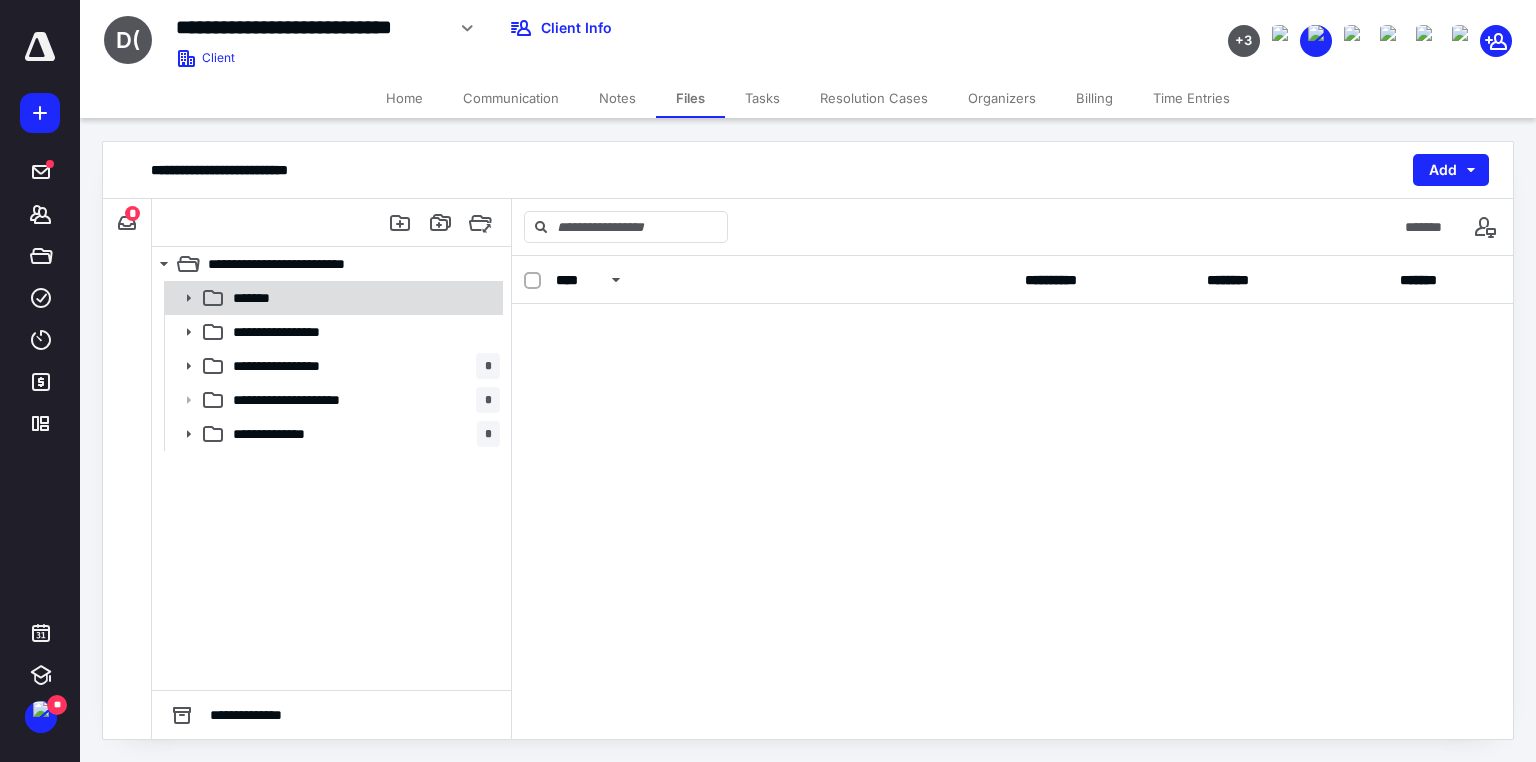 click on "*******" at bounding box center [259, 298] 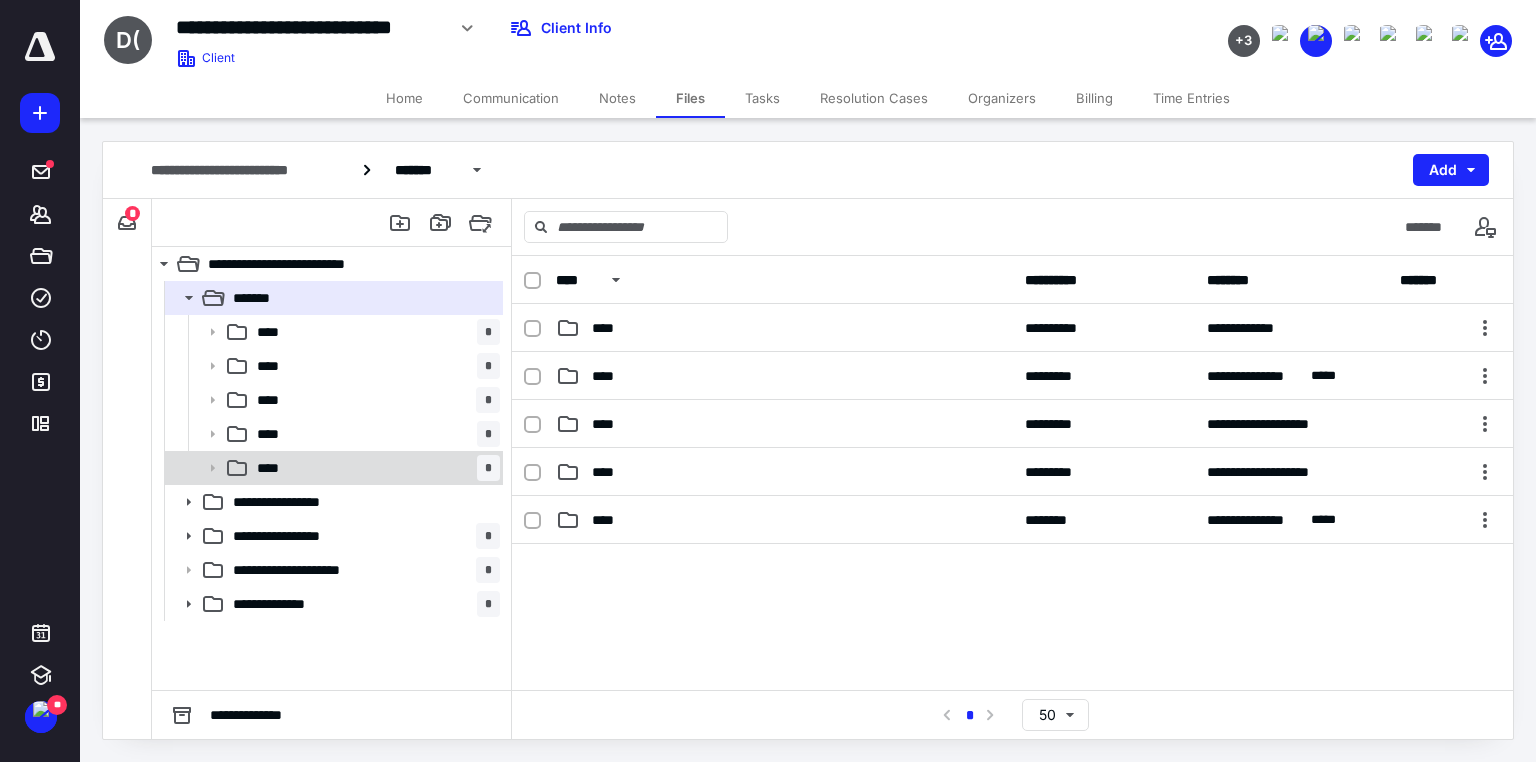 click on "****" at bounding box center (274, 468) 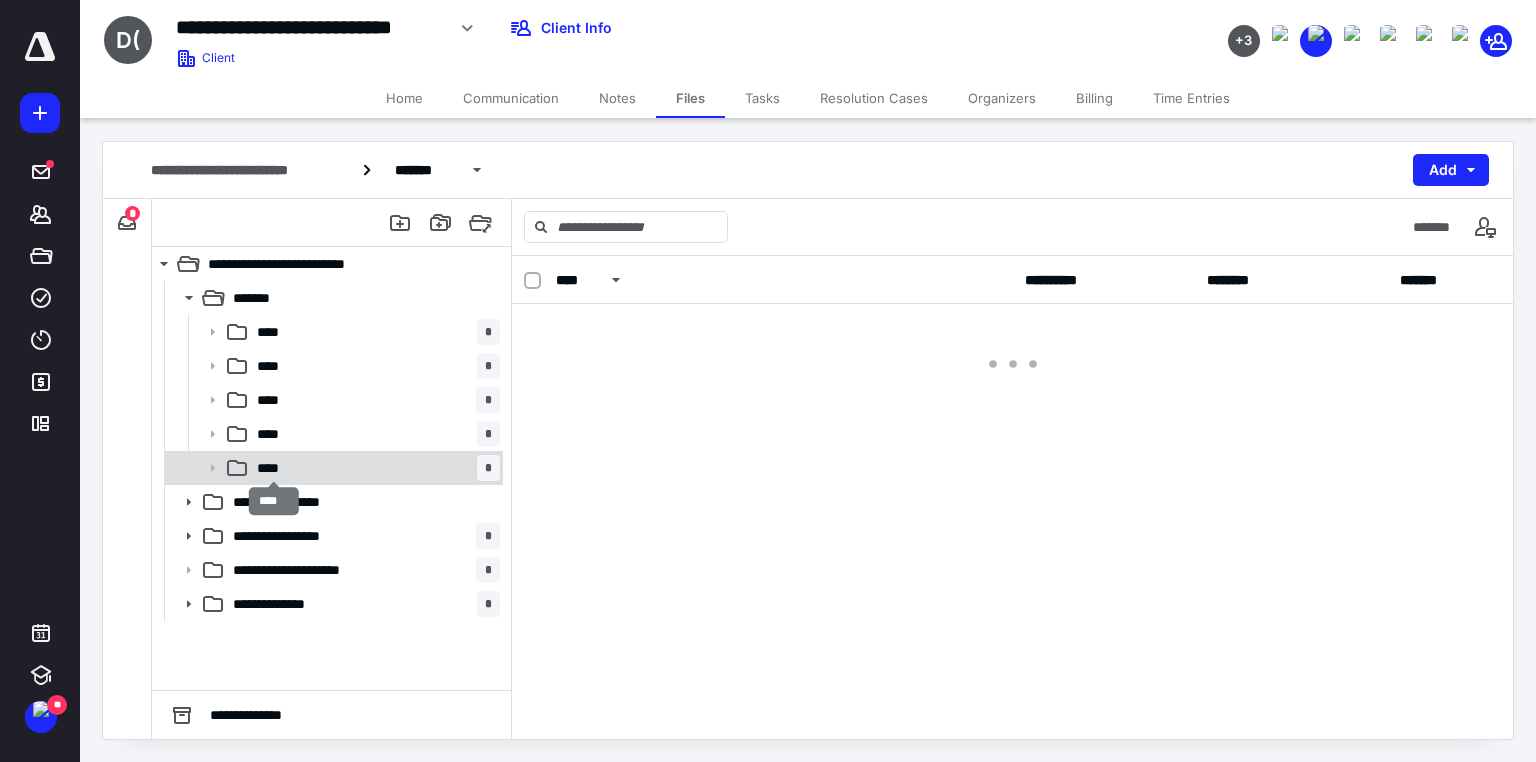 click on "****" at bounding box center [274, 468] 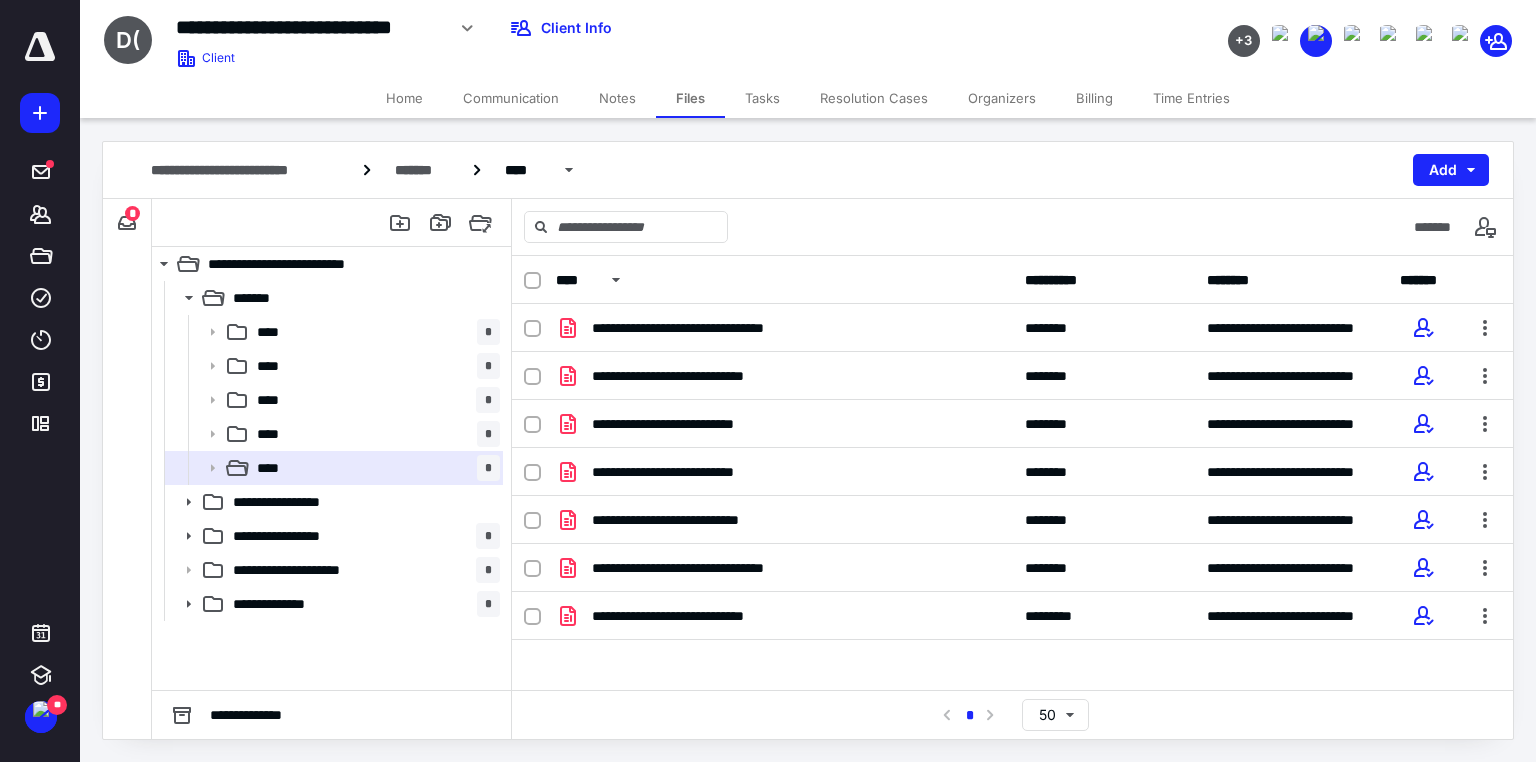 click on "*" at bounding box center [132, 213] 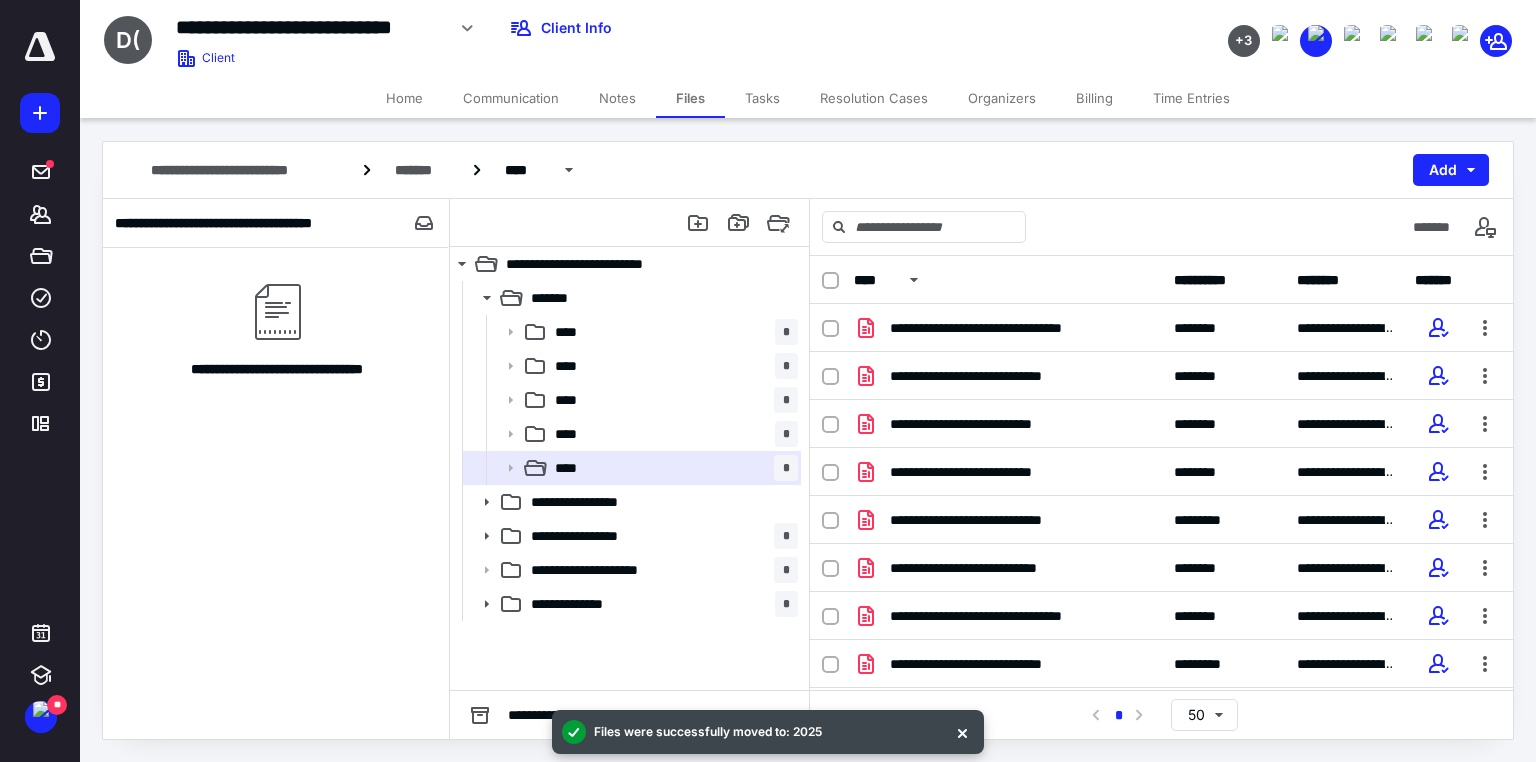 click on "Tasks" at bounding box center [762, 98] 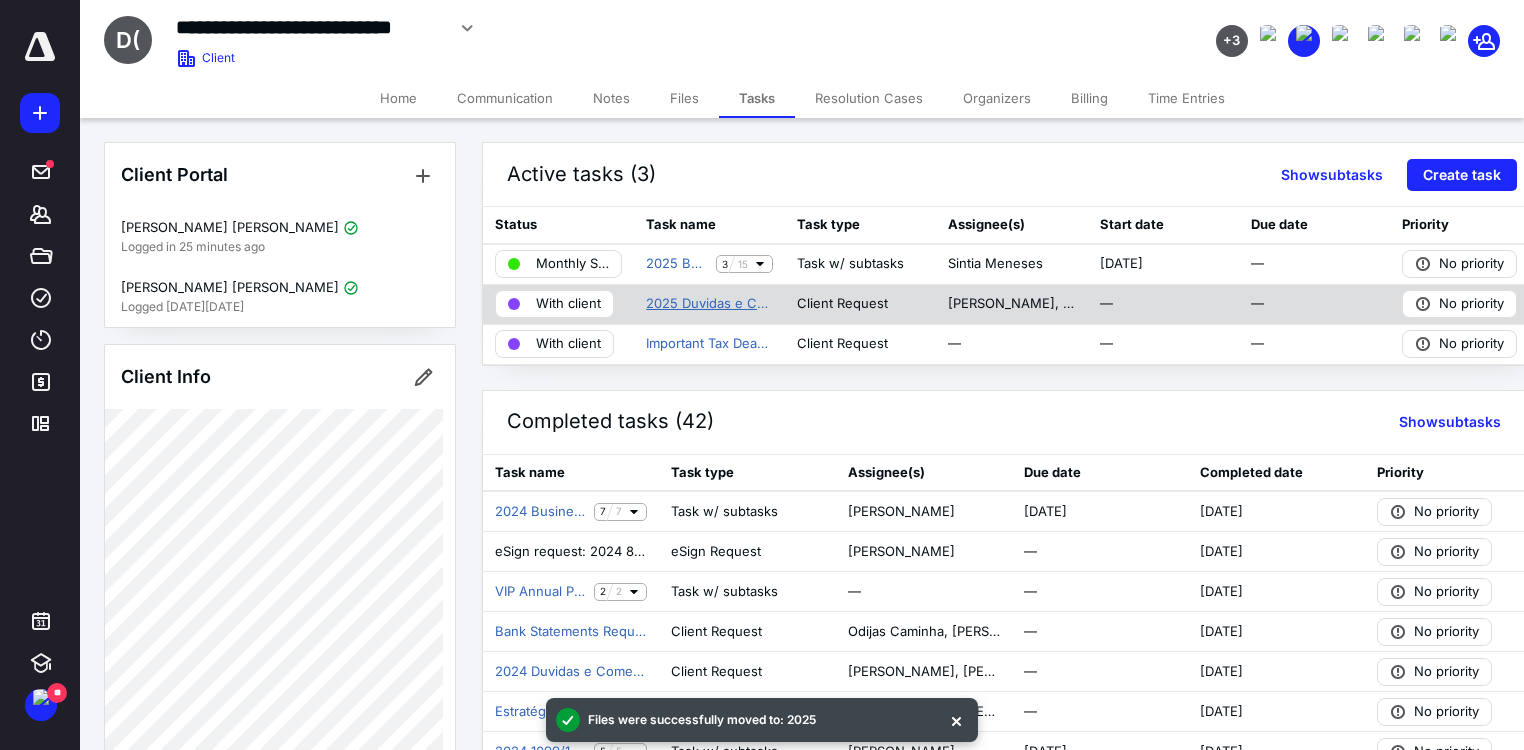 click on "2025 Duvidas e Comentarios - Discovery" at bounding box center [709, 304] 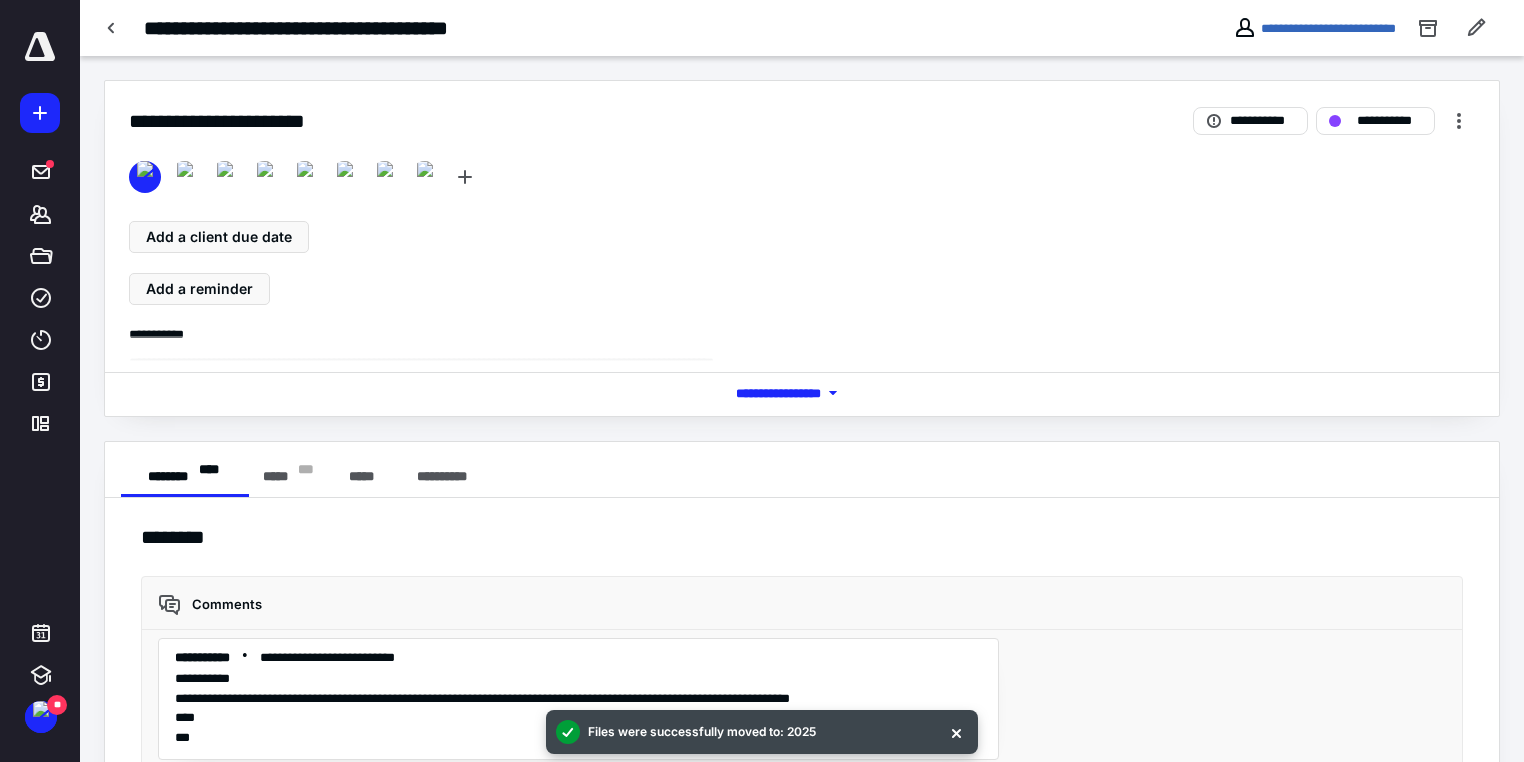 scroll, scrollTop: 1482, scrollLeft: 0, axis: vertical 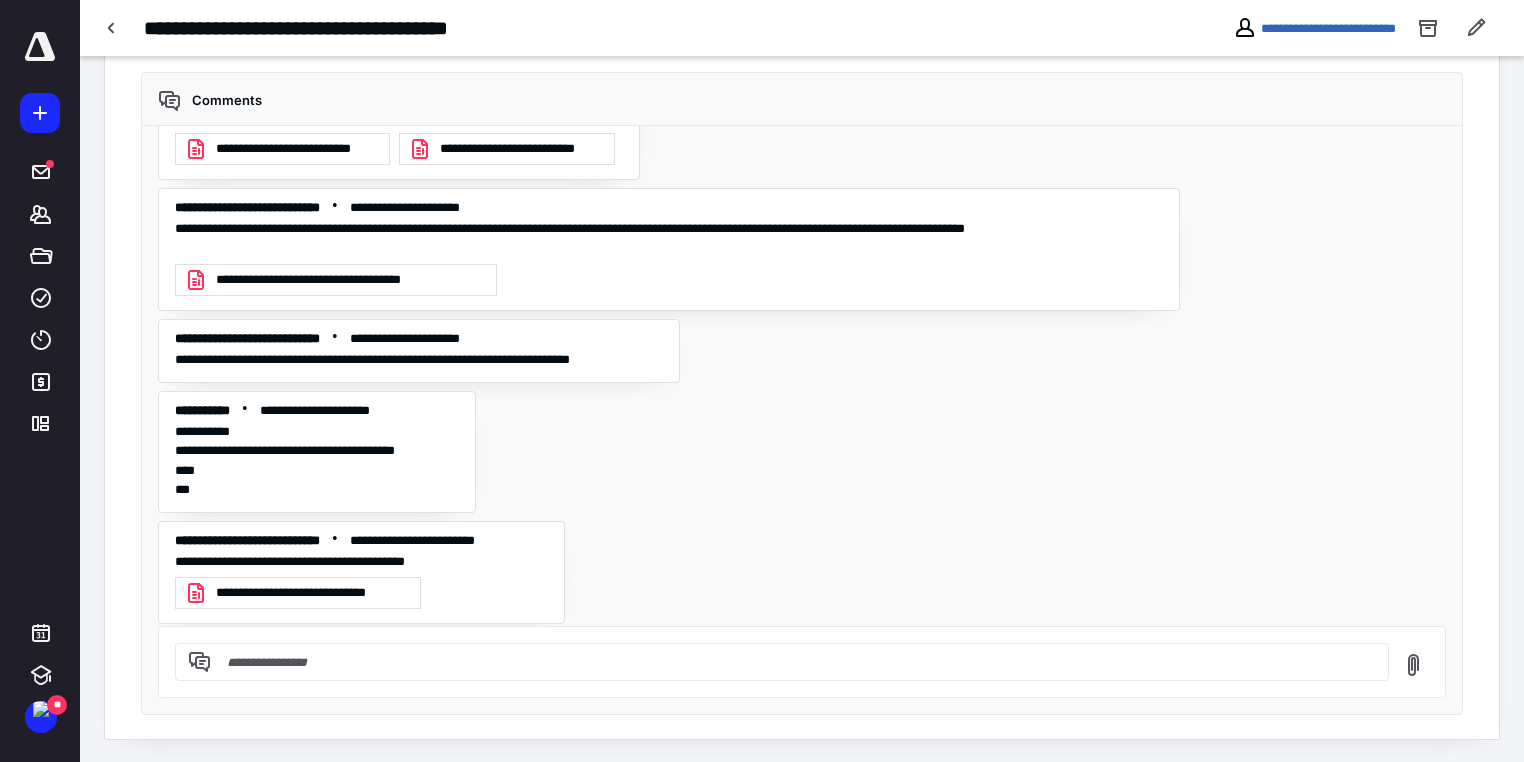 click at bounding box center (794, 662) 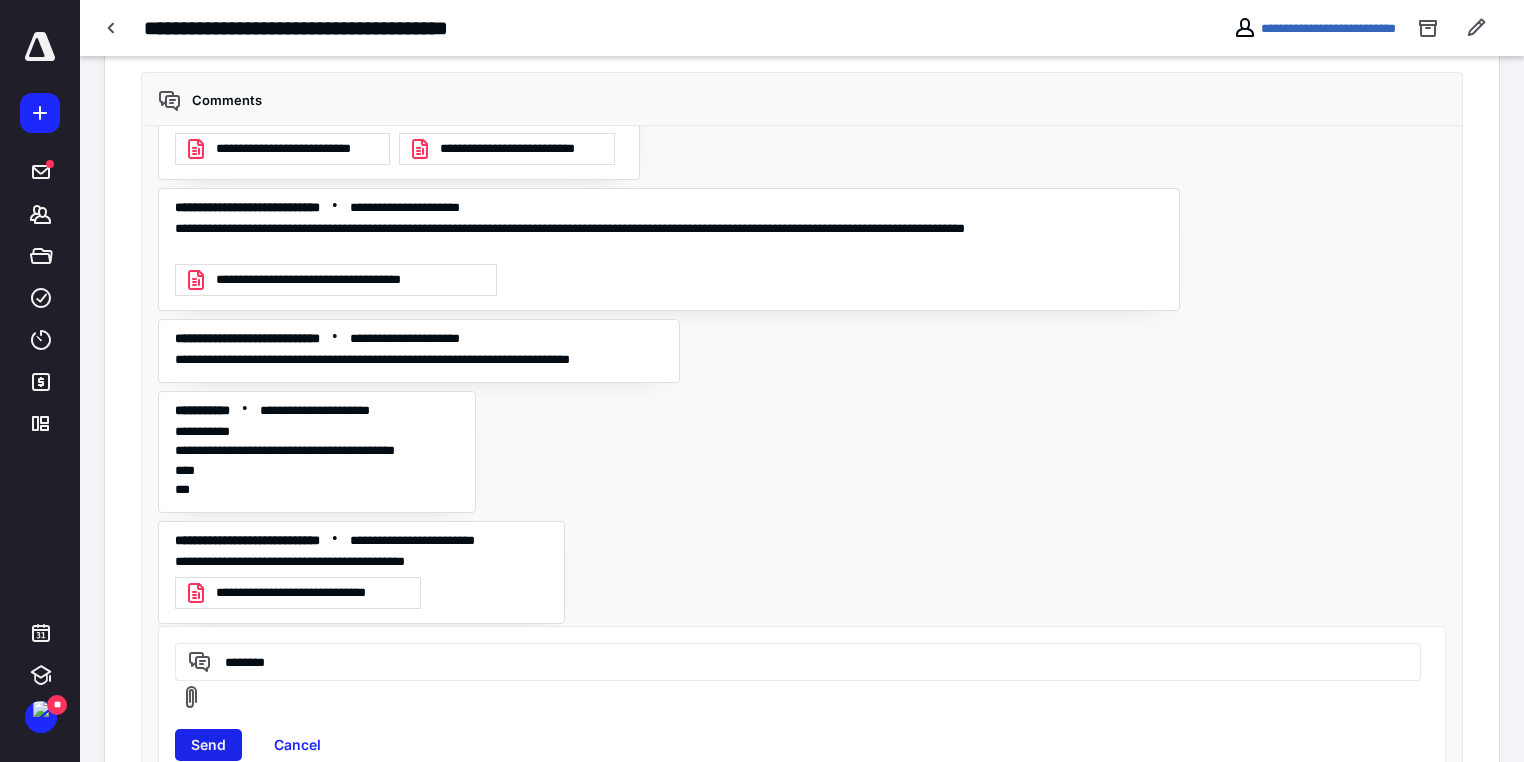 type on "********" 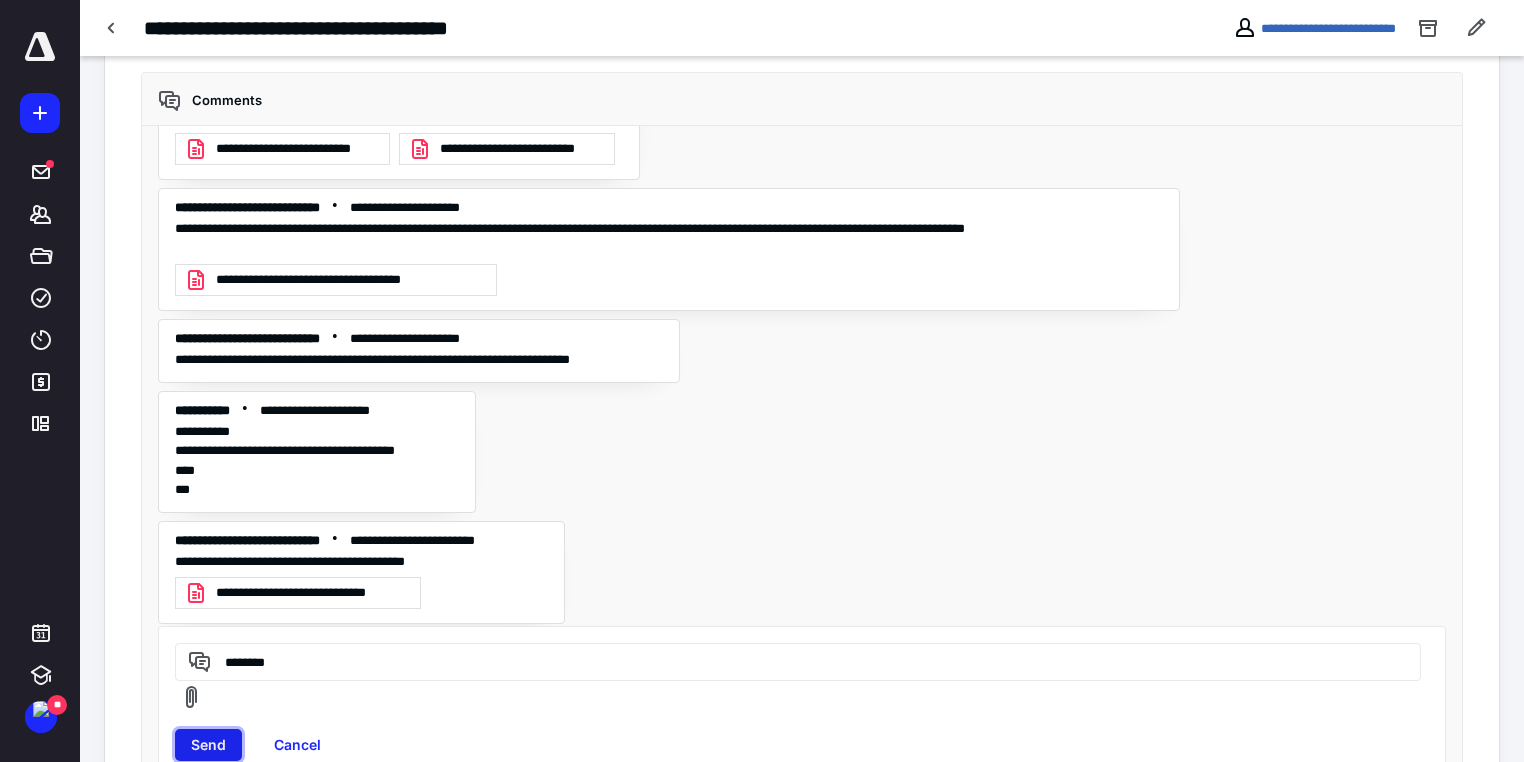 click on "Send" at bounding box center [208, 745] 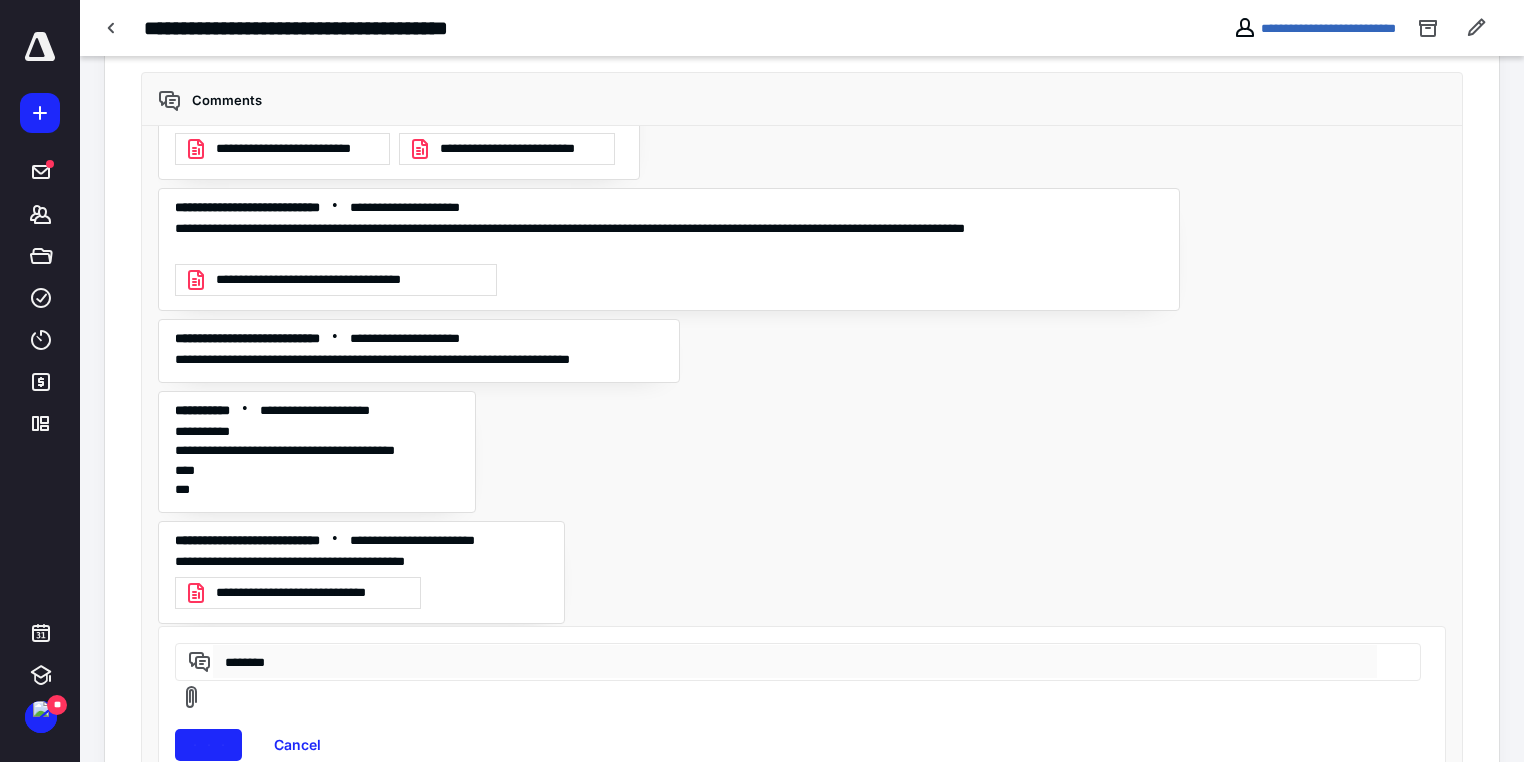type 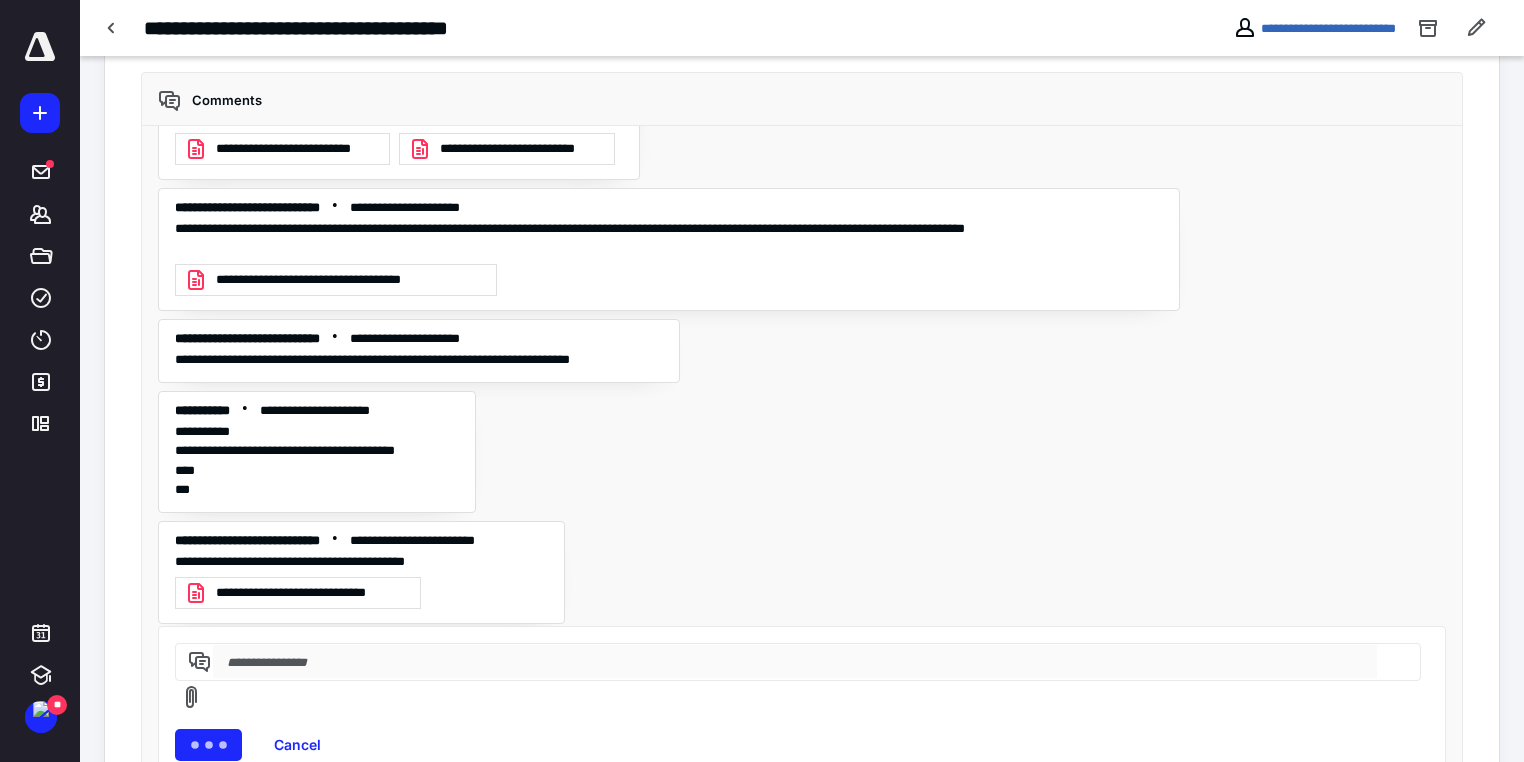 scroll, scrollTop: 1553, scrollLeft: 0, axis: vertical 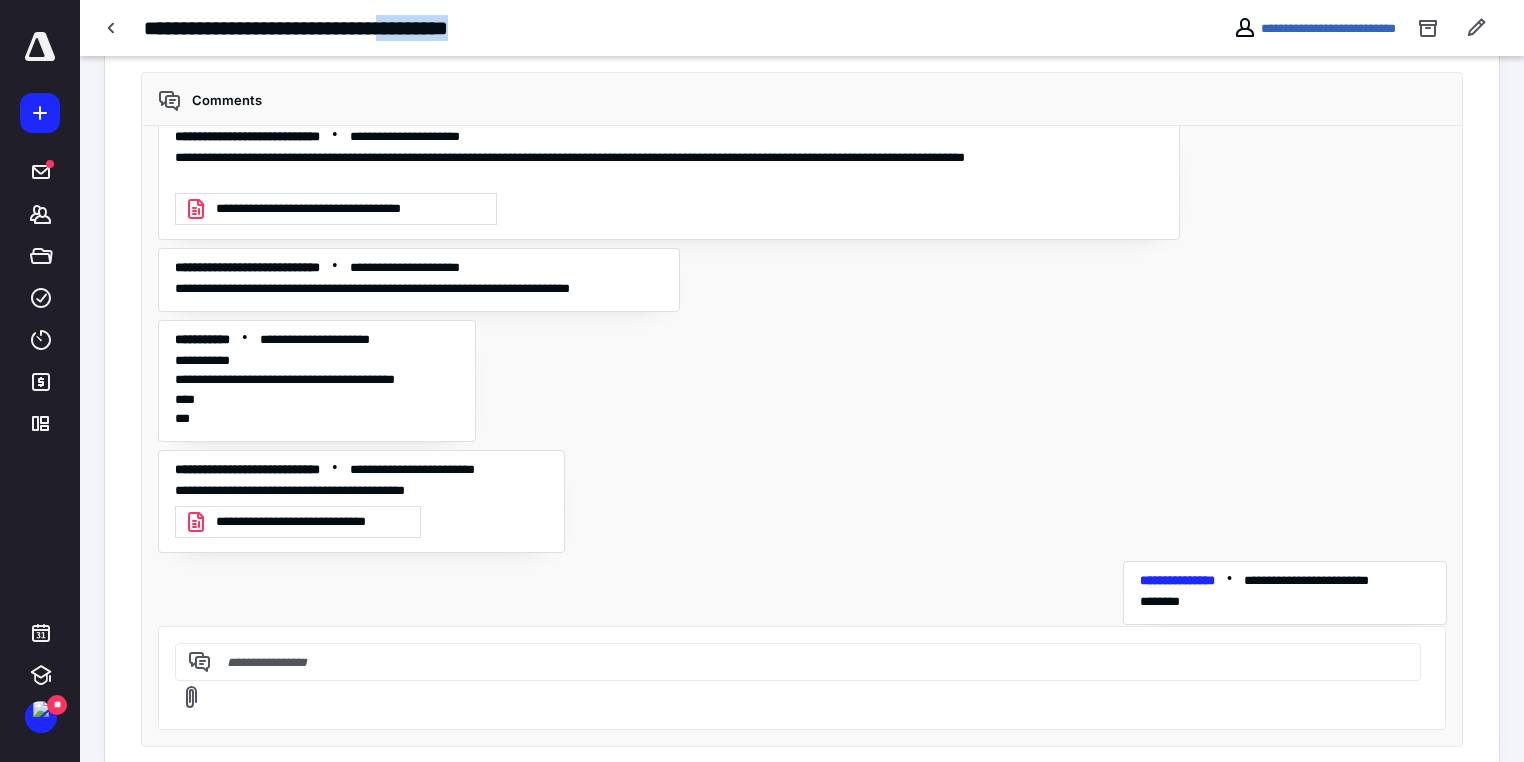 drag, startPoint x: 549, startPoint y: 24, endPoint x: 440, endPoint y: 31, distance: 109.22454 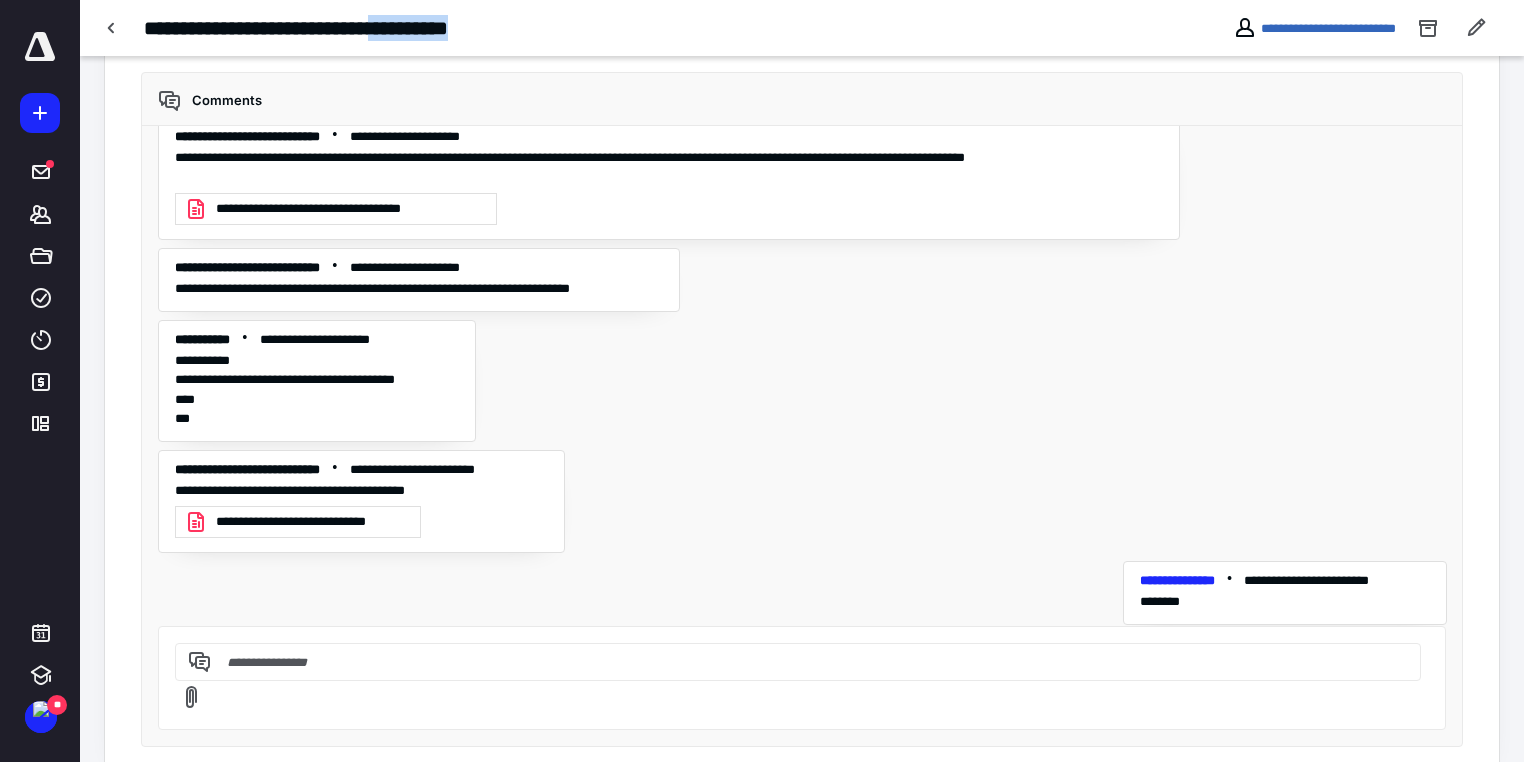 copy on "**********" 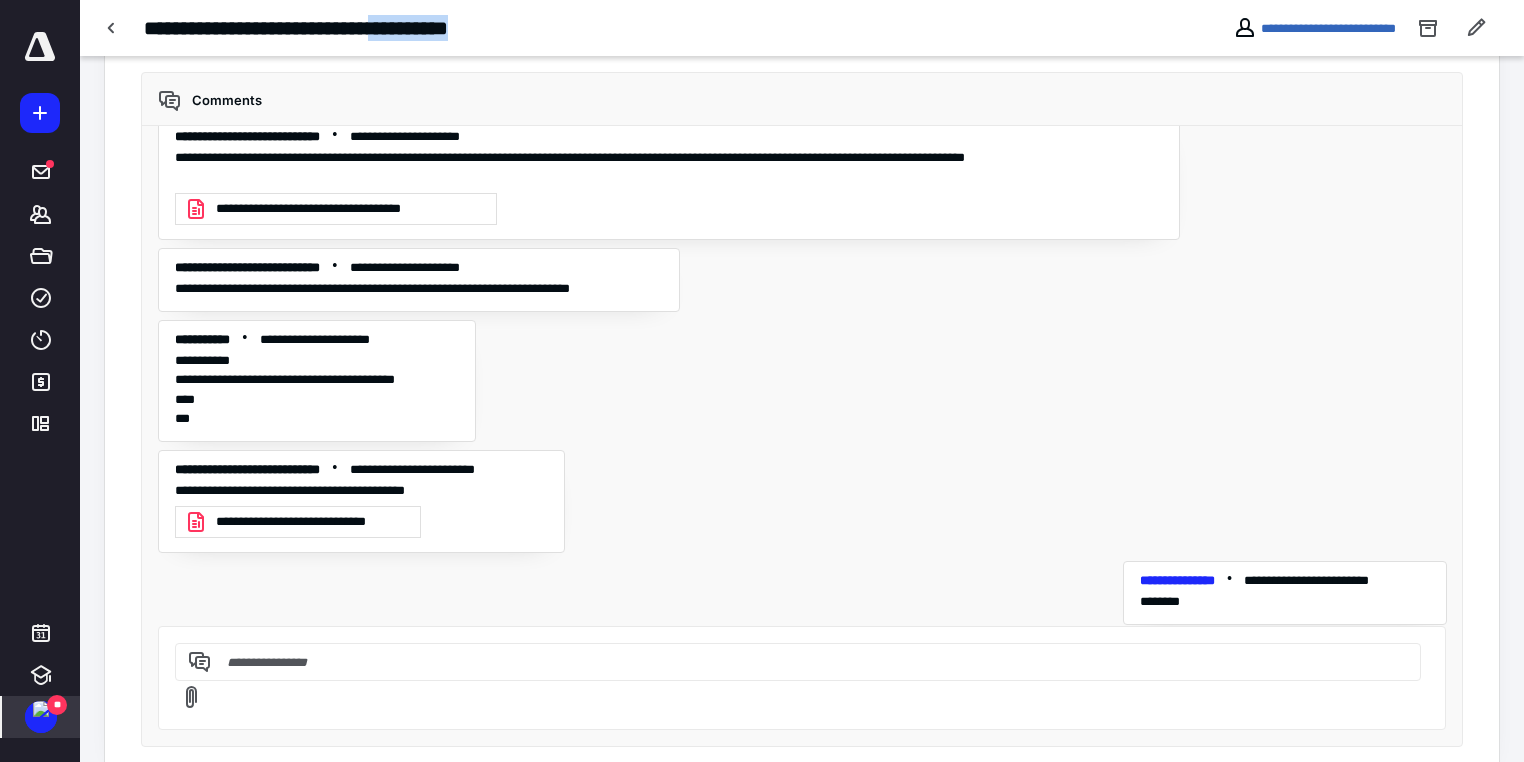 click at bounding box center [41, 709] 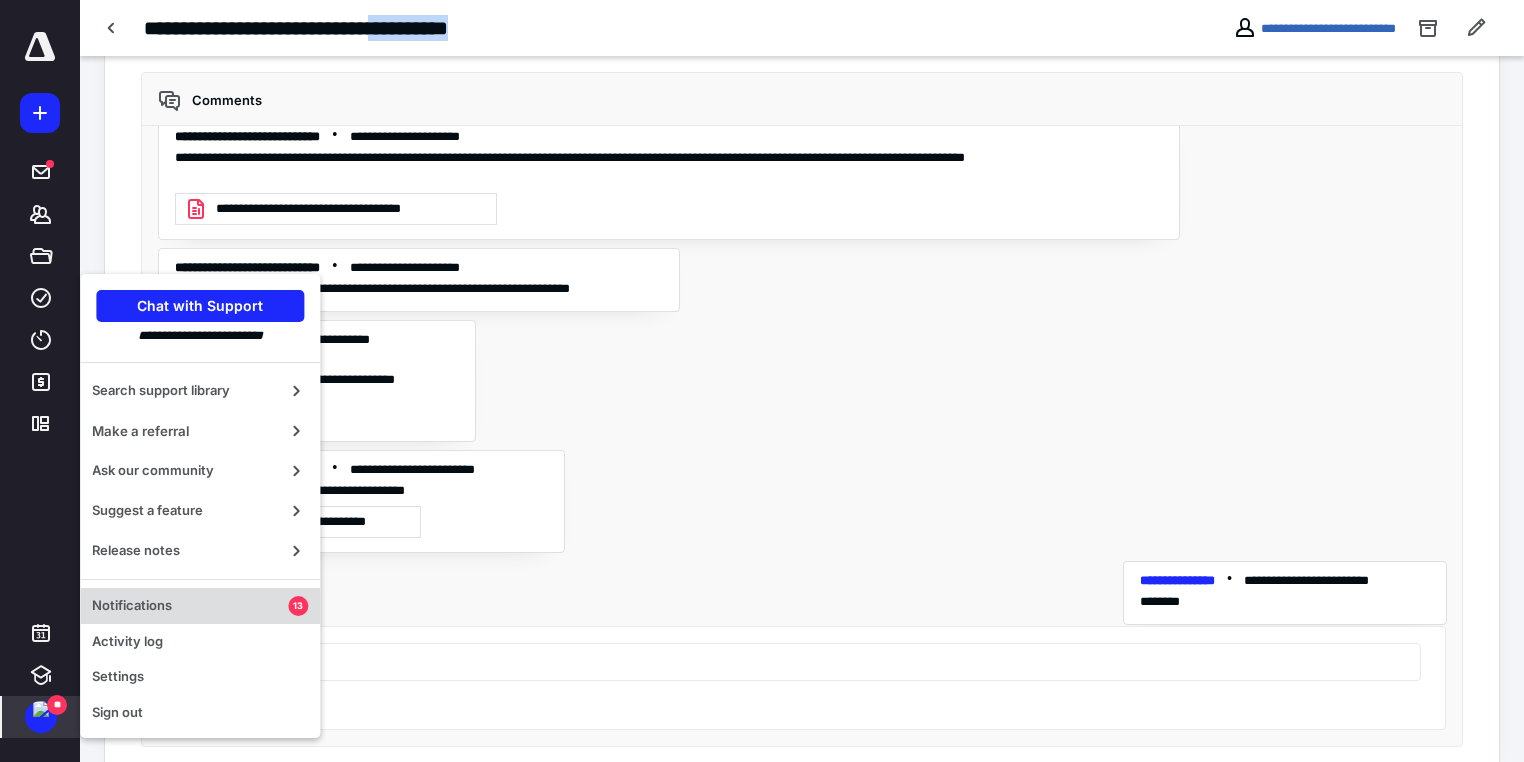 click on "Notifications" at bounding box center (190, 606) 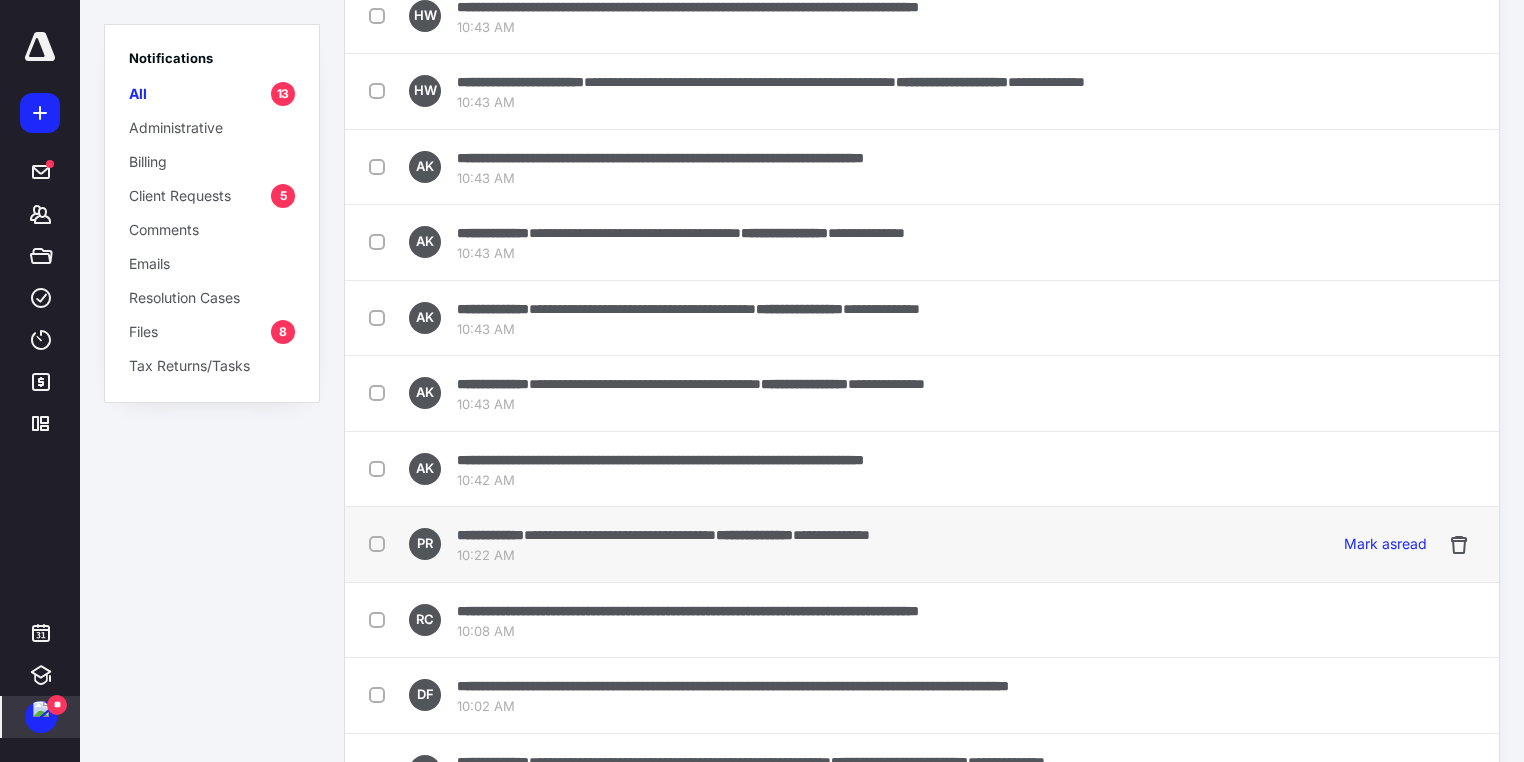 scroll, scrollTop: 320, scrollLeft: 0, axis: vertical 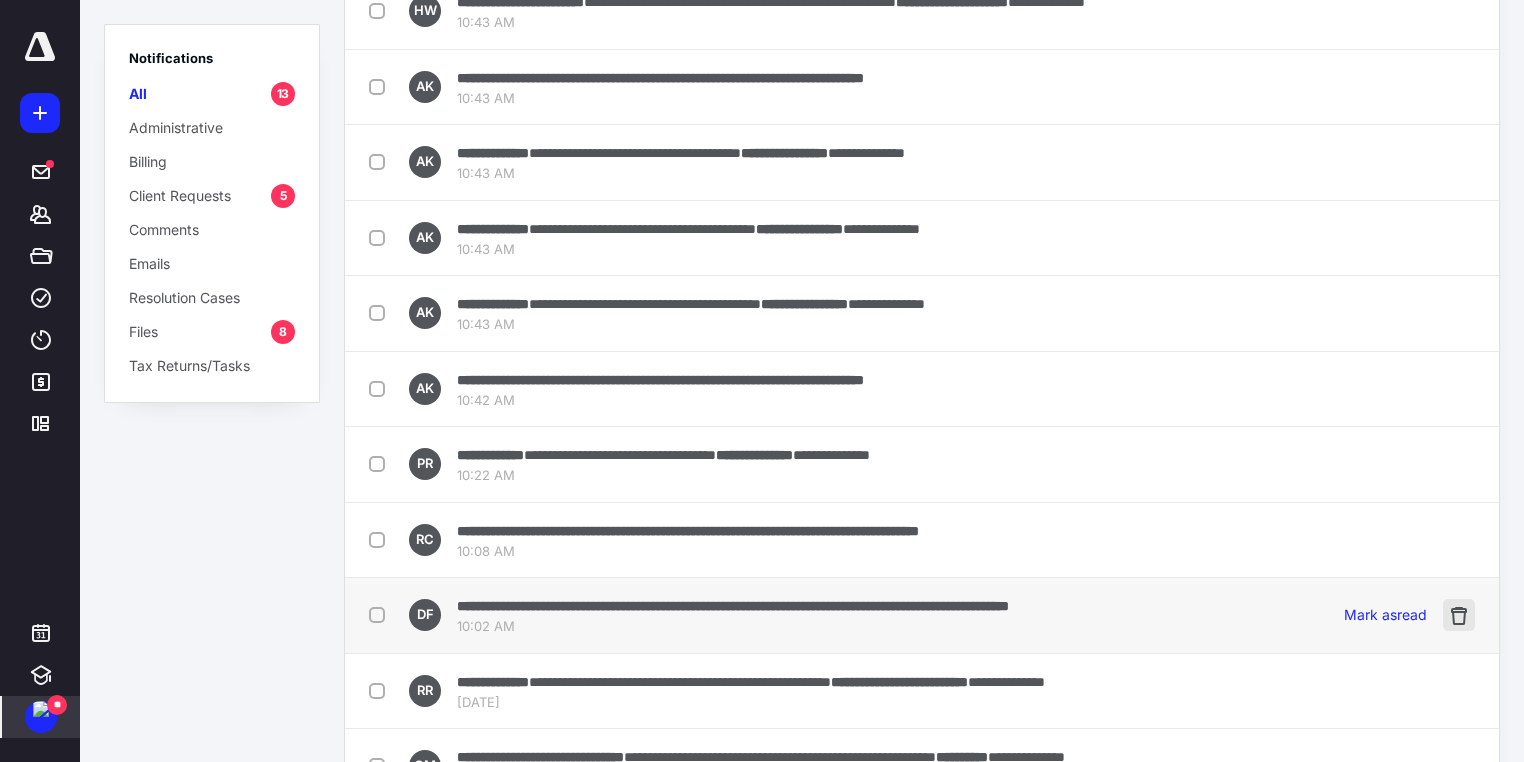 click at bounding box center [1459, 615] 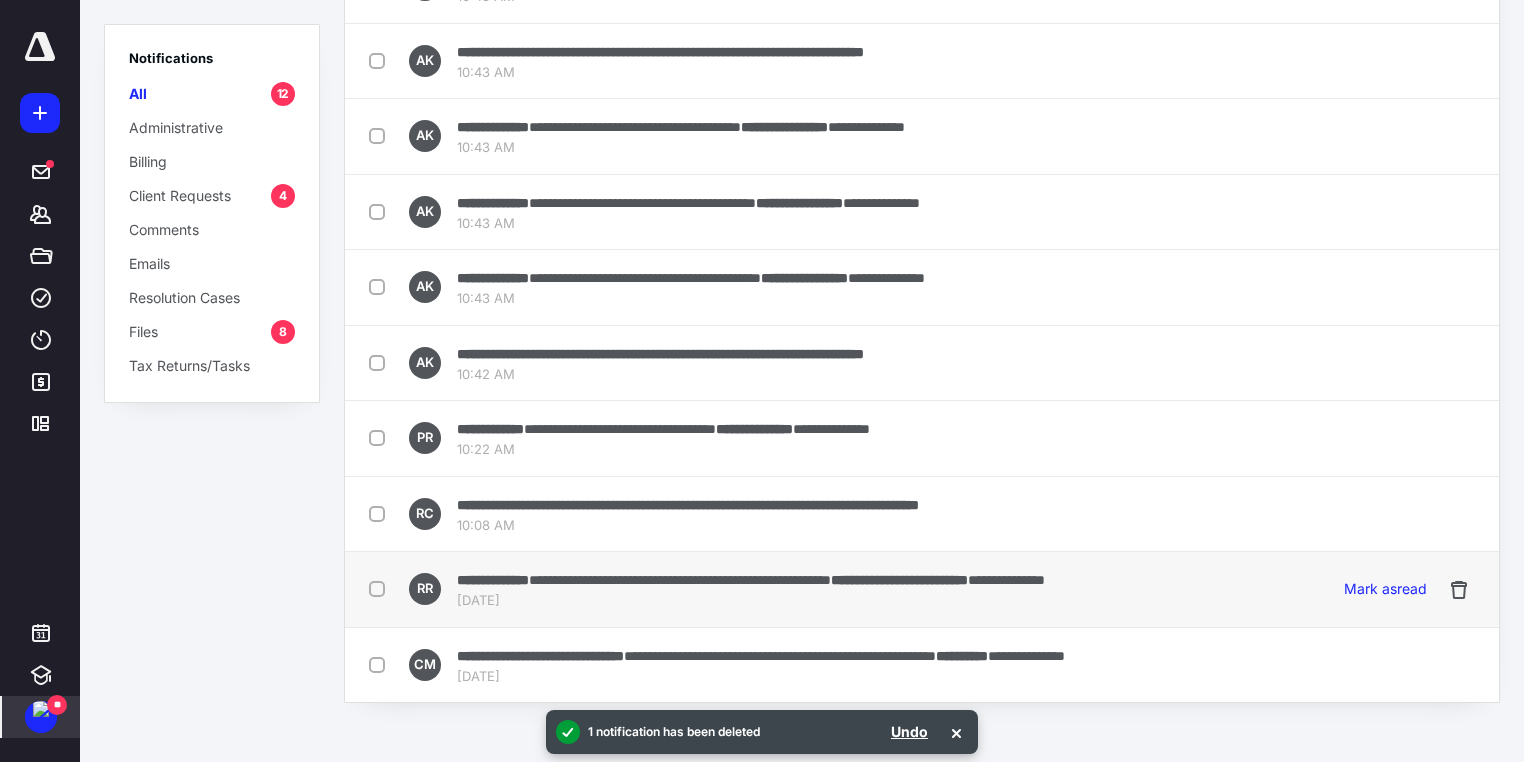 scroll, scrollTop: 186, scrollLeft: 0, axis: vertical 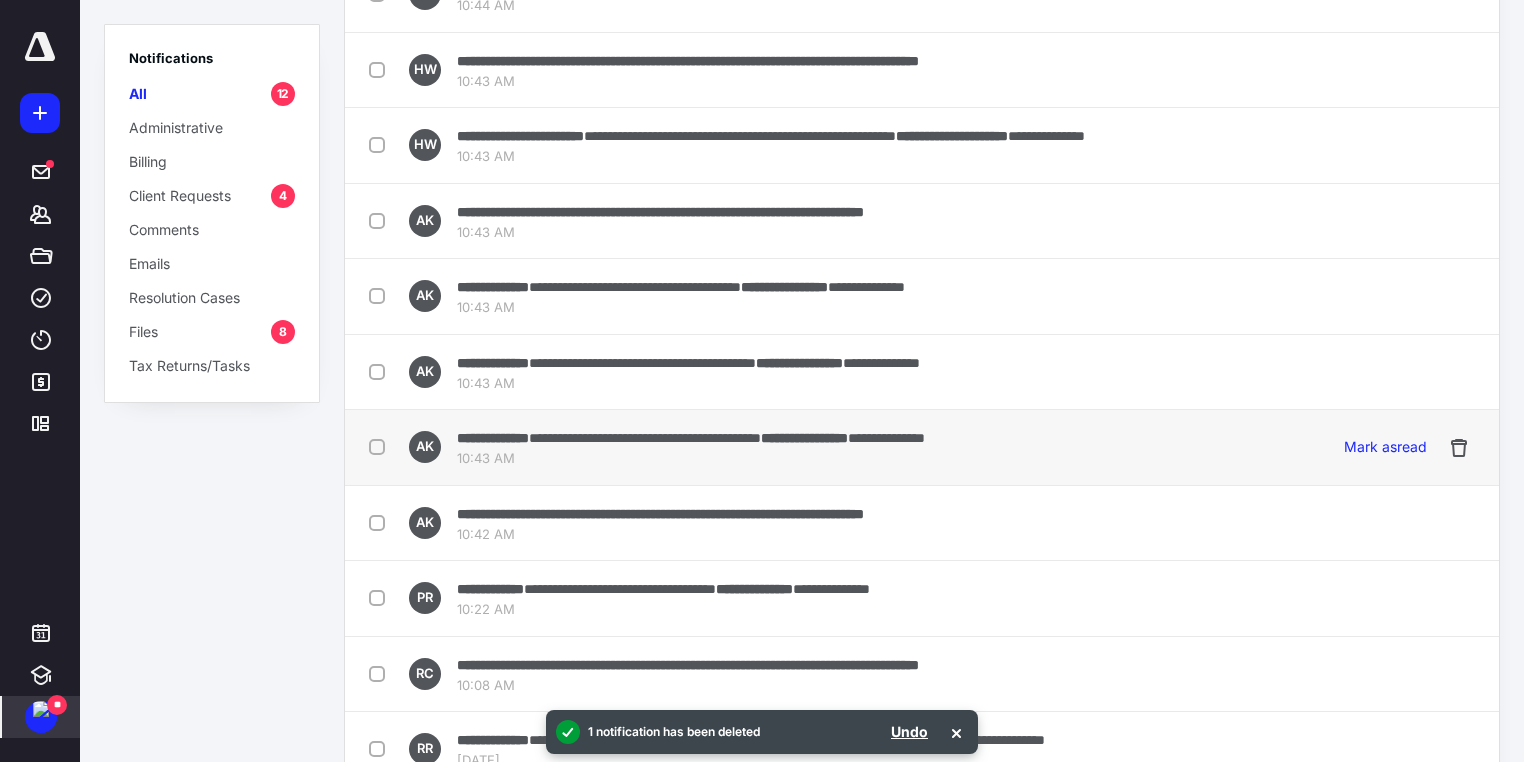 click at bounding box center [381, 446] 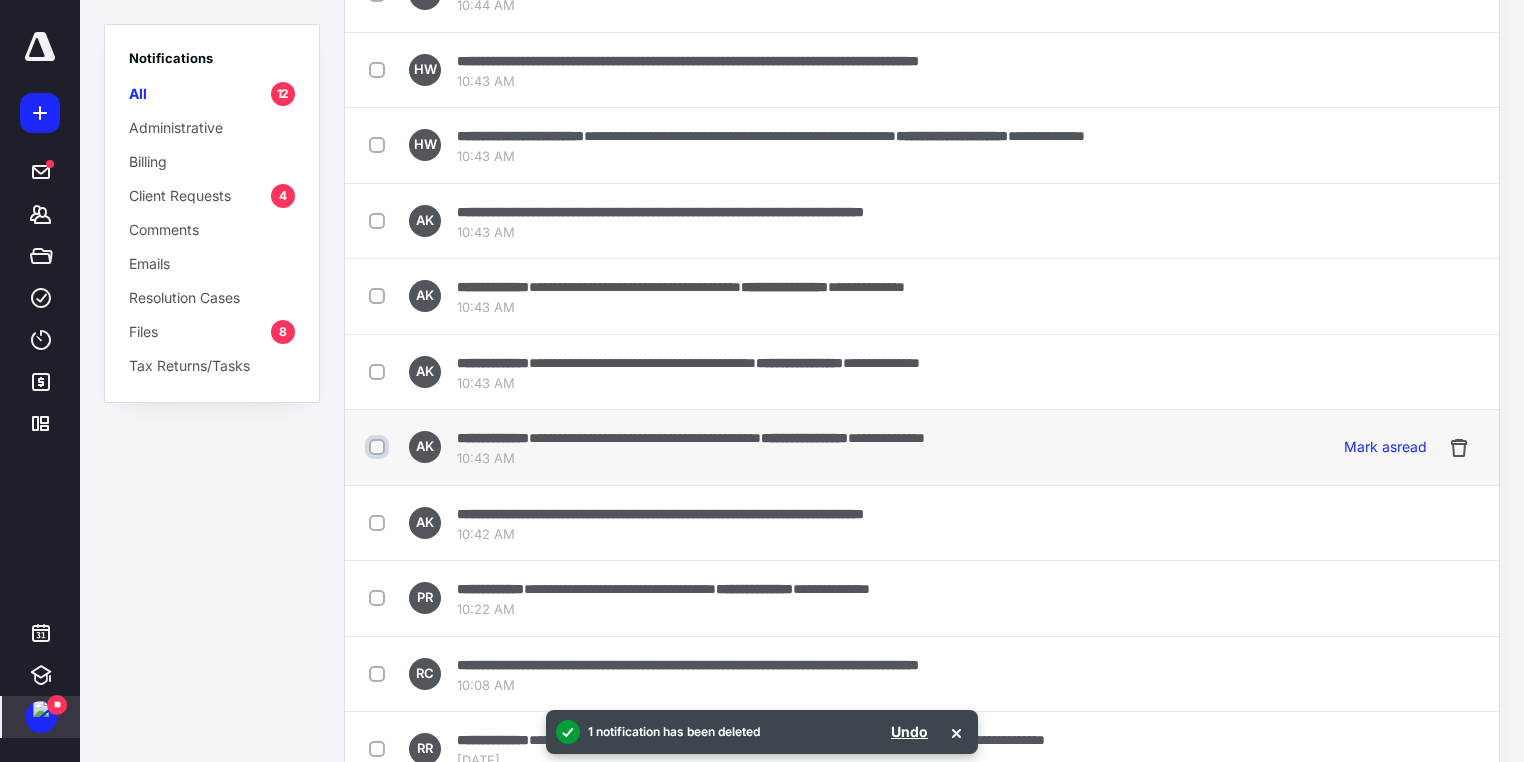click at bounding box center (379, 447) 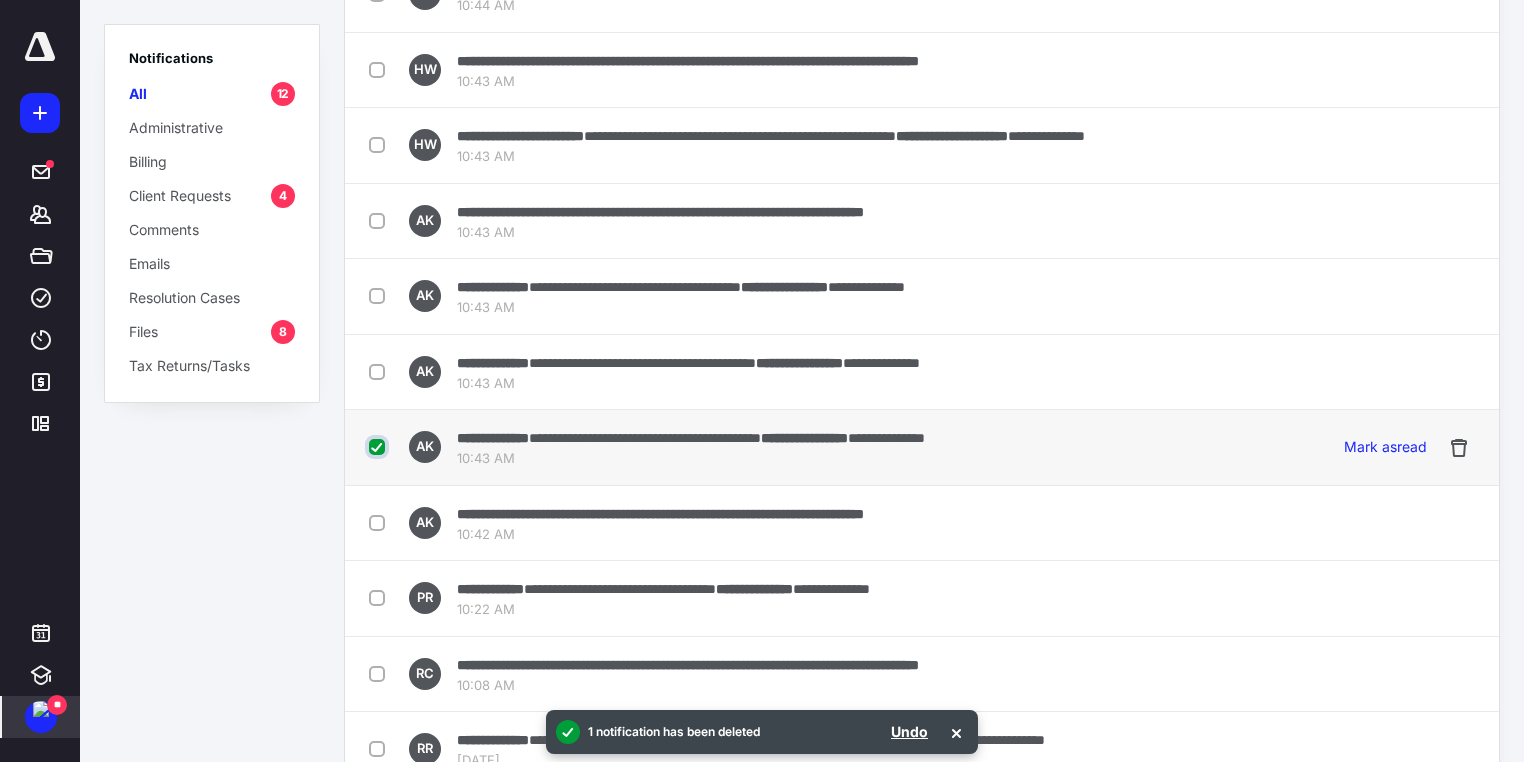 checkbox on "true" 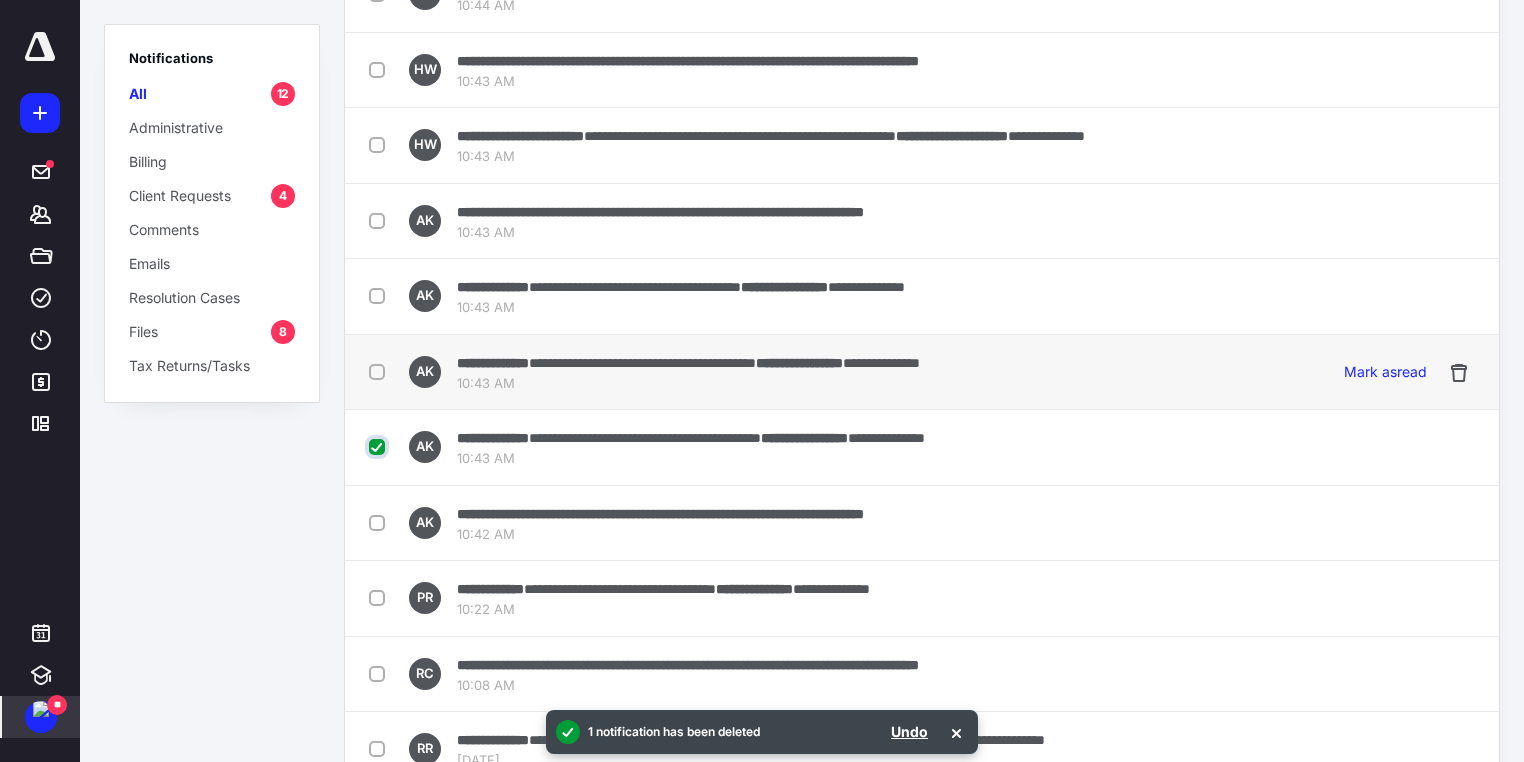 scroll, scrollTop: 198, scrollLeft: 0, axis: vertical 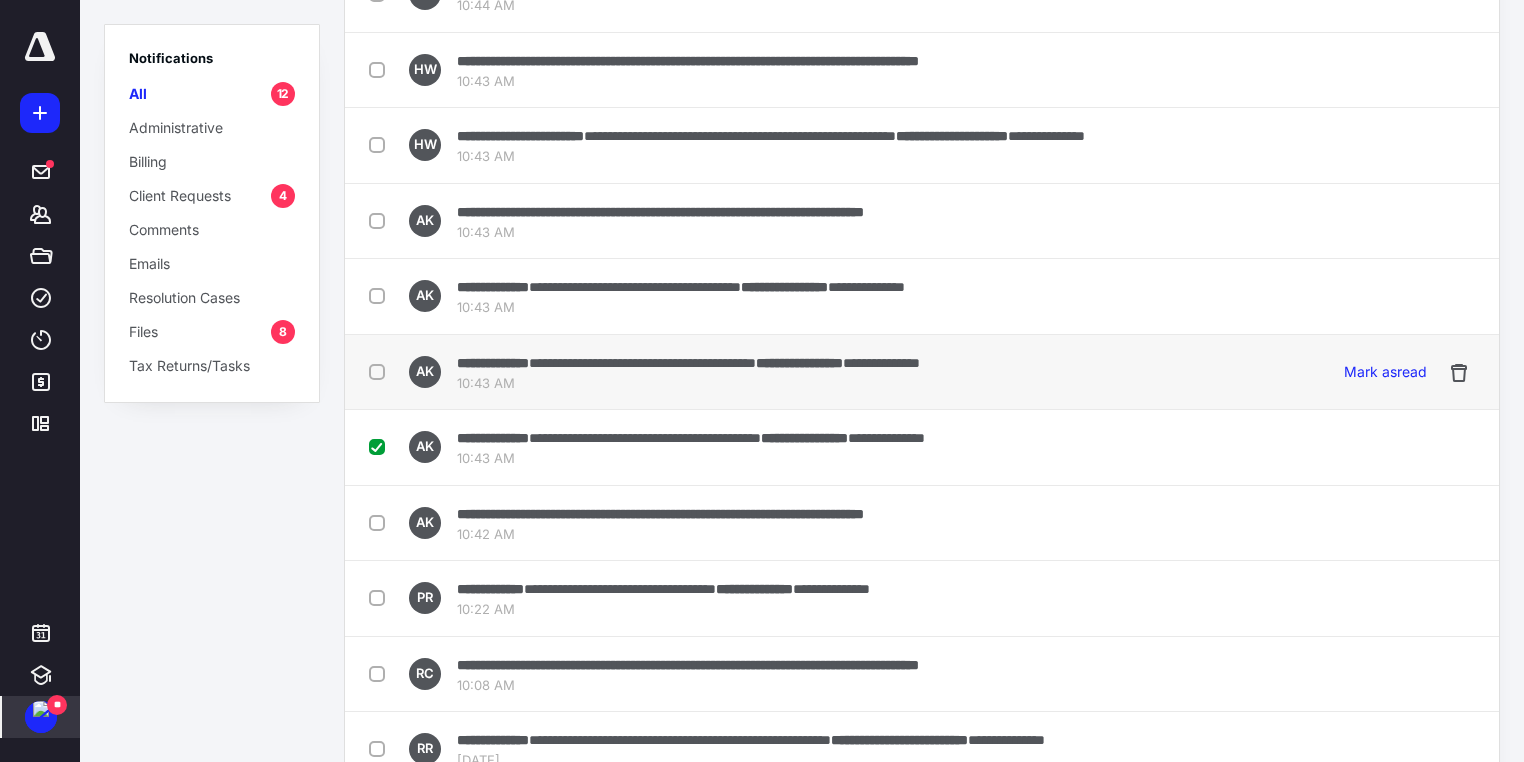 click at bounding box center (381, 371) 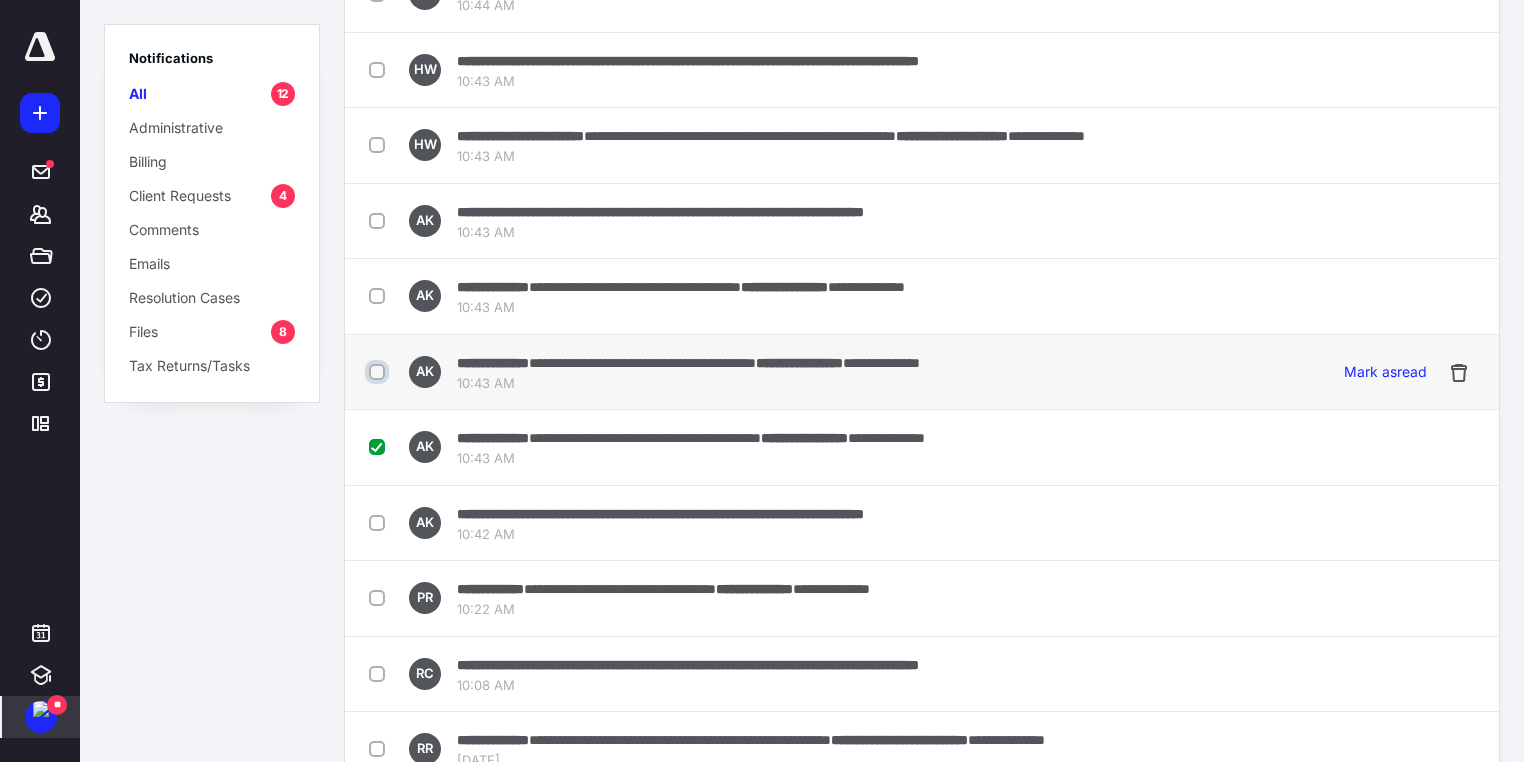 click at bounding box center (379, 372) 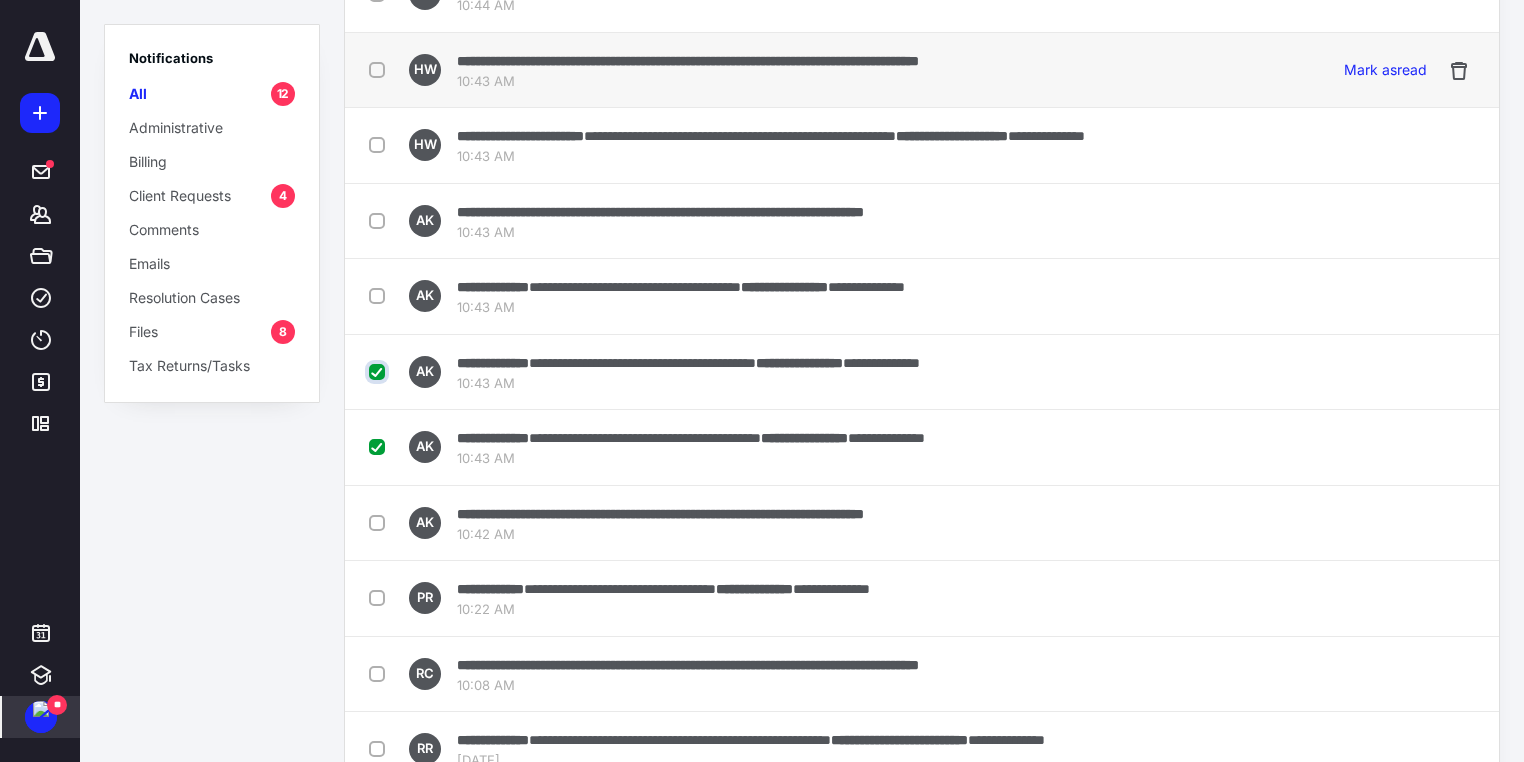 scroll, scrollTop: 0, scrollLeft: 0, axis: both 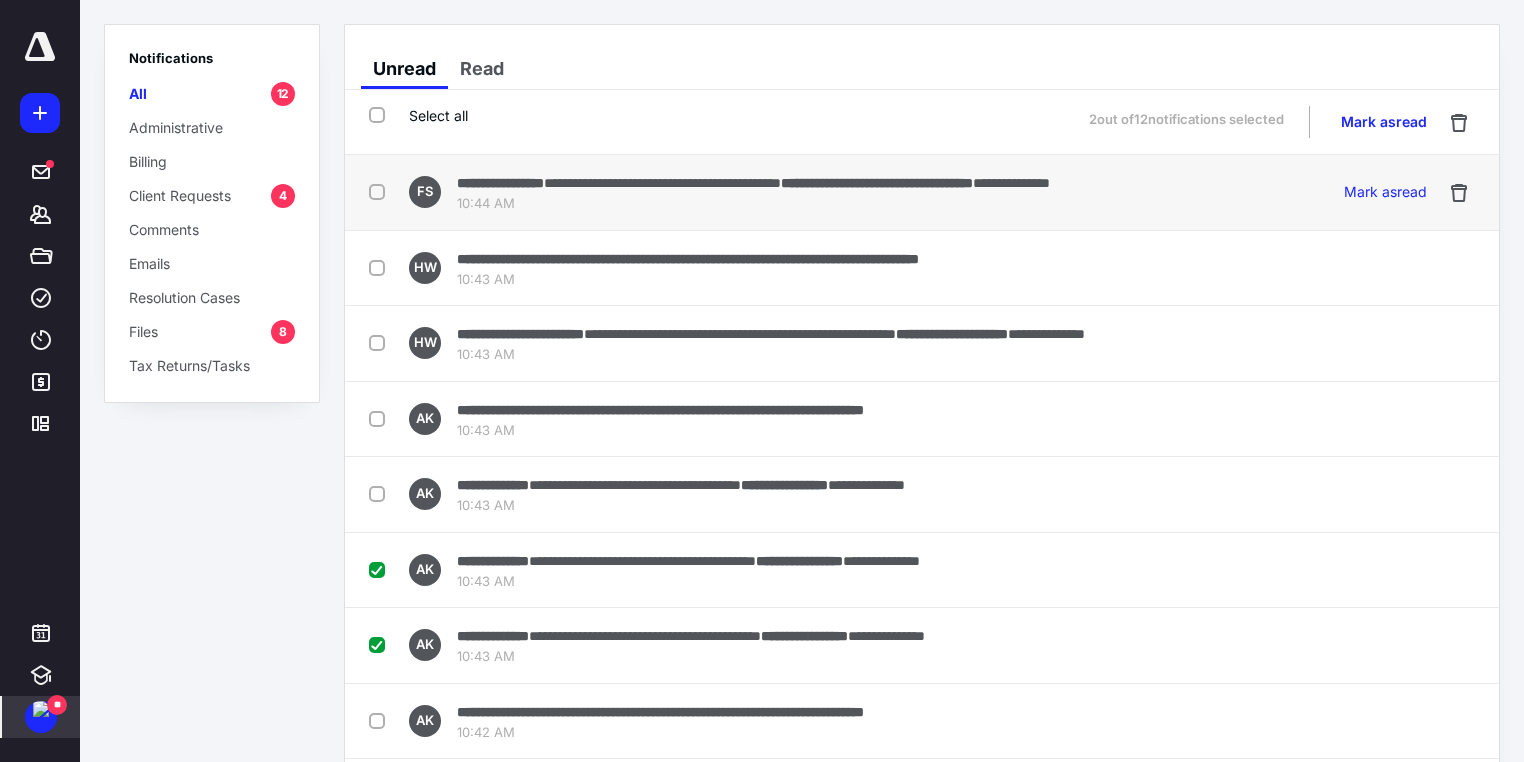 drag, startPoint x: 1461, startPoint y: 120, endPoint x: 1252, endPoint y: 196, distance: 222.3893 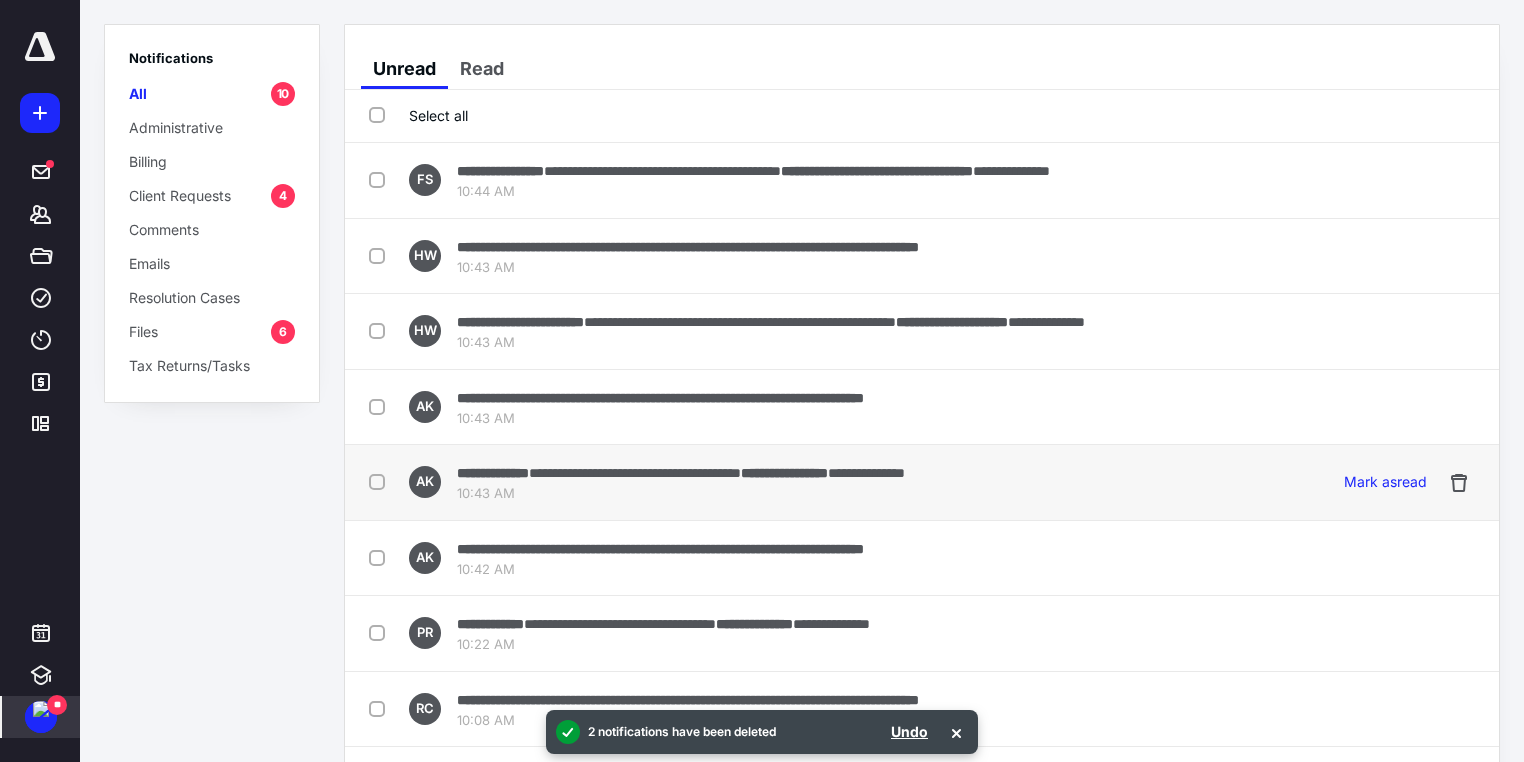 click on "**********" at bounding box center (866, 473) 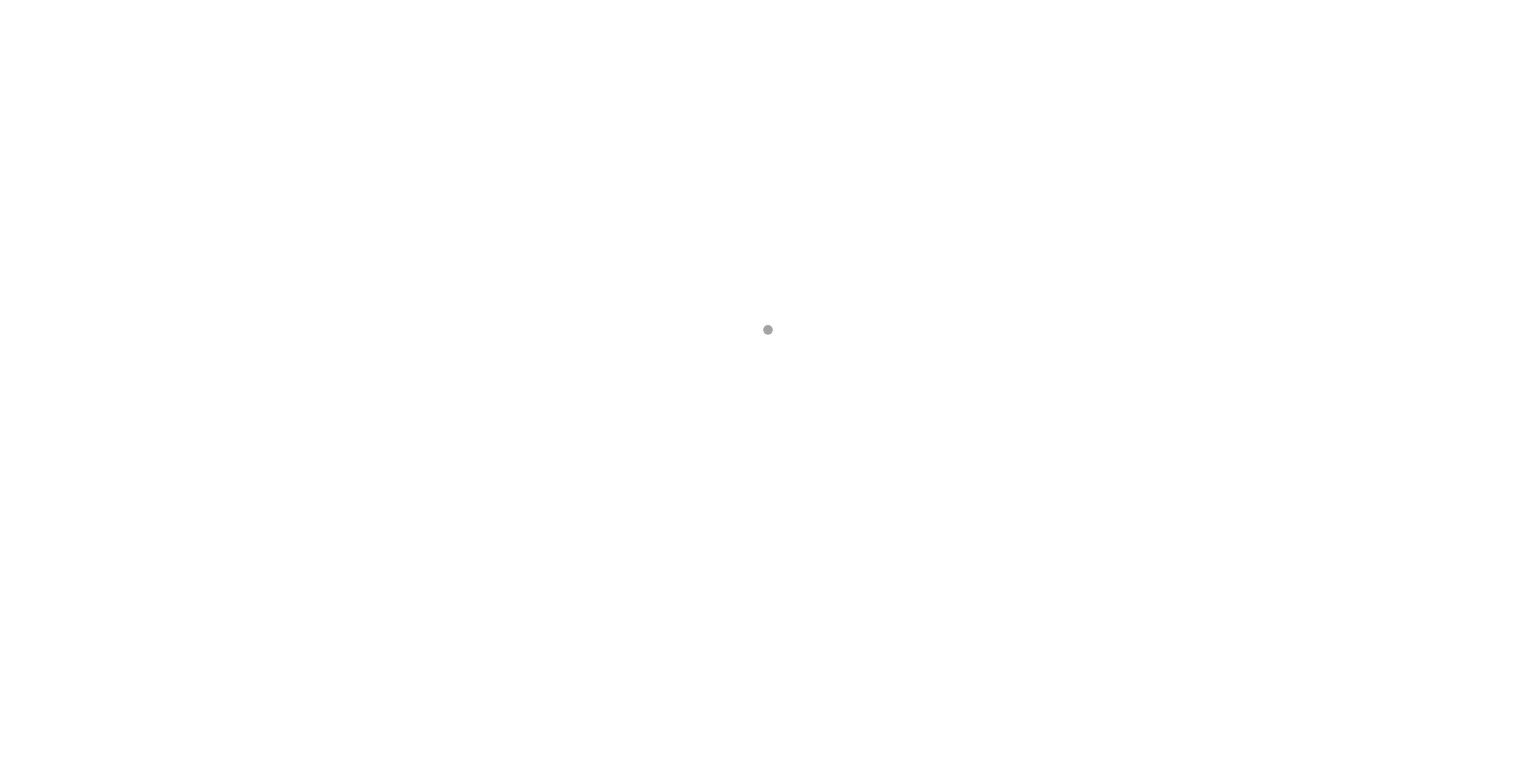scroll, scrollTop: 0, scrollLeft: 0, axis: both 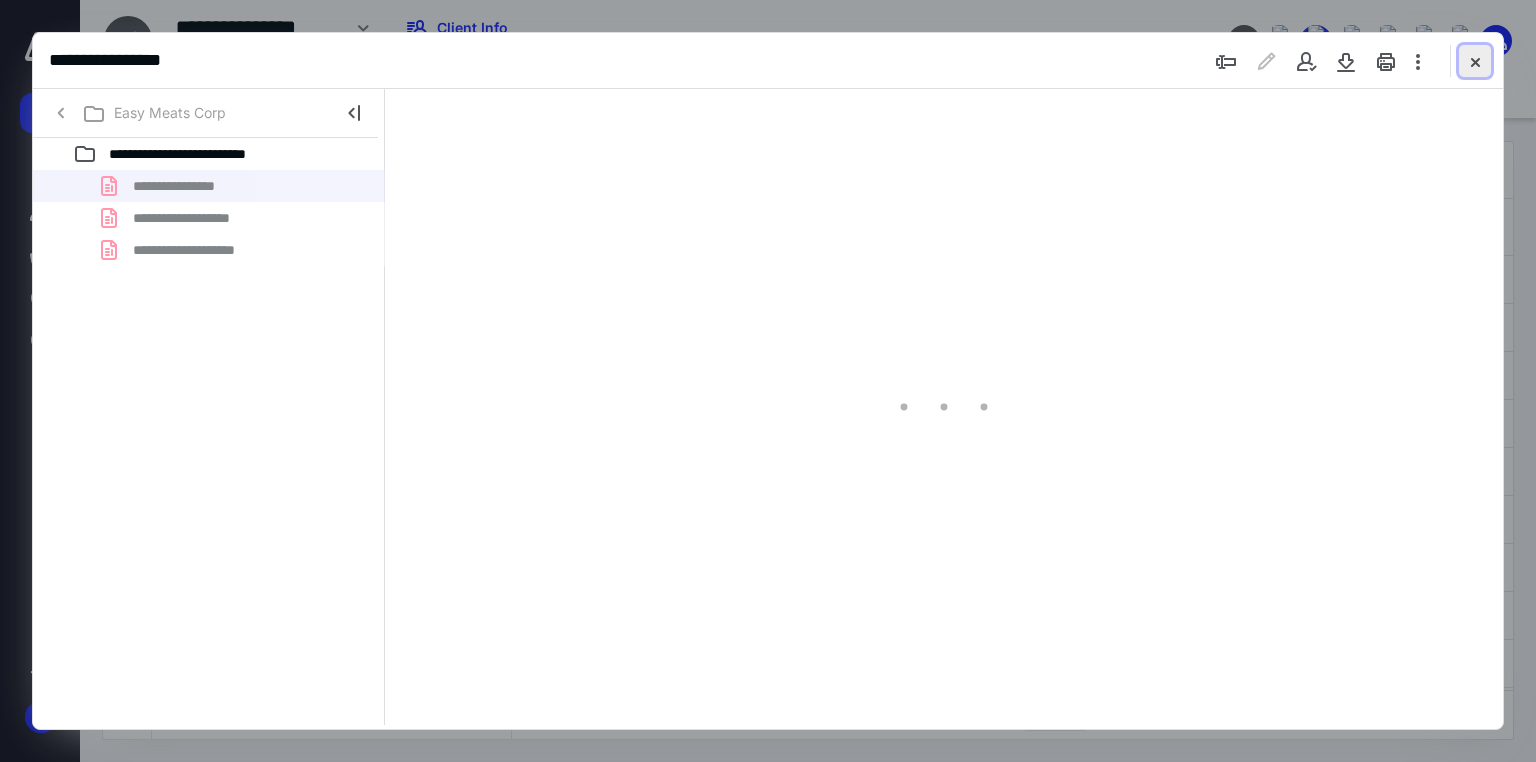 click at bounding box center (1475, 61) 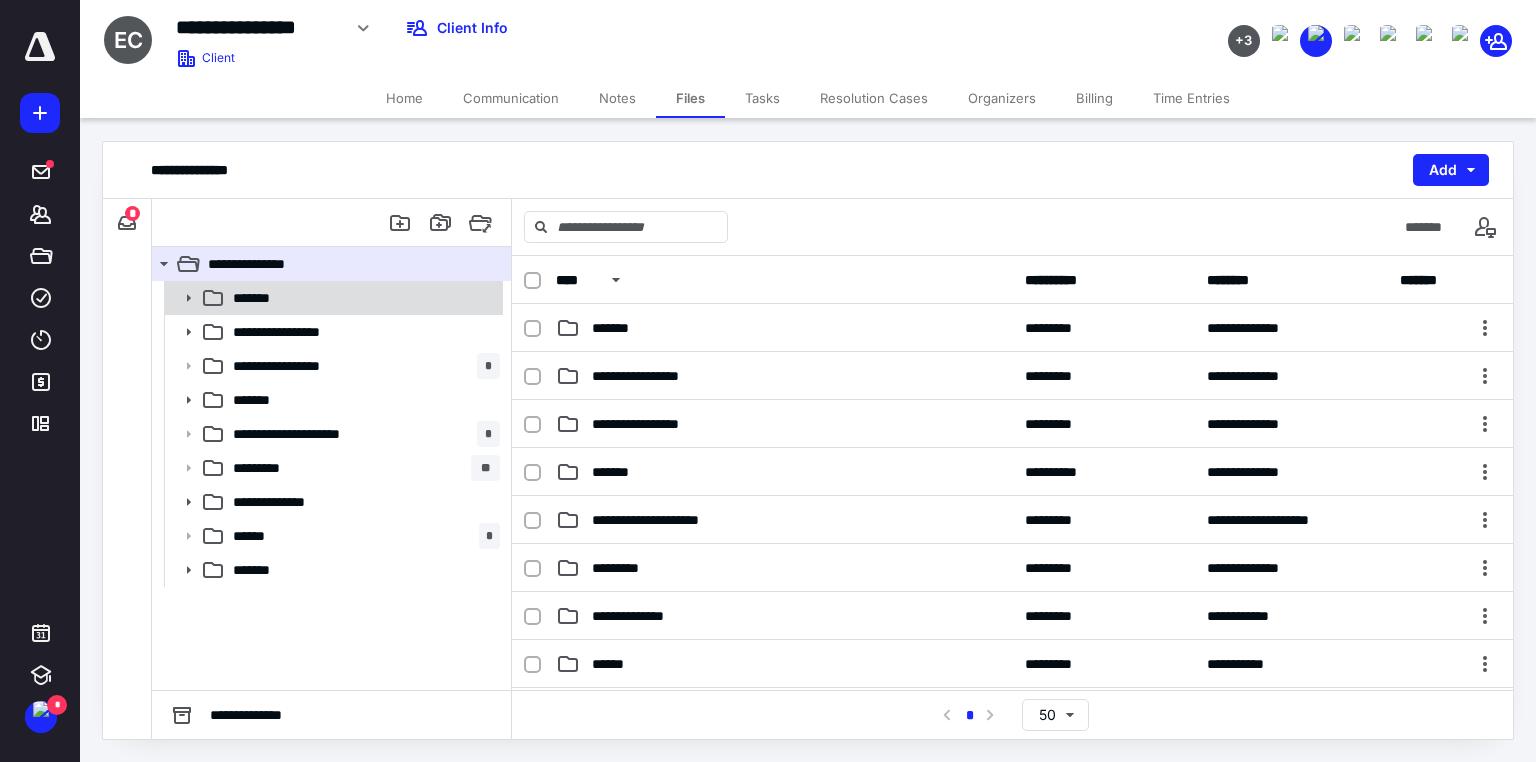 click on "*******" at bounding box center (259, 298) 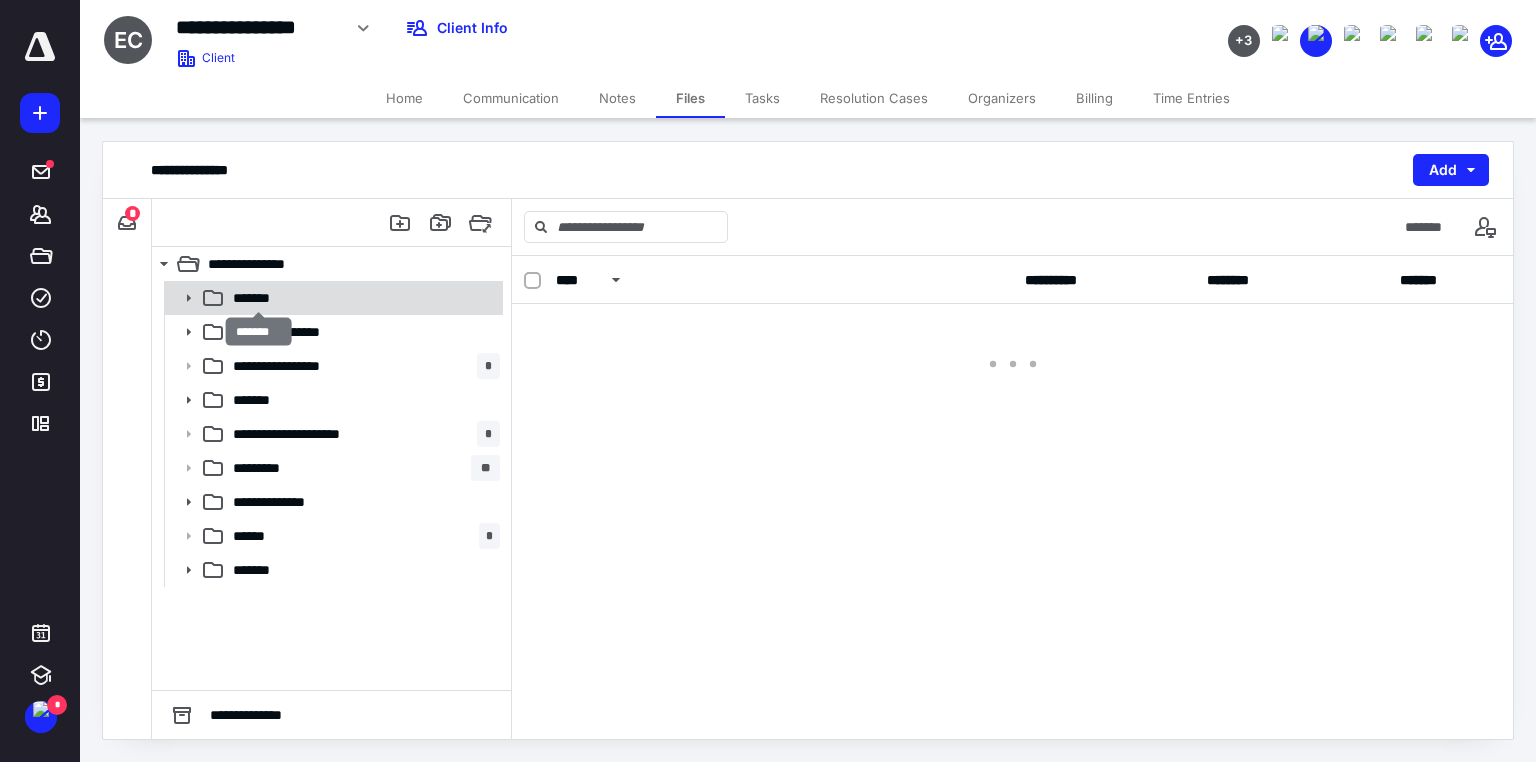 click on "*******" at bounding box center [259, 298] 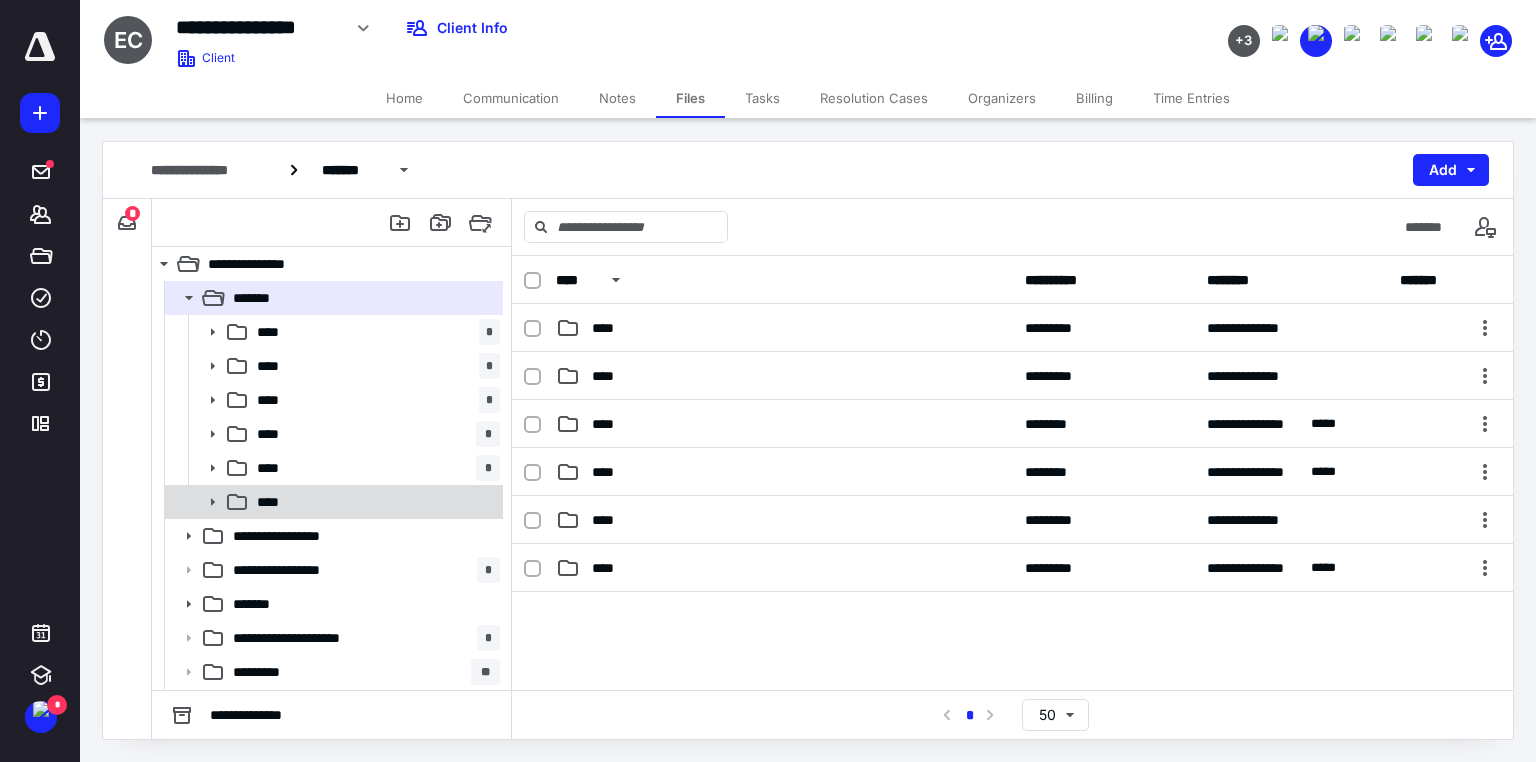click on "****" at bounding box center [374, 502] 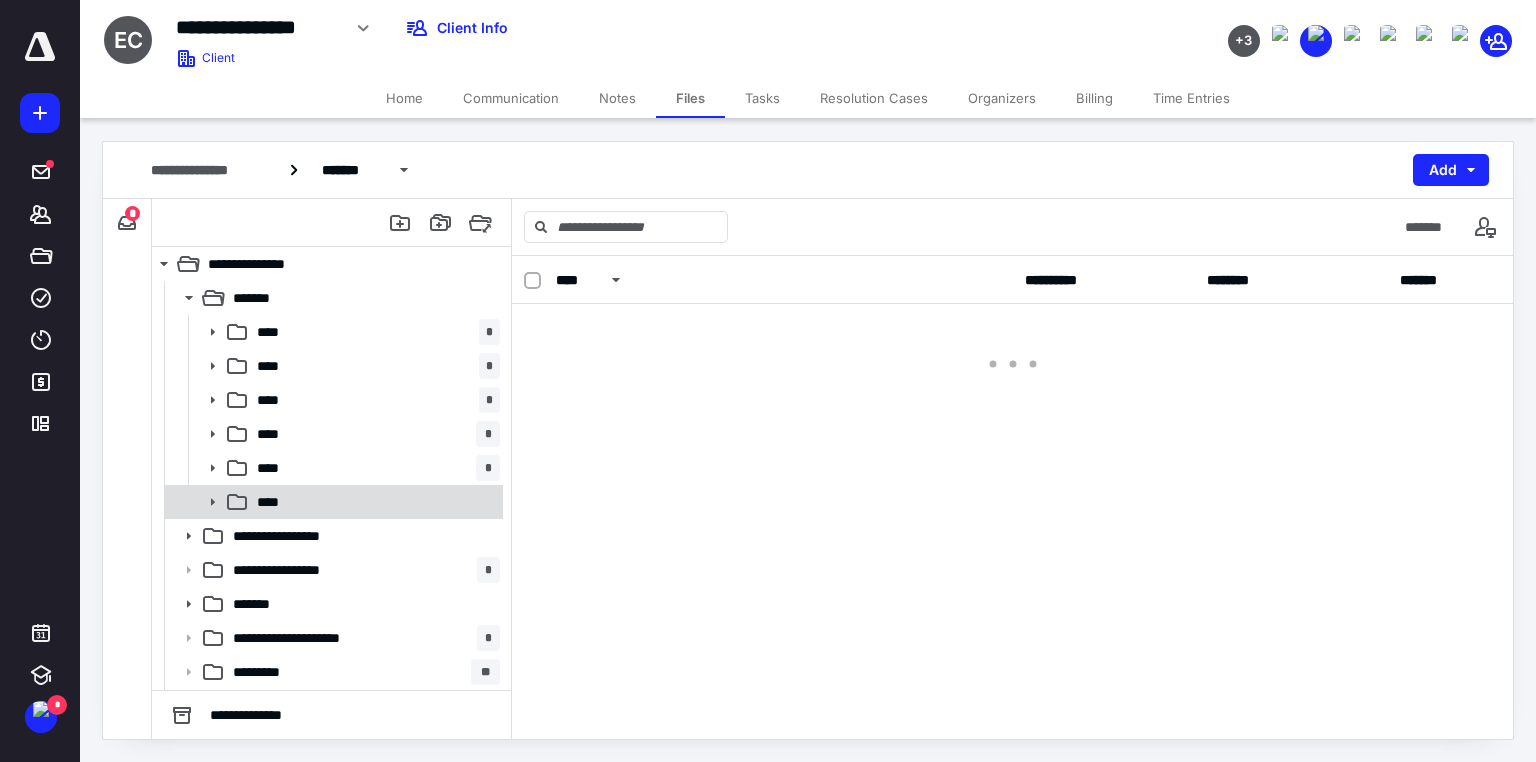 click on "****" at bounding box center [374, 502] 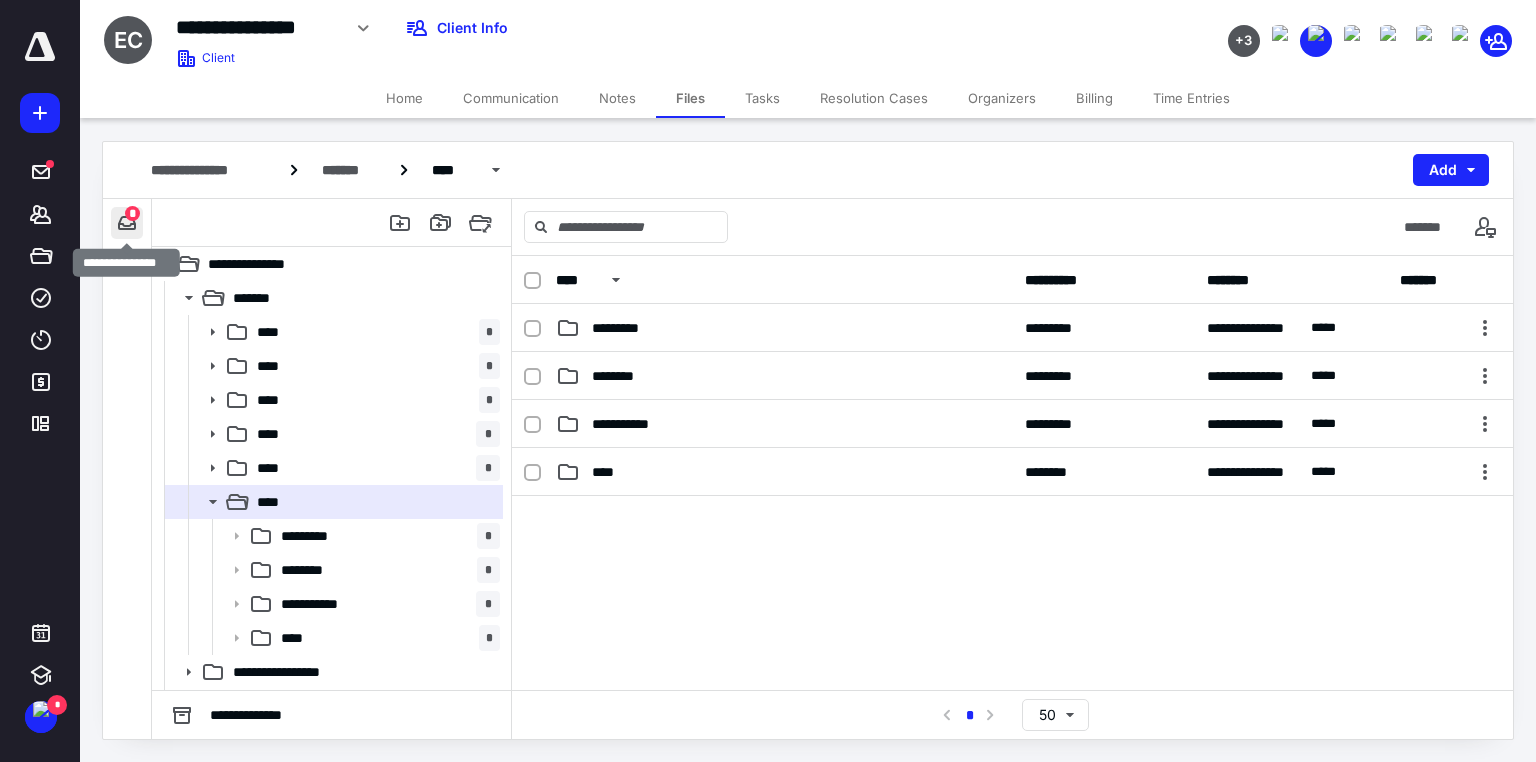 click at bounding box center (127, 223) 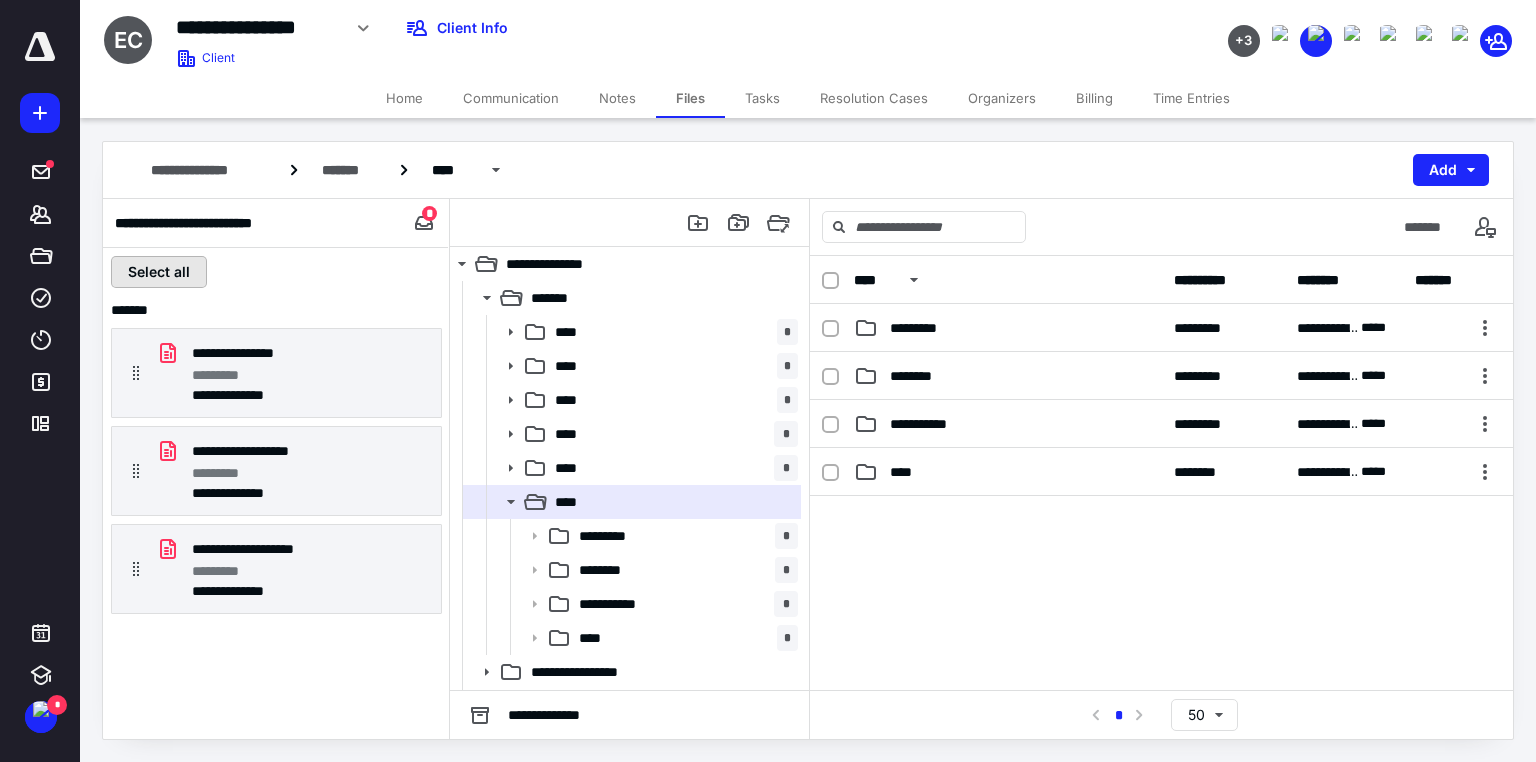 click on "Select all" at bounding box center (159, 272) 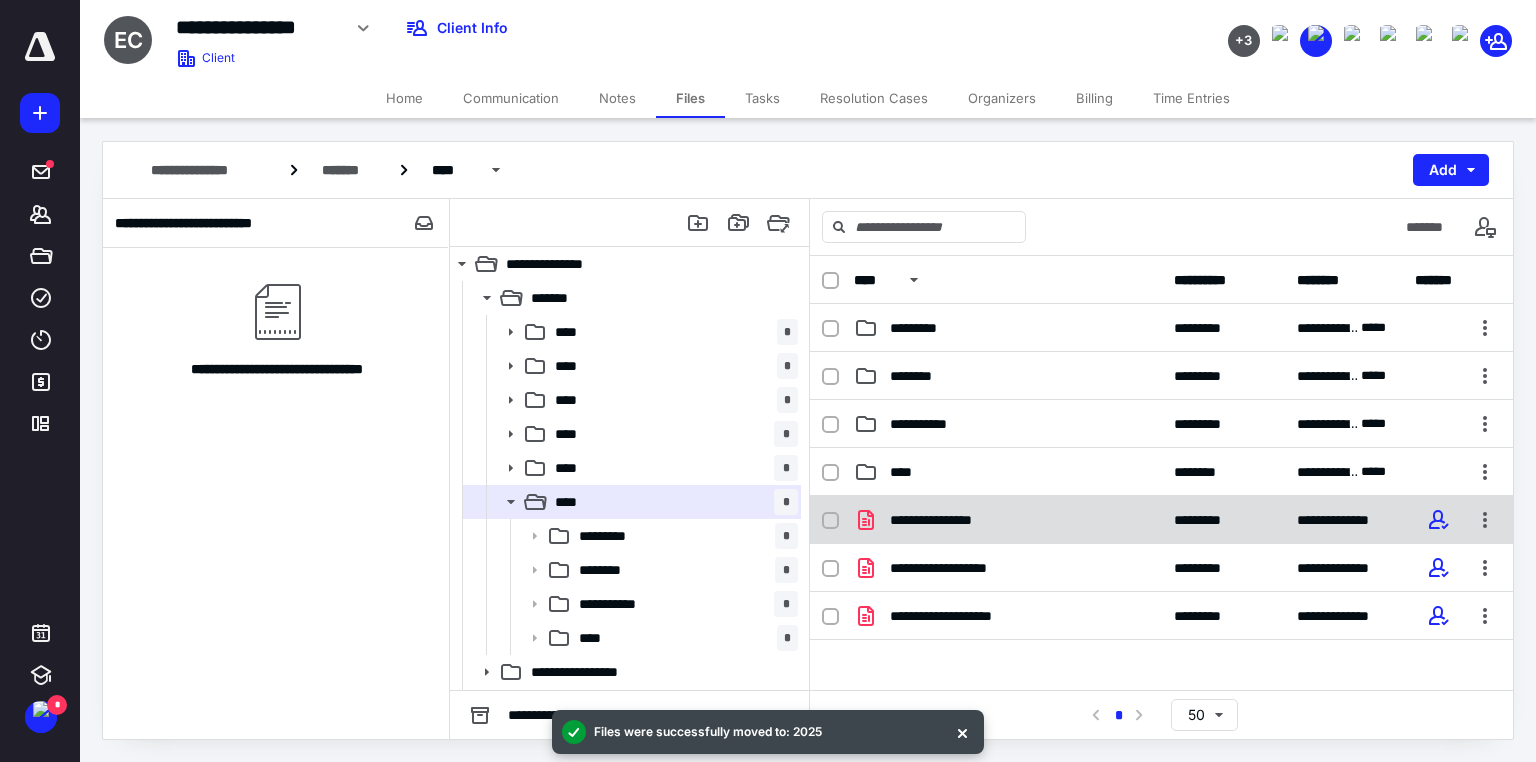 click 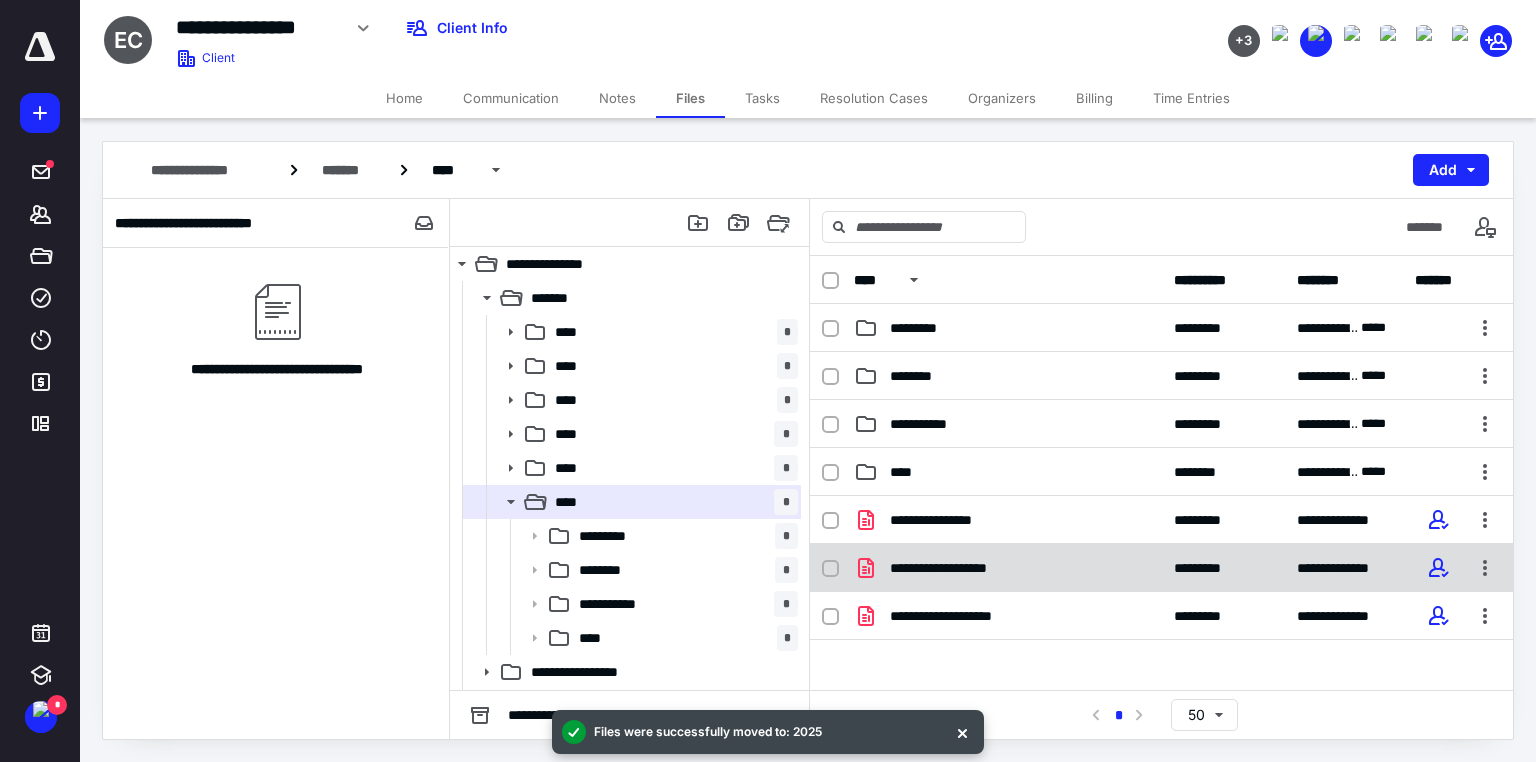 checkbox on "true" 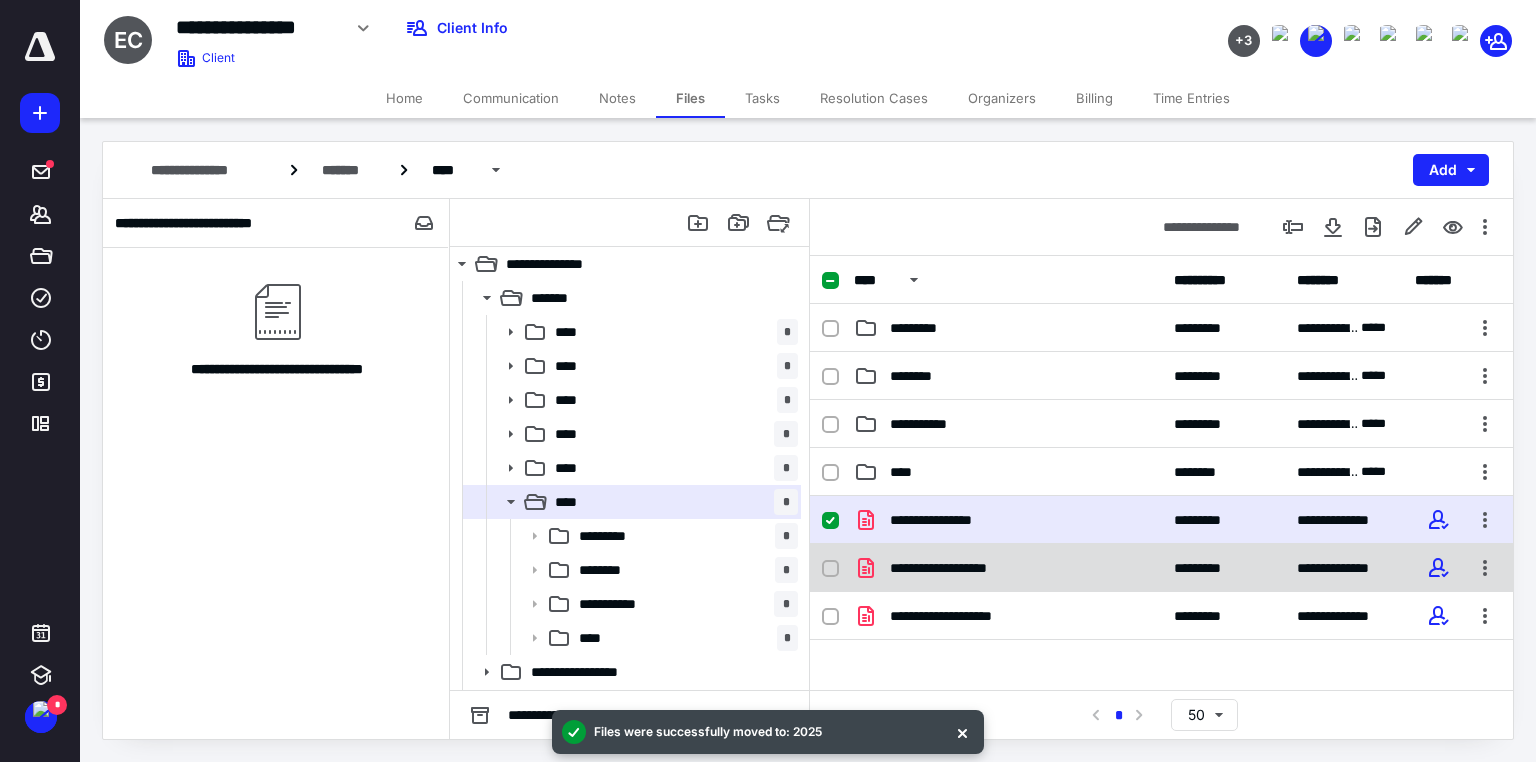 click at bounding box center [830, 569] 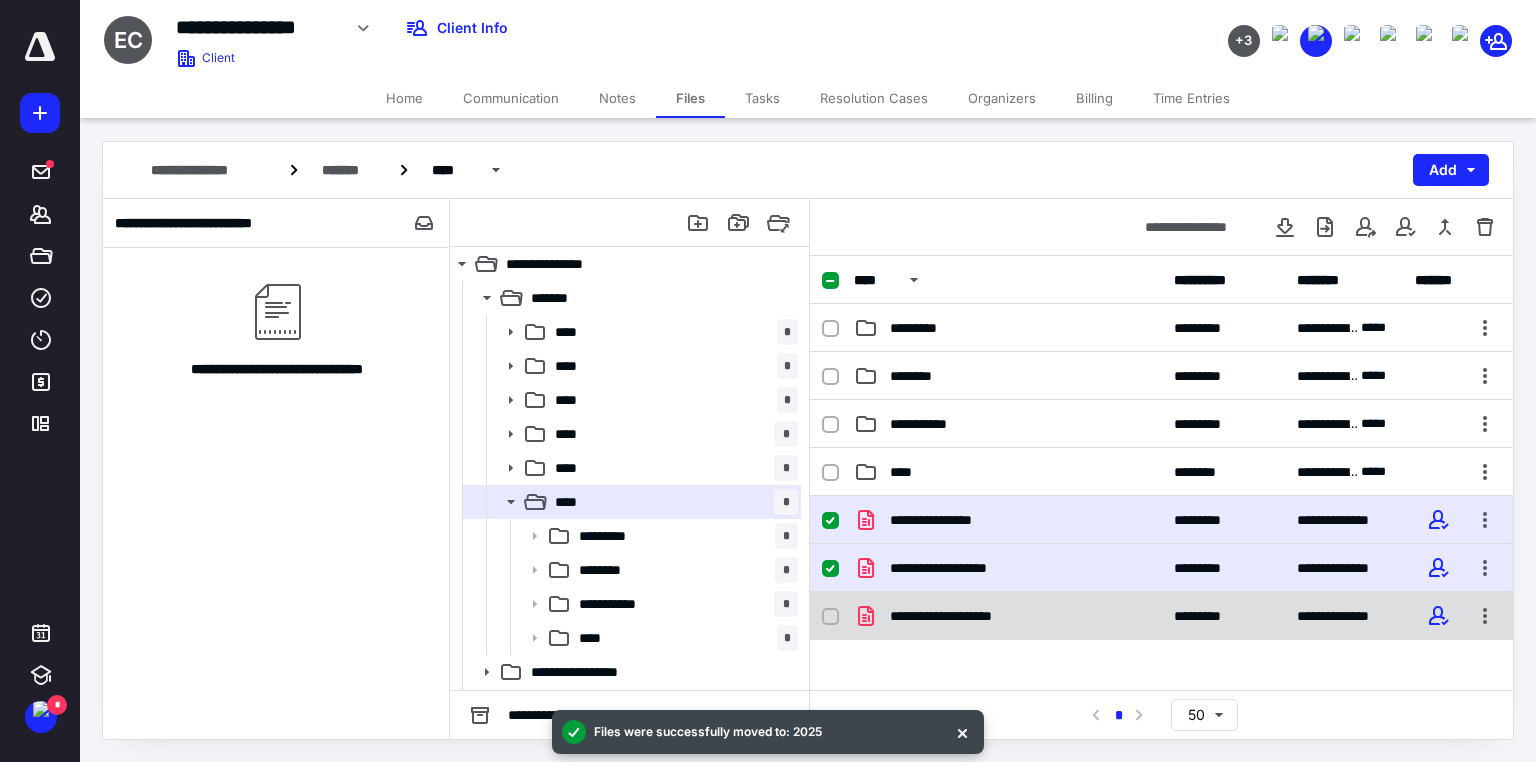 click at bounding box center (830, 617) 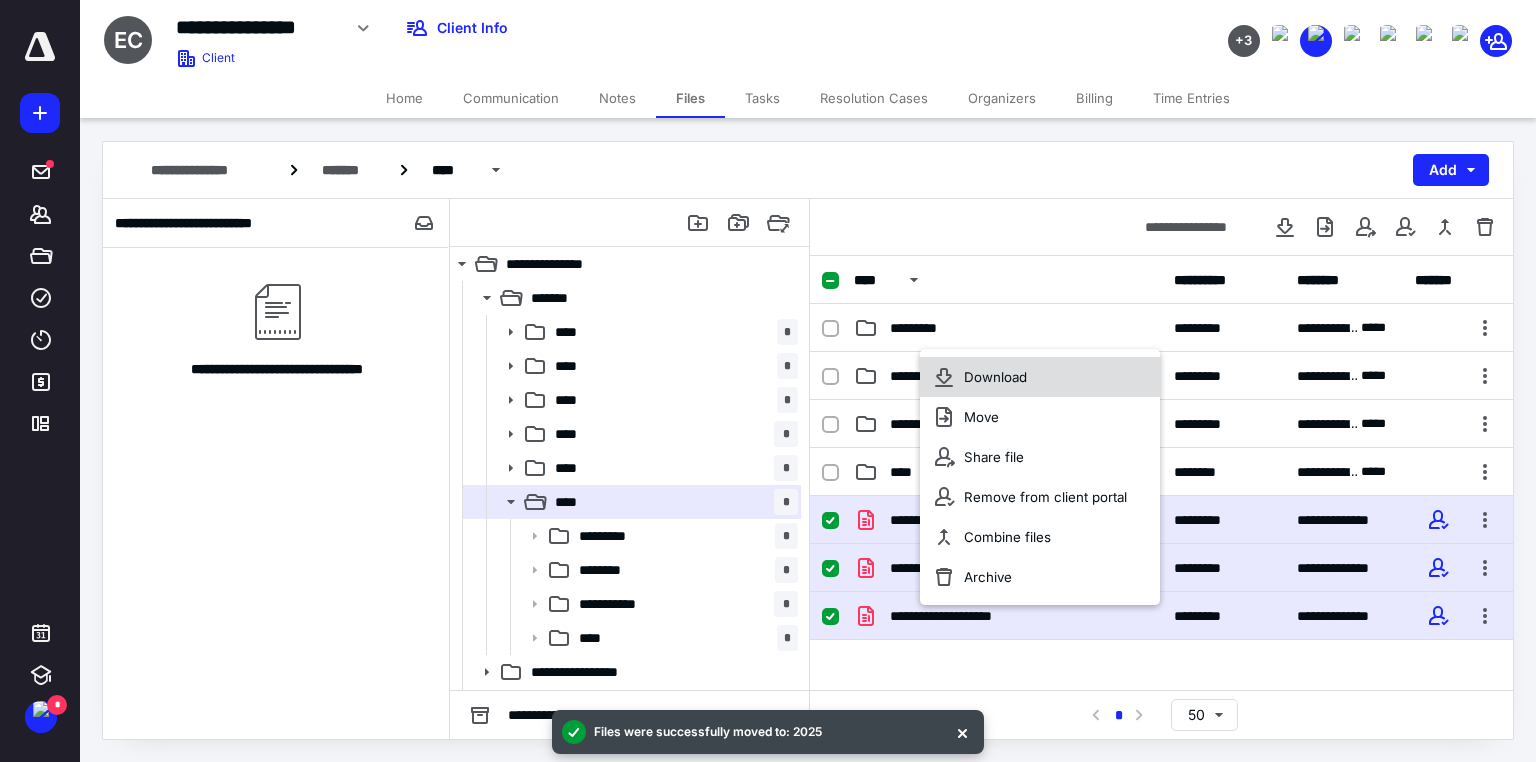 click on "Download" at bounding box center [995, 377] 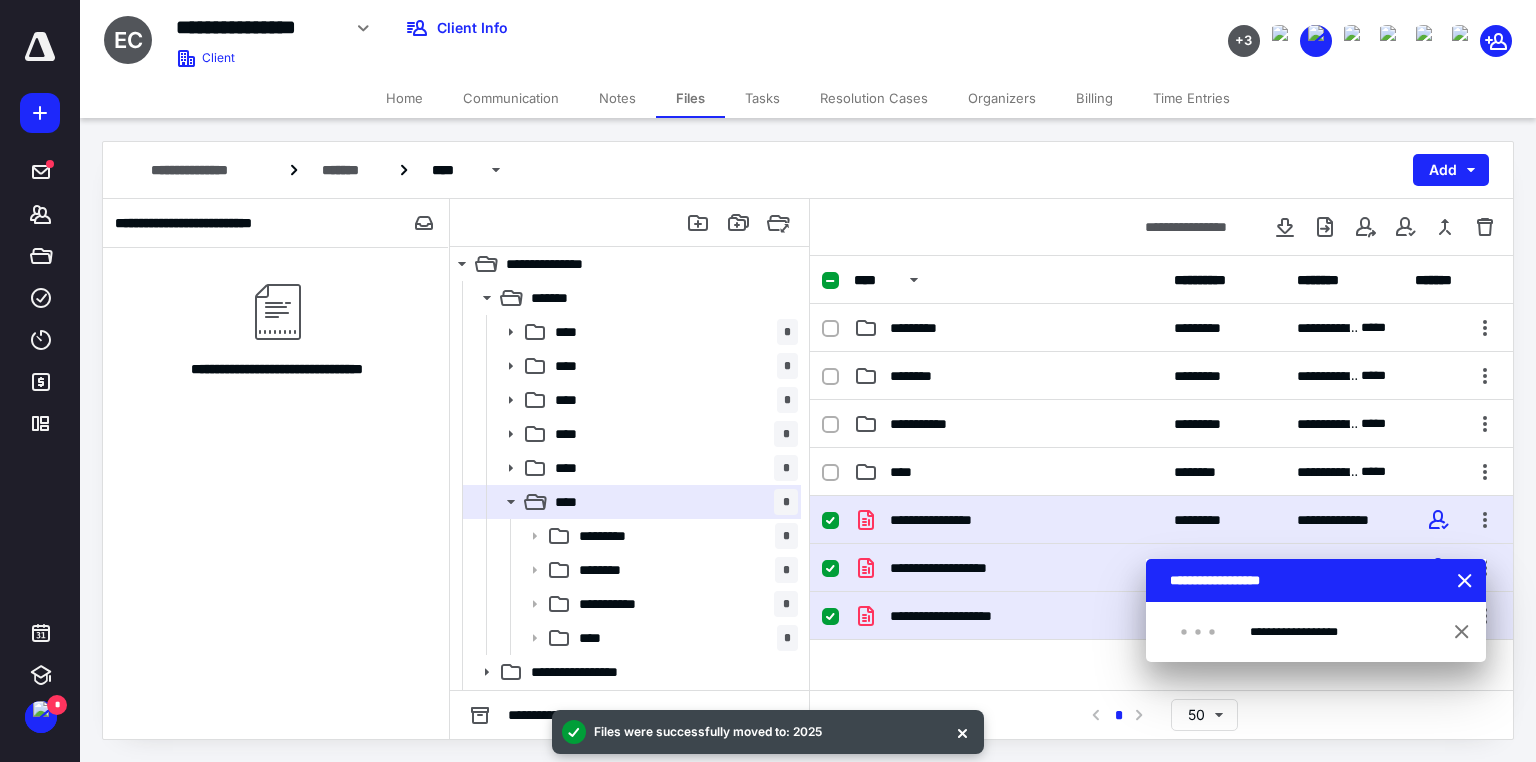 click at bounding box center [830, 569] 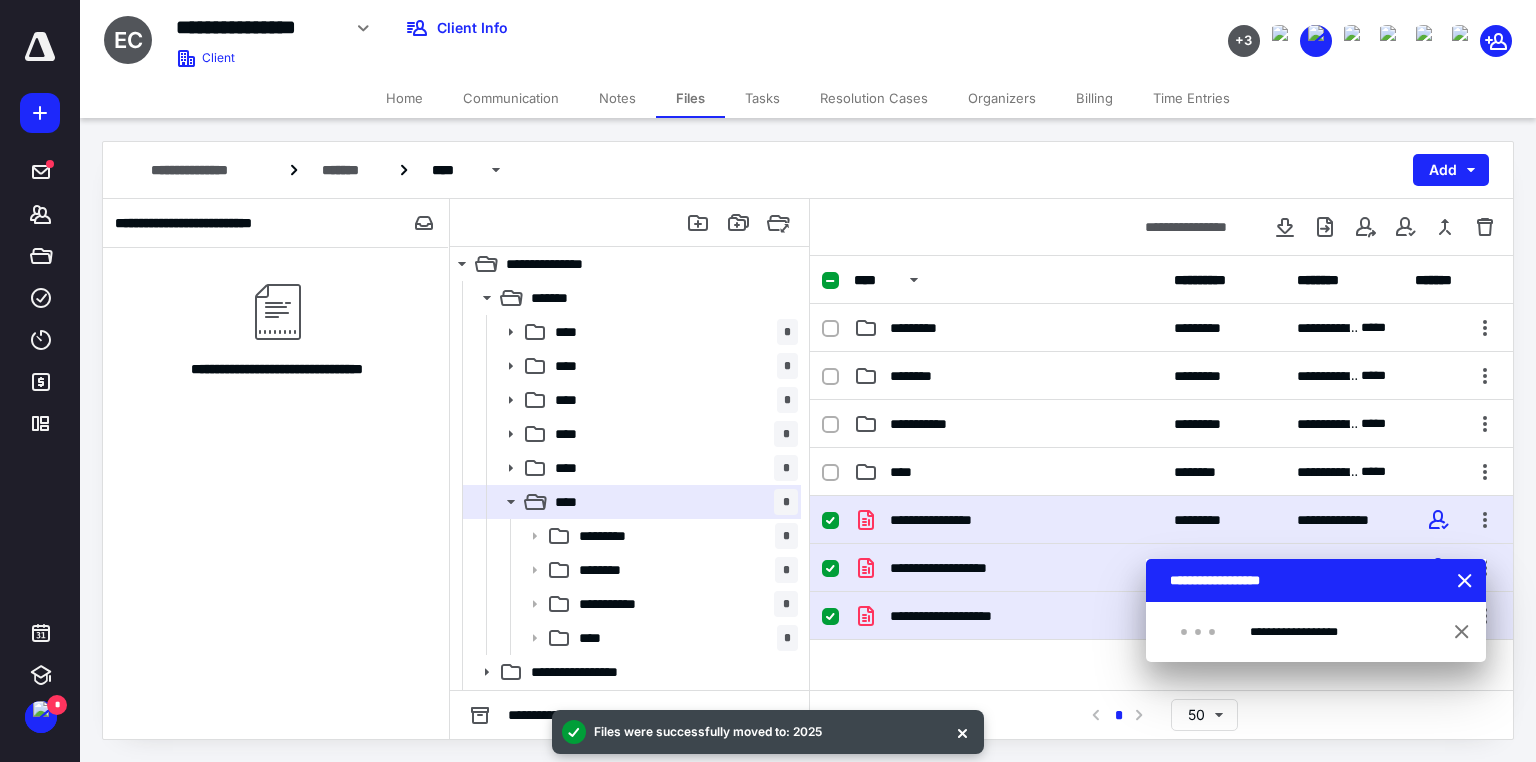 checkbox on "true" 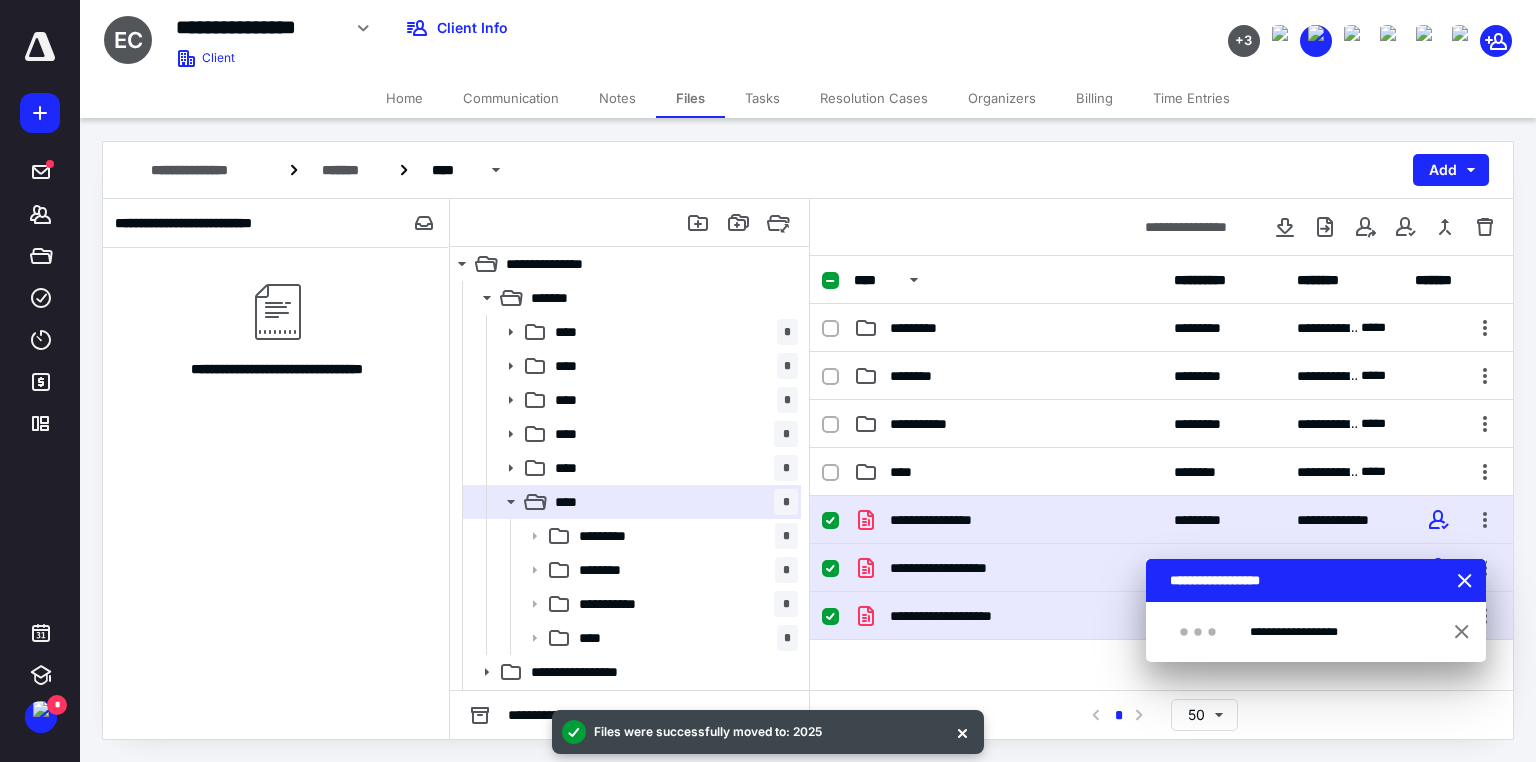 checkbox on "true" 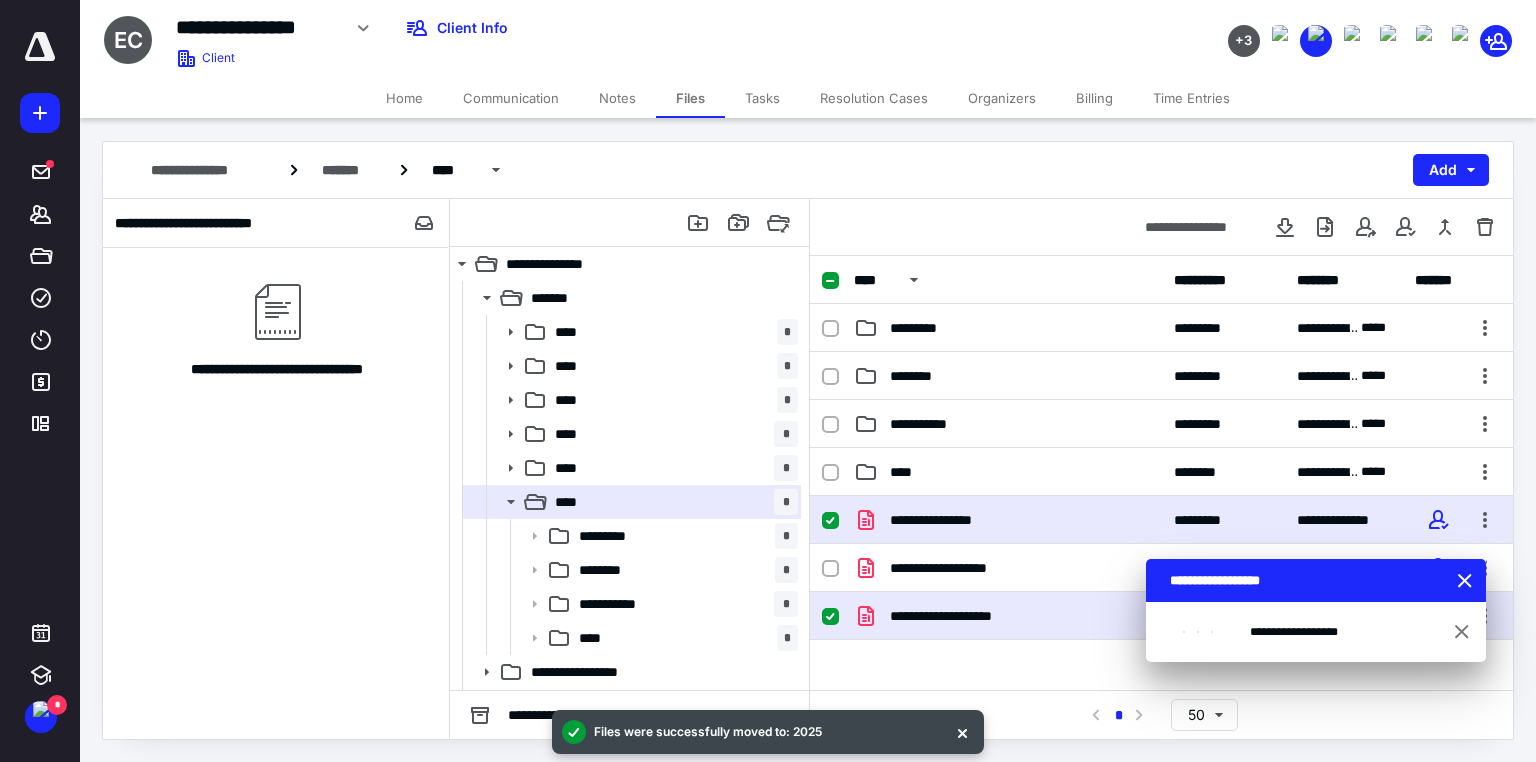 click 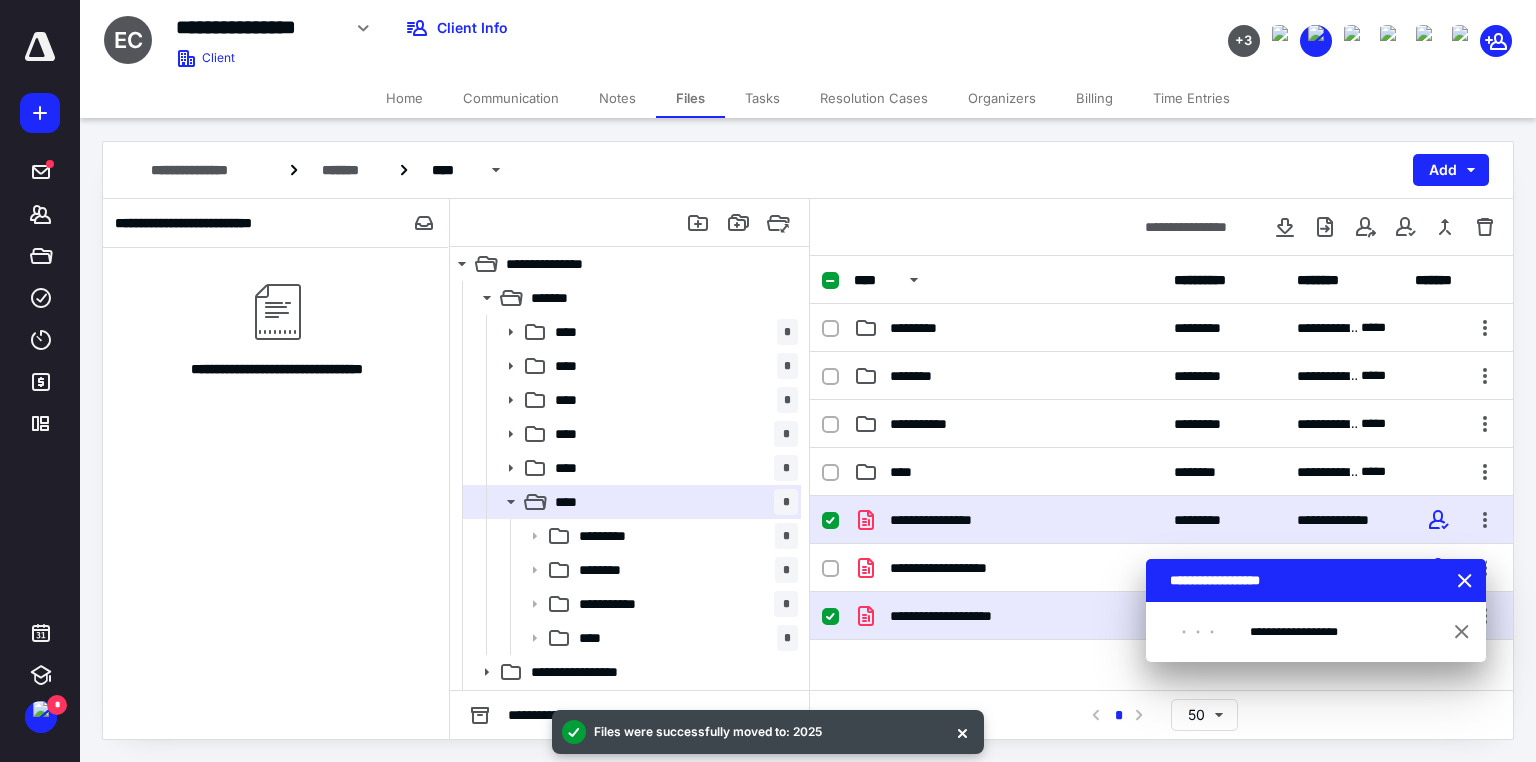 checkbox on "false" 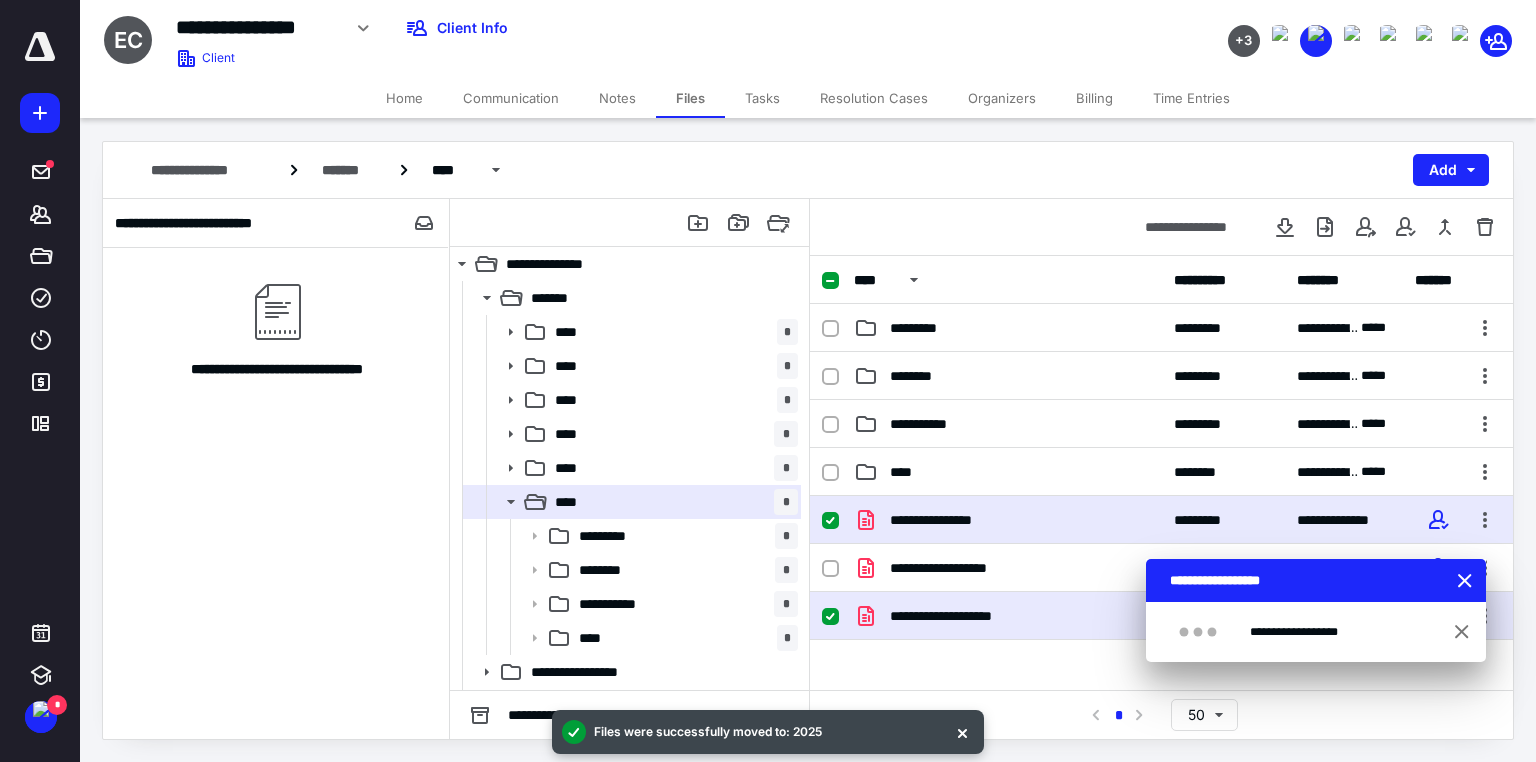 checkbox on "false" 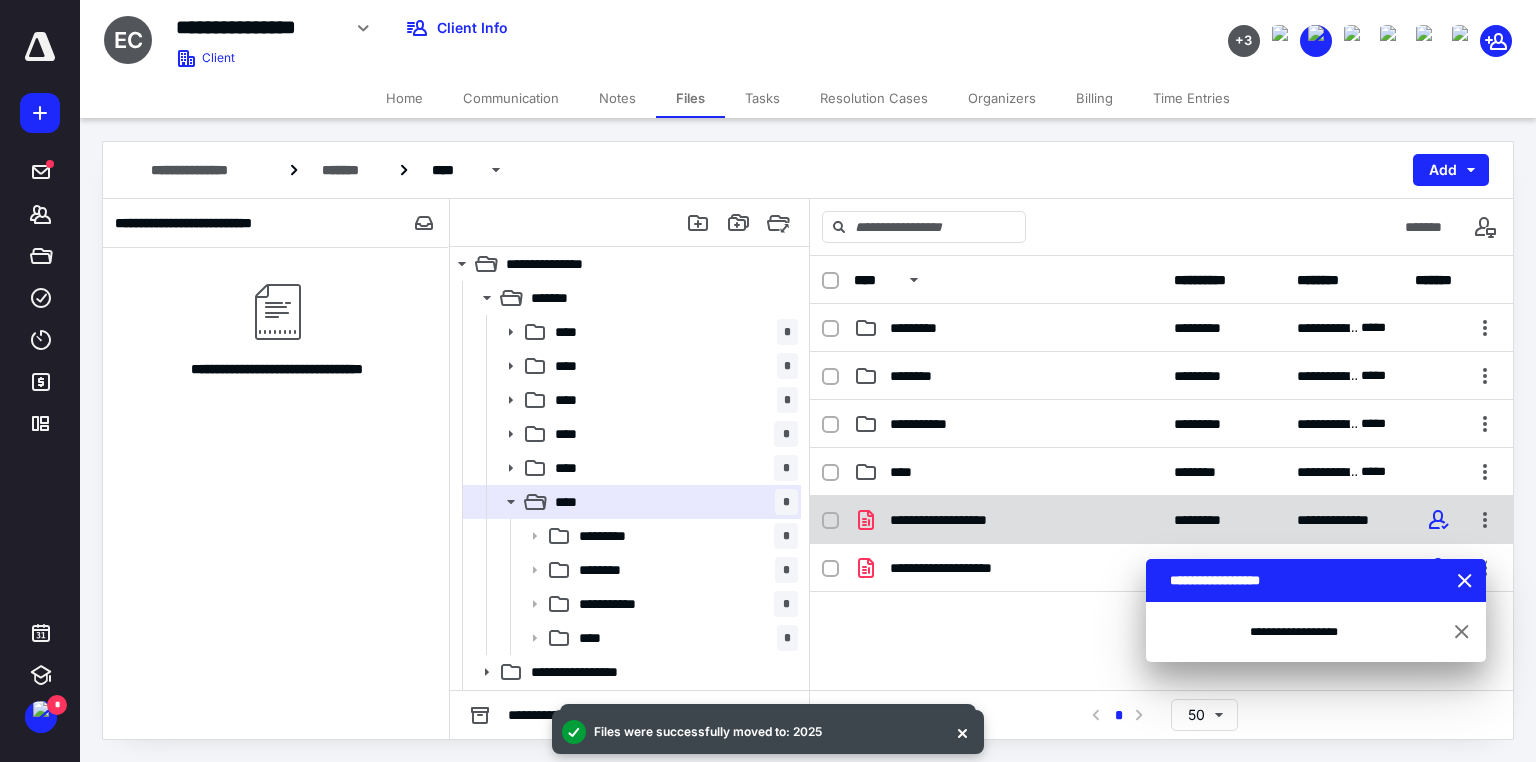 click on "**********" at bounding box center (965, 520) 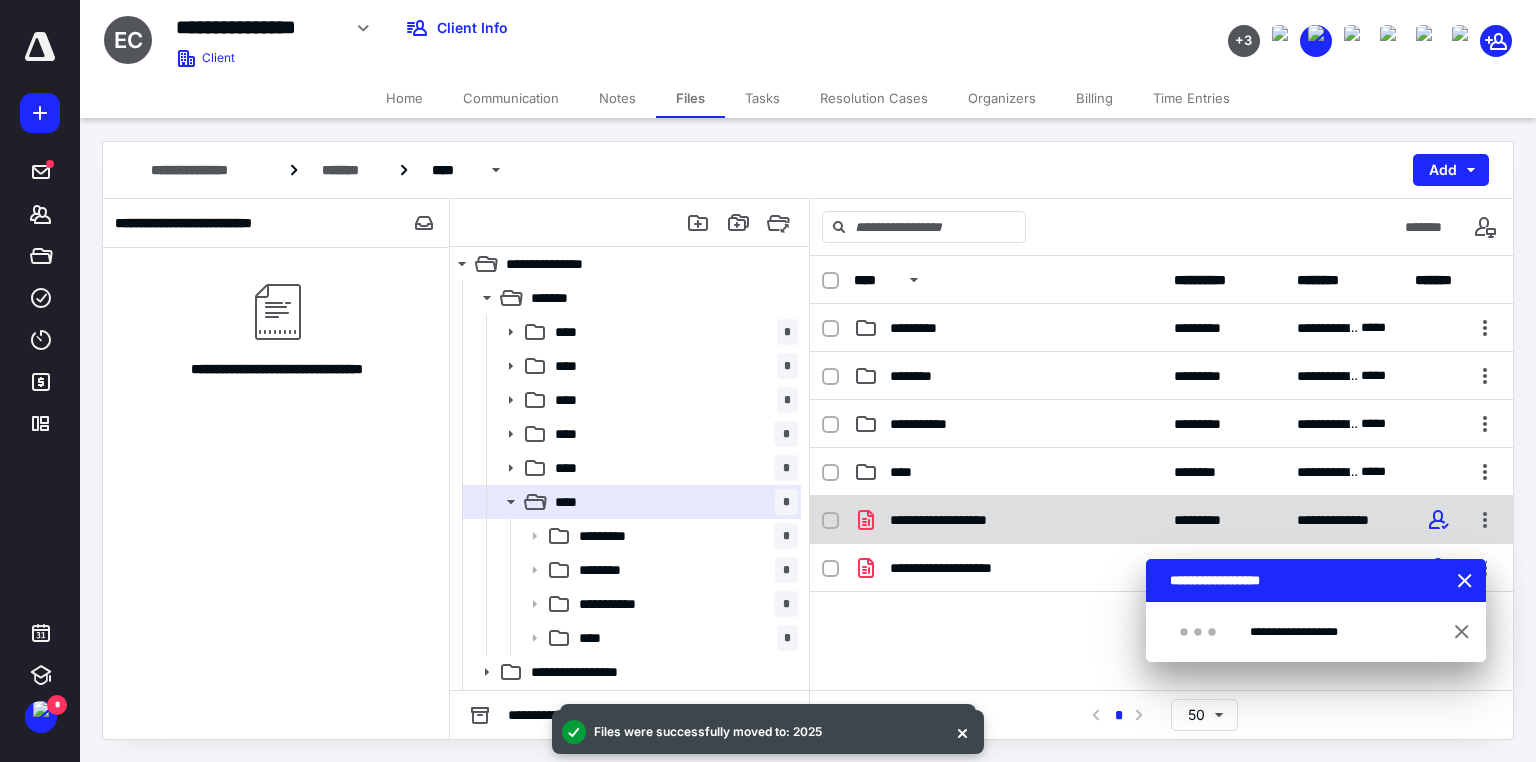 checkbox on "true" 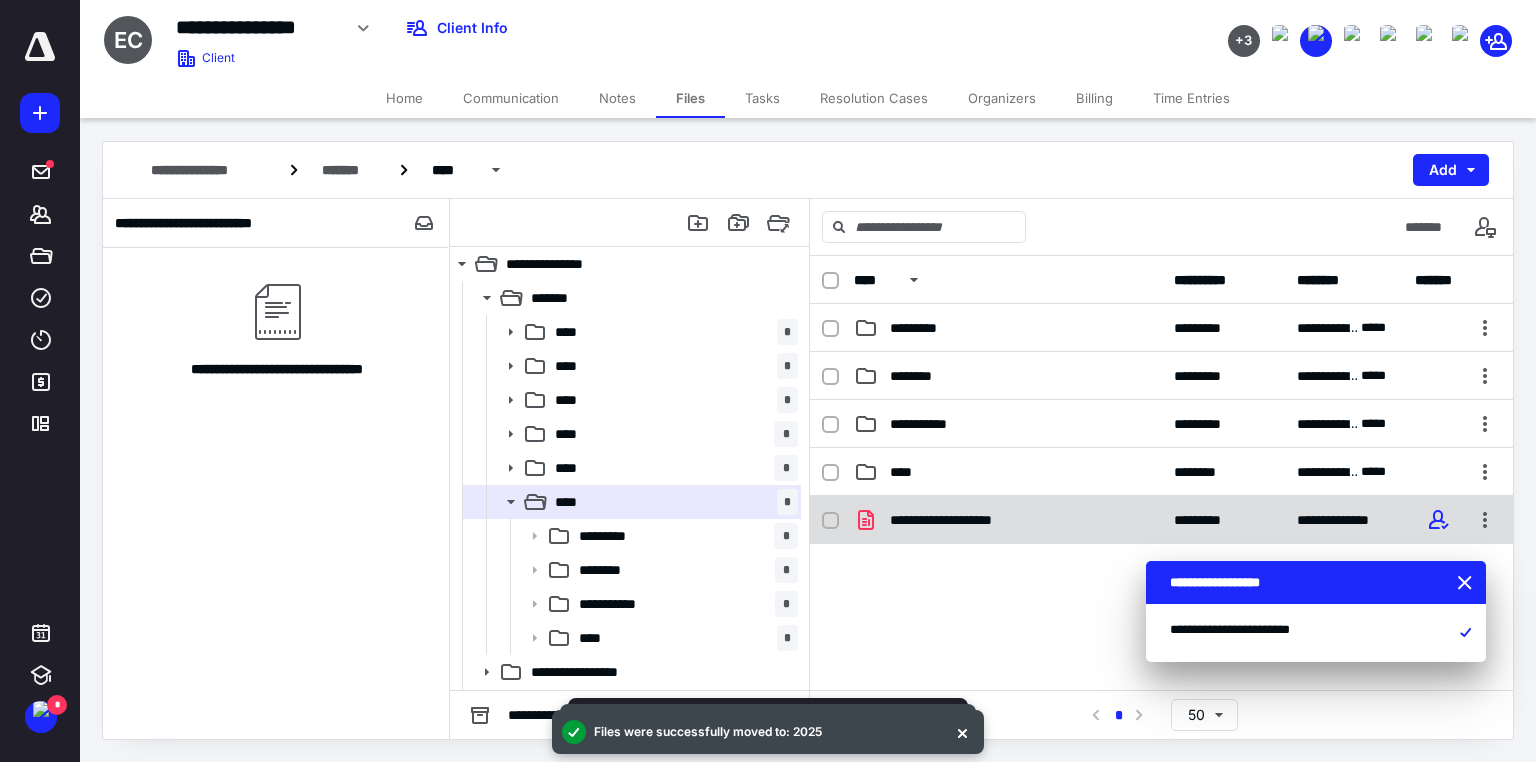 click on "**********" at bounding box center (965, 520) 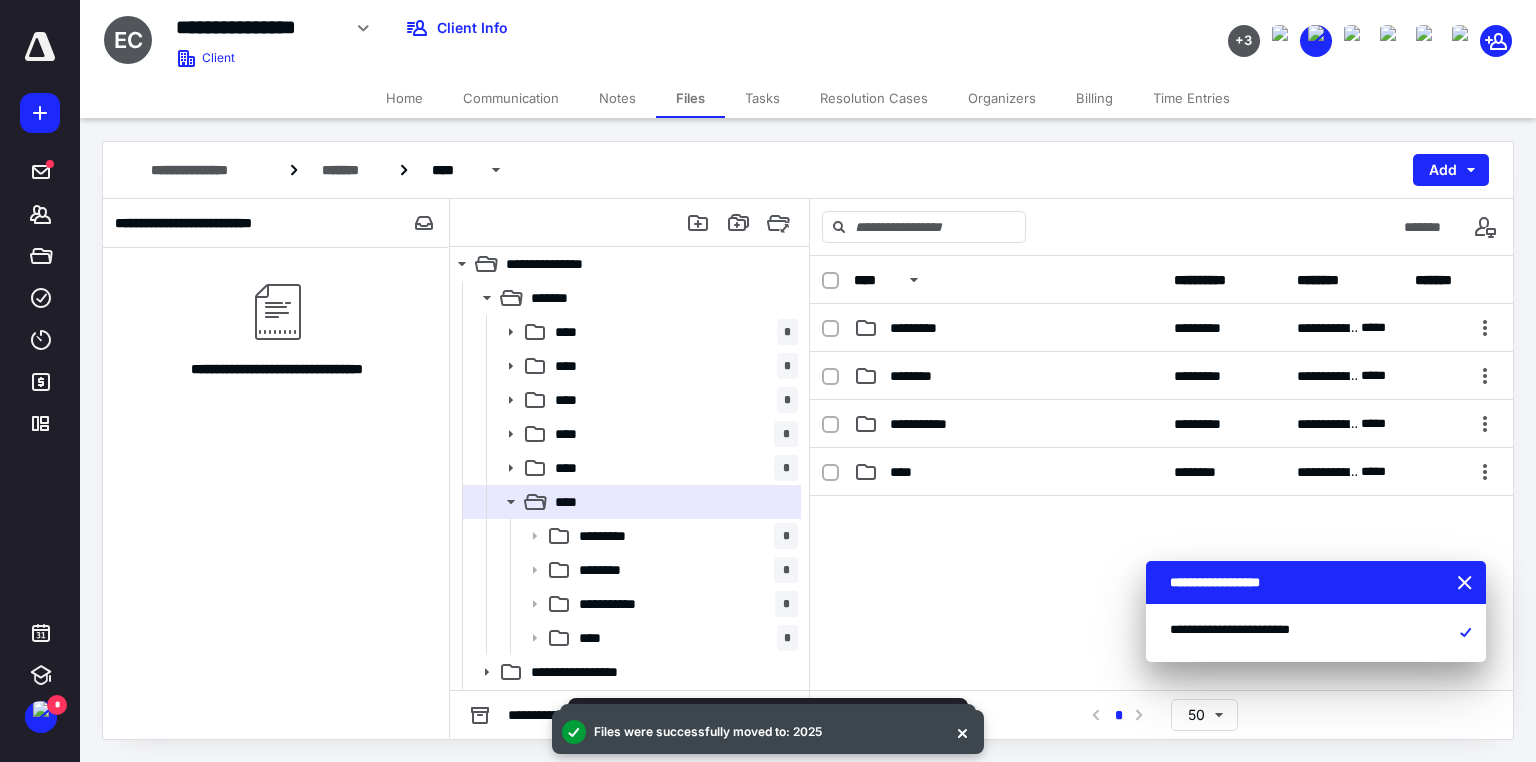 drag, startPoint x: 759, startPoint y: 100, endPoint x: 759, endPoint y: 120, distance: 20 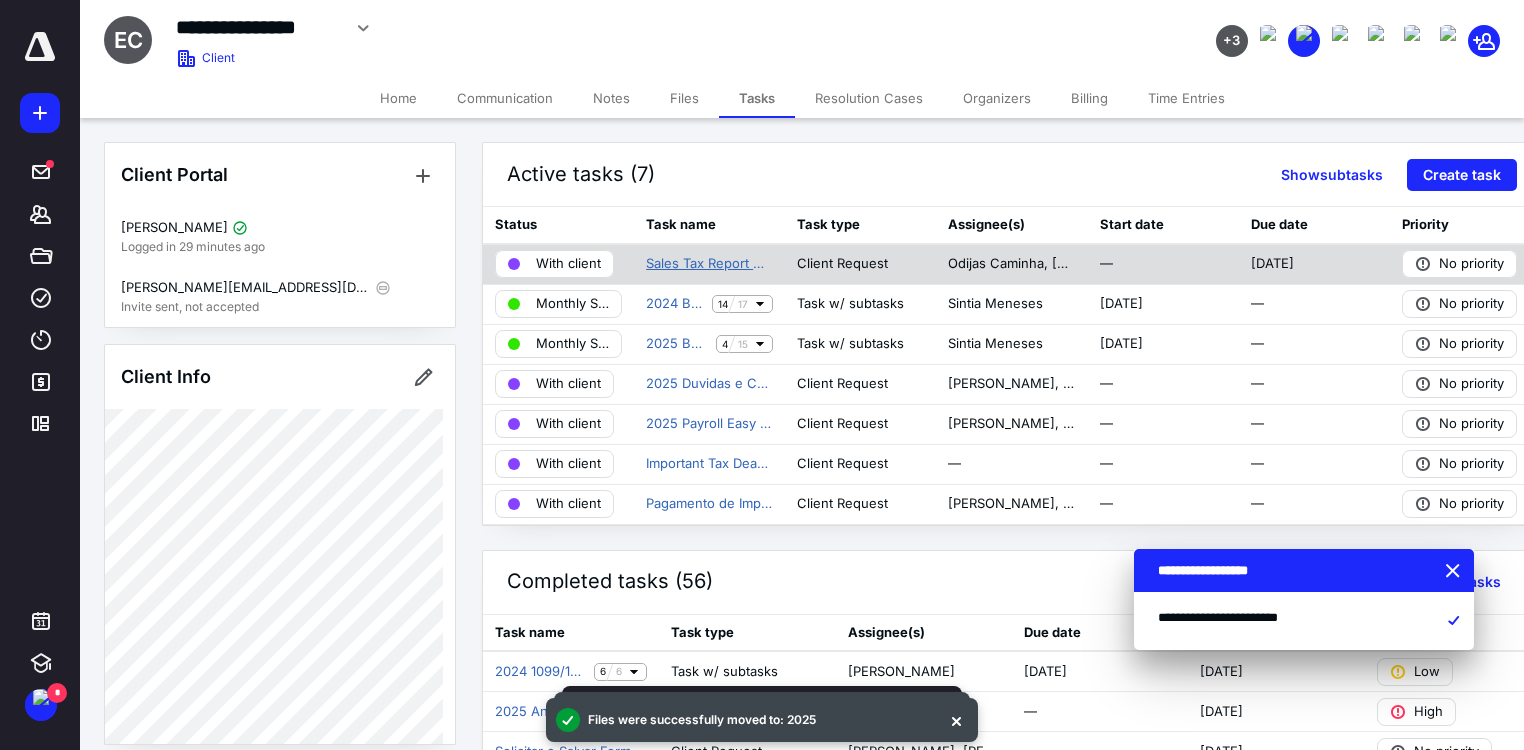 click on "Sales Tax Report Monthly" at bounding box center (709, 264) 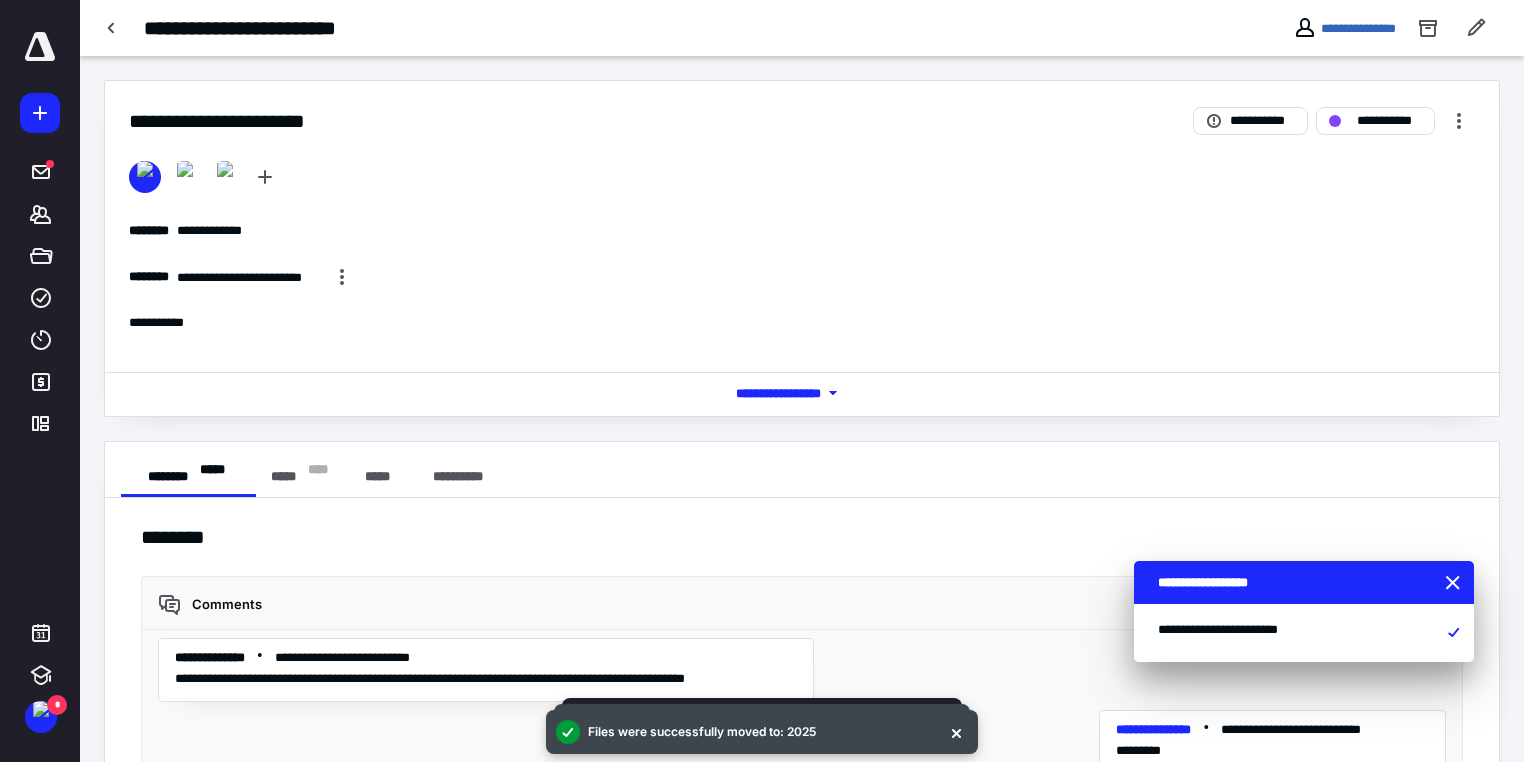 scroll, scrollTop: 12121, scrollLeft: 0, axis: vertical 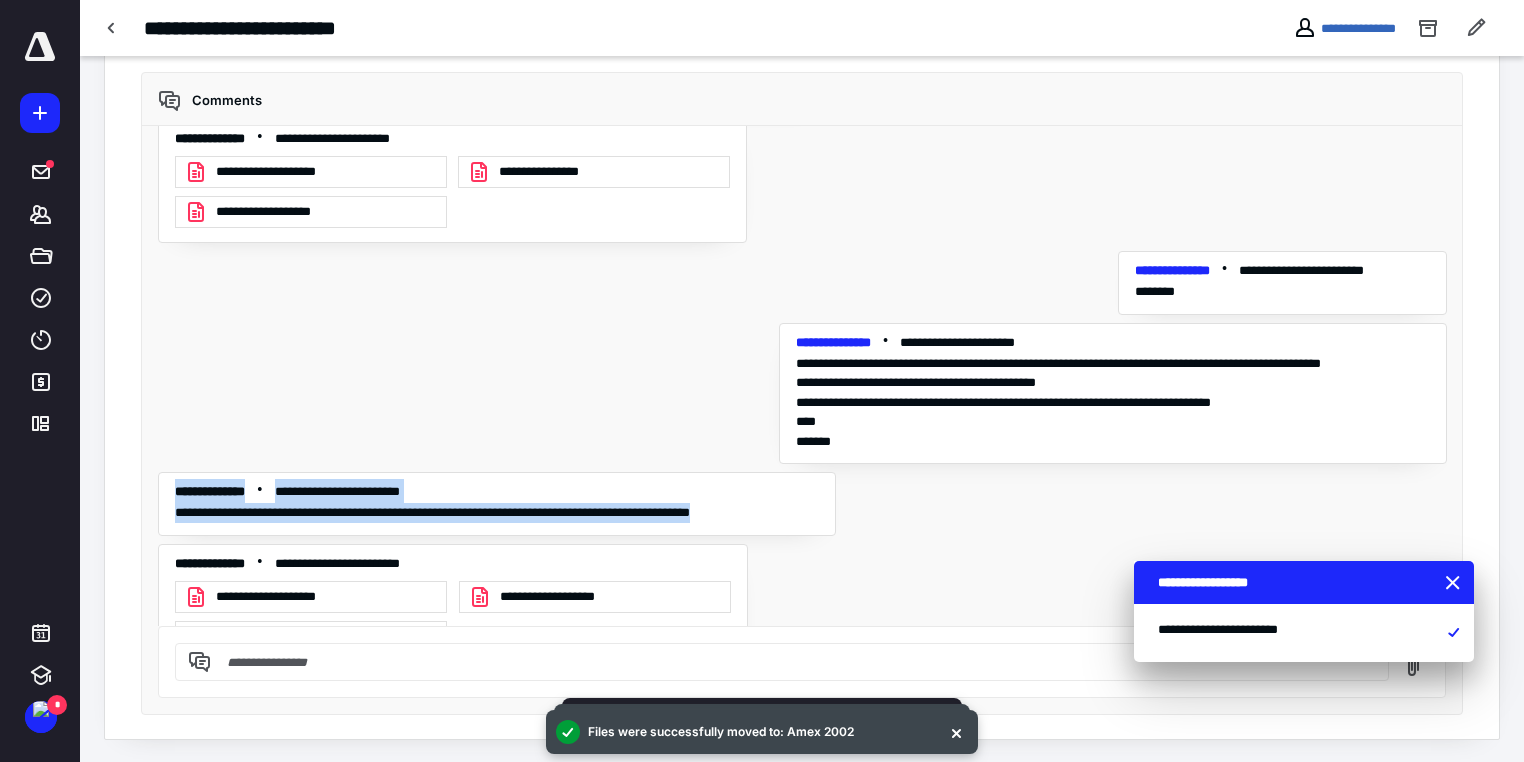drag, startPoint x: 804, startPoint y: 468, endPoint x: 172, endPoint y: 445, distance: 632.4184 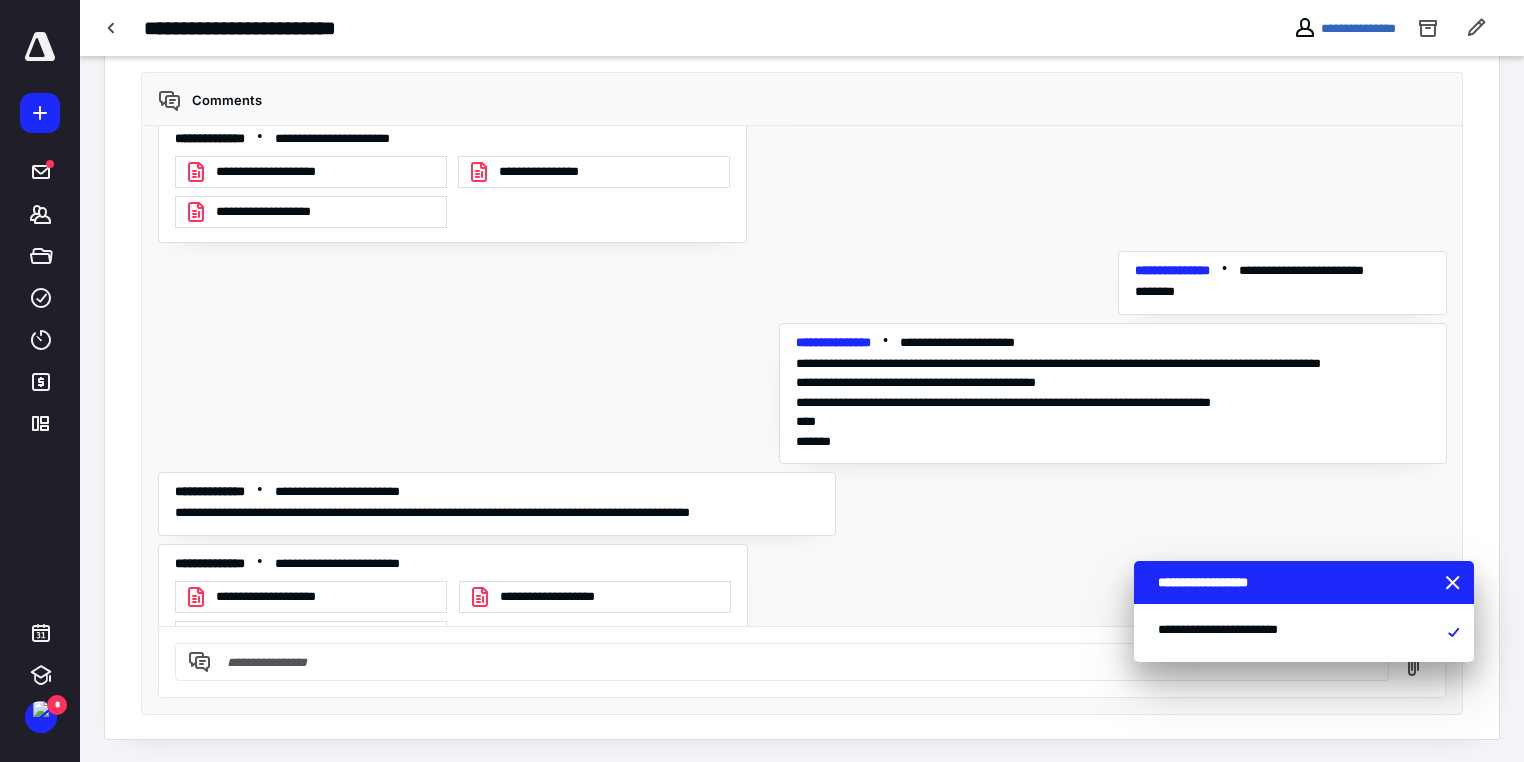 click on "**********" at bounding box center [802, 376] 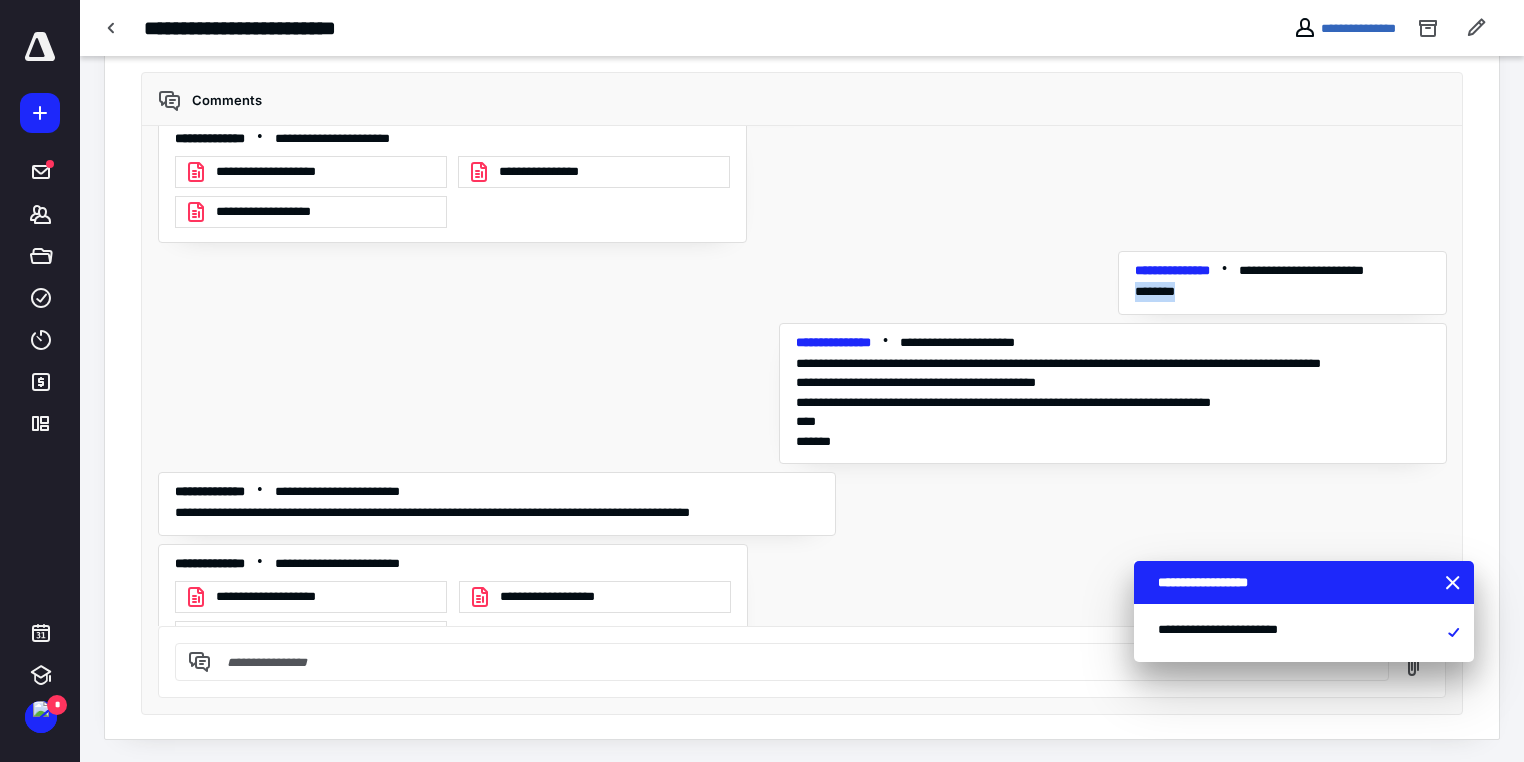 drag, startPoint x: 1204, startPoint y: 249, endPoint x: 1096, endPoint y: 255, distance: 108.16654 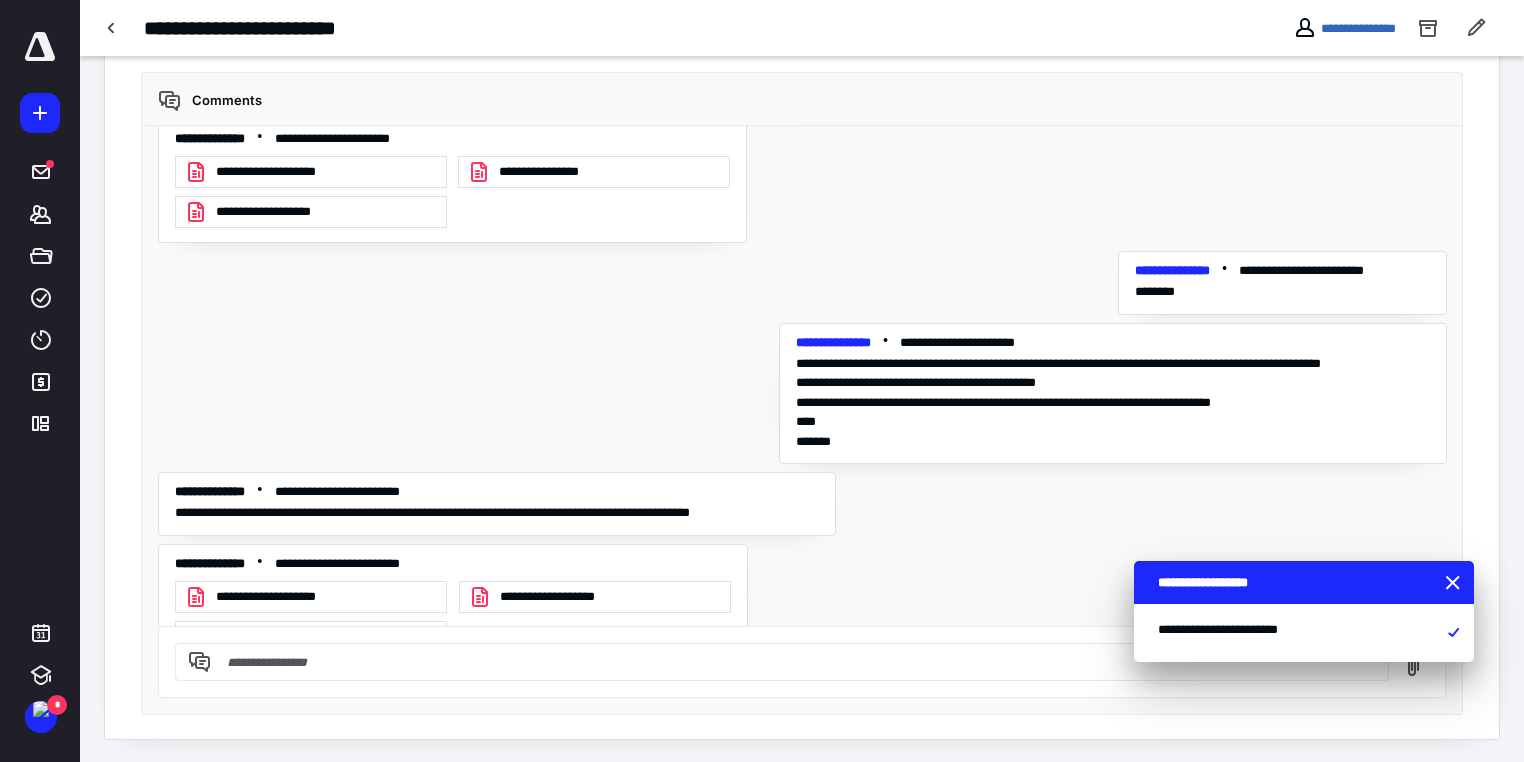 click at bounding box center [794, 662] 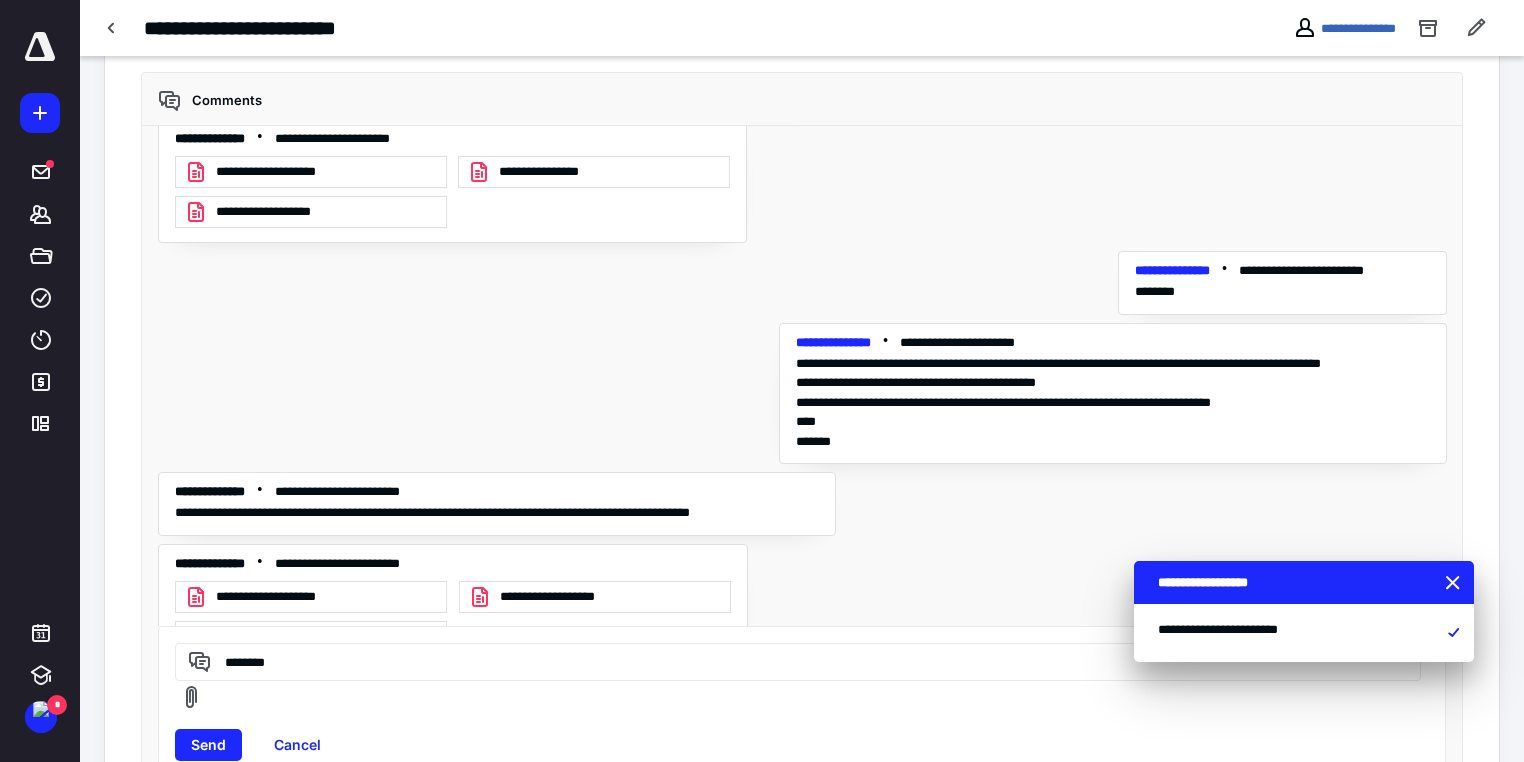 type on "********" 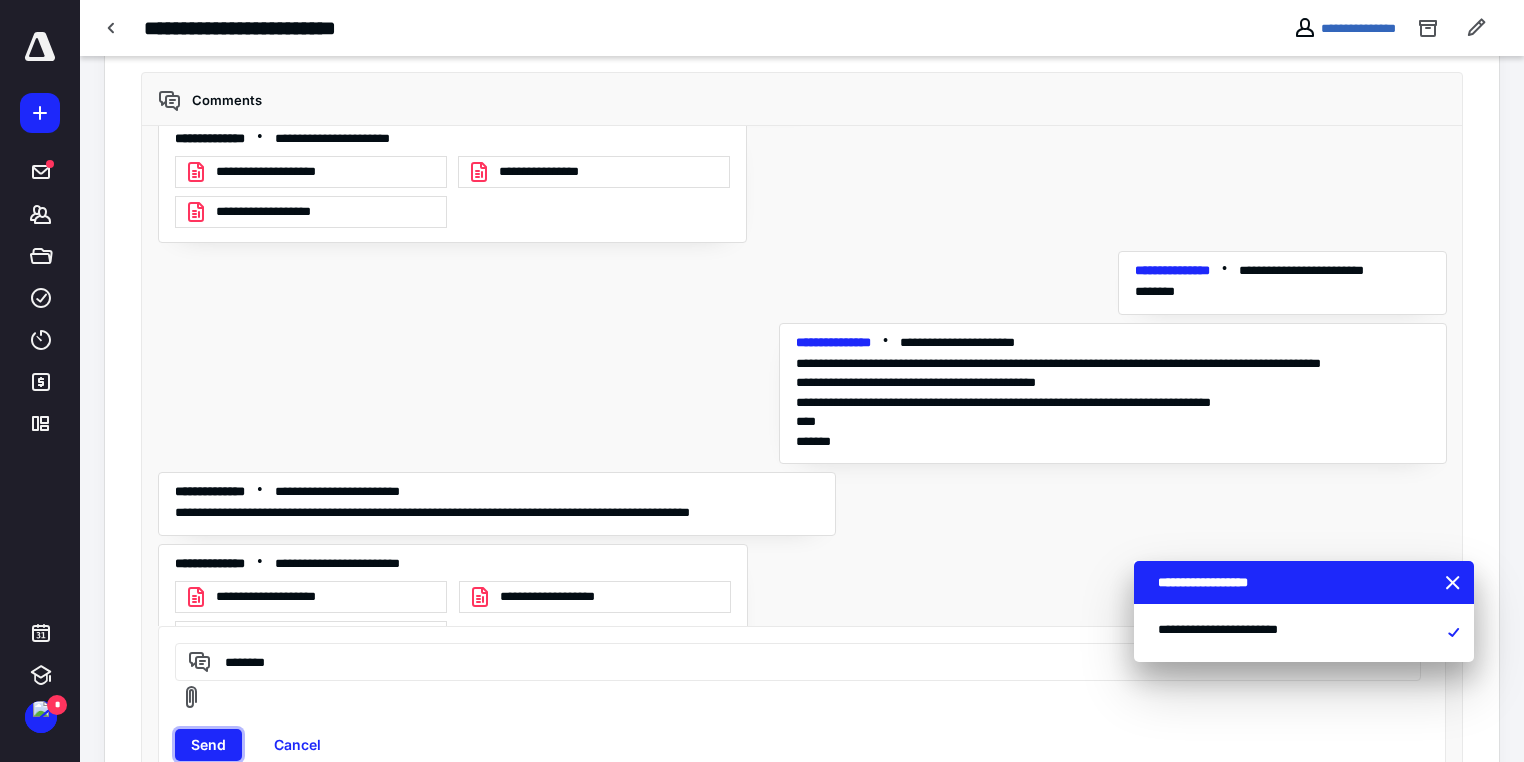 drag, startPoint x: 220, startPoint y: 712, endPoint x: 792, endPoint y: 372, distance: 665.42017 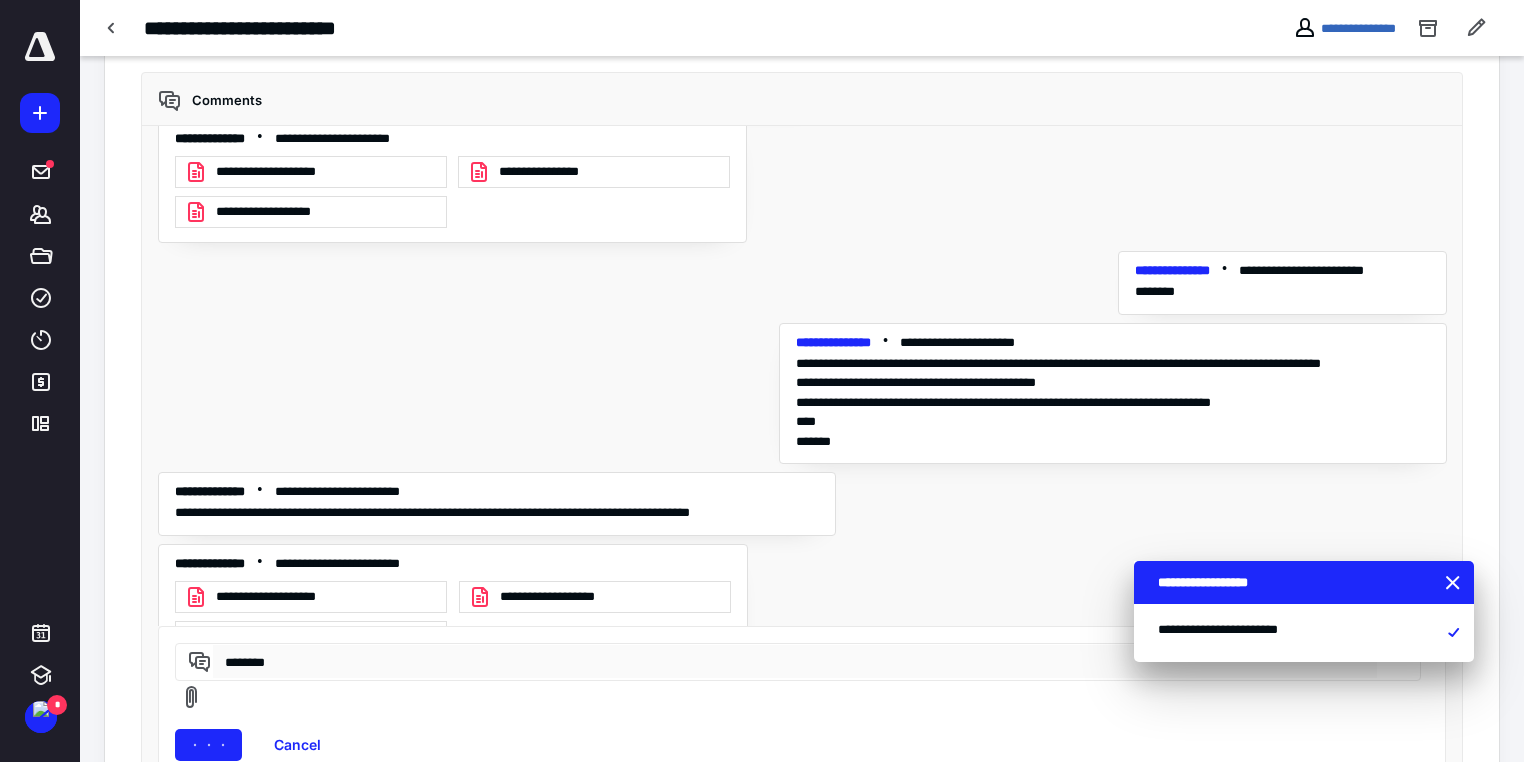 type 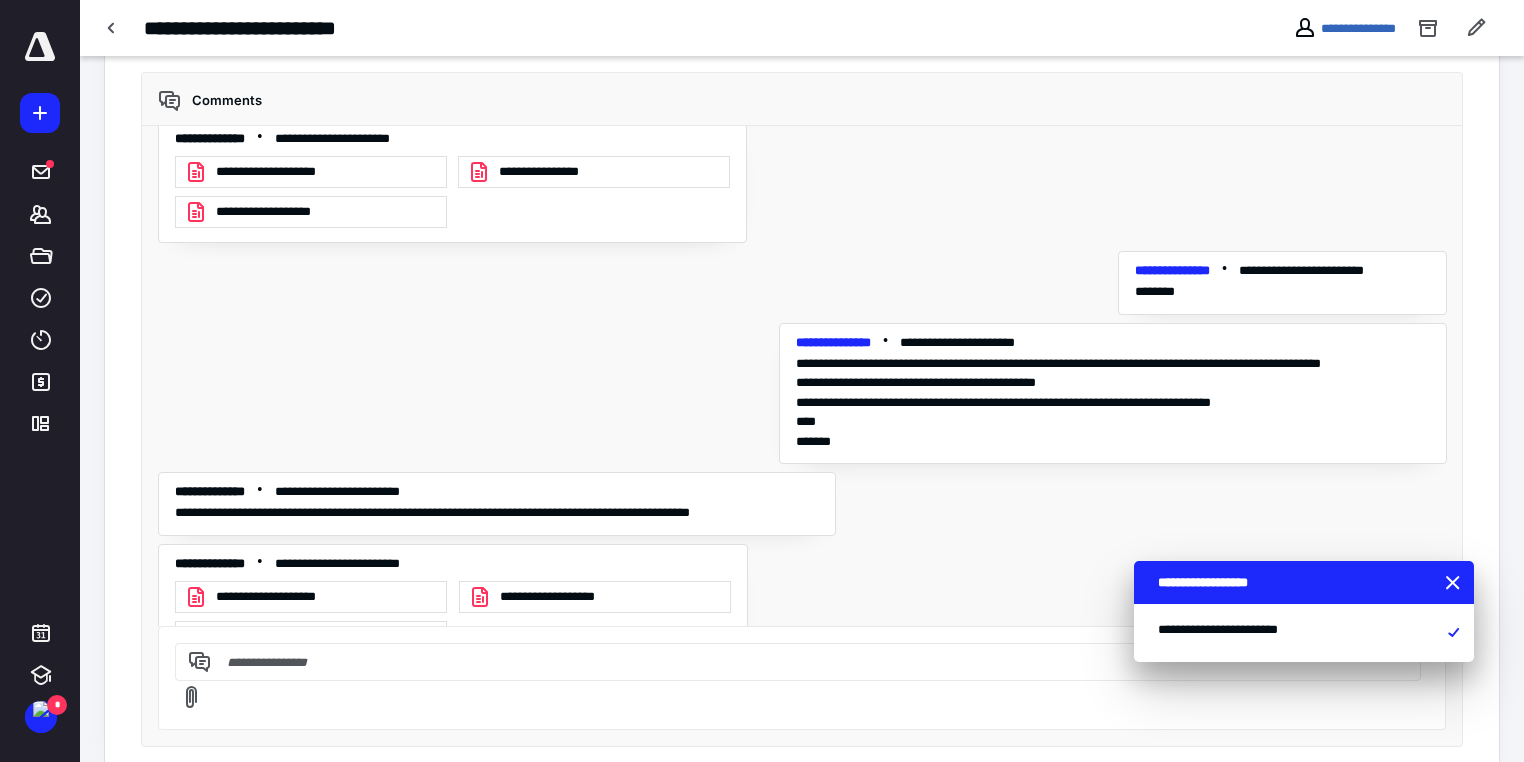 scroll, scrollTop: 12192, scrollLeft: 0, axis: vertical 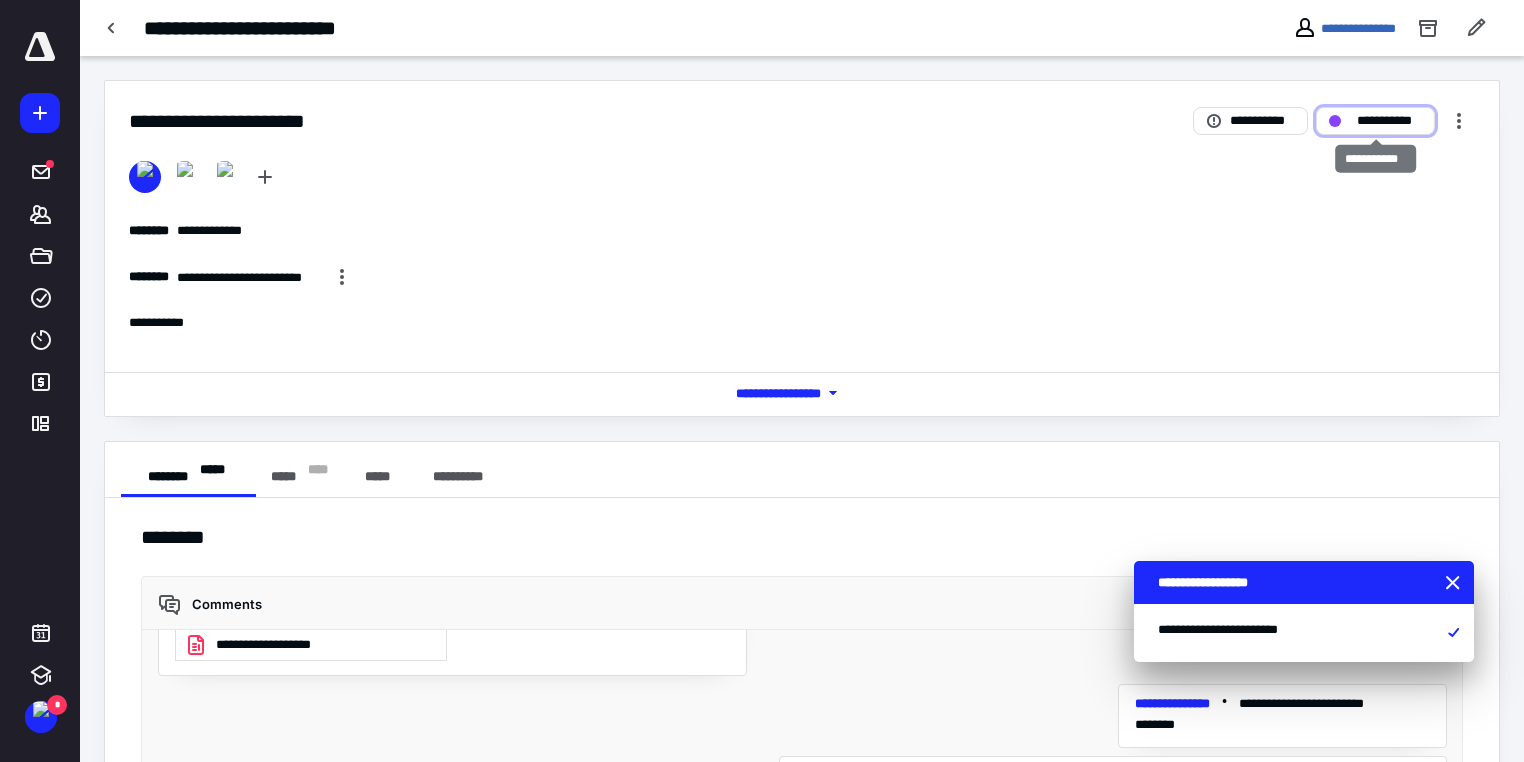 drag, startPoint x: 1395, startPoint y: 119, endPoint x: 1388, endPoint y: 128, distance: 11.401754 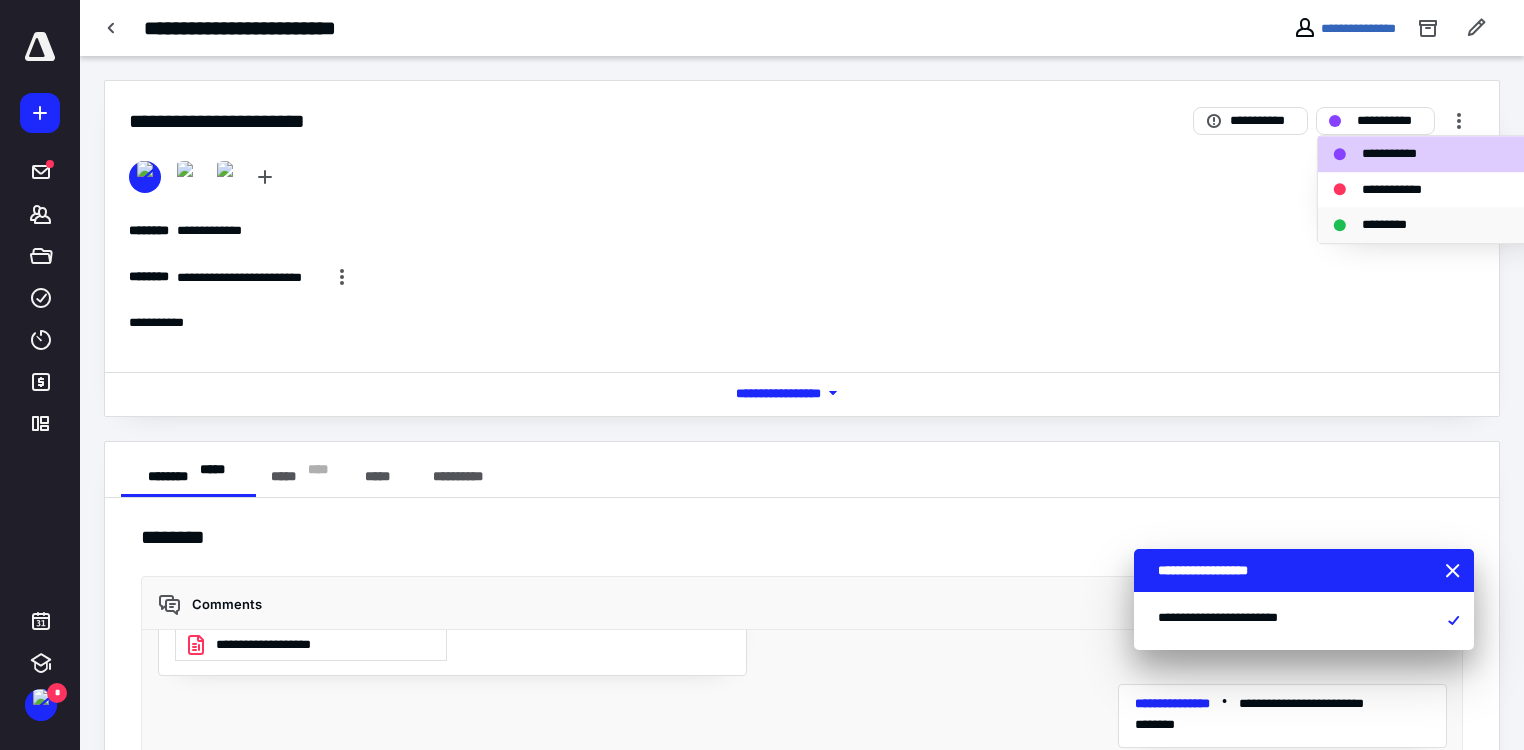 click on "*********" at bounding box center [1395, 225] 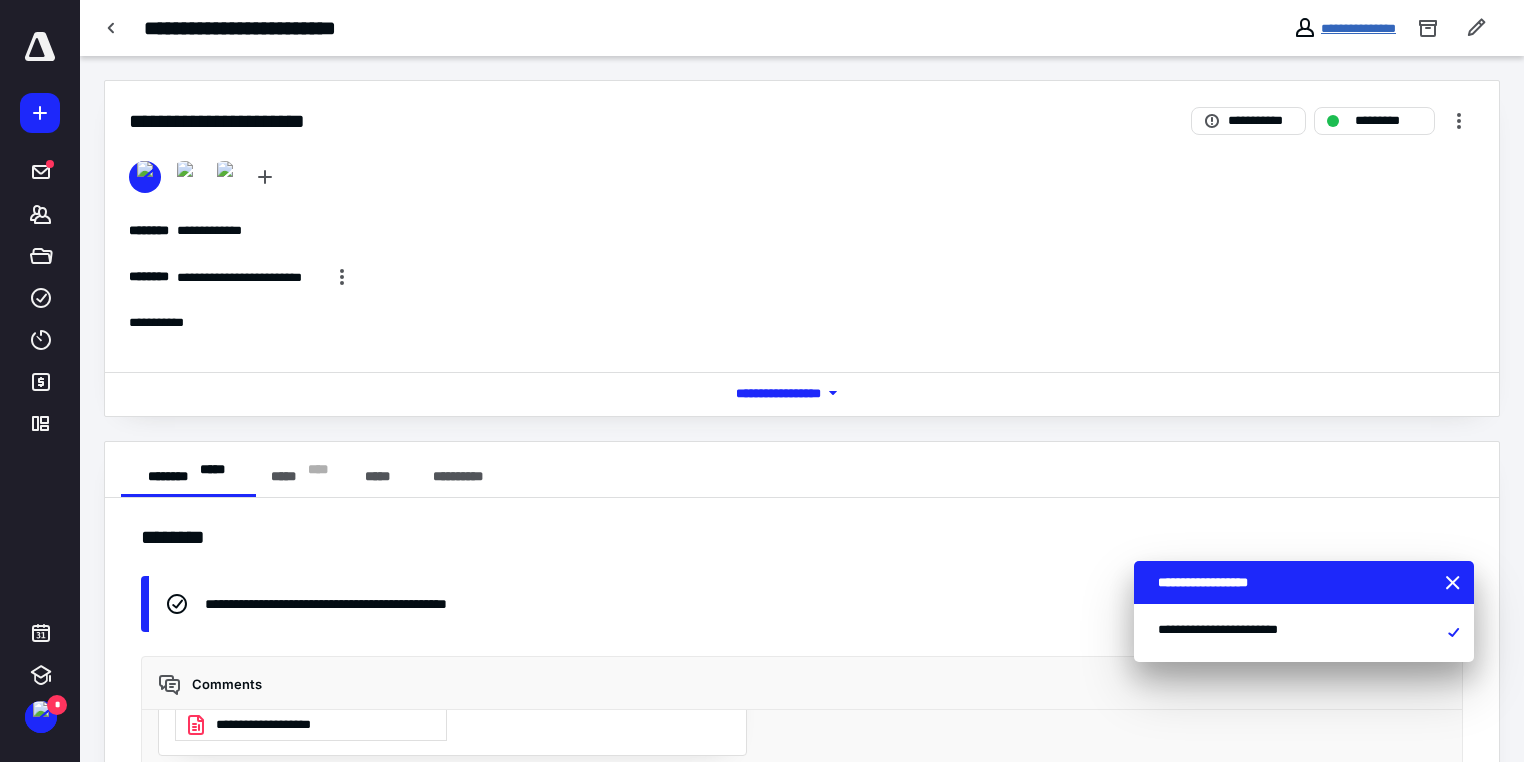 click on "**********" at bounding box center (1358, 28) 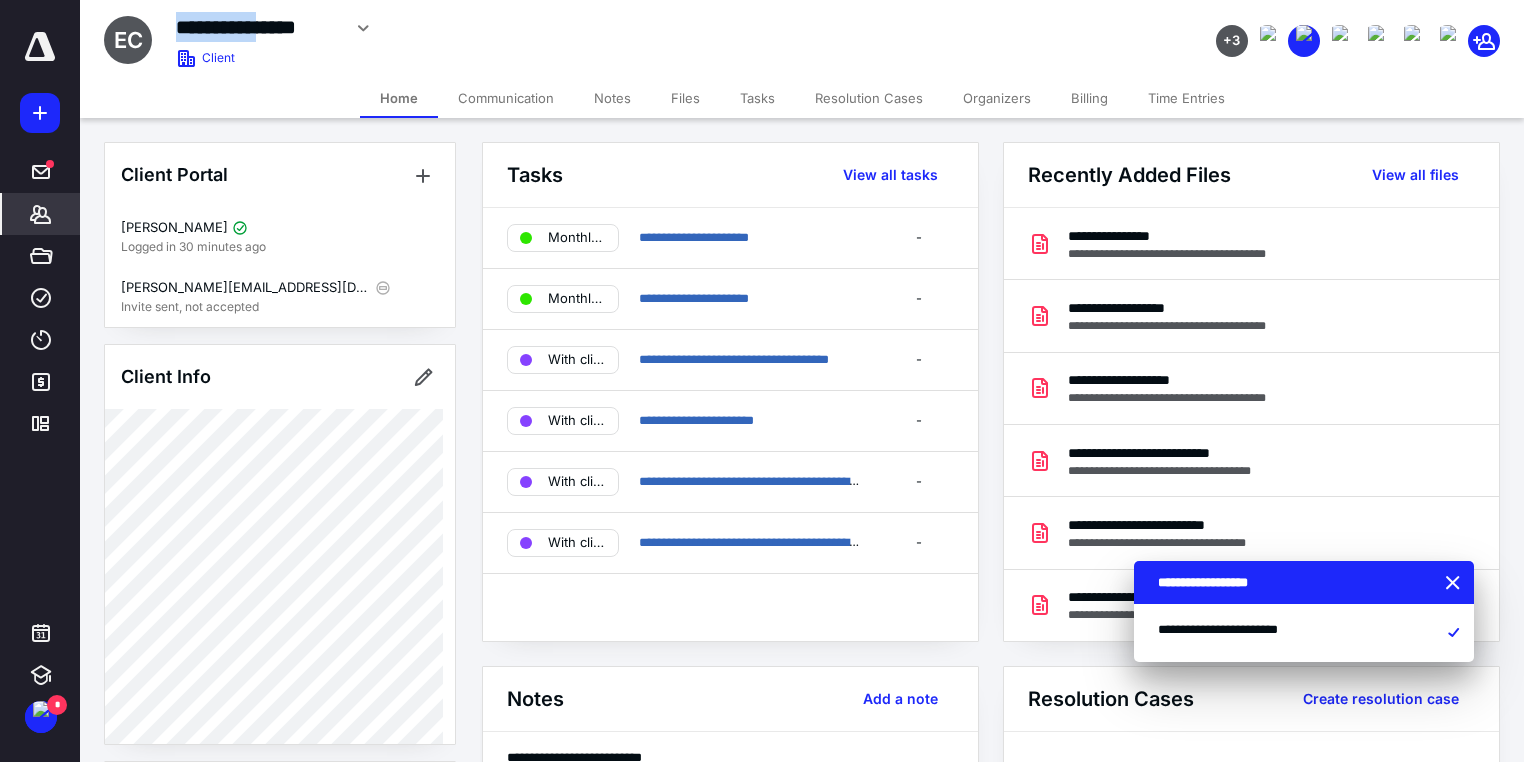 drag, startPoint x: 288, startPoint y: 26, endPoint x: 178, endPoint y: 28, distance: 110.01818 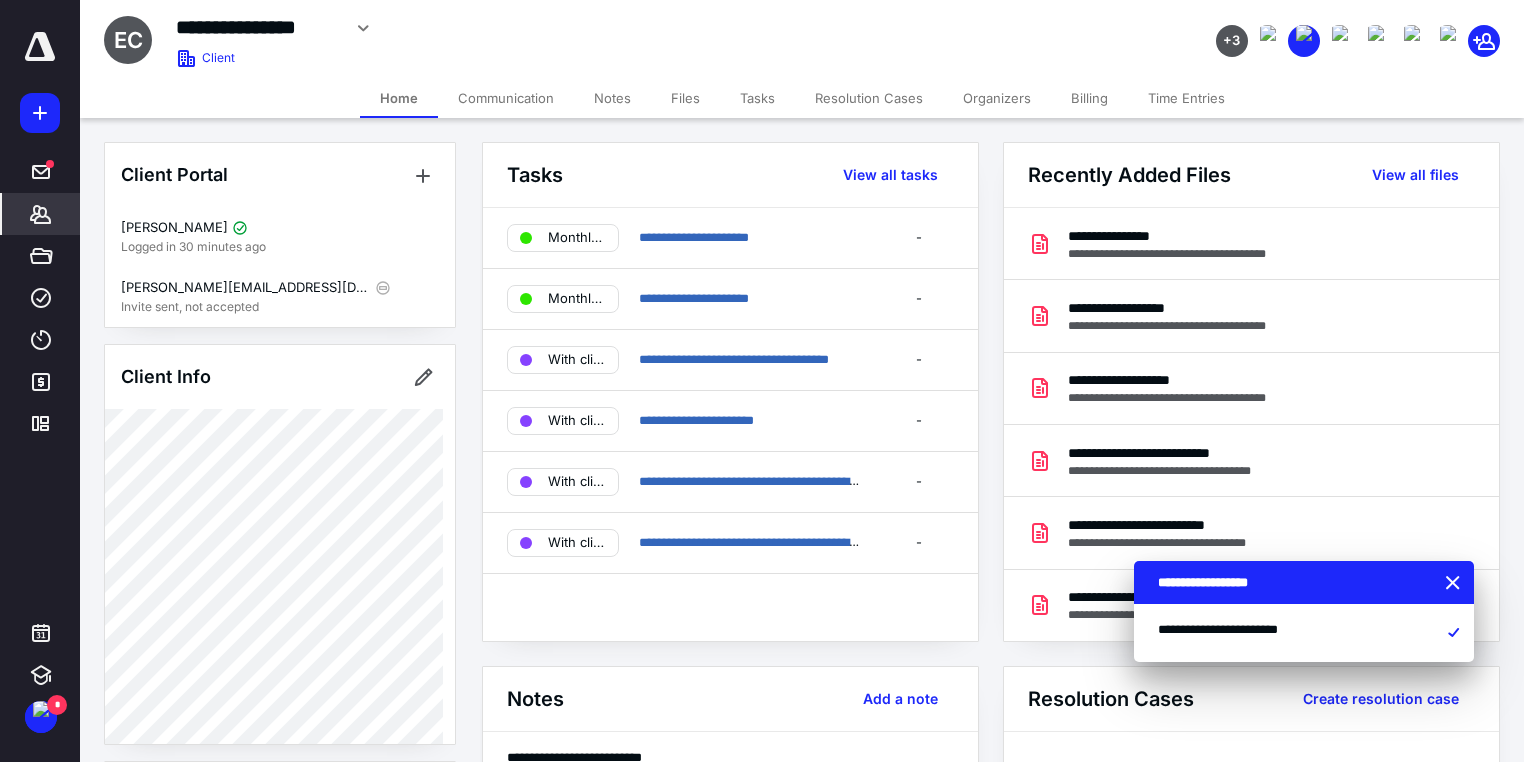 click on "Tasks View all tasks" at bounding box center [730, 175] 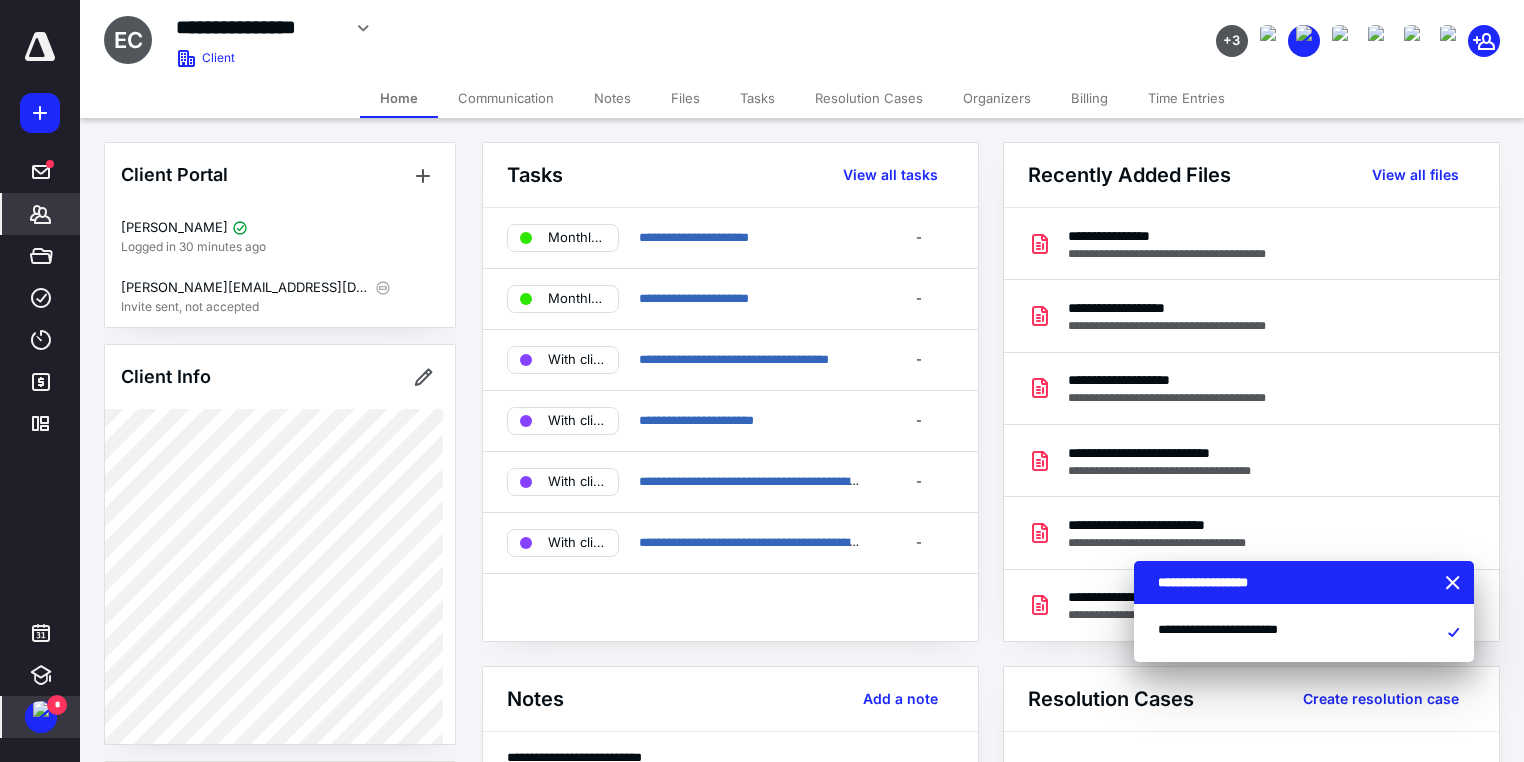 click at bounding box center [41, 709] 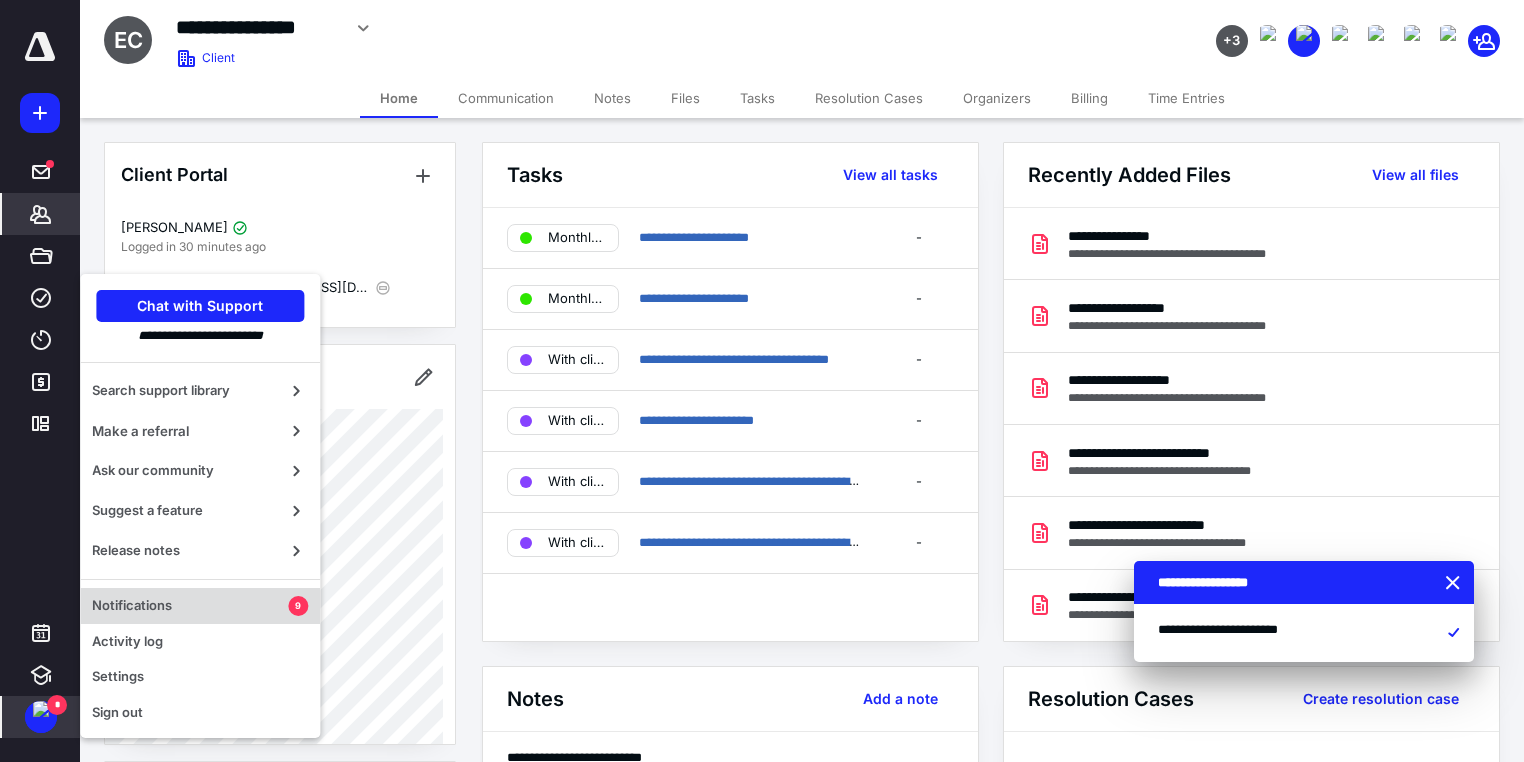 click on "Notifications" at bounding box center (190, 606) 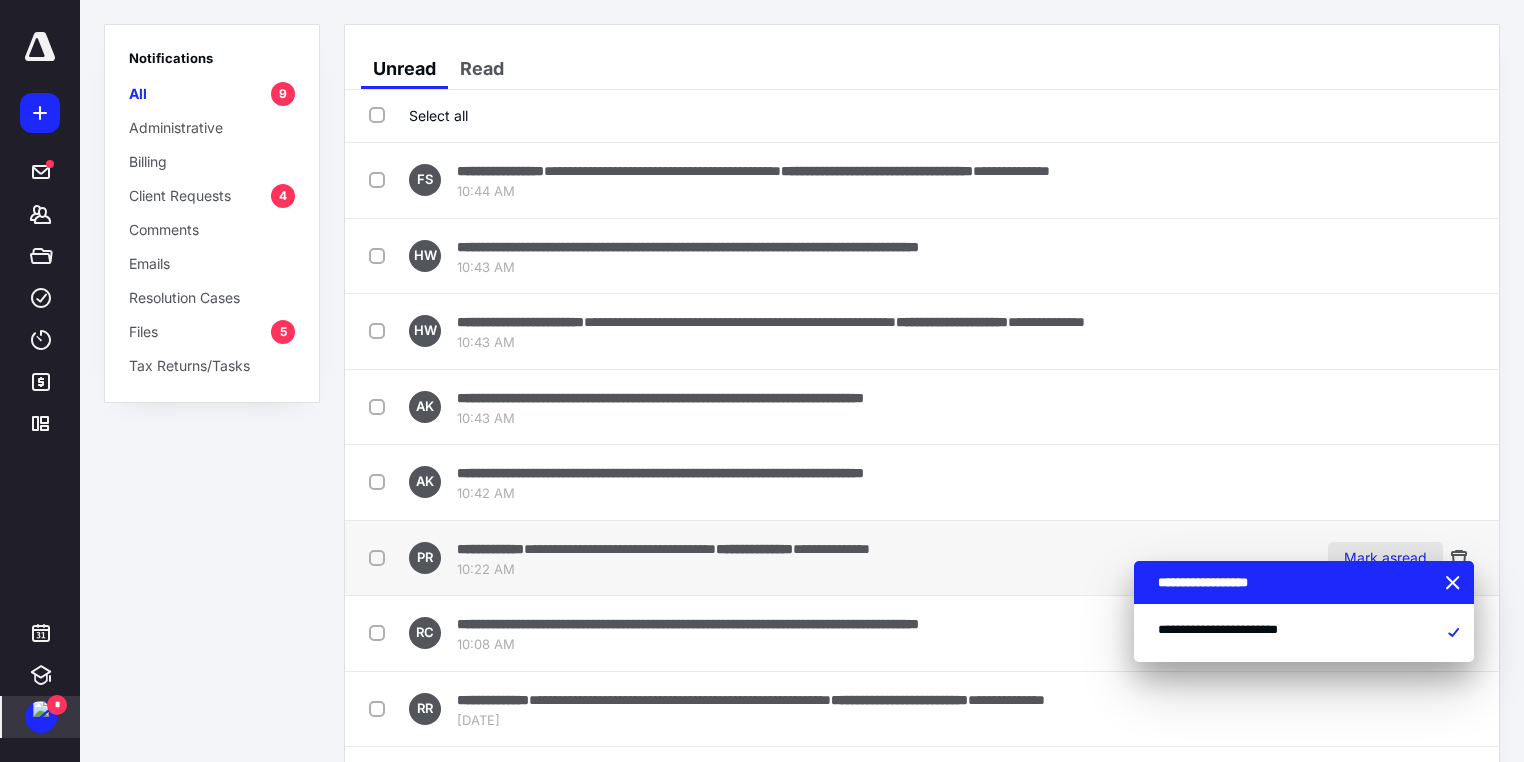 drag, startPoint x: 1453, startPoint y: 585, endPoint x: 1398, endPoint y: 582, distance: 55.081757 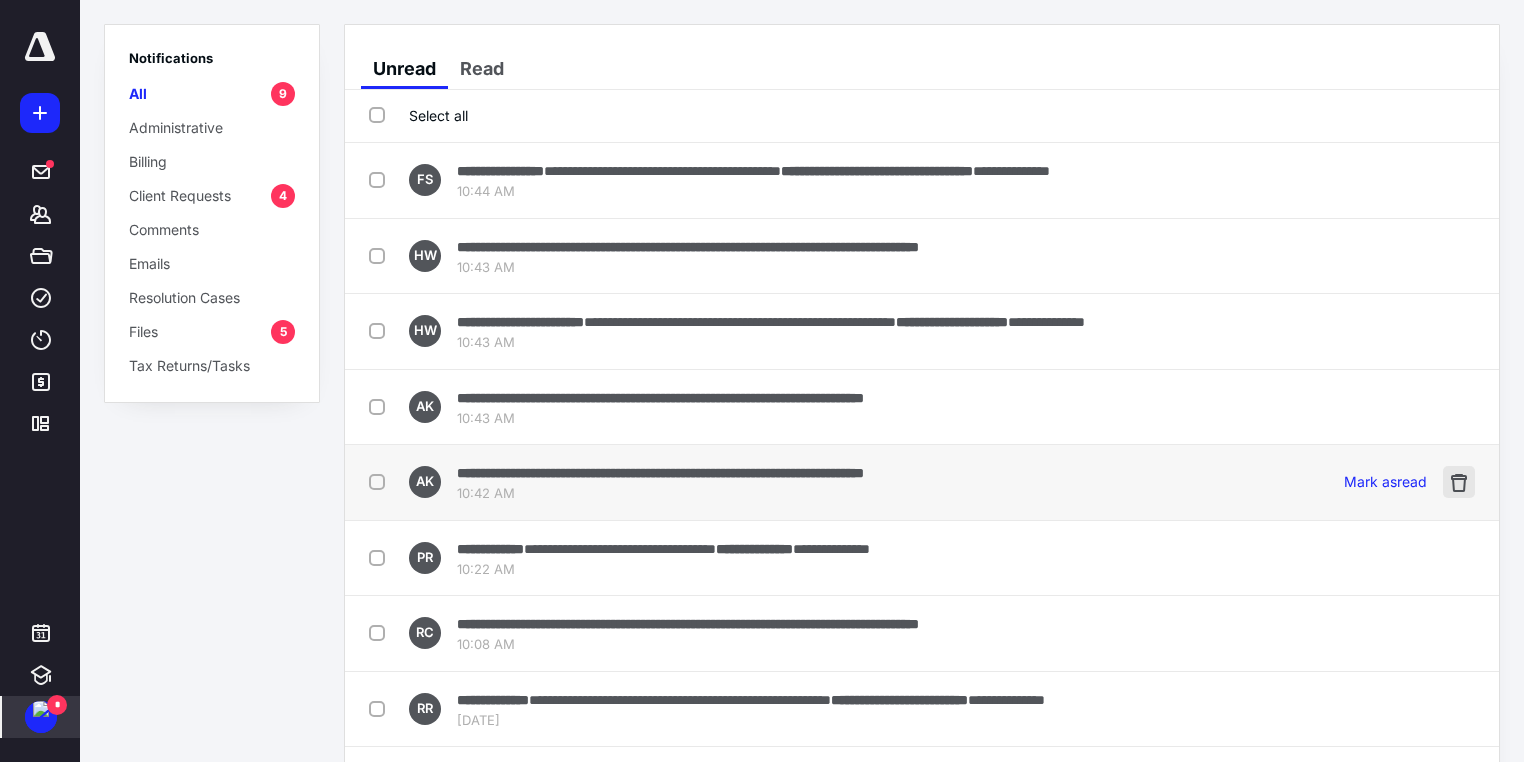 click at bounding box center (1459, 482) 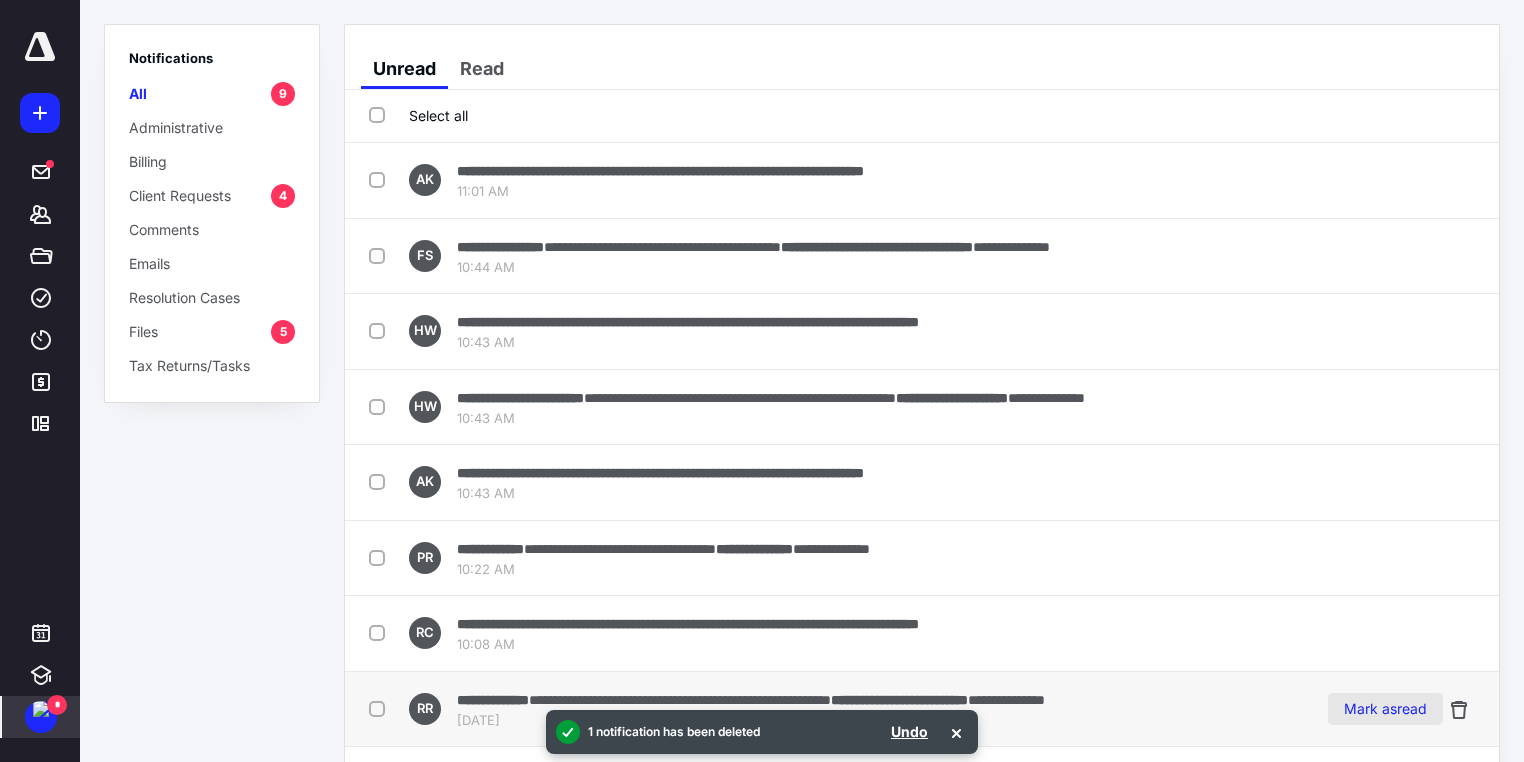 scroll, scrollTop: 126, scrollLeft: 0, axis: vertical 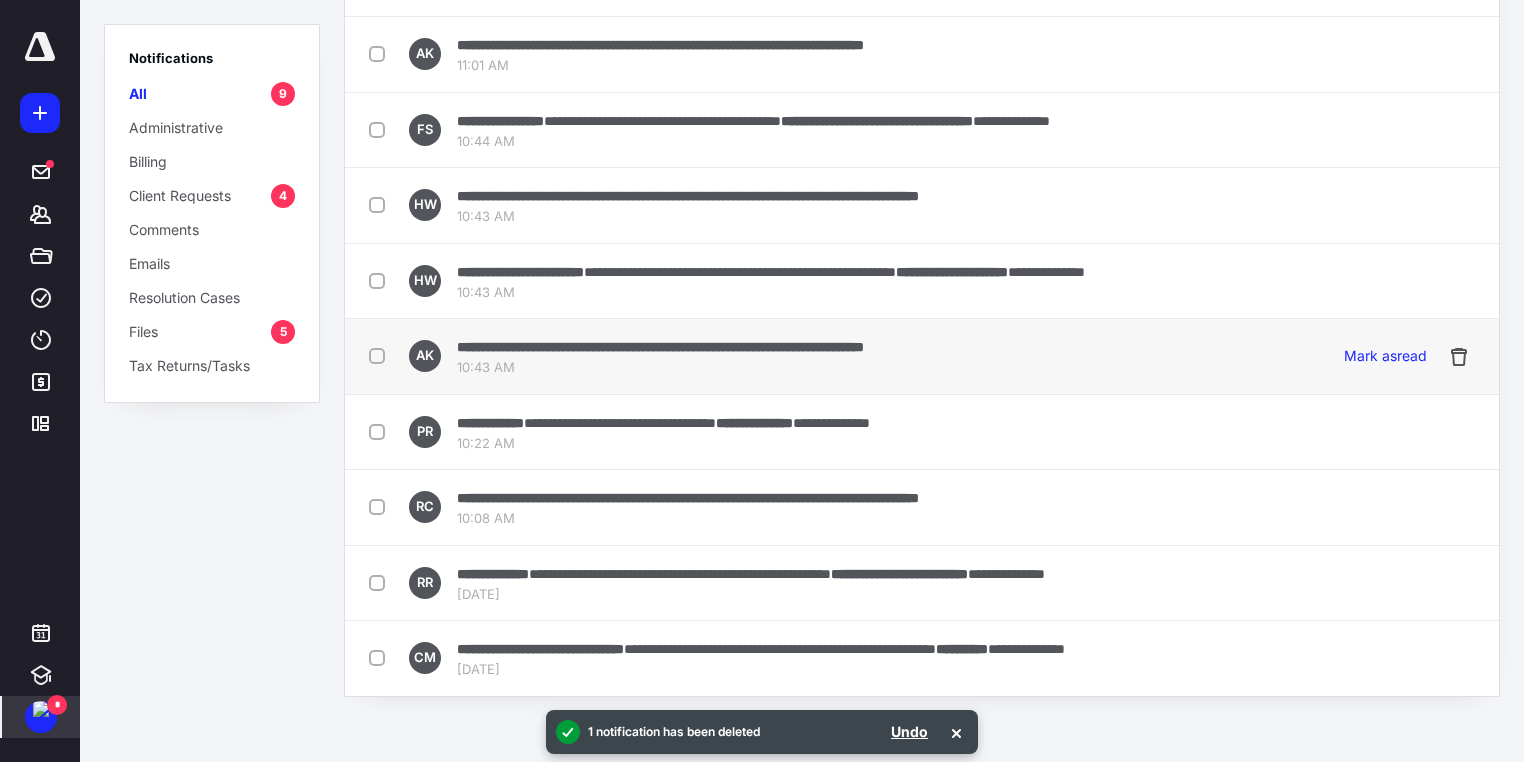 click on "**********" at bounding box center [660, 347] 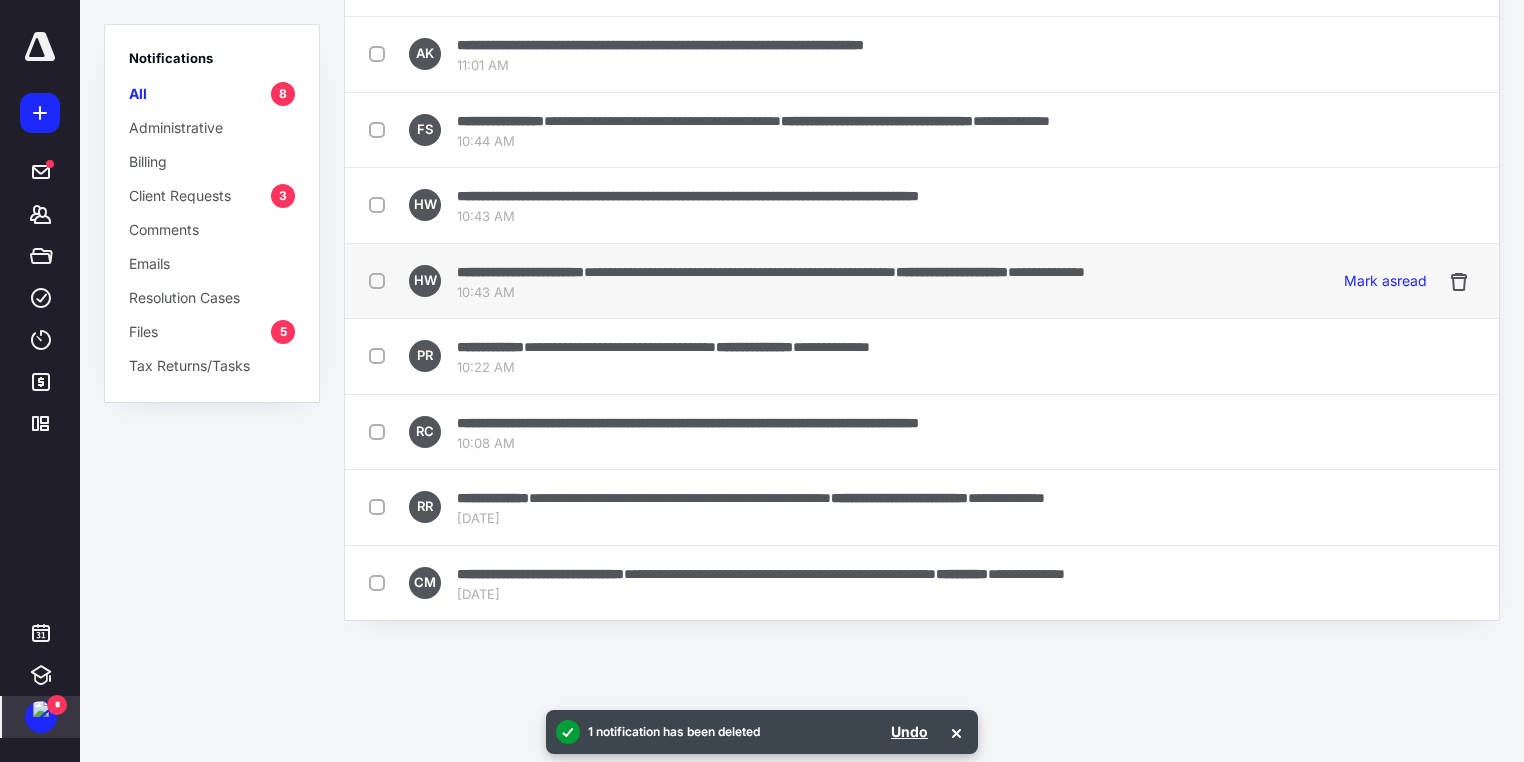 scroll, scrollTop: 0, scrollLeft: 0, axis: both 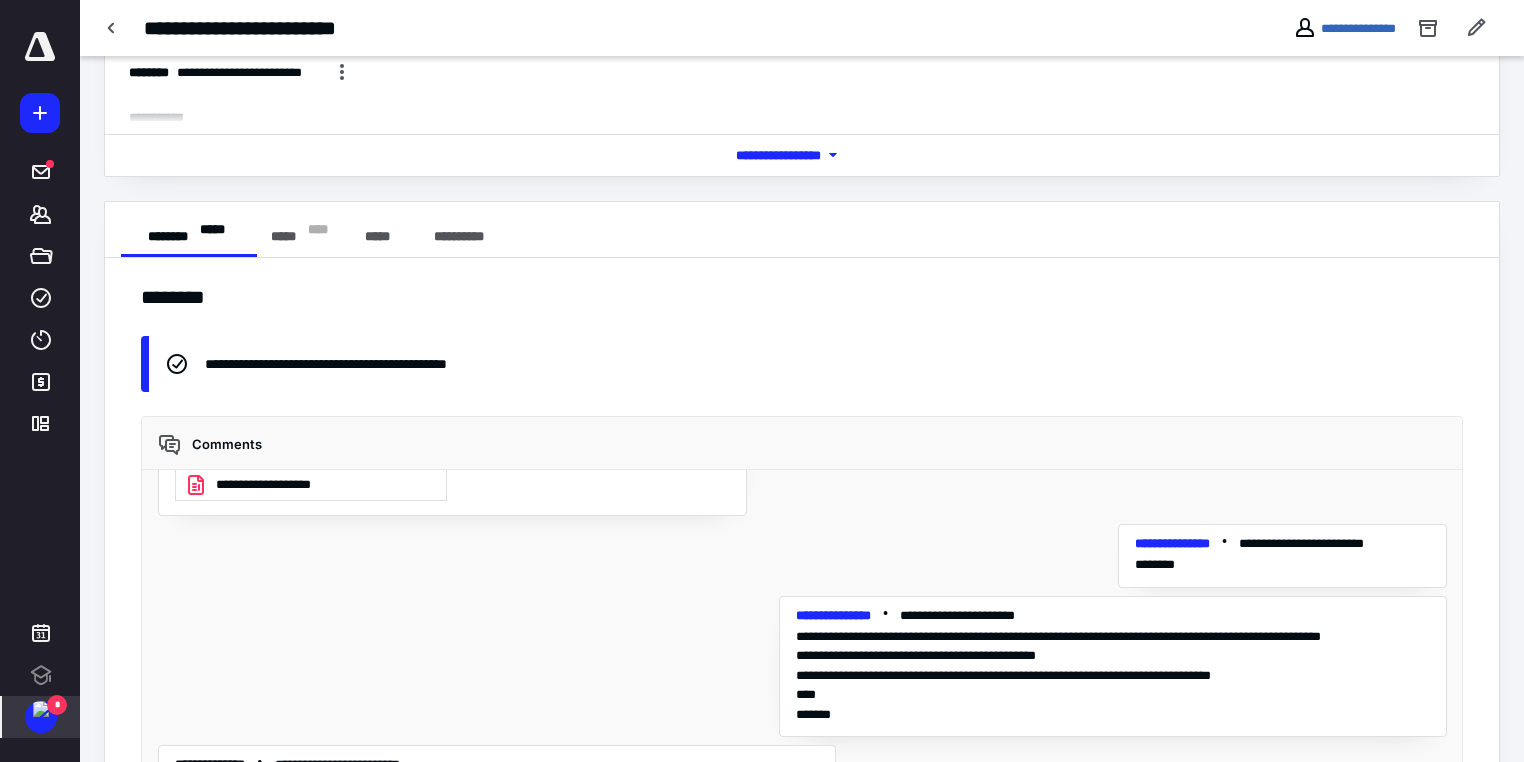 click on "*" at bounding box center (41, 717) 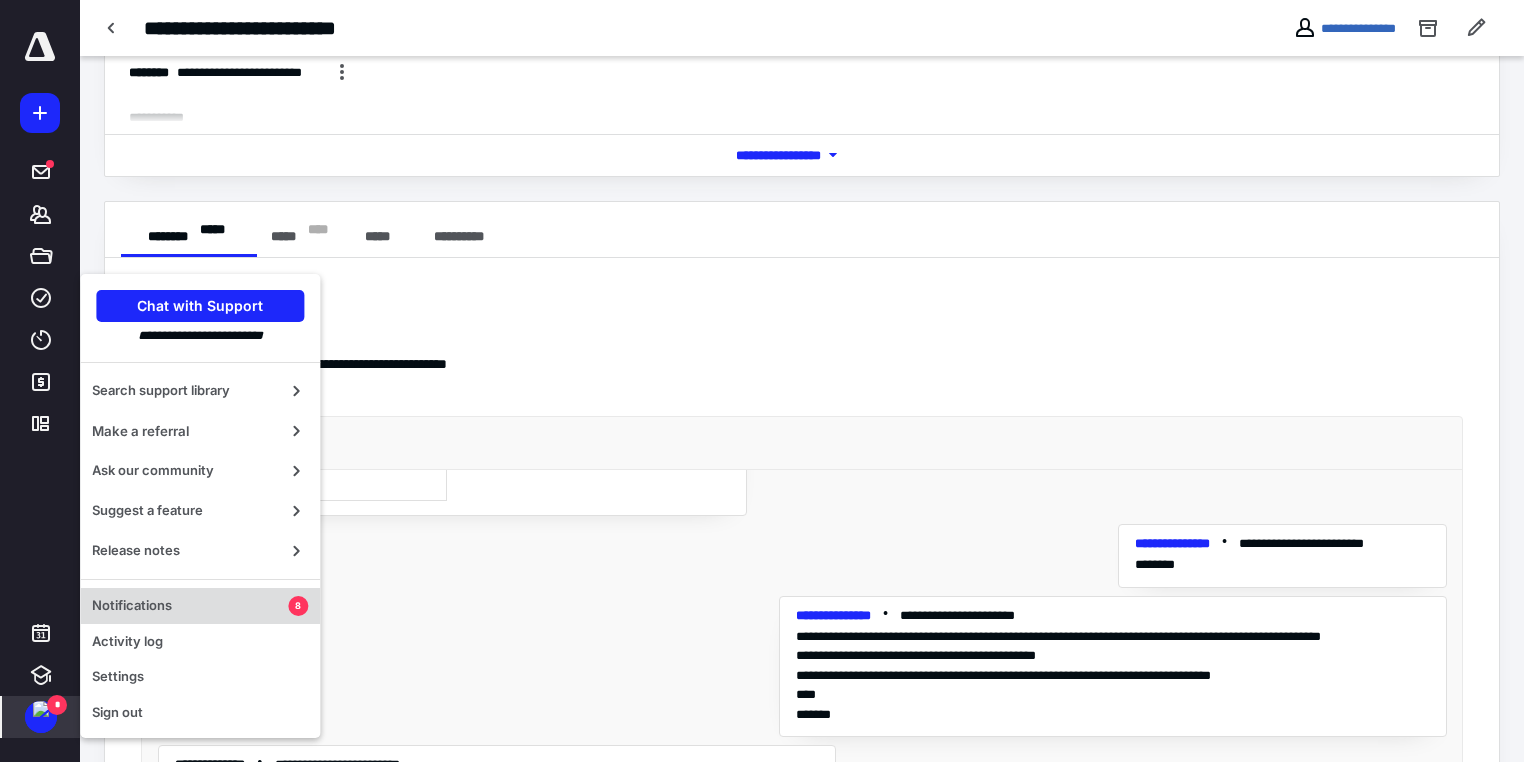 click on "Notifications" at bounding box center (190, 606) 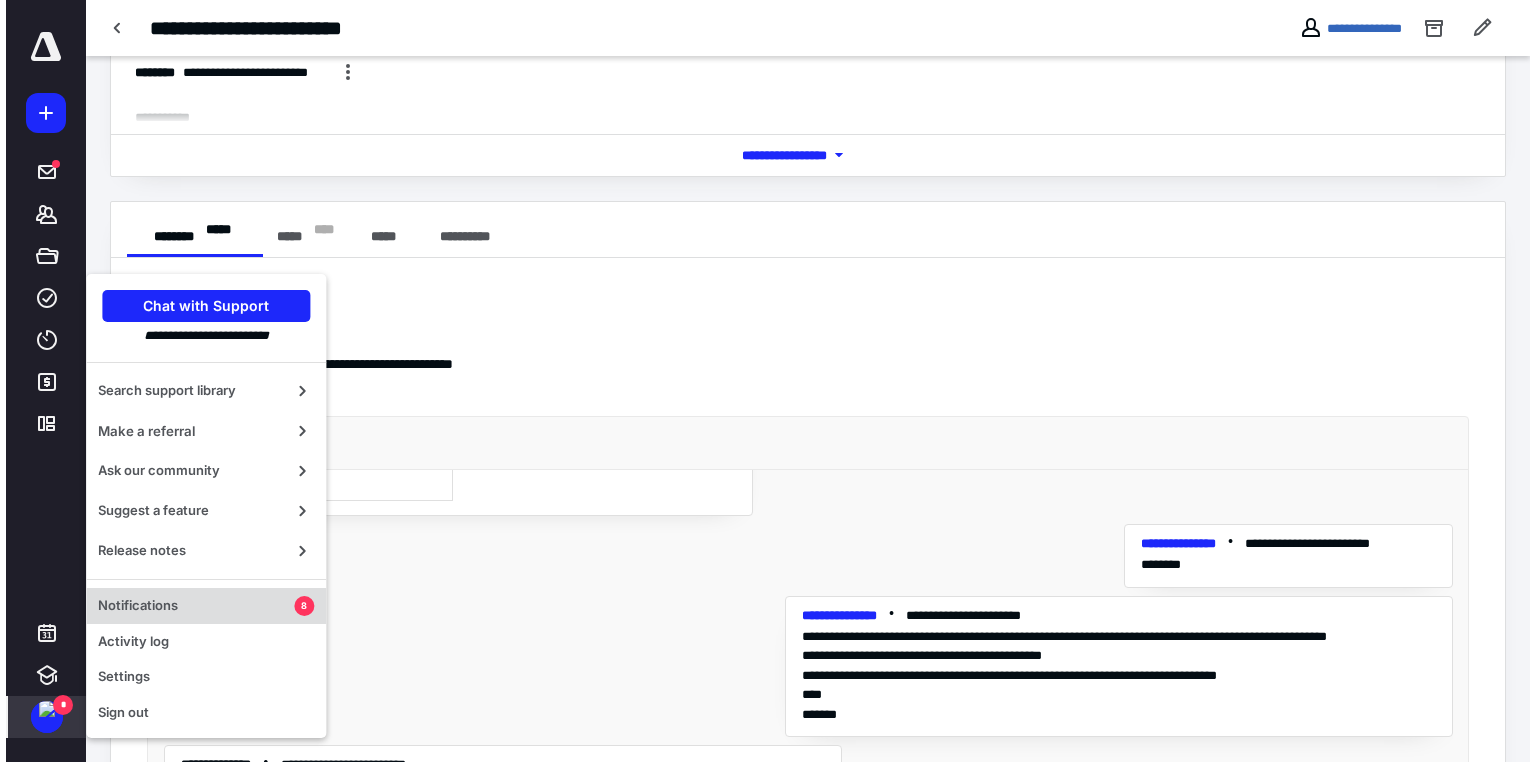 scroll, scrollTop: 0, scrollLeft: 0, axis: both 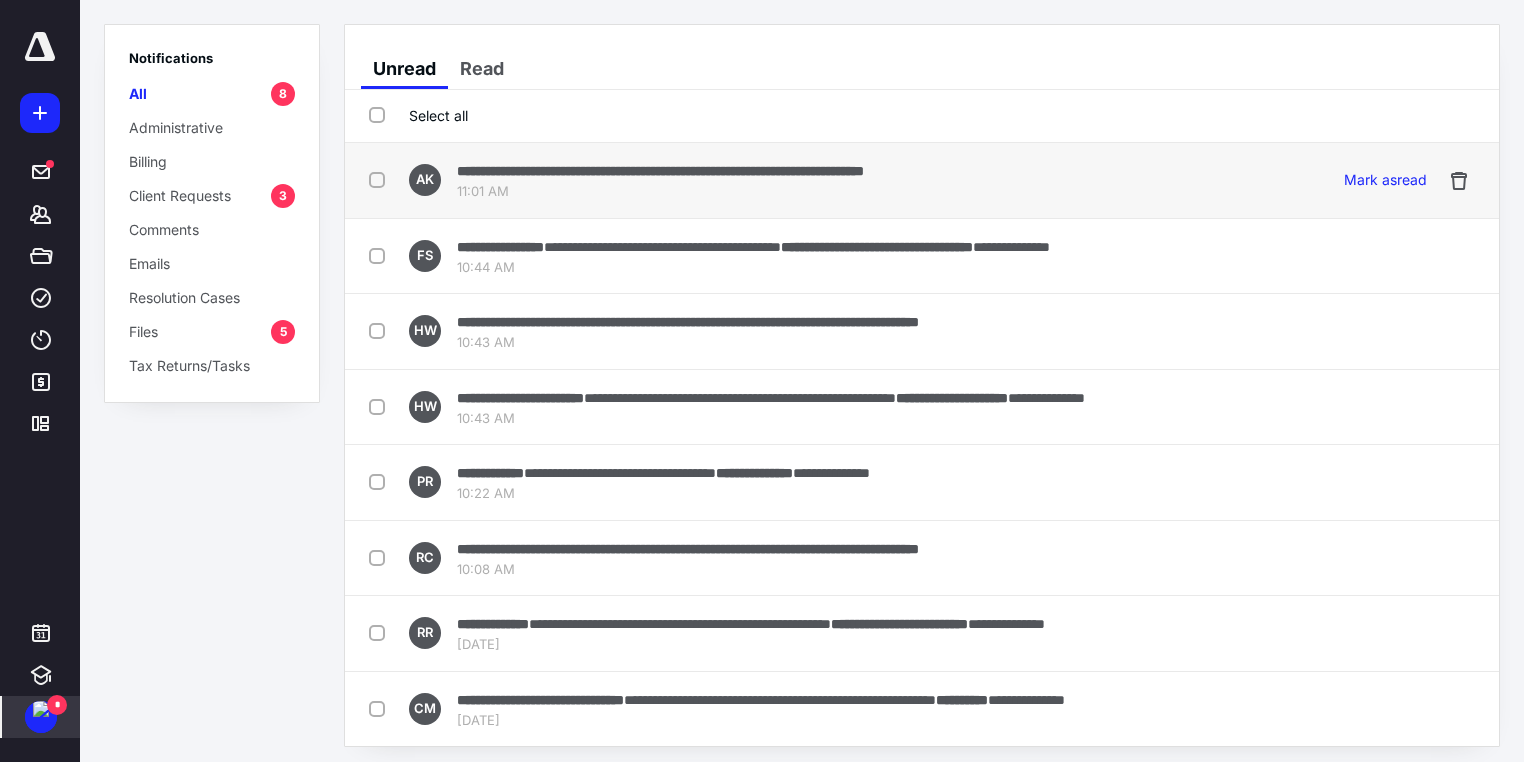 click on "**********" at bounding box center (660, 171) 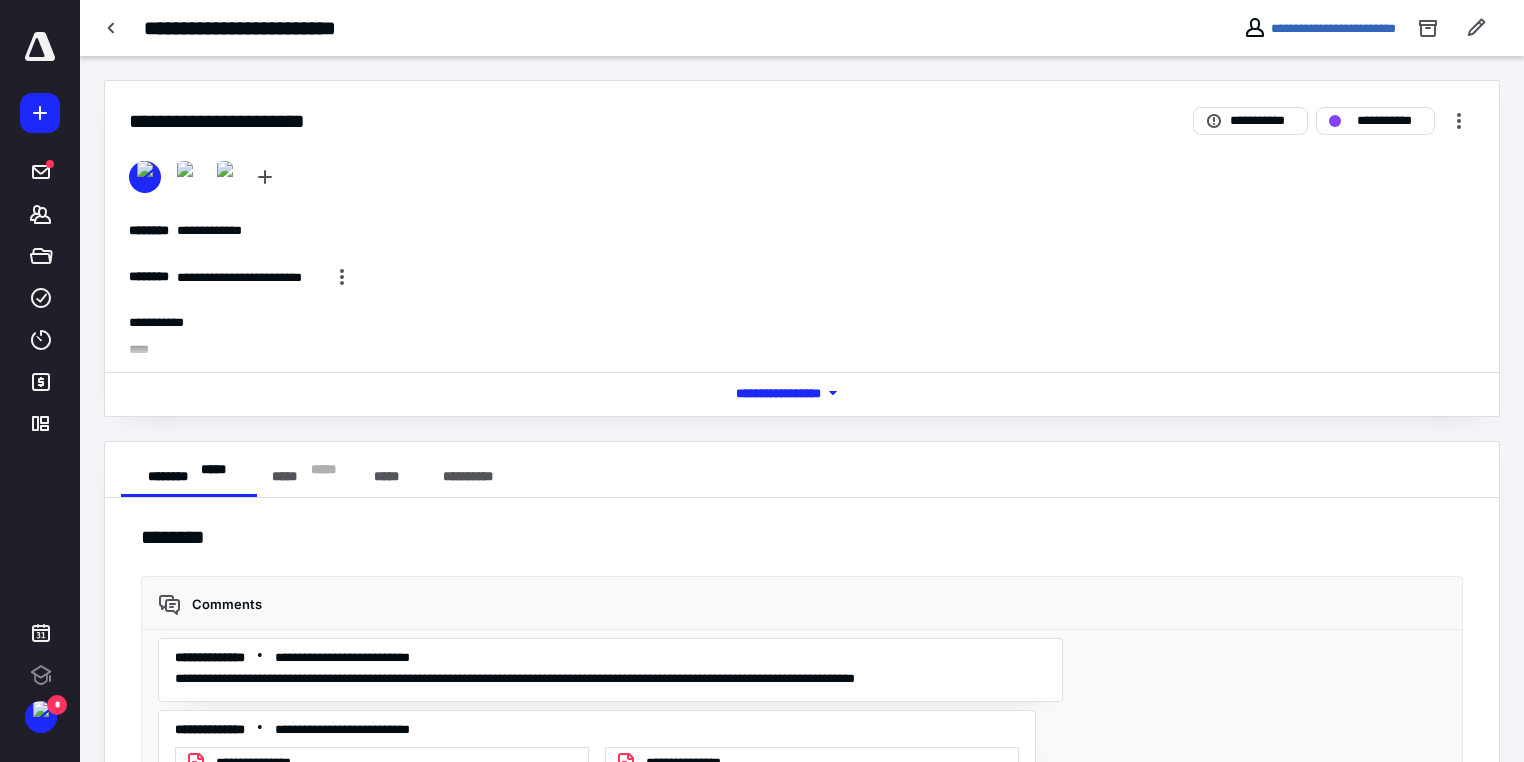 scroll, scrollTop: 240, scrollLeft: 0, axis: vertical 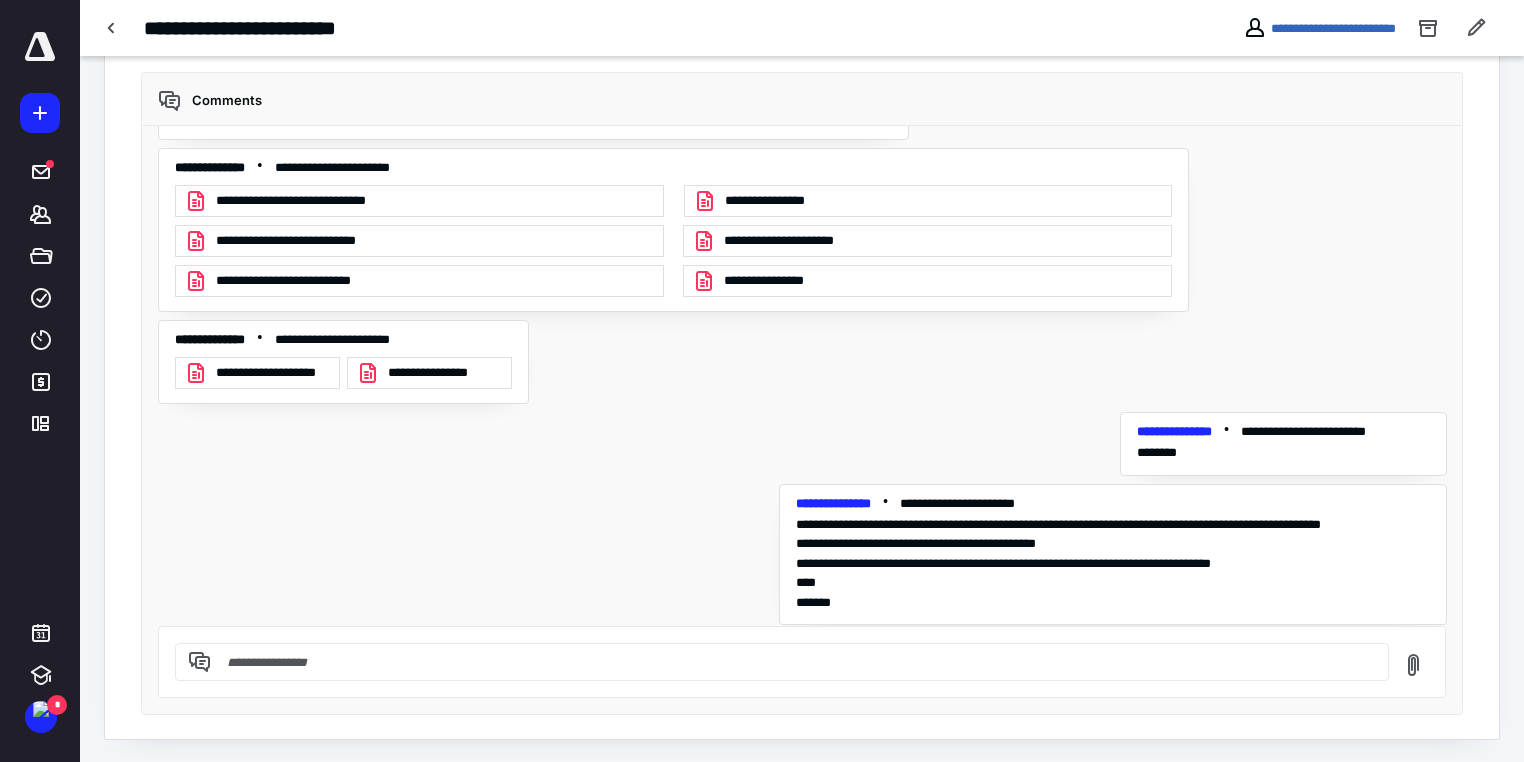 drag, startPoint x: 891, startPoint y: 593, endPoint x: 156, endPoint y: 594, distance: 735.0007 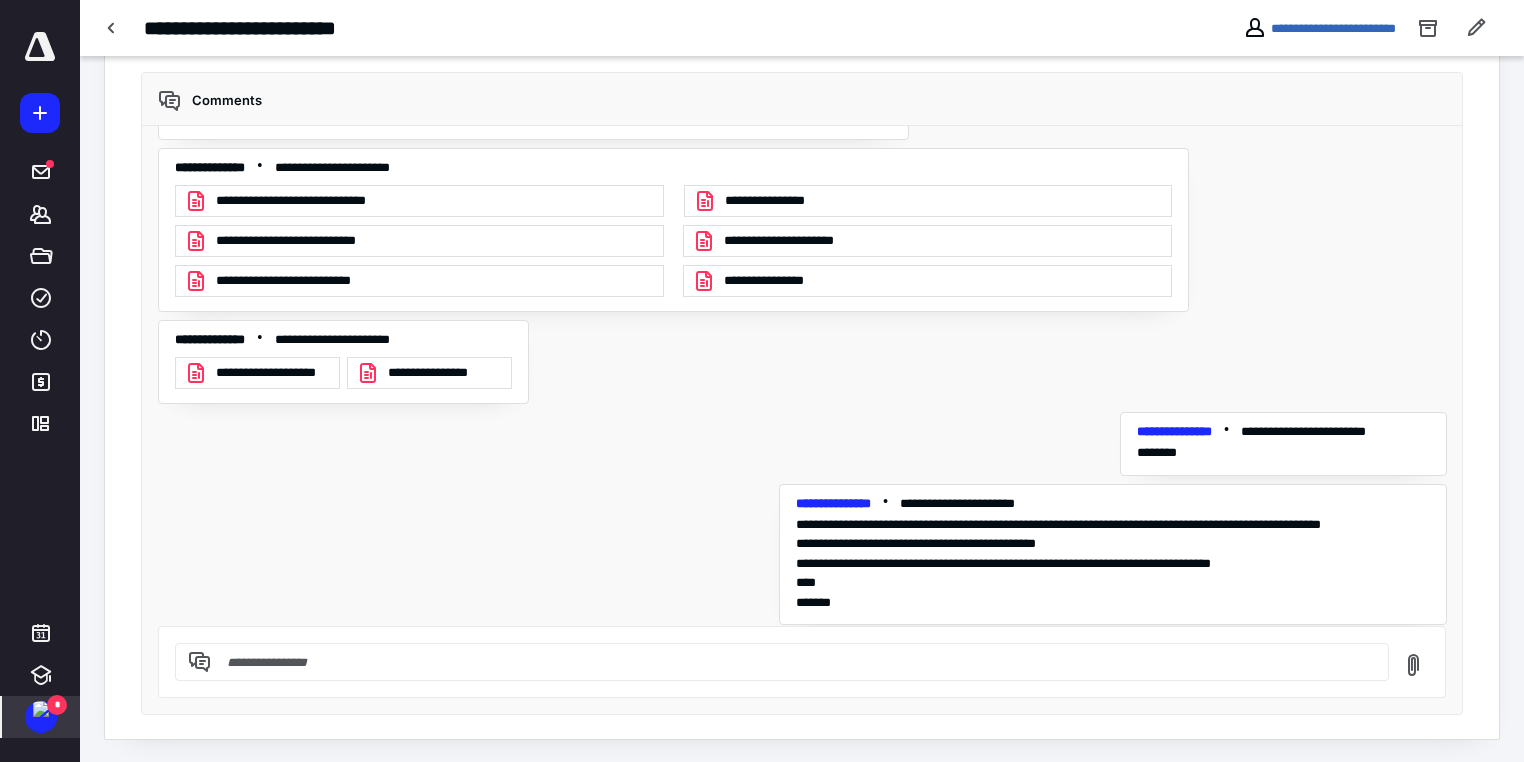 click at bounding box center [41, 709] 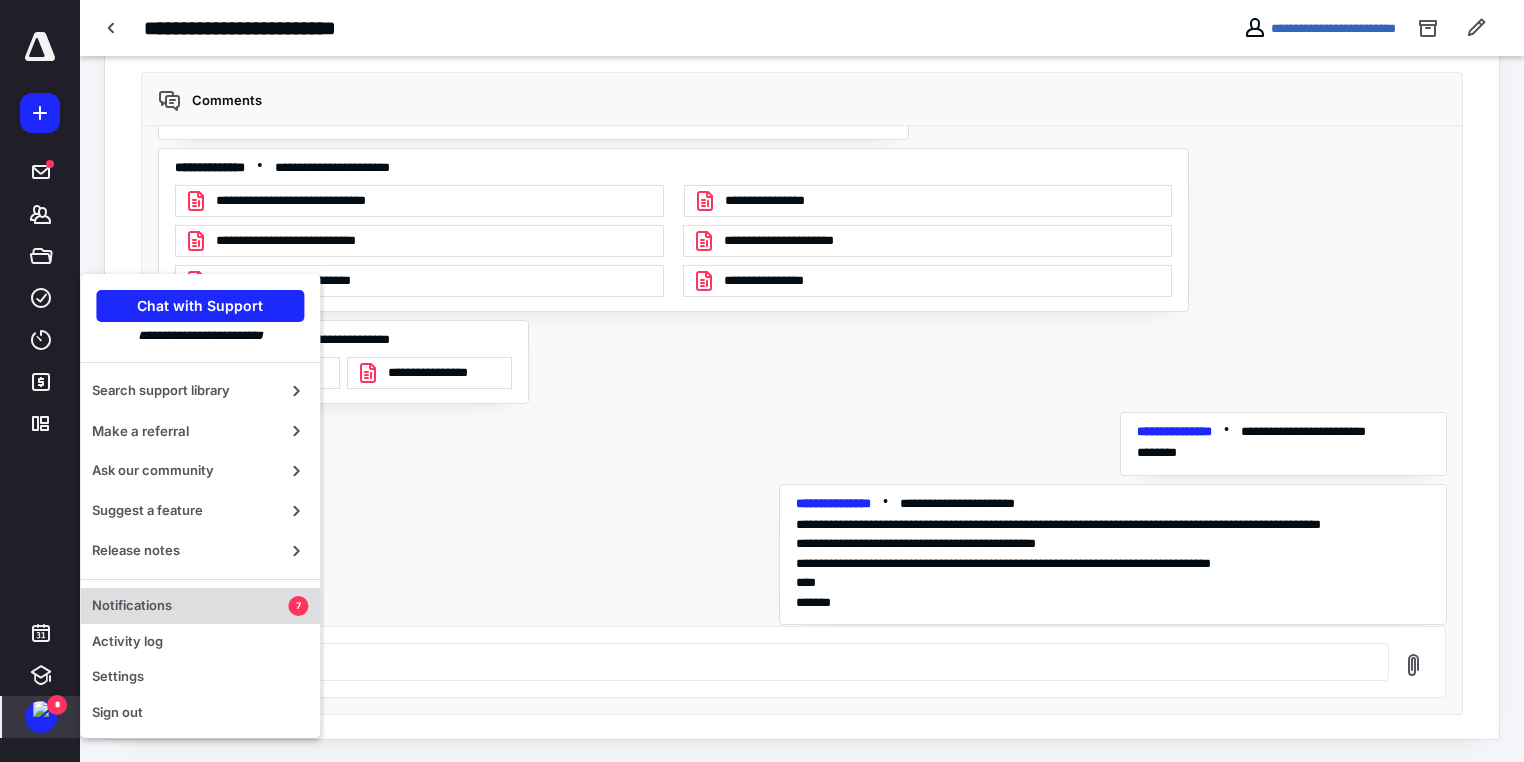 click on "Notifications" at bounding box center (190, 606) 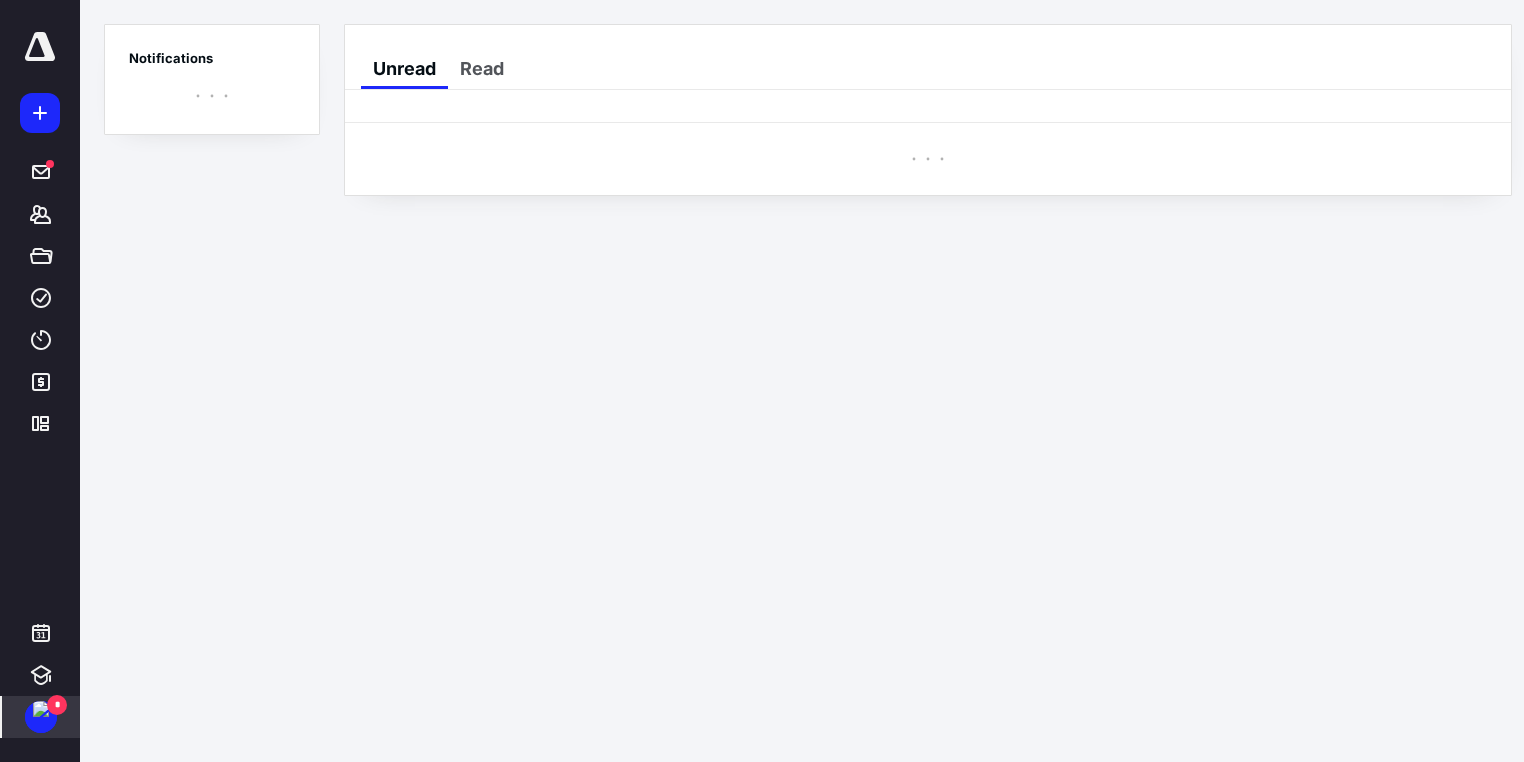scroll, scrollTop: 0, scrollLeft: 0, axis: both 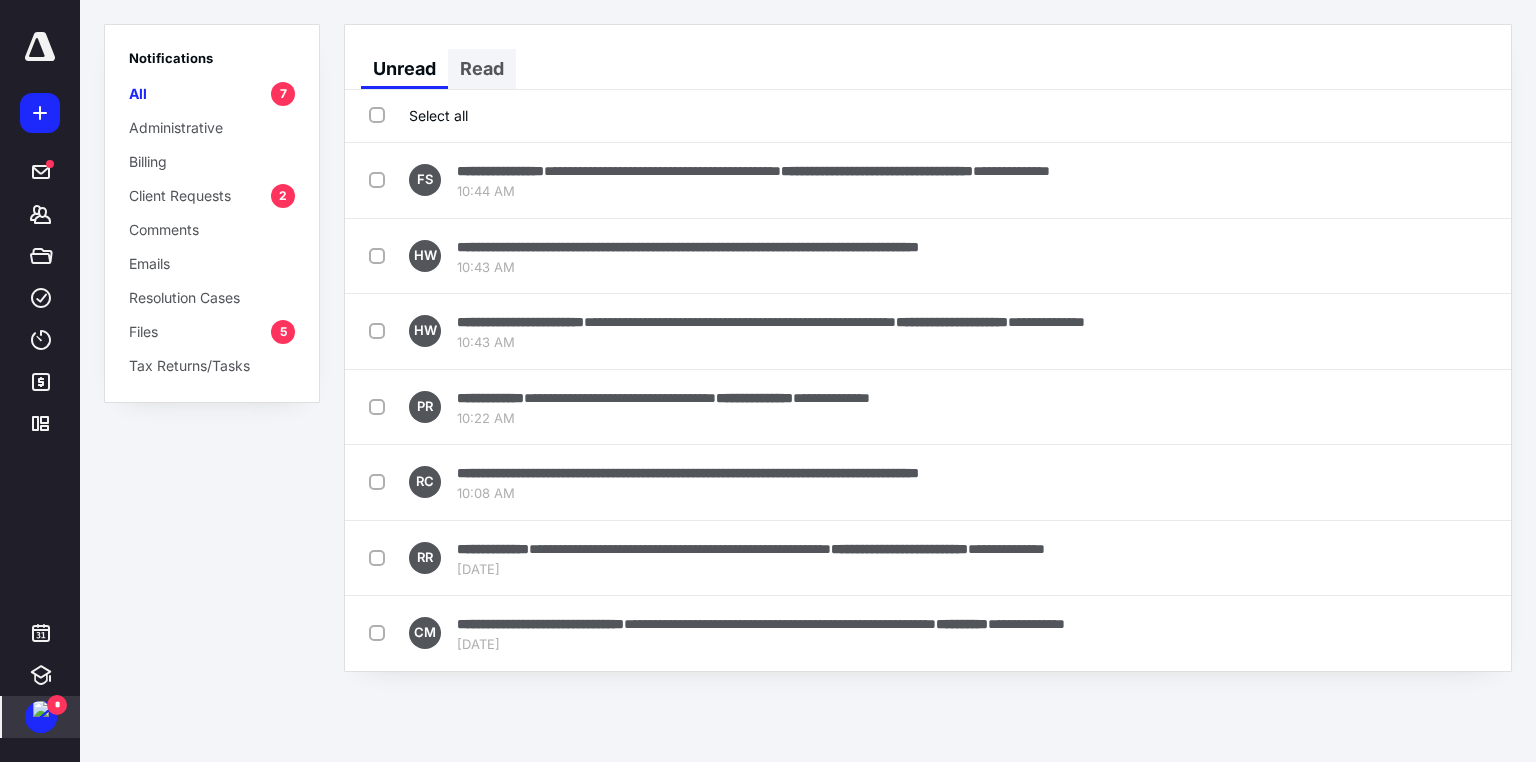 click on "Read" at bounding box center [482, 69] 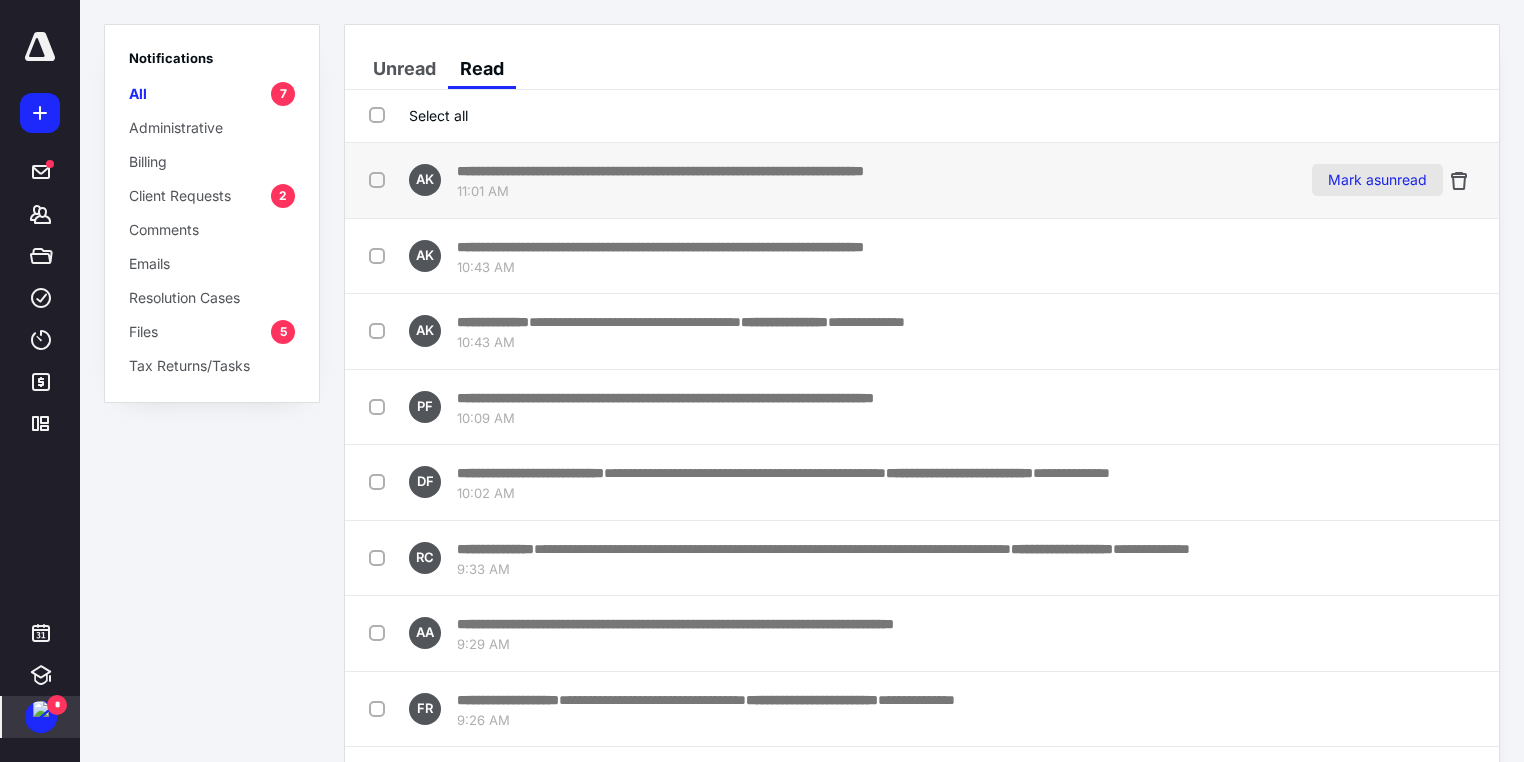 click on "Mark as  unread" at bounding box center (1377, 180) 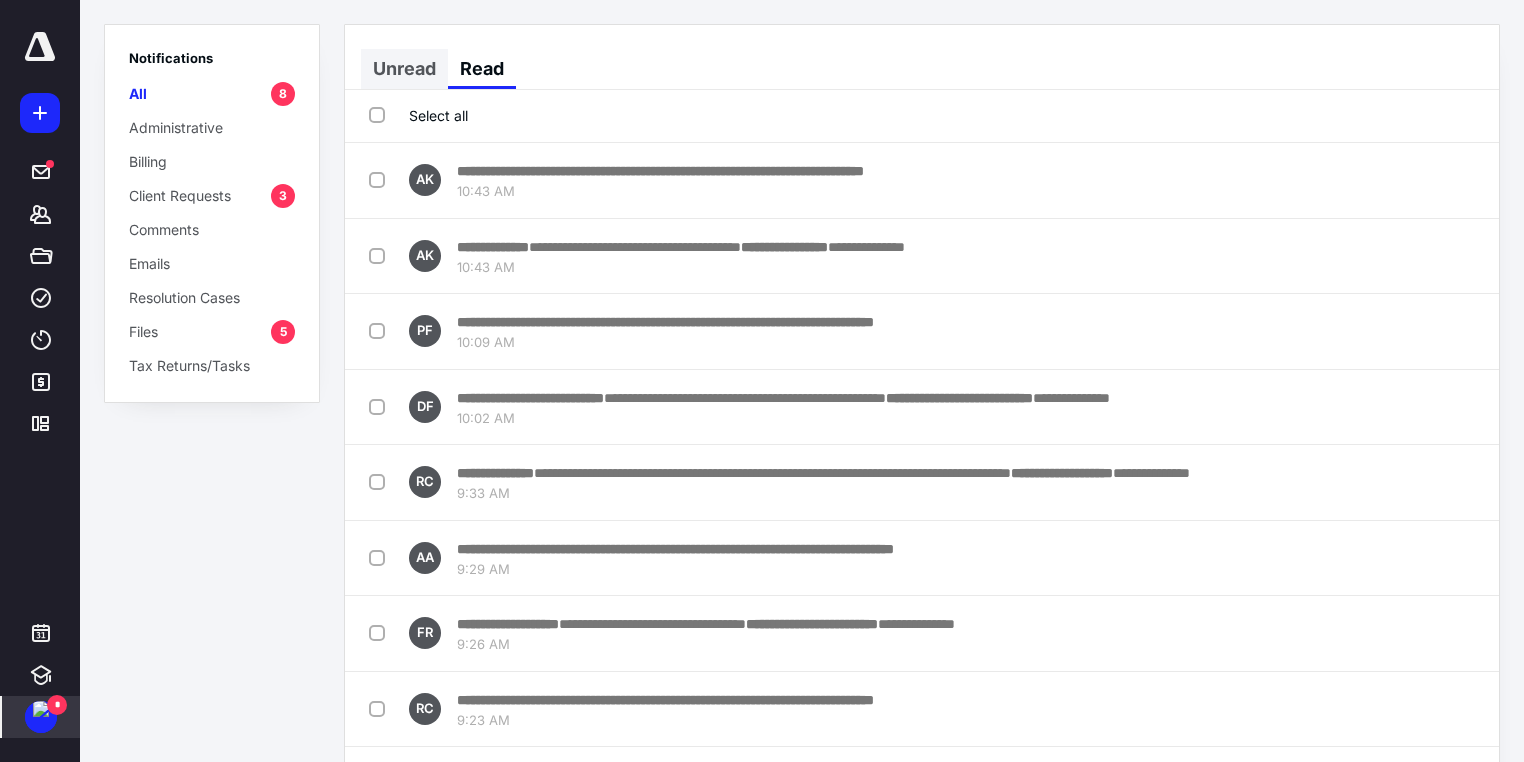 click on "Unread" at bounding box center (404, 69) 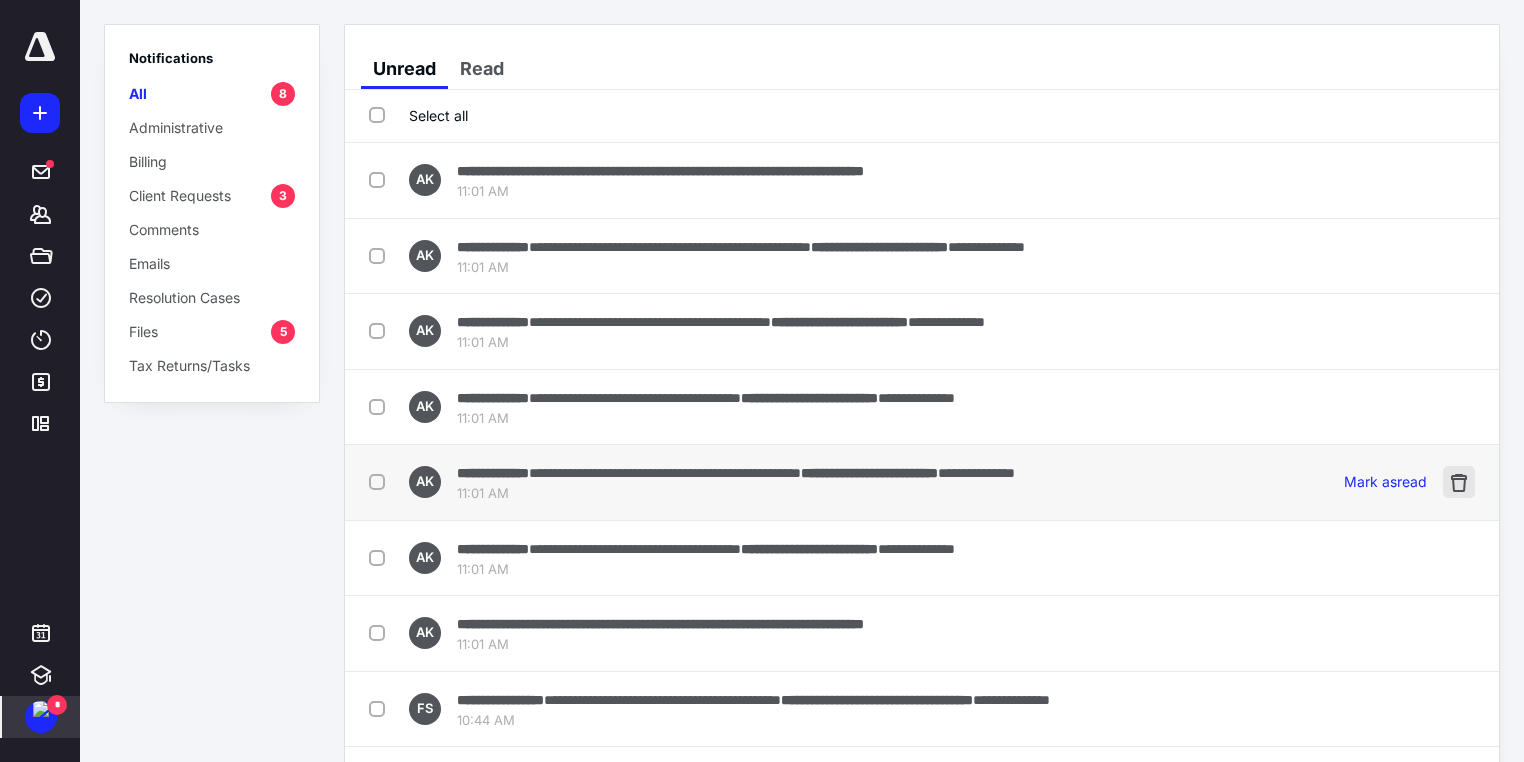 click at bounding box center [1459, 482] 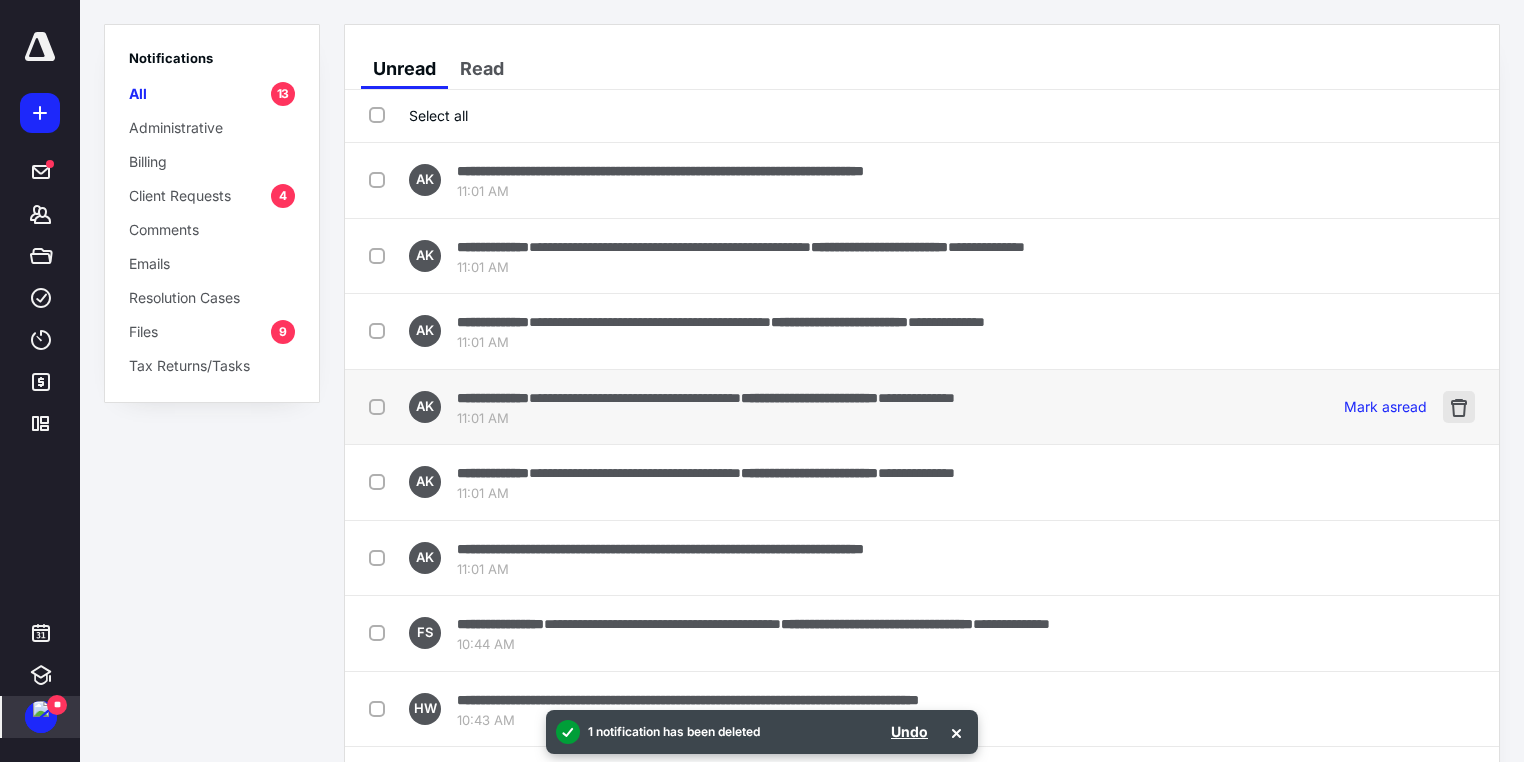 click at bounding box center (1459, 407) 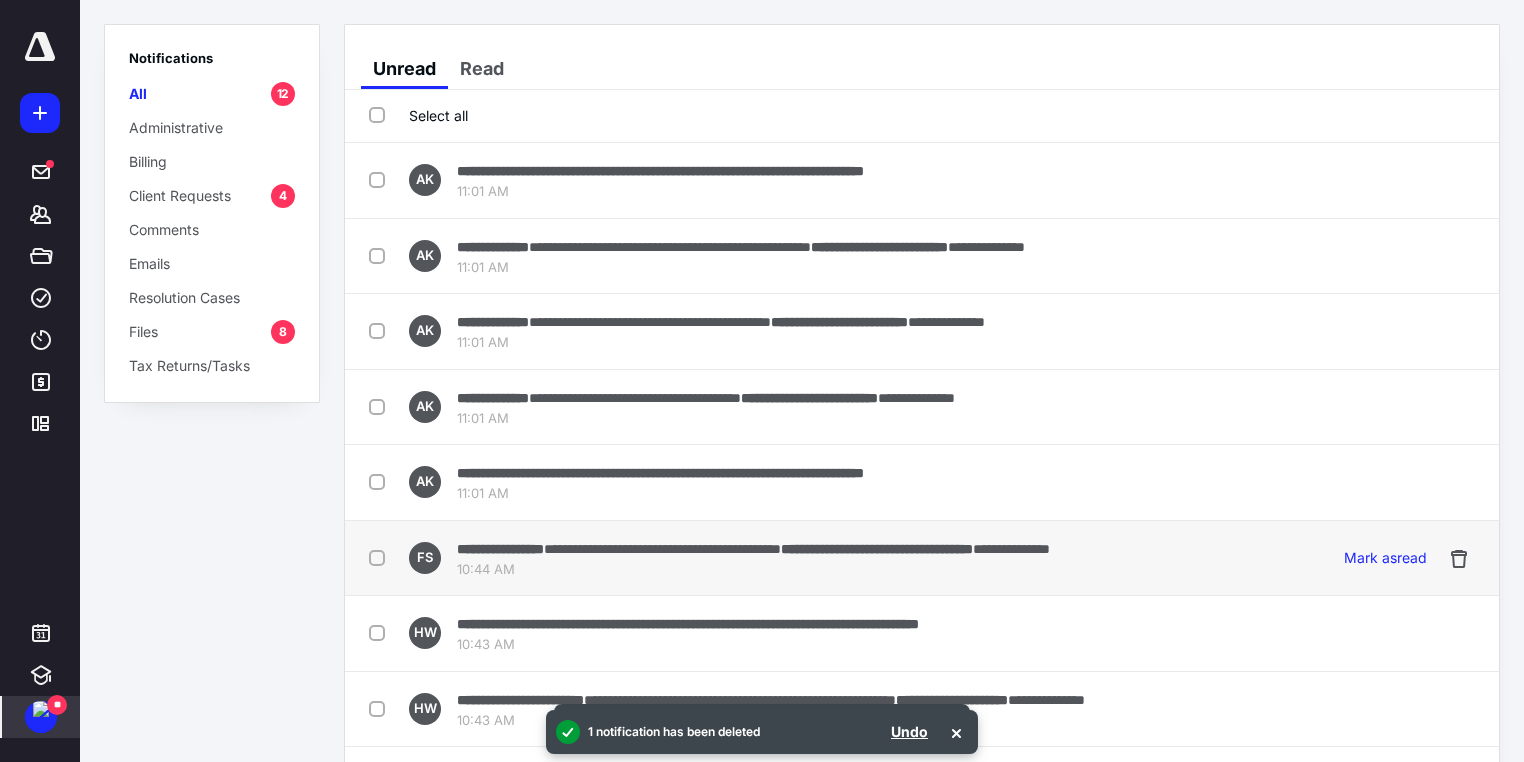 click on "**********" at bounding box center (753, 548) 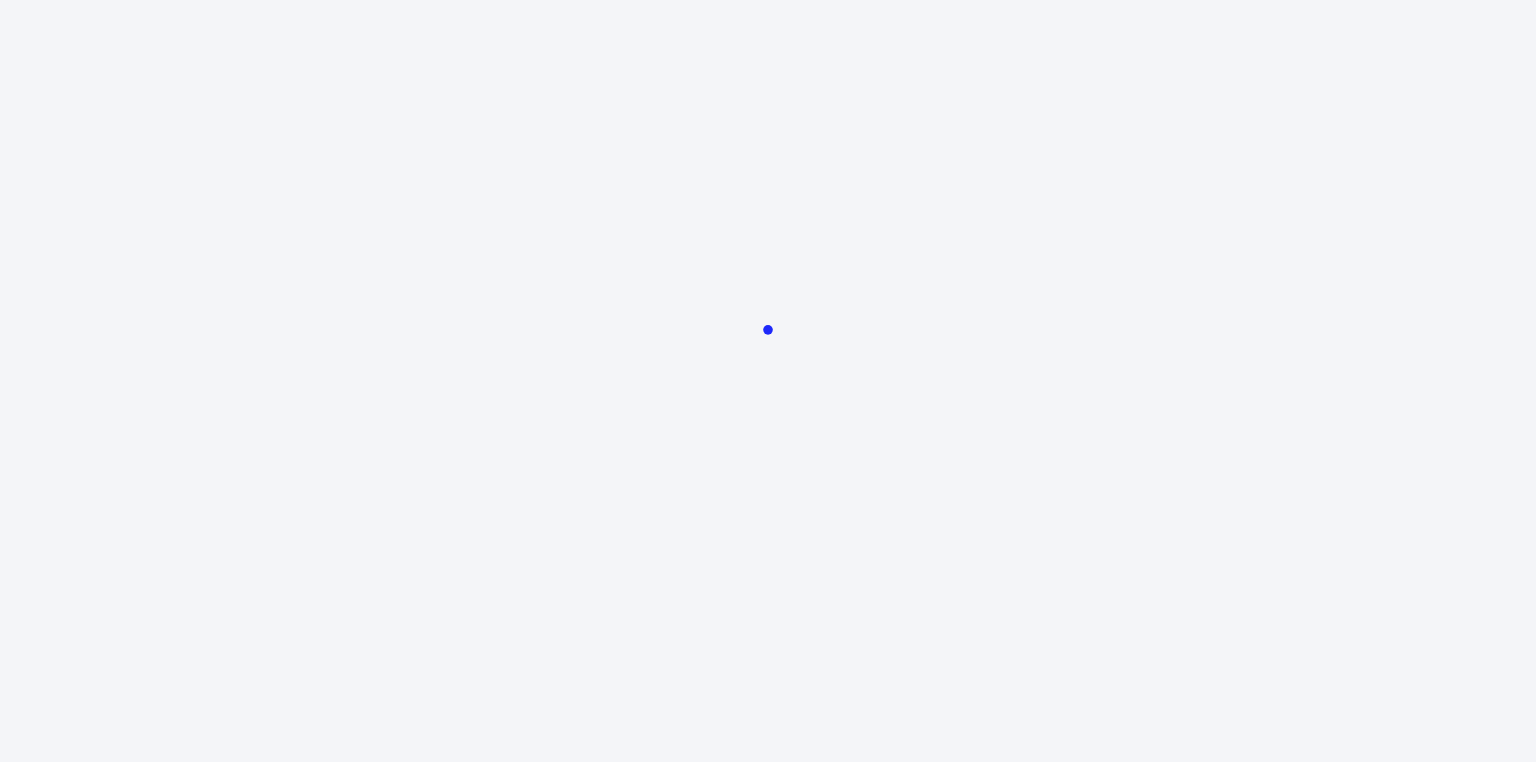 scroll, scrollTop: 0, scrollLeft: 0, axis: both 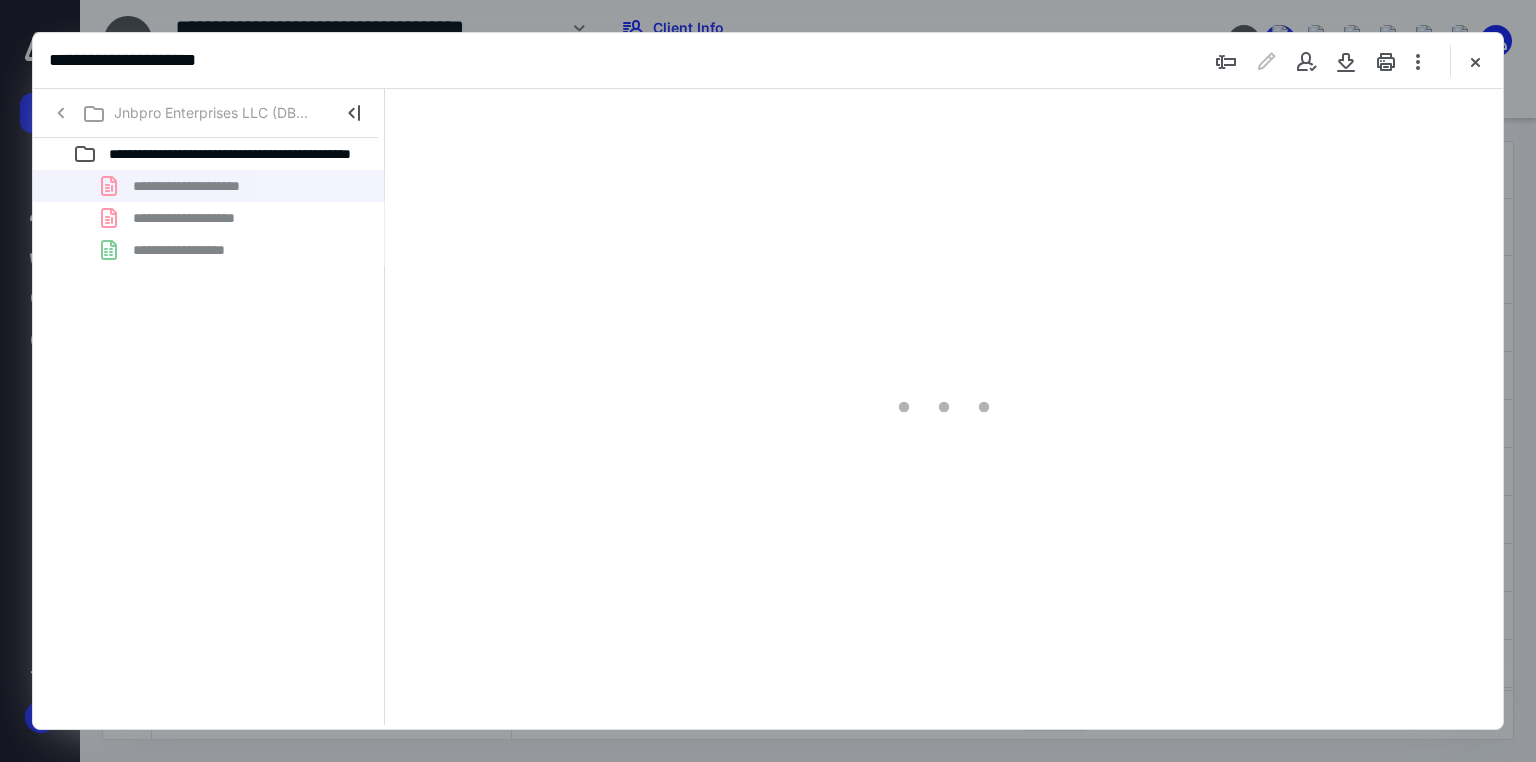 type on "46" 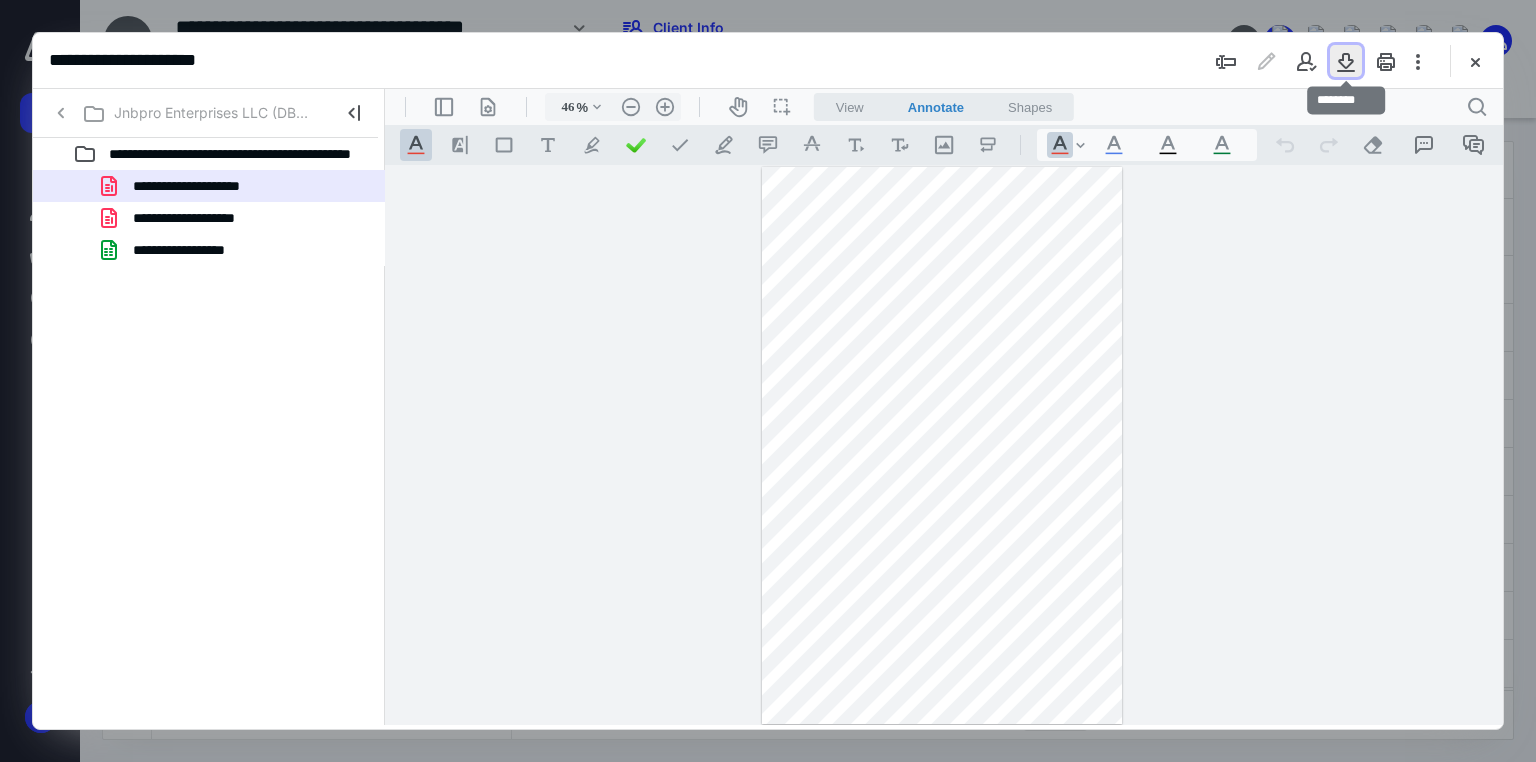 click at bounding box center [1346, 61] 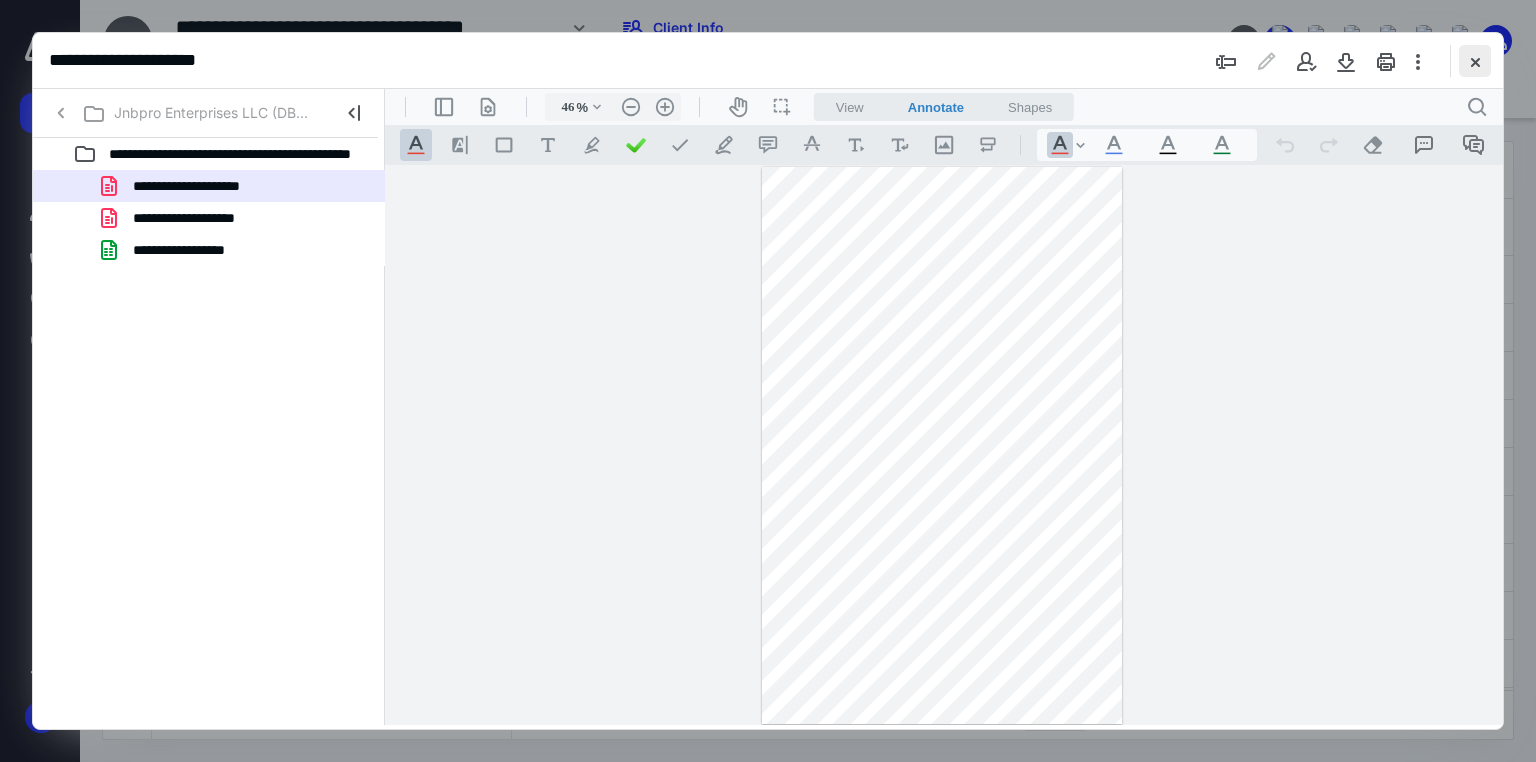 click at bounding box center [1475, 61] 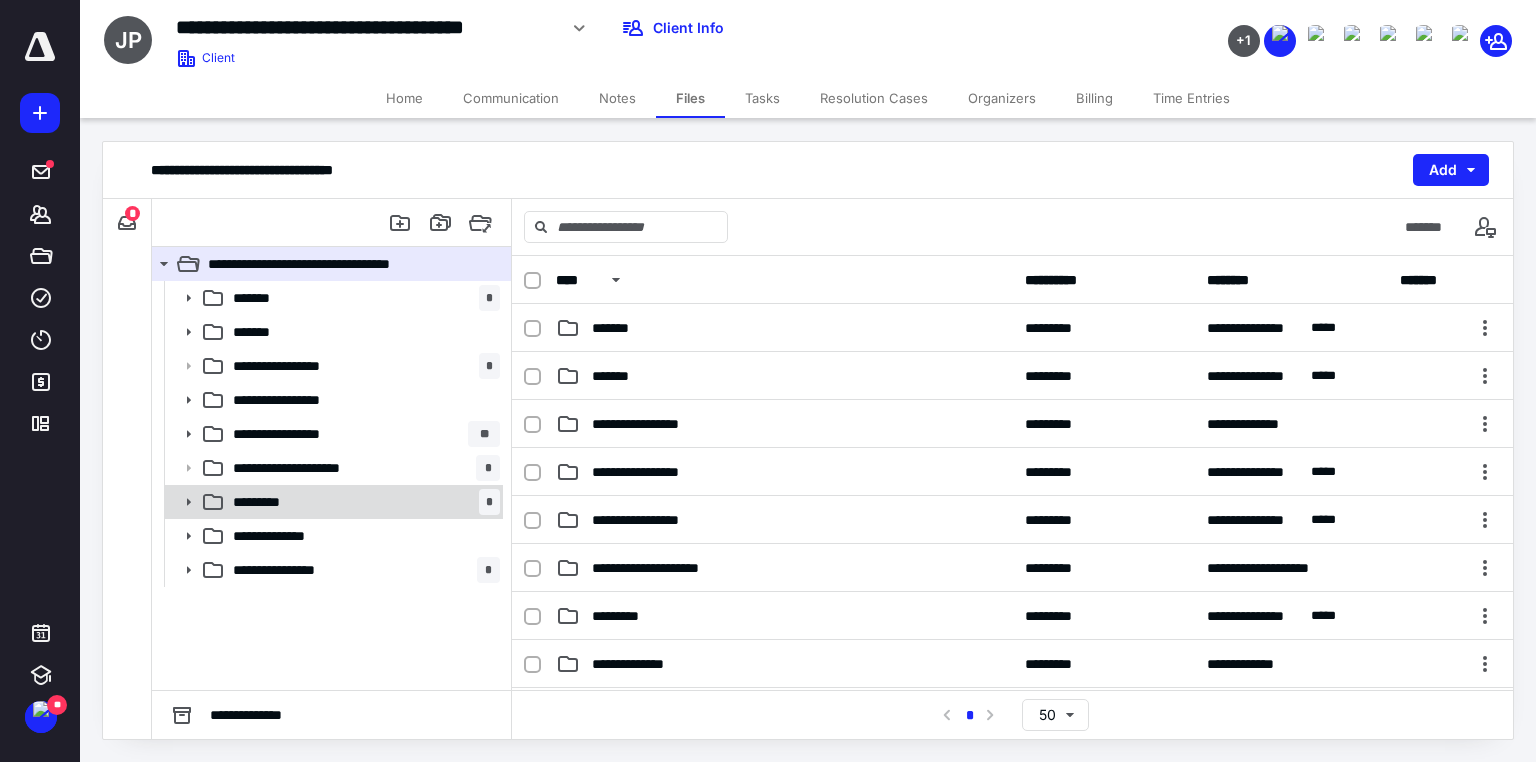 click on "*********" at bounding box center (264, 502) 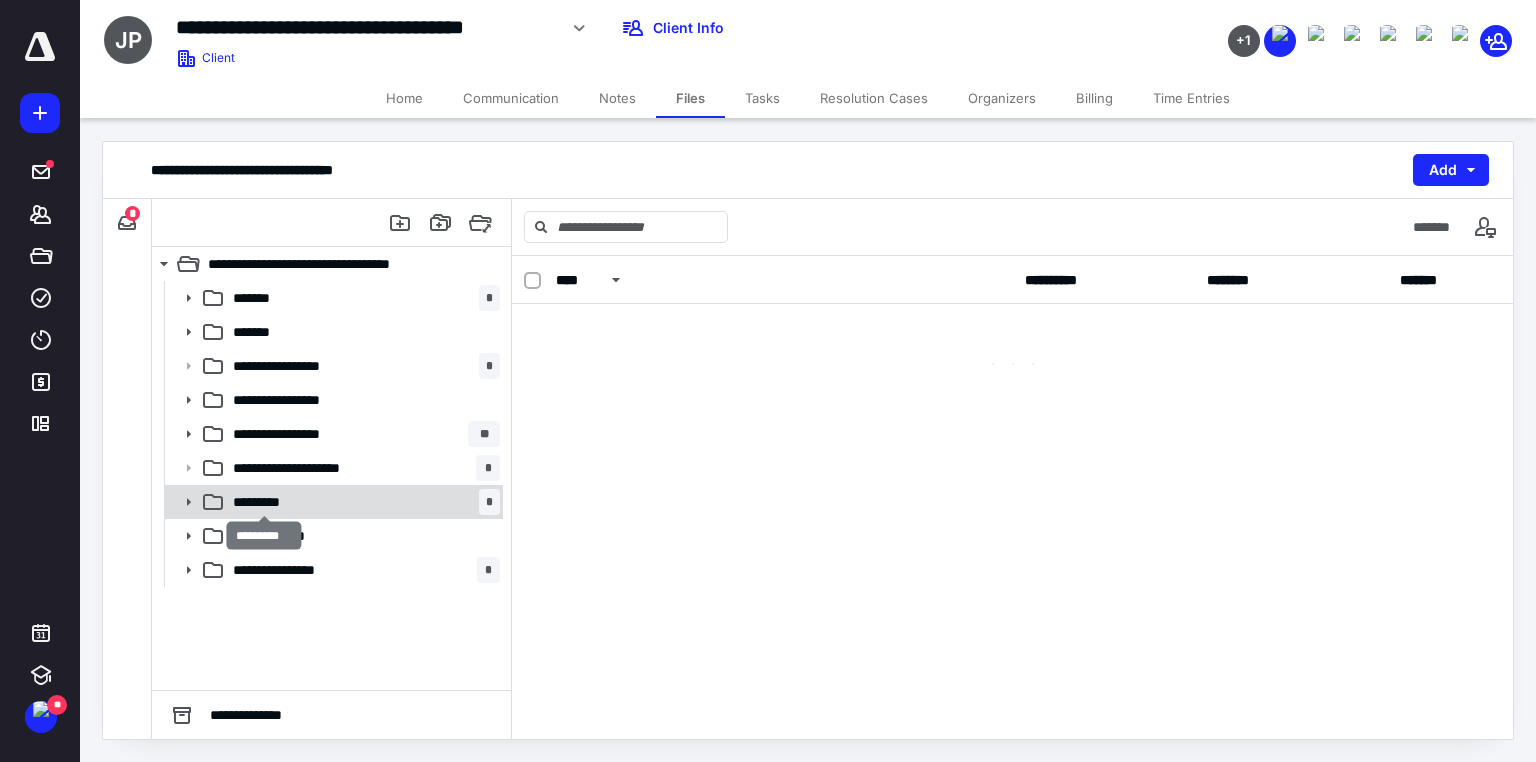 drag, startPoint x: 244, startPoint y: 506, endPoint x: 298, endPoint y: 537, distance: 62.26556 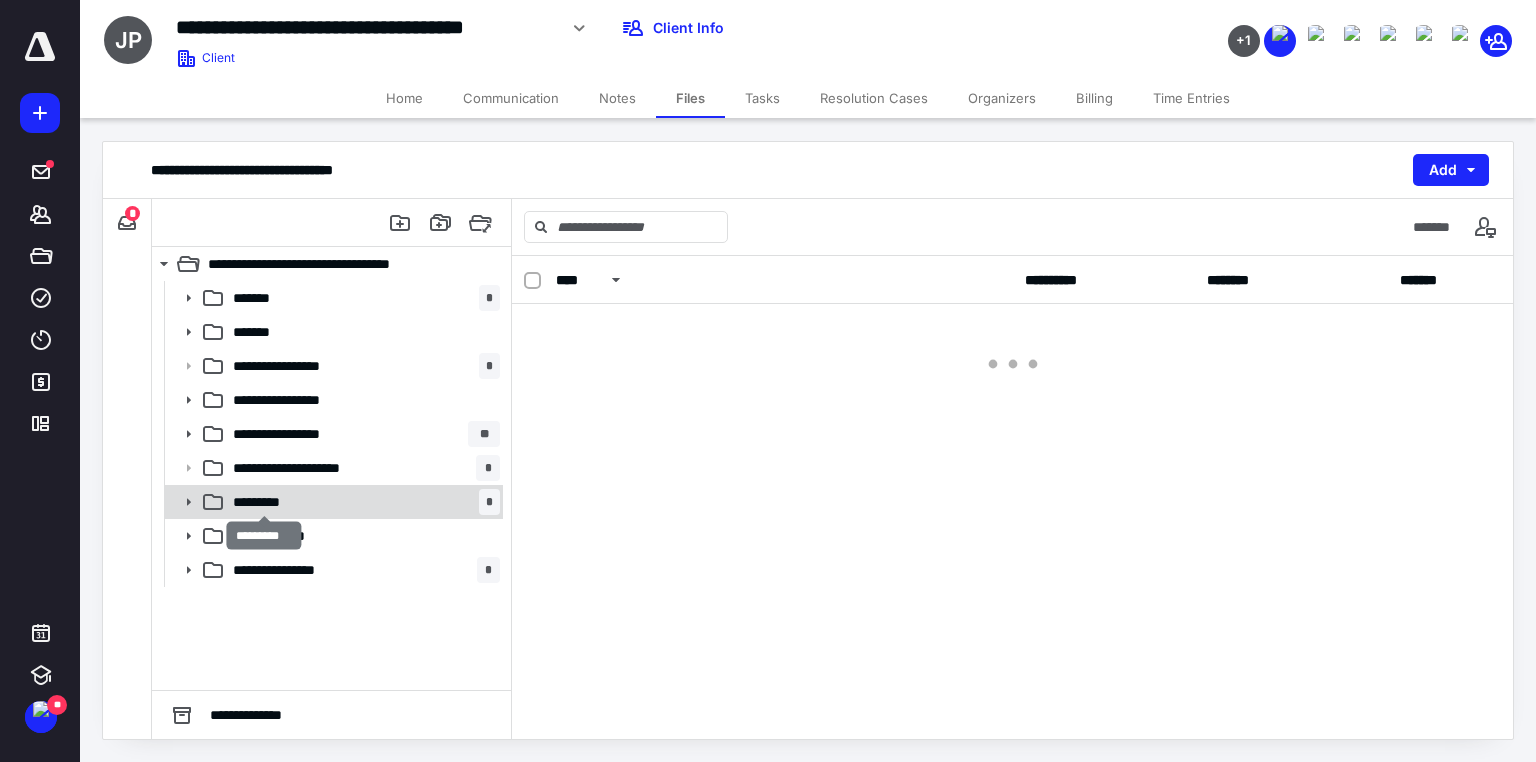 click on "*********" at bounding box center [264, 502] 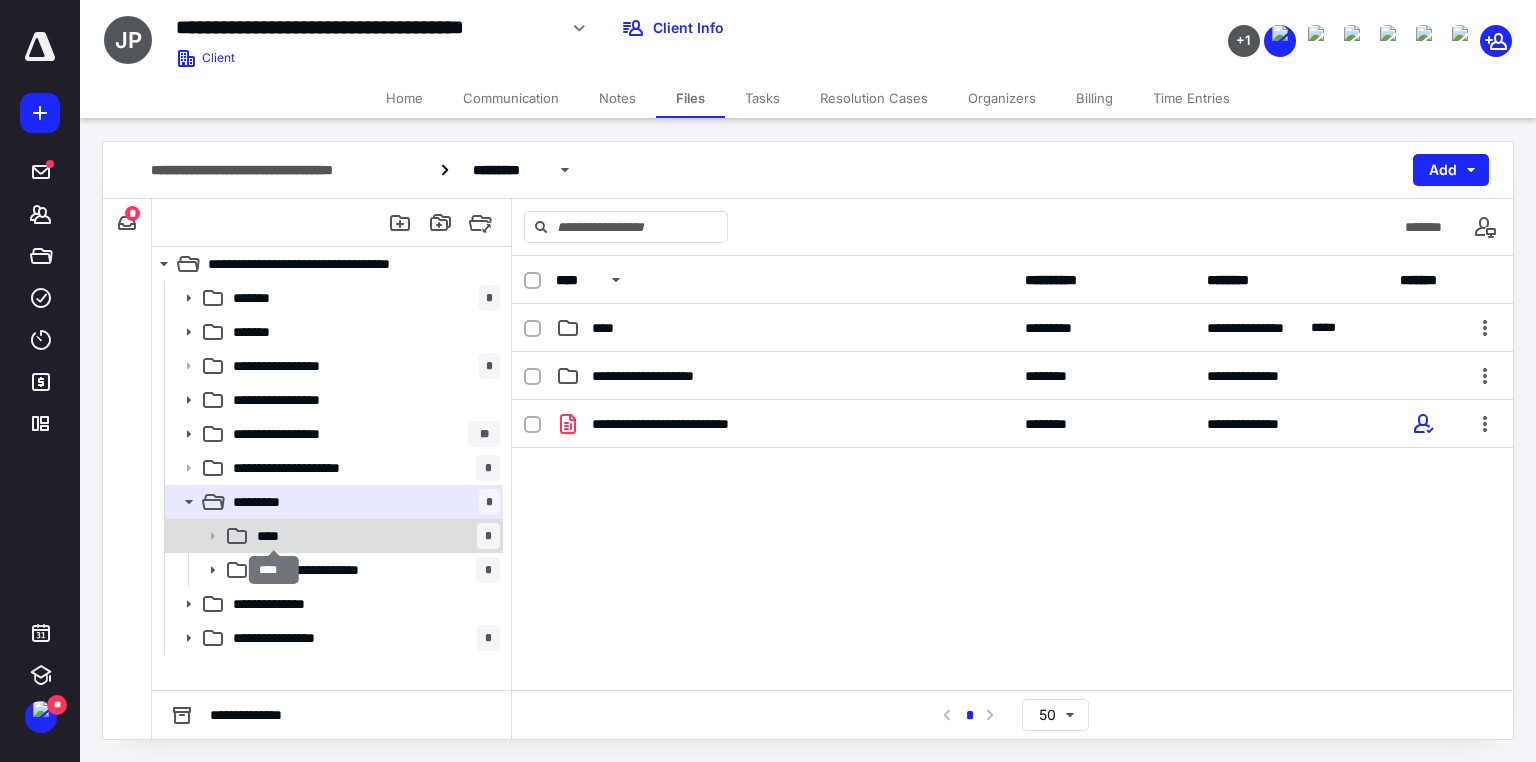 click on "****" at bounding box center [274, 536] 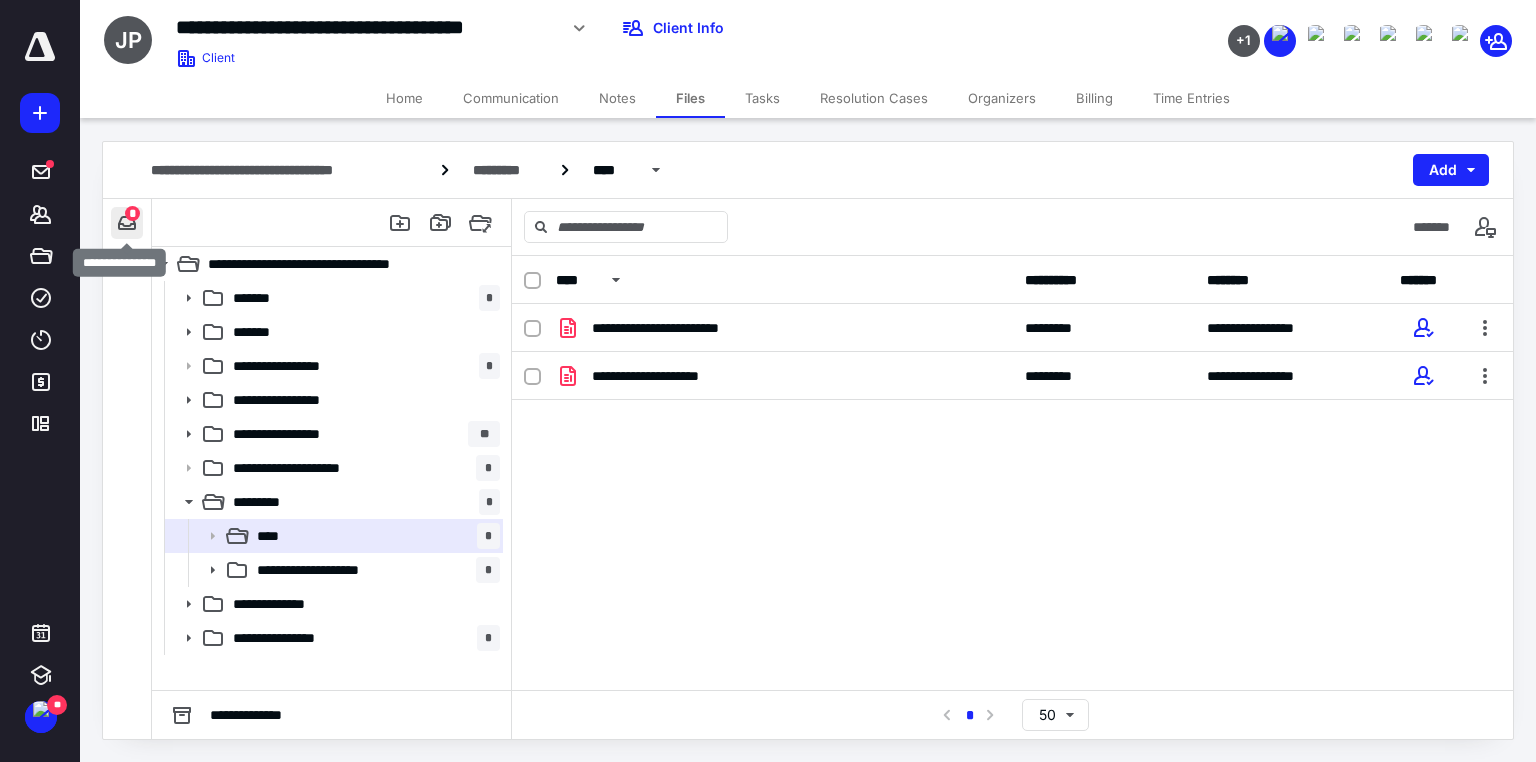 click at bounding box center (127, 223) 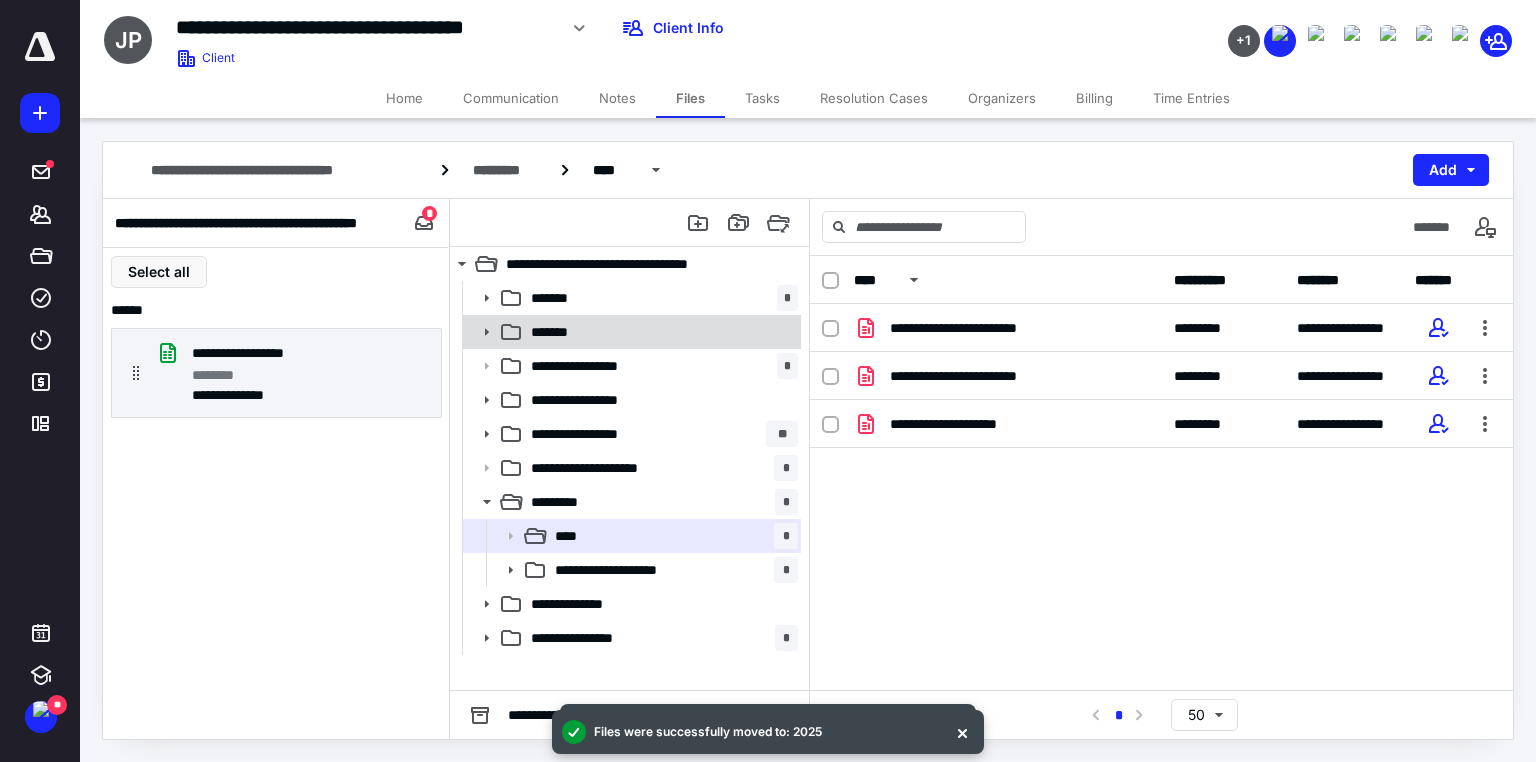 click on "*******" at bounding box center (660, 332) 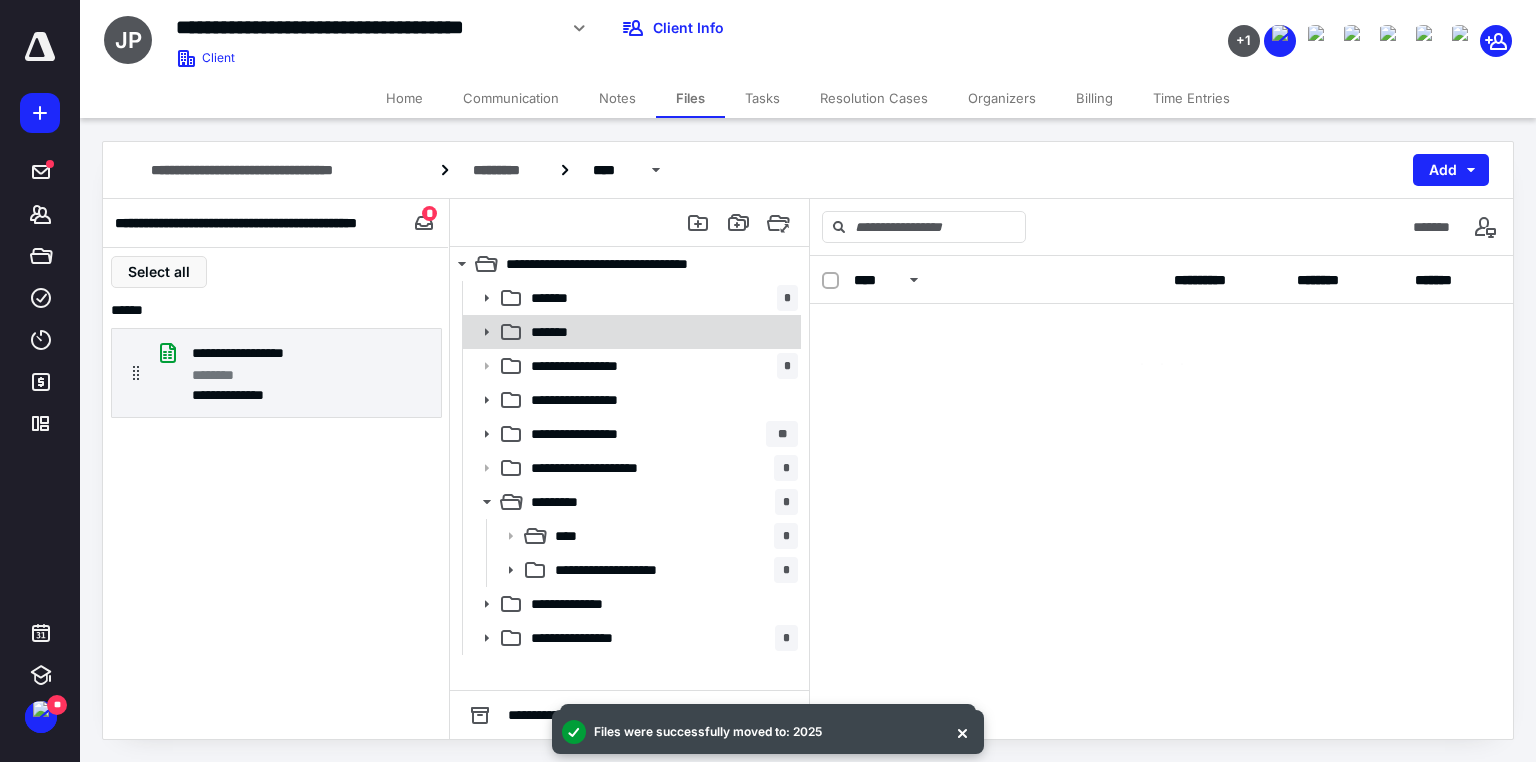 click on "*******" at bounding box center [660, 332] 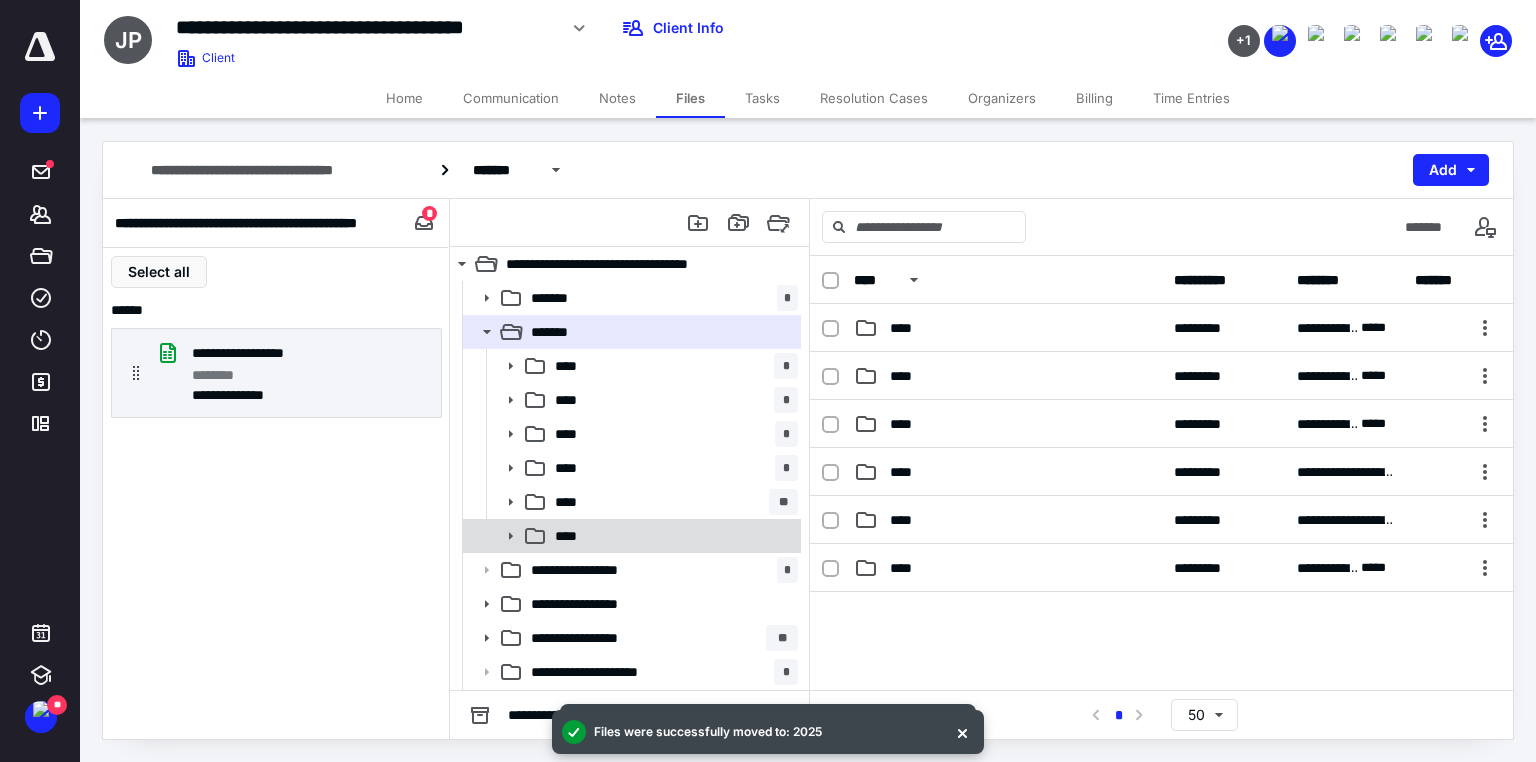 click on "****" at bounding box center (630, 536) 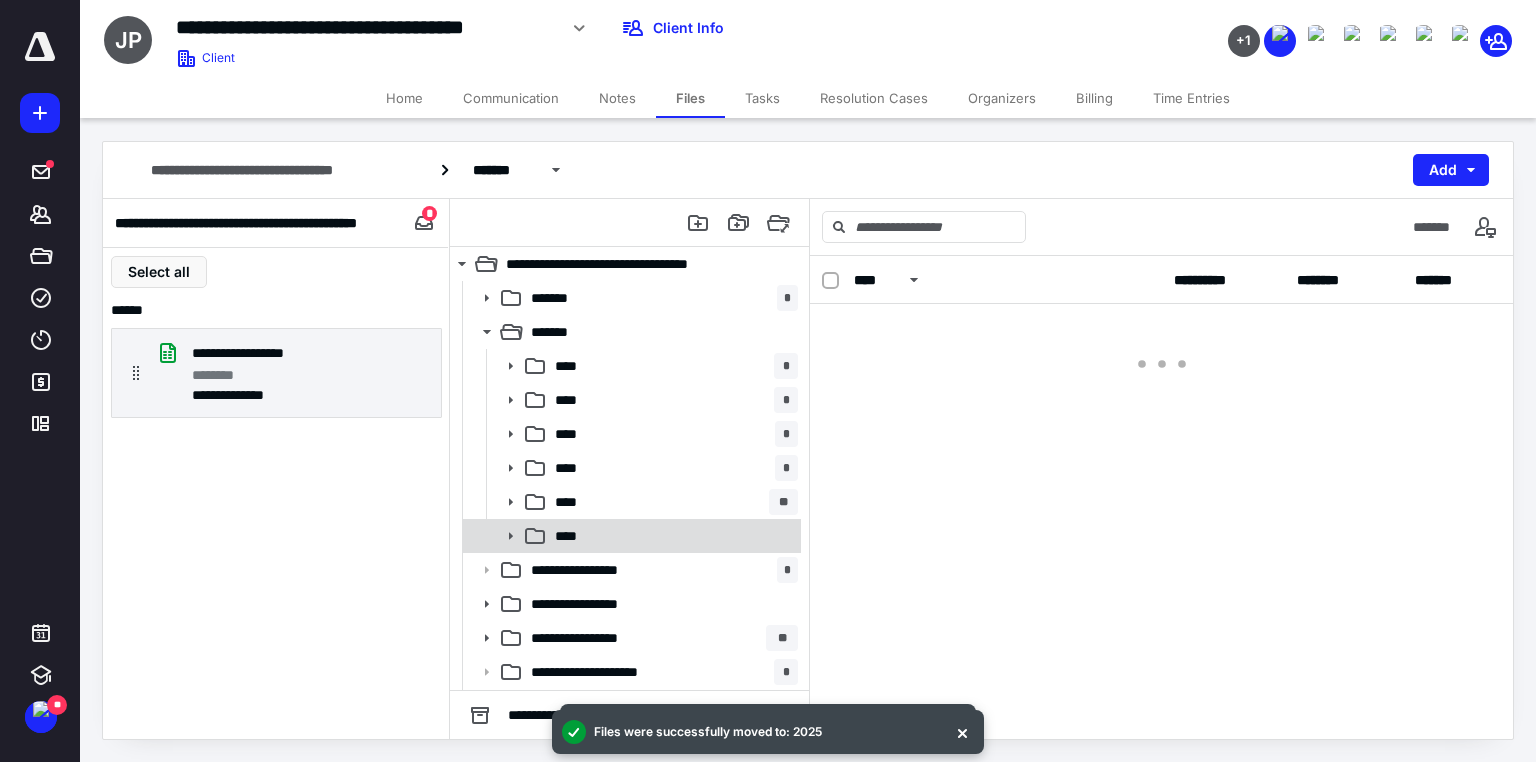 click on "****" at bounding box center [630, 536] 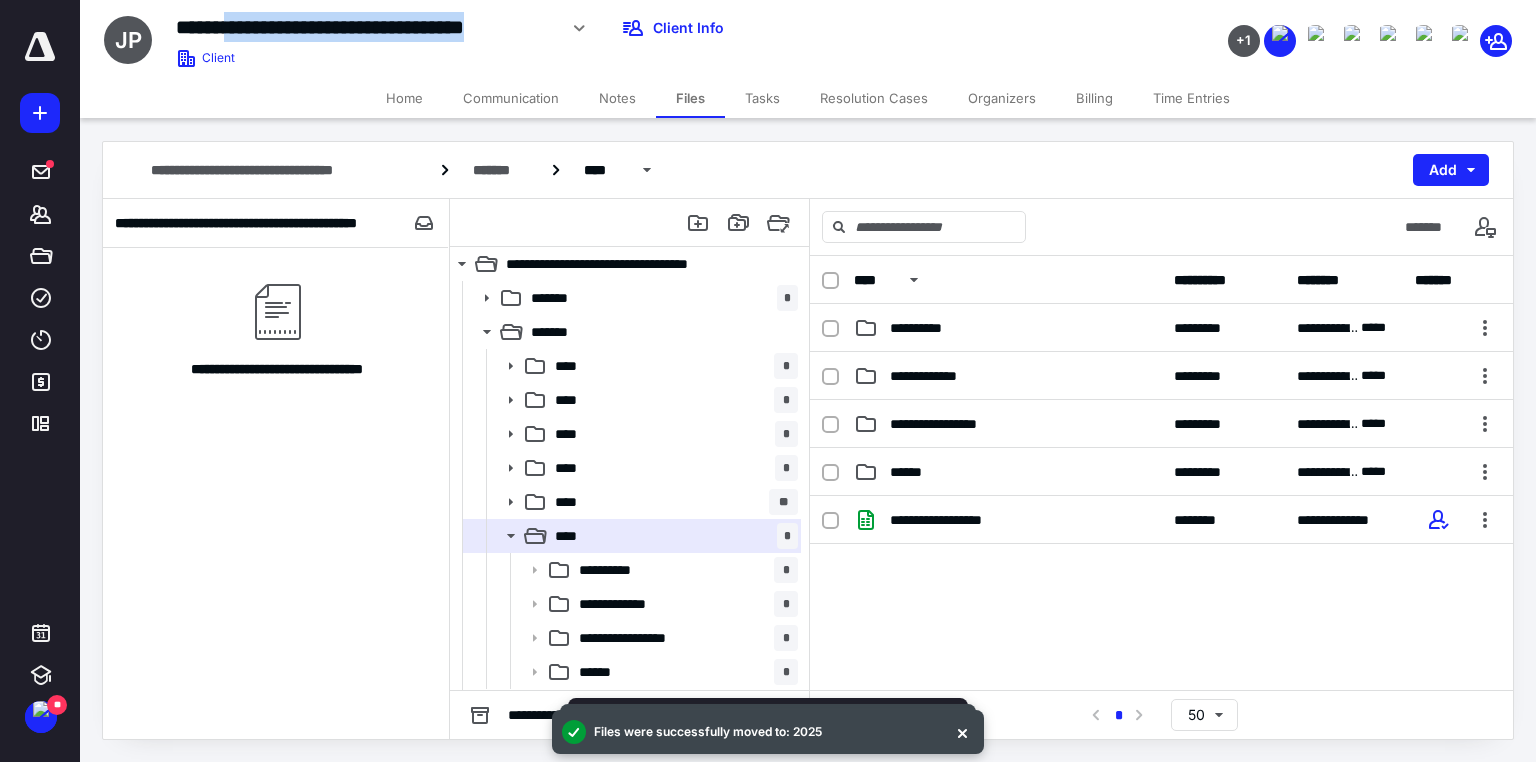 drag, startPoint x: 246, startPoint y: 29, endPoint x: 174, endPoint y: 23, distance: 72.249565 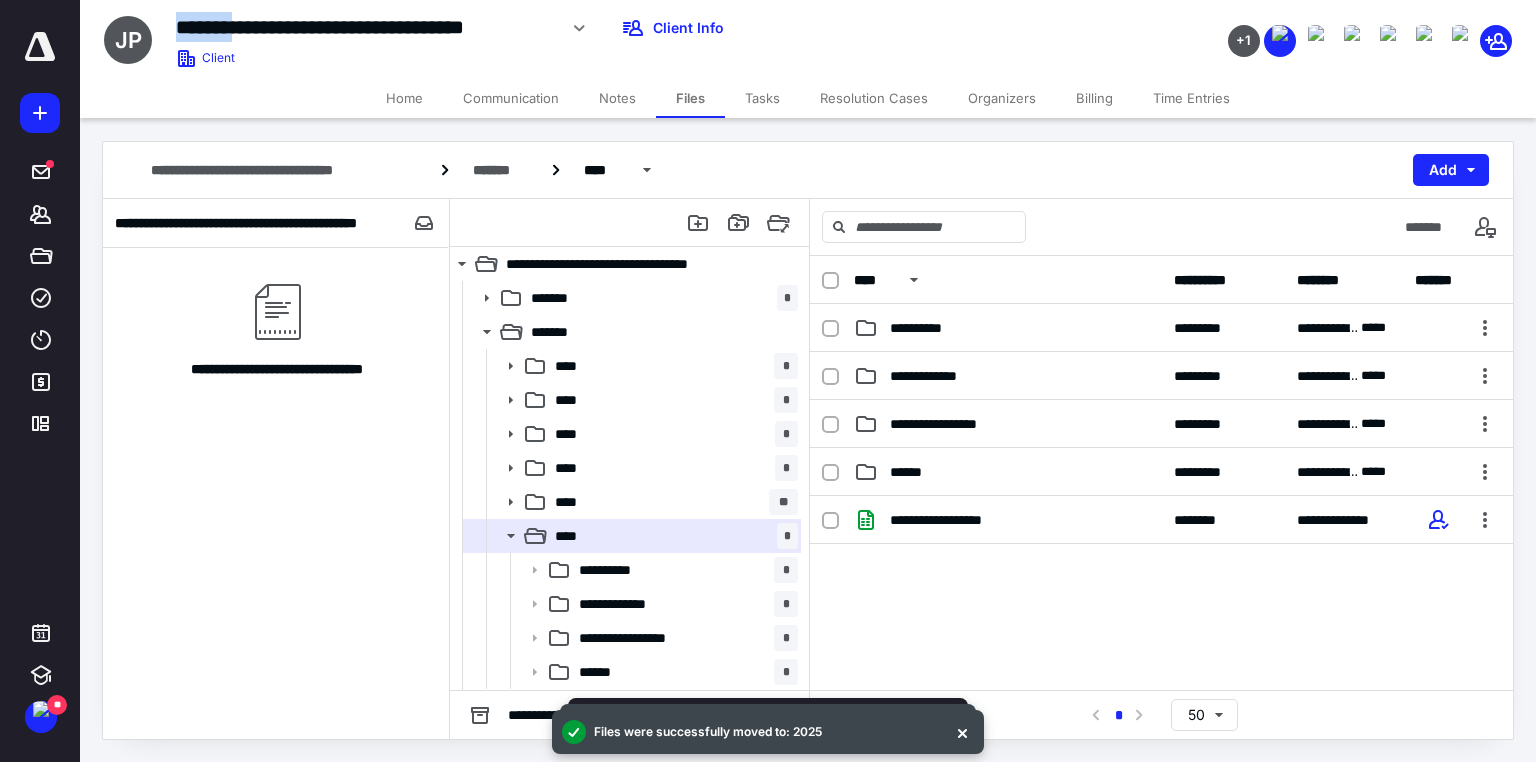 drag, startPoint x: 193, startPoint y: 25, endPoint x: 154, endPoint y: 23, distance: 39.051247 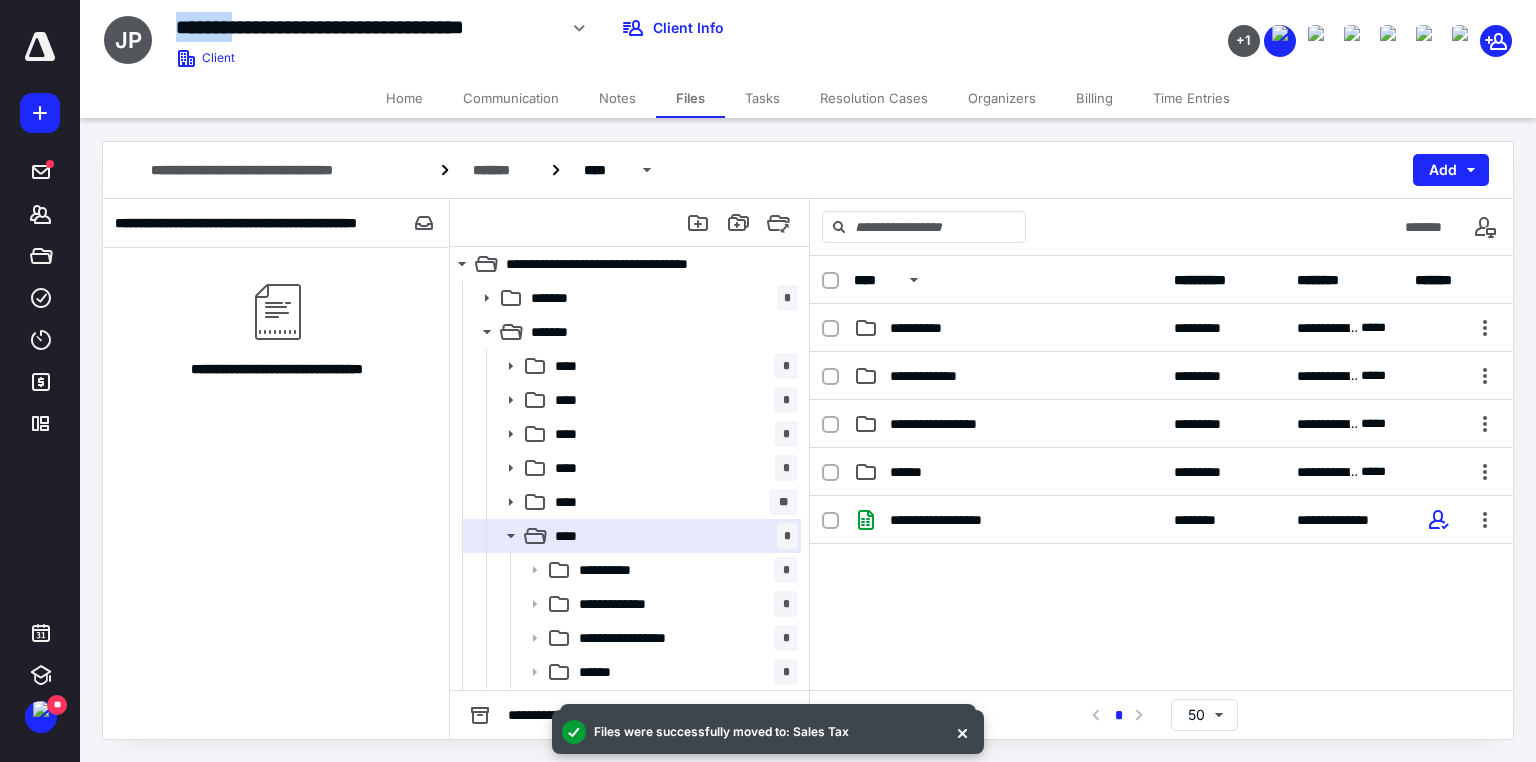 click on "Tasks" at bounding box center [762, 98] 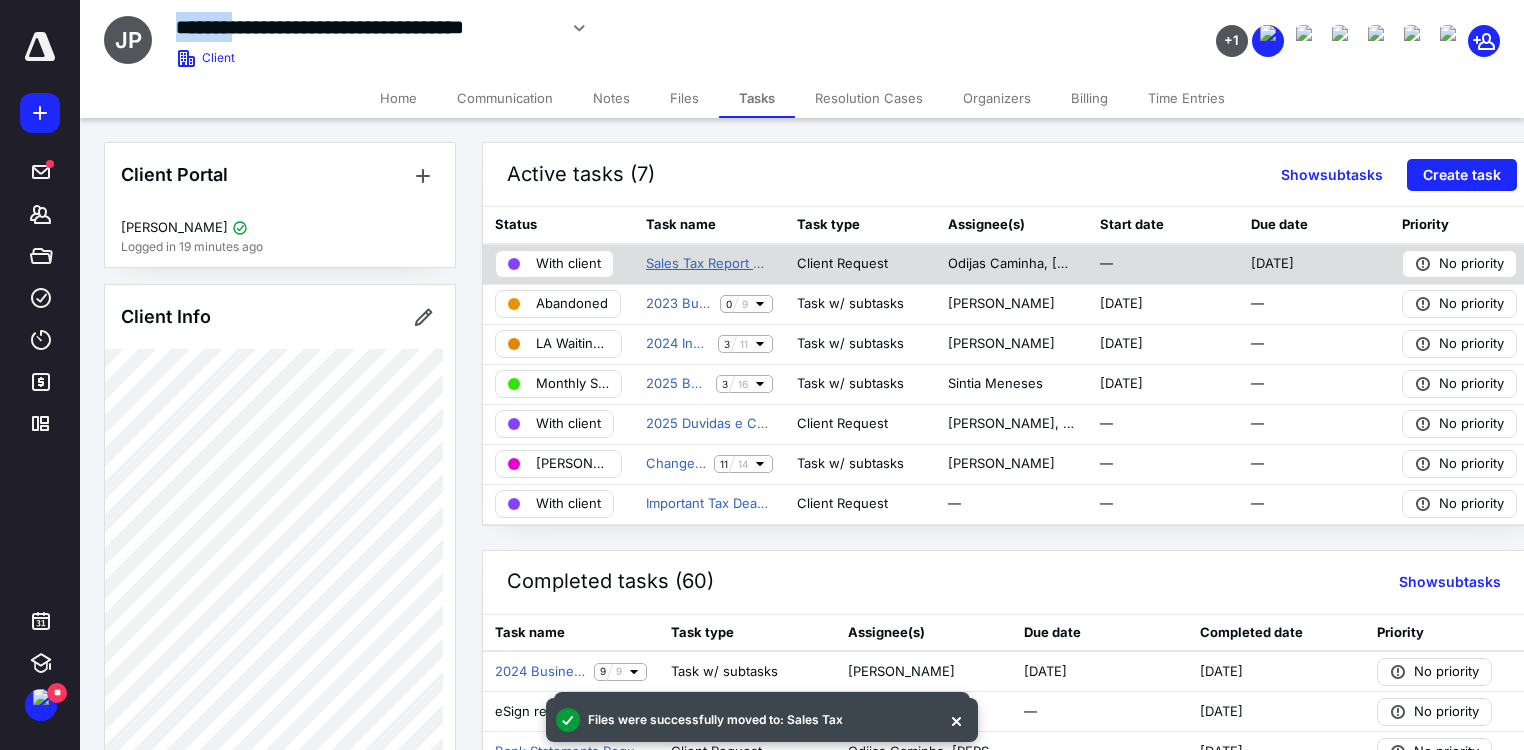 click on "Sales Tax Report Quartely" at bounding box center (709, 264) 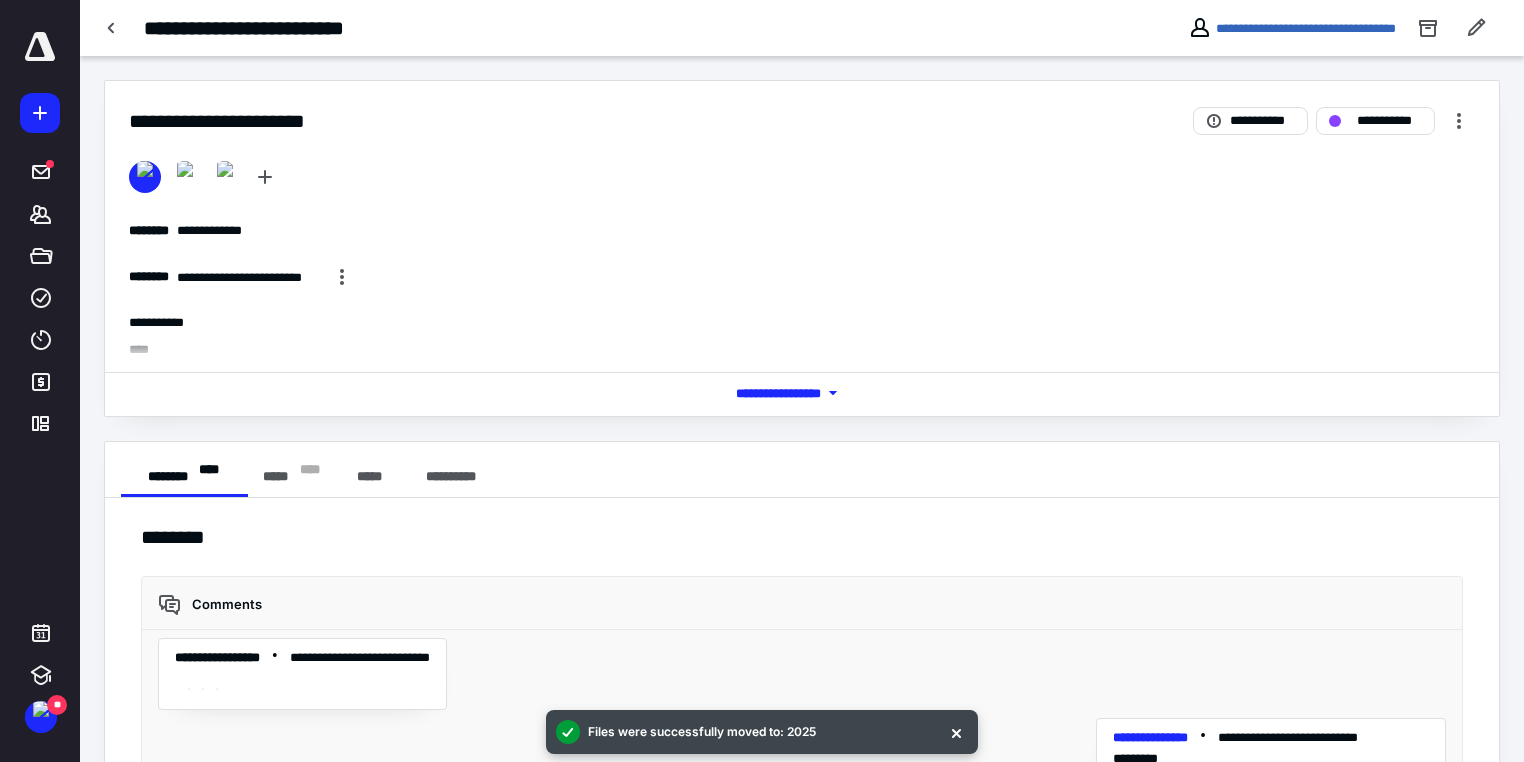 scroll, scrollTop: 7563, scrollLeft: 0, axis: vertical 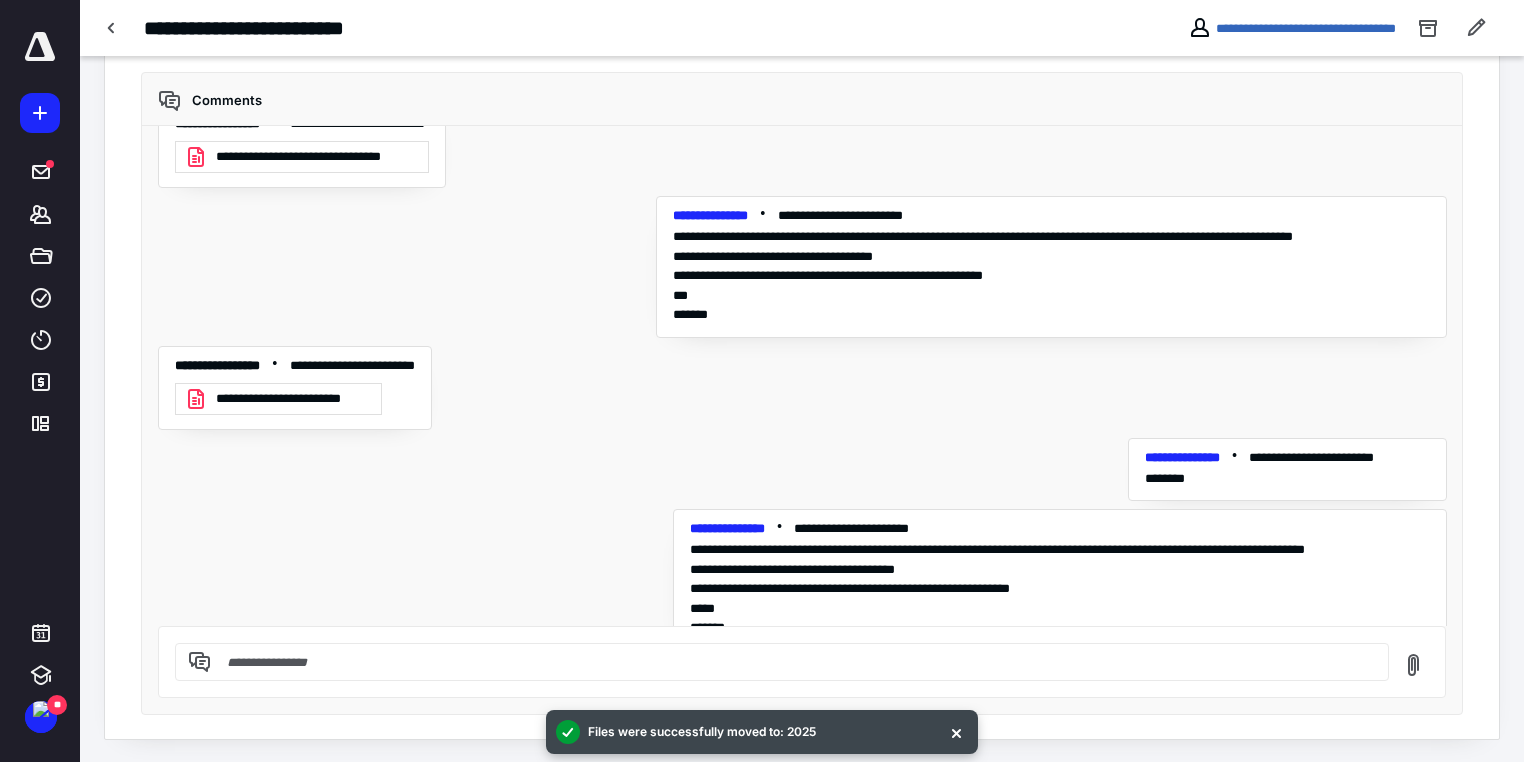 drag, startPoint x: 1232, startPoint y: 443, endPoint x: 1193, endPoint y: 443, distance: 39 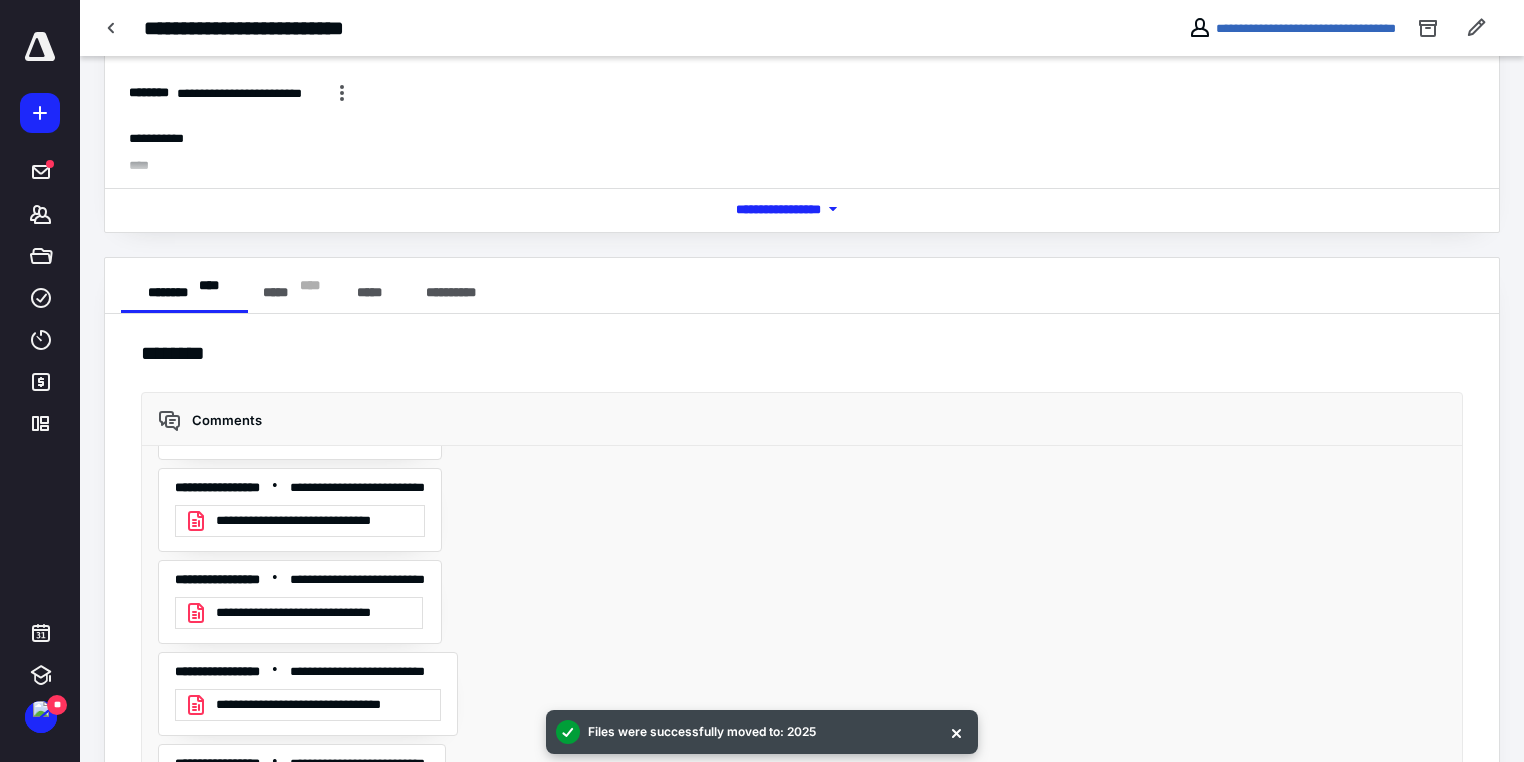 scroll, scrollTop: 264, scrollLeft: 0, axis: vertical 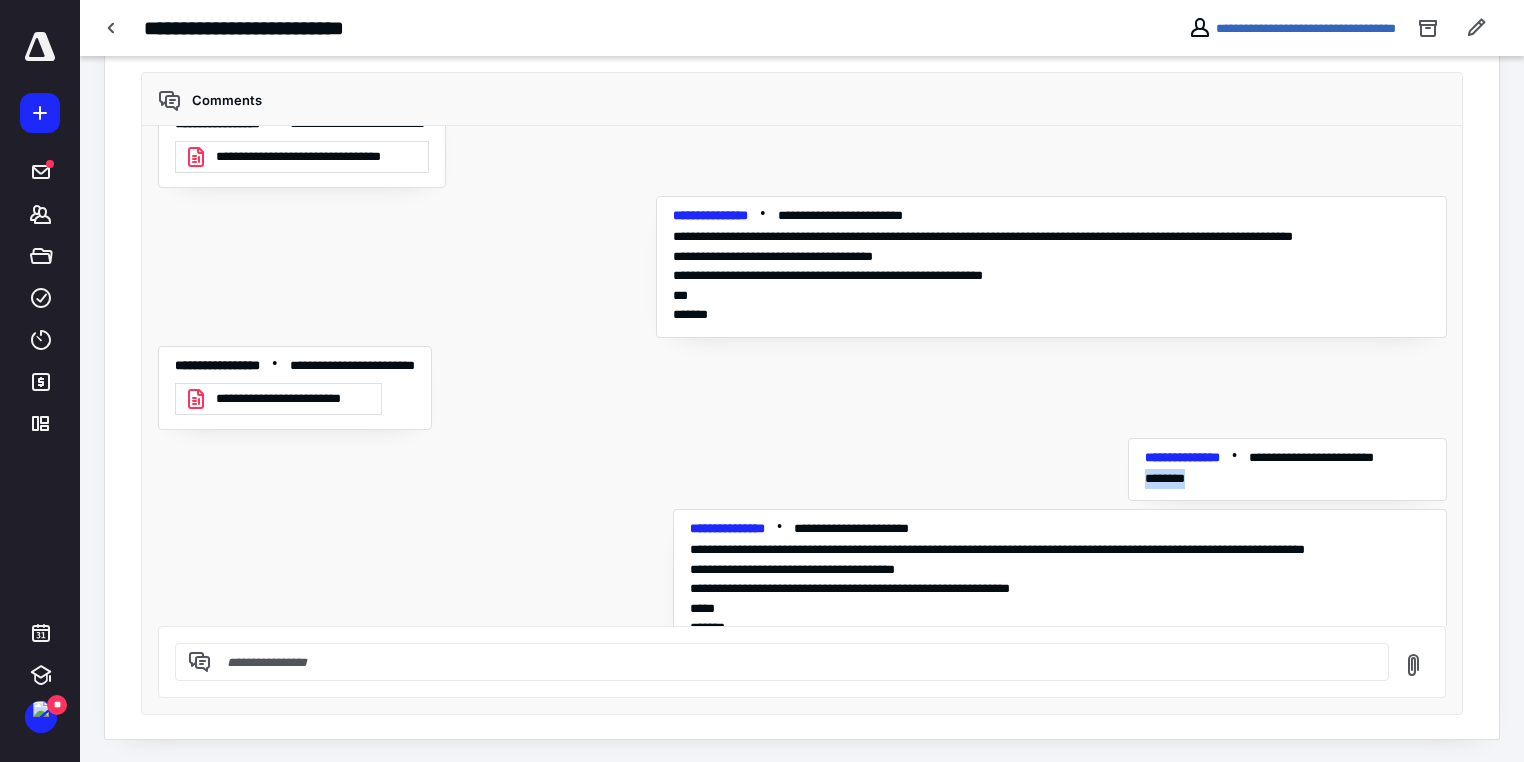 drag, startPoint x: 1194, startPoint y: 446, endPoint x: 1132, endPoint y: 448, distance: 62.03225 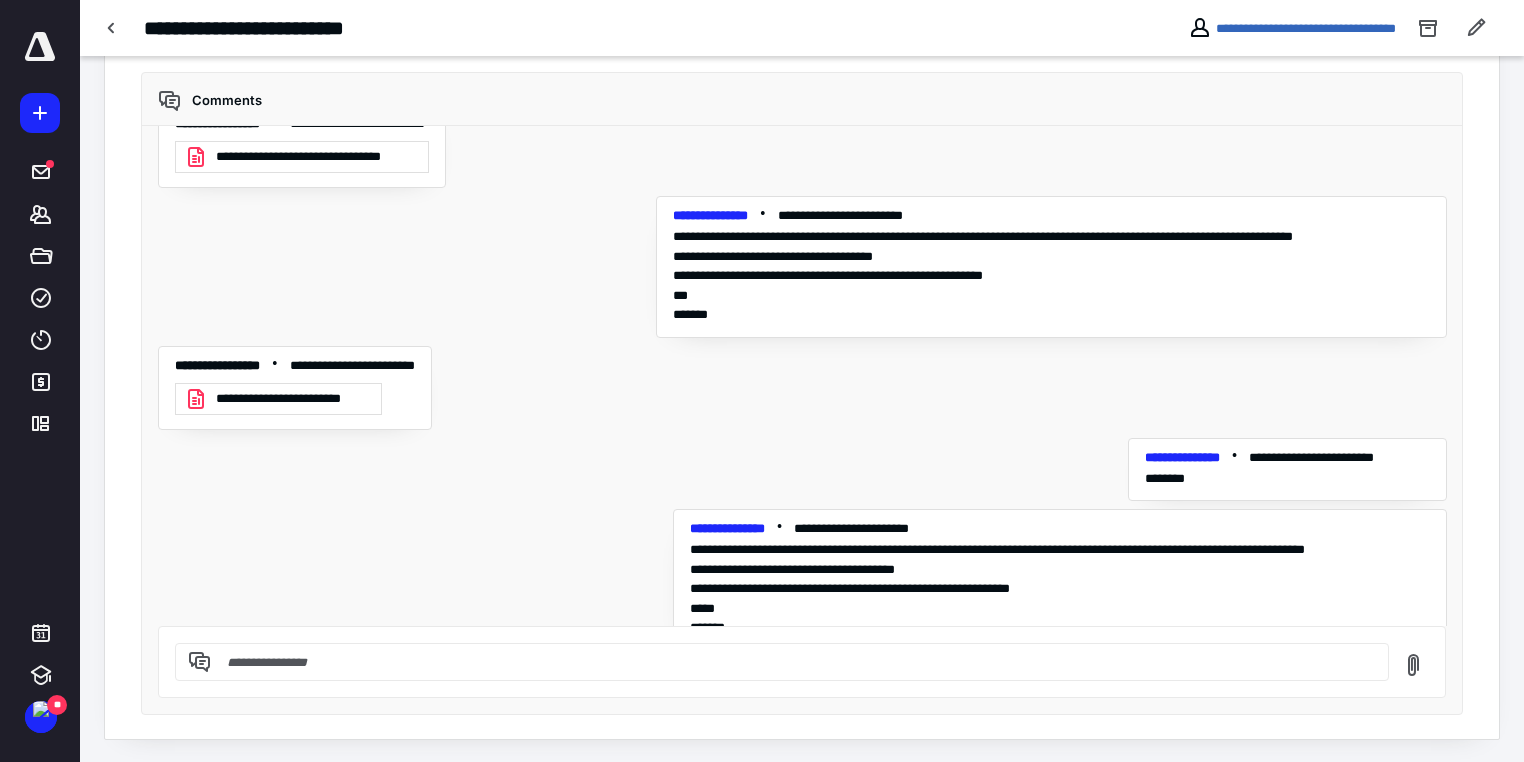 click at bounding box center (794, 662) 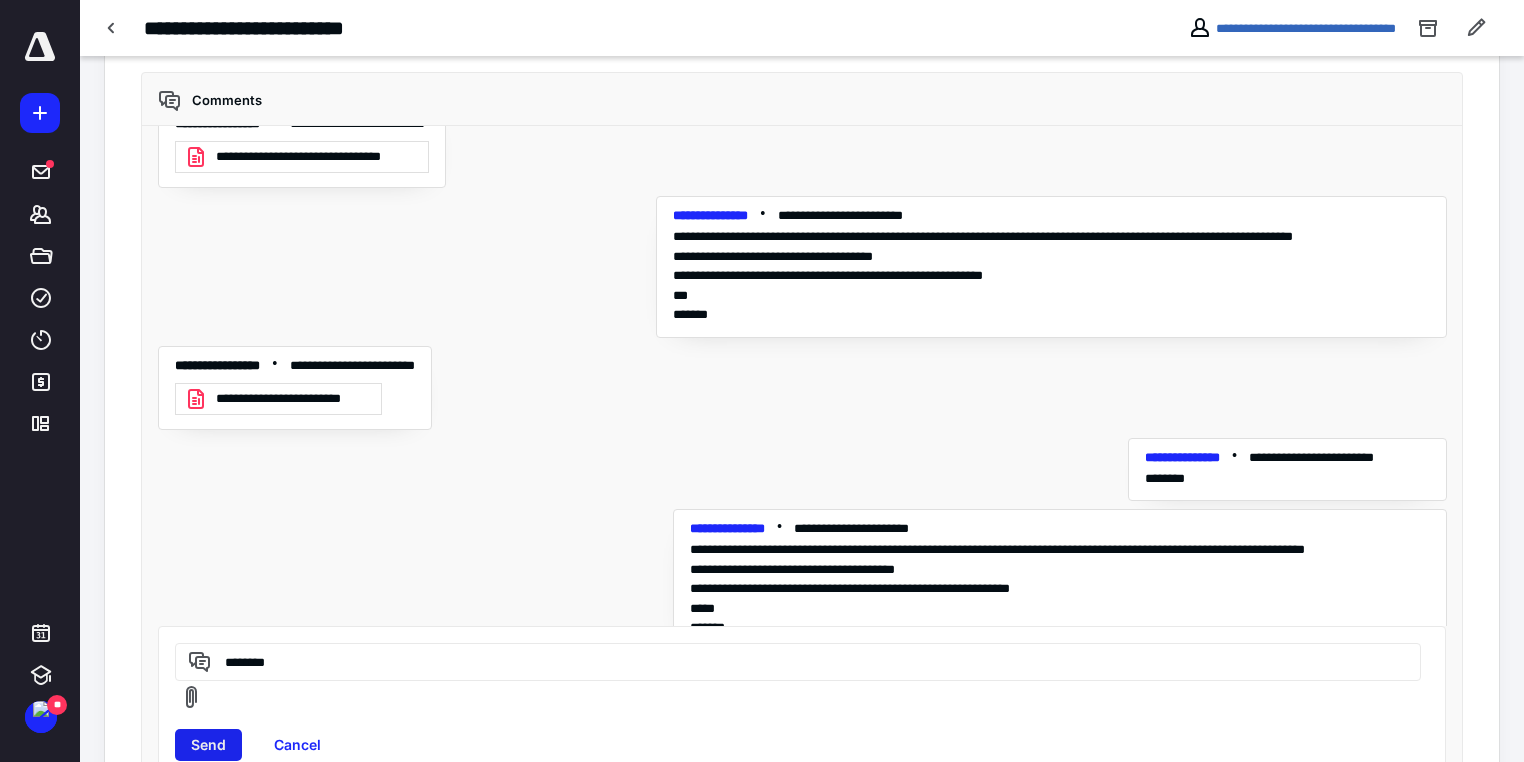 type on "********" 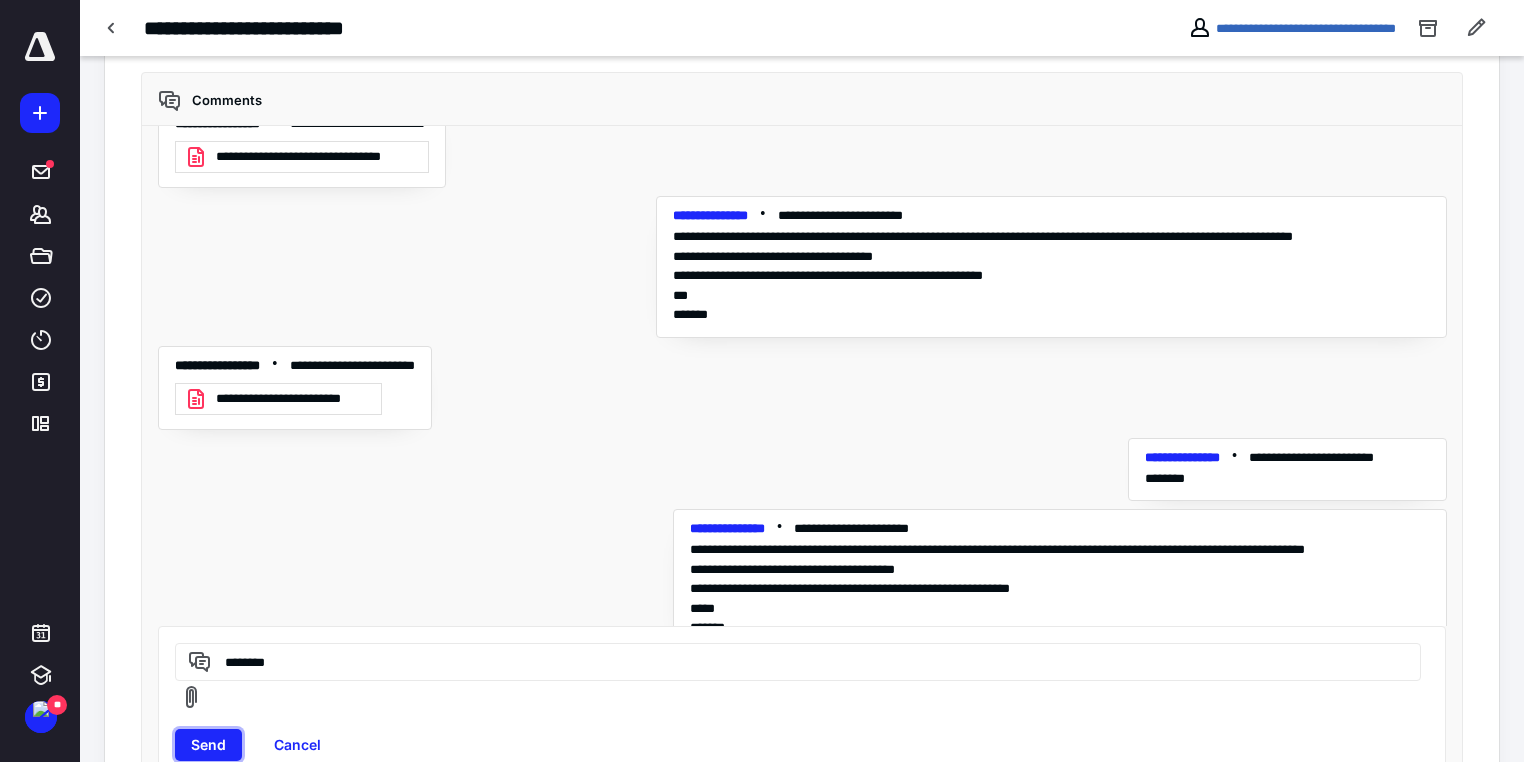 drag, startPoint x: 220, startPoint y: 709, endPoint x: 241, endPoint y: 694, distance: 25.806976 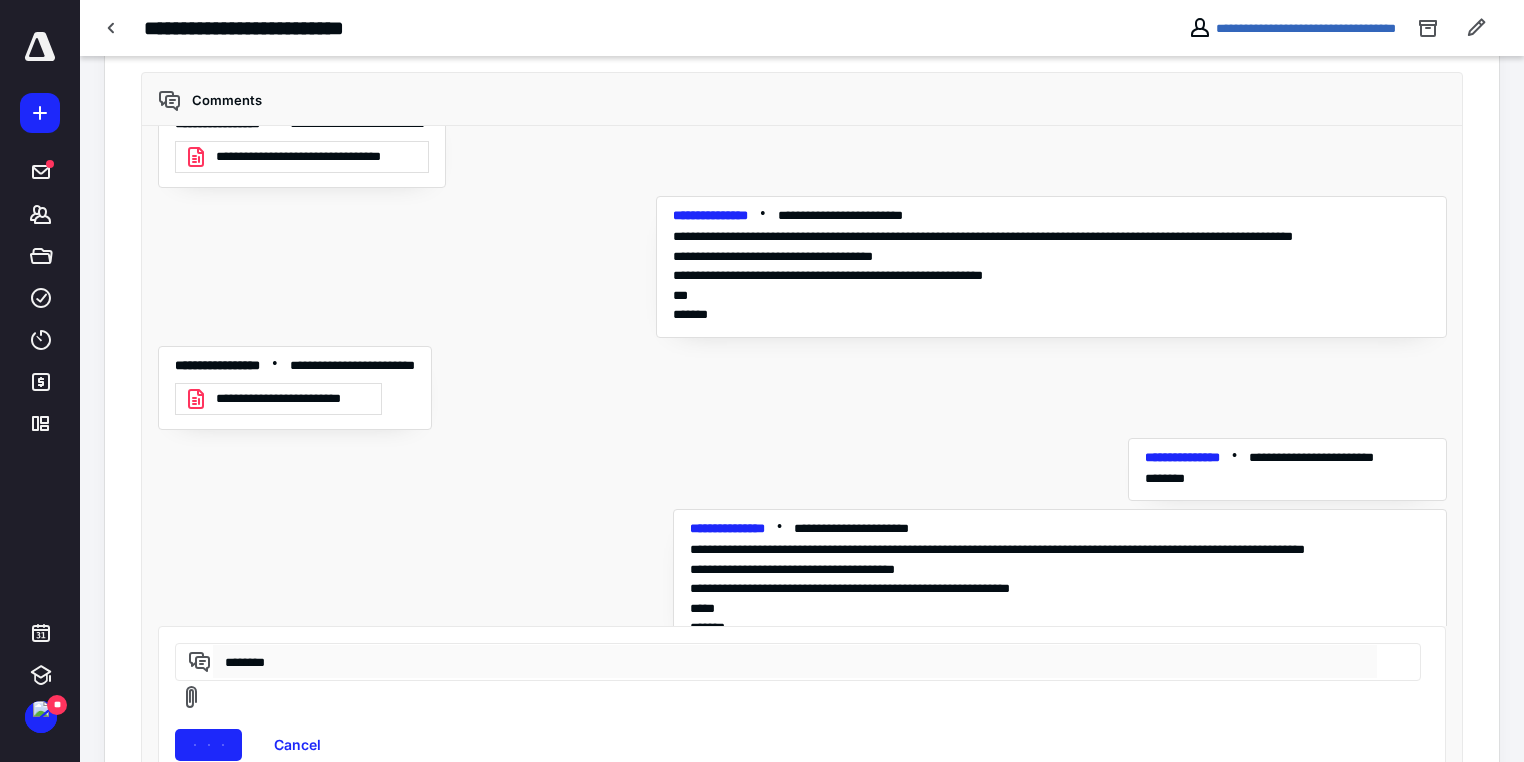 type 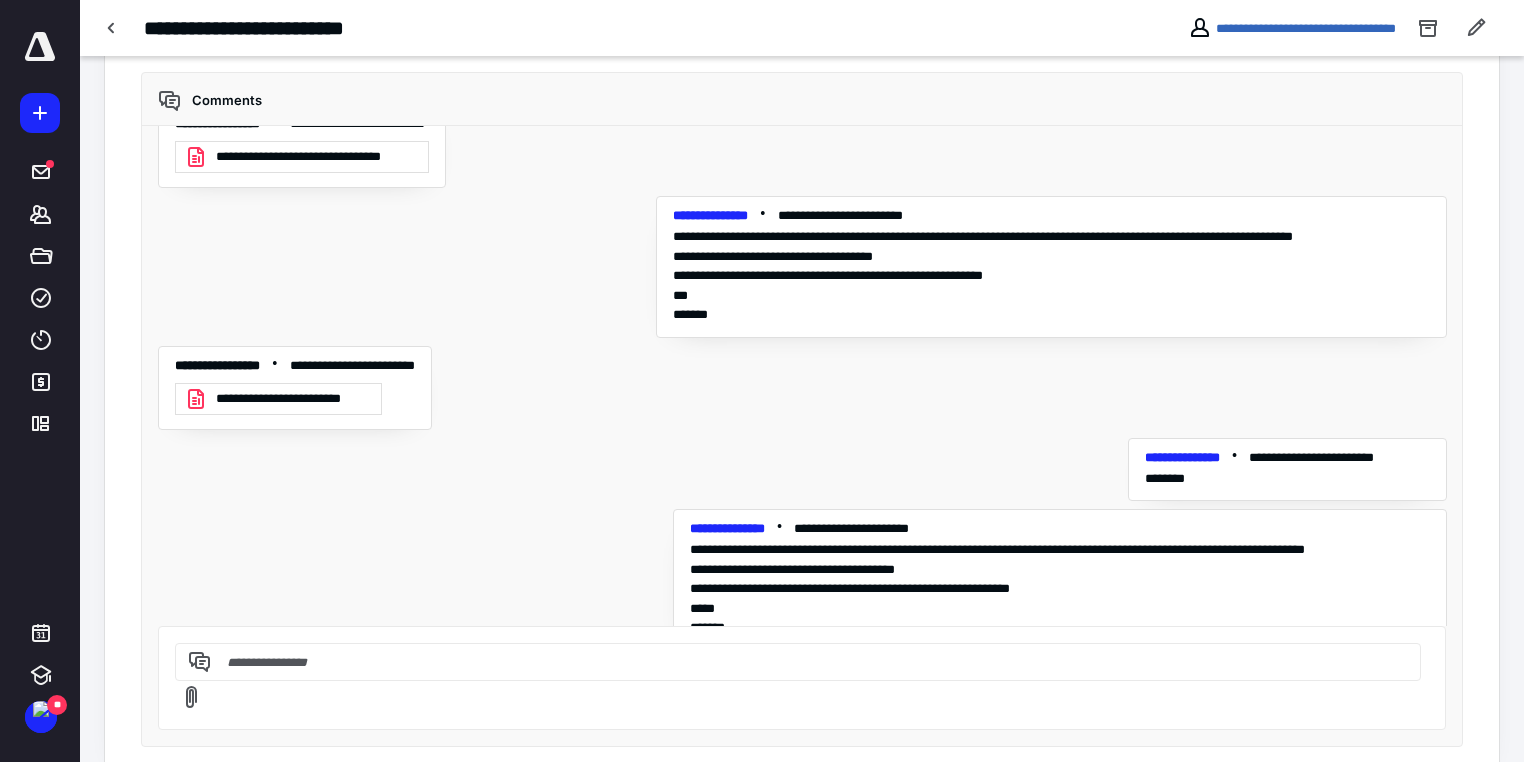 scroll, scrollTop: 7634, scrollLeft: 0, axis: vertical 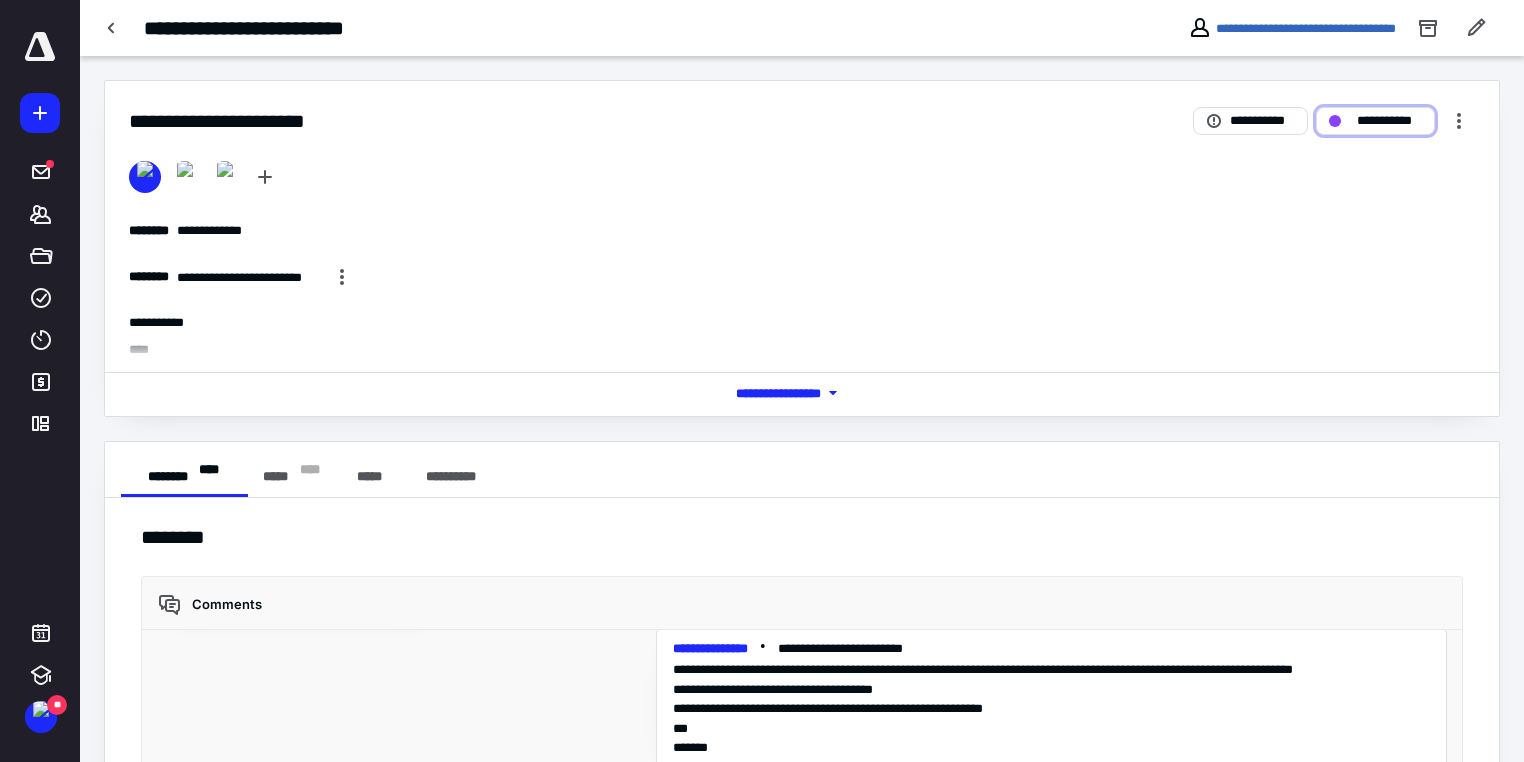 click on "**********" at bounding box center (1389, 121) 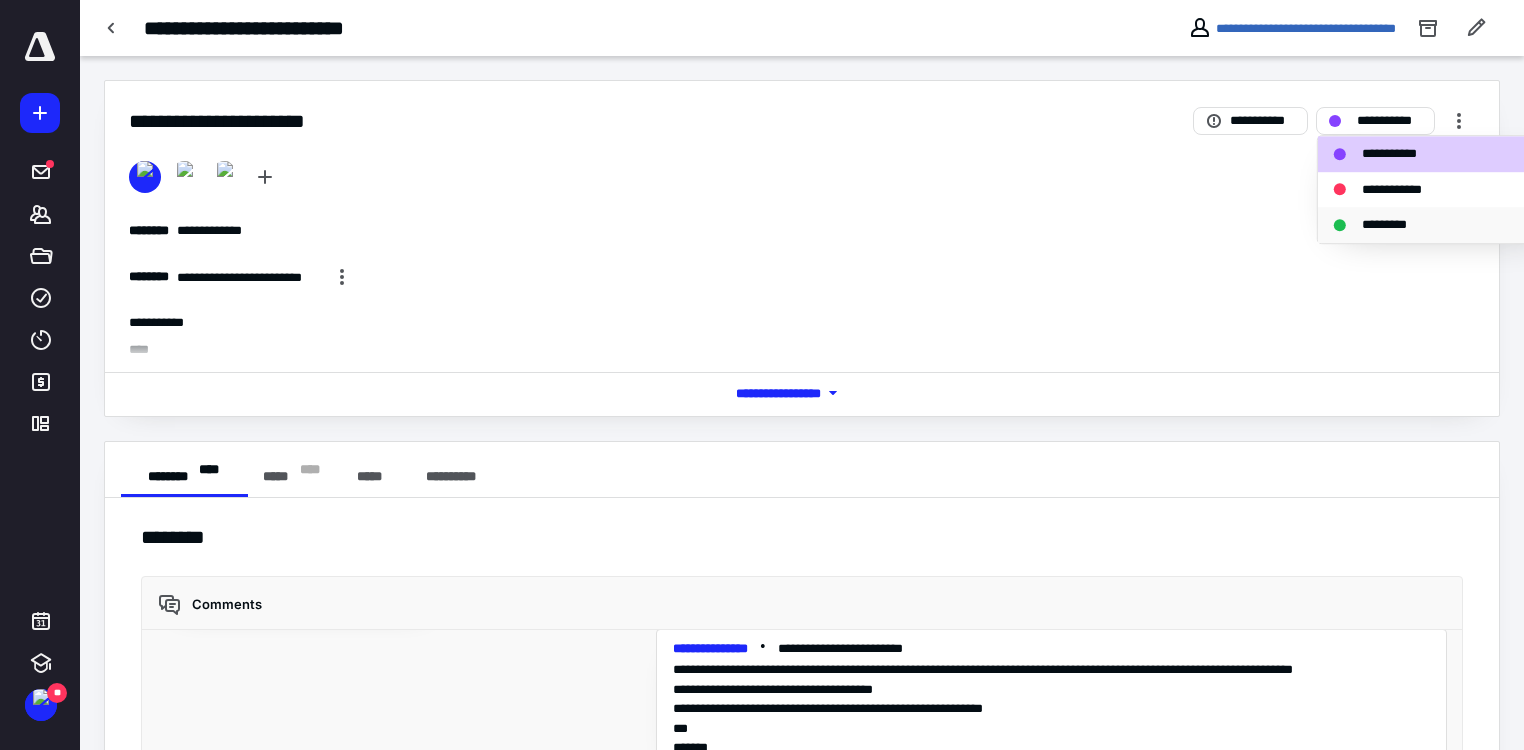 click on "*********" at bounding box center (1395, 225) 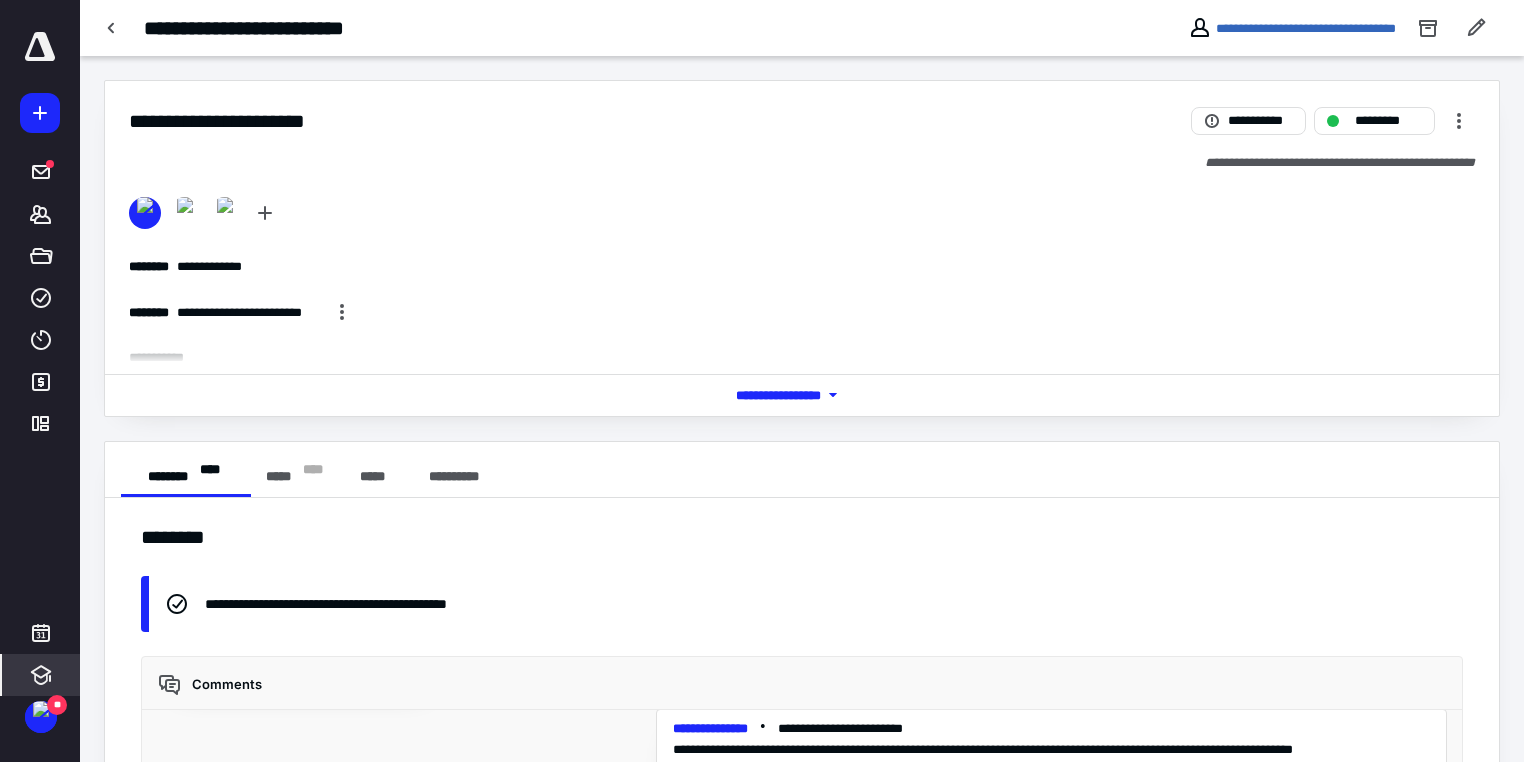 drag, startPoint x: 36, startPoint y: 708, endPoint x: 40, endPoint y: 695, distance: 13.601471 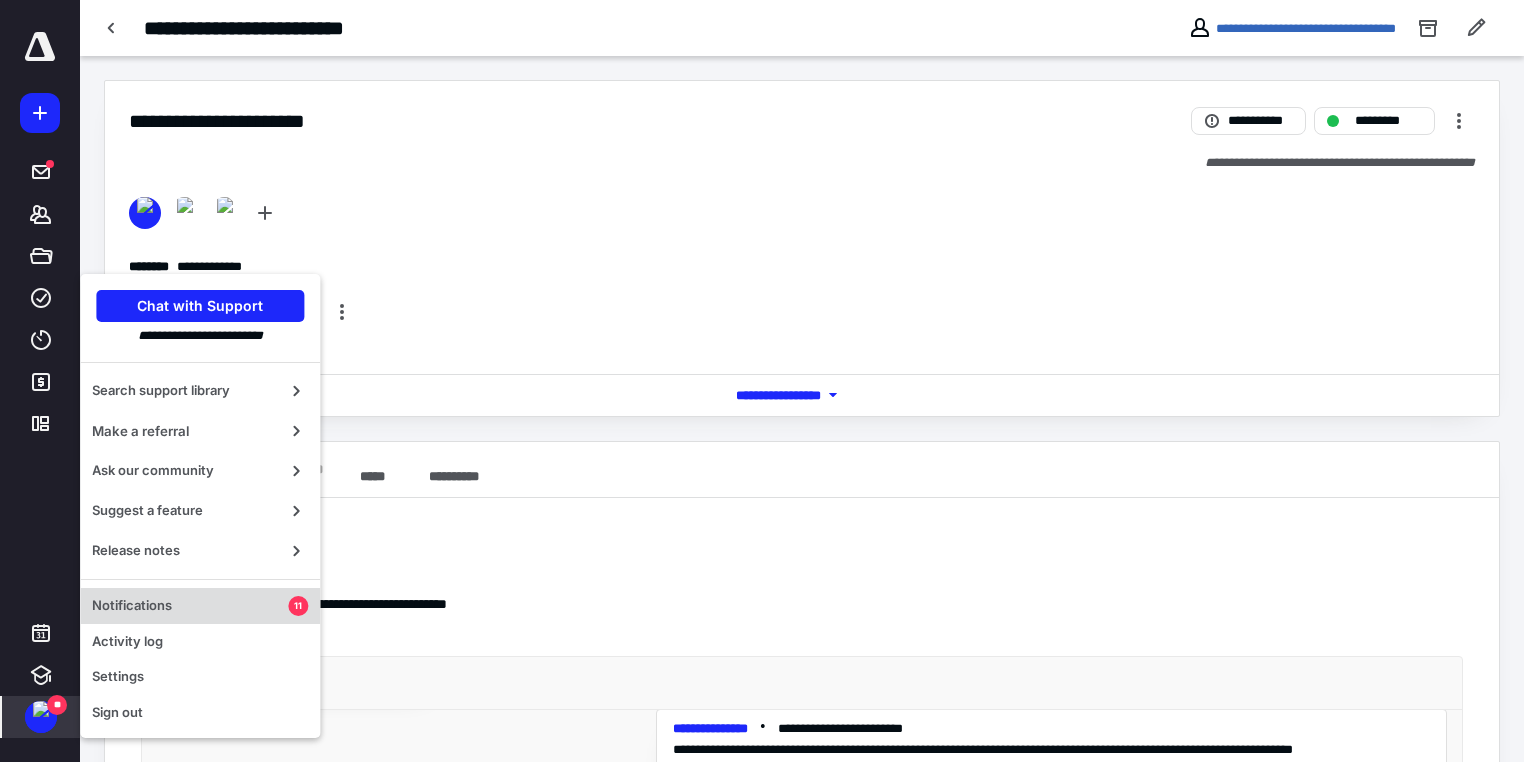 click on "Notifications" at bounding box center (190, 606) 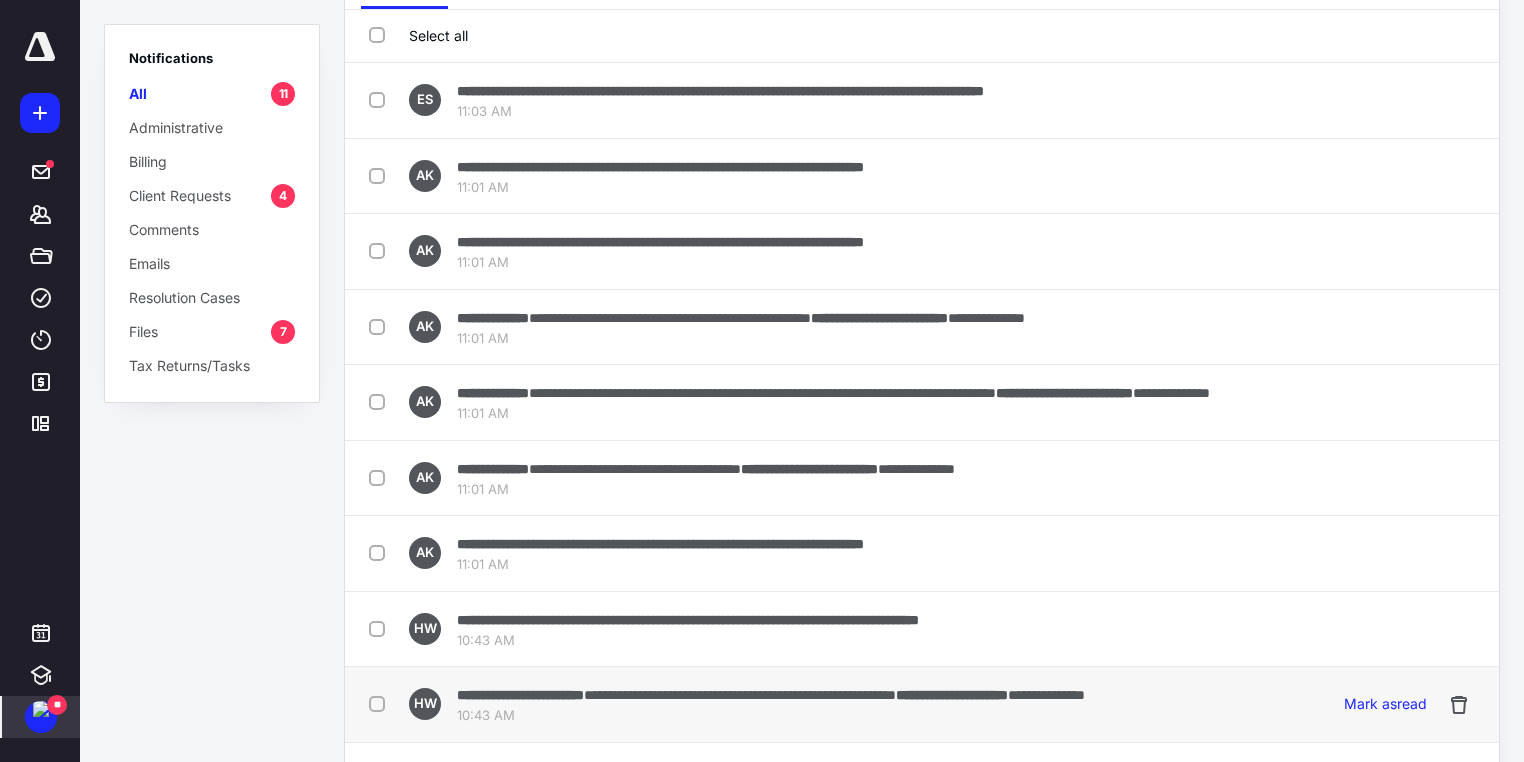 scroll, scrollTop: 160, scrollLeft: 0, axis: vertical 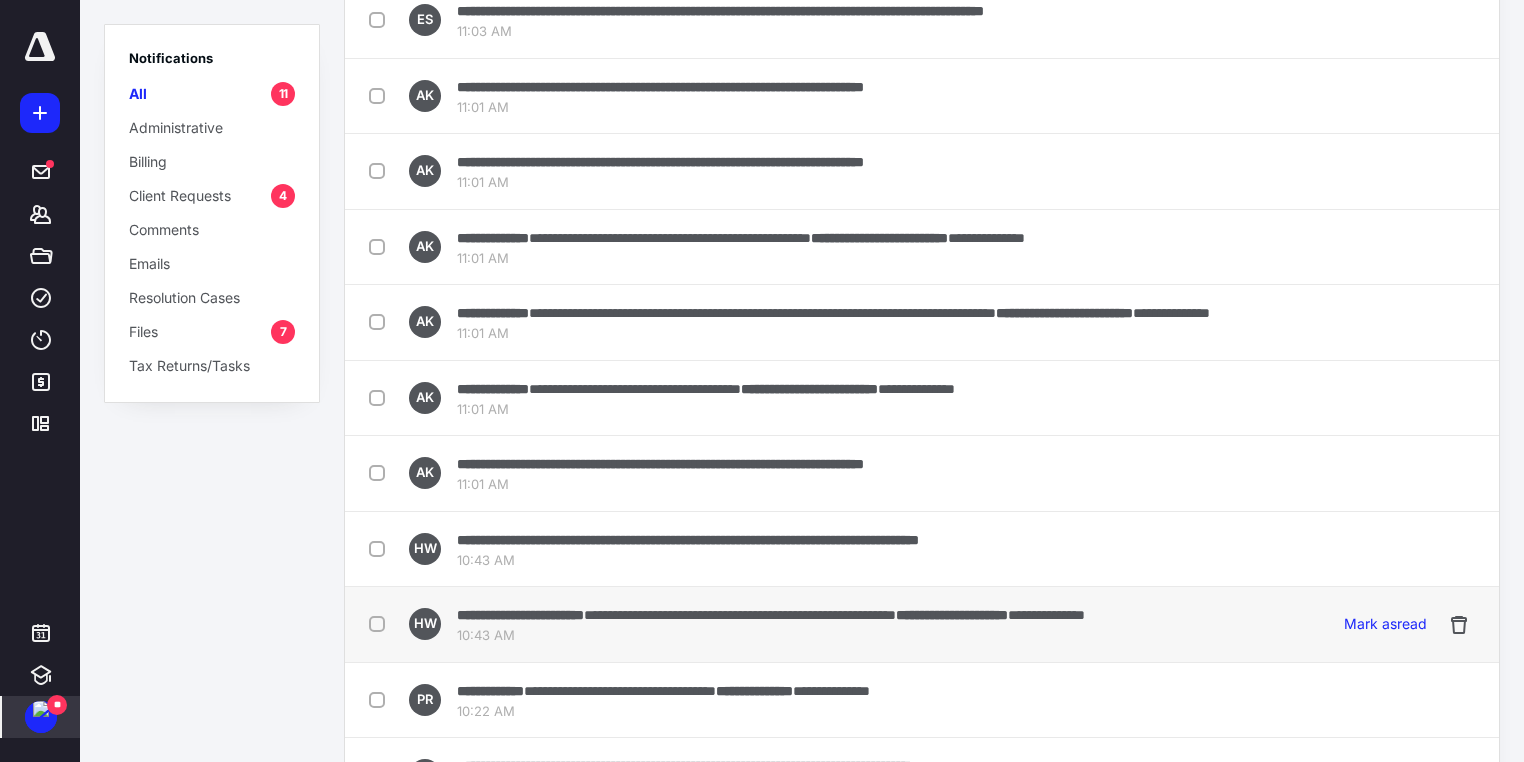 click on "**********" at bounding box center (740, 615) 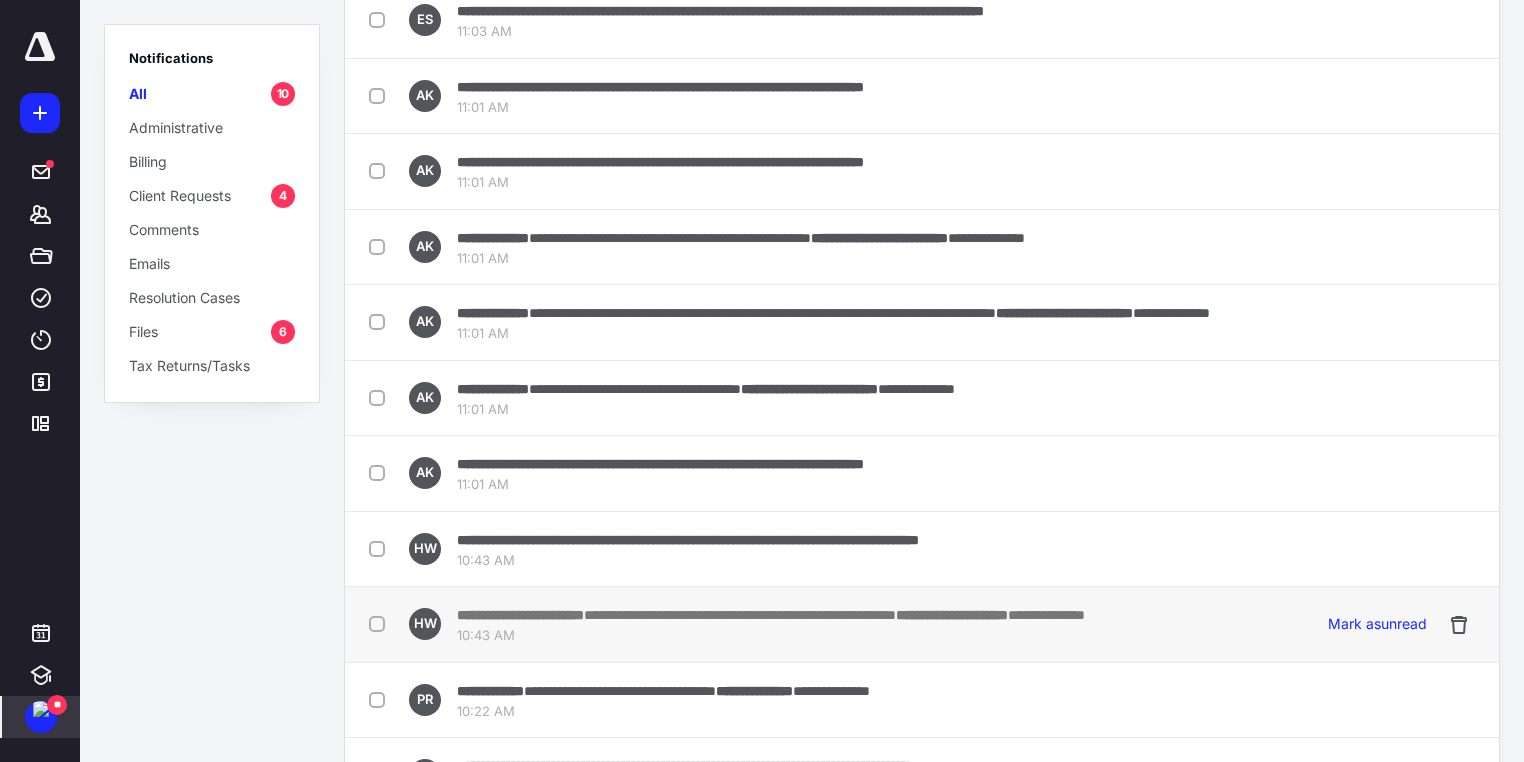 scroll, scrollTop: 0, scrollLeft: 0, axis: both 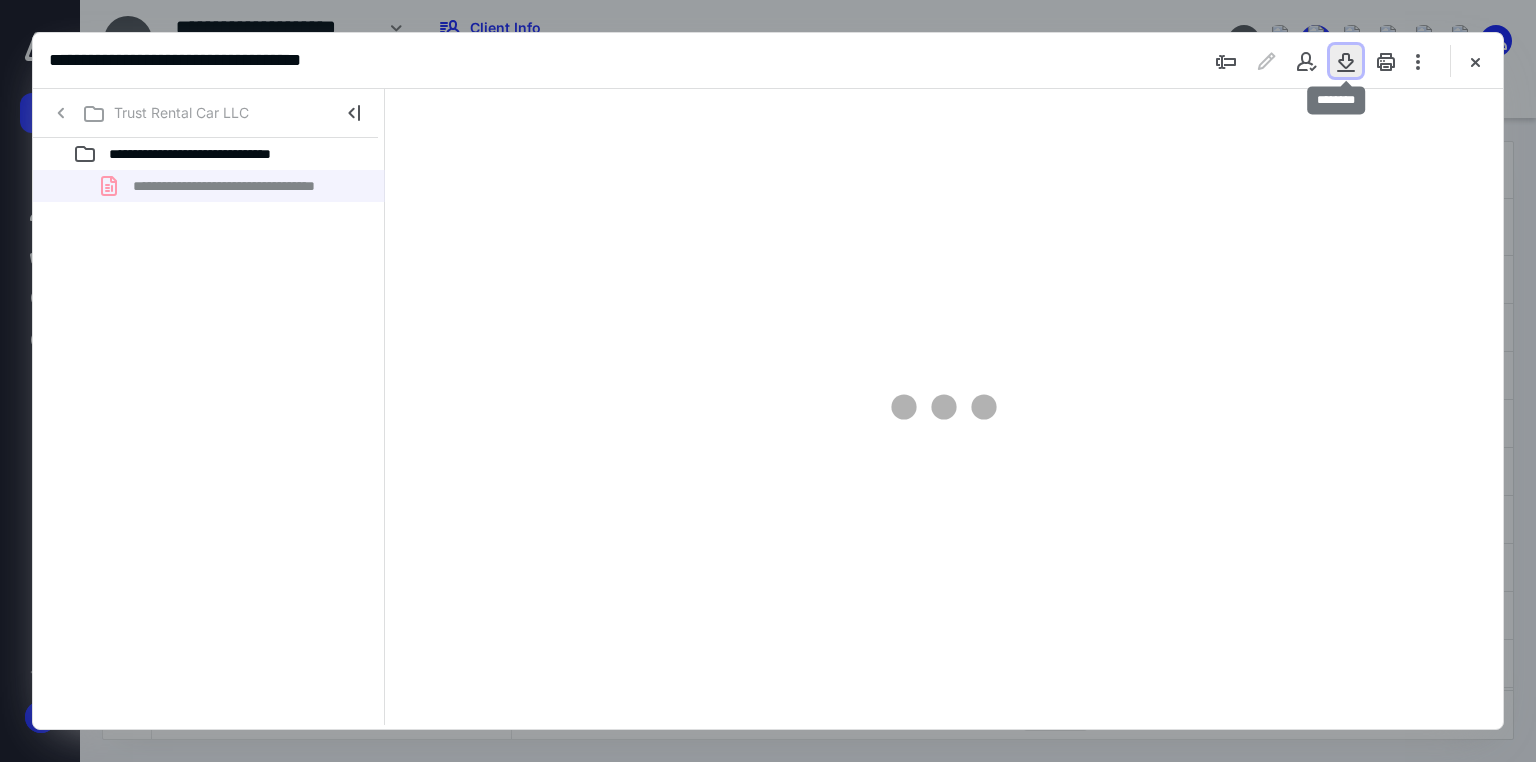 click at bounding box center [1346, 61] 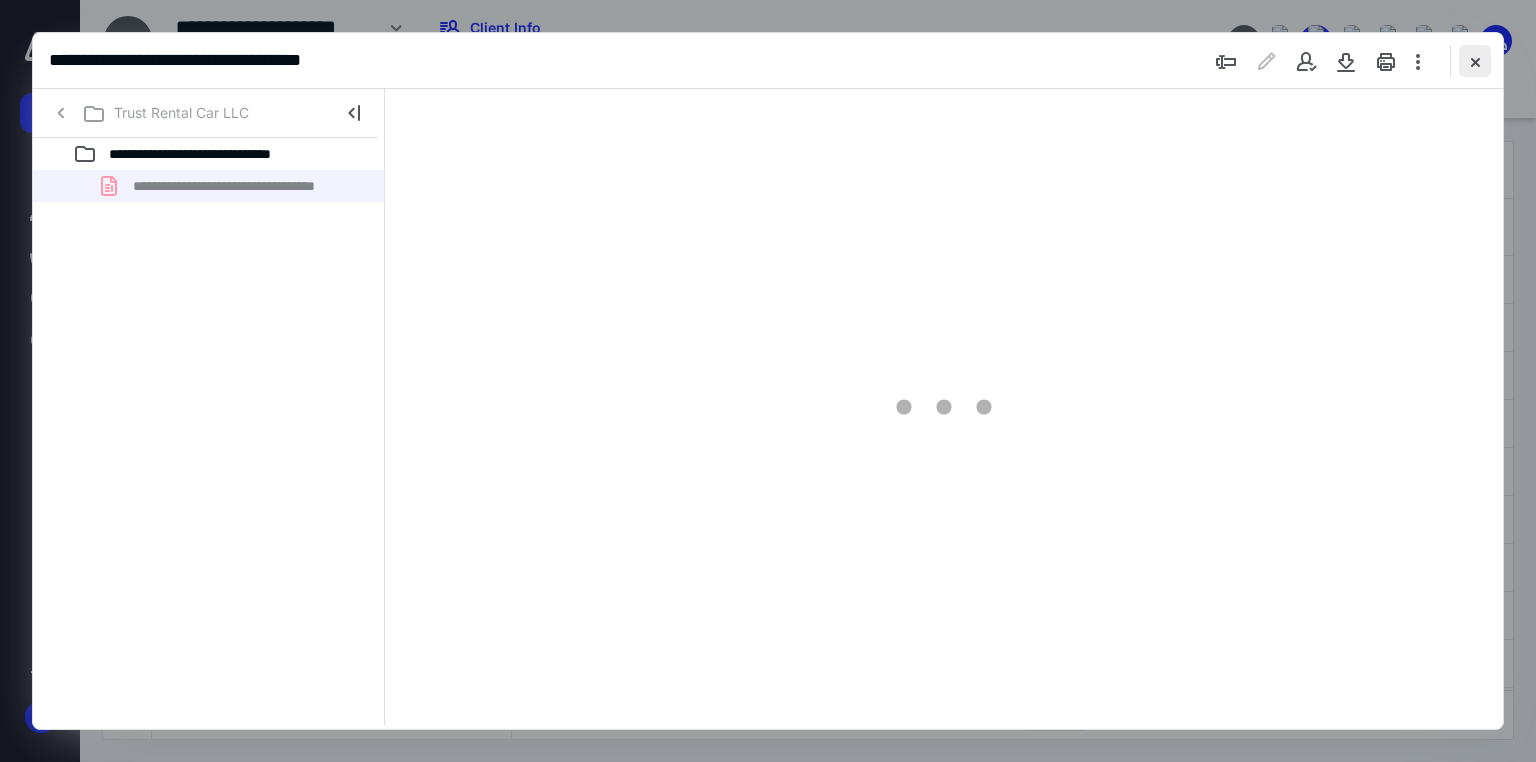 type on "71" 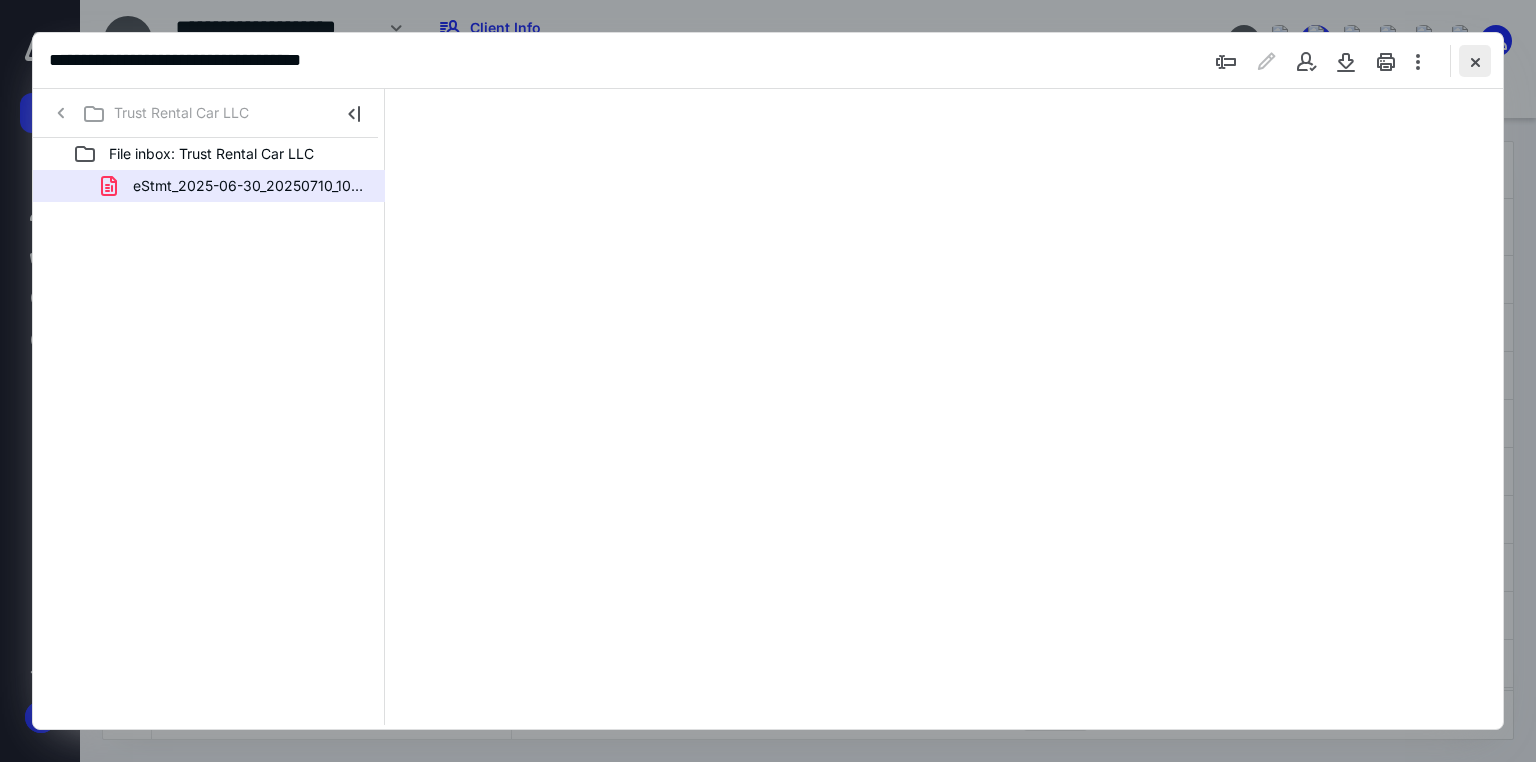 click at bounding box center (1475, 61) 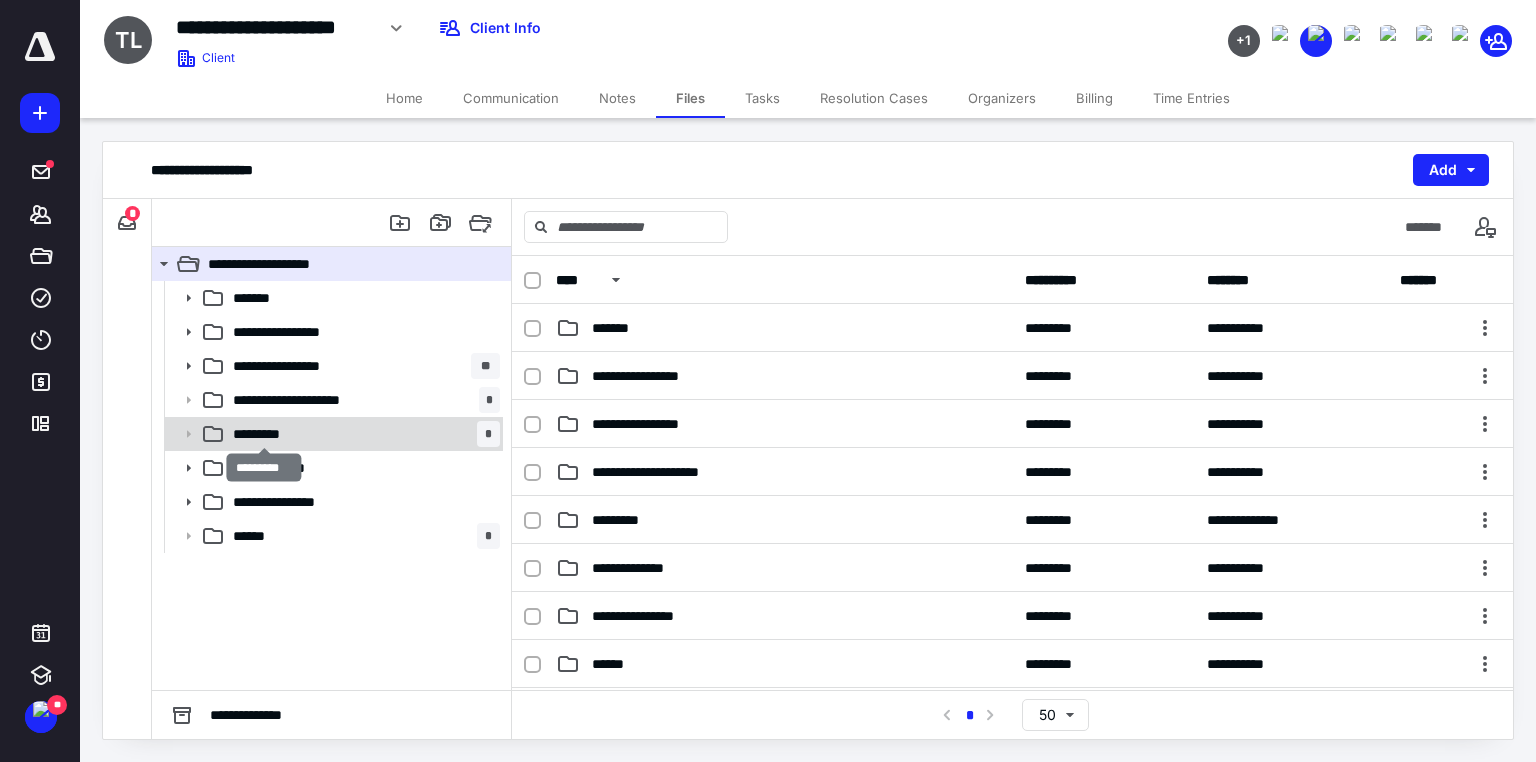 click on "*********" at bounding box center [264, 434] 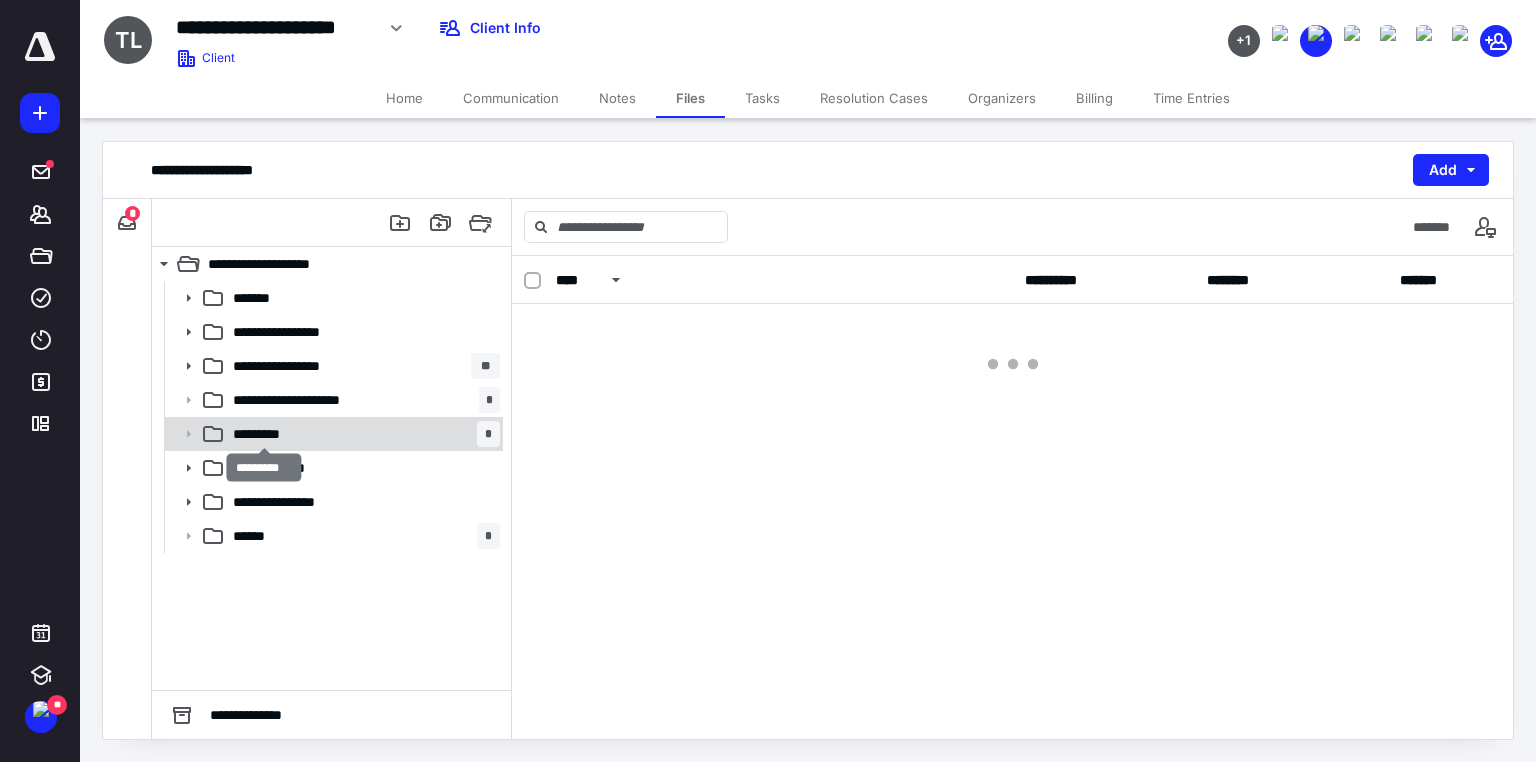 click on "*********" at bounding box center (264, 434) 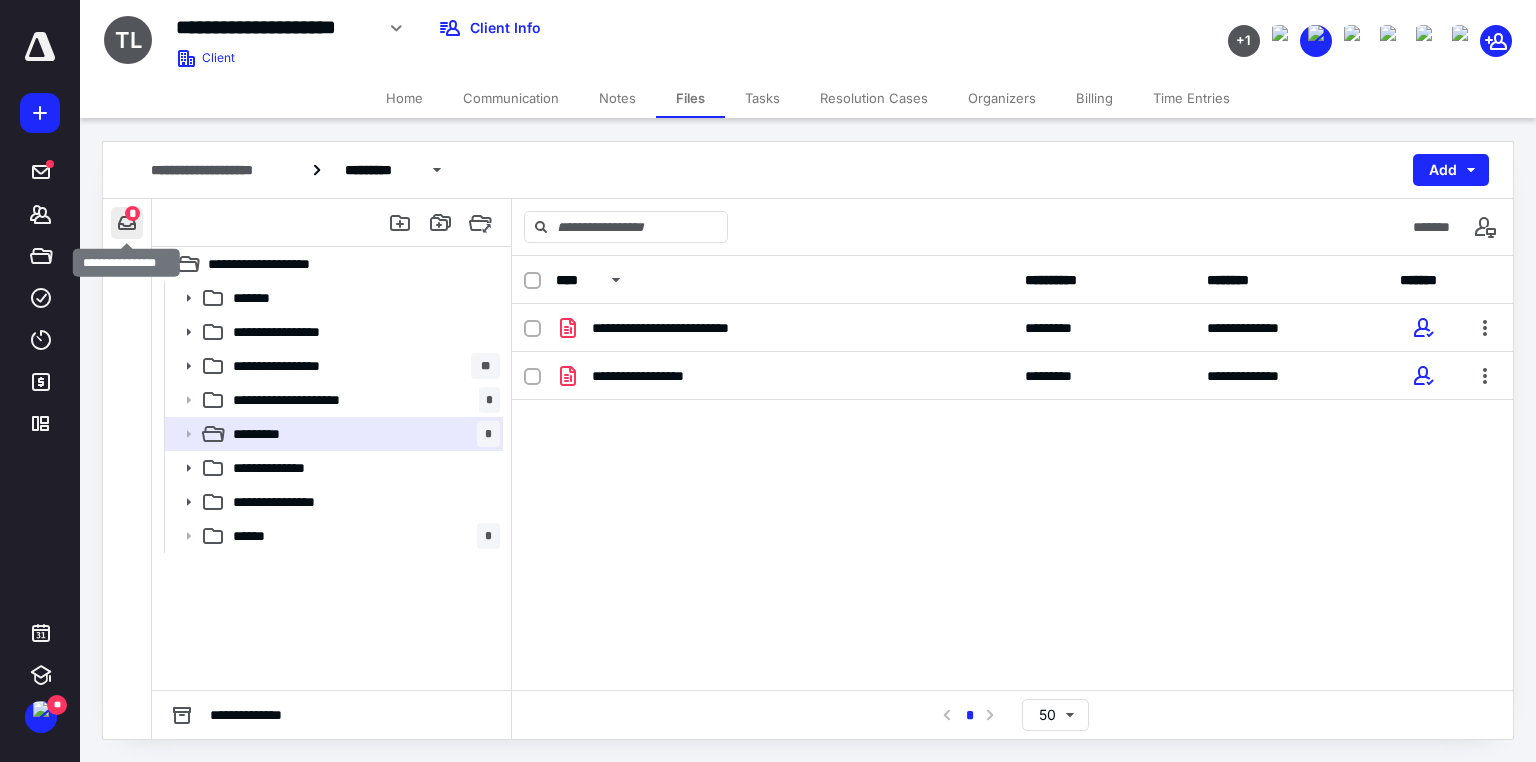 click at bounding box center [127, 223] 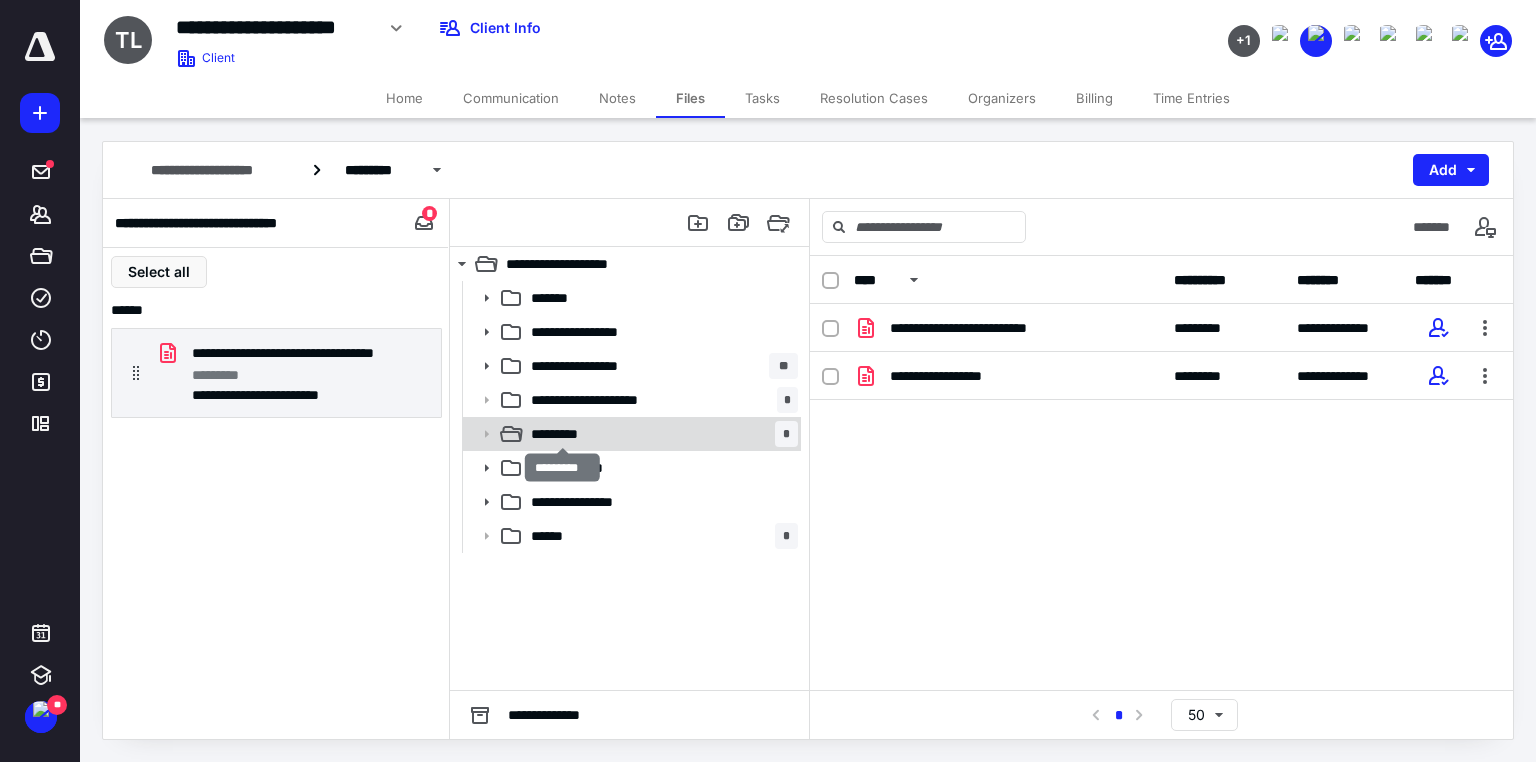 click on "*********" at bounding box center (562, 434) 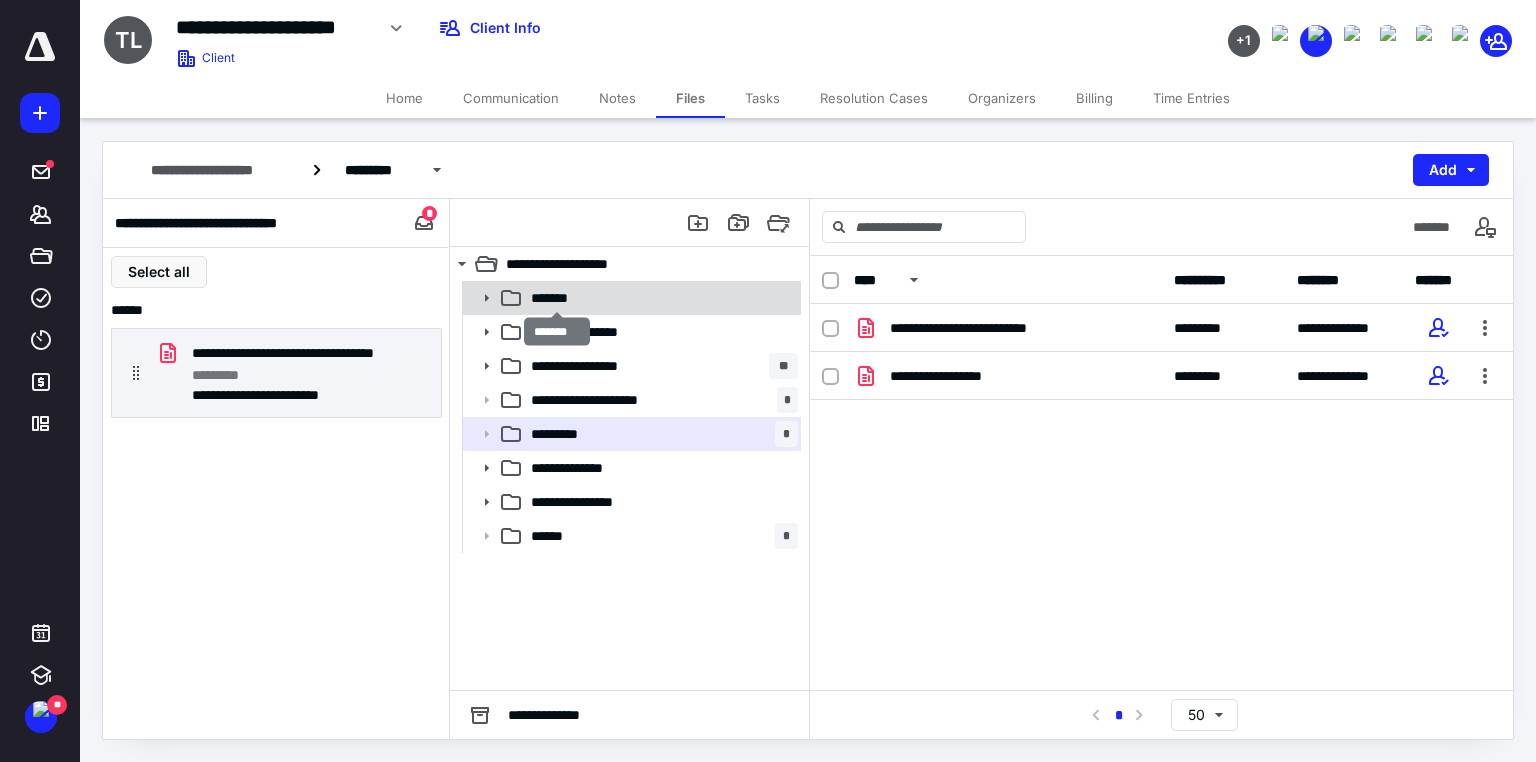 click on "*******" at bounding box center [557, 298] 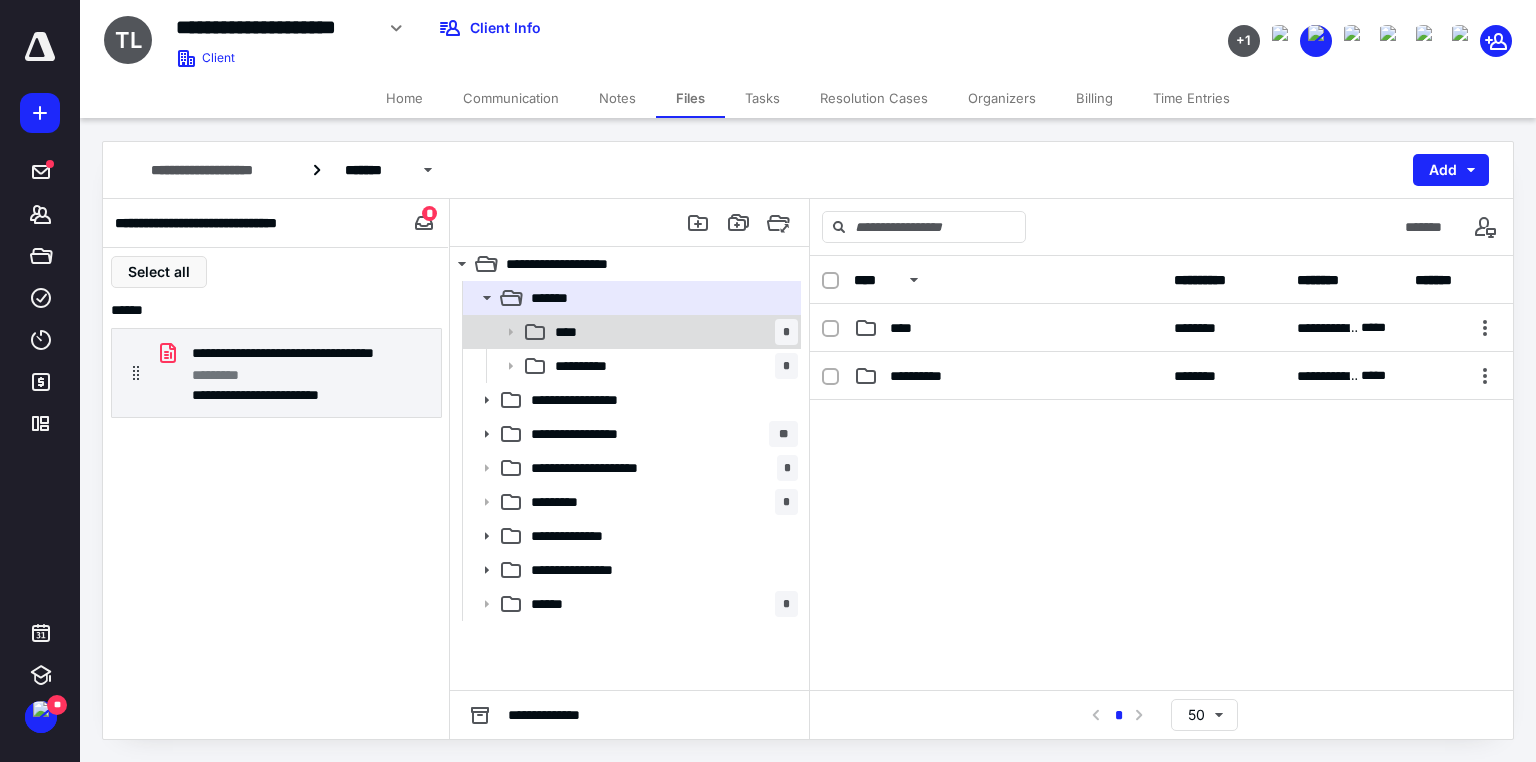 click on "****" at bounding box center [572, 332] 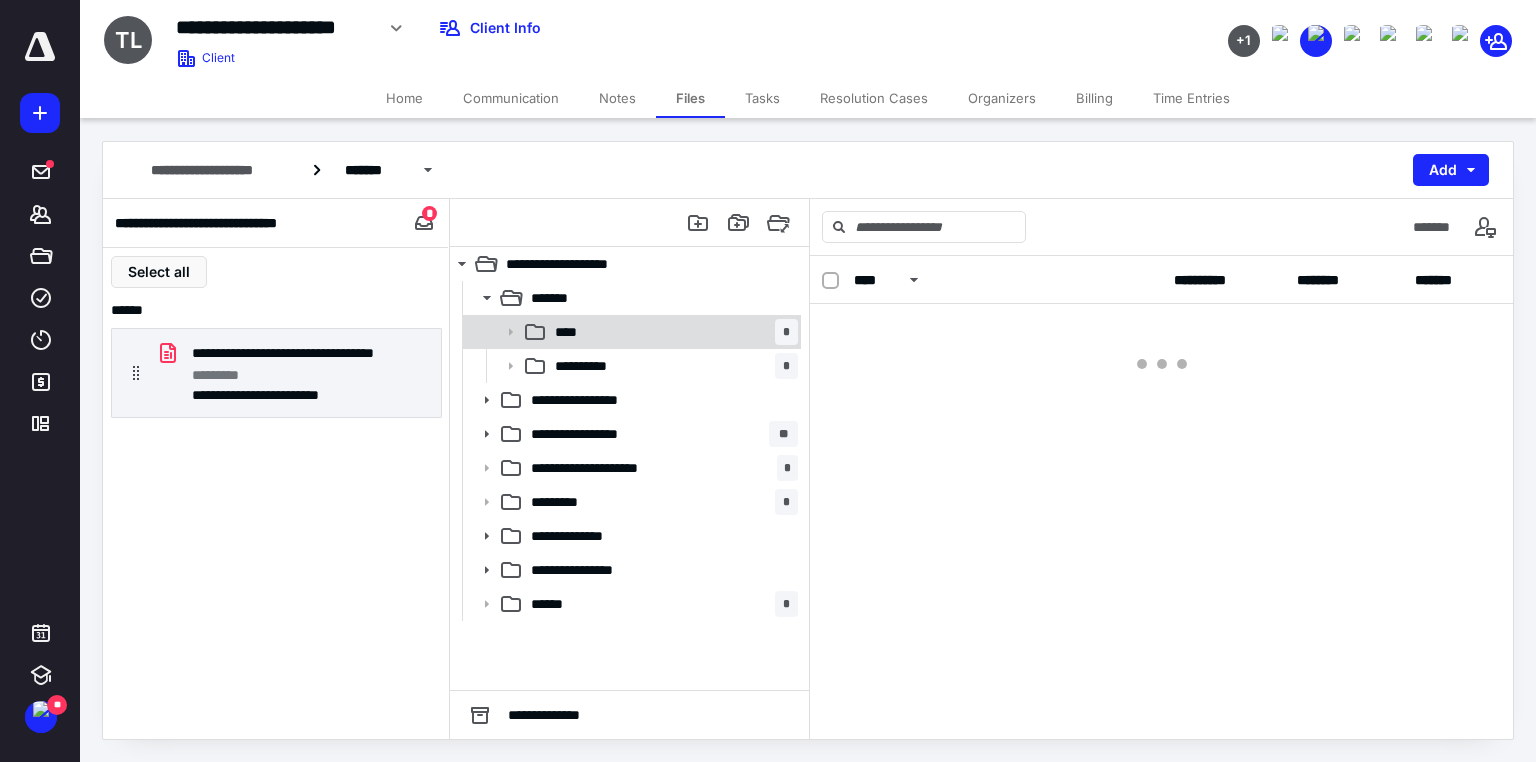 click on "****" at bounding box center [572, 332] 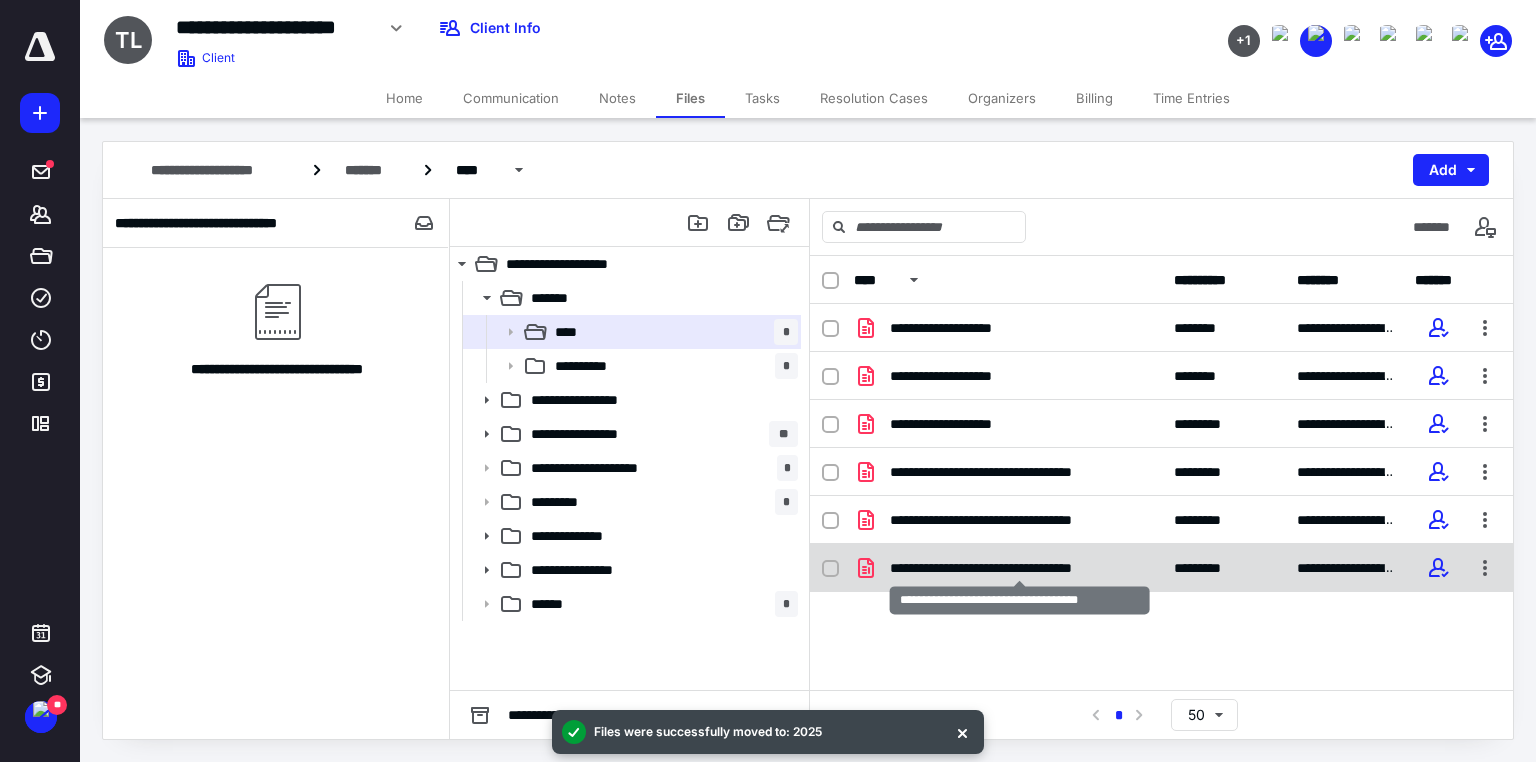 checkbox on "true" 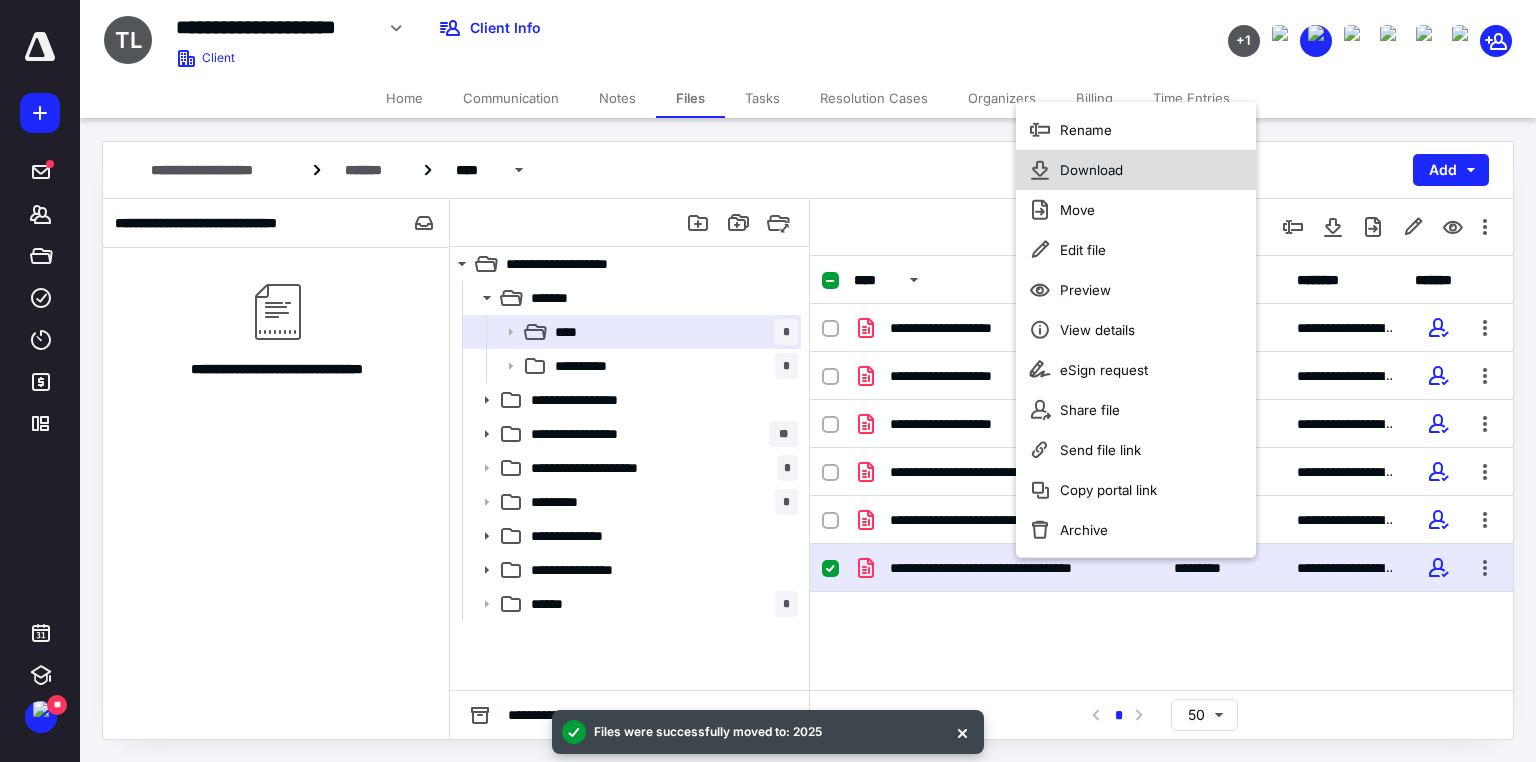 click on "Download" at bounding box center (1091, 170) 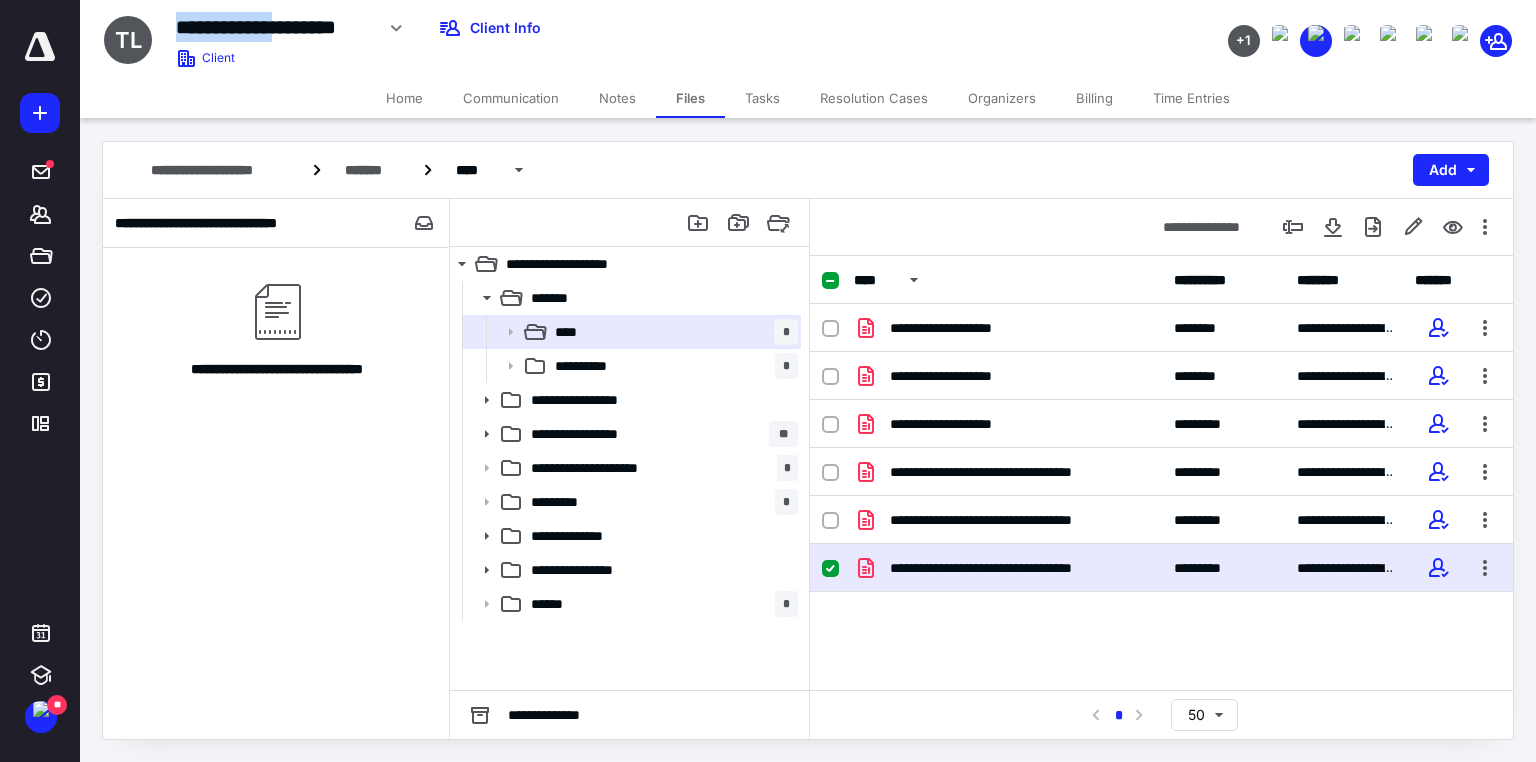 drag, startPoint x: 293, startPoint y: 21, endPoint x: 172, endPoint y: 24, distance: 121.037186 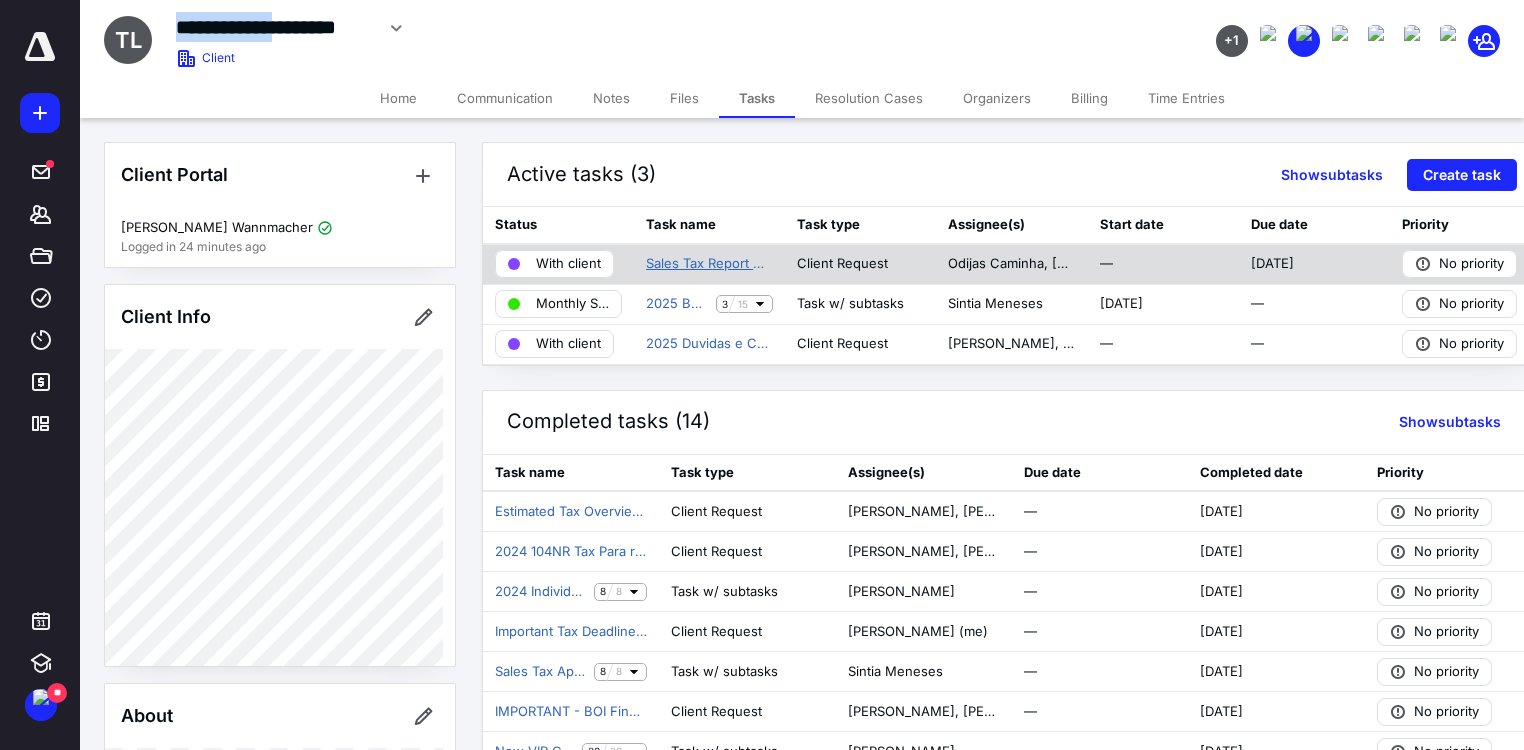 click on "Sales Tax Report Monthly" at bounding box center (709, 264) 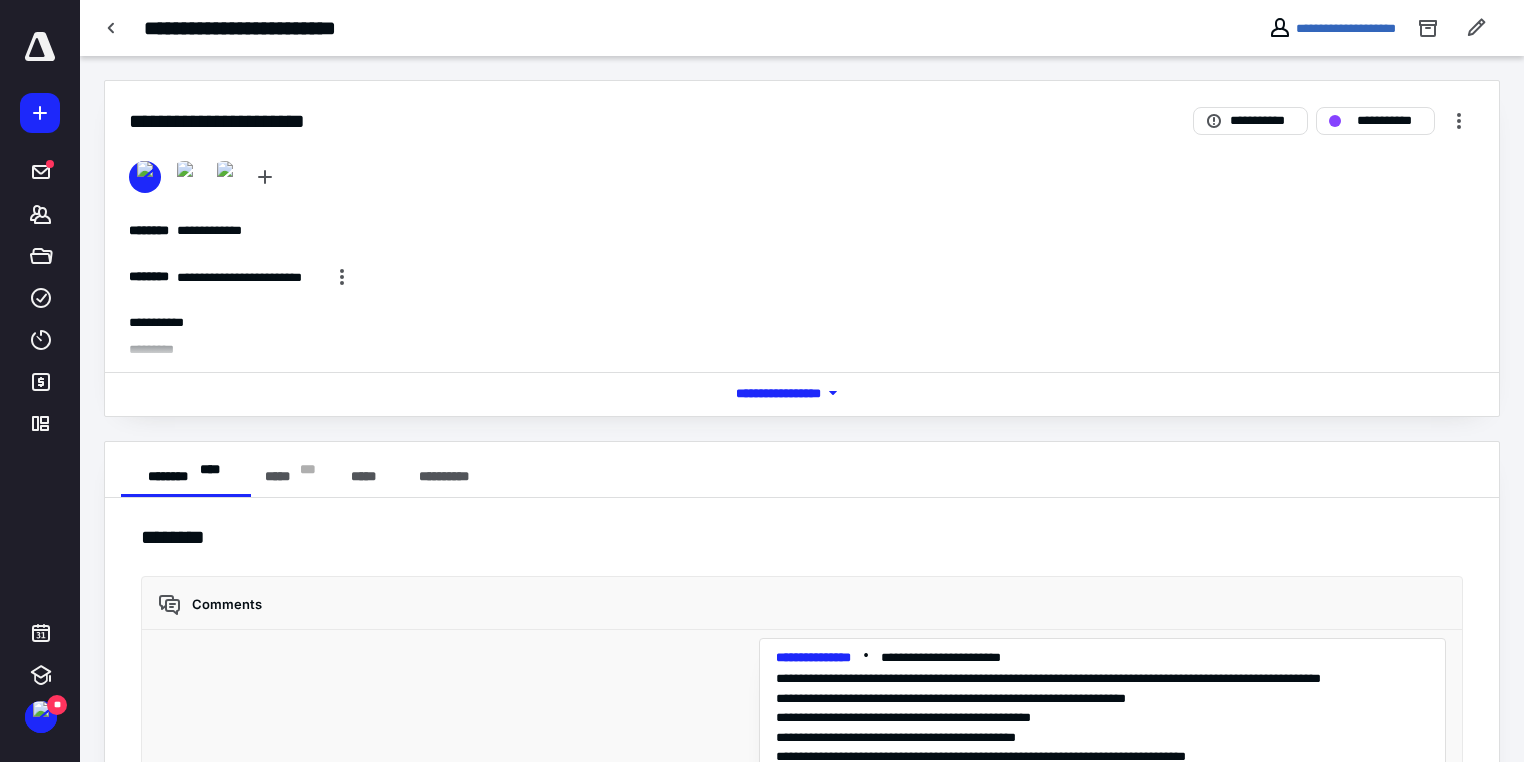 scroll, scrollTop: 1859, scrollLeft: 0, axis: vertical 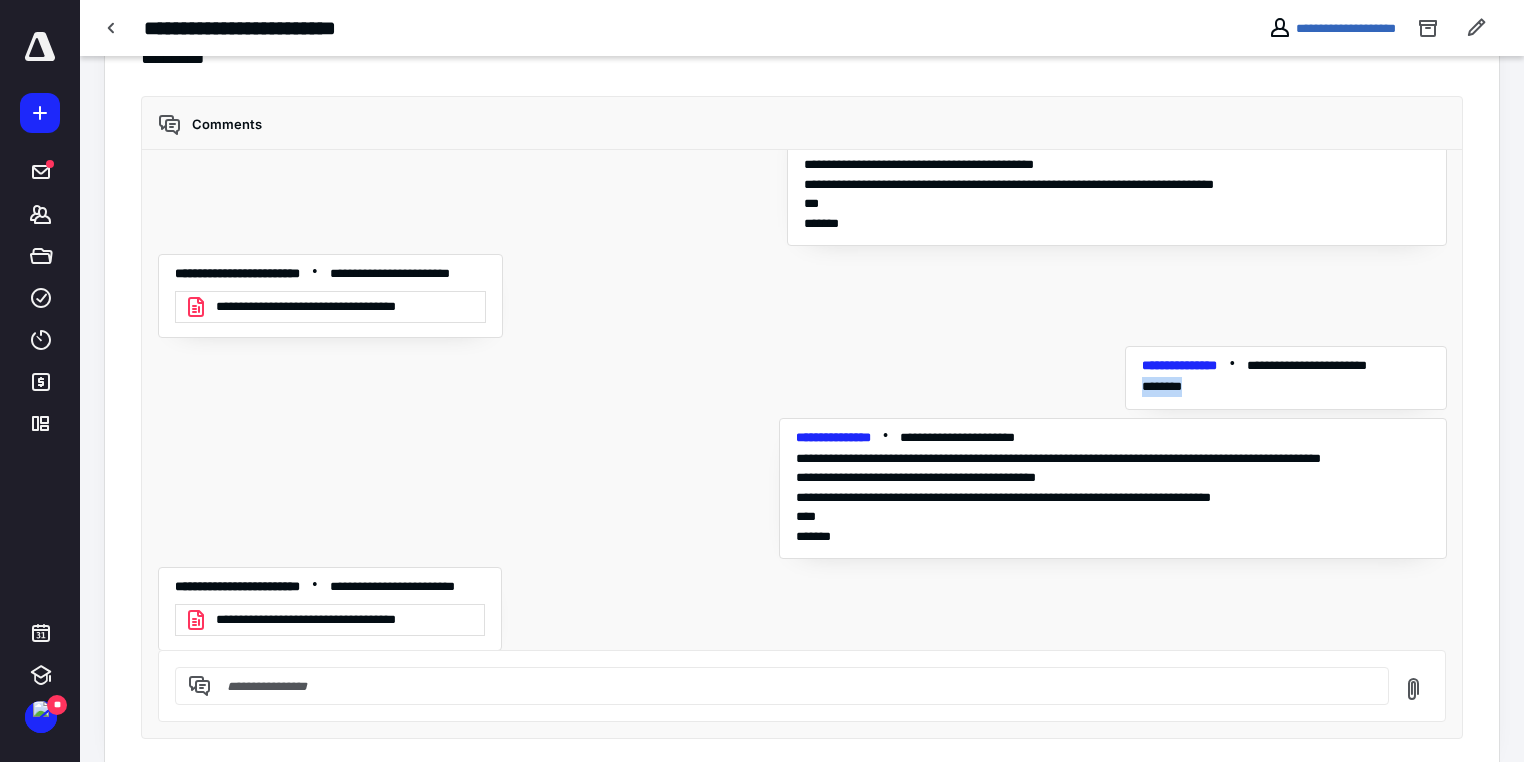 drag, startPoint x: 1191, startPoint y: 383, endPoint x: 1130, endPoint y: 376, distance: 61.400326 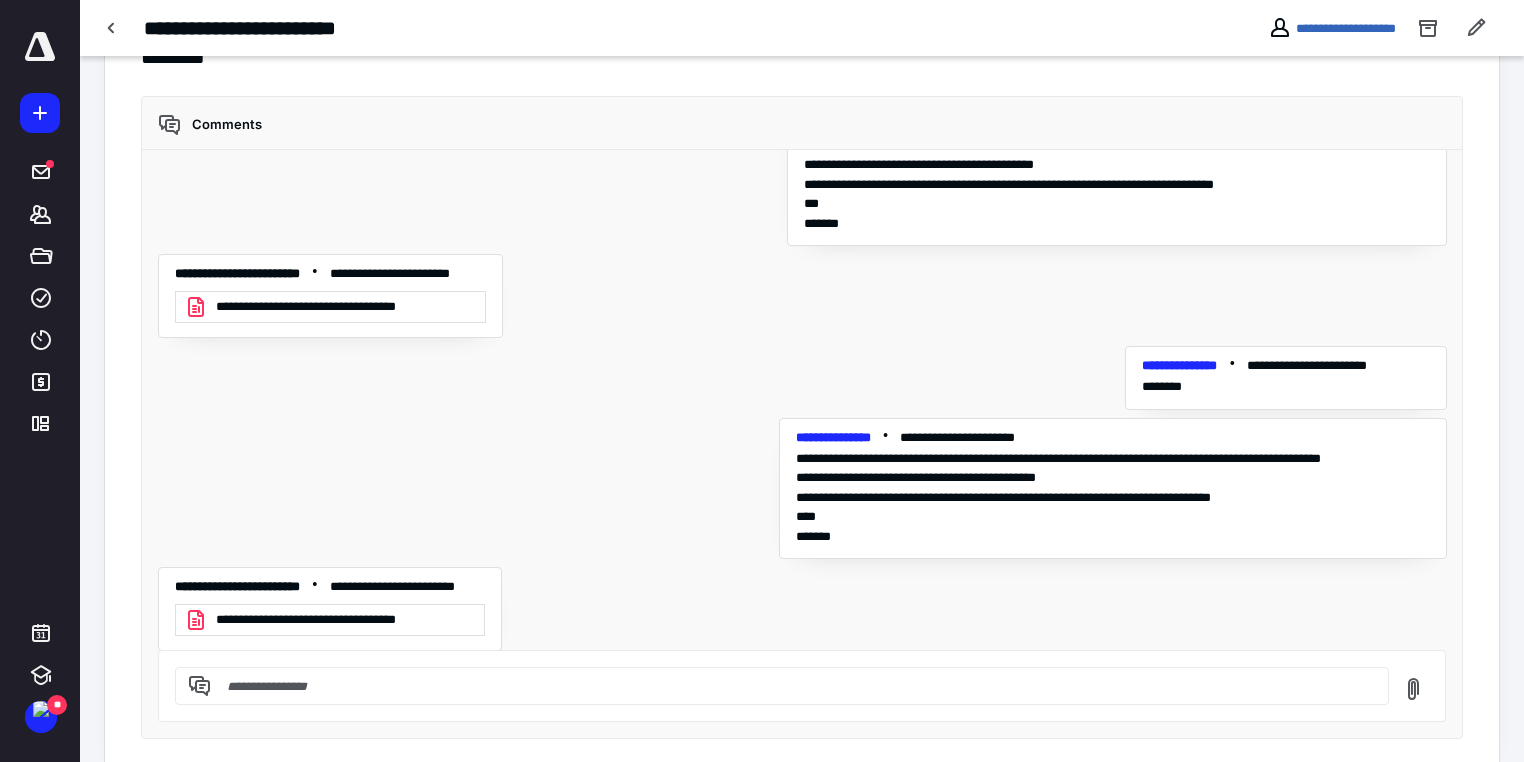 click at bounding box center [794, 686] 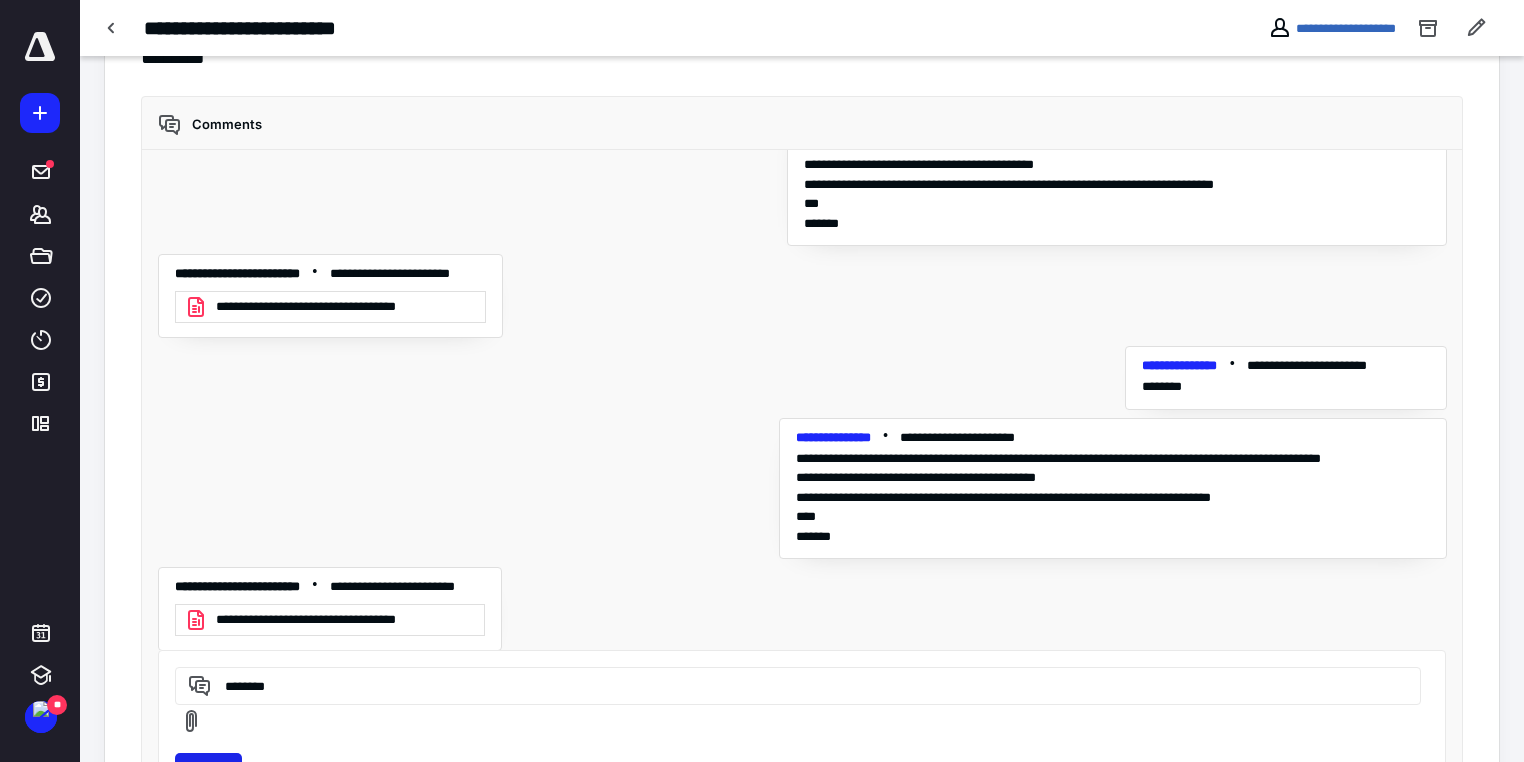 type on "********" 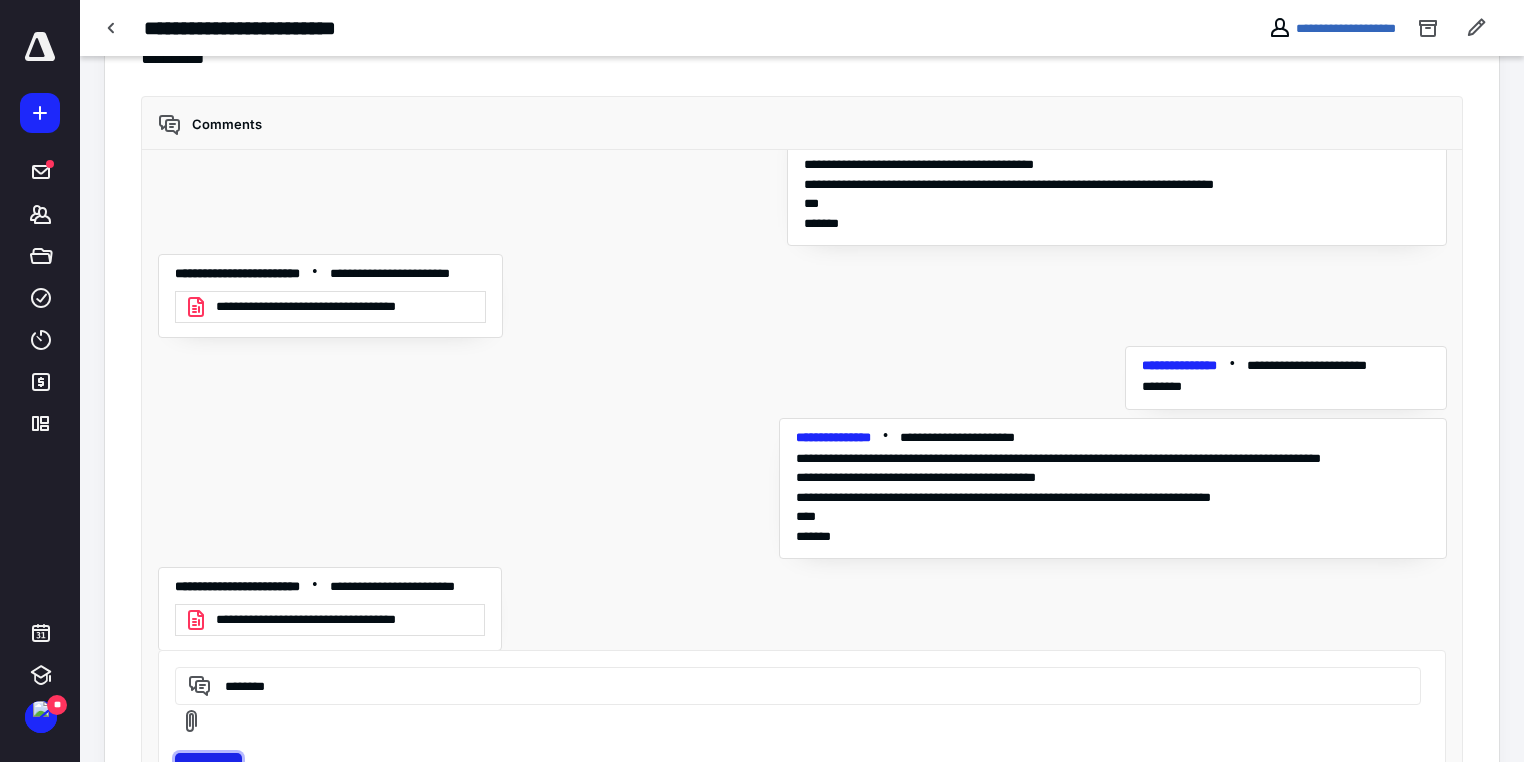 click on "Send" at bounding box center (208, 769) 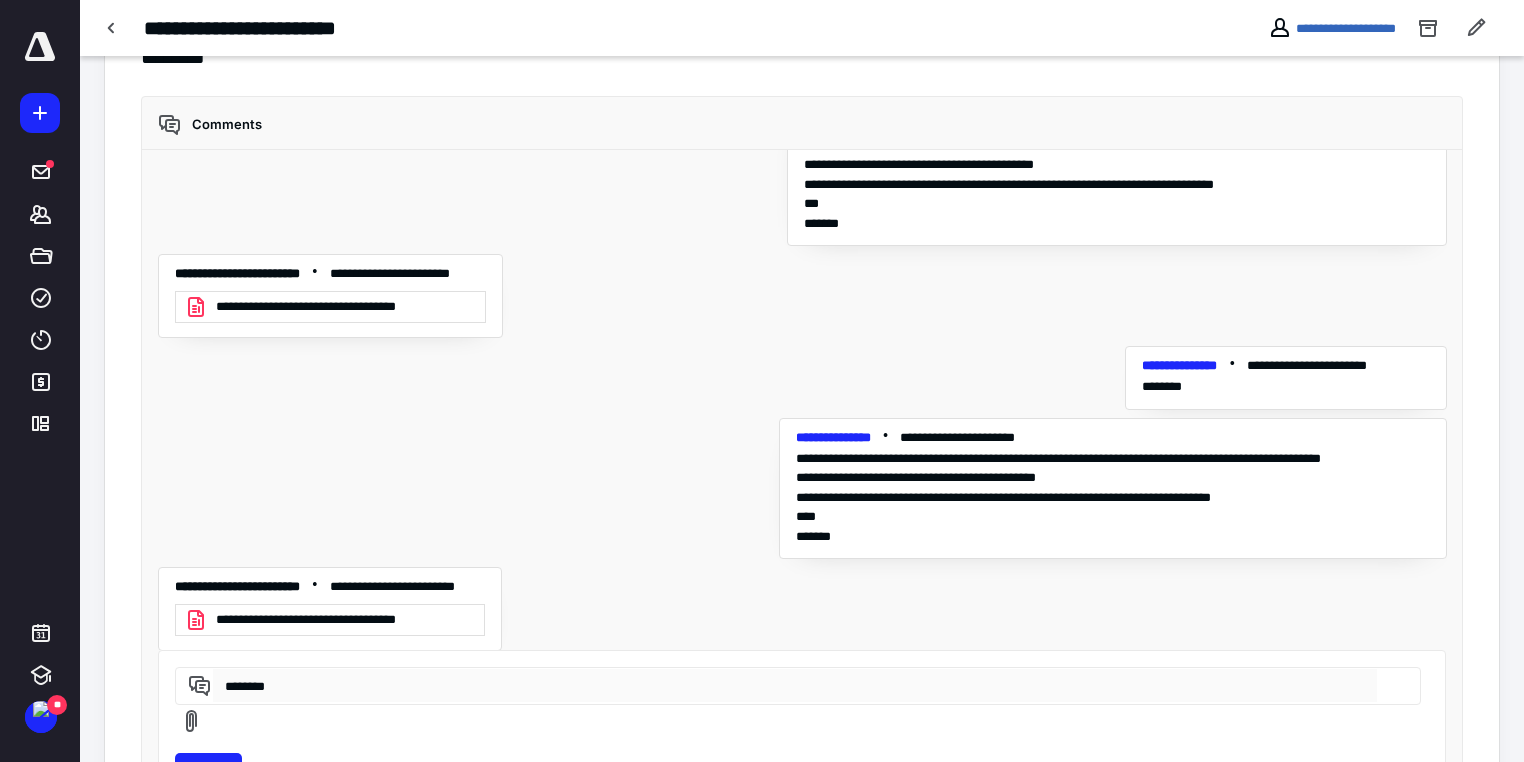 type 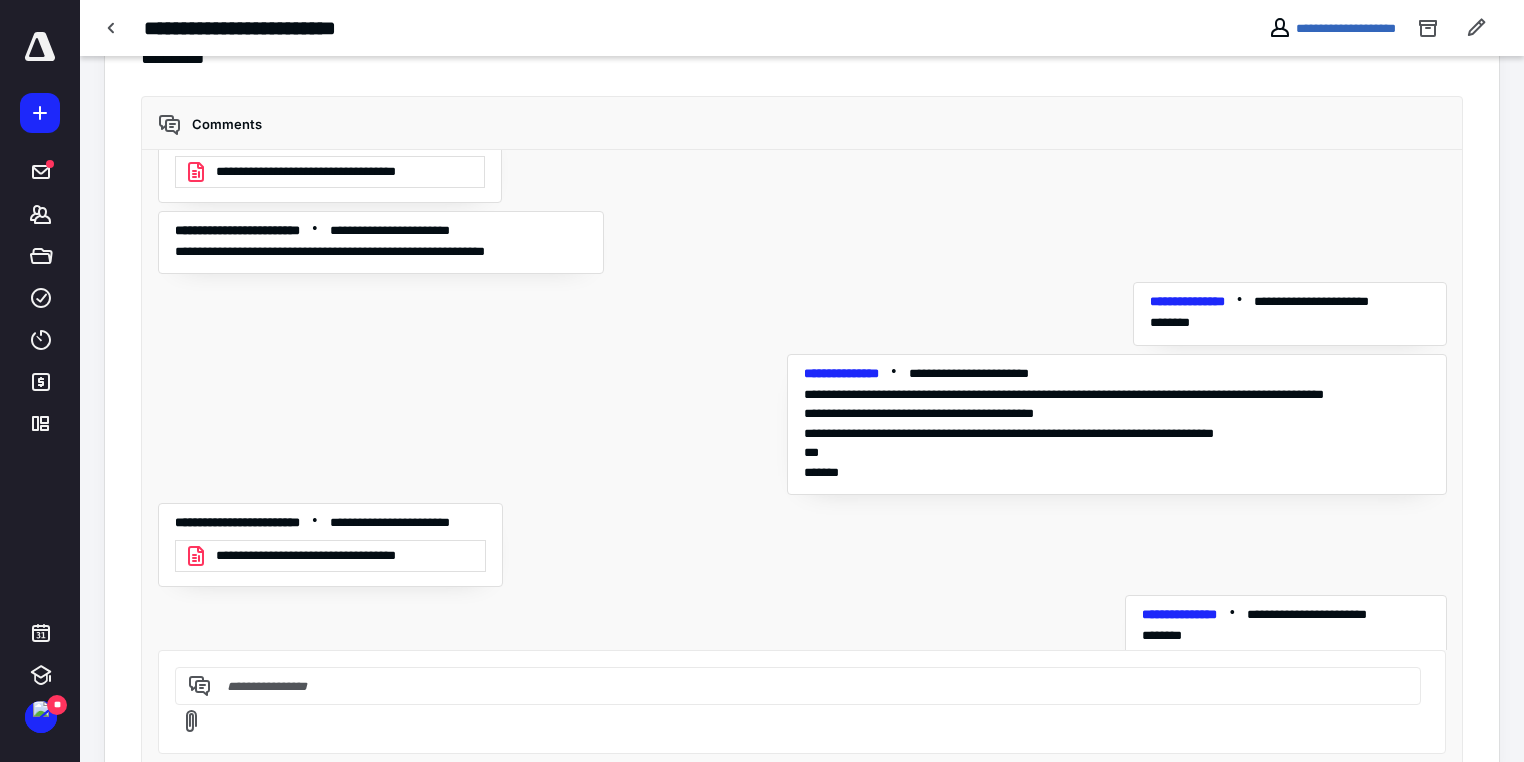 scroll, scrollTop: 1530, scrollLeft: 0, axis: vertical 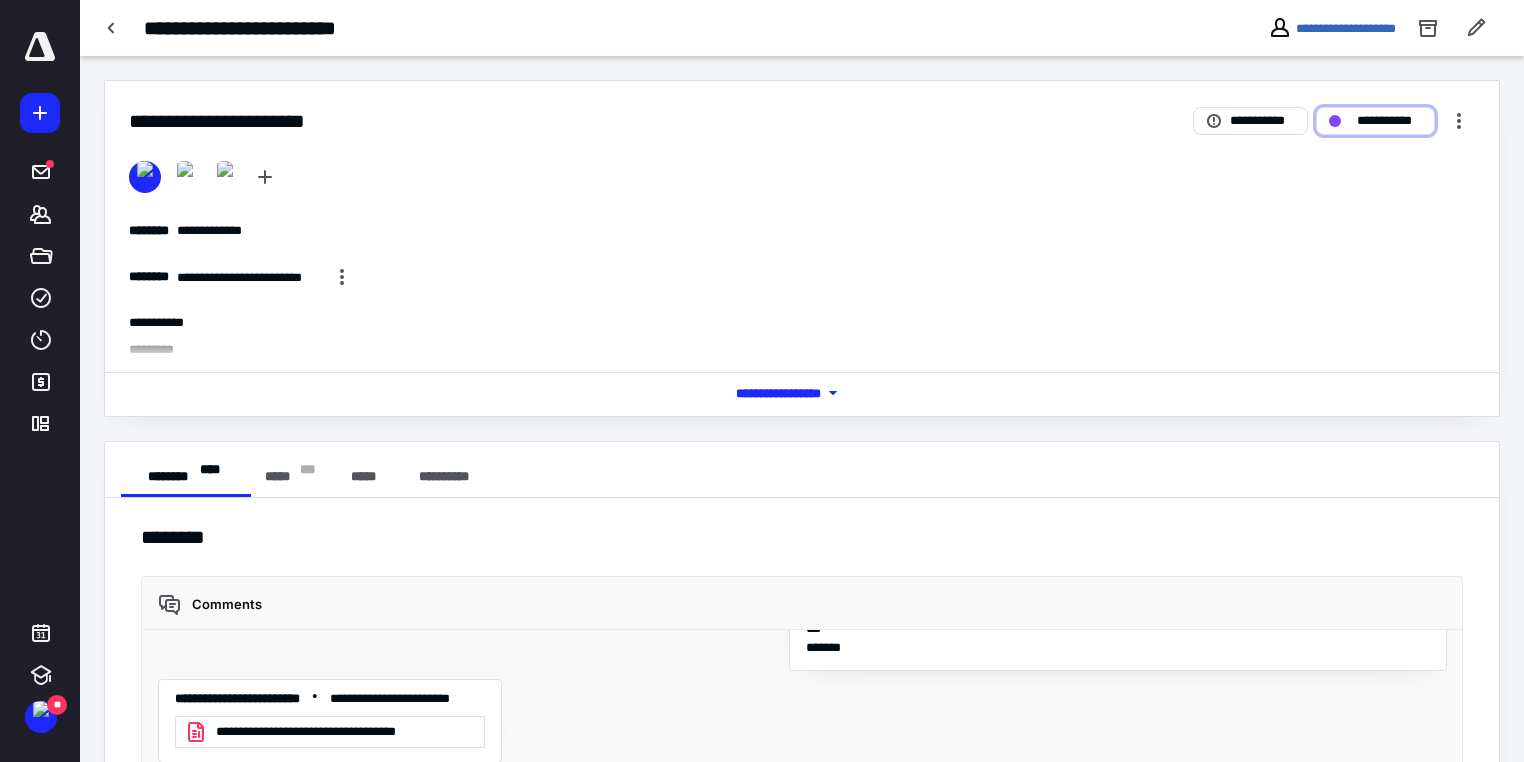 click on "**********" at bounding box center [1389, 121] 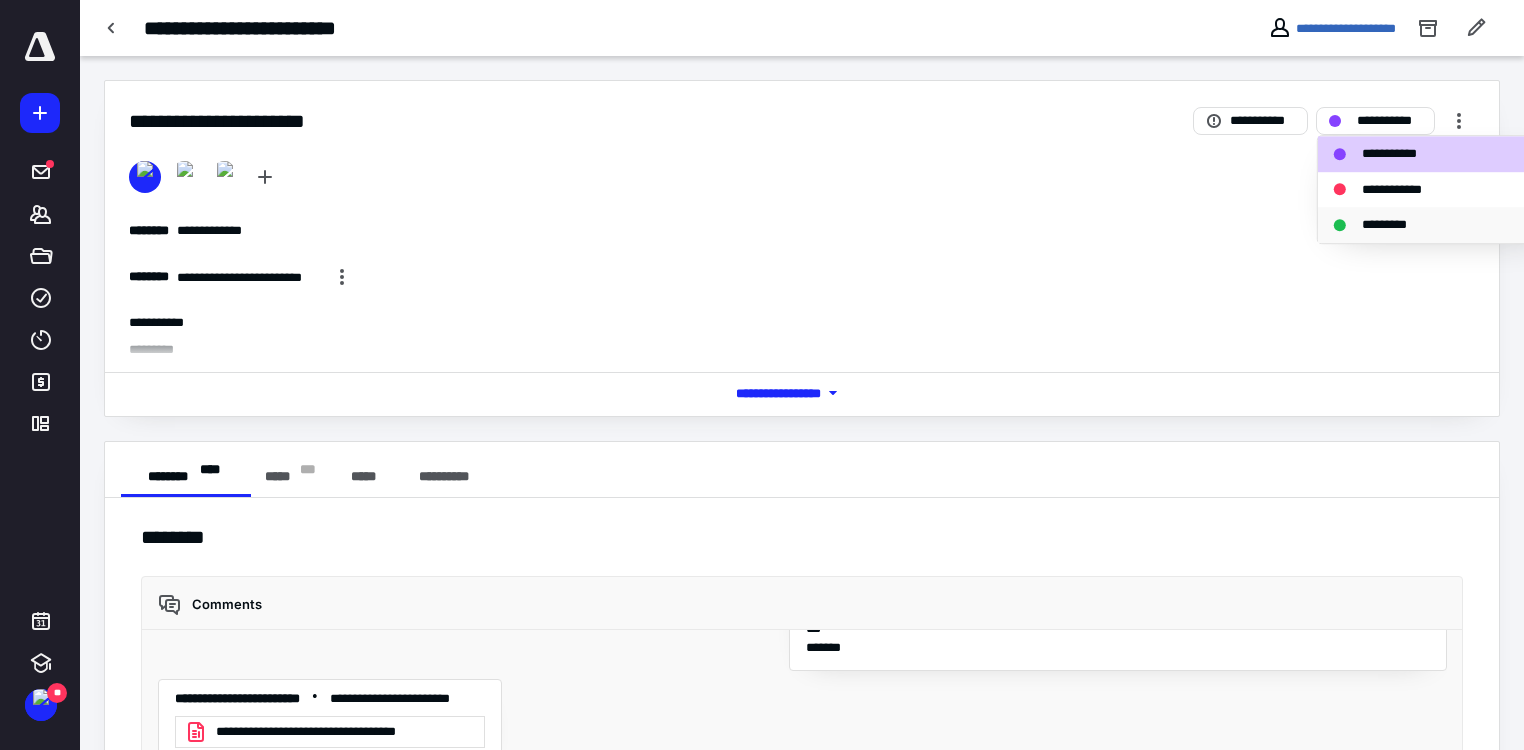 click on "*********" at bounding box center (1395, 225) 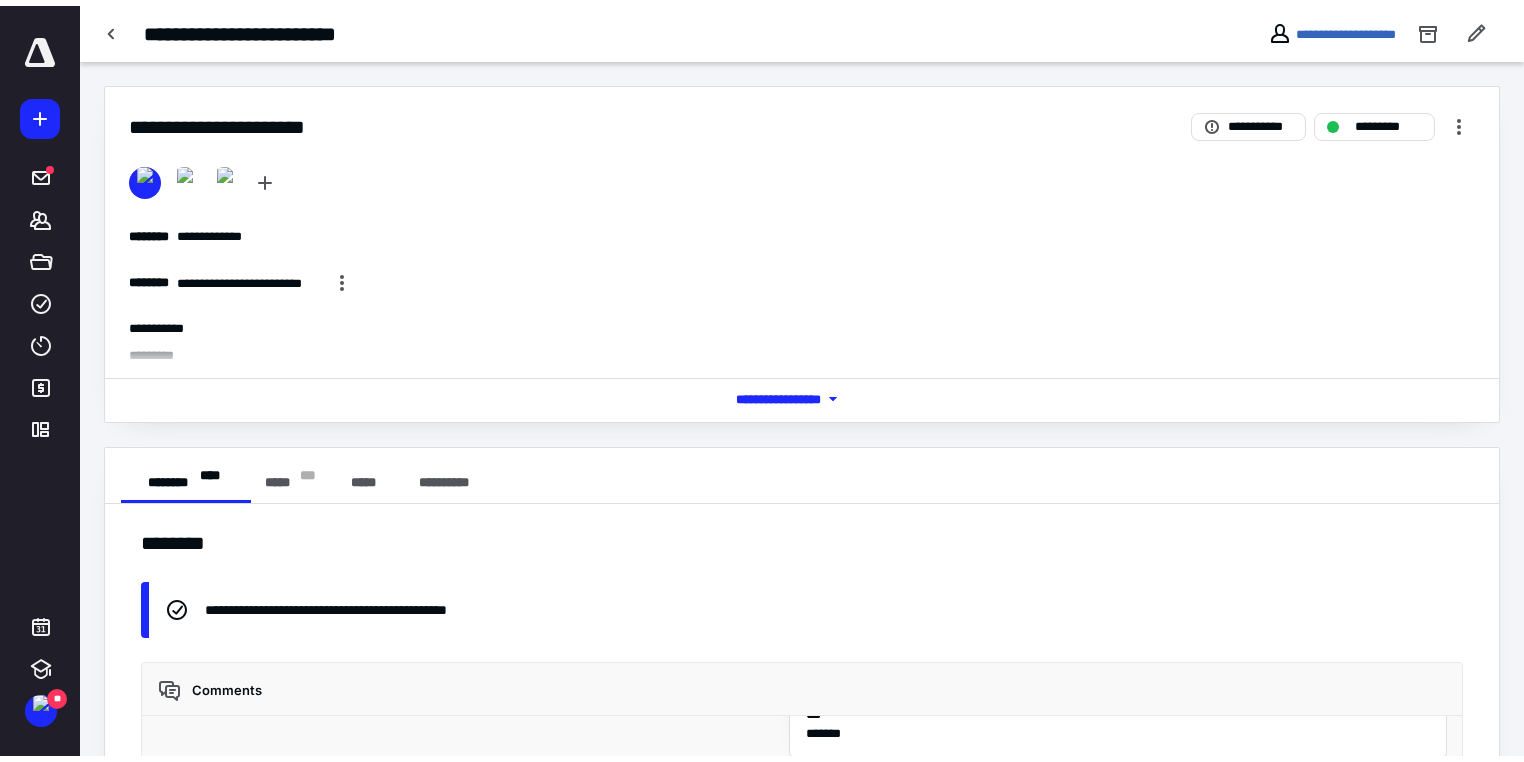 scroll, scrollTop: 1930, scrollLeft: 0, axis: vertical 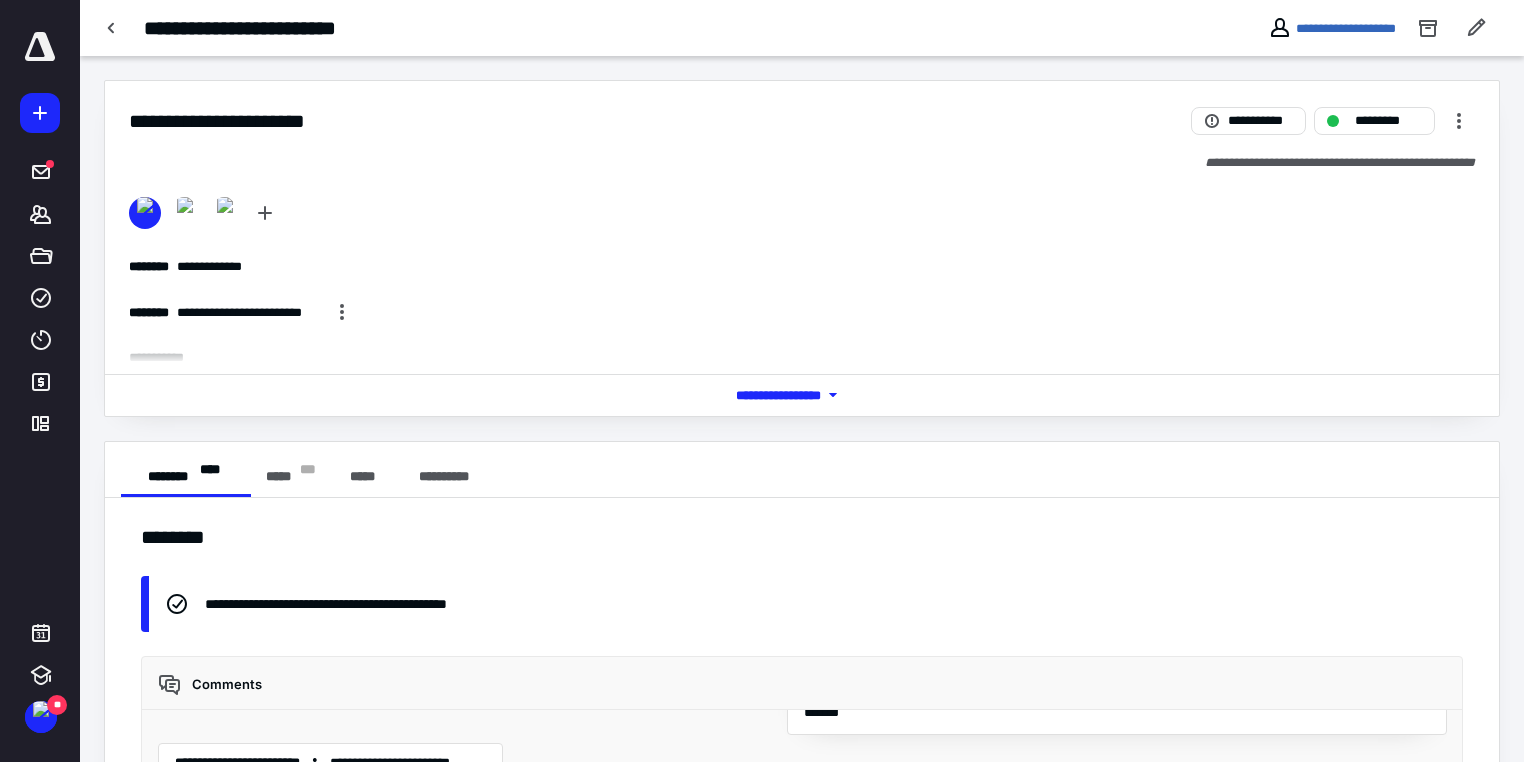 click on "**********" at bounding box center [802, 658] 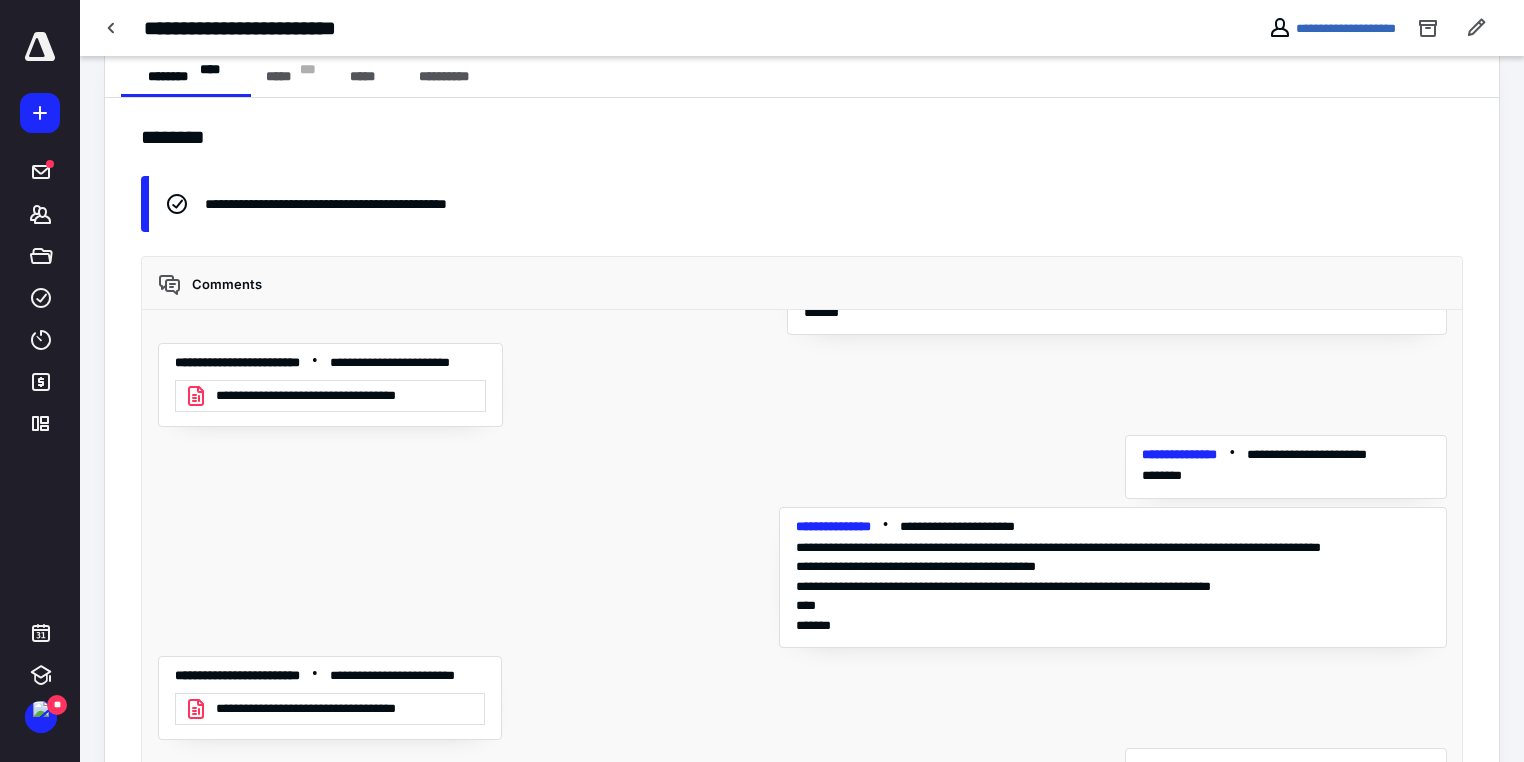 scroll, scrollTop: 498, scrollLeft: 0, axis: vertical 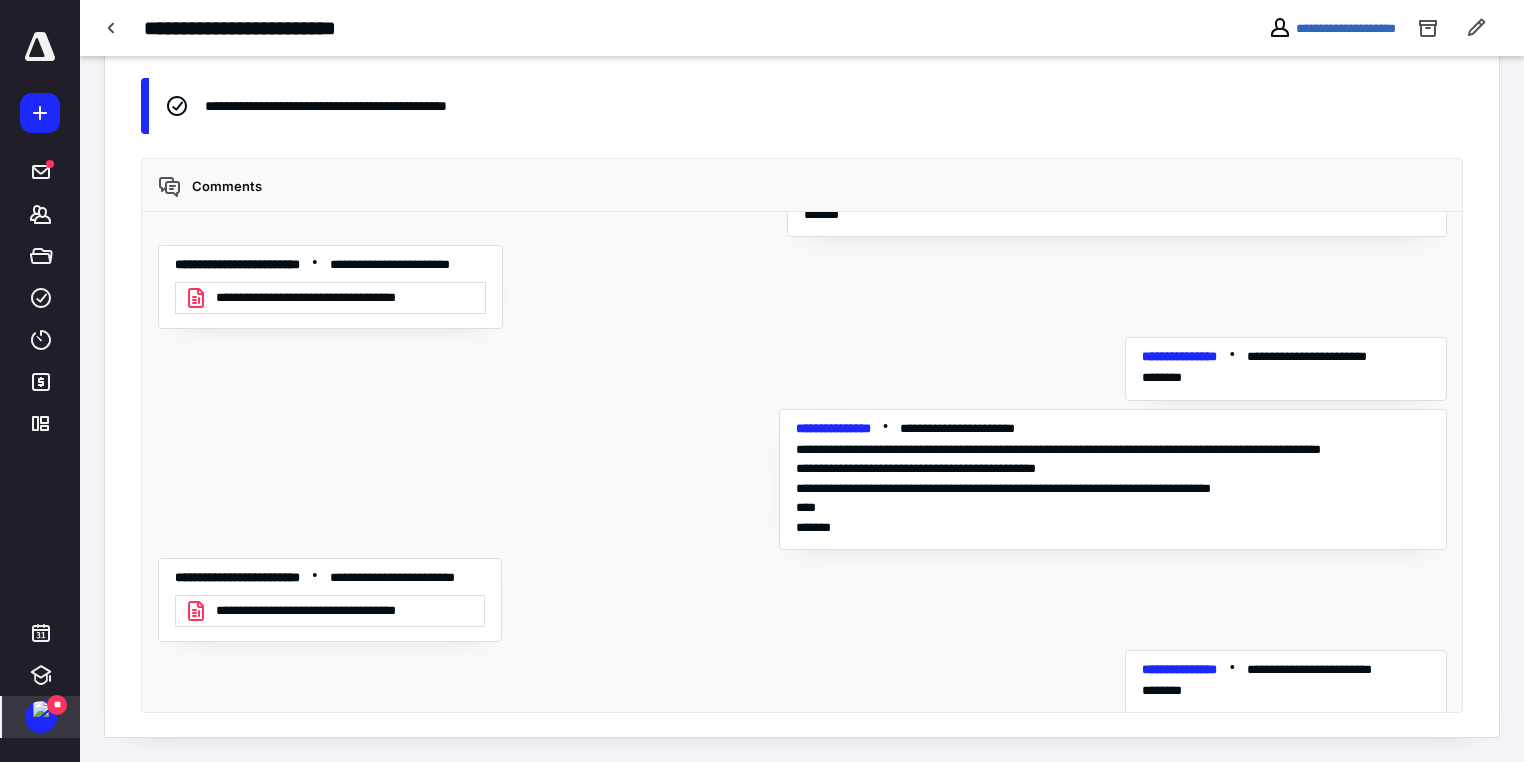 click at bounding box center [41, 709] 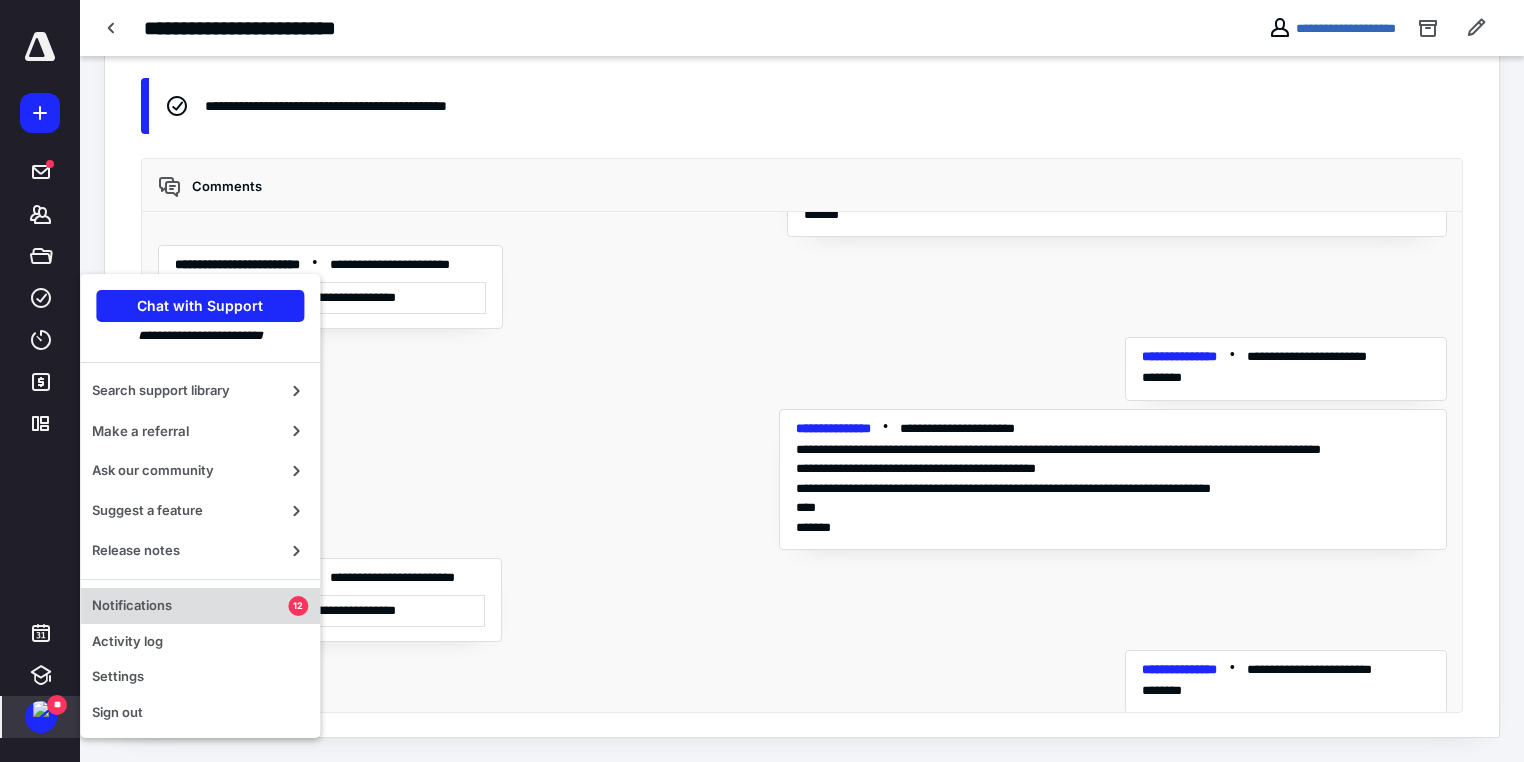 click on "Notifications" at bounding box center [190, 606] 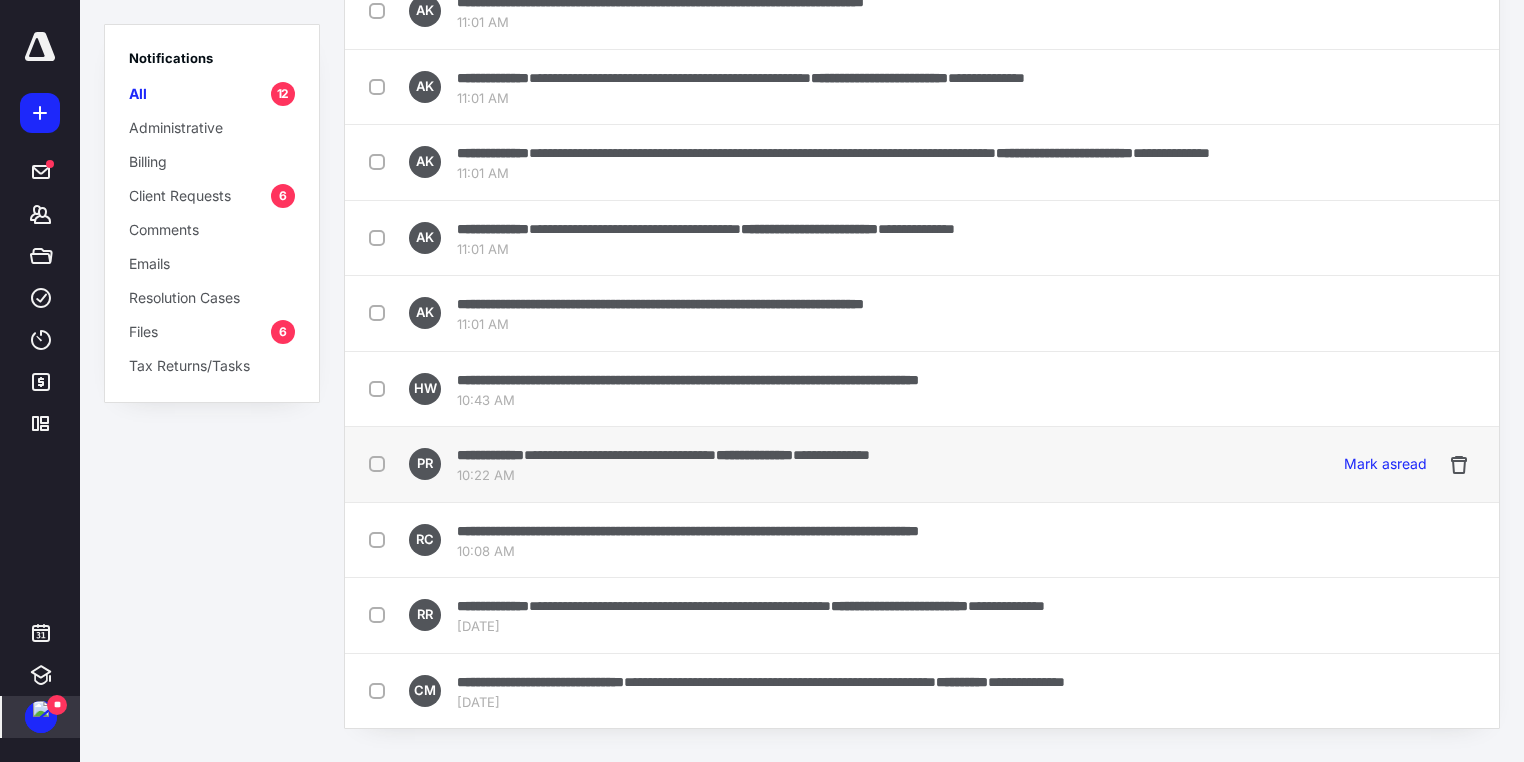 scroll, scrollTop: 325, scrollLeft: 0, axis: vertical 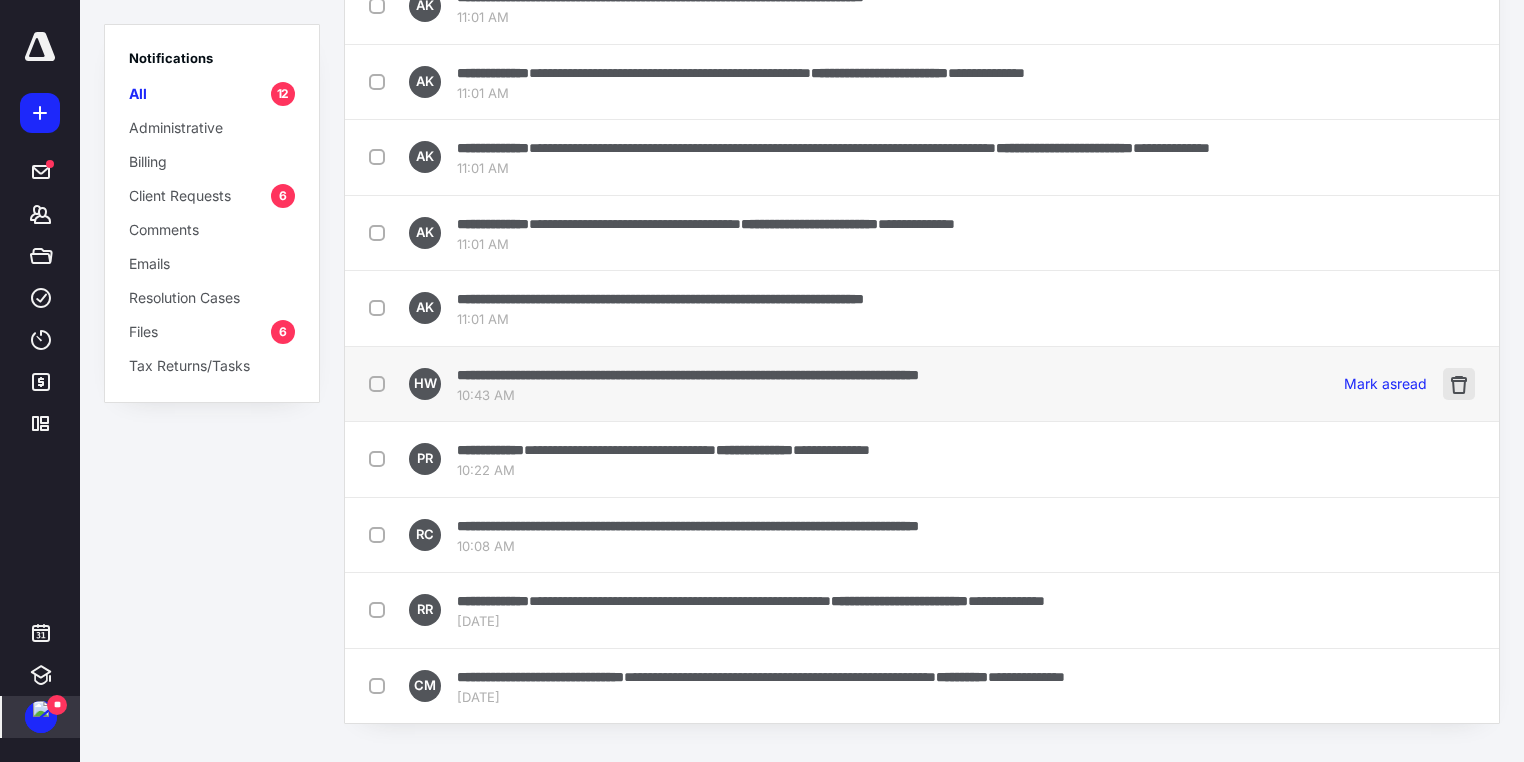 click at bounding box center (1459, 384) 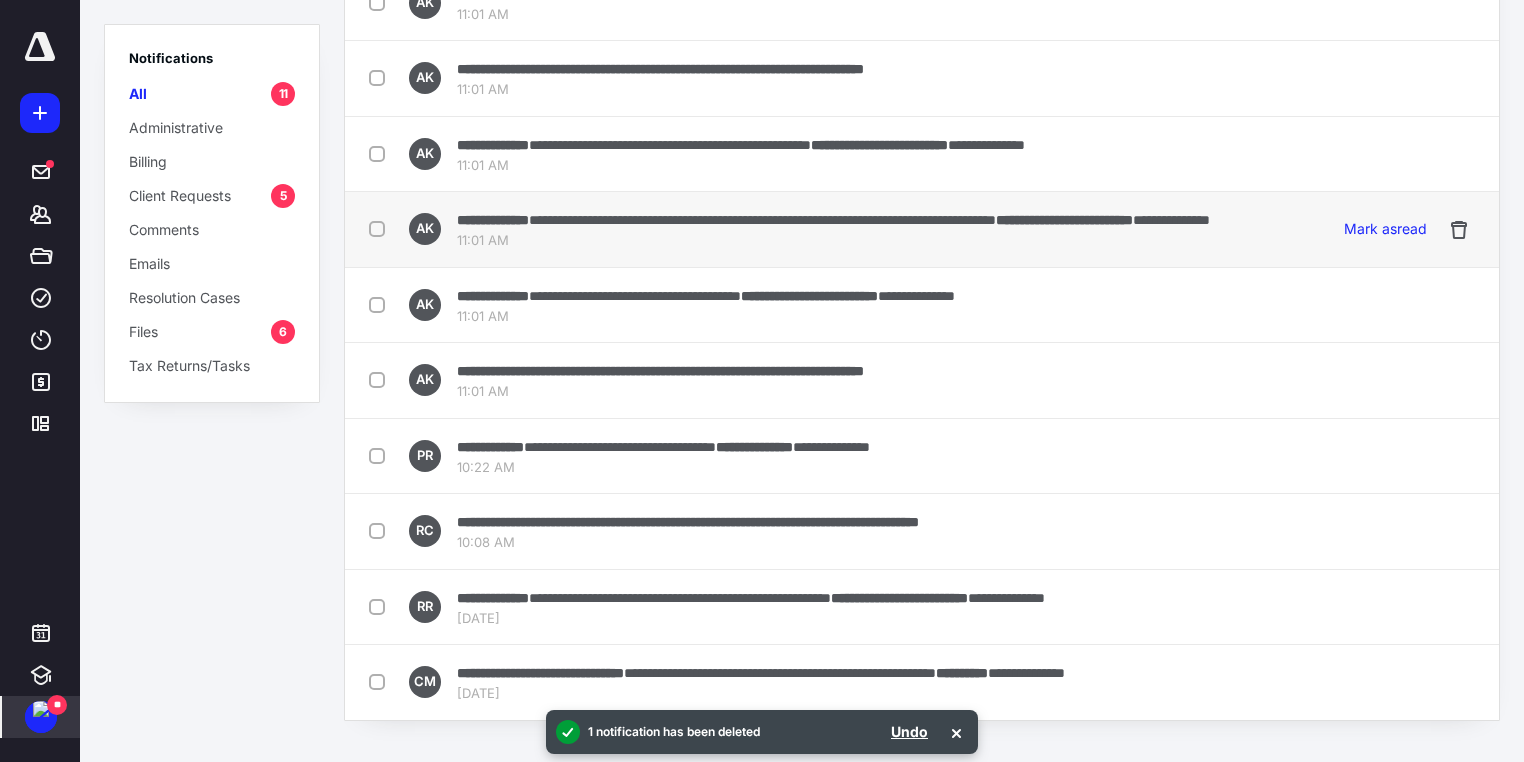 scroll, scrollTop: 0, scrollLeft: 0, axis: both 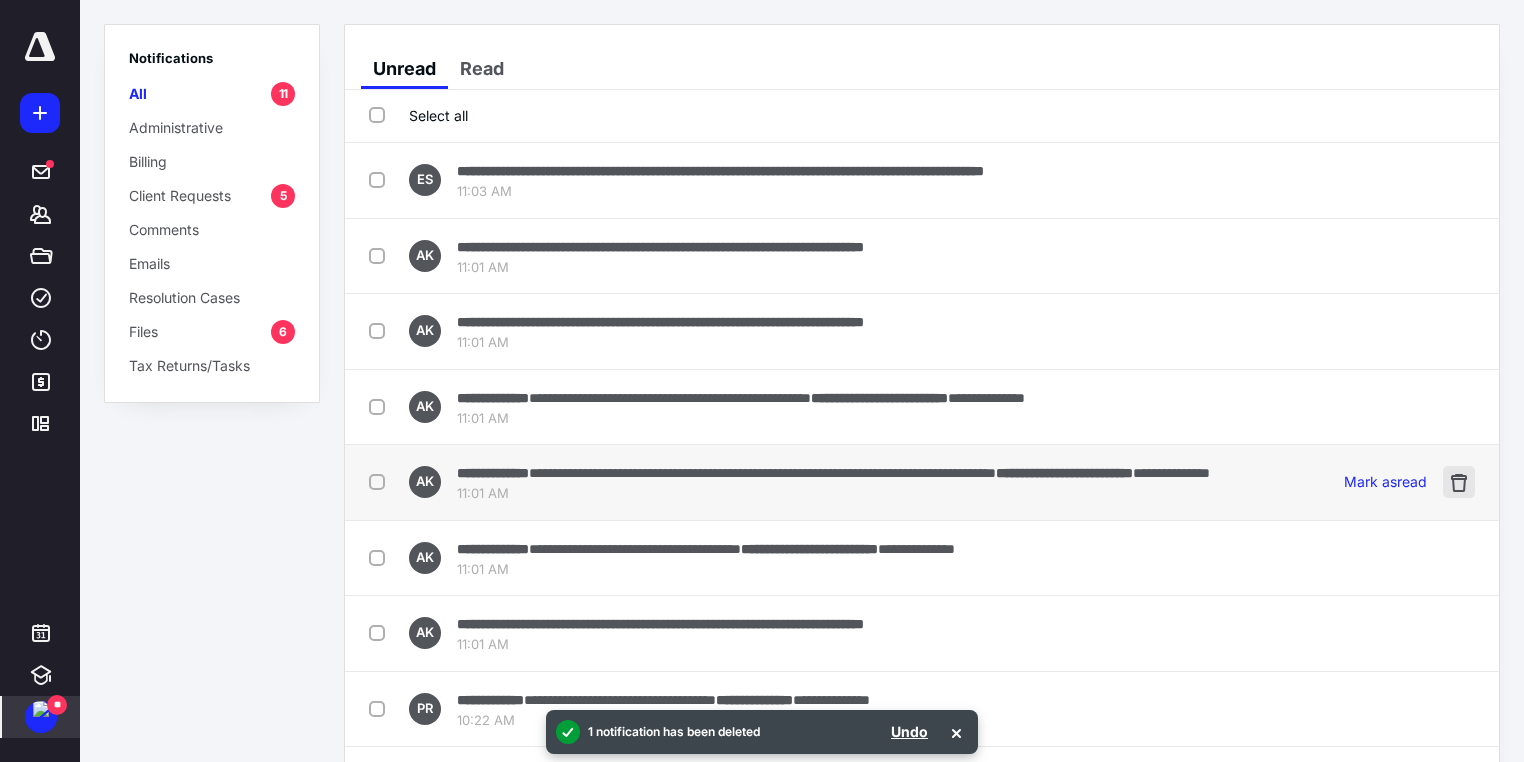 click at bounding box center (1459, 482) 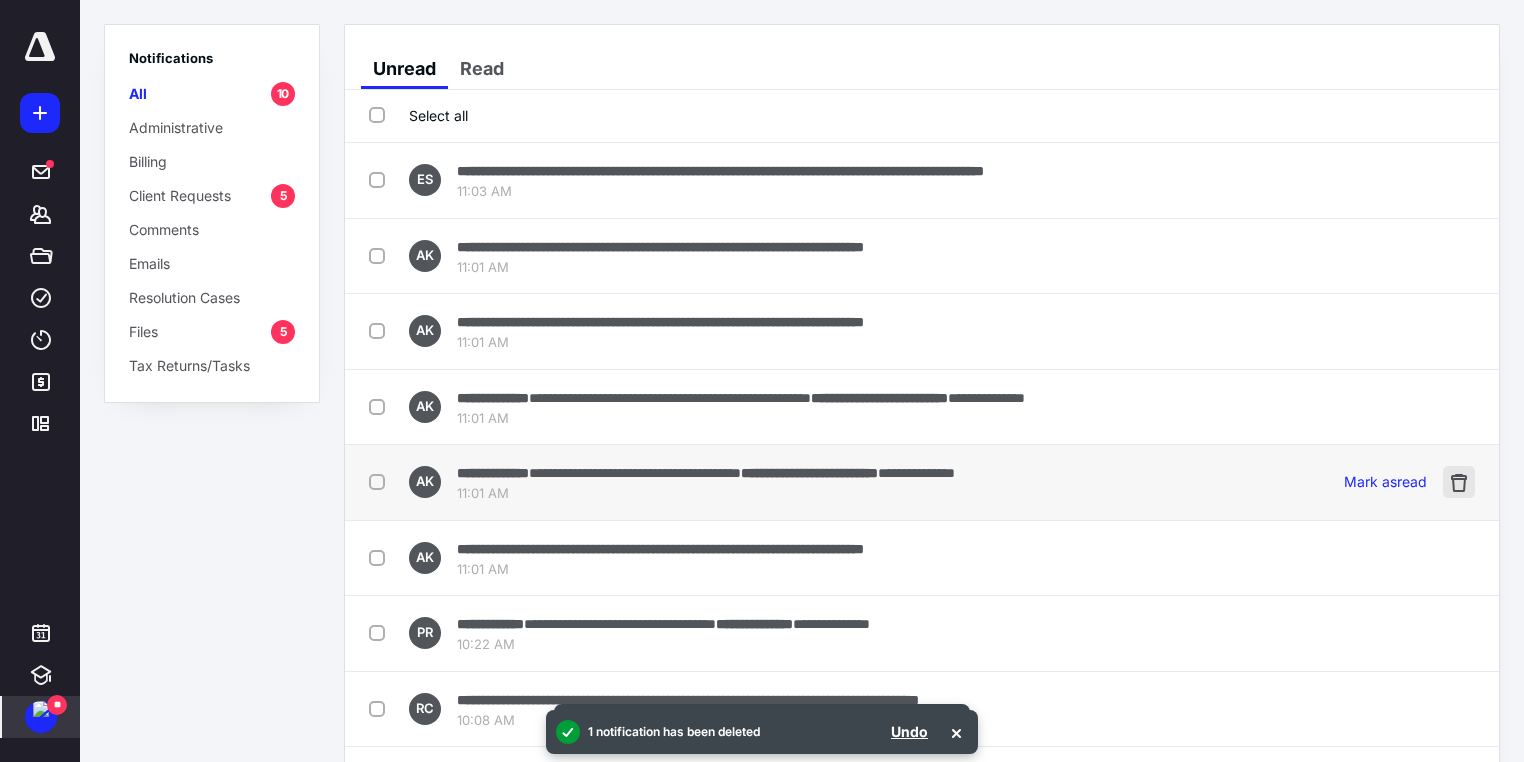 click at bounding box center [1459, 482] 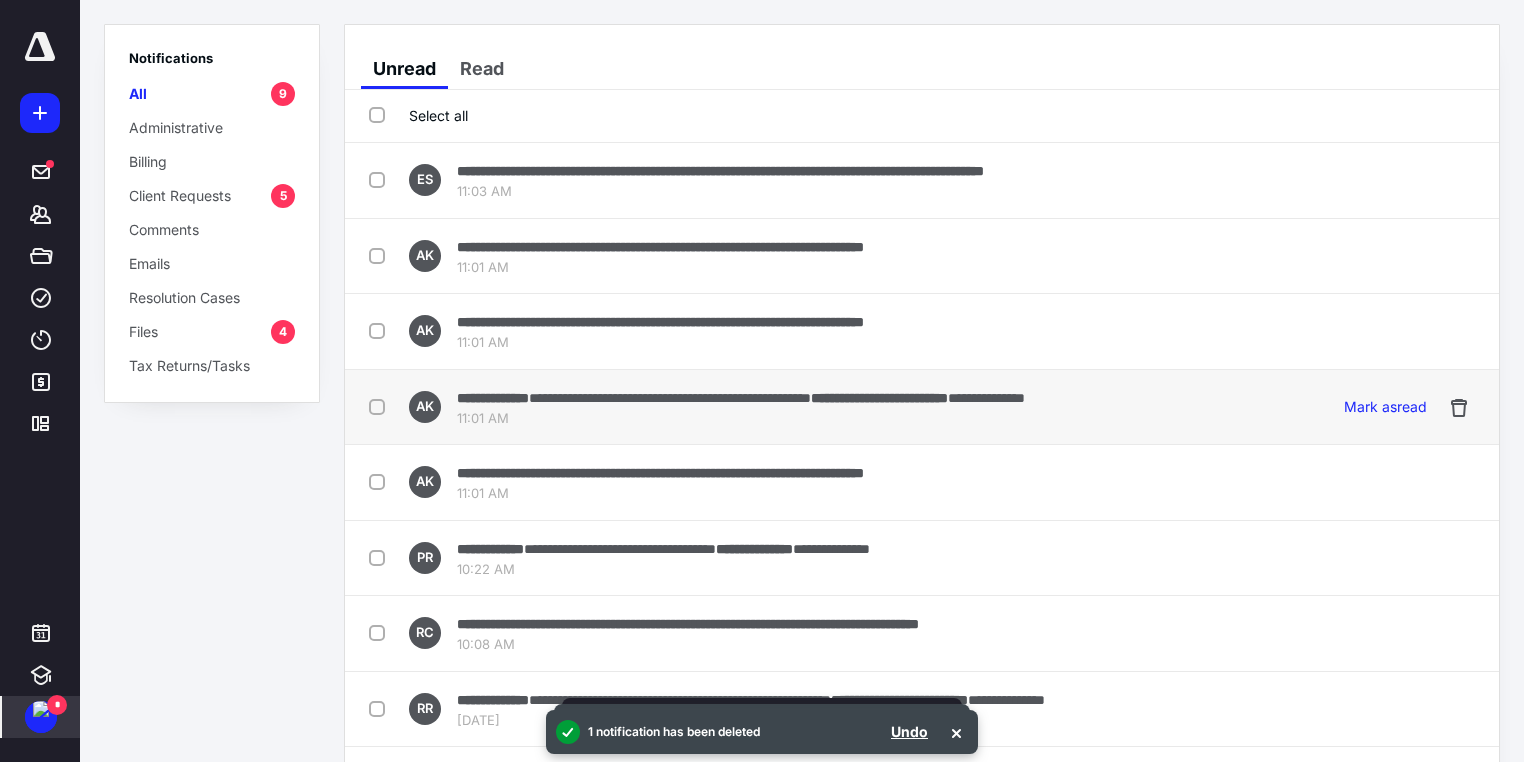 click on "**********" at bounding box center (879, 398) 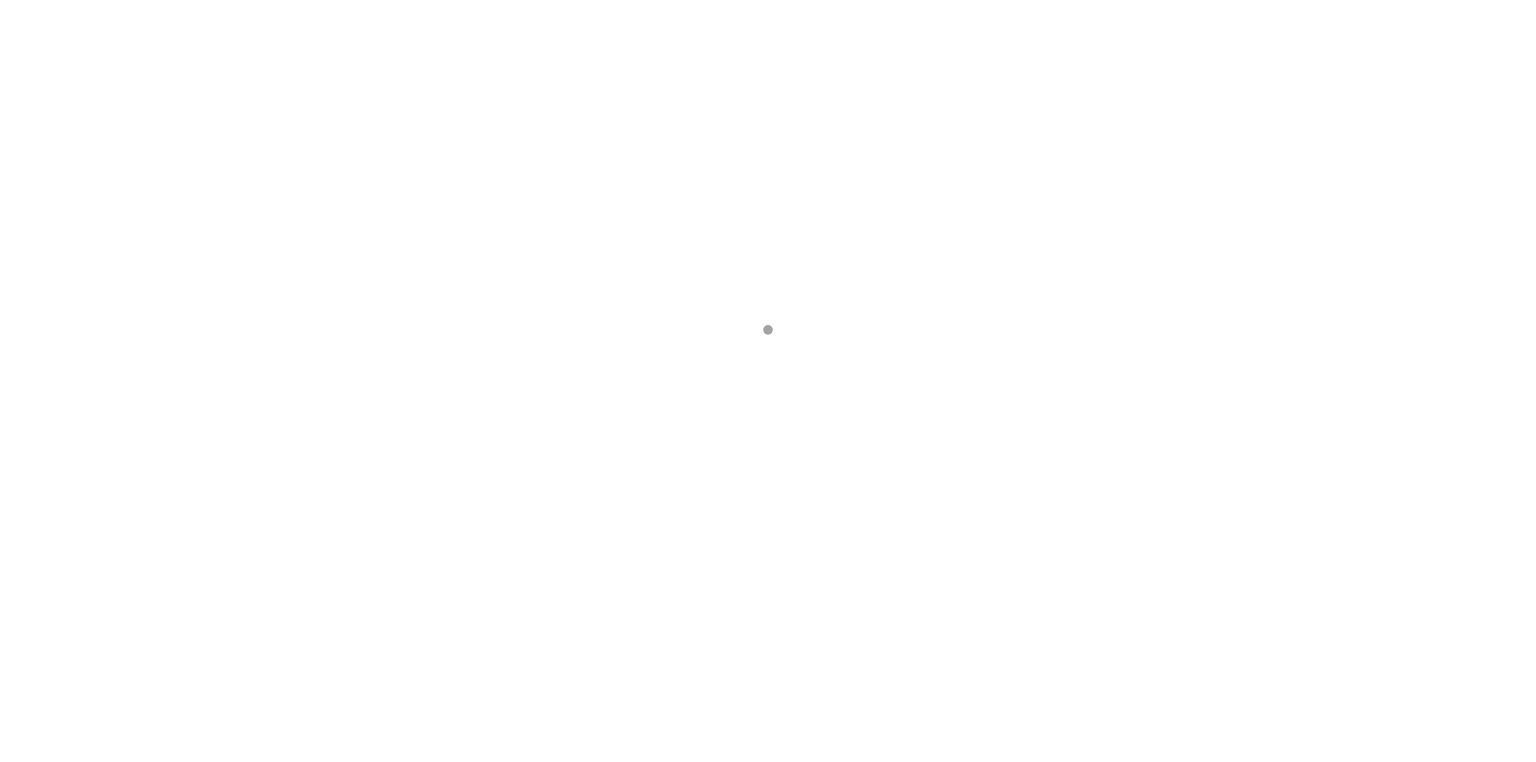 scroll, scrollTop: 0, scrollLeft: 0, axis: both 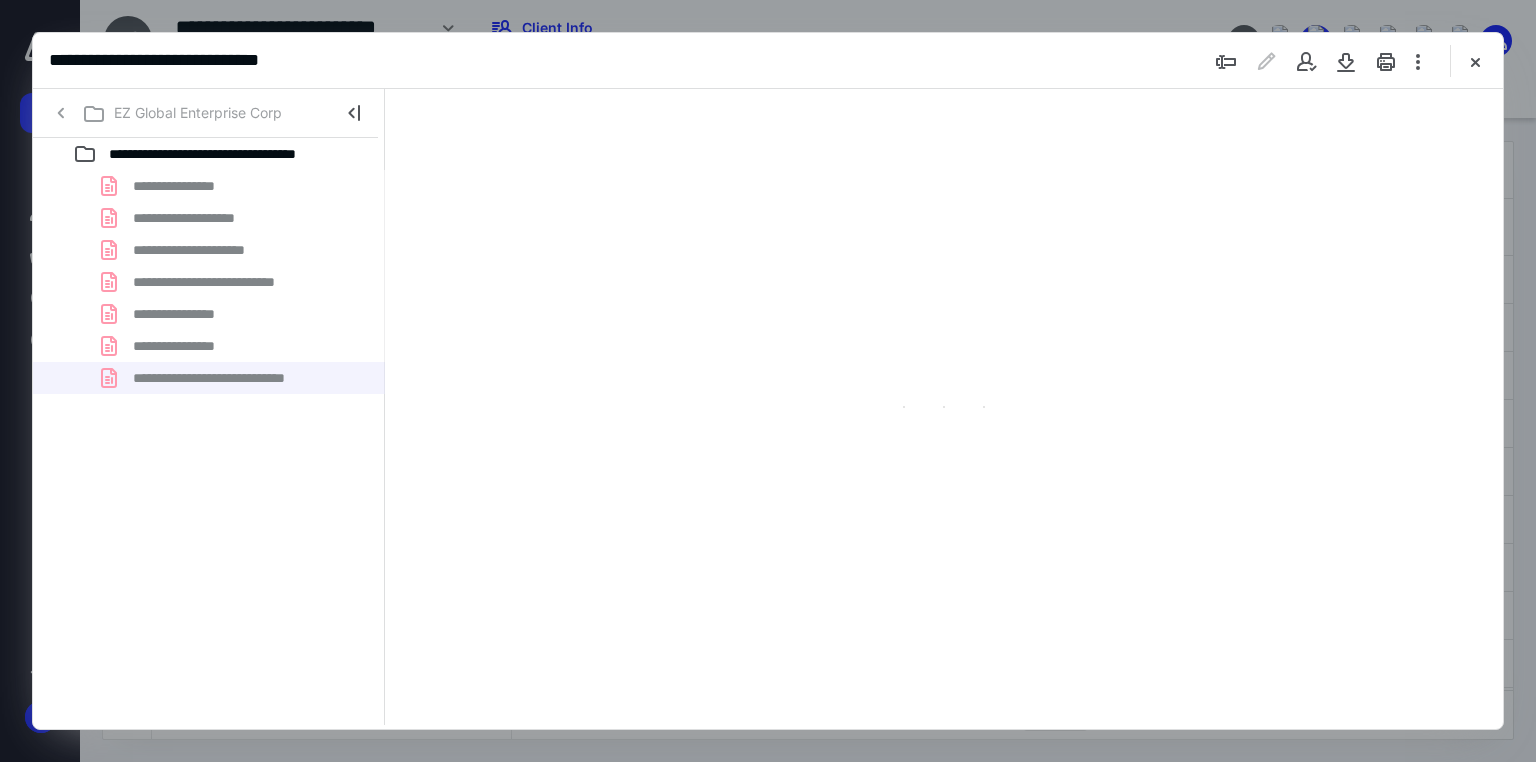 type on "71" 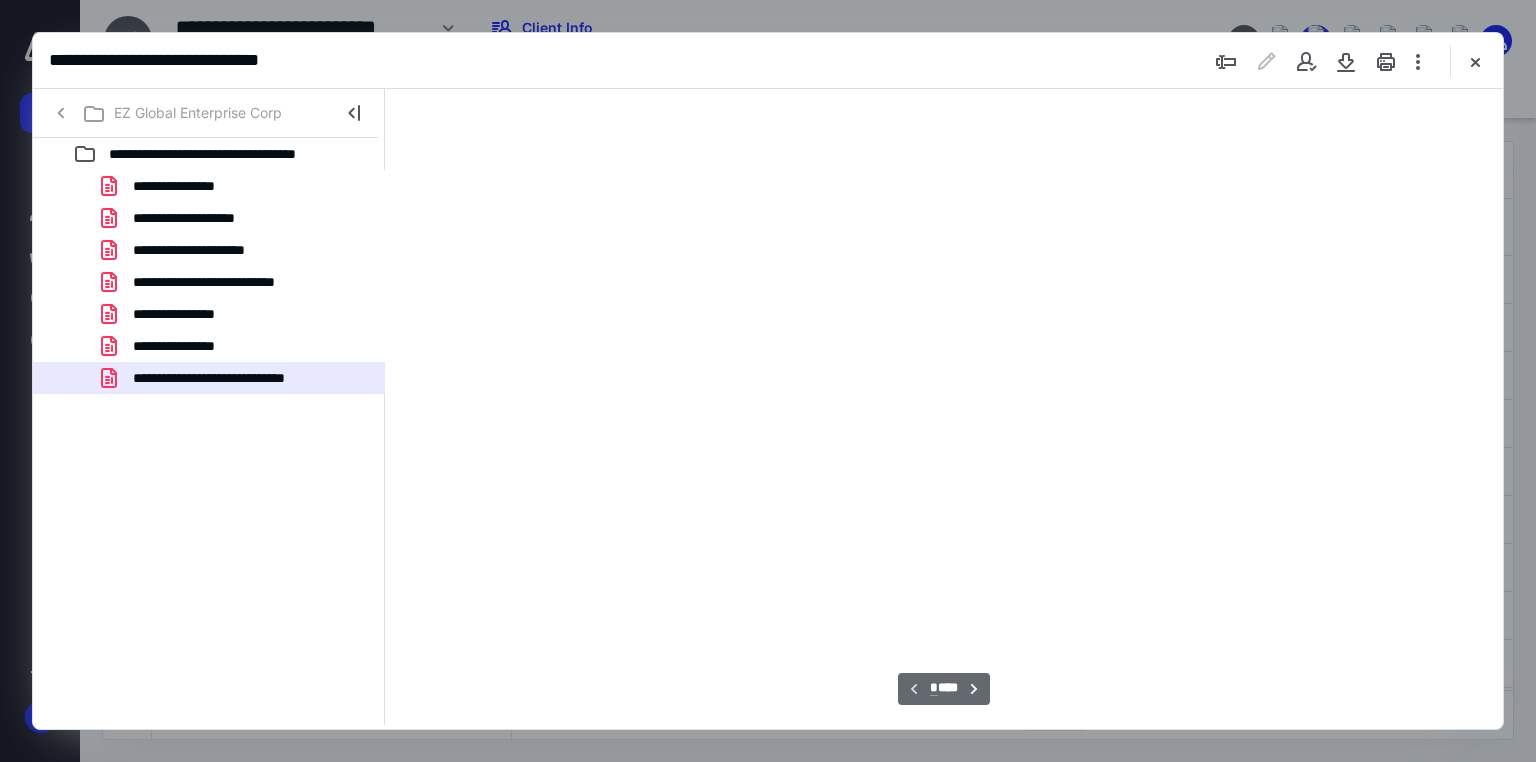 scroll, scrollTop: 79, scrollLeft: 0, axis: vertical 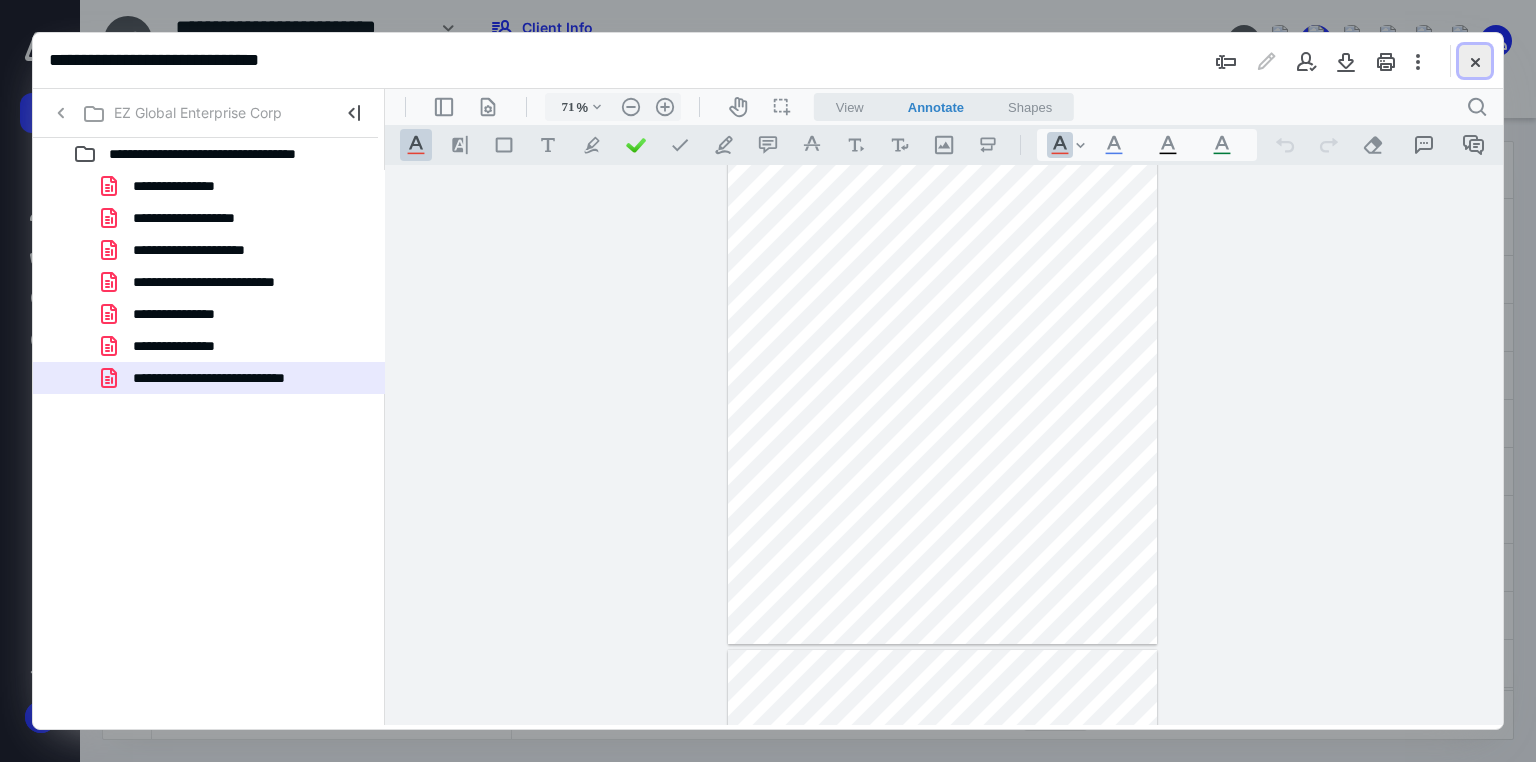 click at bounding box center [1475, 61] 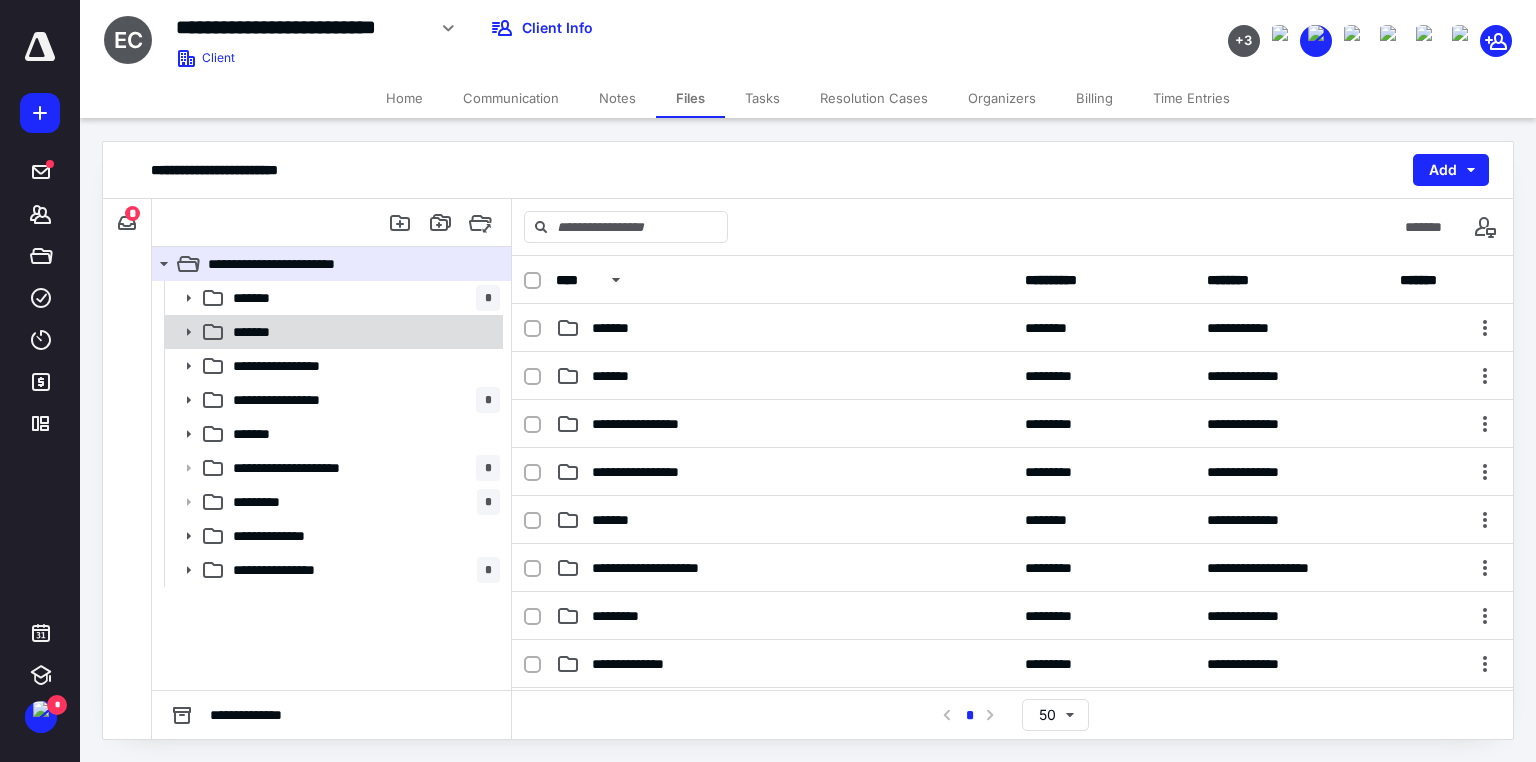 click on "*******" at bounding box center [259, 332] 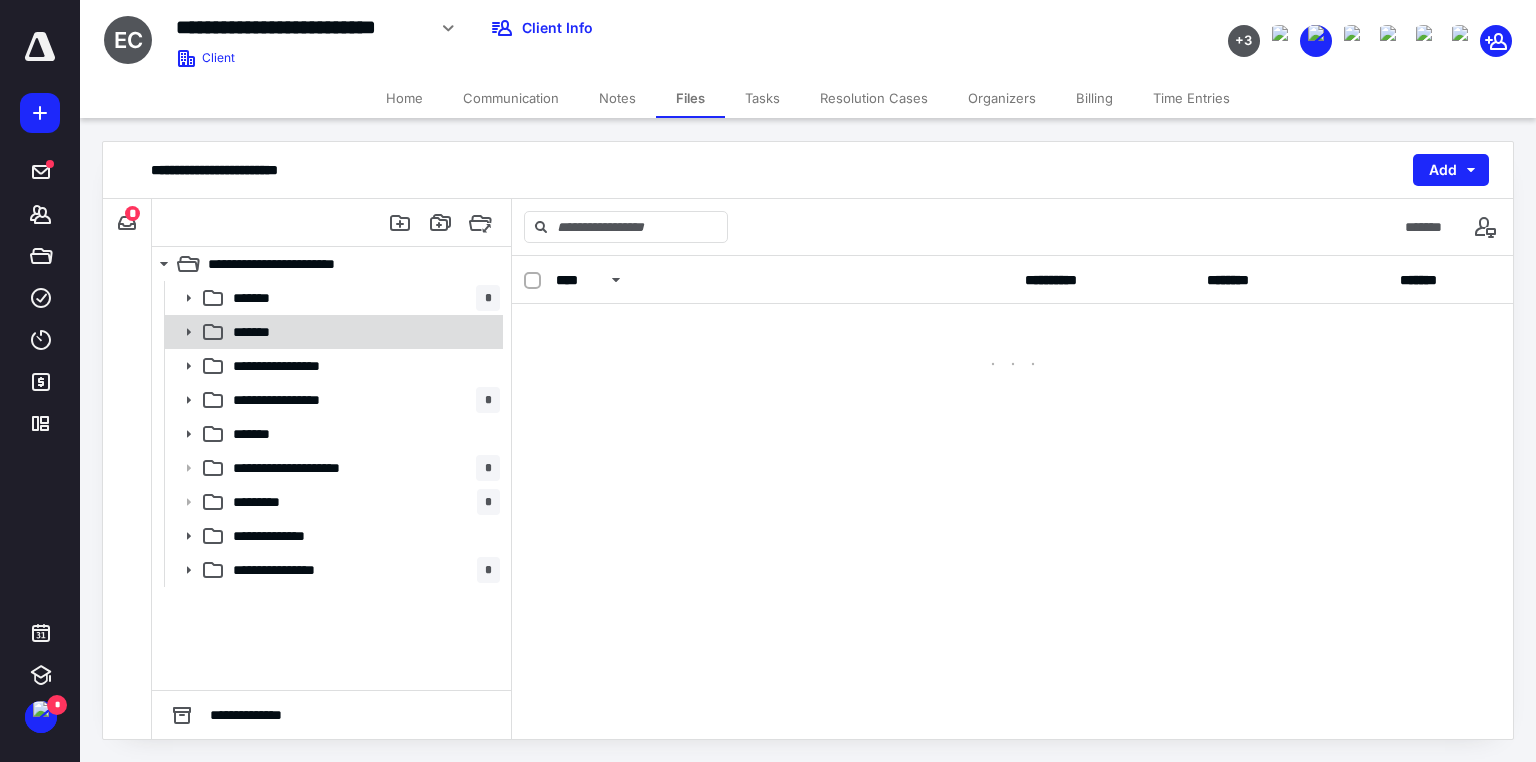 click on "*******" at bounding box center [259, 332] 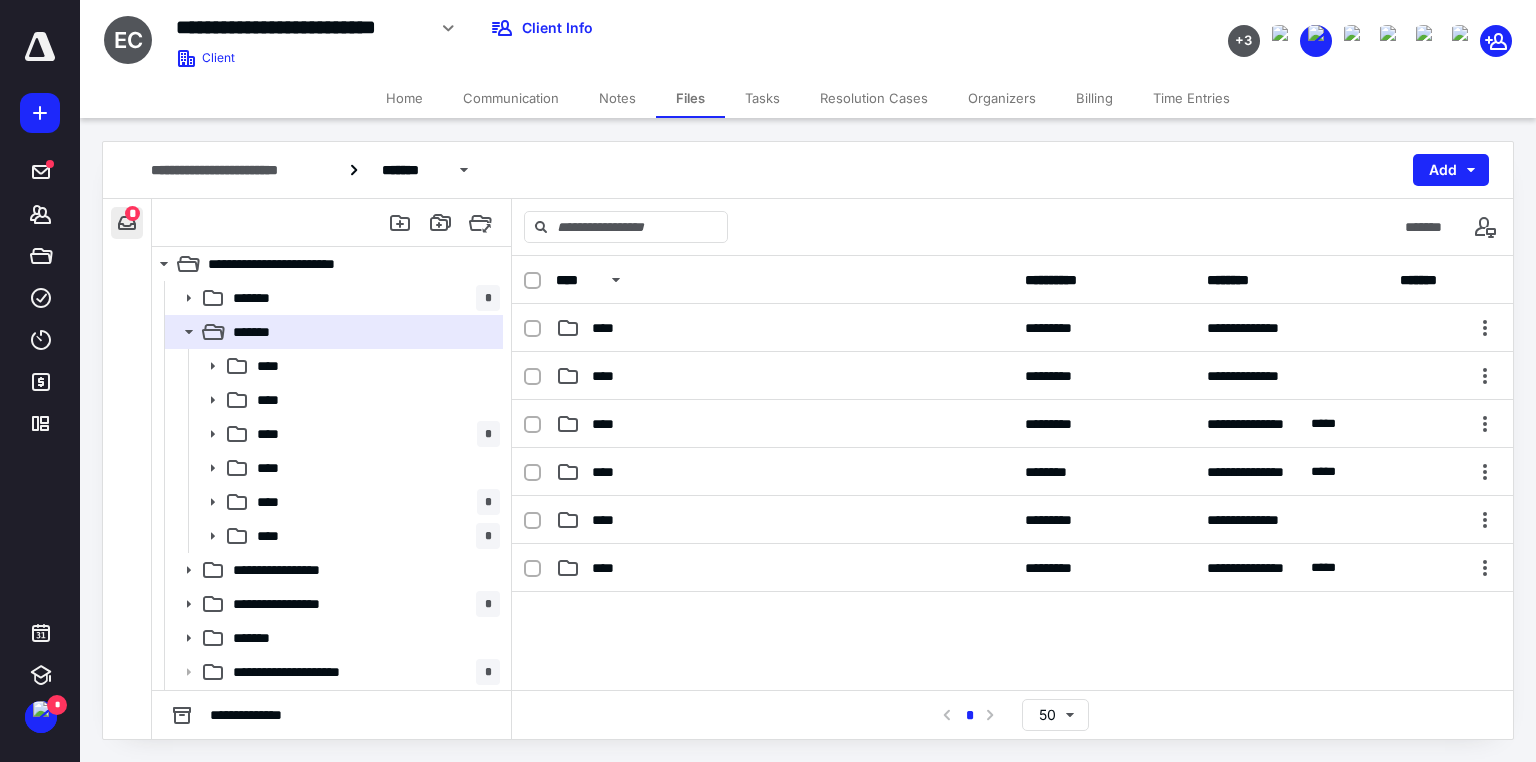 click at bounding box center [127, 223] 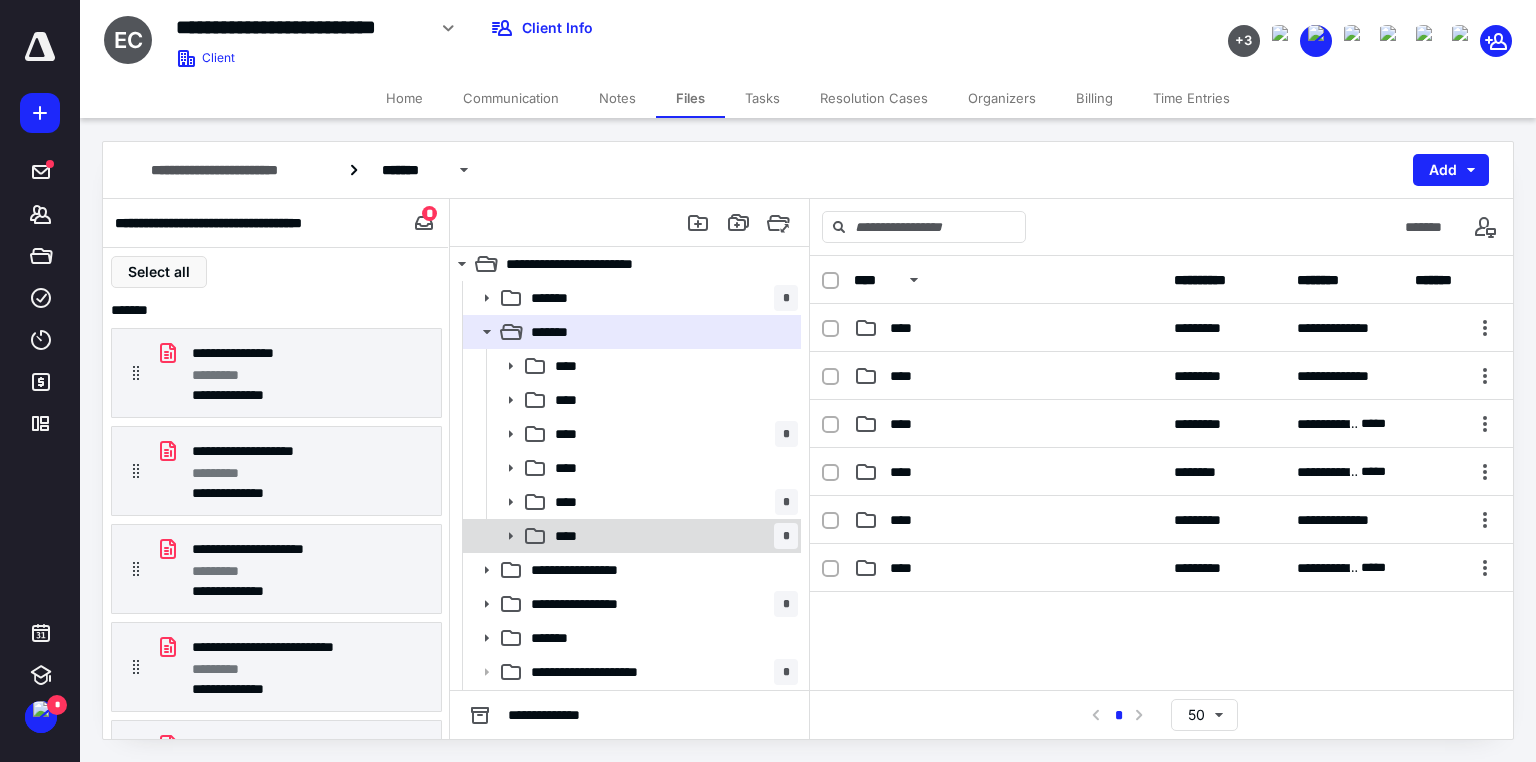click on "**** *" at bounding box center [672, 536] 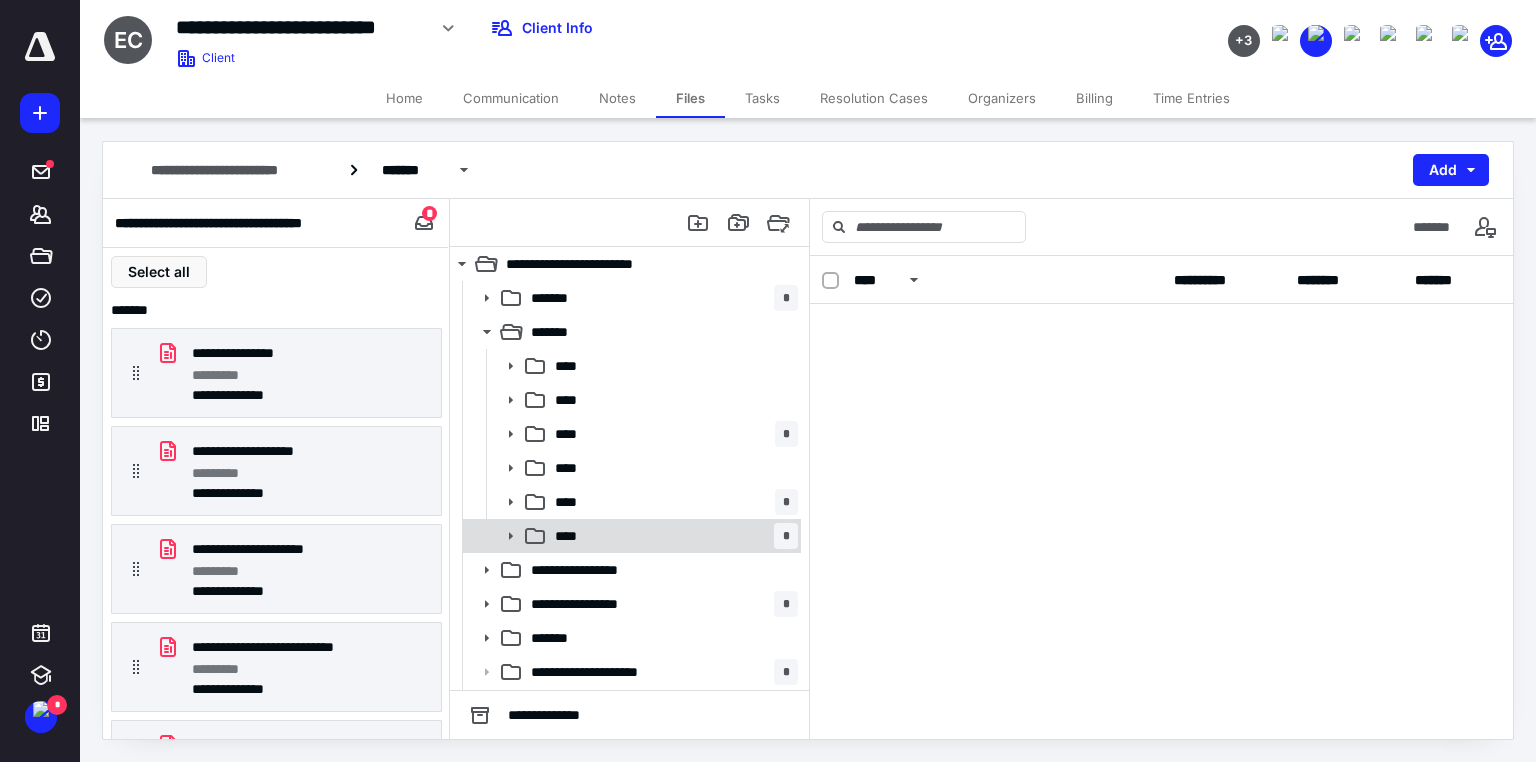 click on "**** *" at bounding box center [672, 536] 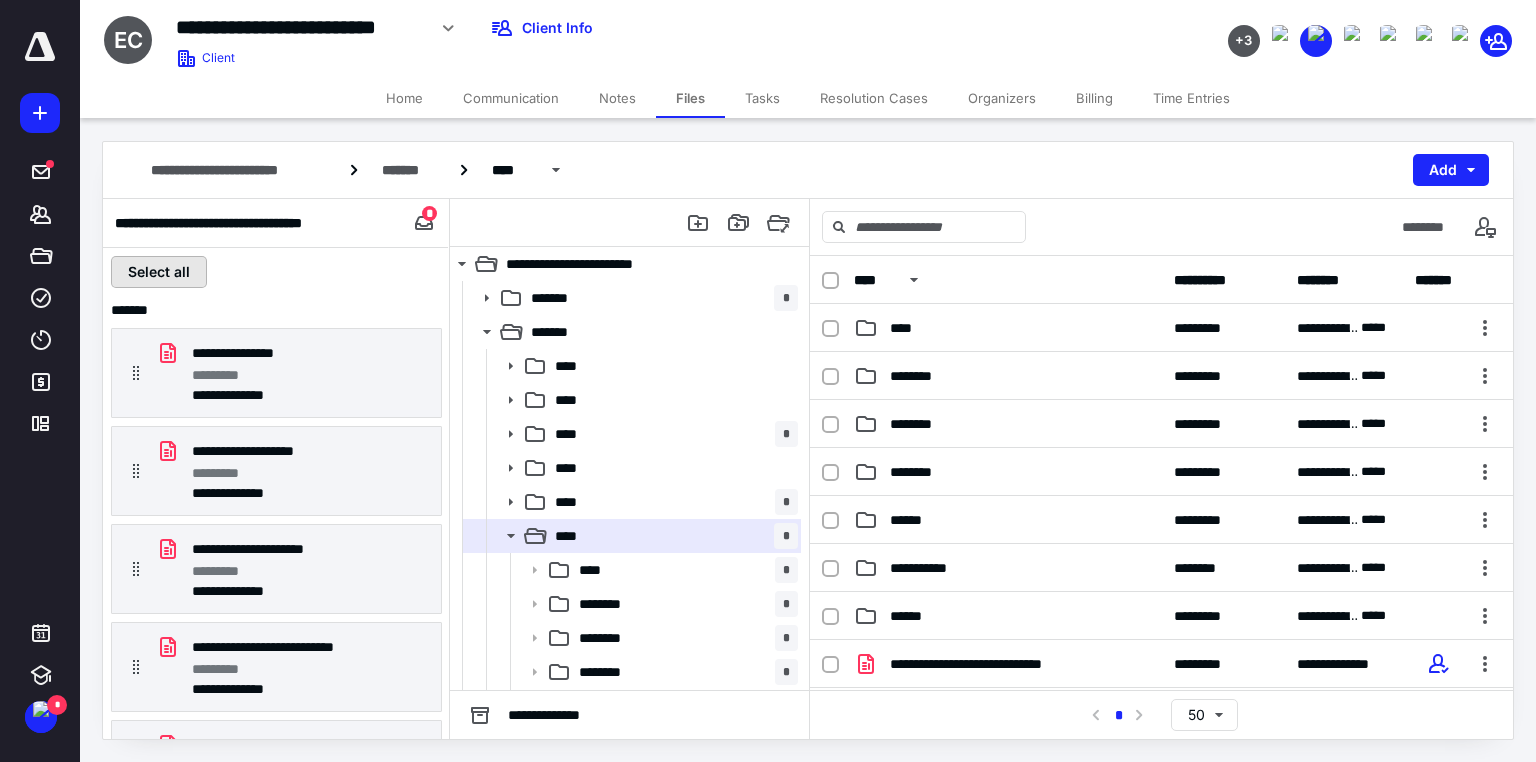 click on "Select all" at bounding box center [159, 272] 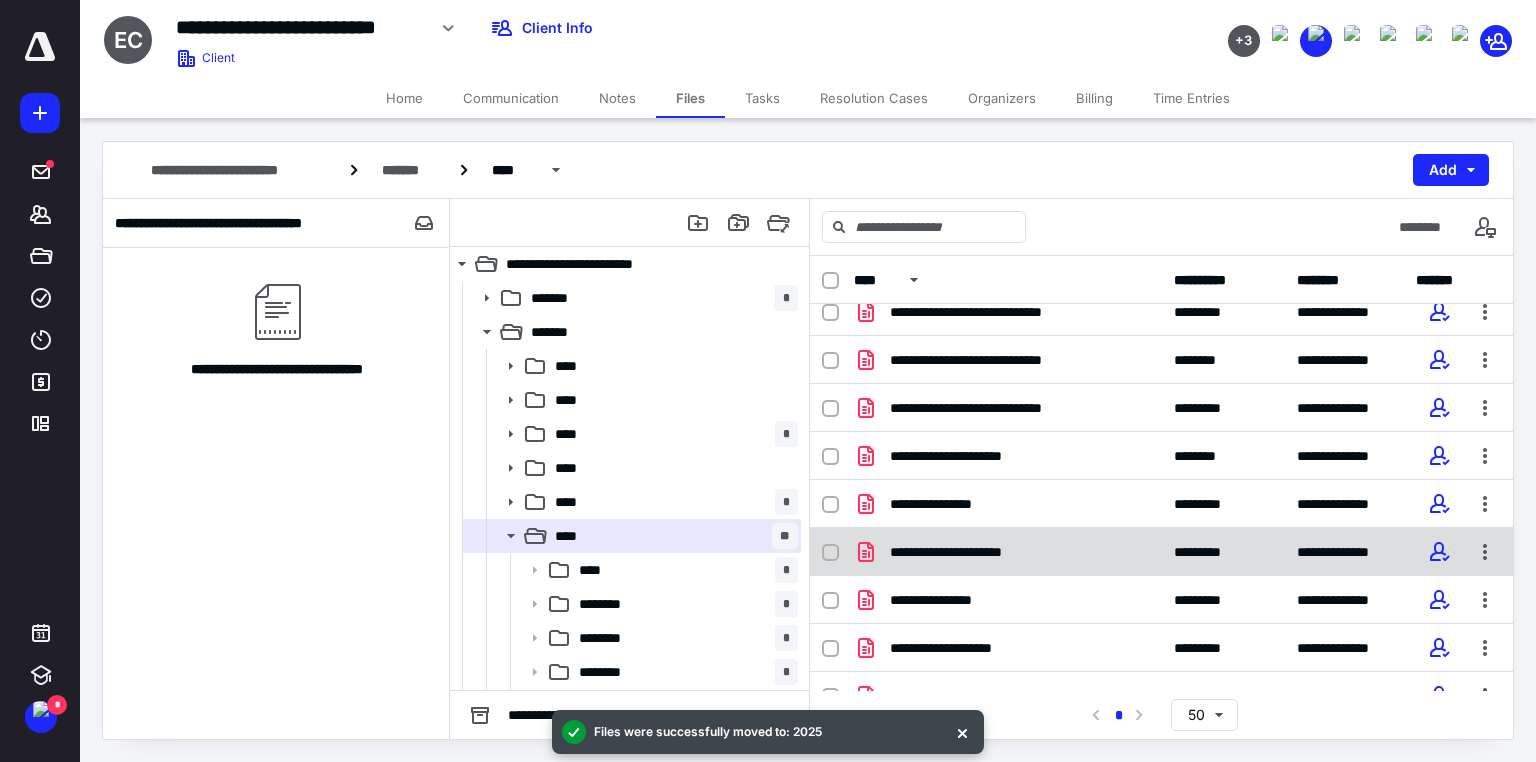 scroll, scrollTop: 473, scrollLeft: 0, axis: vertical 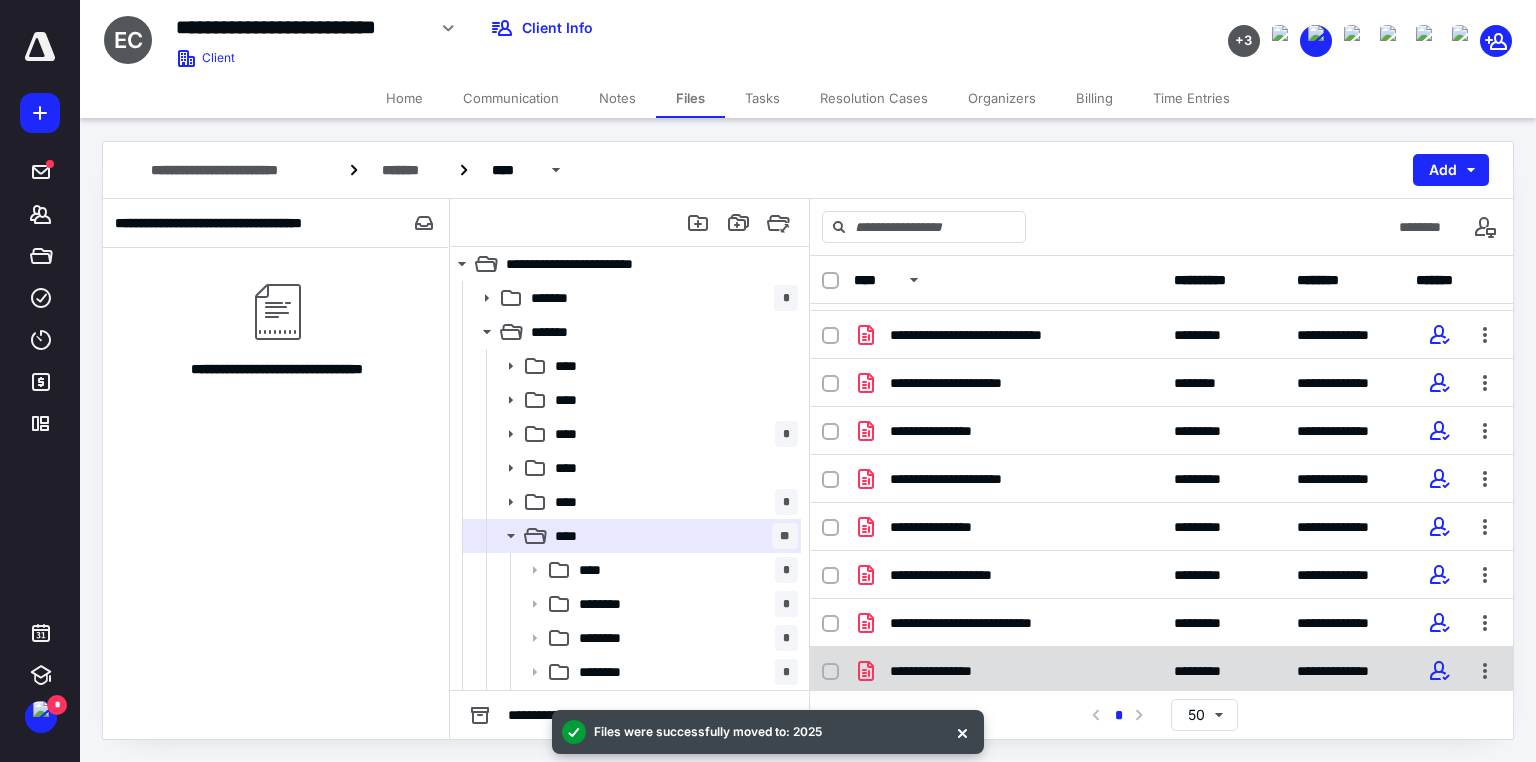 click at bounding box center (830, 672) 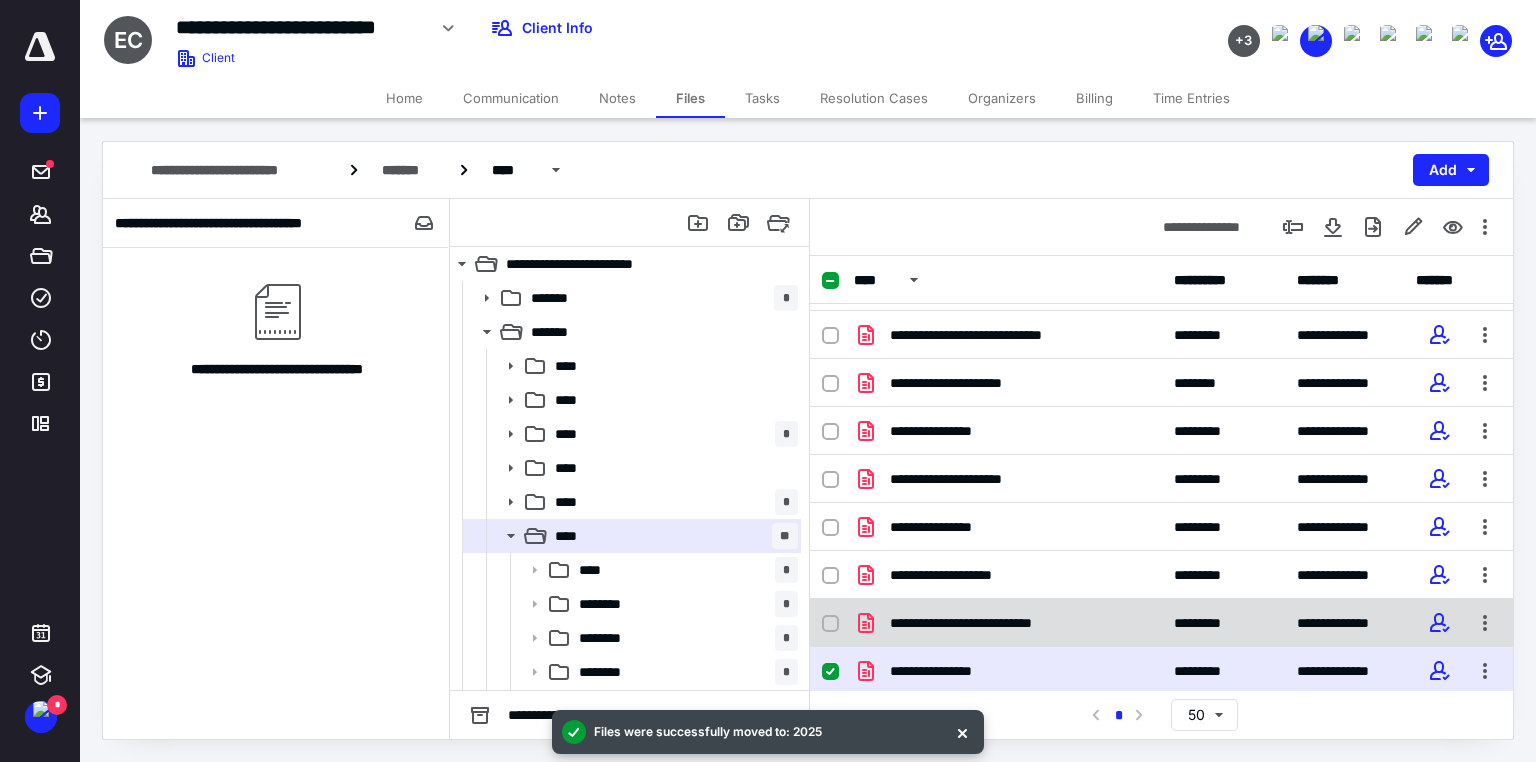 click 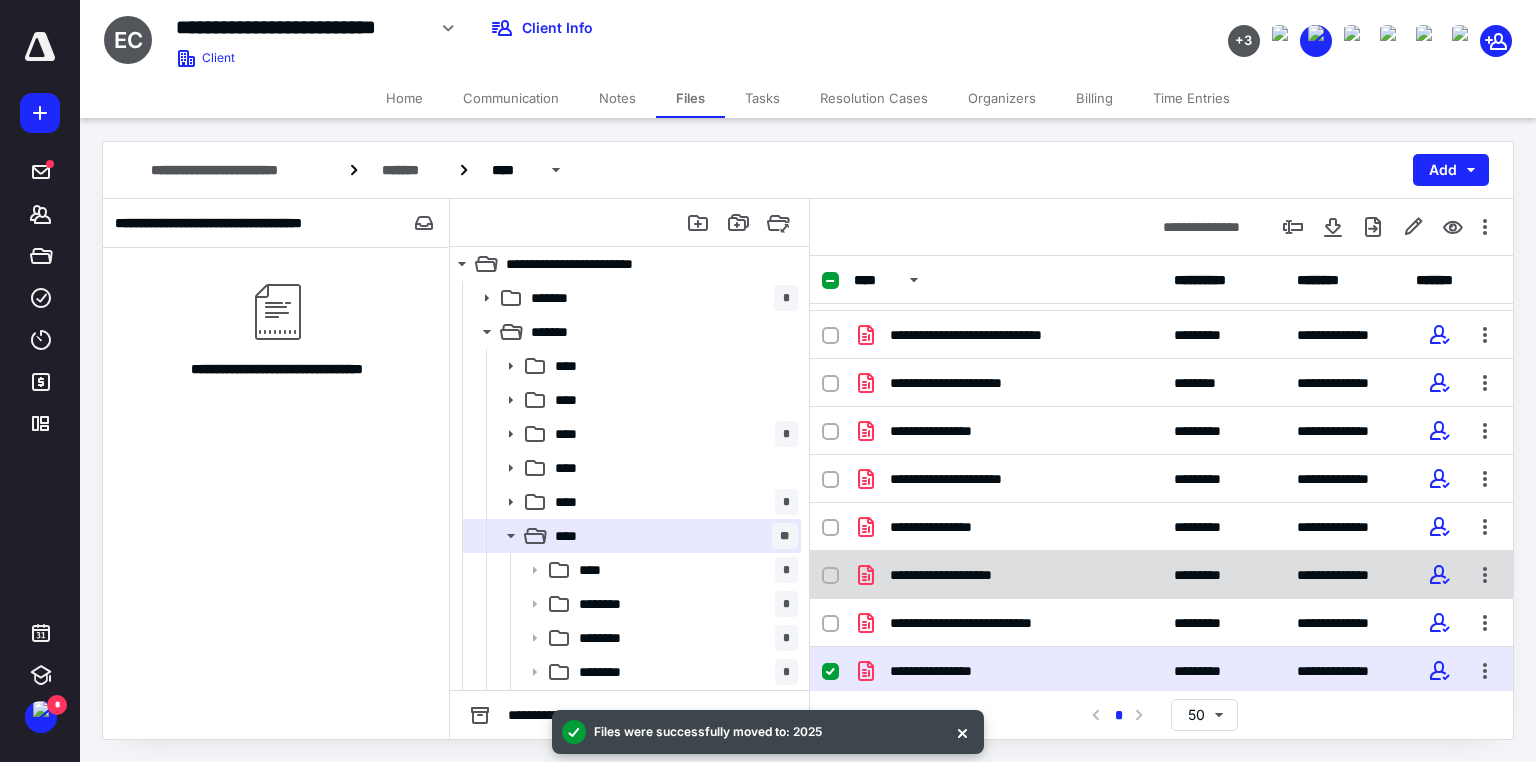 checkbox on "true" 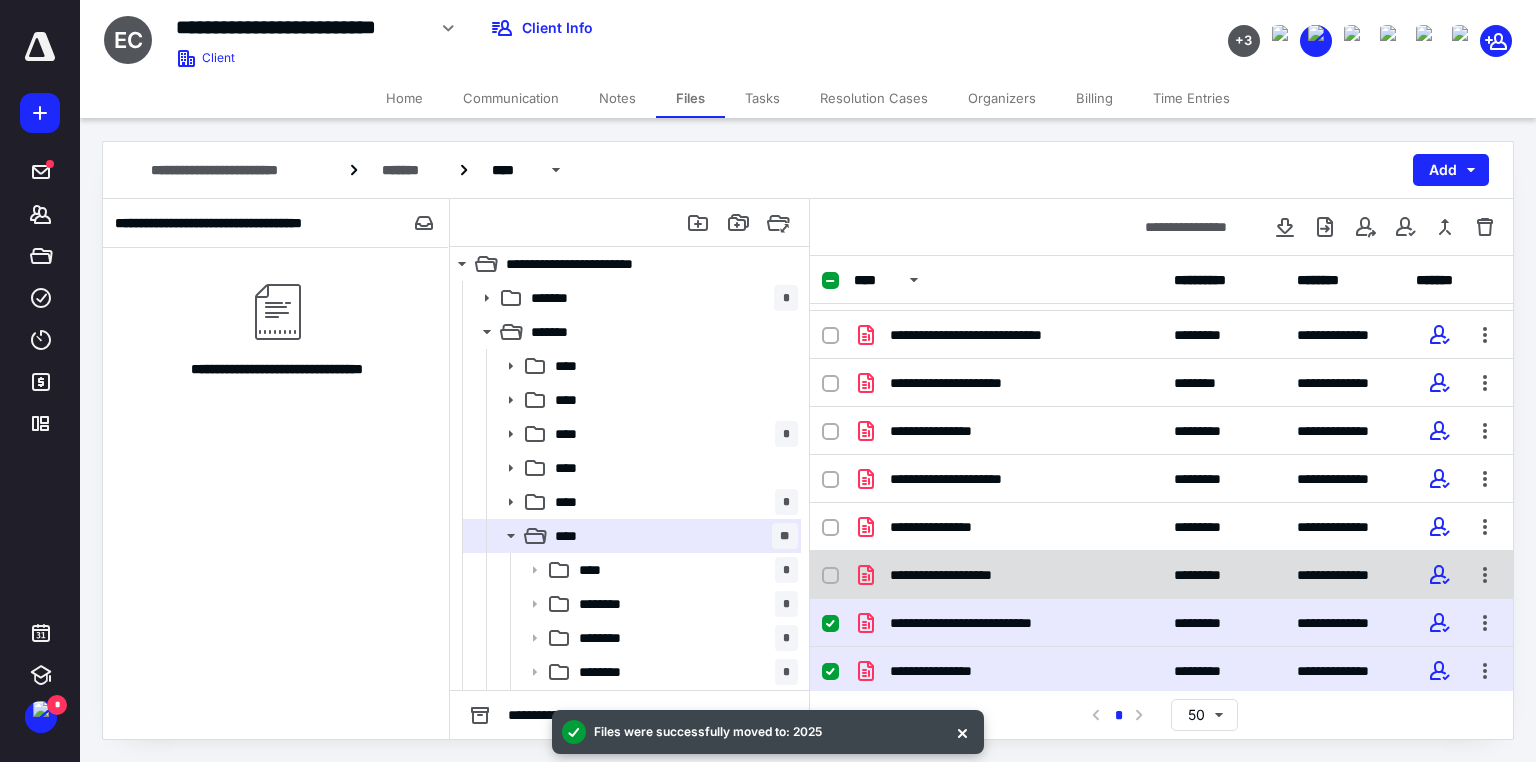 click 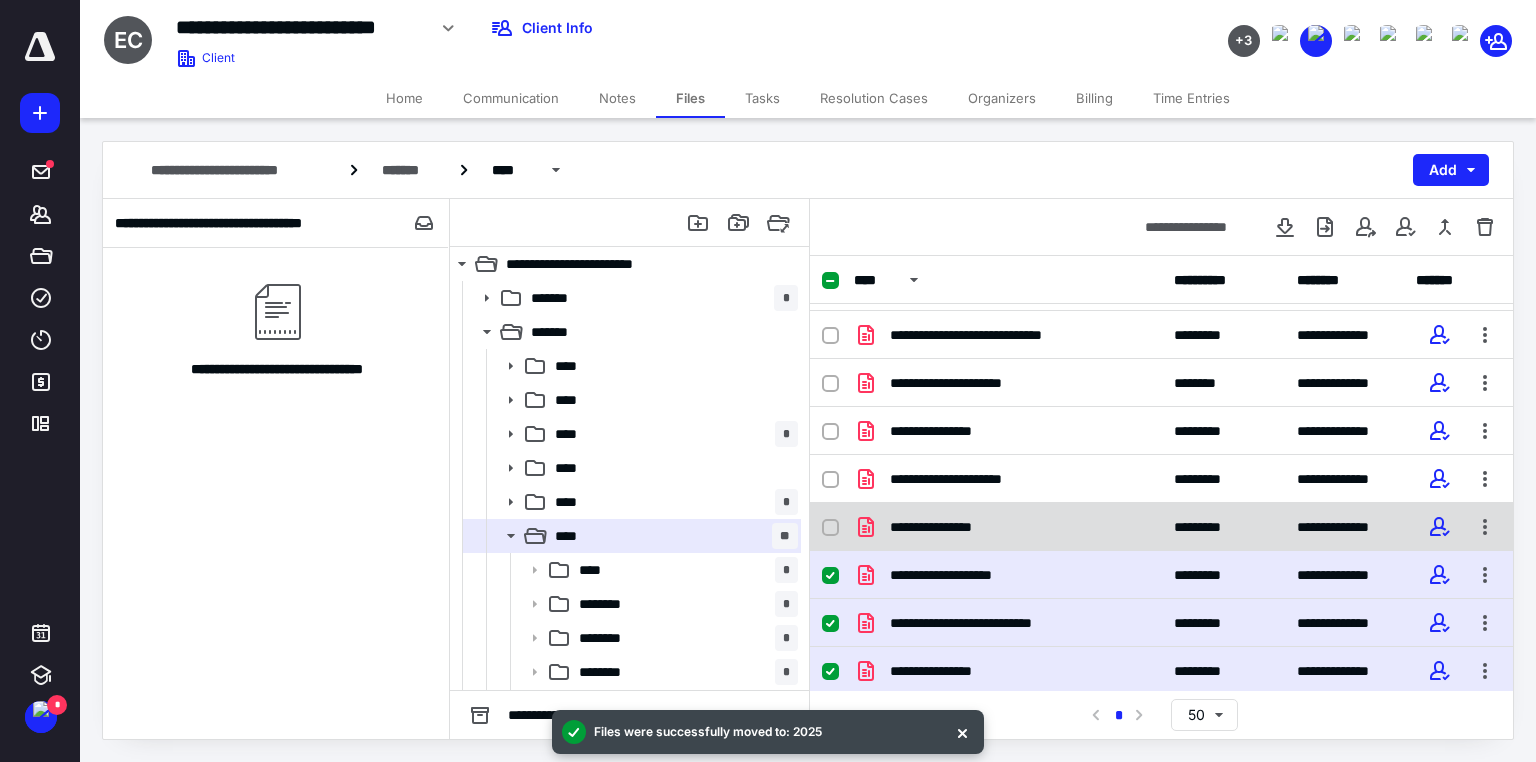 click 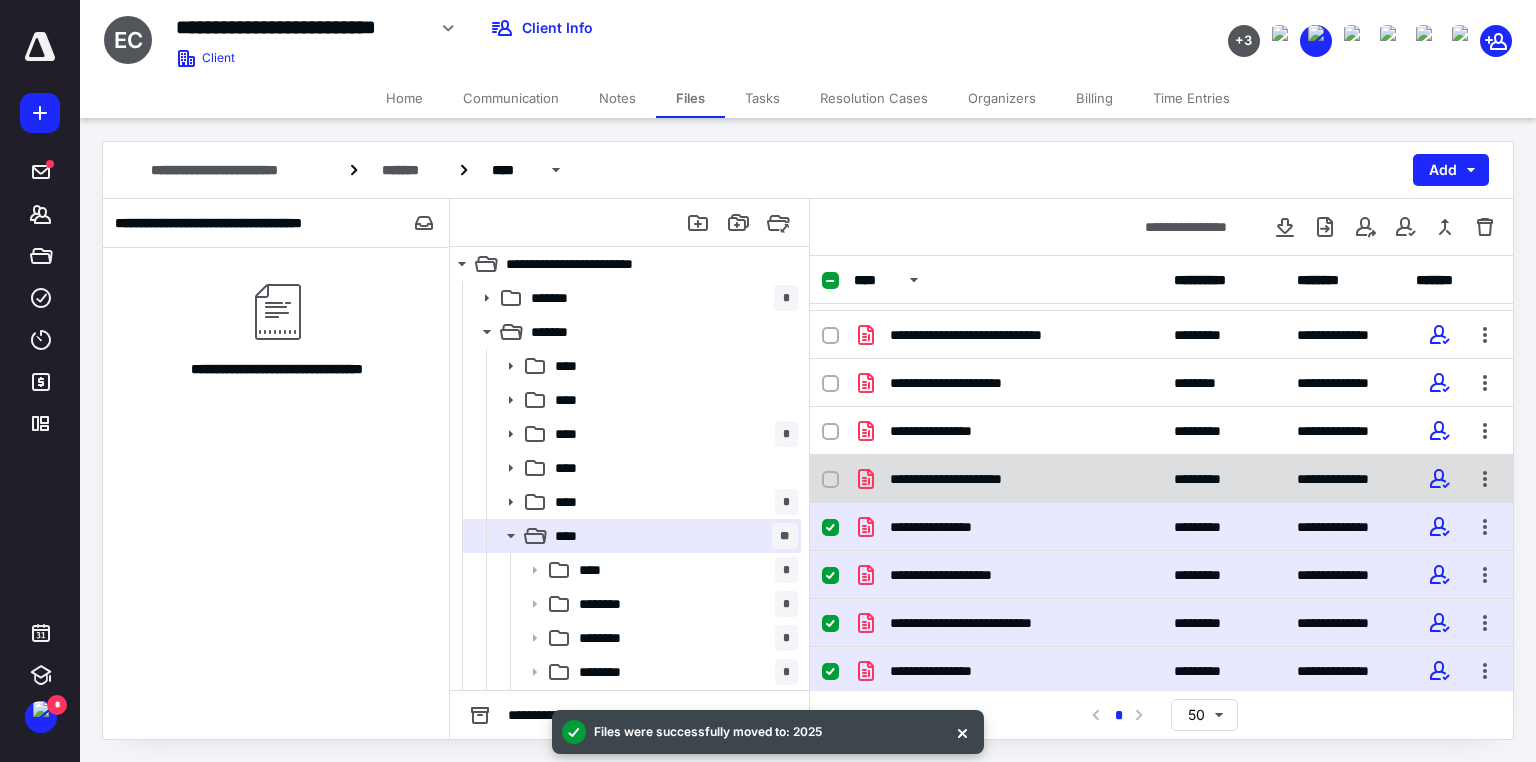 click 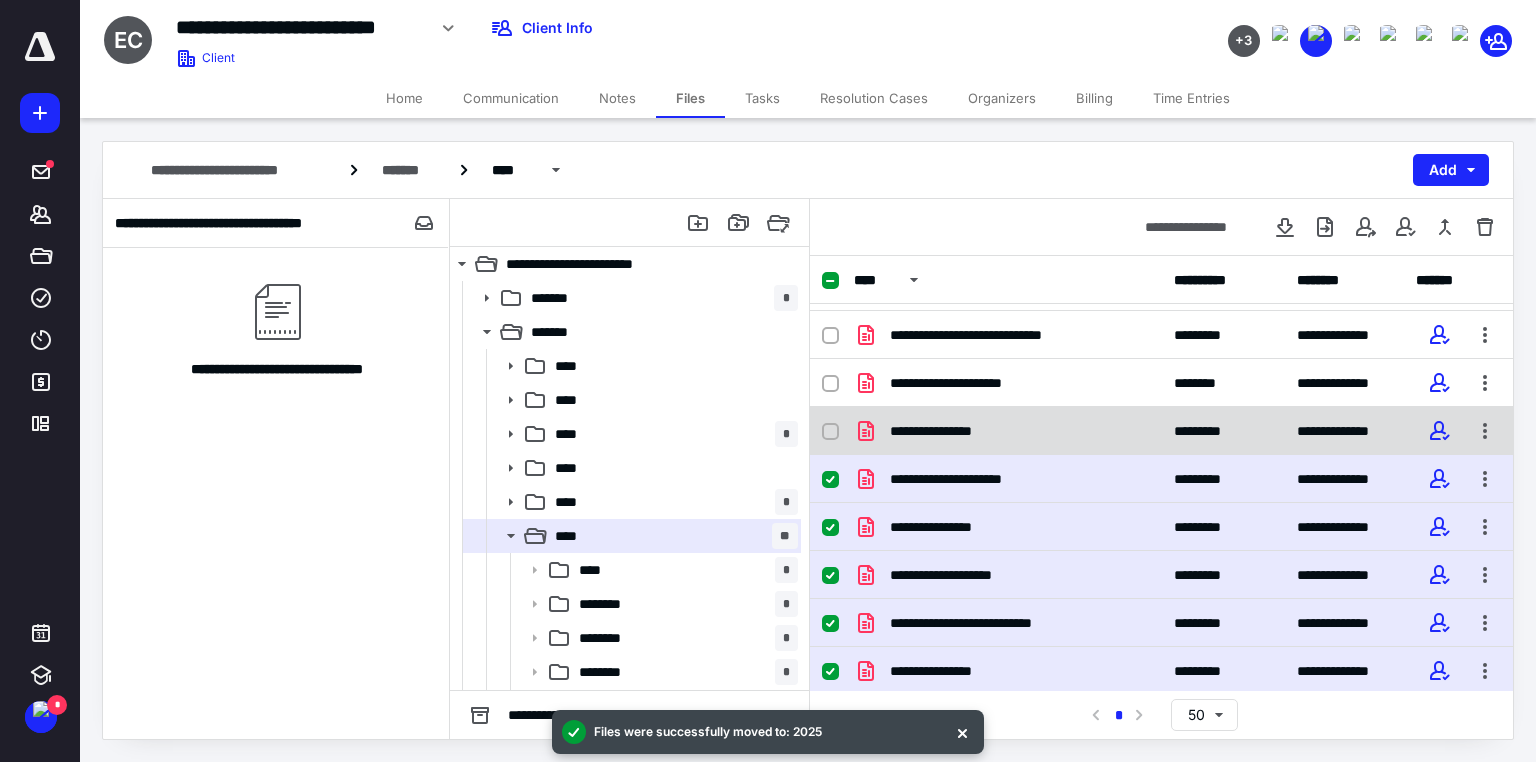click at bounding box center [830, 432] 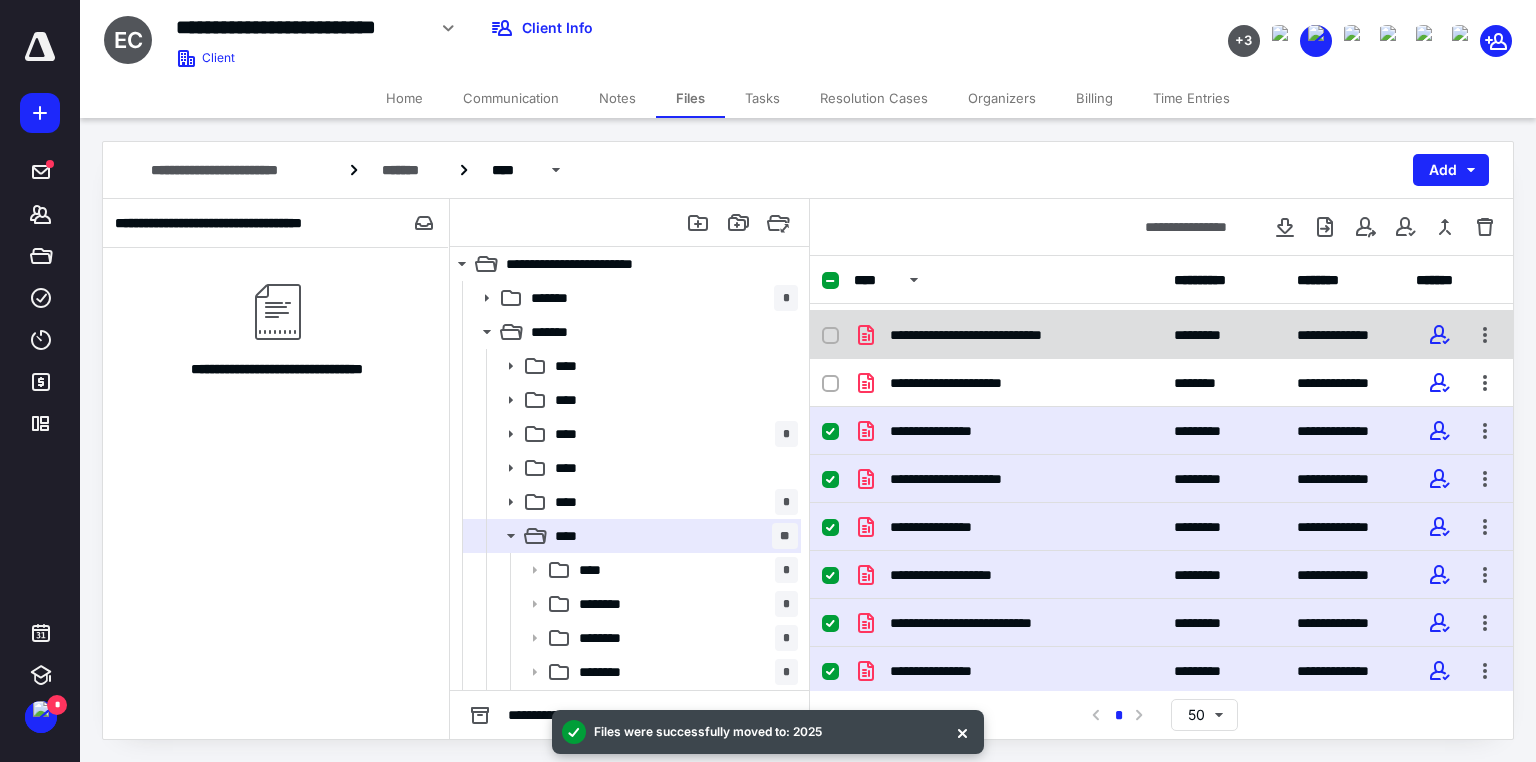 scroll, scrollTop: 393, scrollLeft: 0, axis: vertical 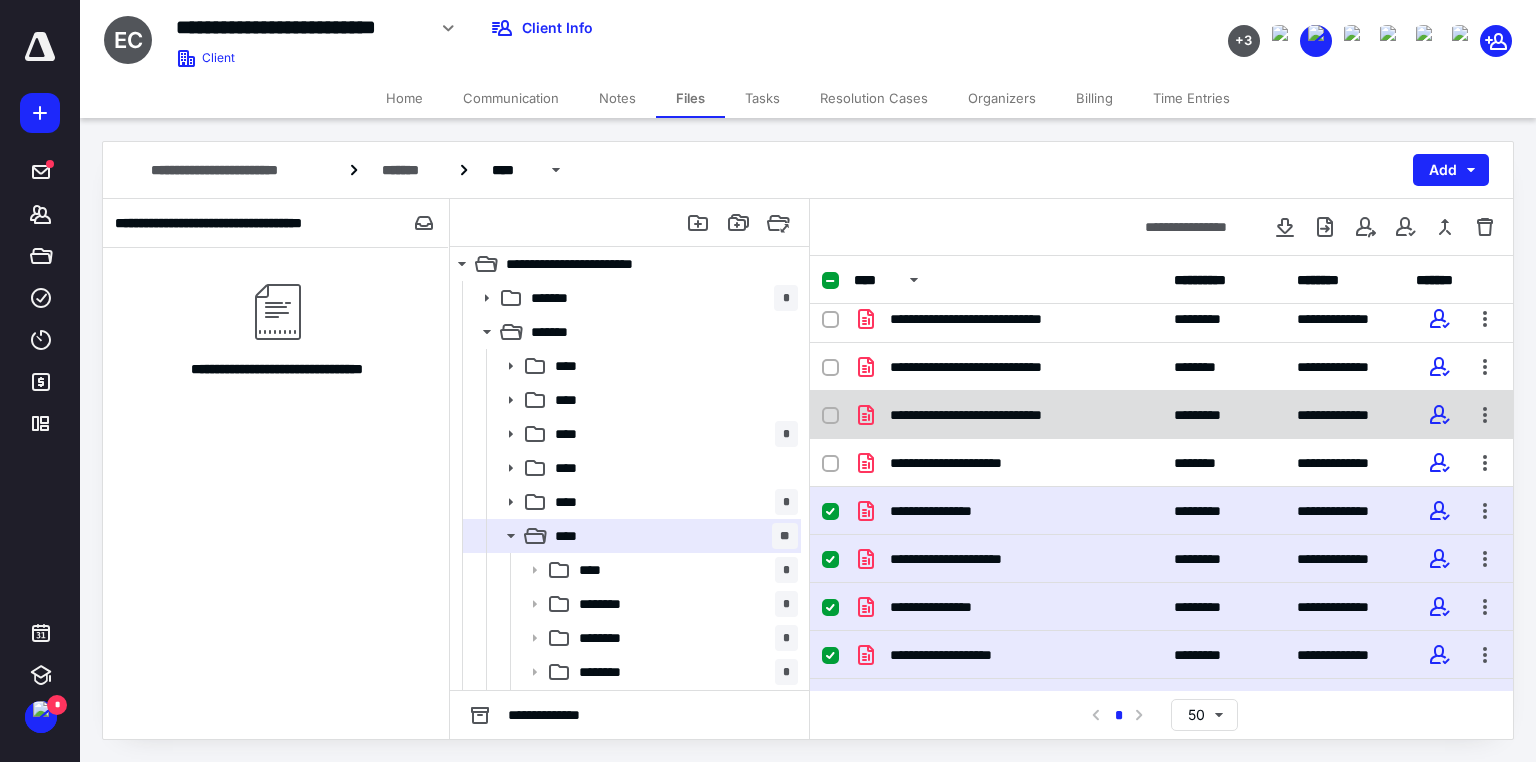 click 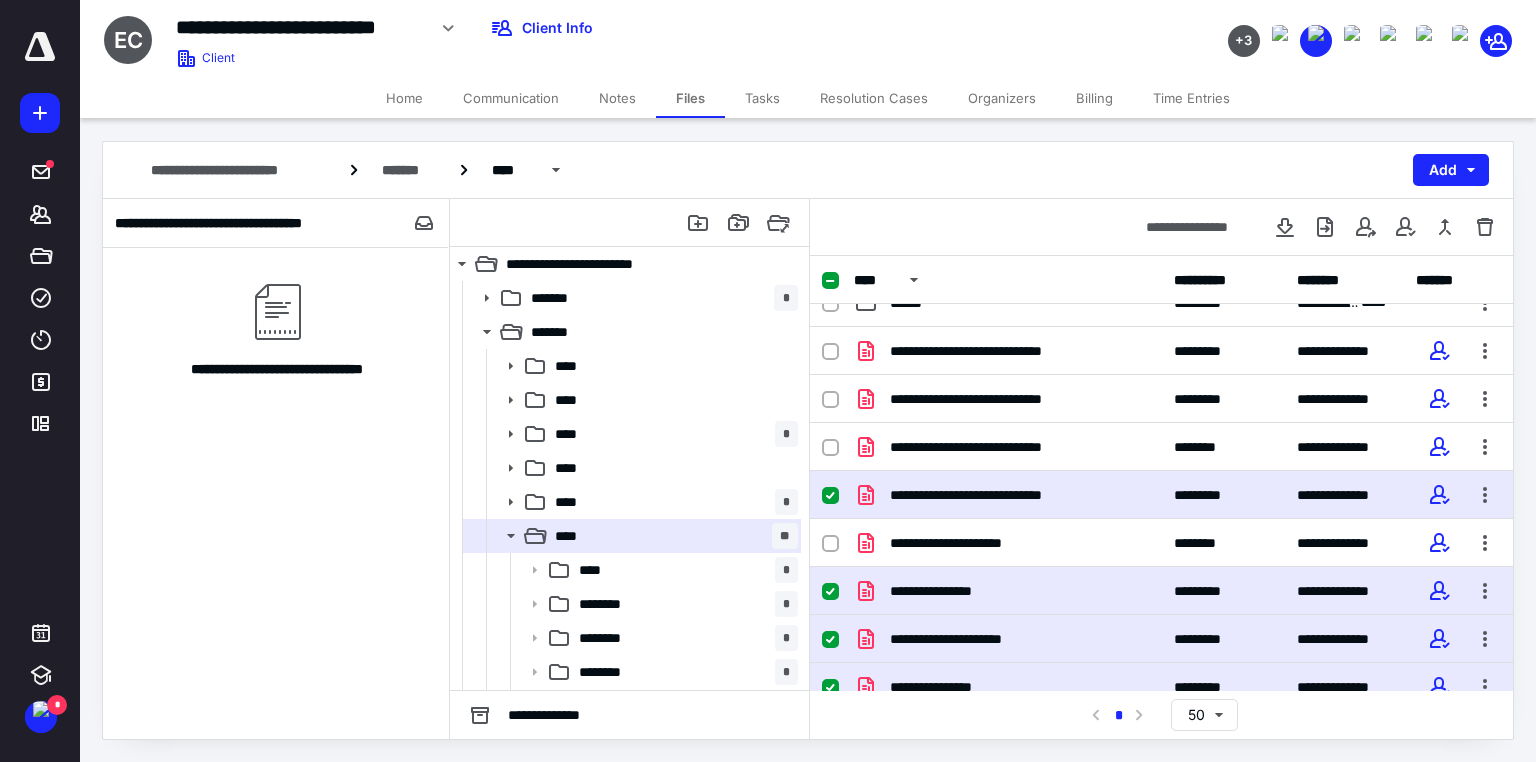 scroll, scrollTop: 473, scrollLeft: 0, axis: vertical 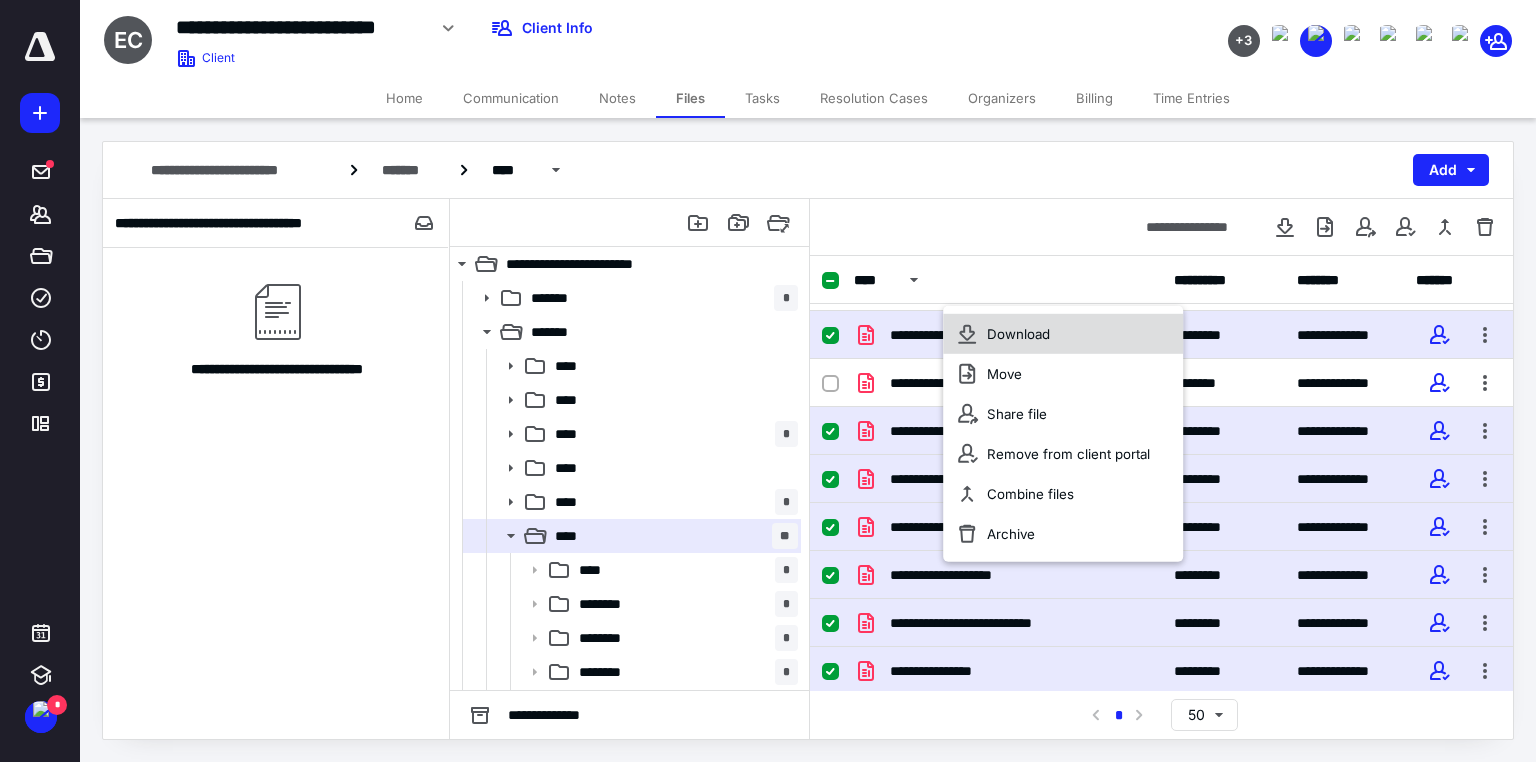 click on "Download" at bounding box center (1018, 334) 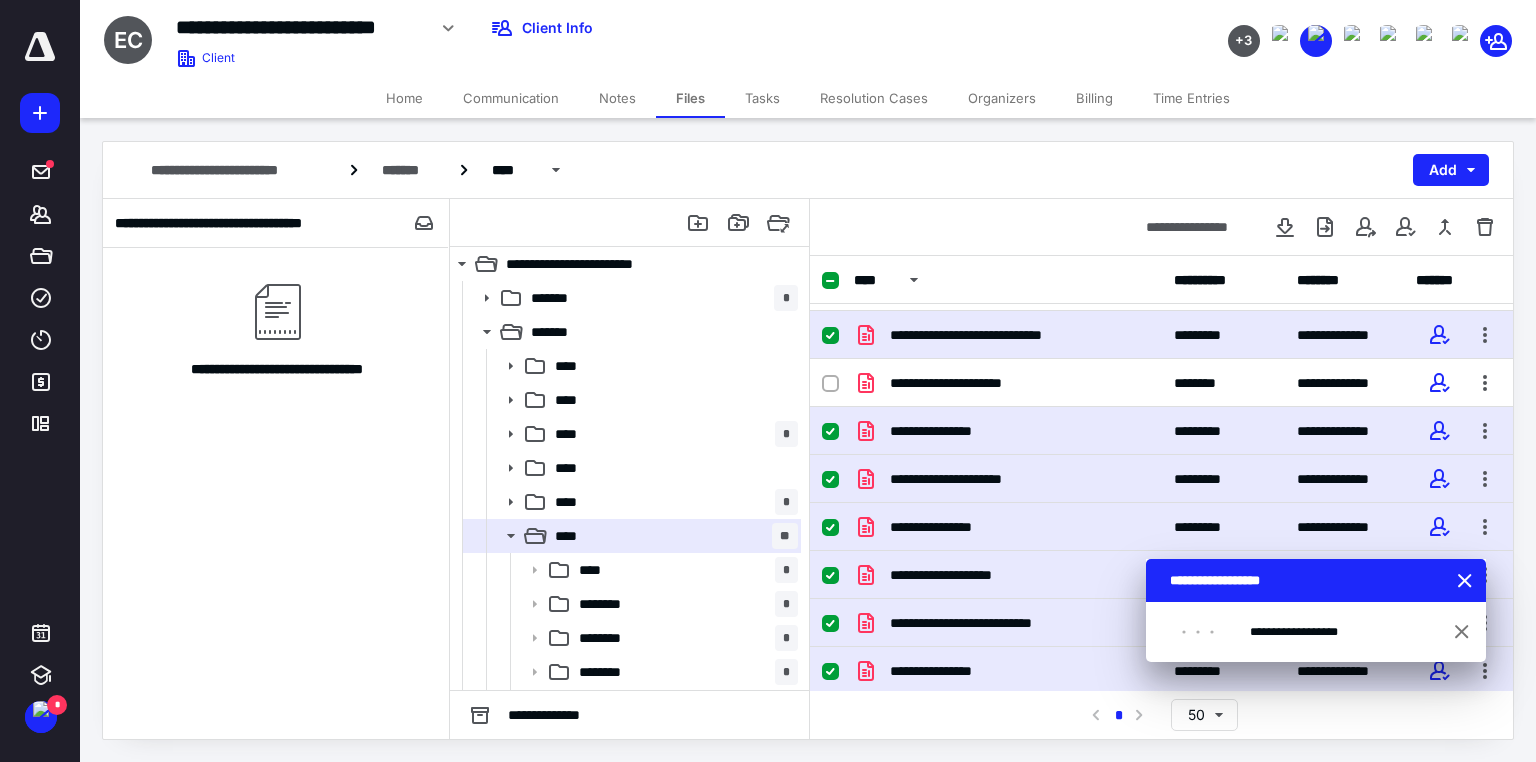 scroll, scrollTop: 313, scrollLeft: 0, axis: vertical 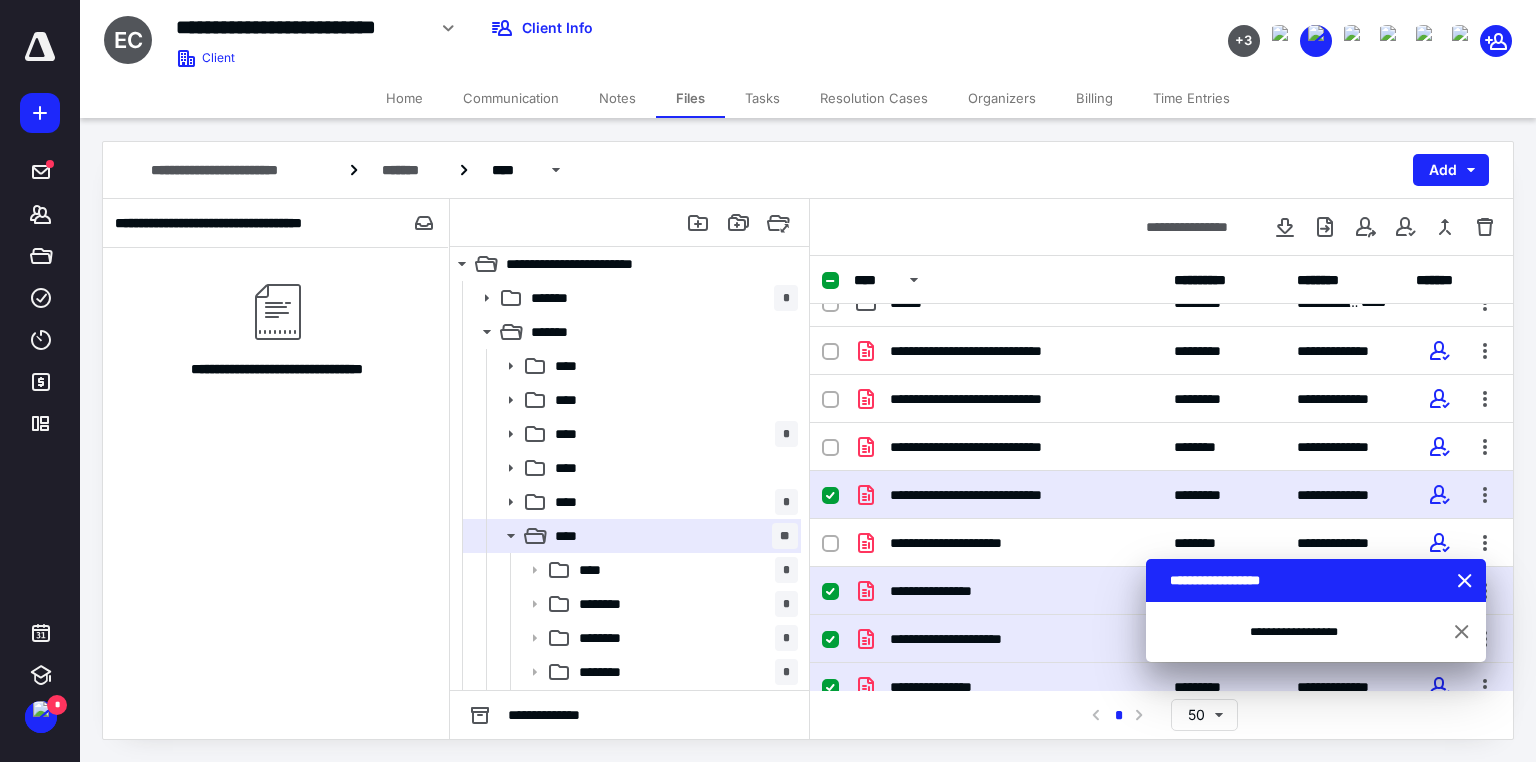 click 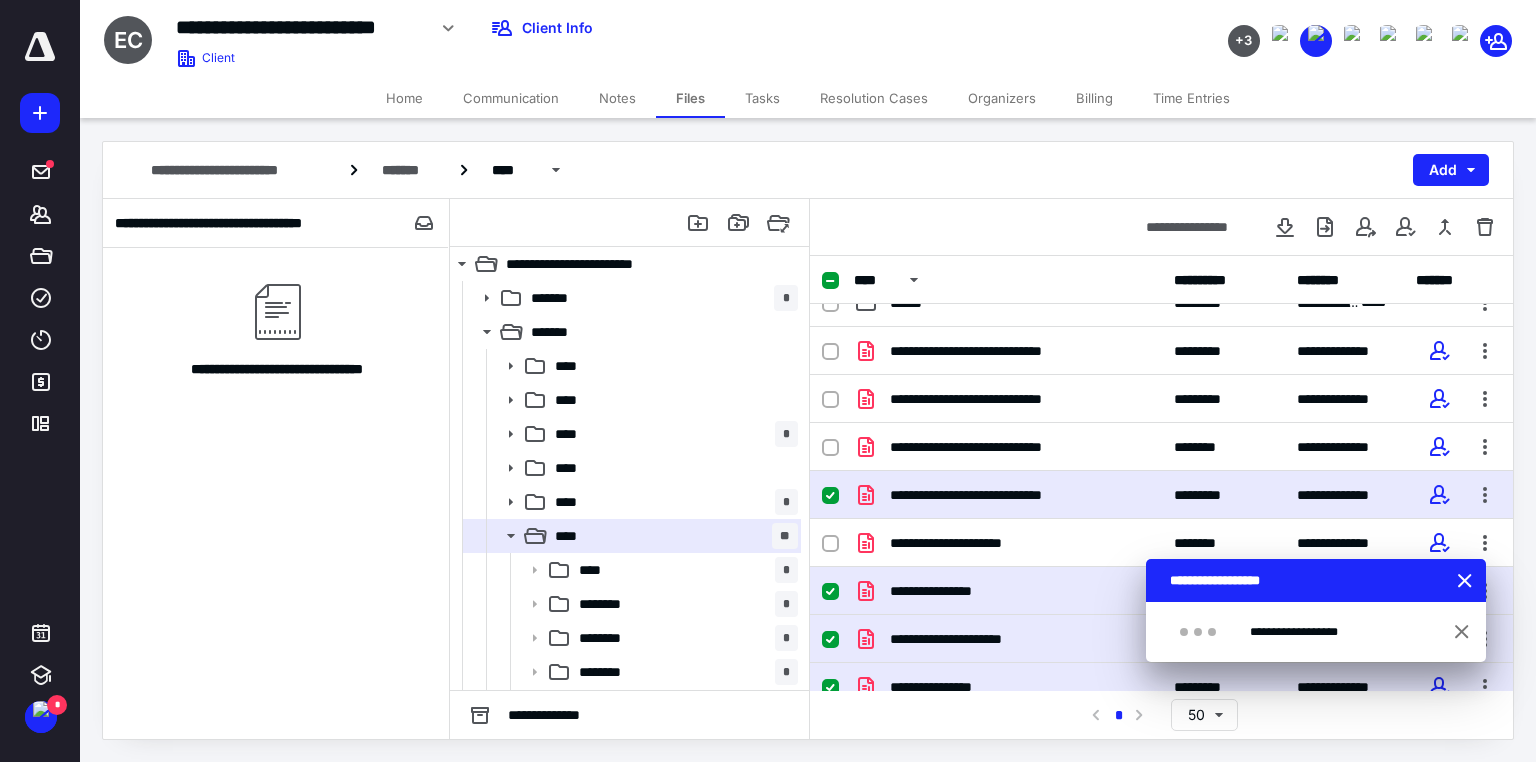 click at bounding box center [830, 281] 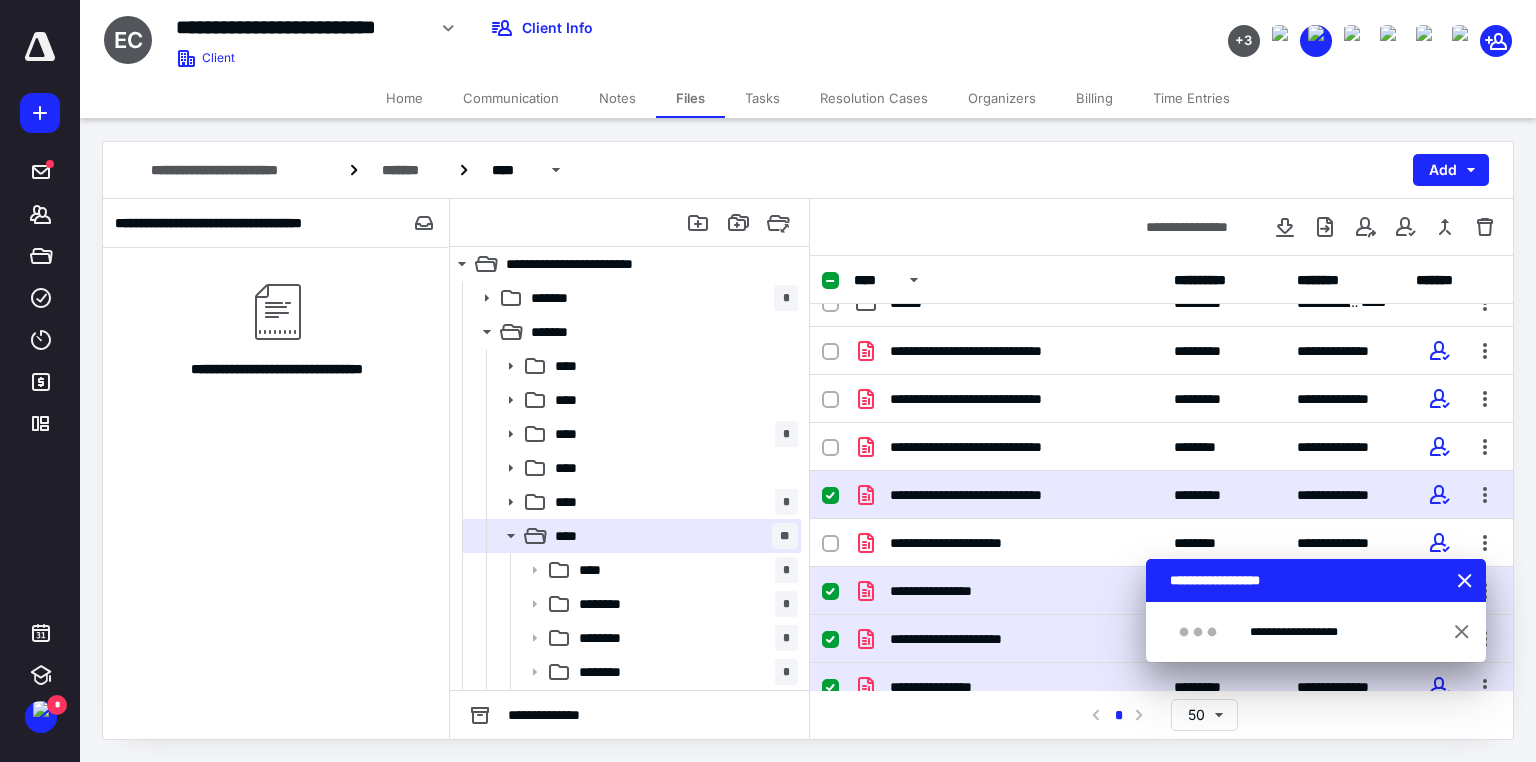 checkbox on "false" 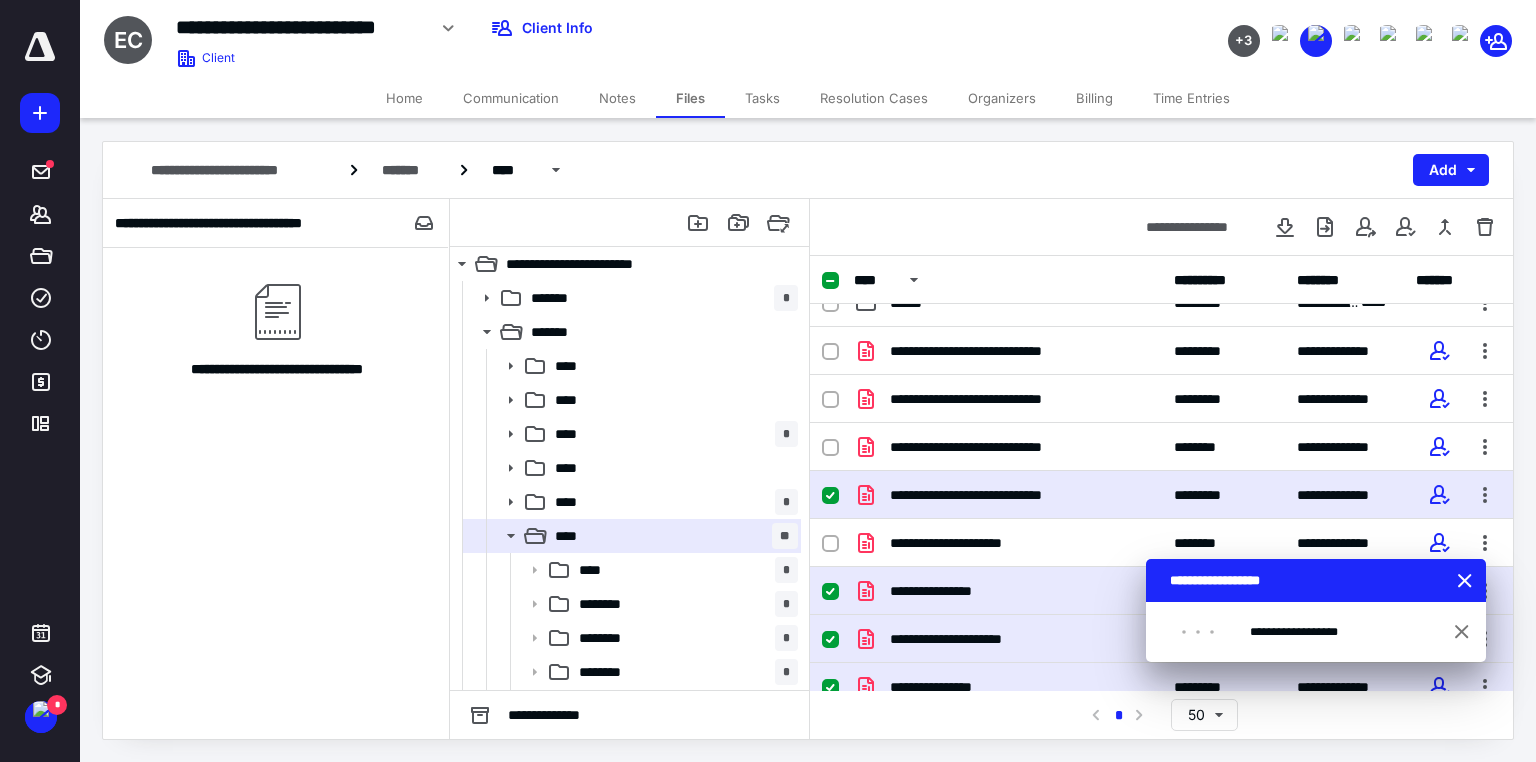 checkbox on "false" 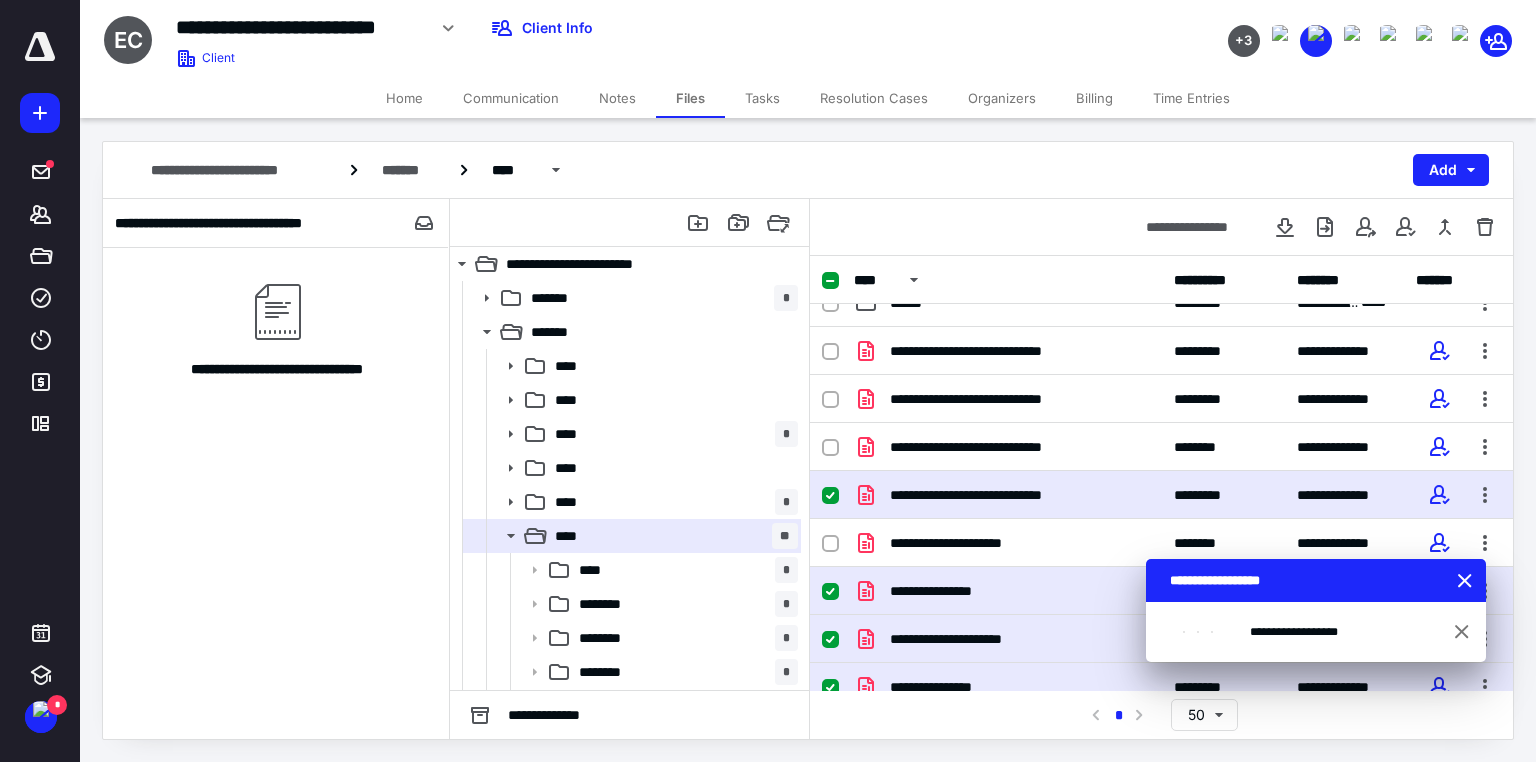 checkbox on "false" 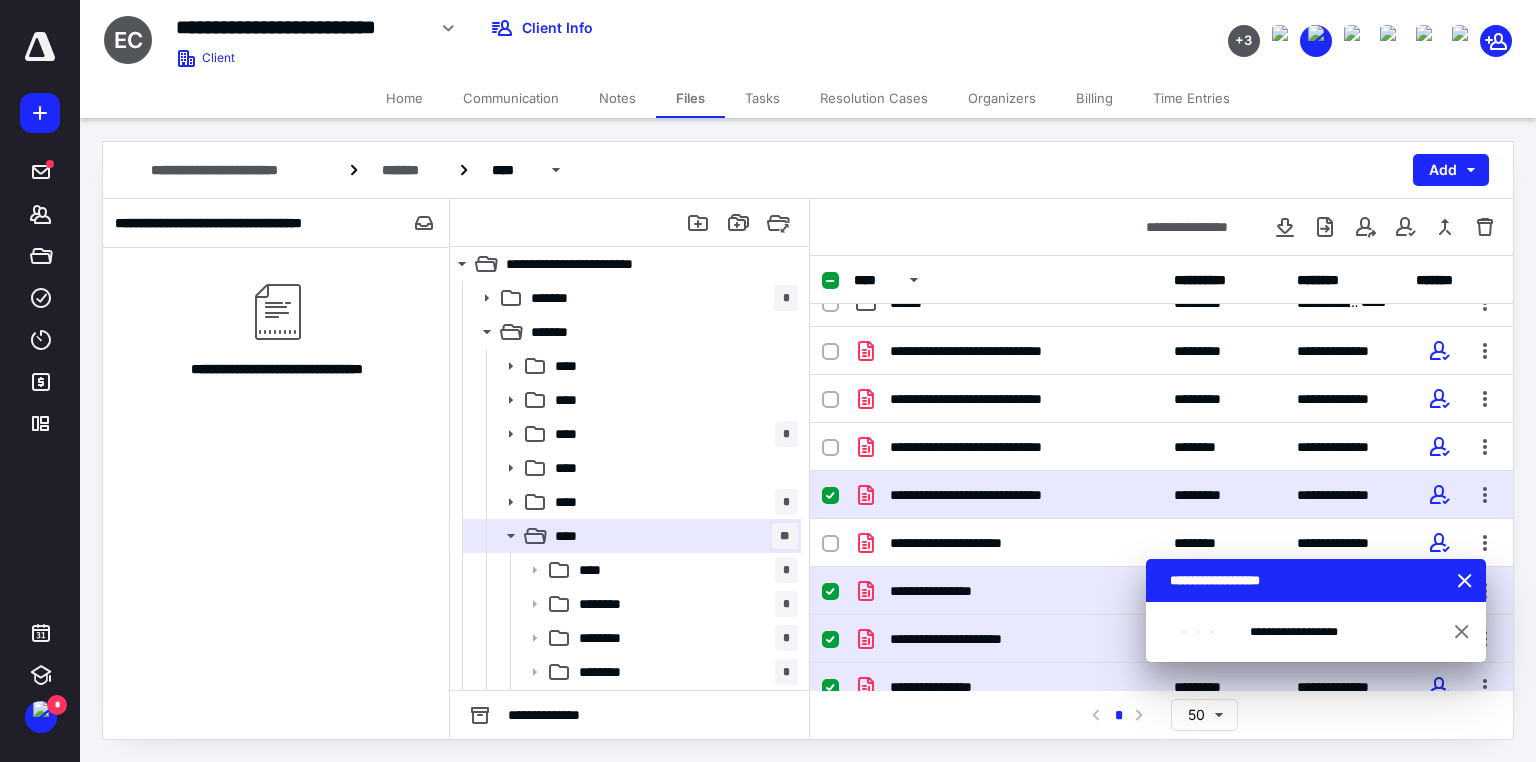 checkbox on "false" 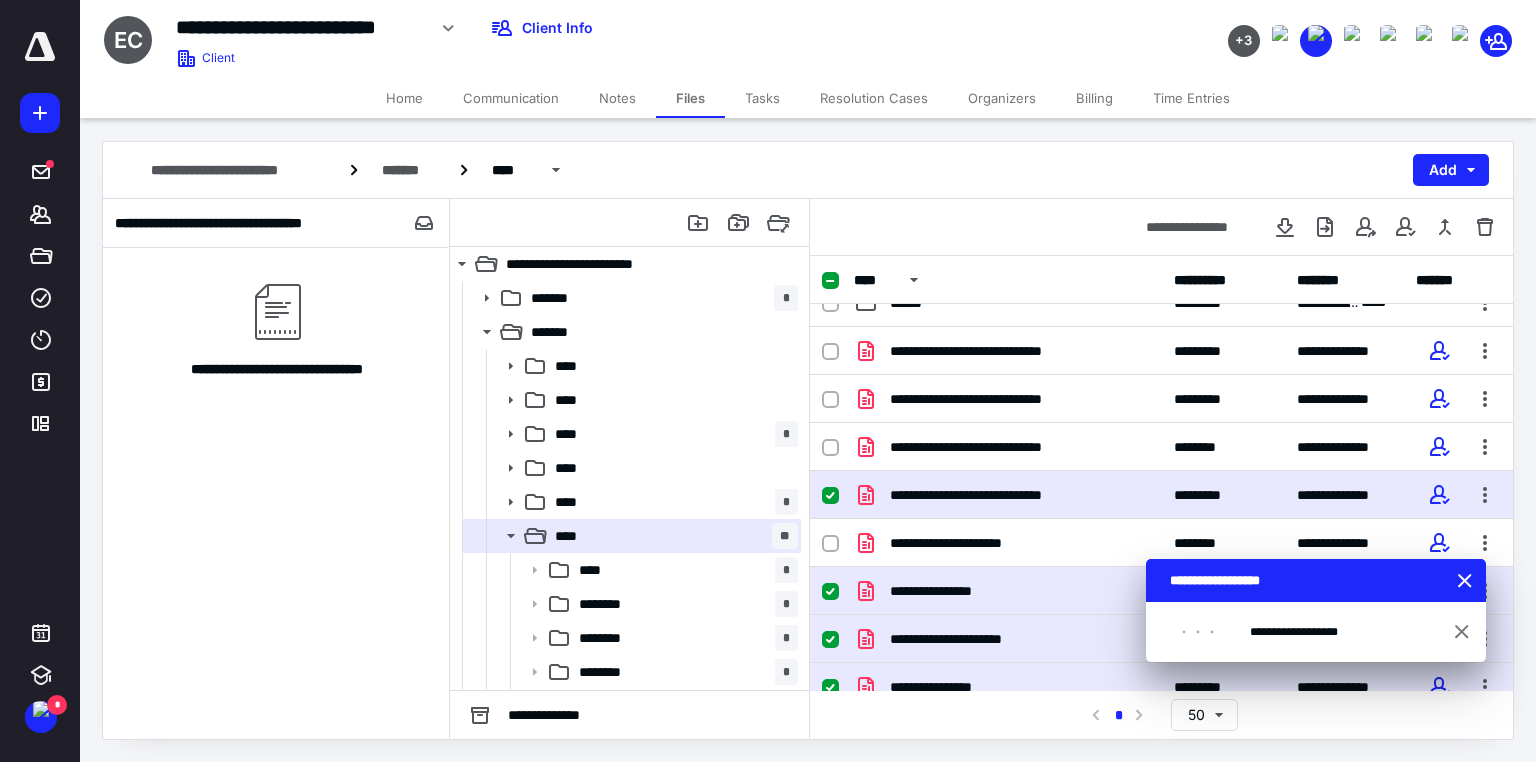 checkbox on "false" 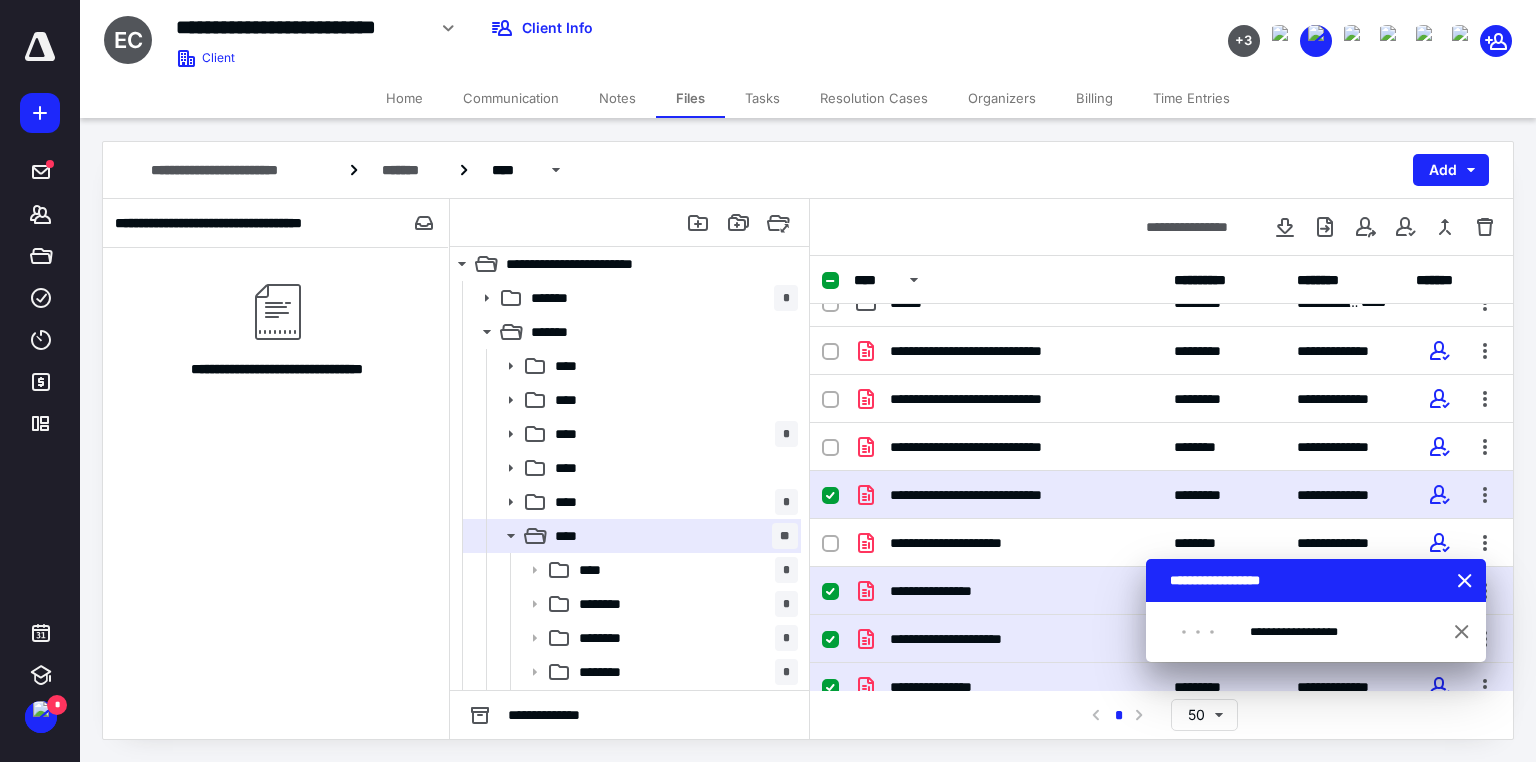 checkbox on "false" 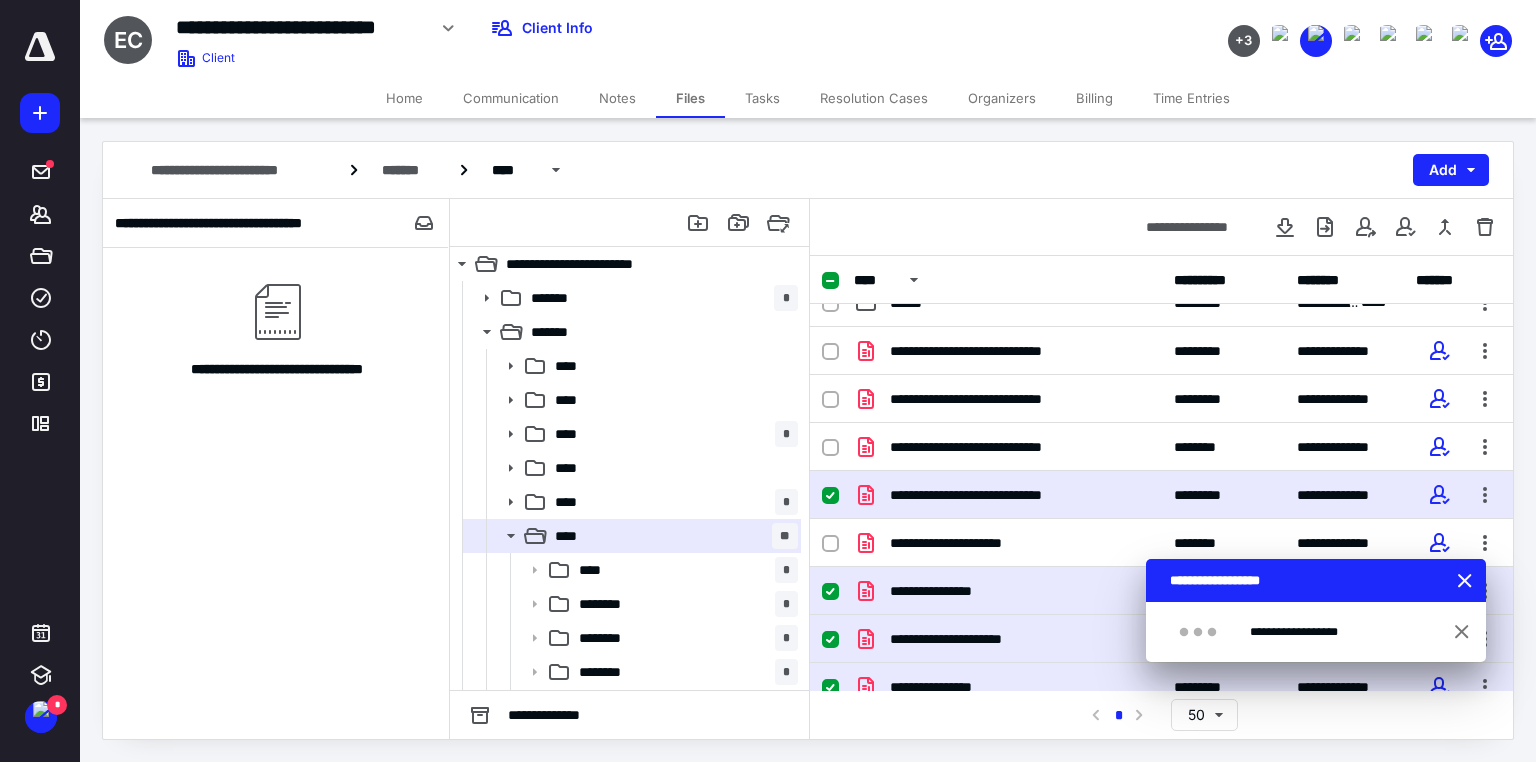 checkbox on "false" 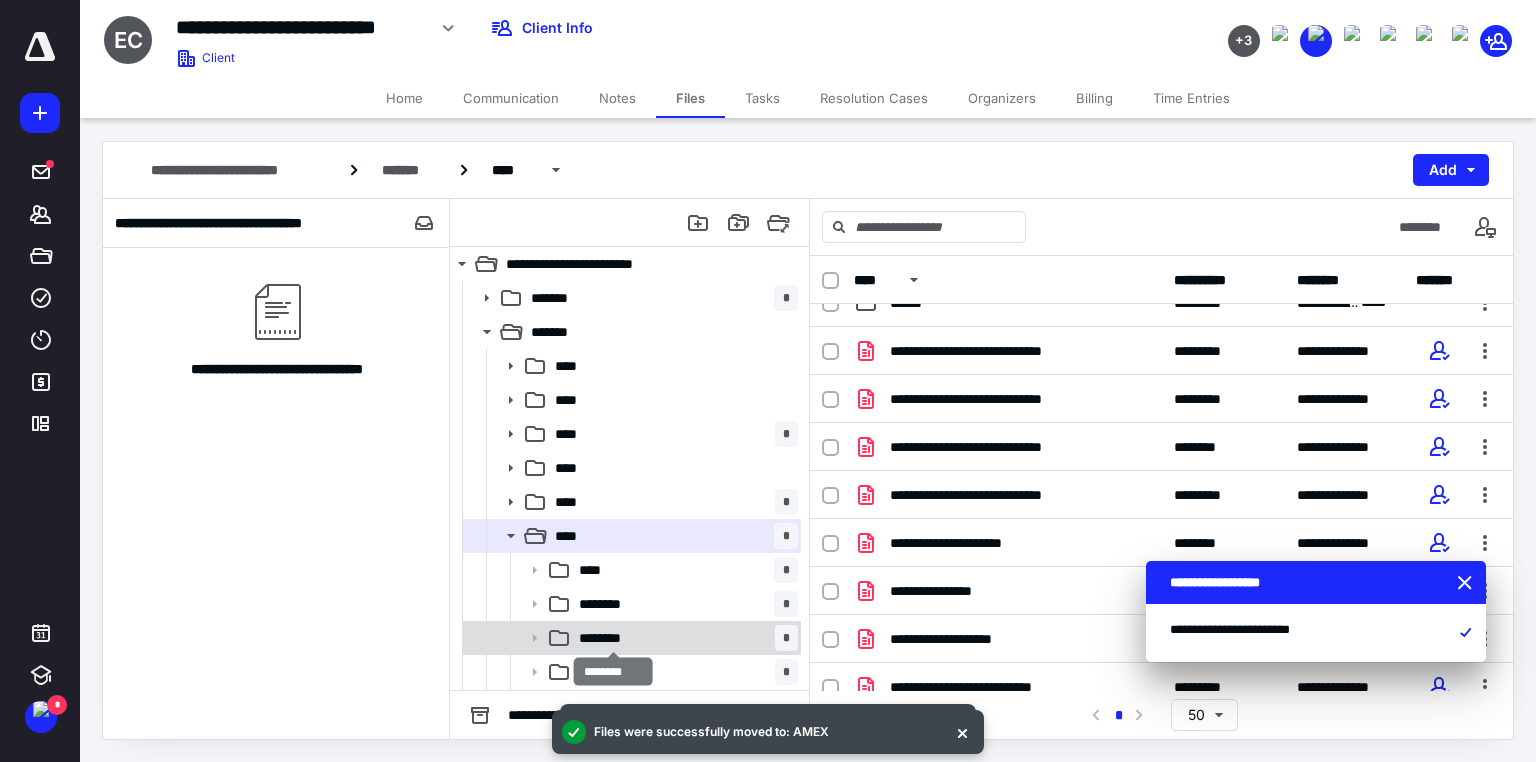 click on "********" at bounding box center [613, 638] 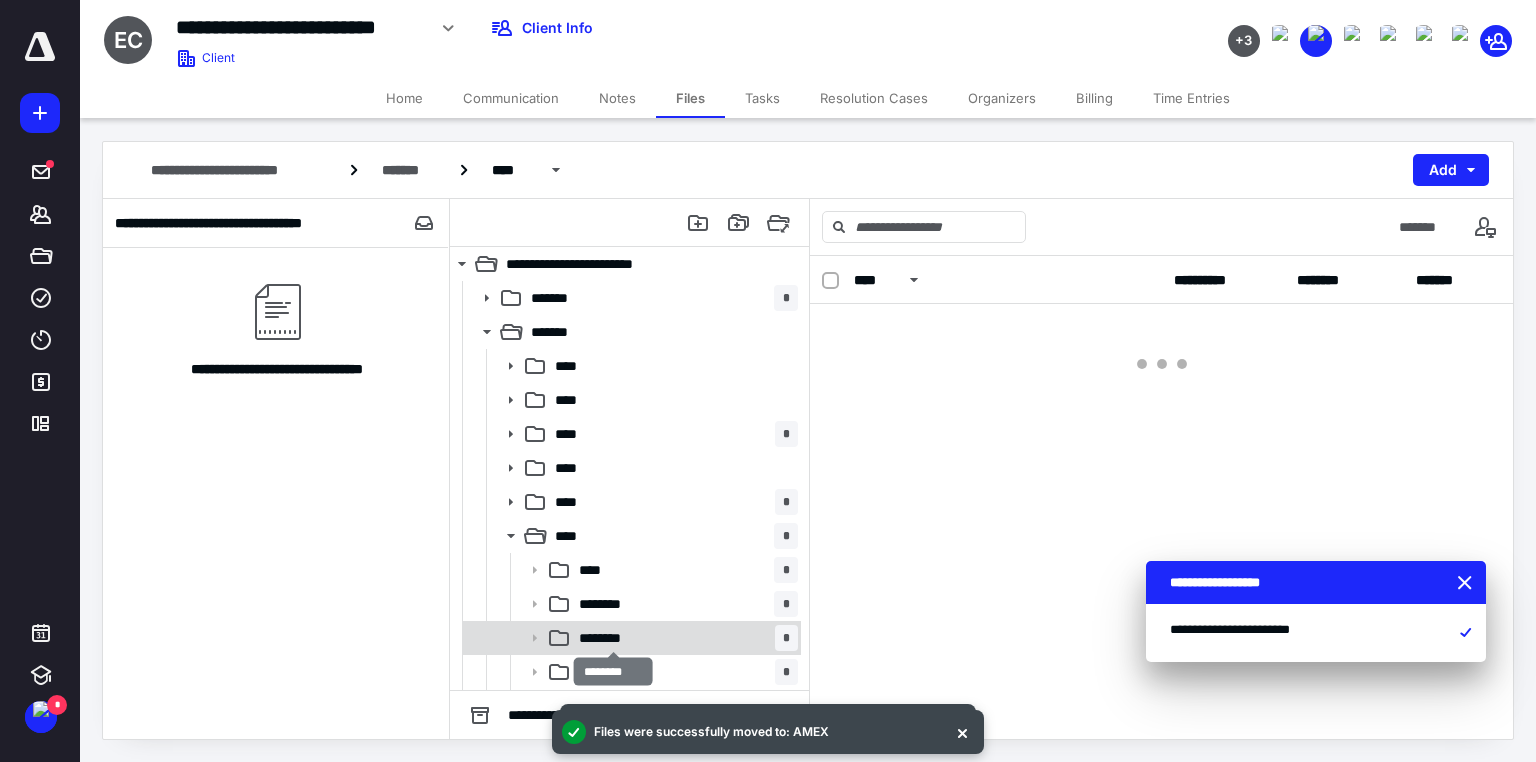 scroll, scrollTop: 0, scrollLeft: 0, axis: both 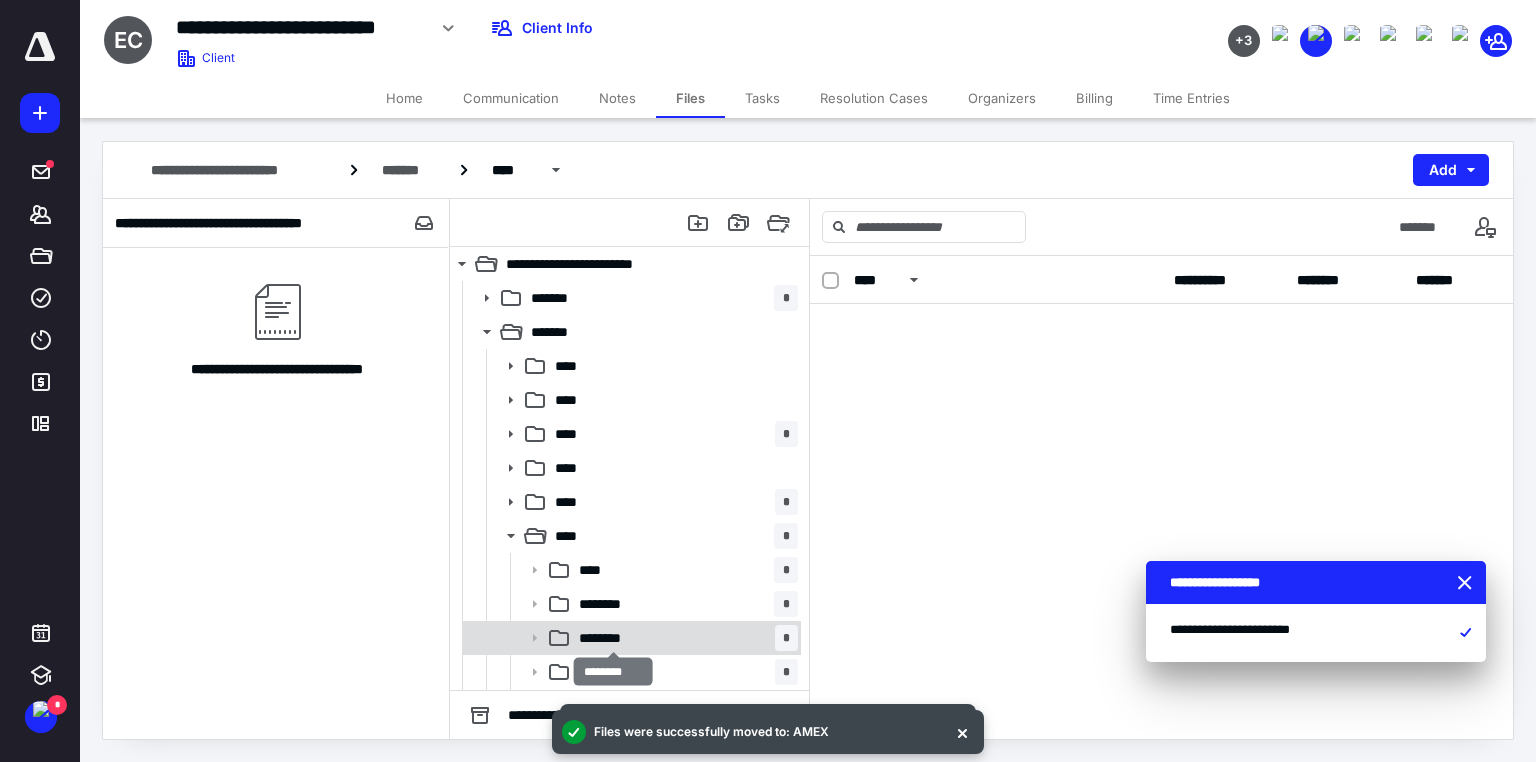 click on "********" at bounding box center [613, 638] 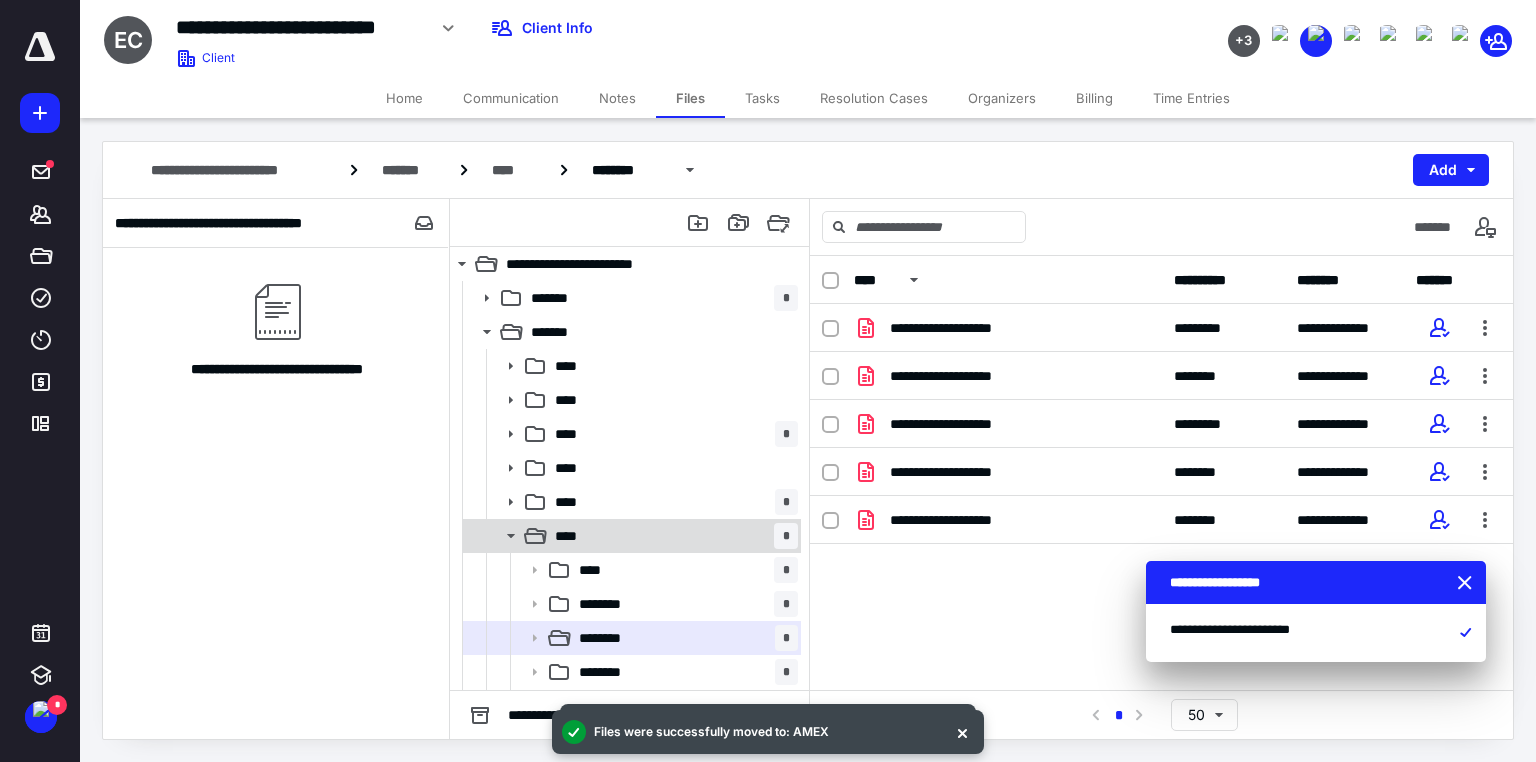 click on "****" at bounding box center [572, 536] 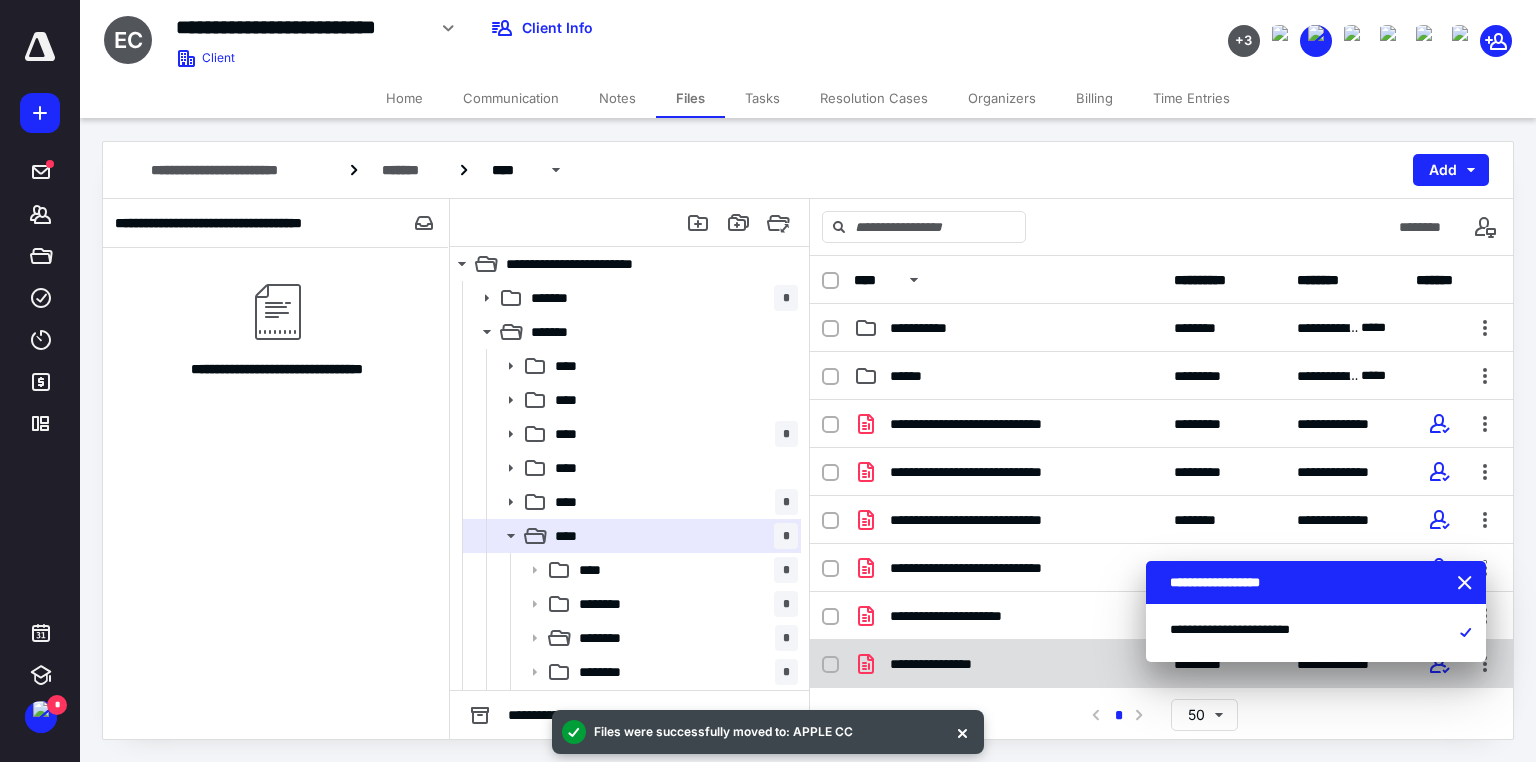 scroll, scrollTop: 320, scrollLeft: 0, axis: vertical 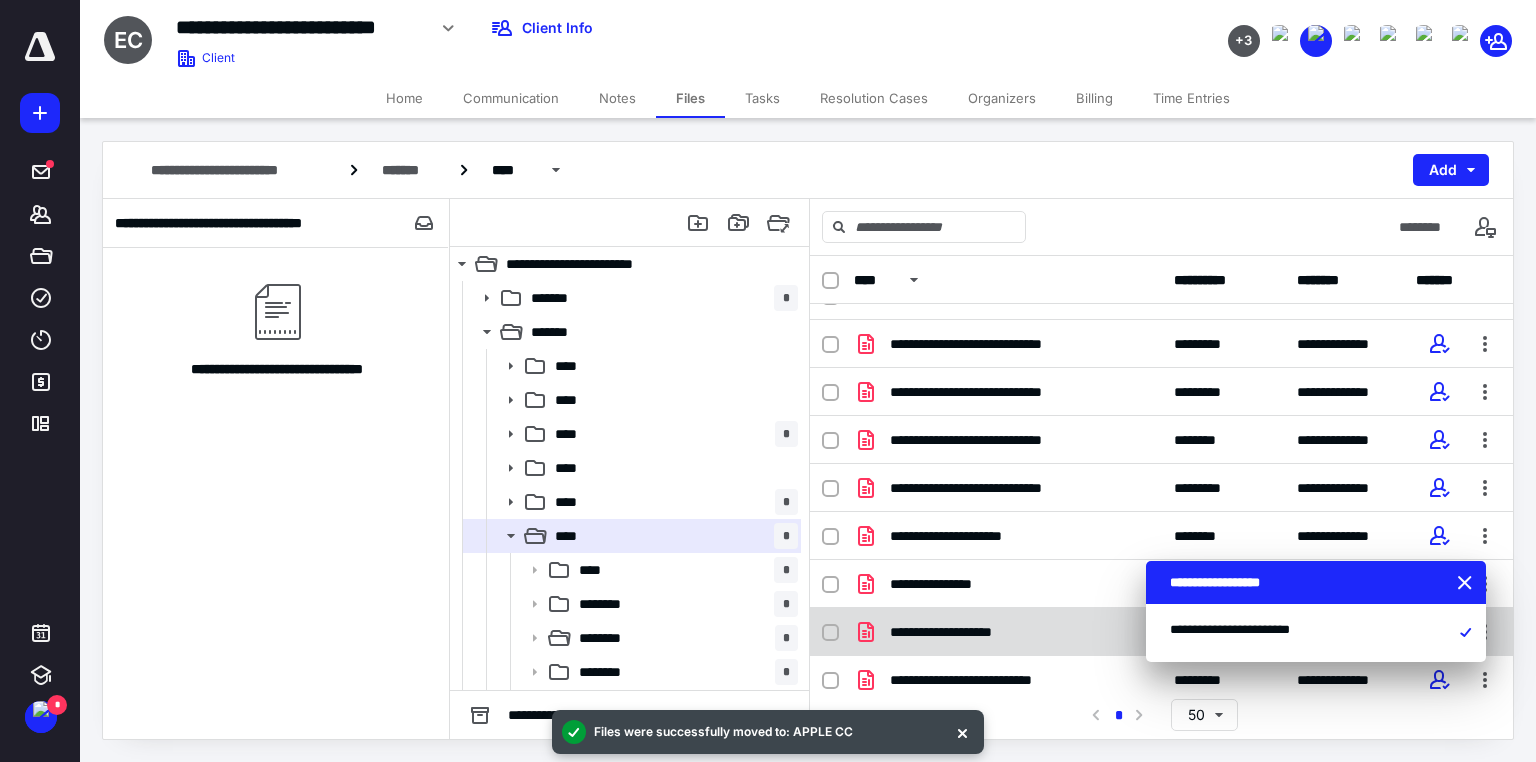 click on "**********" at bounding box center [965, 632] 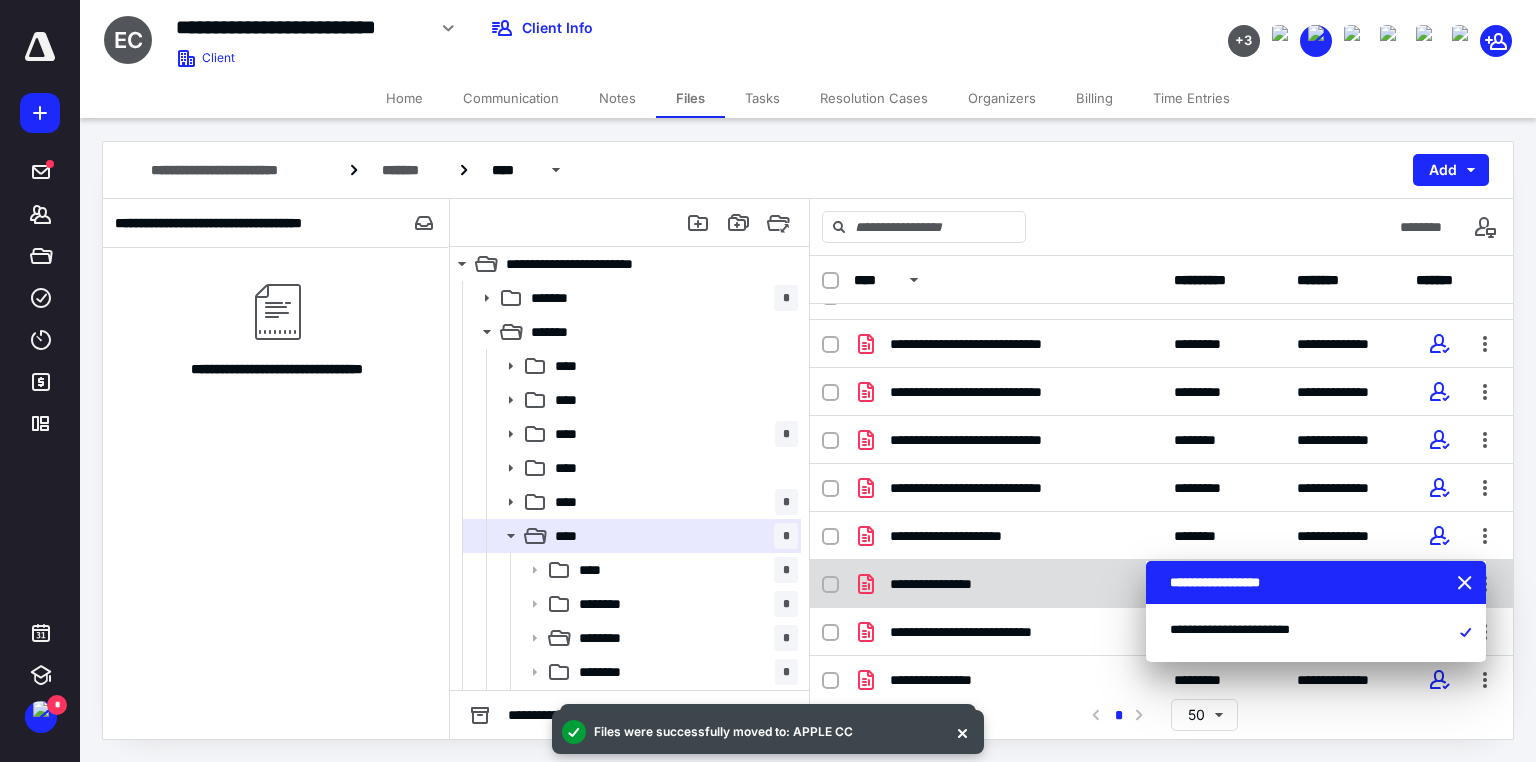 click on "**********" at bounding box center [952, 584] 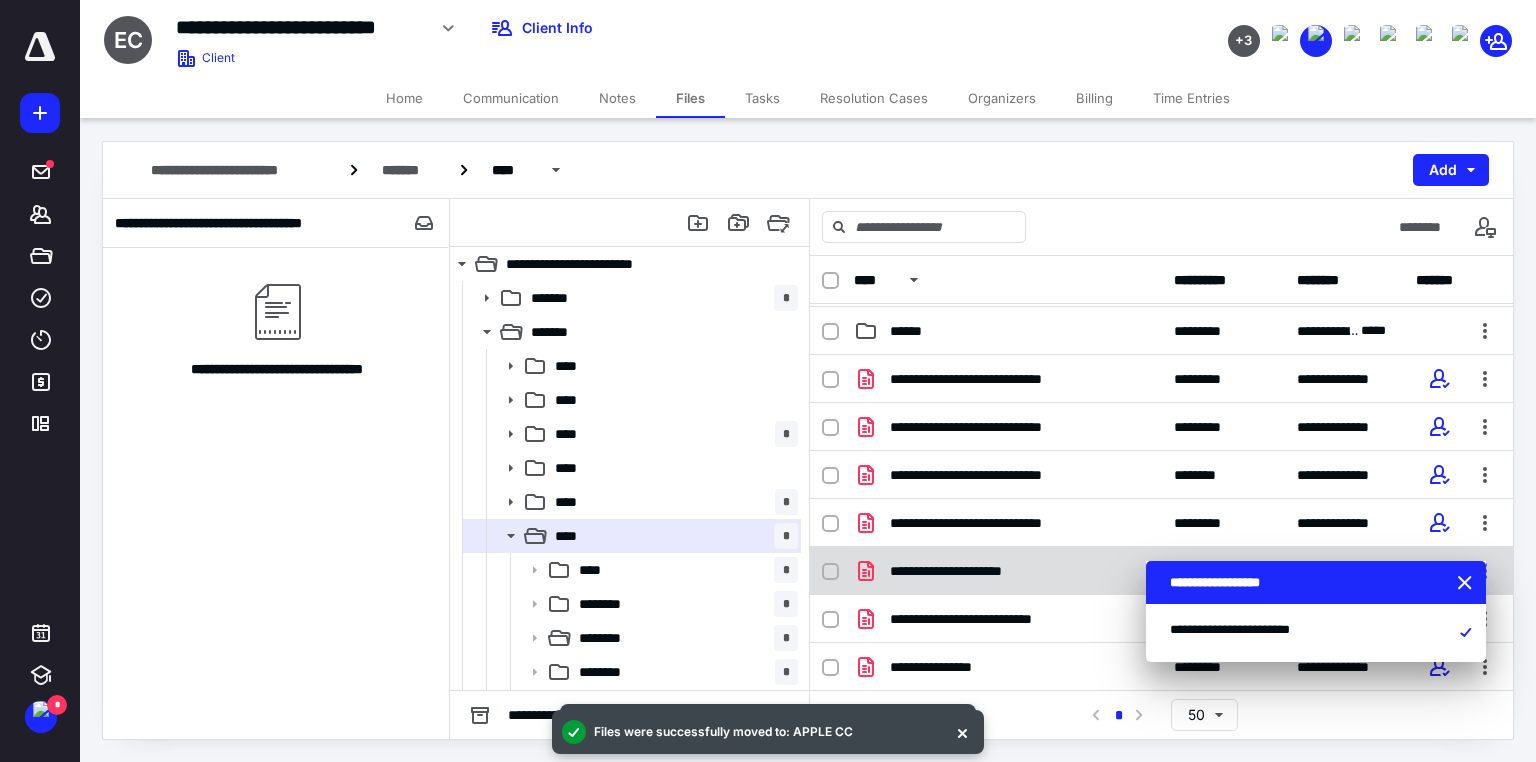 scroll, scrollTop: 282, scrollLeft: 0, axis: vertical 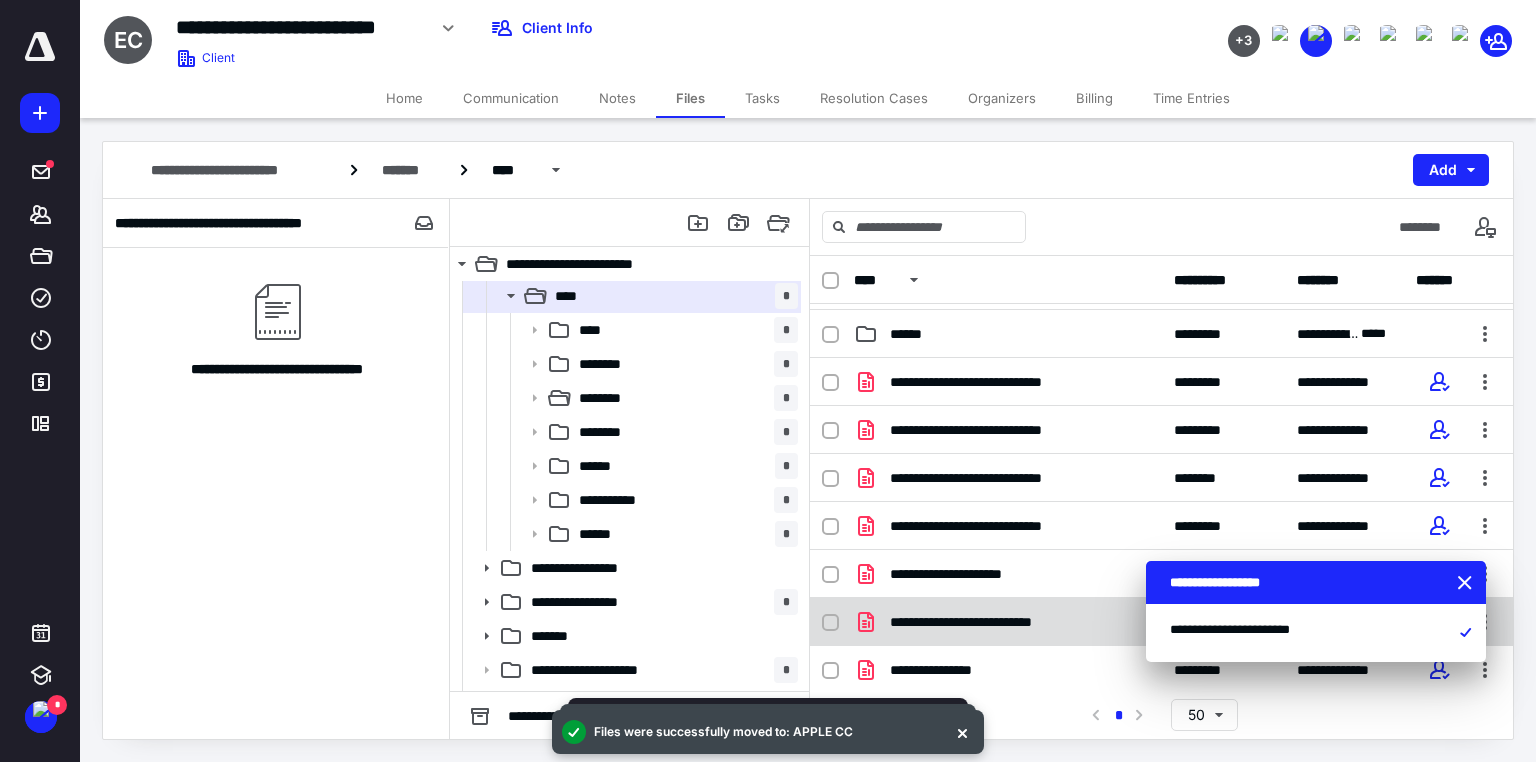 click on "**********" at bounding box center (1008, 622) 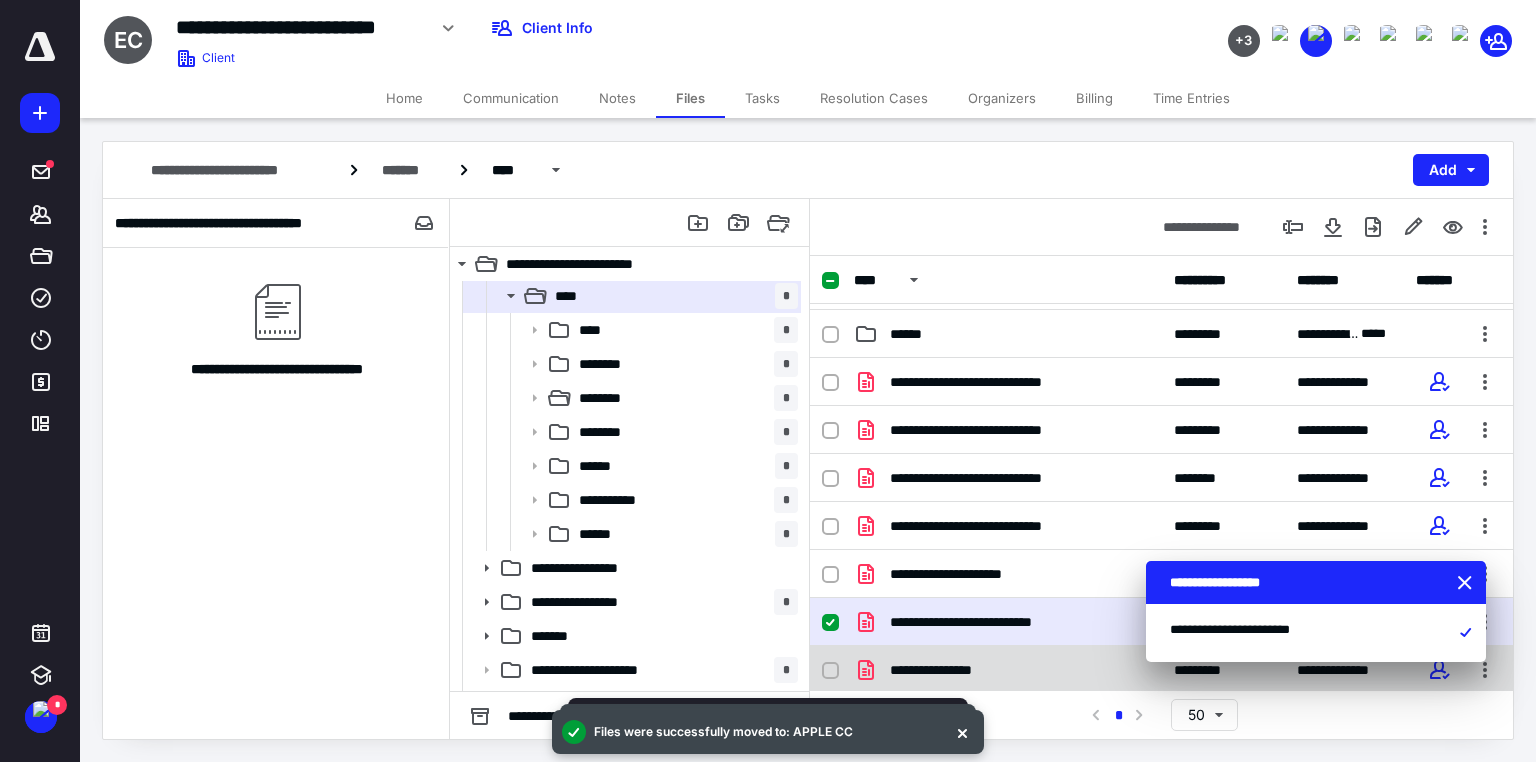 scroll, scrollTop: 247, scrollLeft: 0, axis: vertical 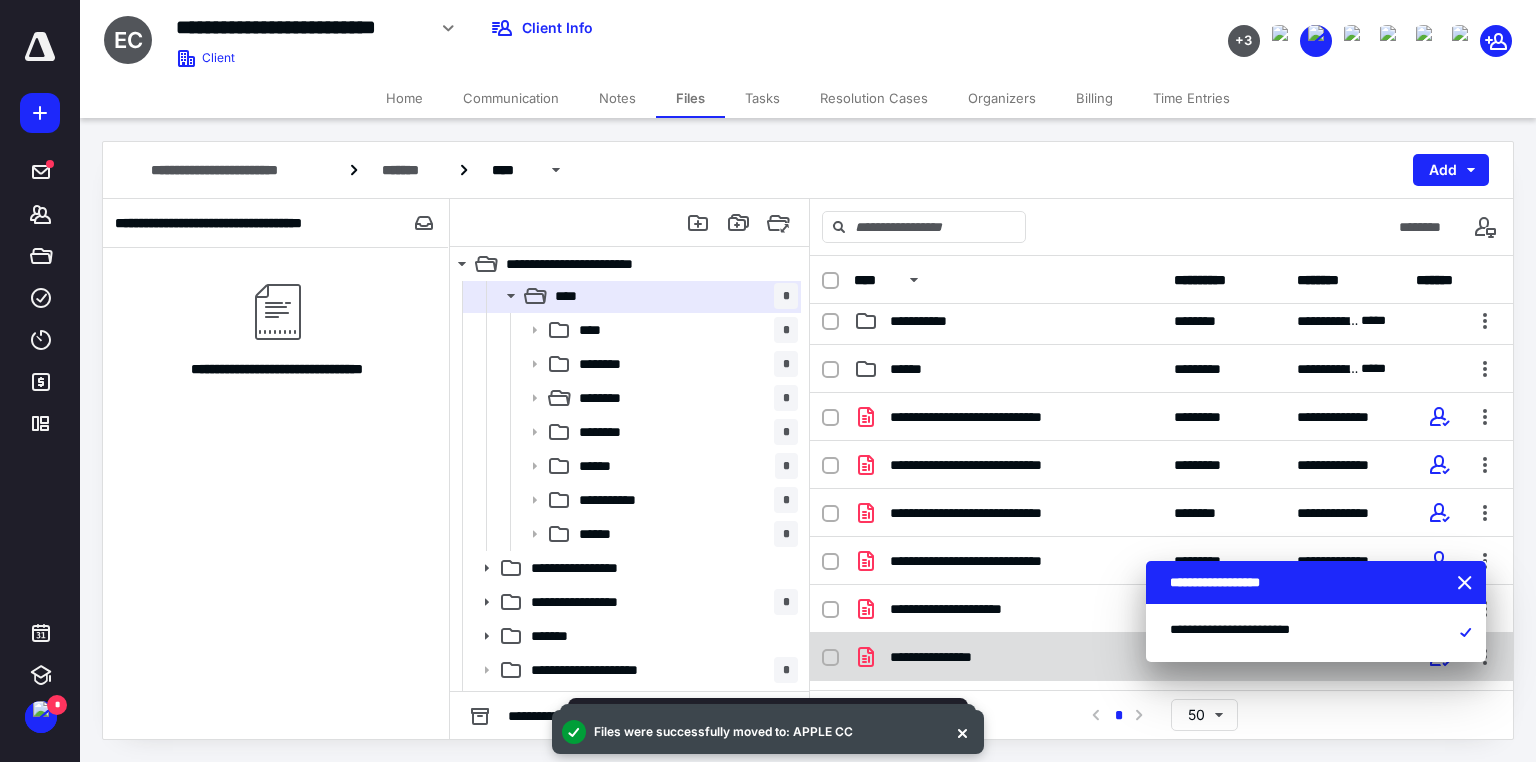 click on "**********" at bounding box center (949, 657) 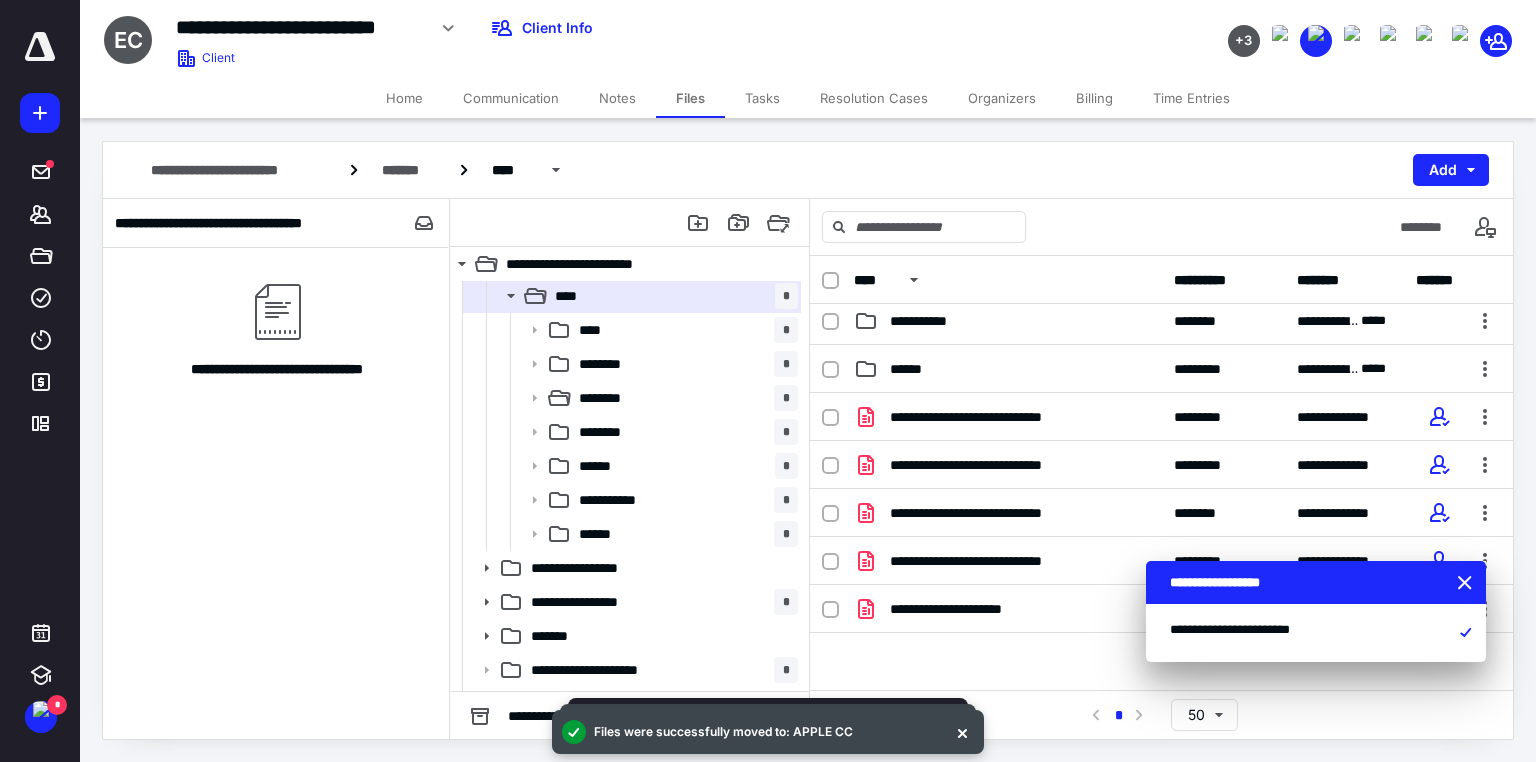 scroll, scrollTop: 0, scrollLeft: 0, axis: both 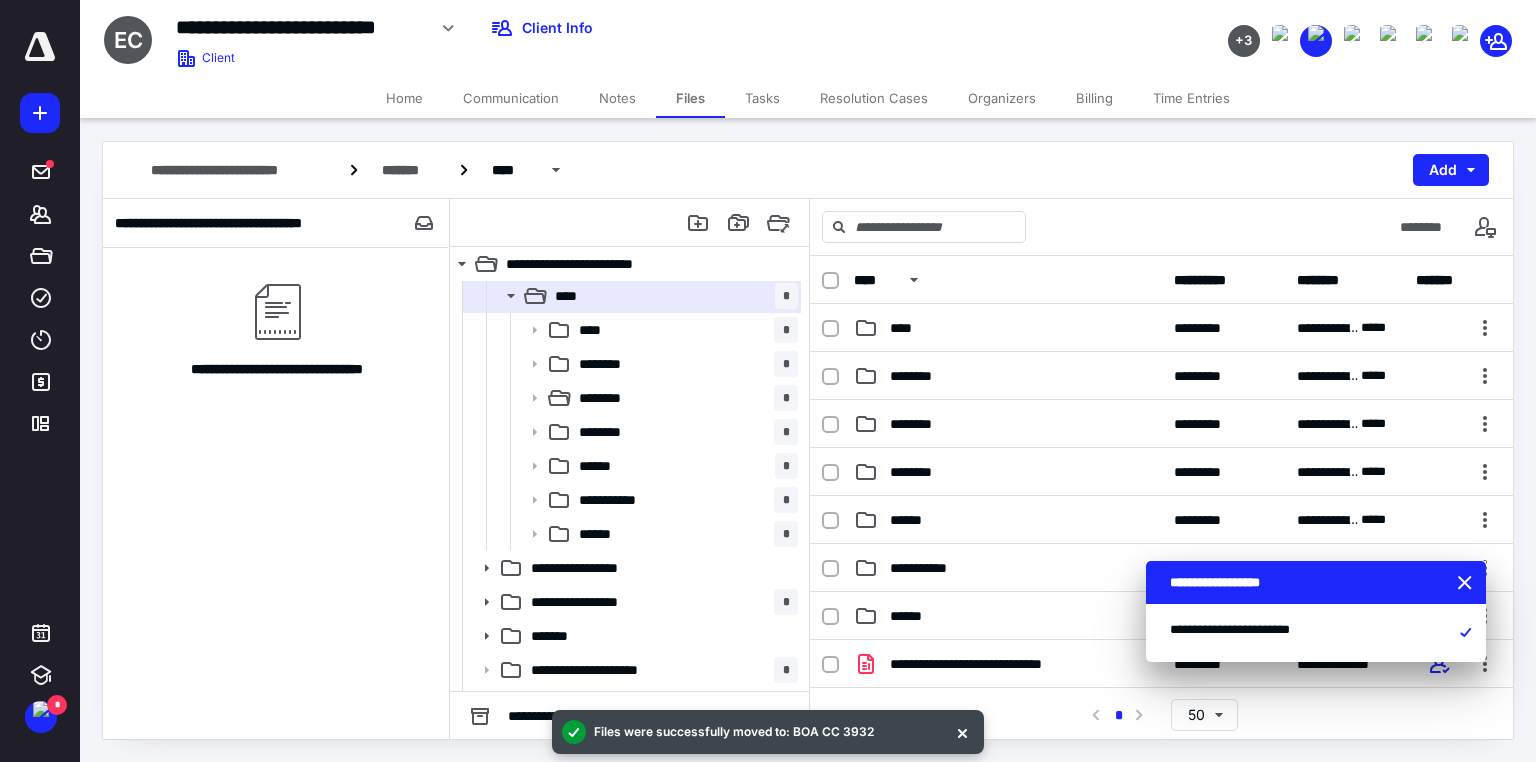 click on "**********" at bounding box center [808, 170] 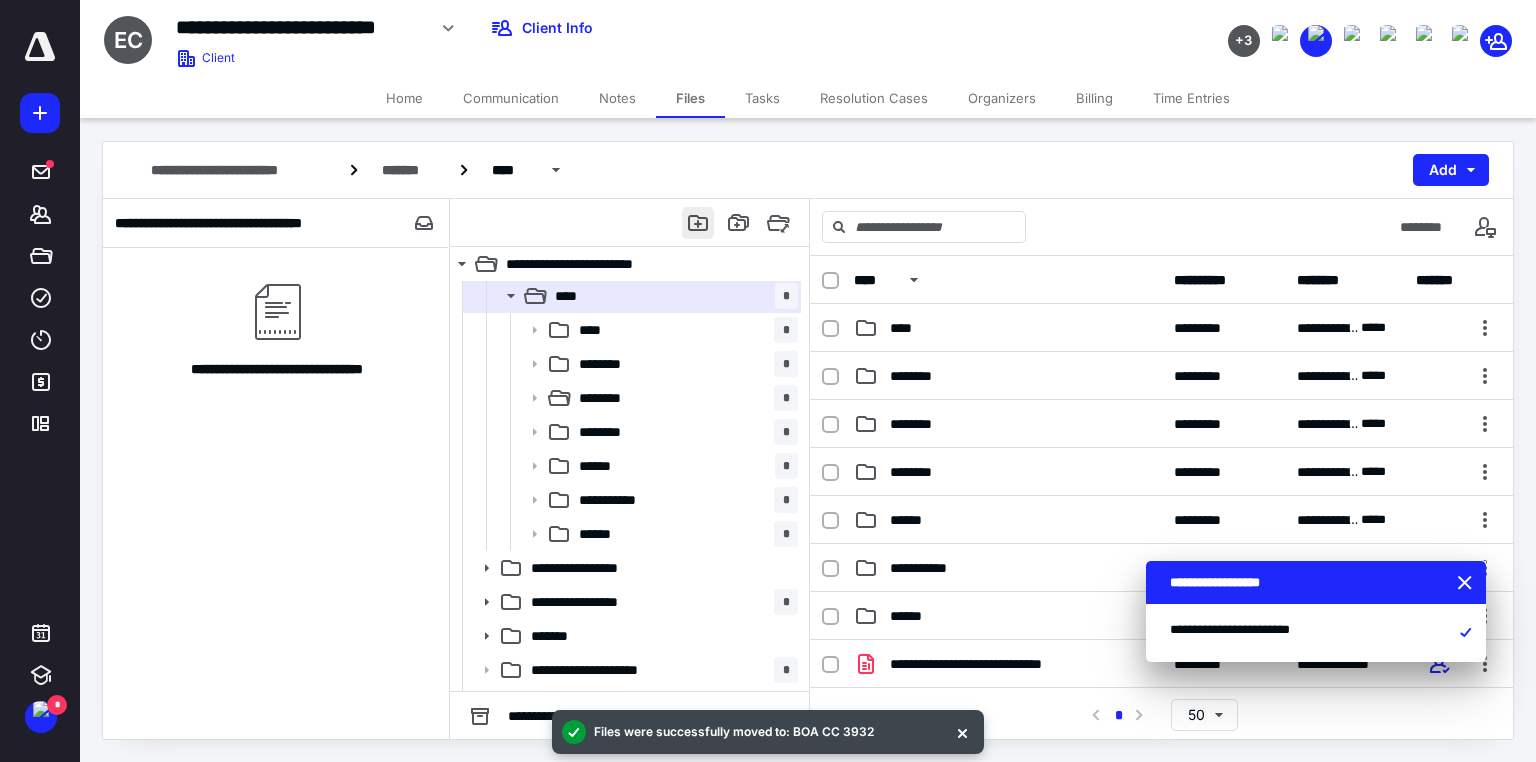 click at bounding box center (698, 223) 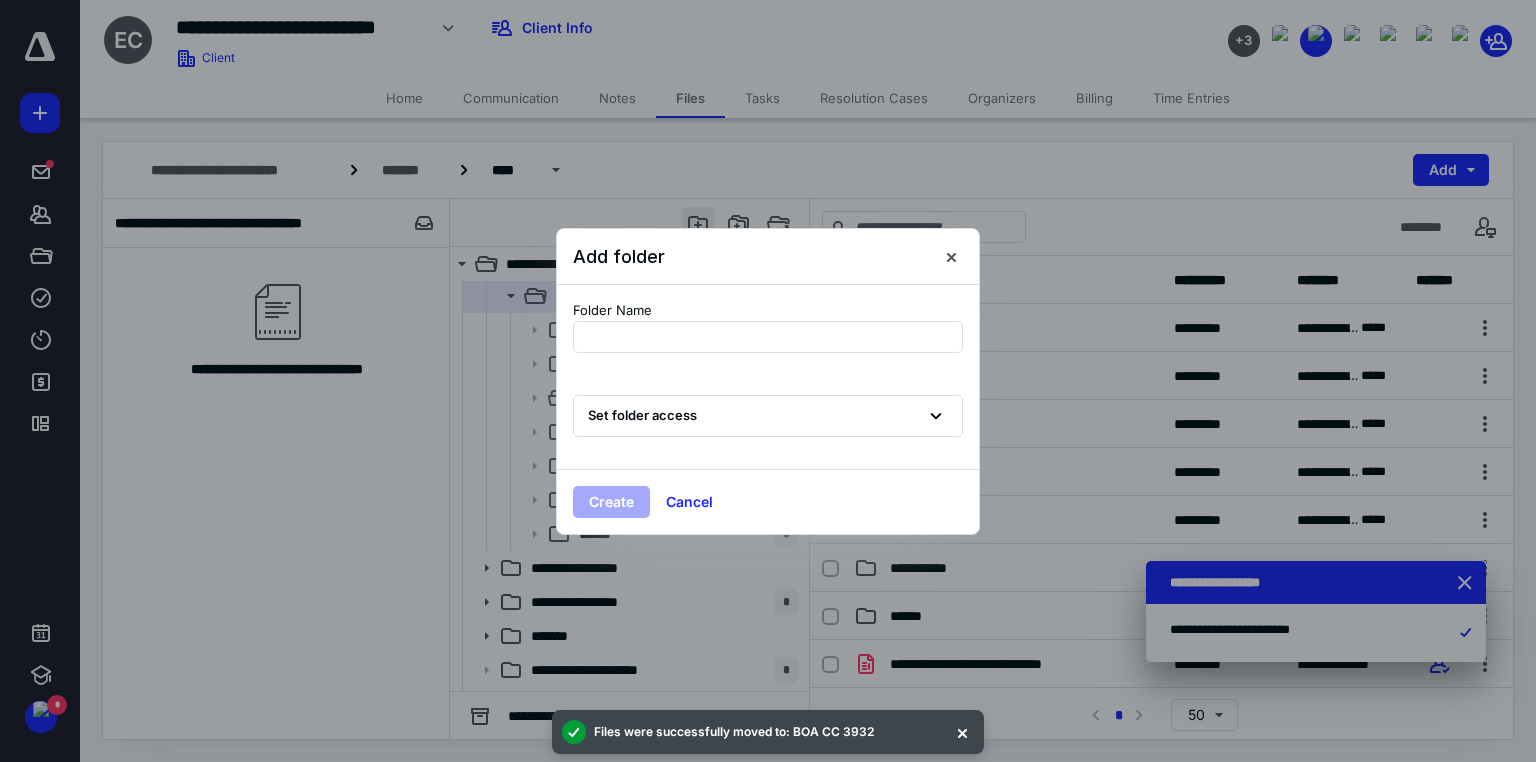 type on "**********" 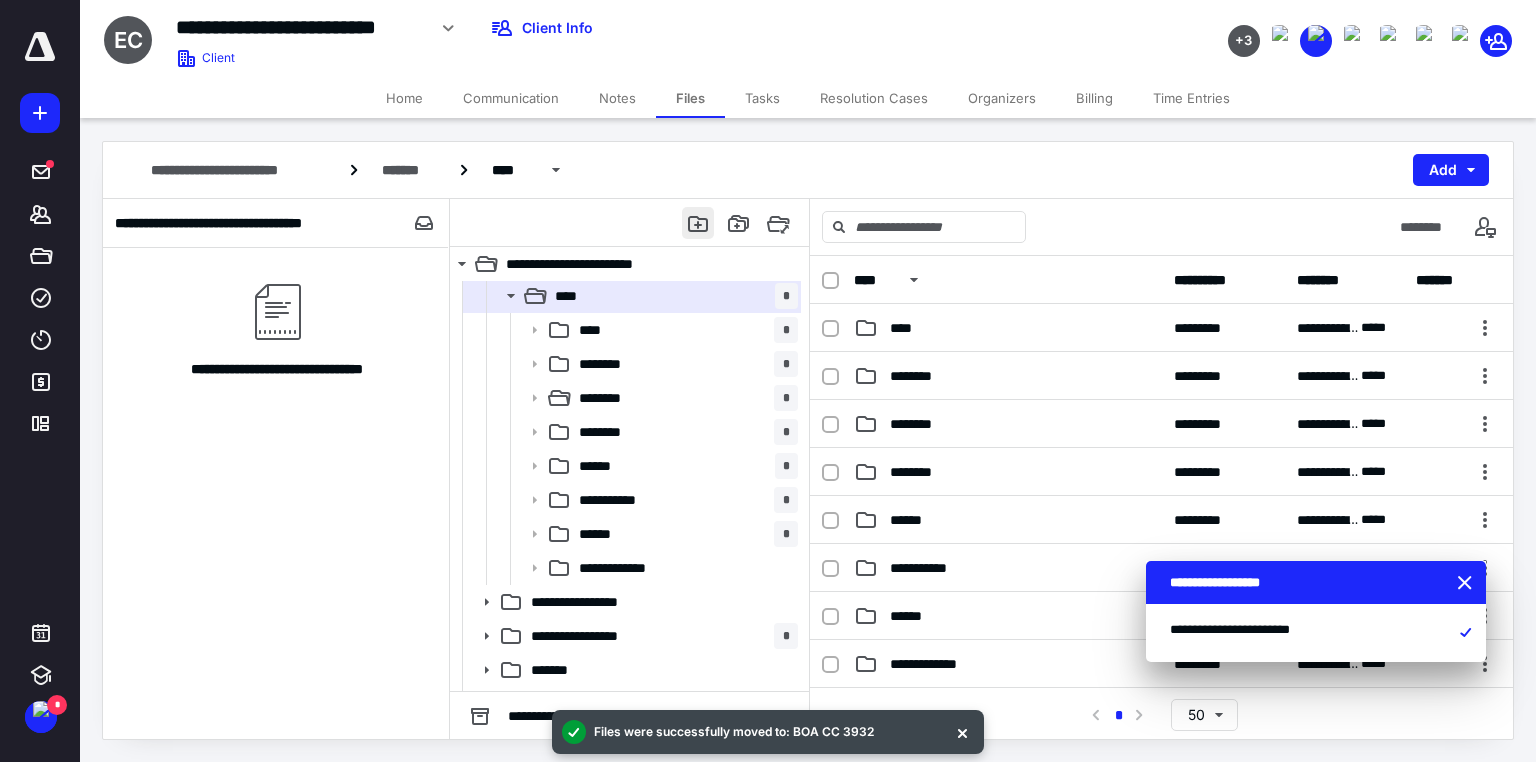 scroll, scrollTop: 100, scrollLeft: 0, axis: vertical 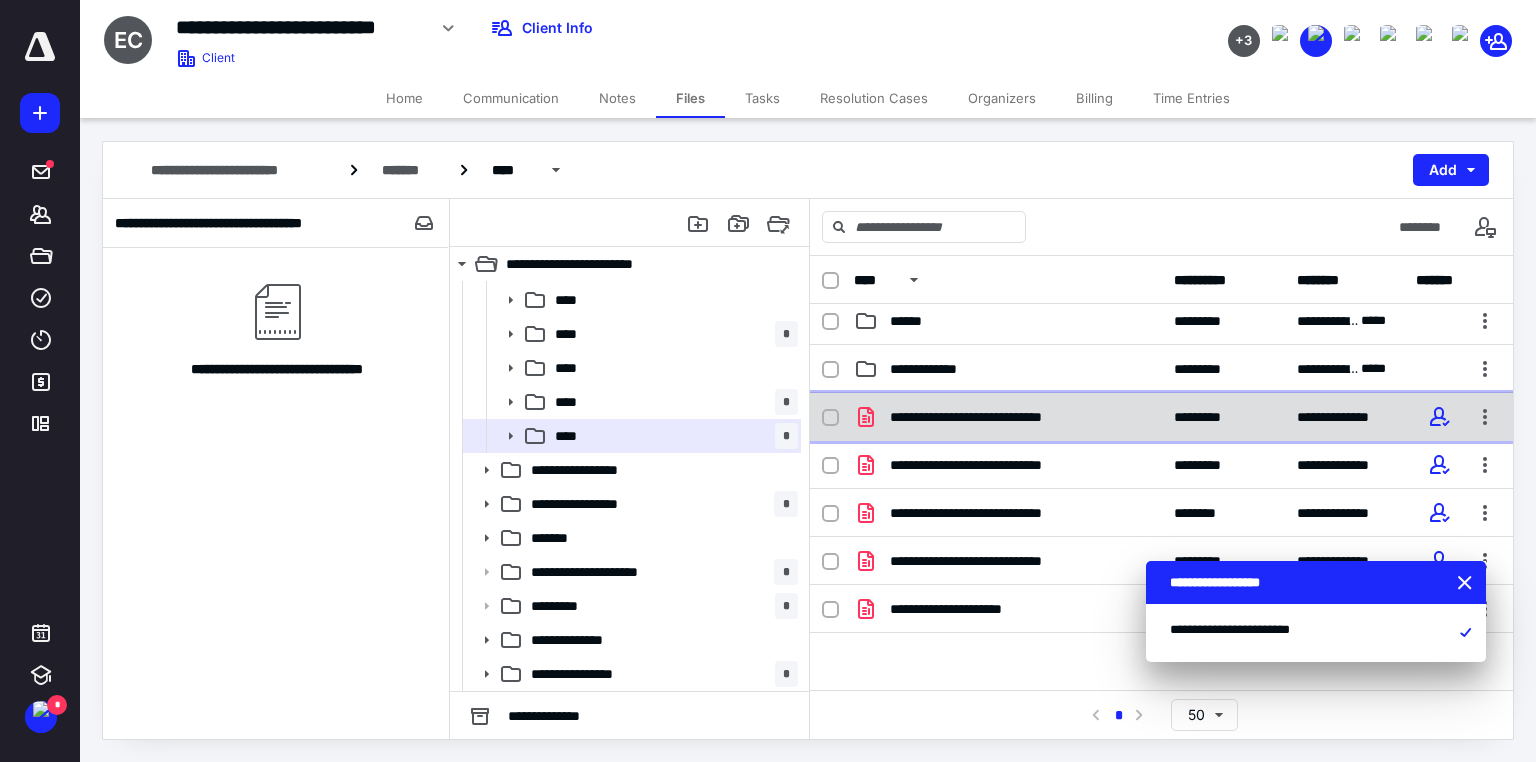 click 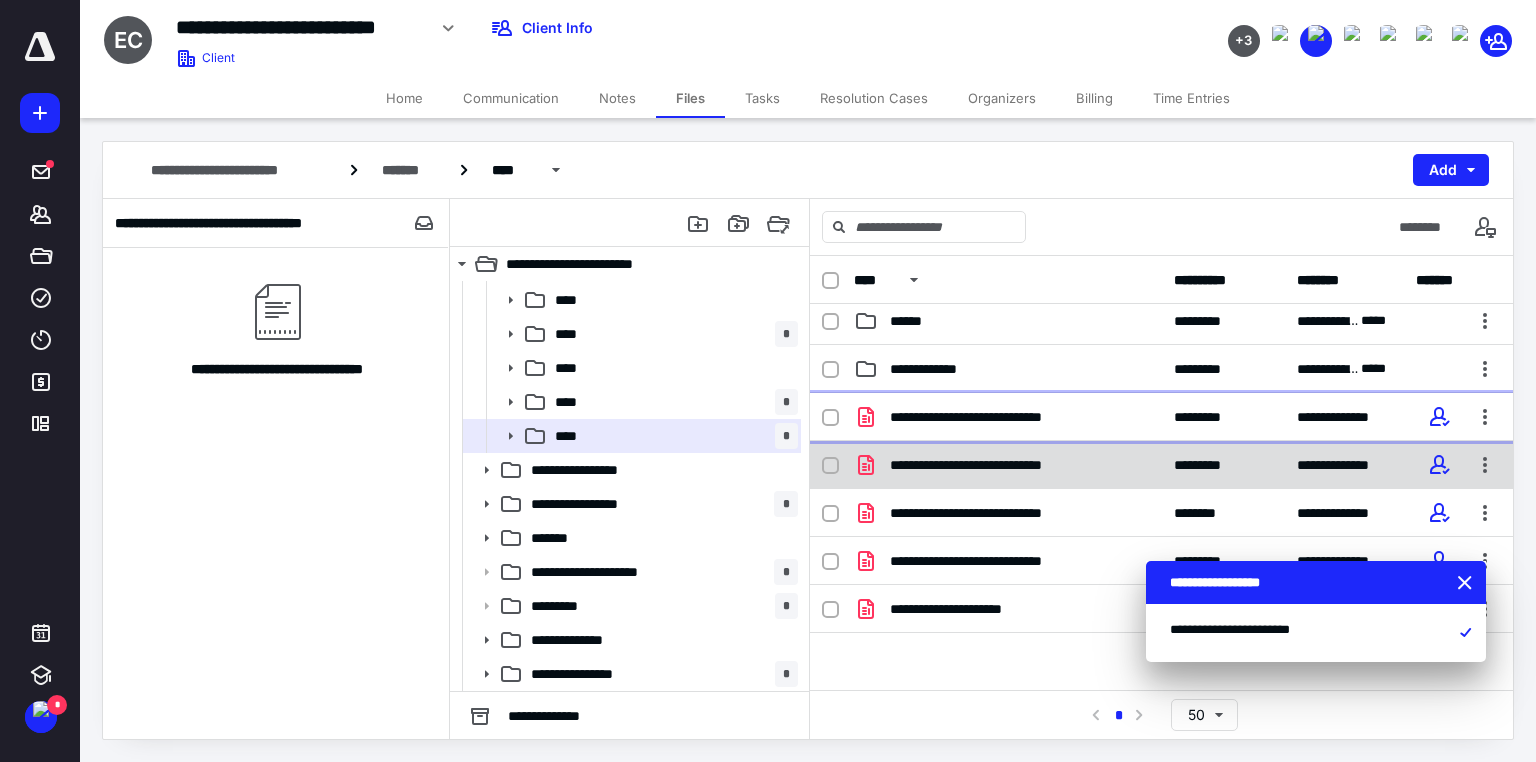 checkbox on "true" 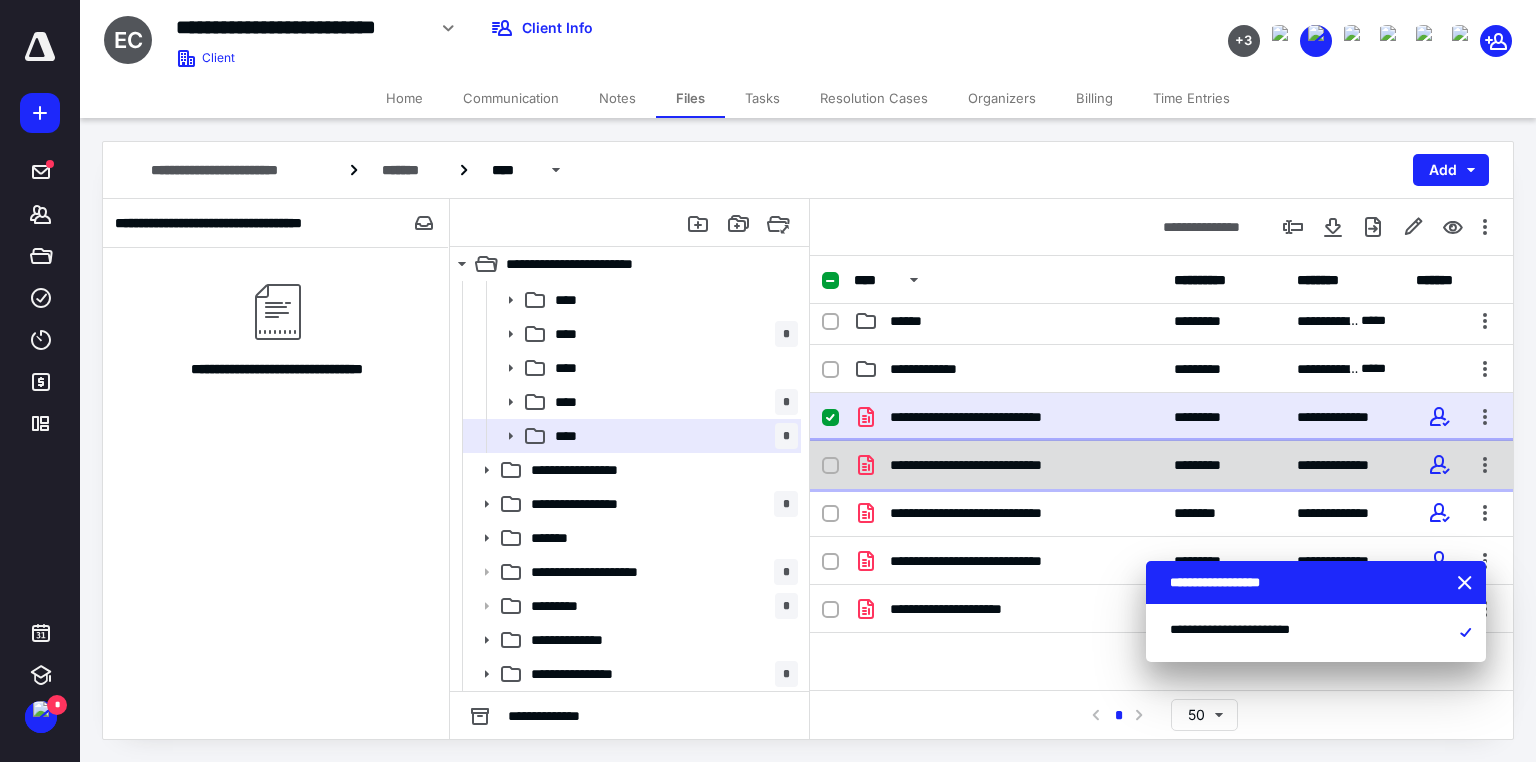 click 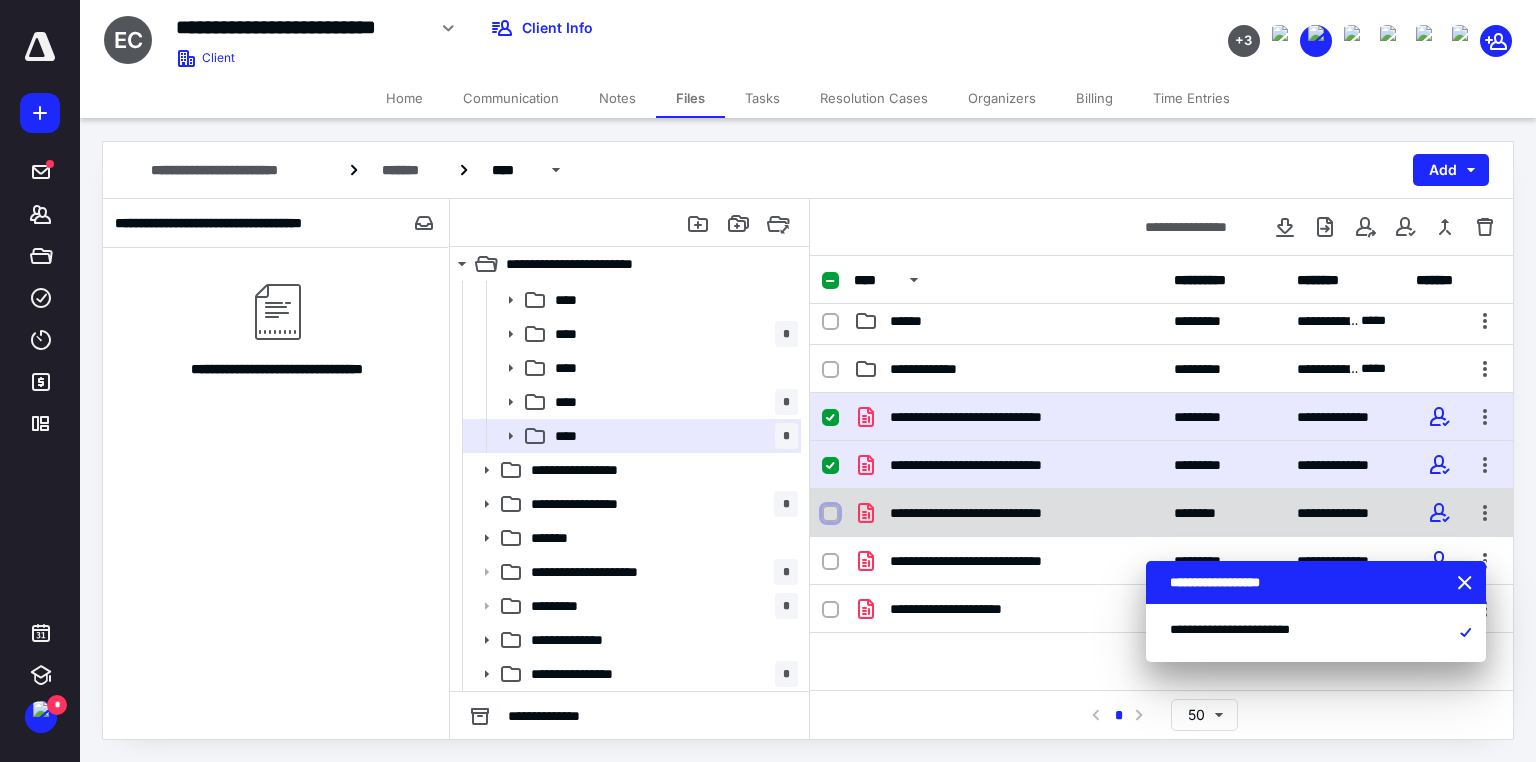 click at bounding box center (830, 514) 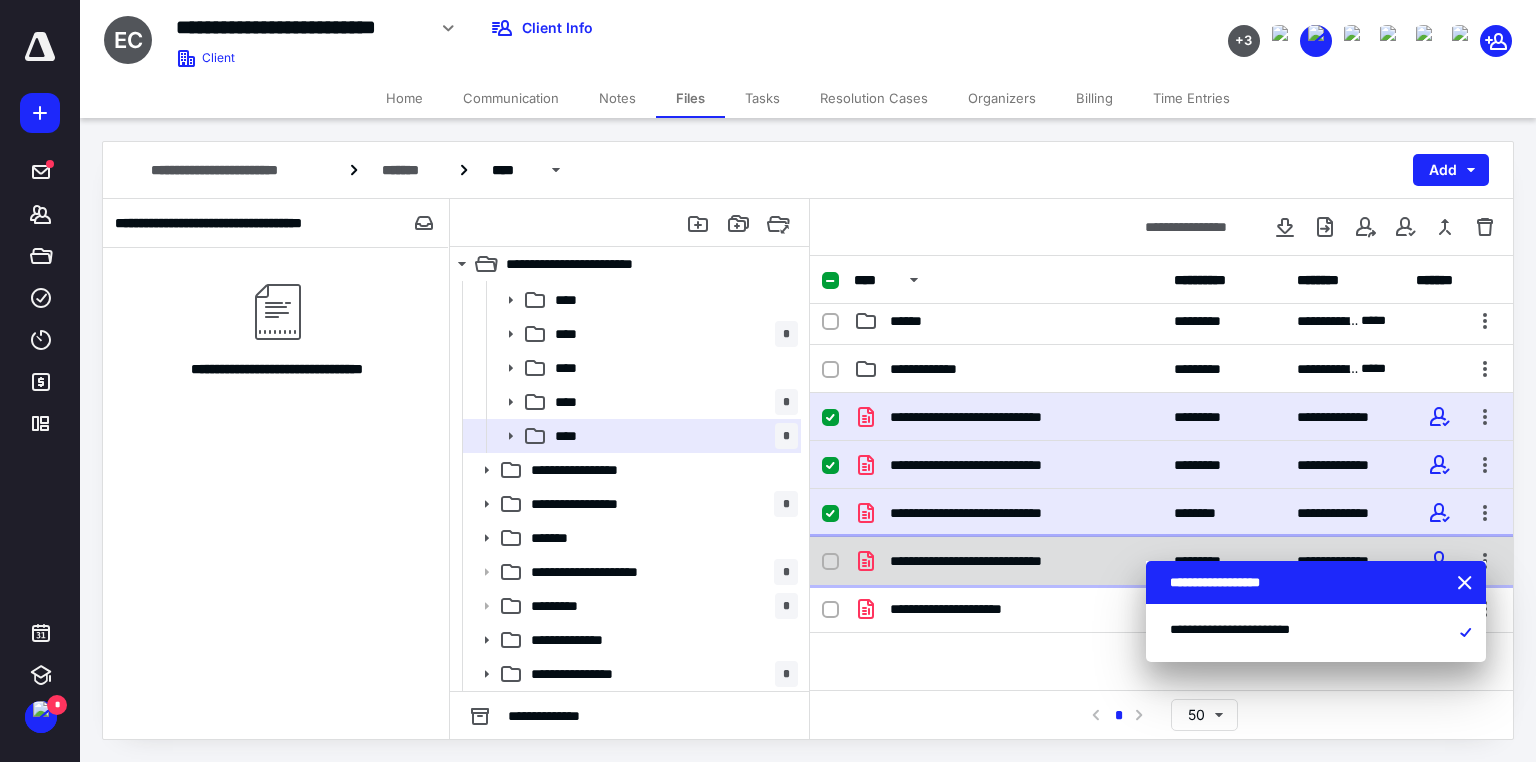 click 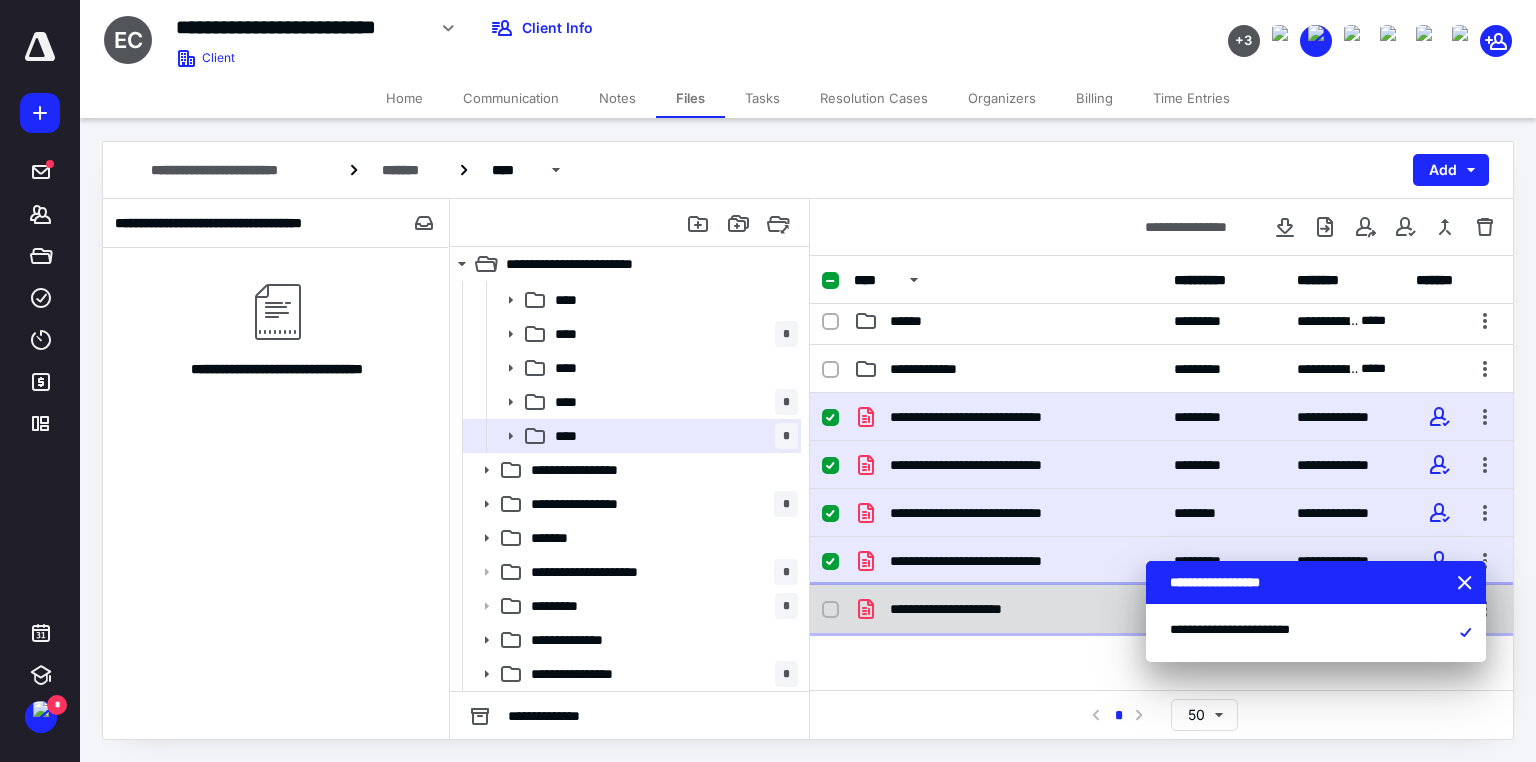 click 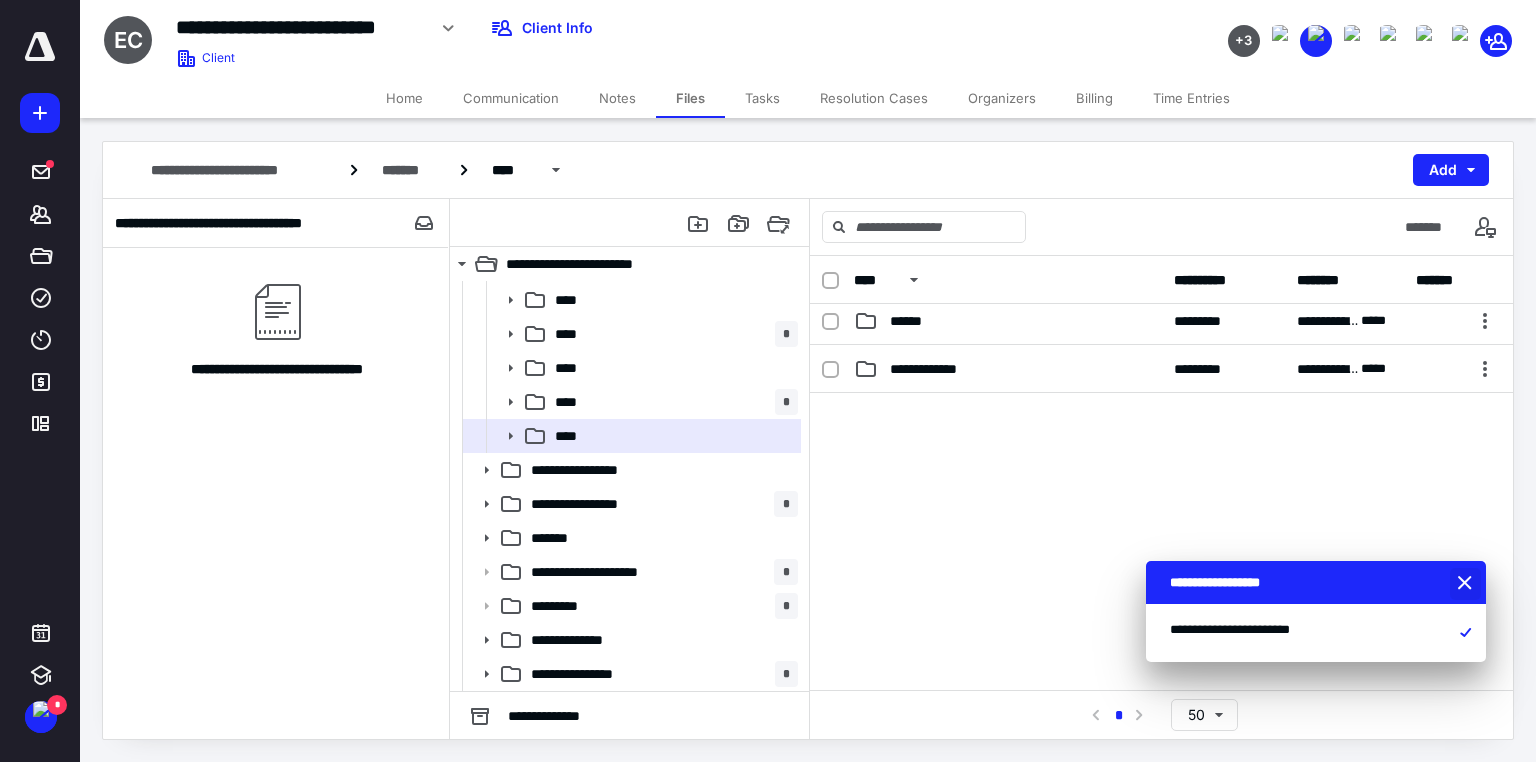 click at bounding box center (1467, 584) 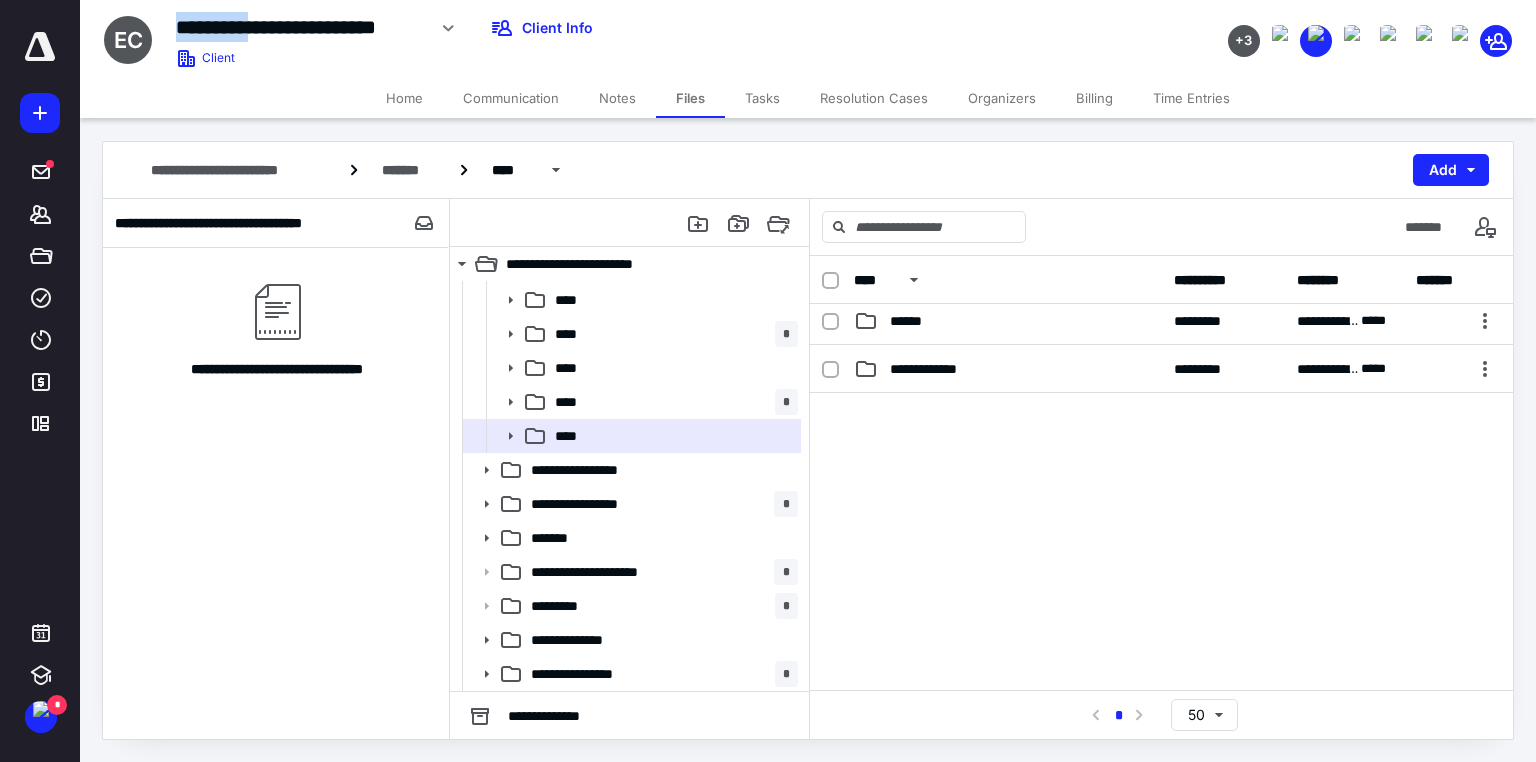 drag, startPoint x: 249, startPoint y: 26, endPoint x: 158, endPoint y: 16, distance: 91.5478 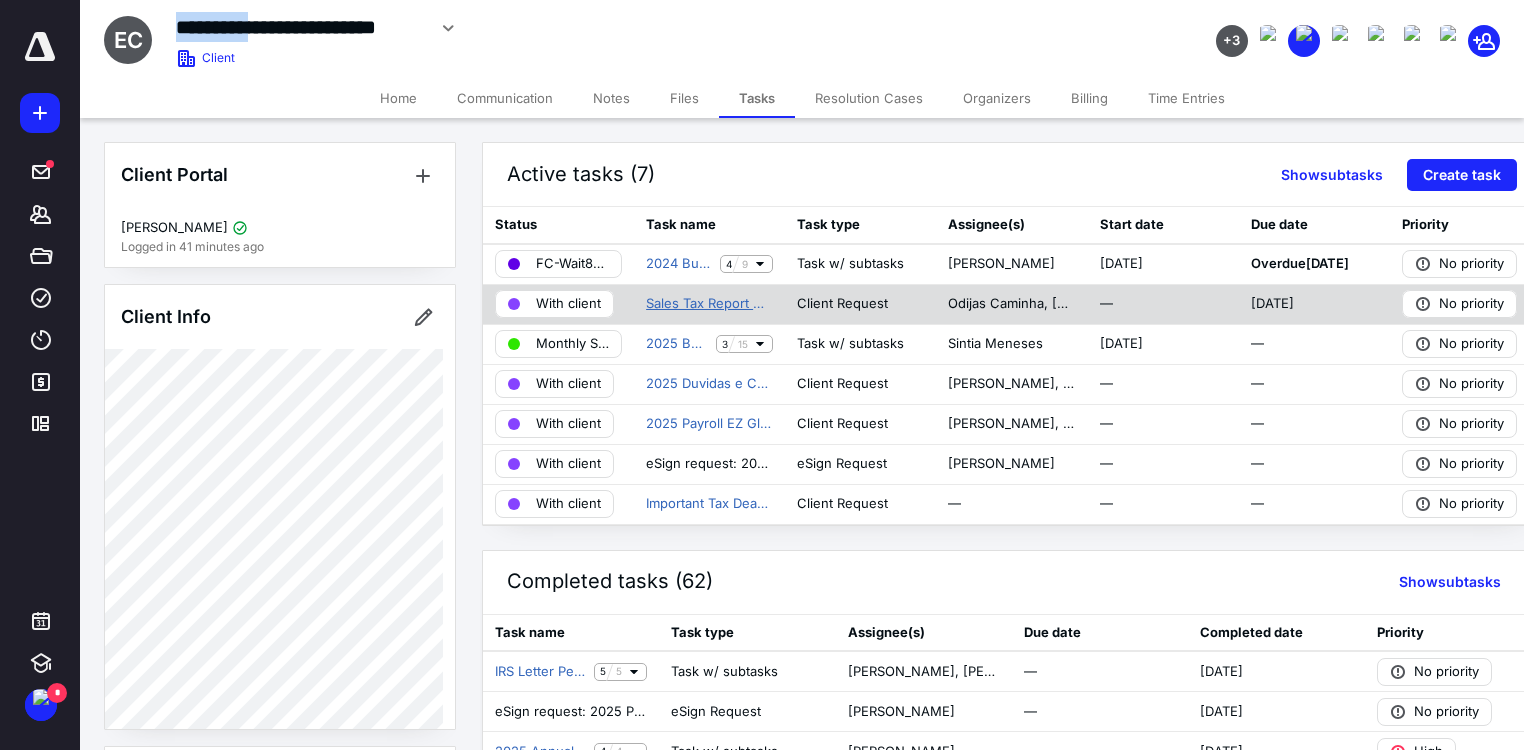 click on "Sales Tax Report Monthly" at bounding box center (709, 304) 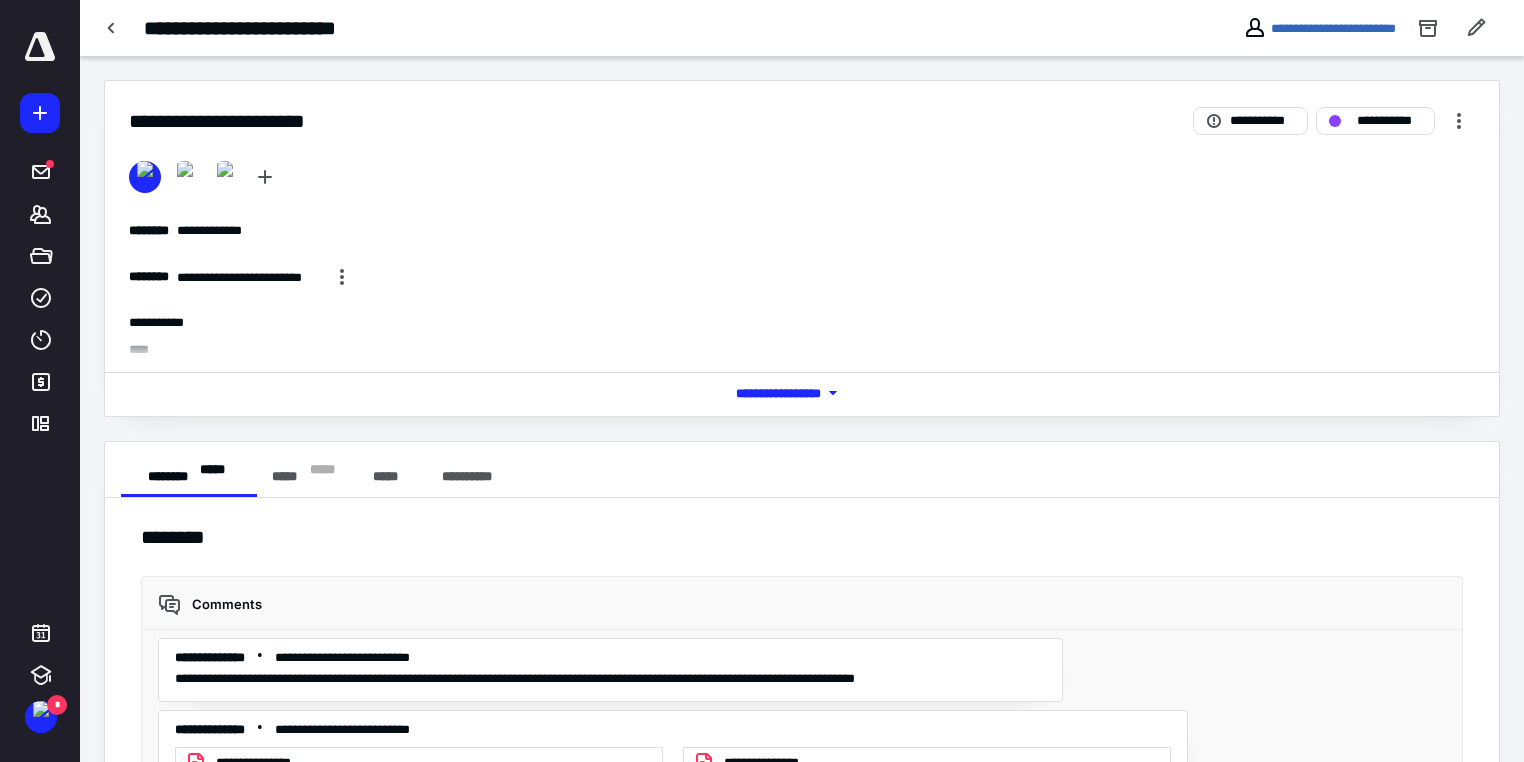 scroll, scrollTop: 480, scrollLeft: 0, axis: vertical 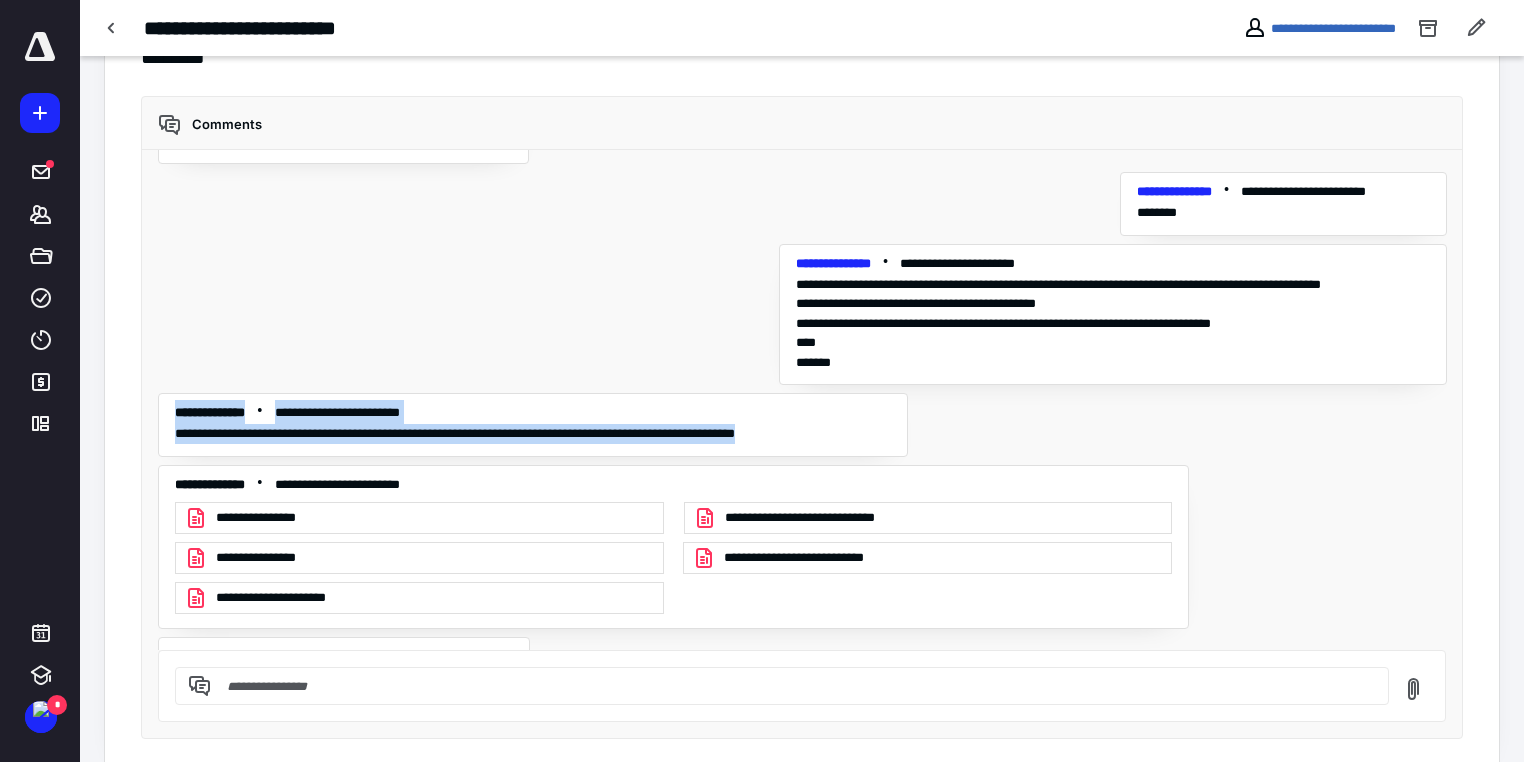 drag, startPoint x: 888, startPoint y: 348, endPoint x: 163, endPoint y: 333, distance: 725.15515 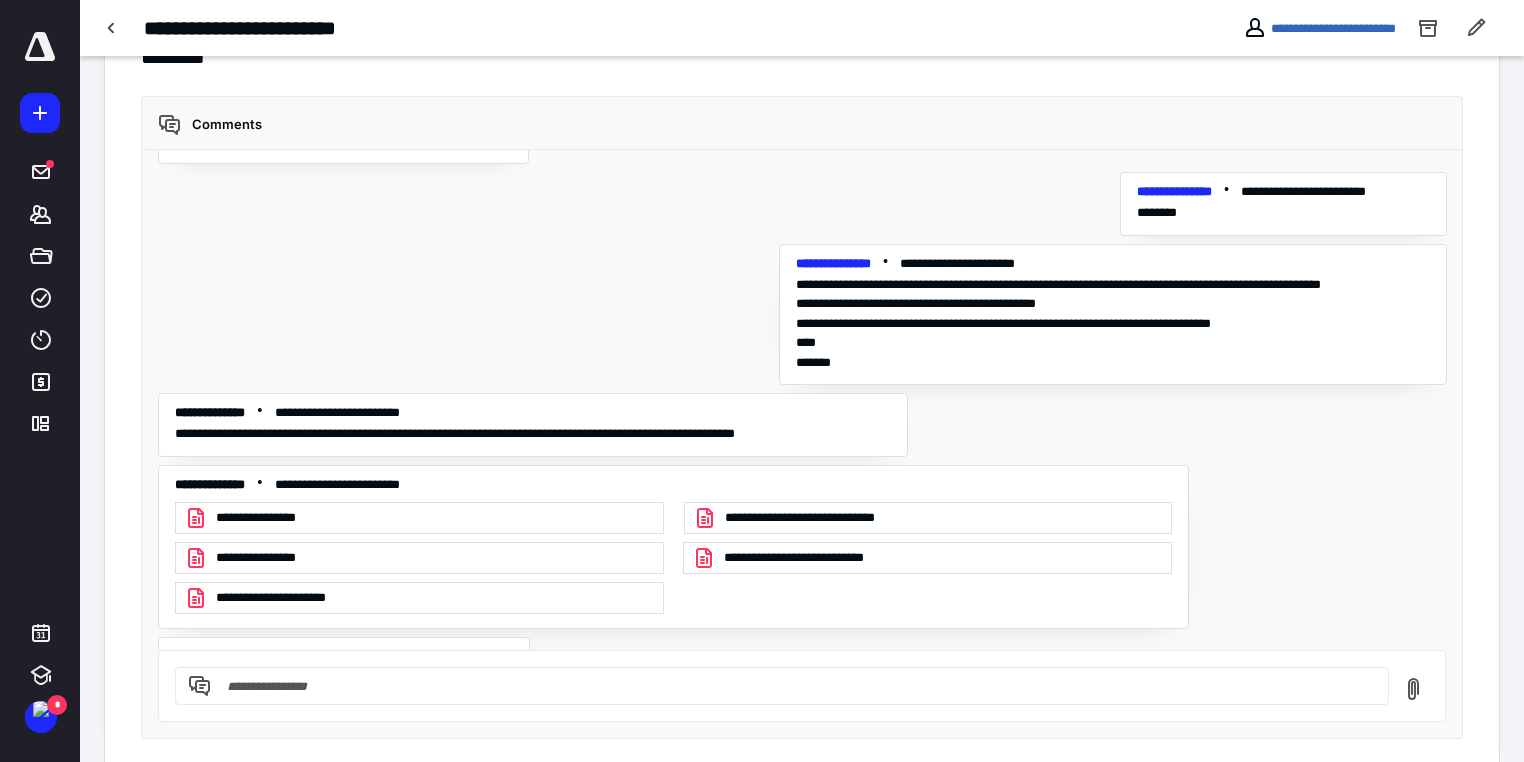 click on "**********" at bounding box center (802, 400) 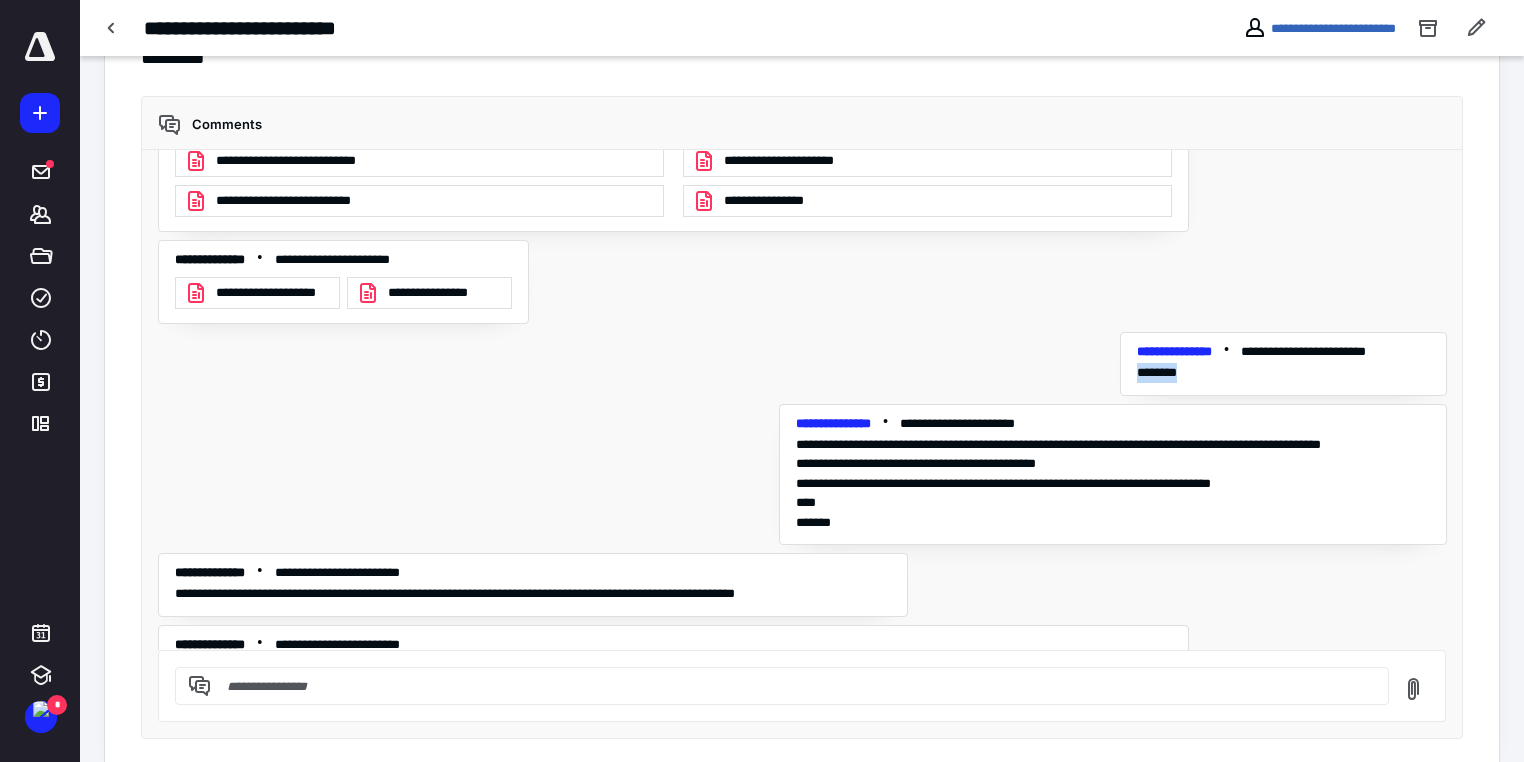 drag, startPoint x: 1159, startPoint y: 298, endPoint x: 1093, endPoint y: 300, distance: 66.0303 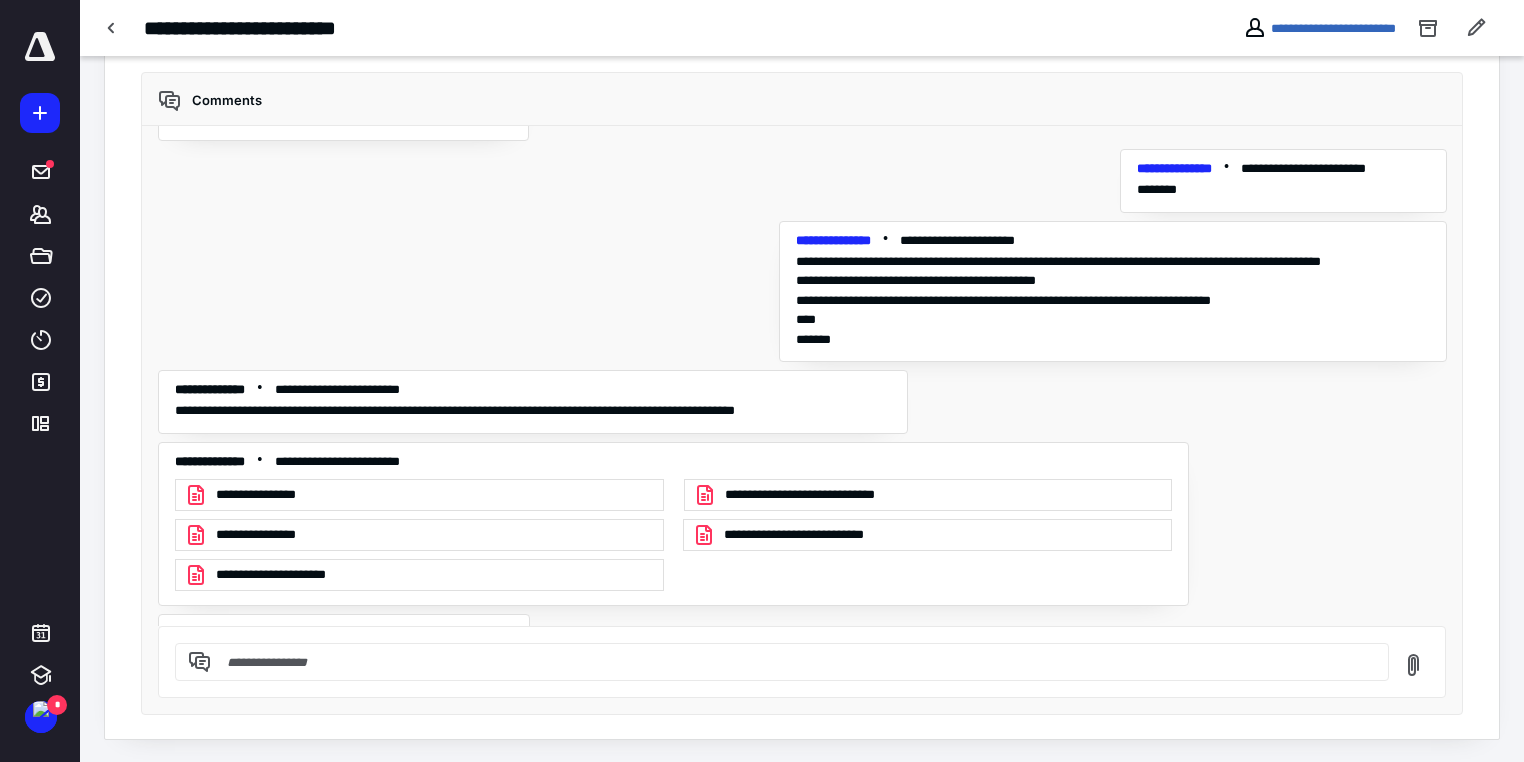 click at bounding box center [794, 662] 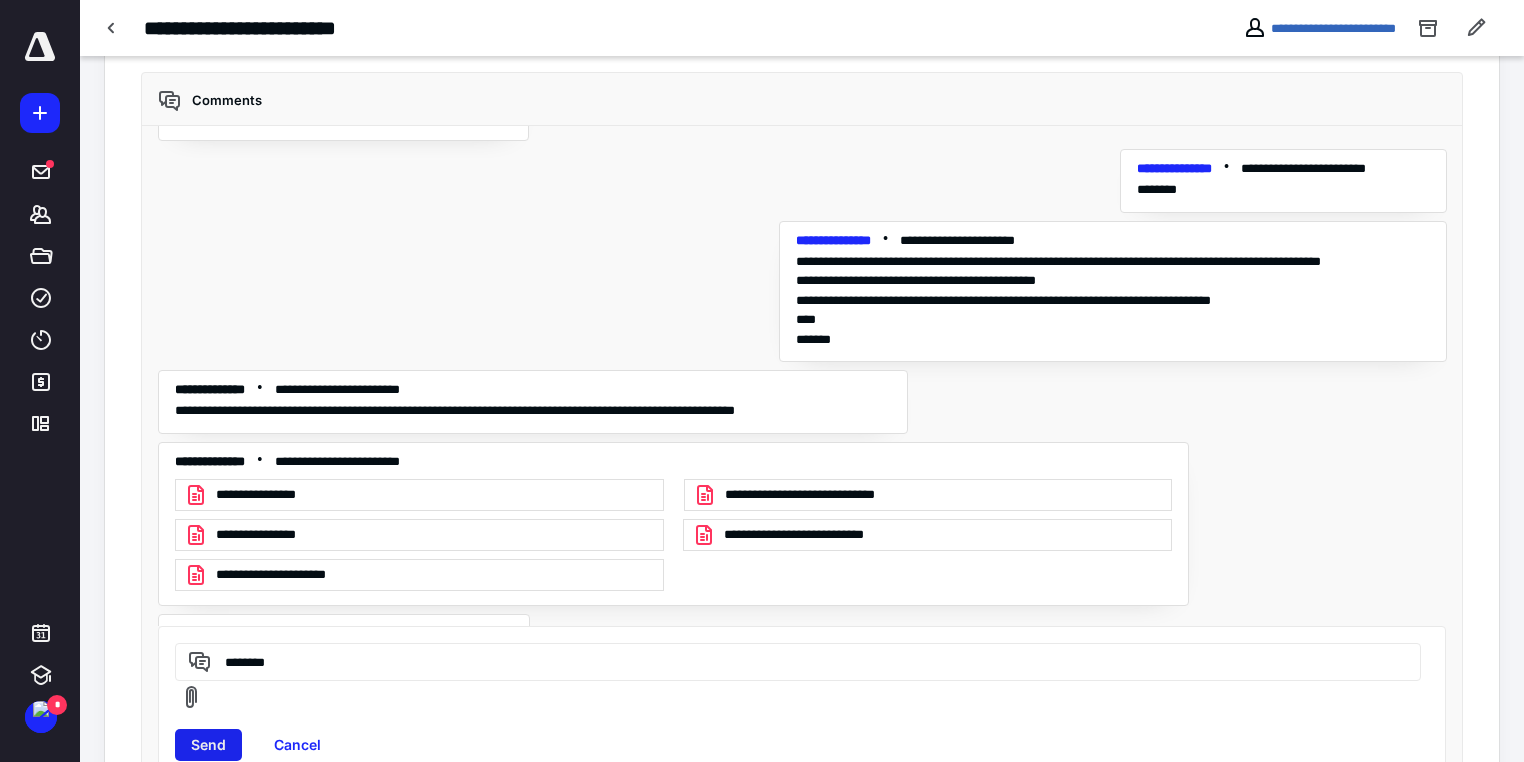 type on "********" 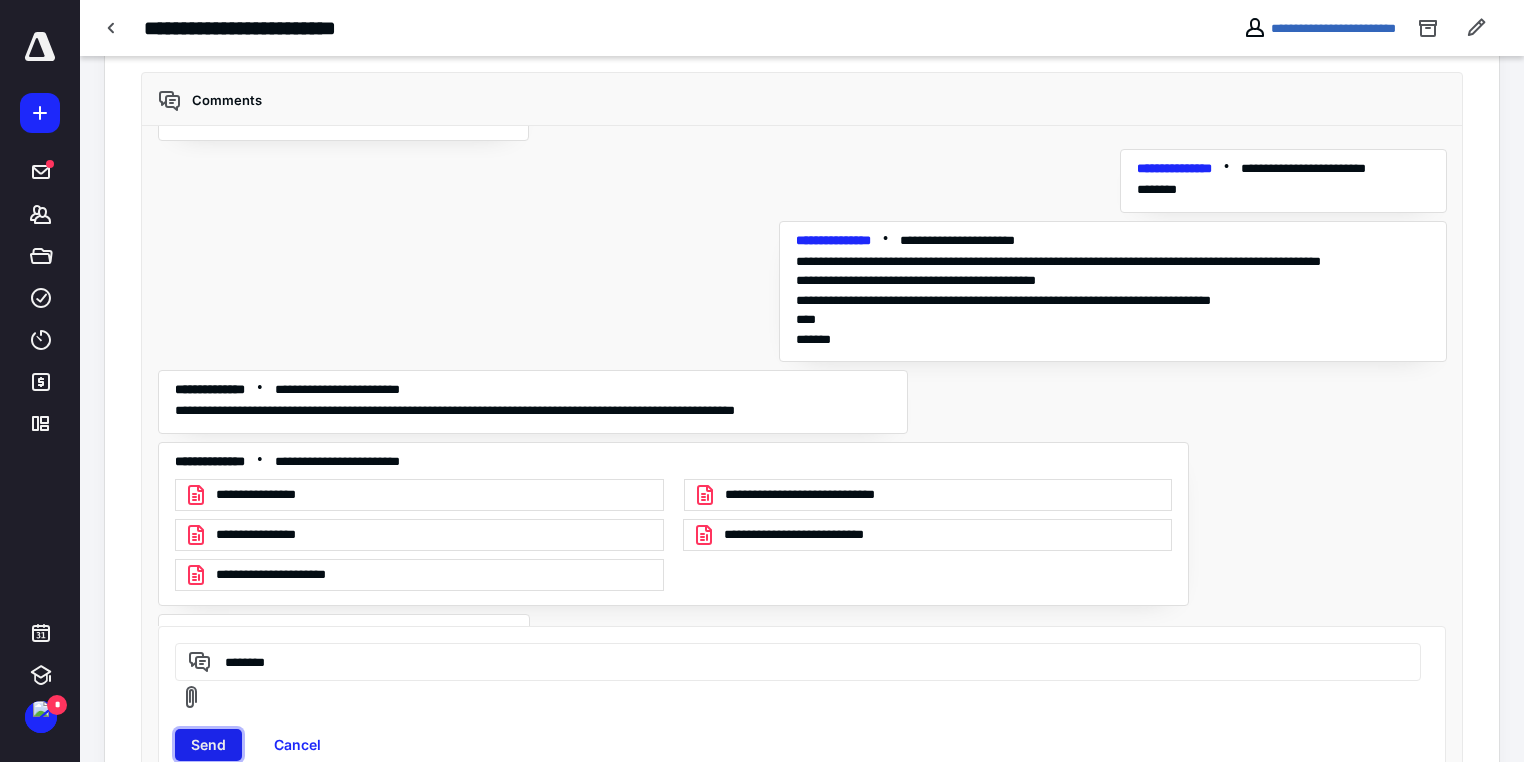 click on "Send" at bounding box center (208, 745) 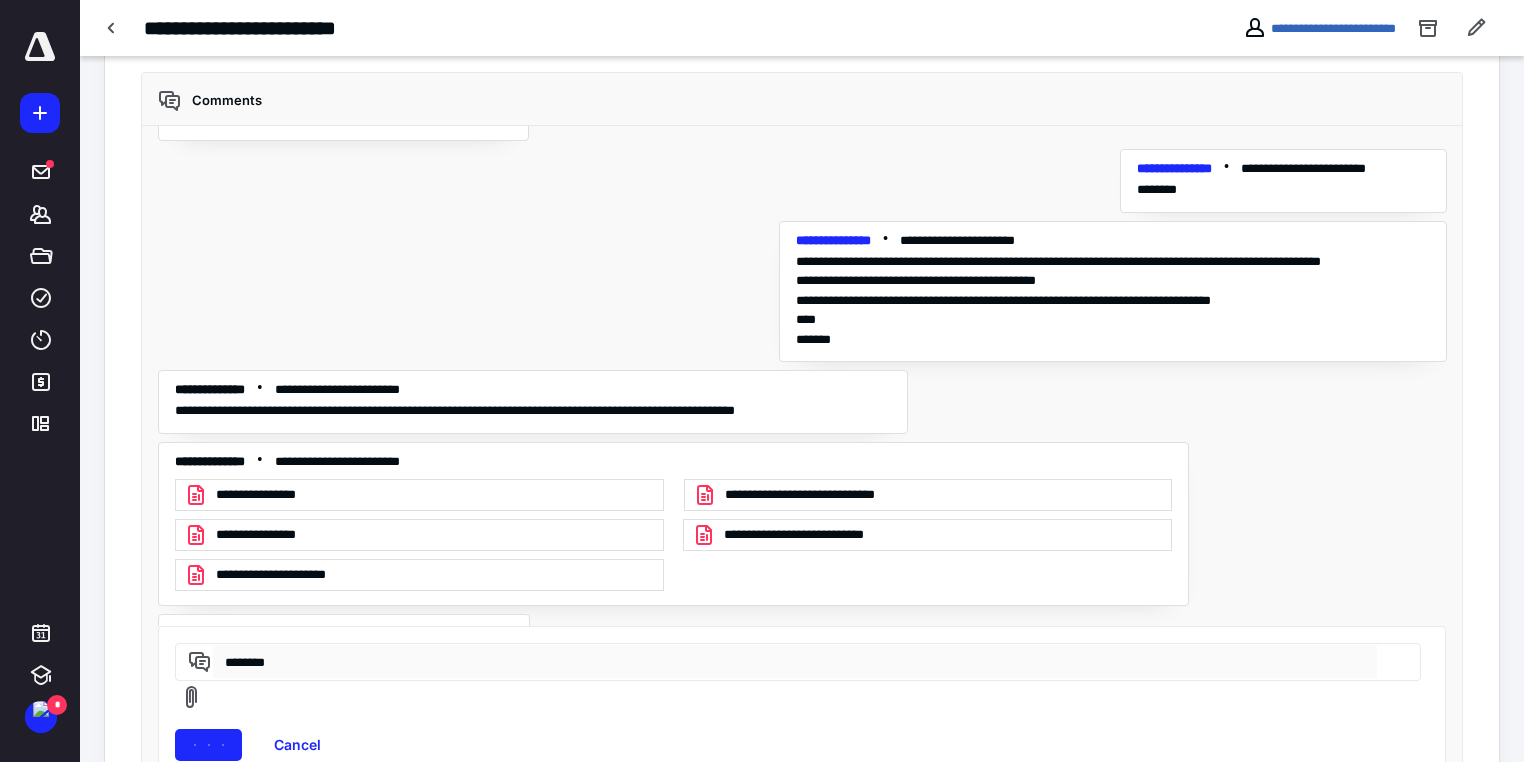 type 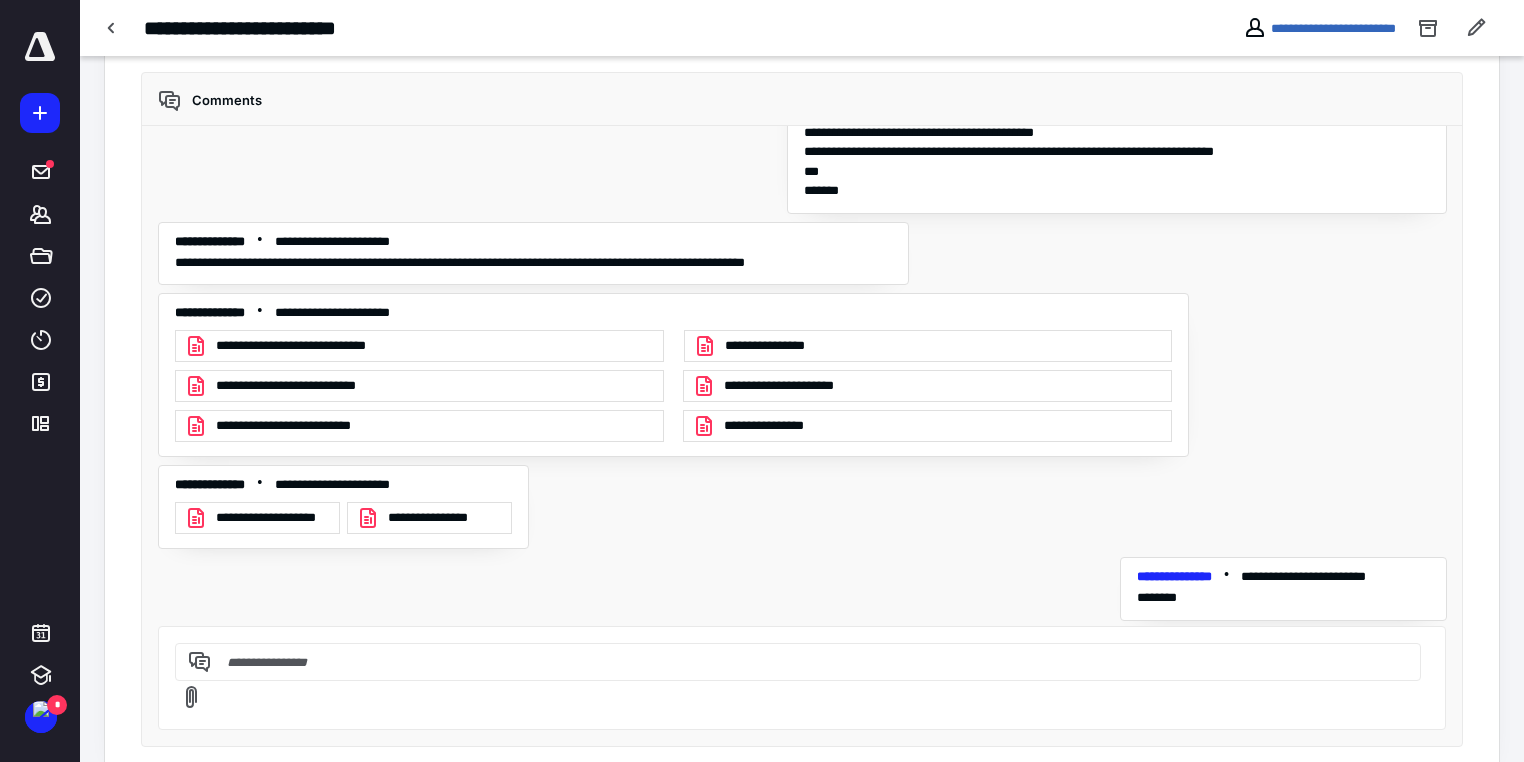 scroll, scrollTop: 20593, scrollLeft: 0, axis: vertical 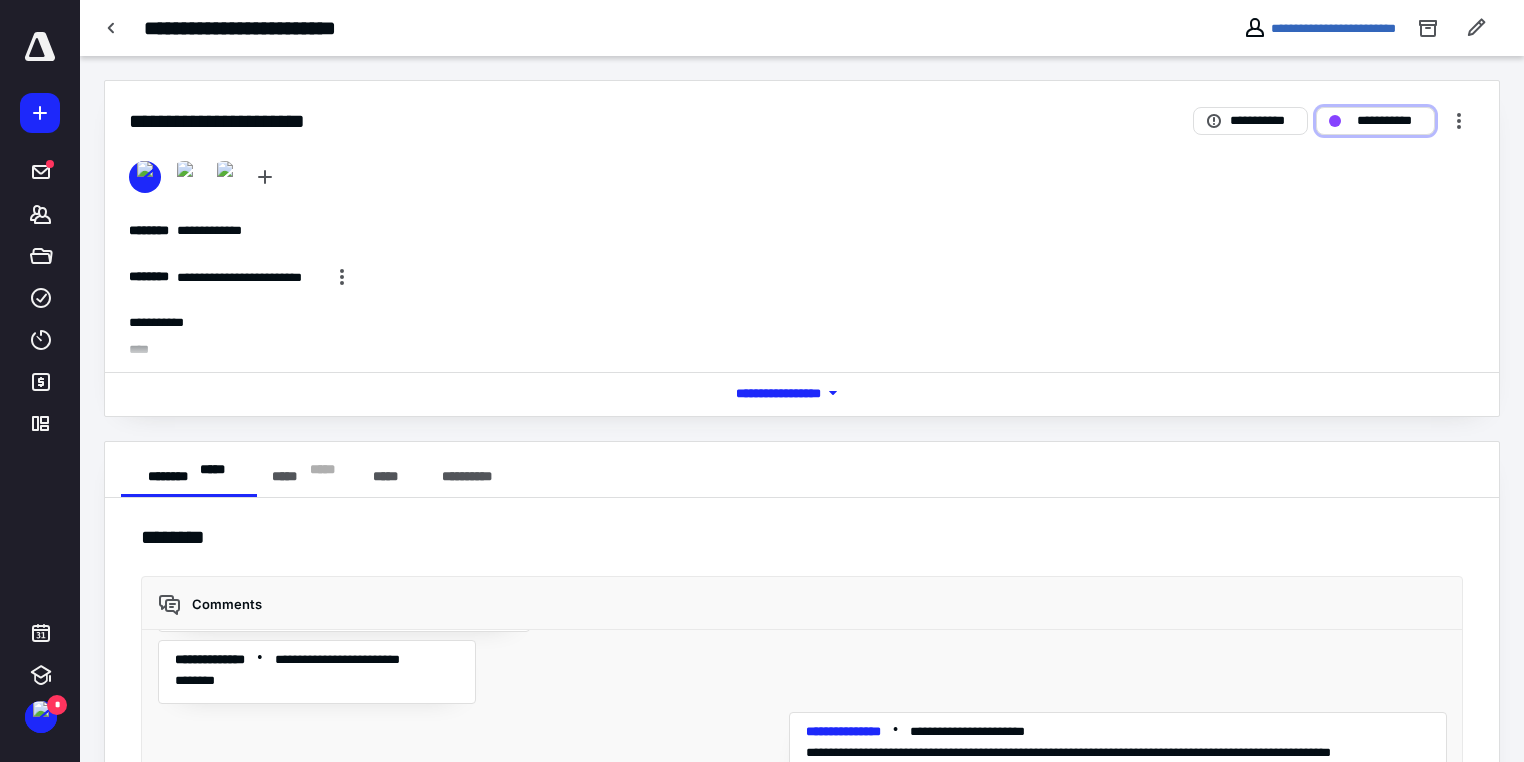 click on "**********" at bounding box center (1389, 121) 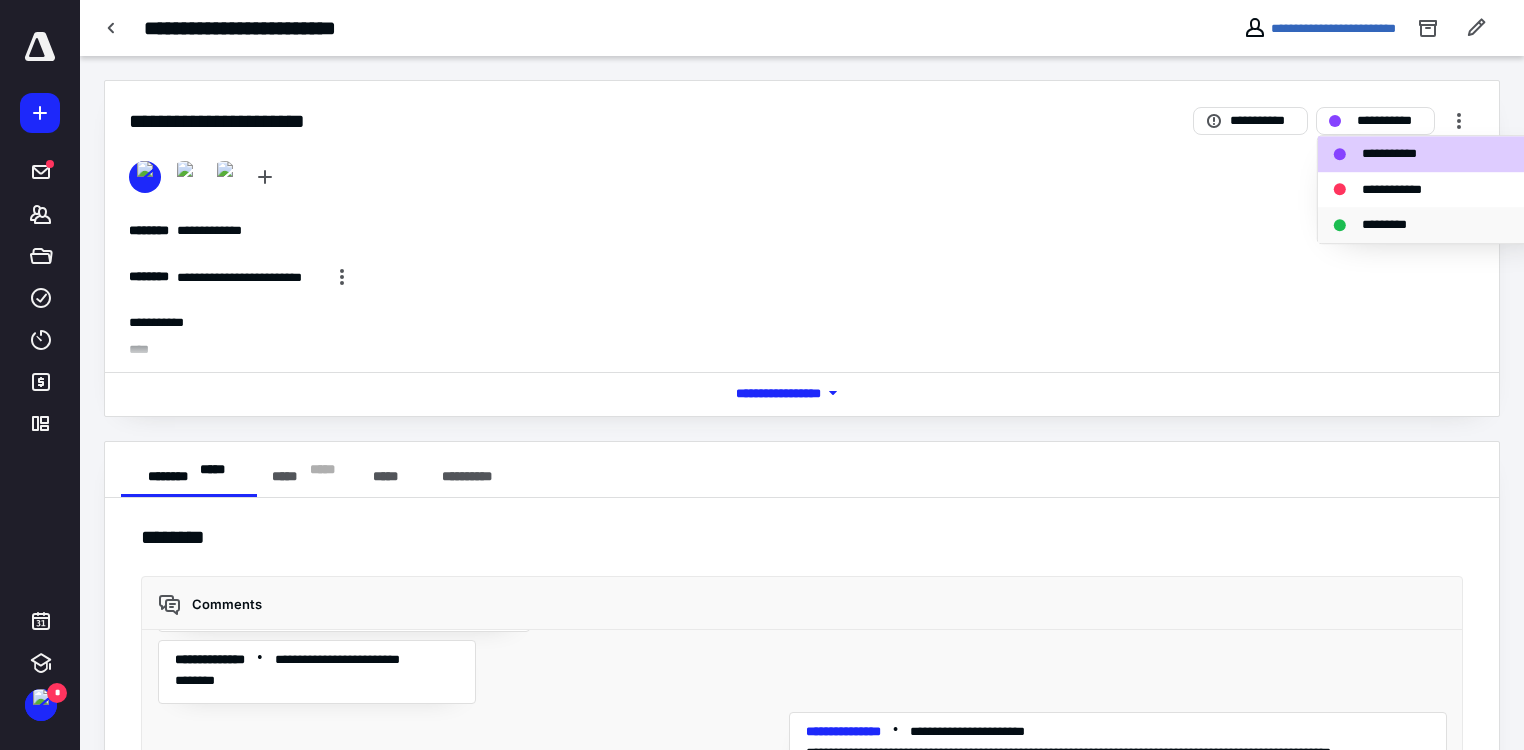 click on "*********" at bounding box center [1430, 225] 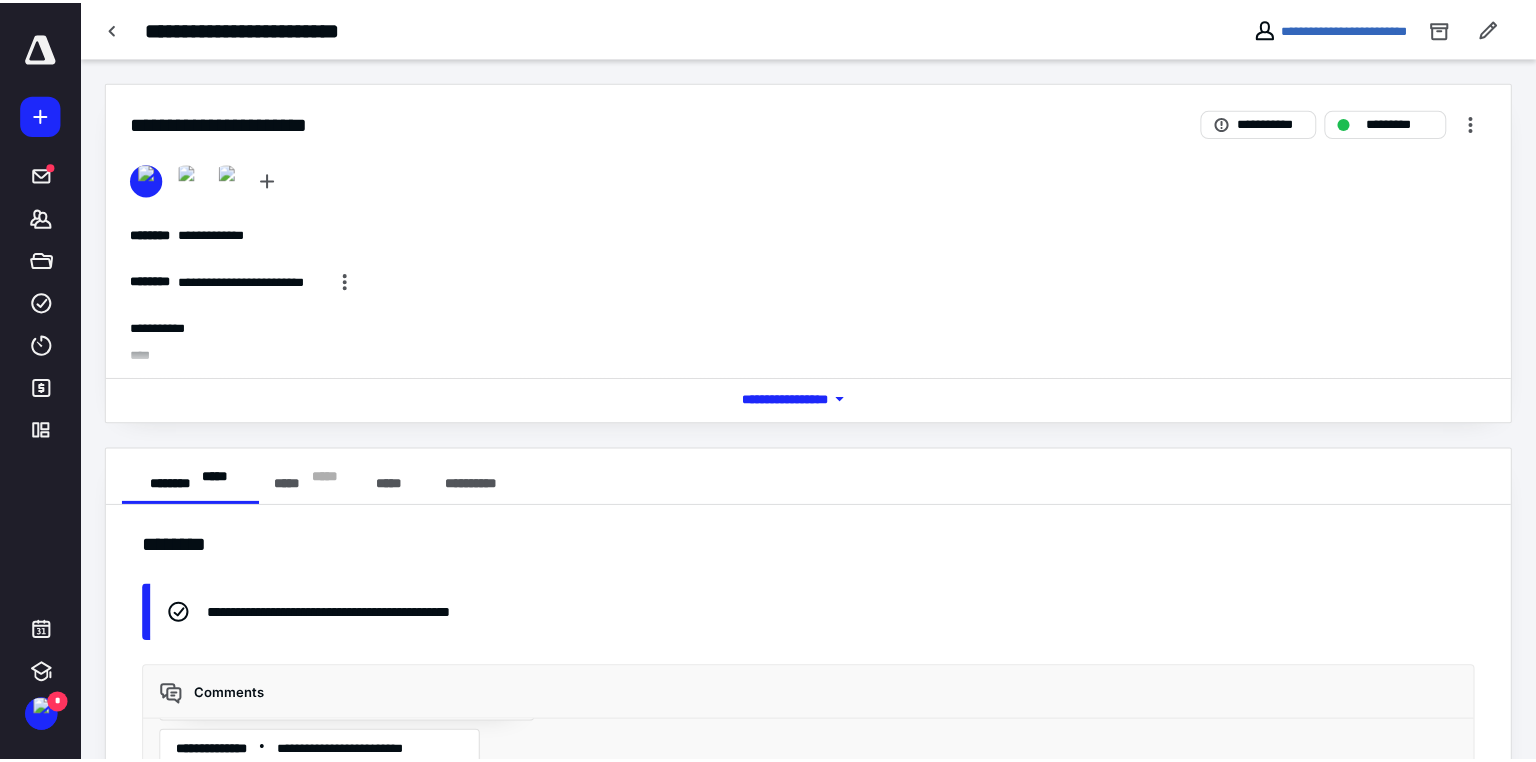 scroll, scrollTop: 21553, scrollLeft: 0, axis: vertical 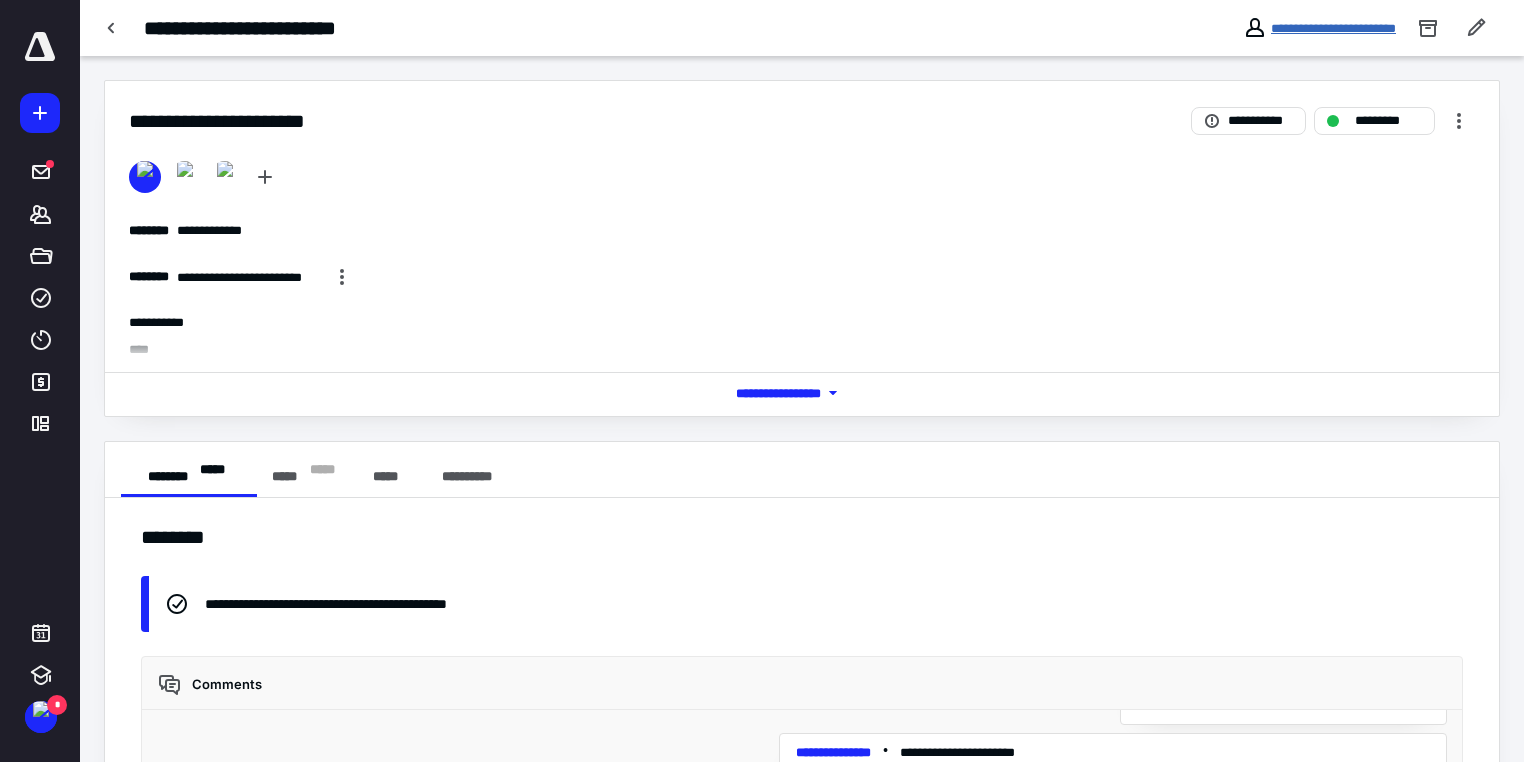 click on "**********" at bounding box center [1333, 28] 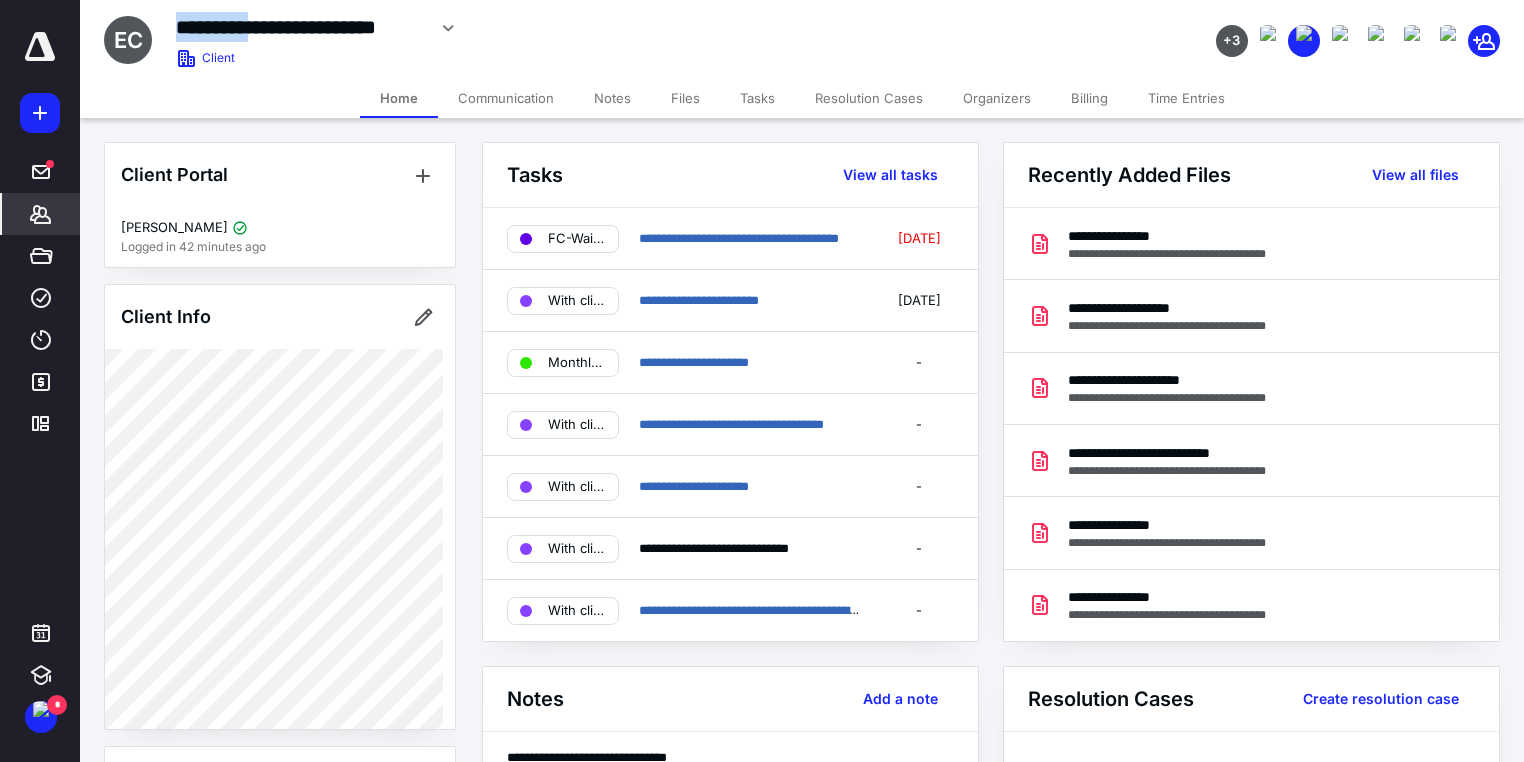 drag, startPoint x: 270, startPoint y: 22, endPoint x: 164, endPoint y: 23, distance: 106.004715 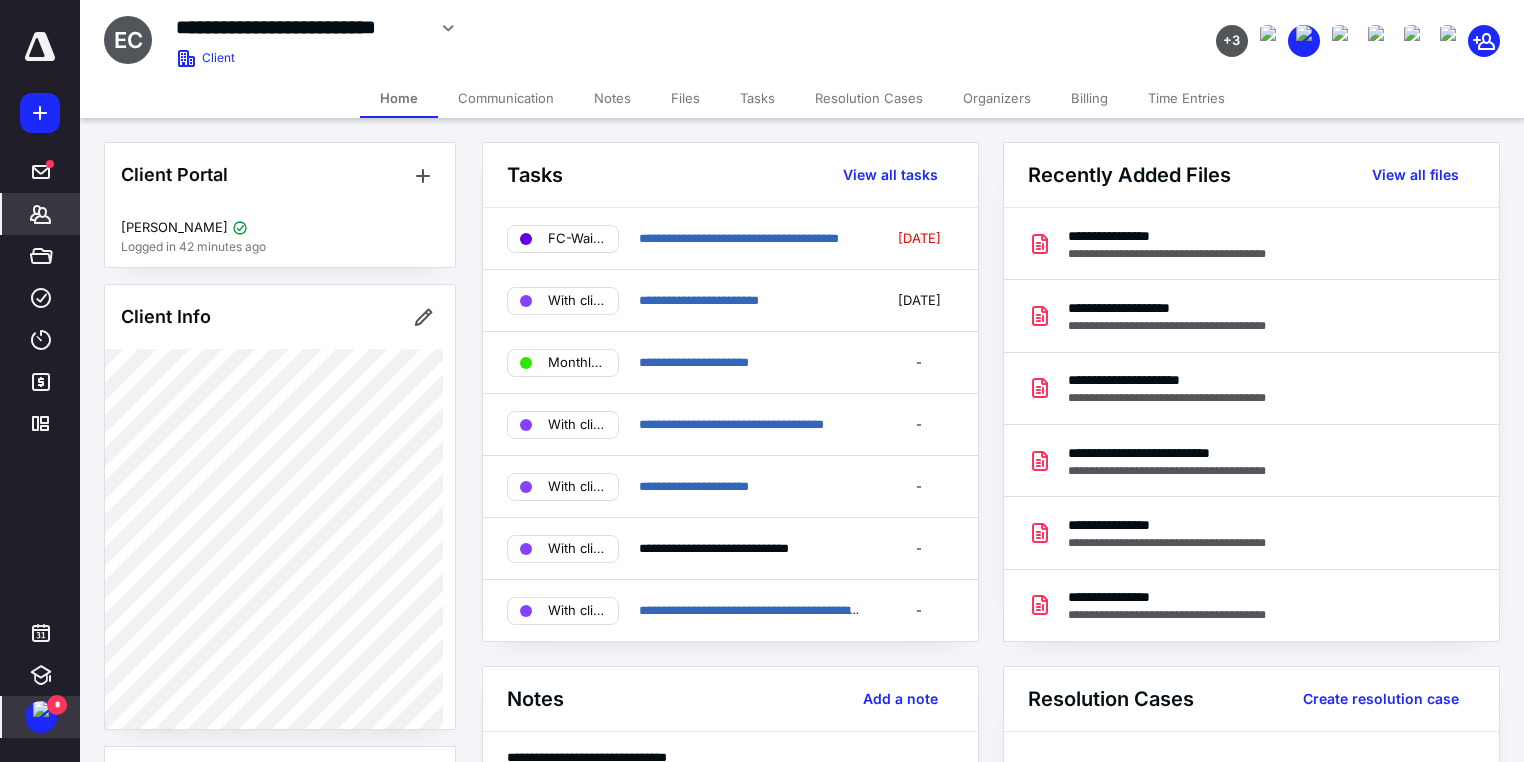 click on "*" at bounding box center (57, 705) 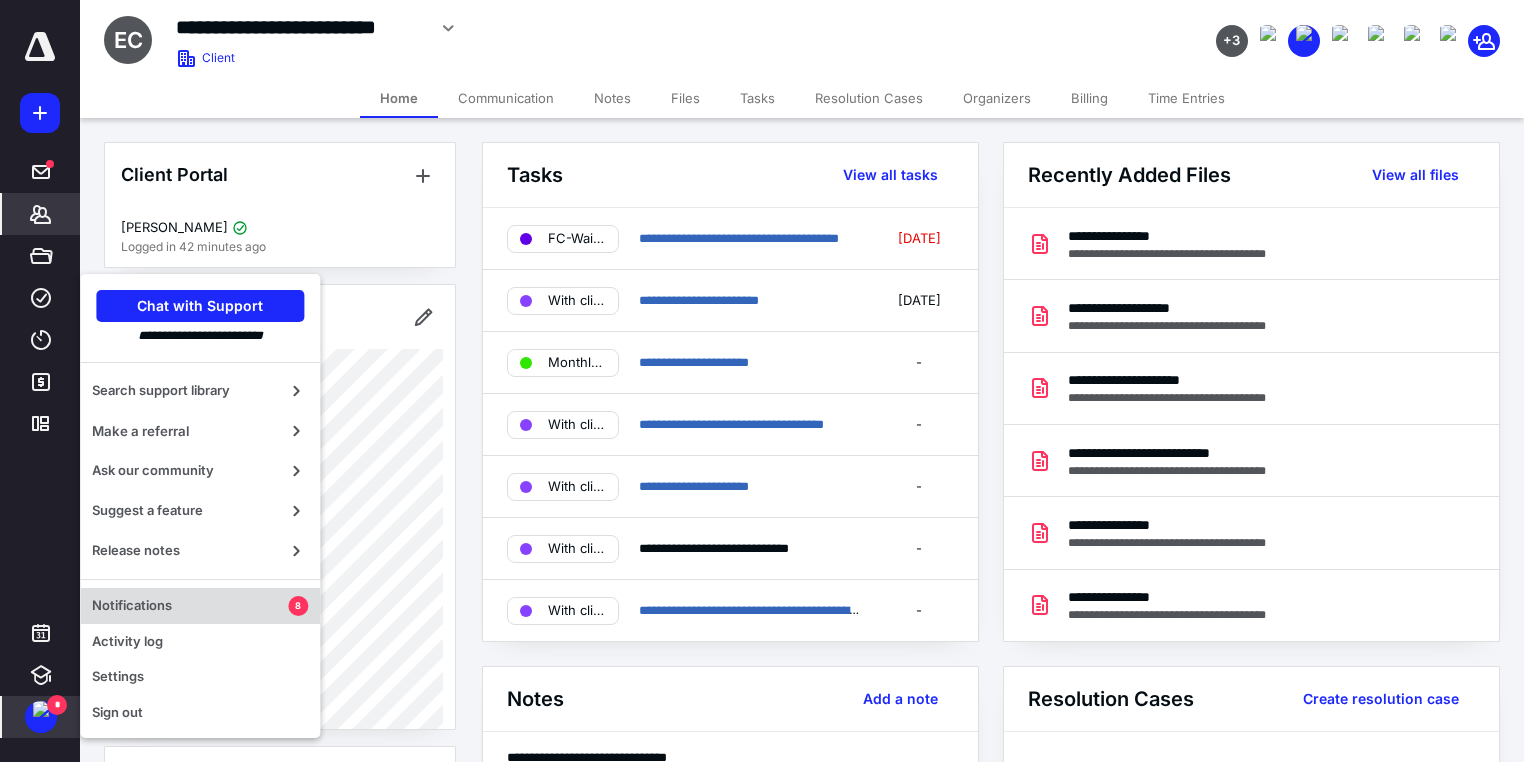 click on "Notifications" at bounding box center [190, 606] 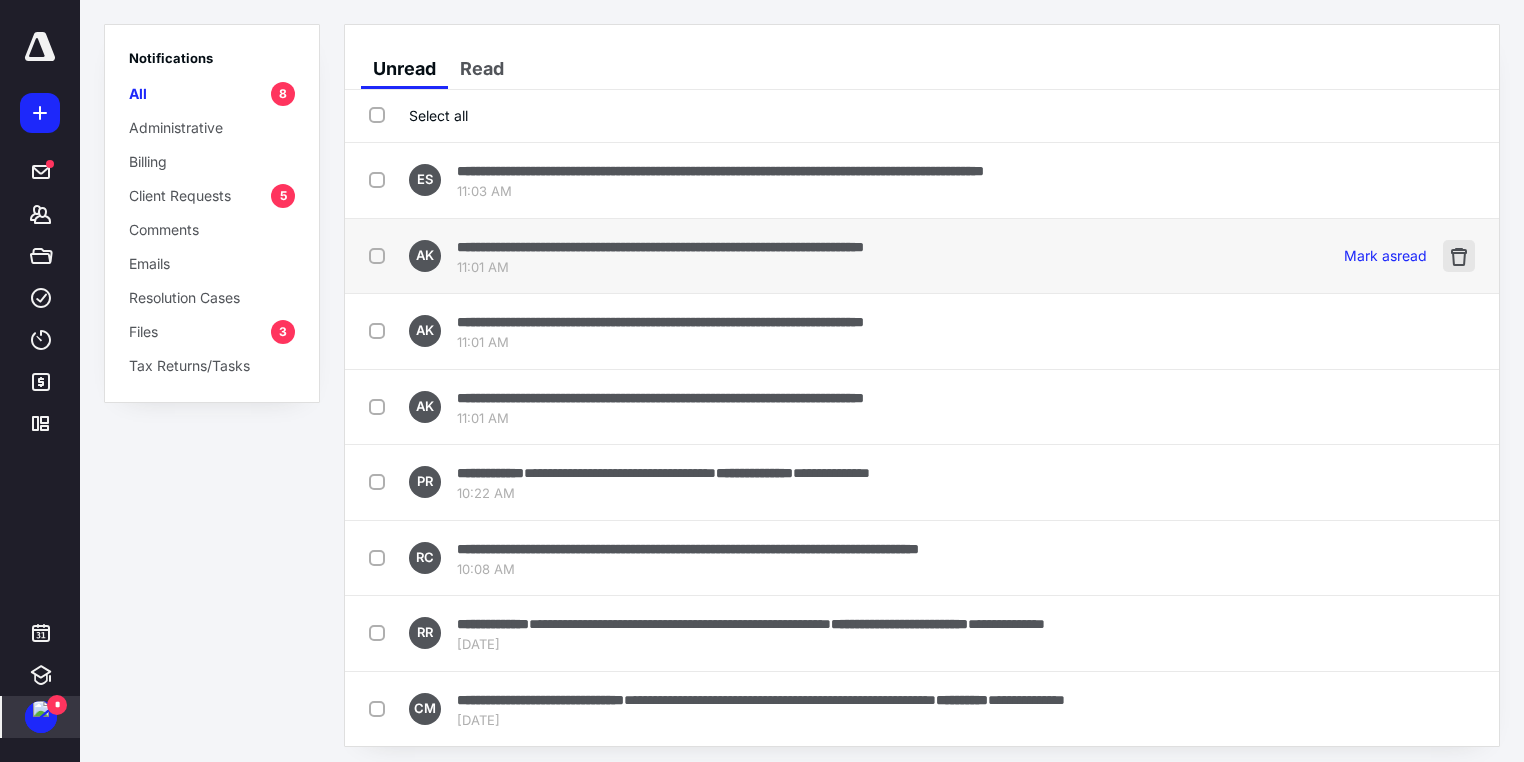 click at bounding box center (1459, 256) 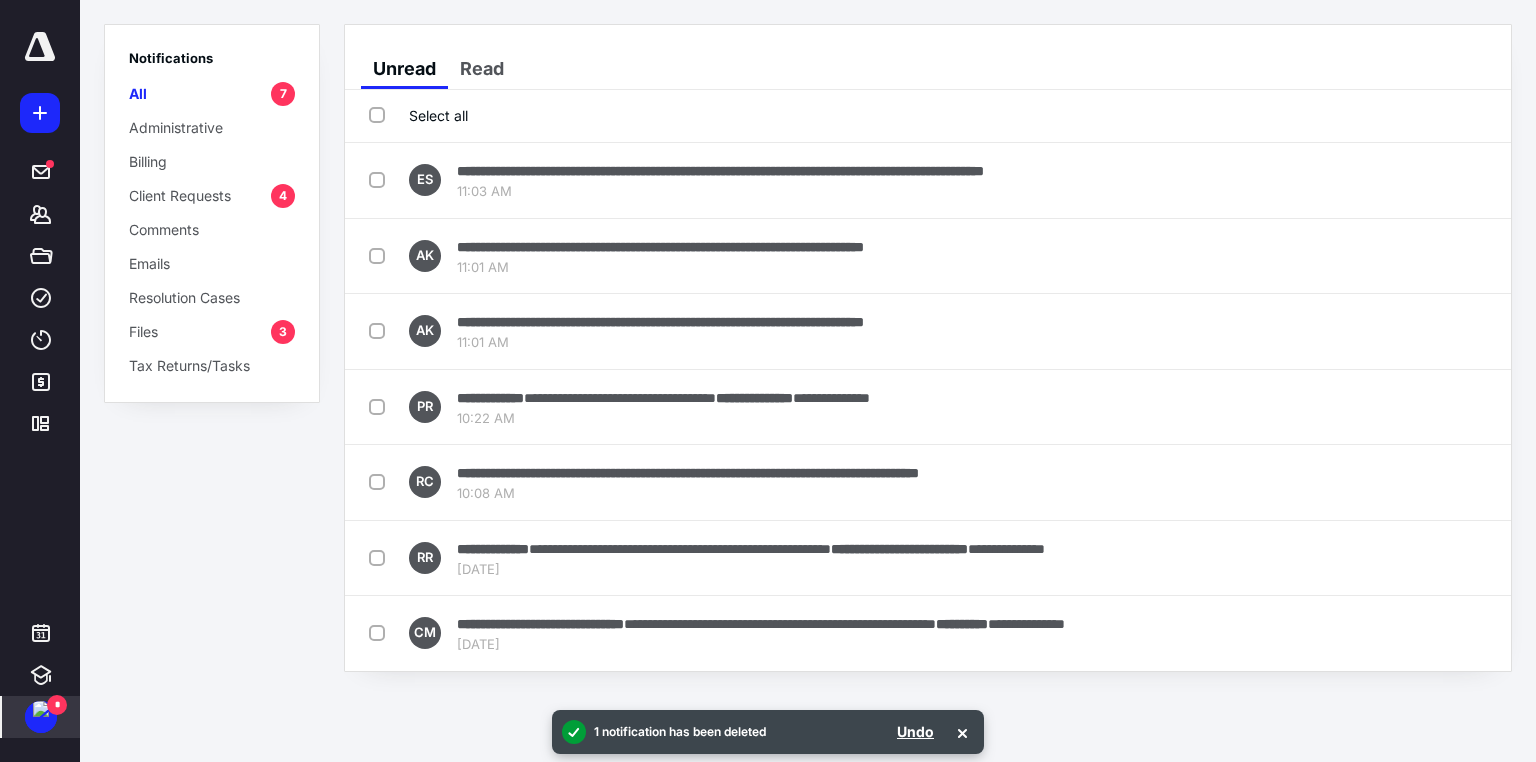 click at bounding box center (1471, 256) 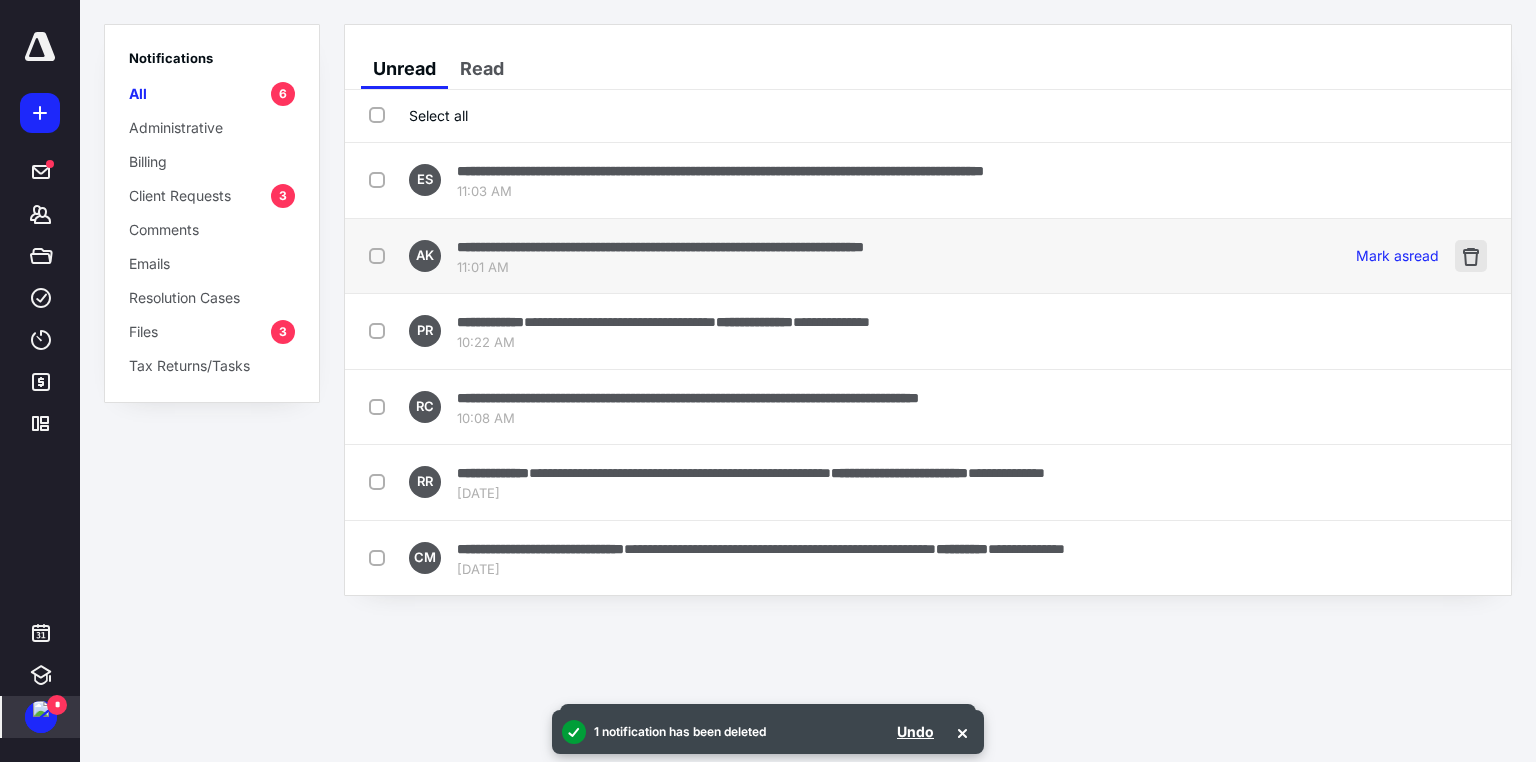 click at bounding box center [1471, 256] 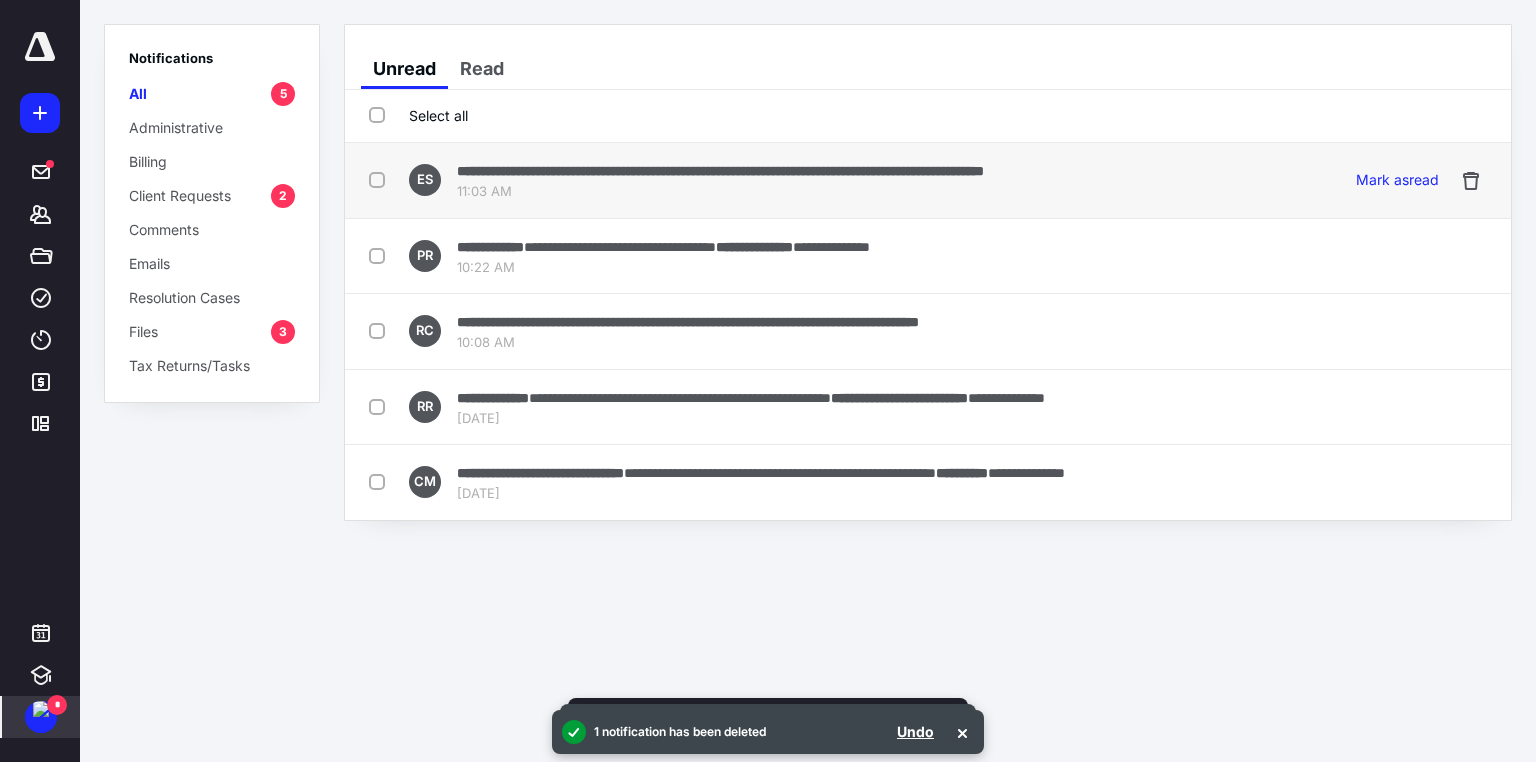 click on "**********" at bounding box center [720, 171] 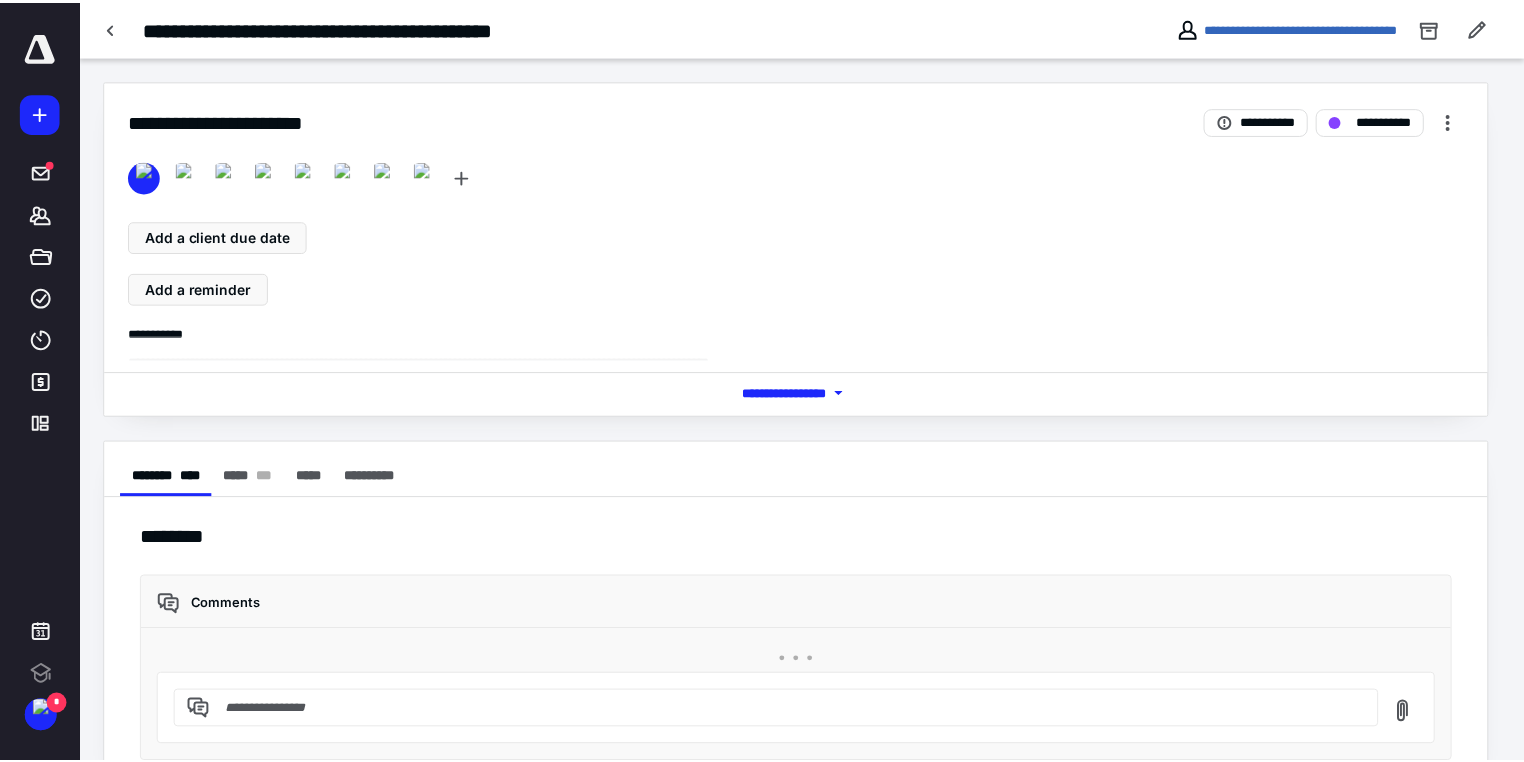 scroll, scrollTop: 48, scrollLeft: 0, axis: vertical 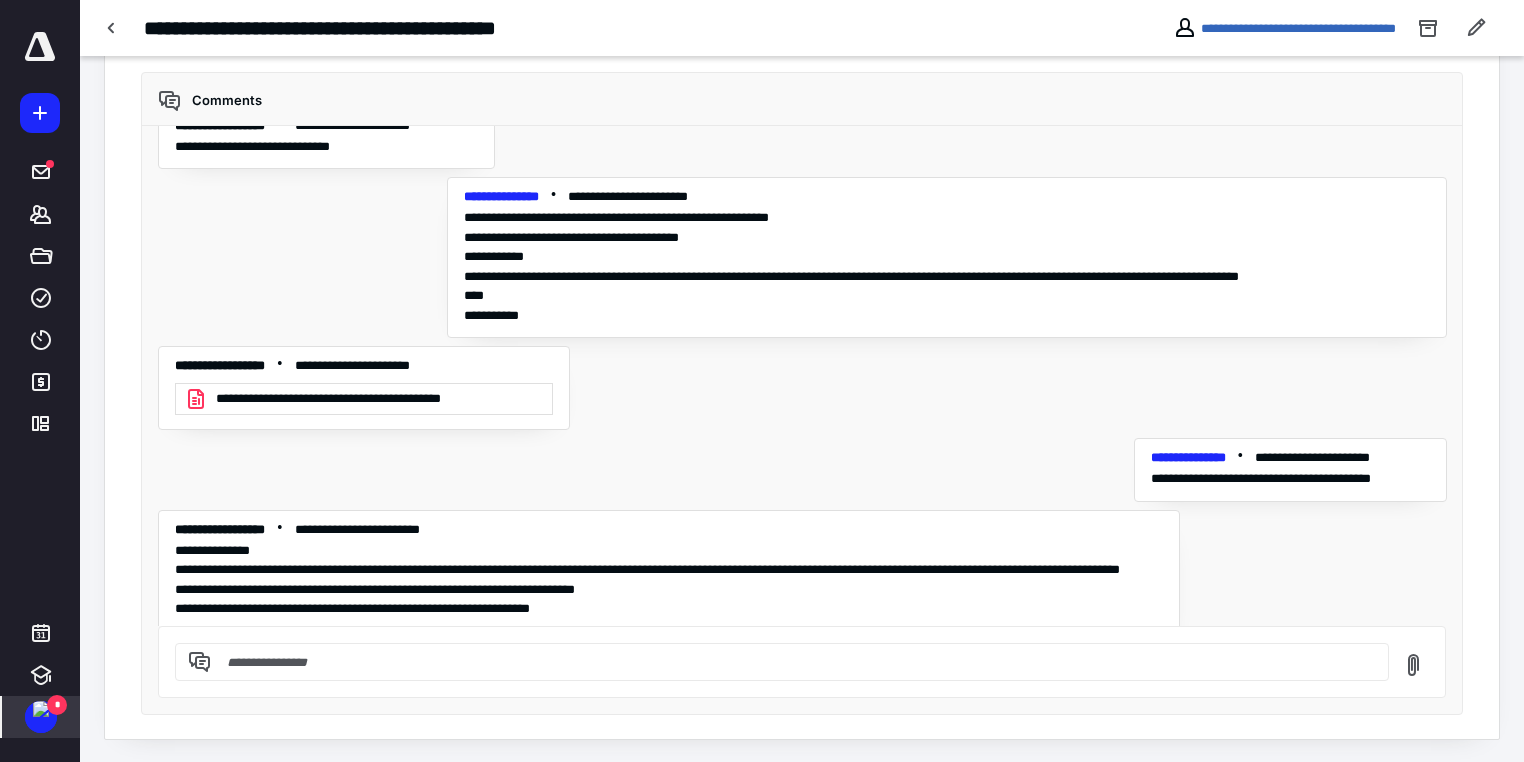 click at bounding box center (41, 709) 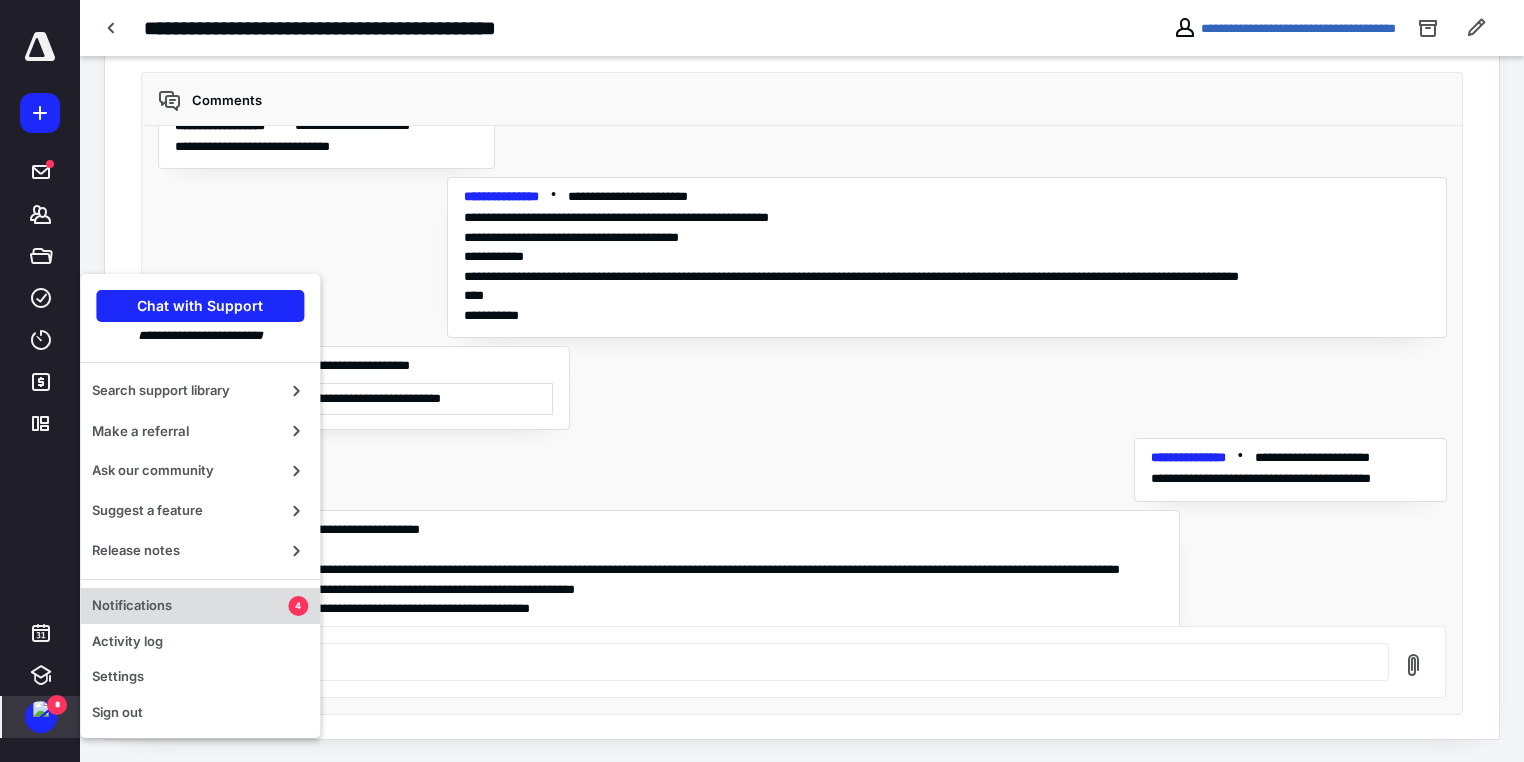 click on "Notifications" at bounding box center (190, 606) 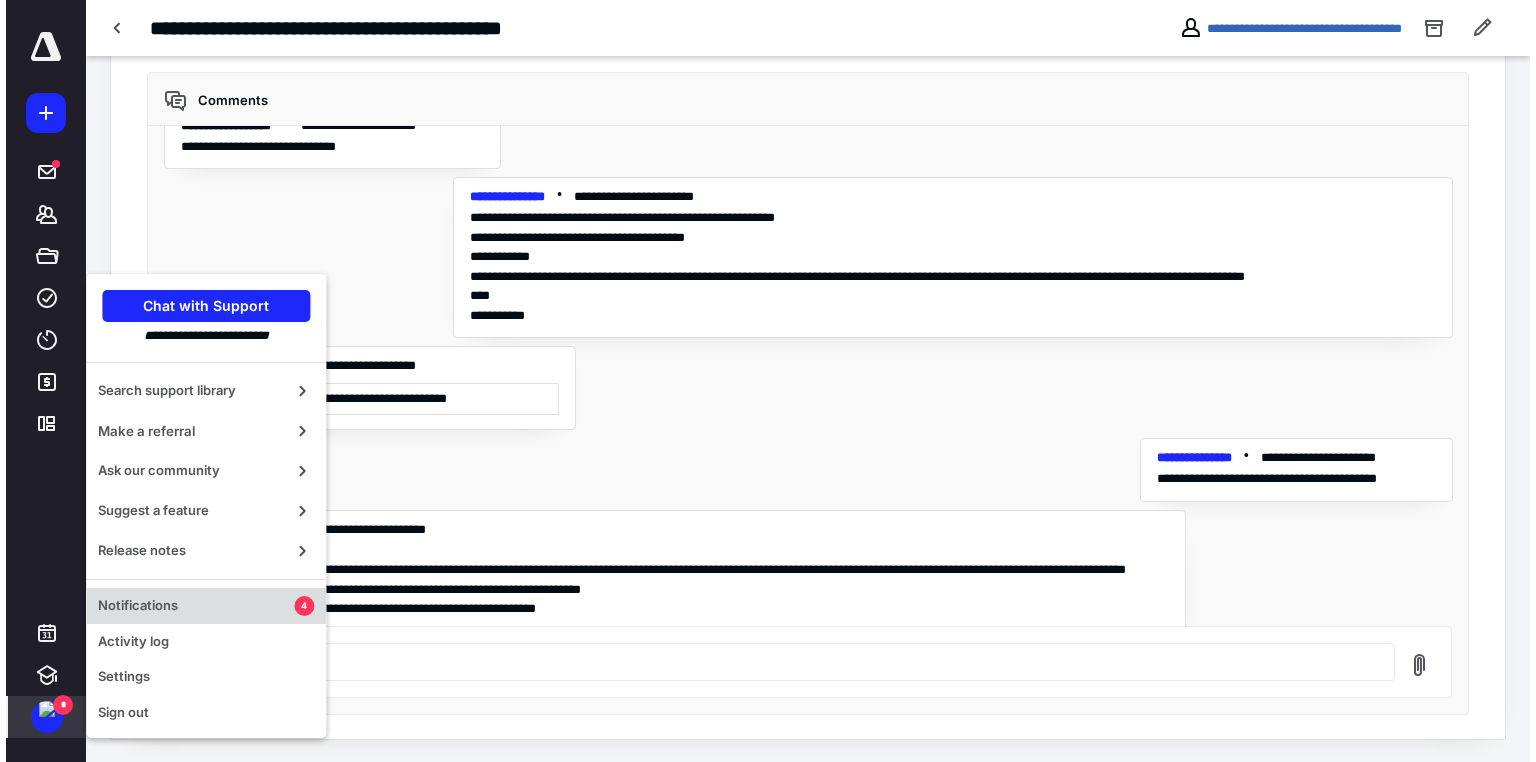 scroll, scrollTop: 0, scrollLeft: 0, axis: both 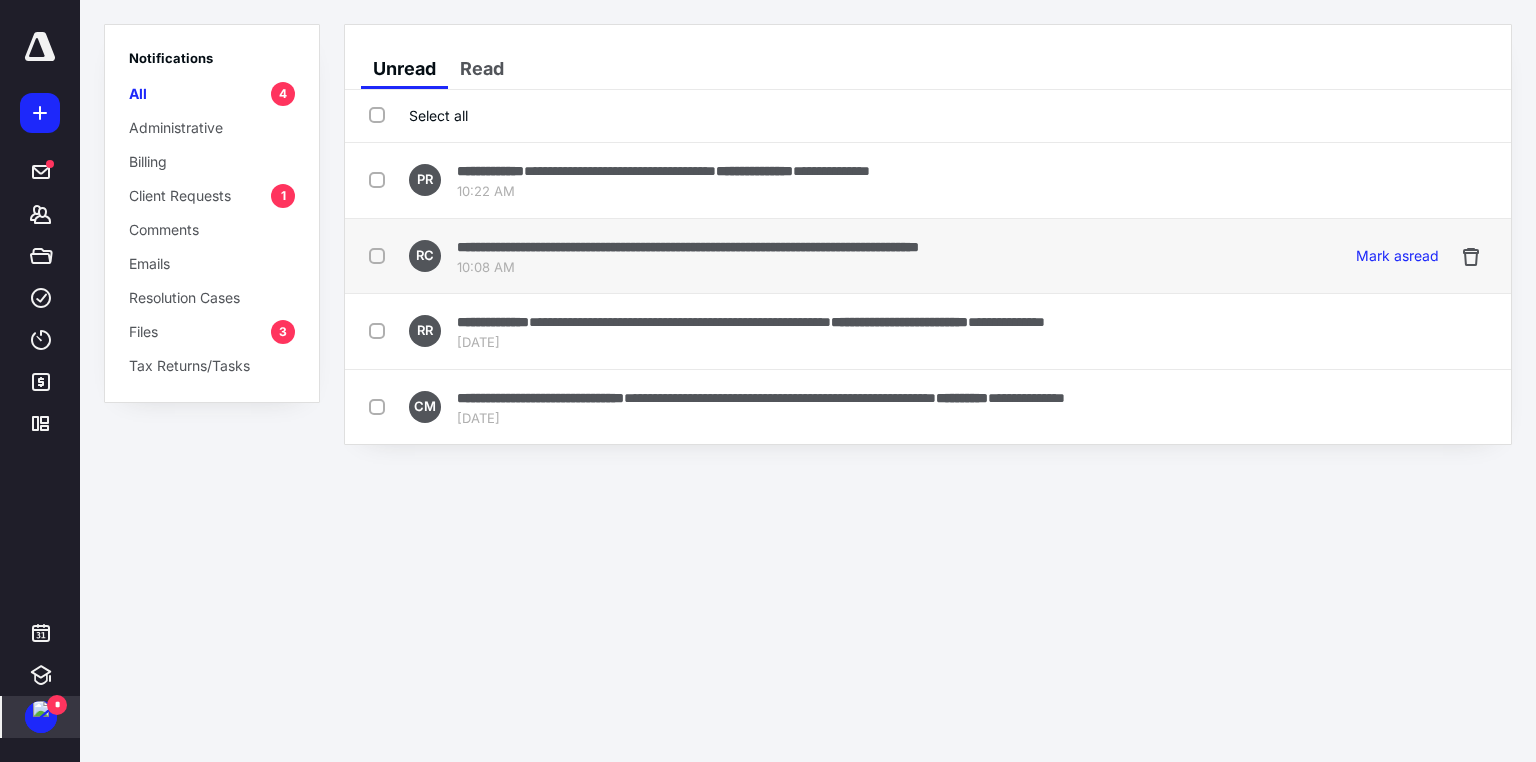 click on "**********" at bounding box center [688, 247] 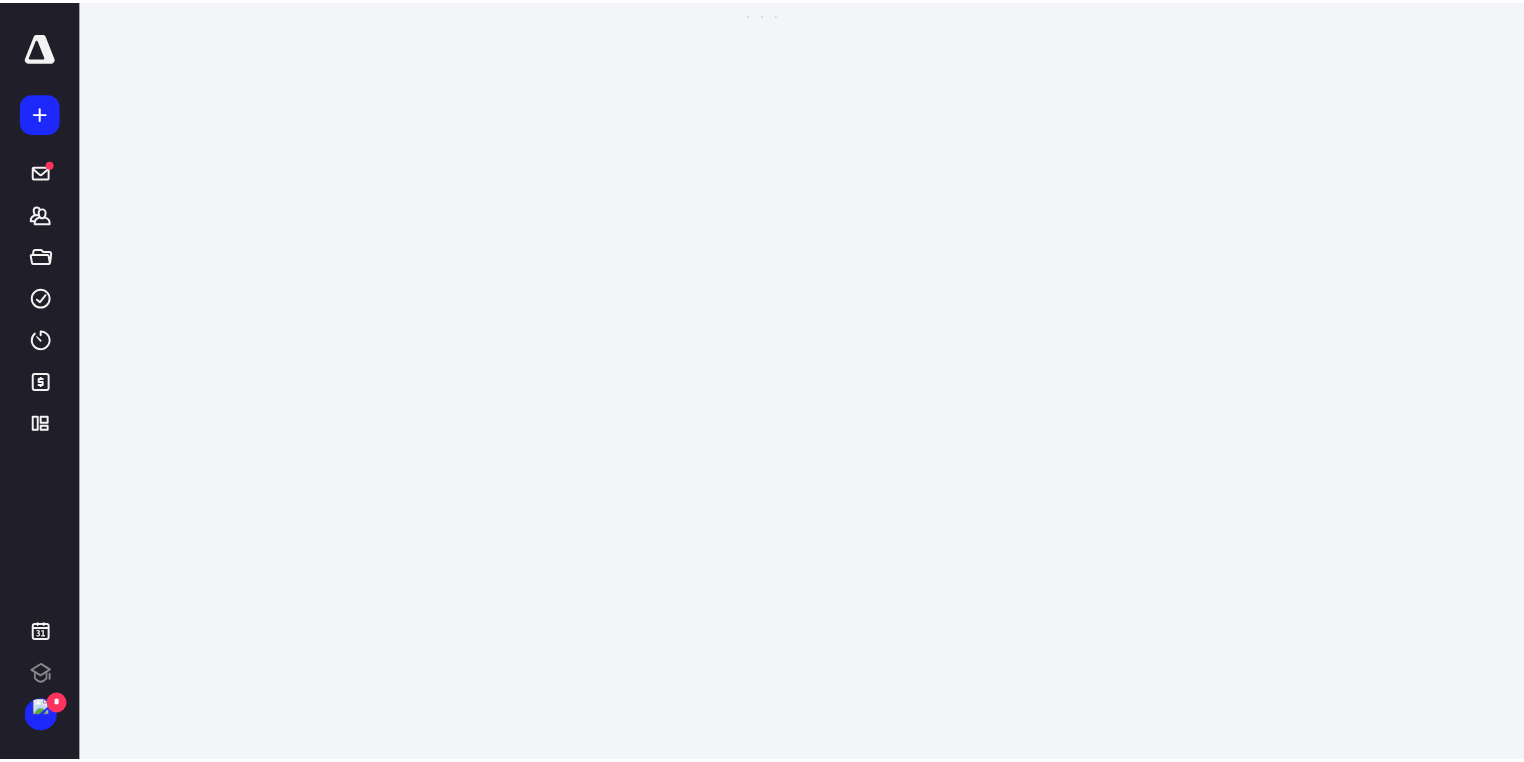 scroll, scrollTop: 0, scrollLeft: 0, axis: both 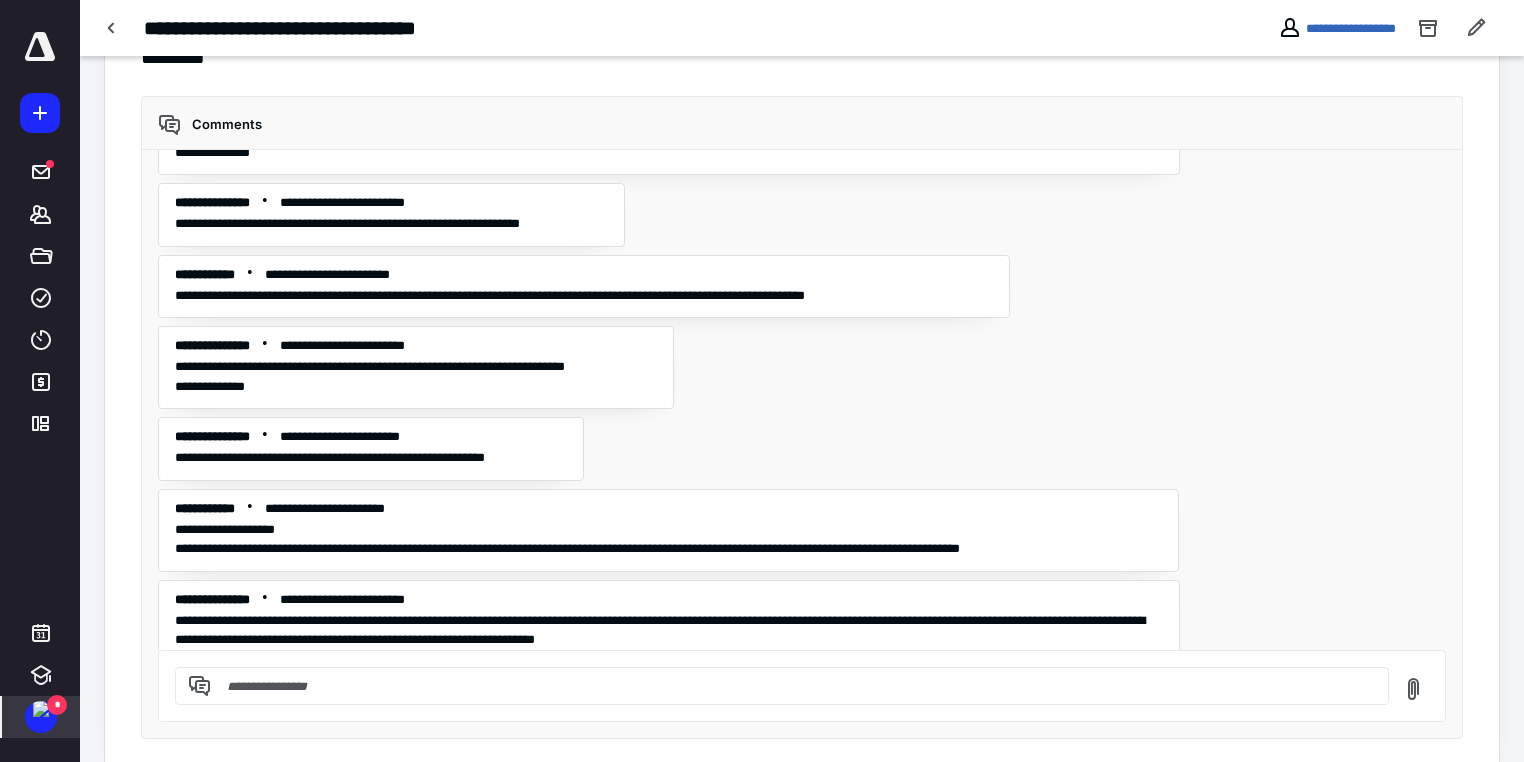 click at bounding box center (41, 709) 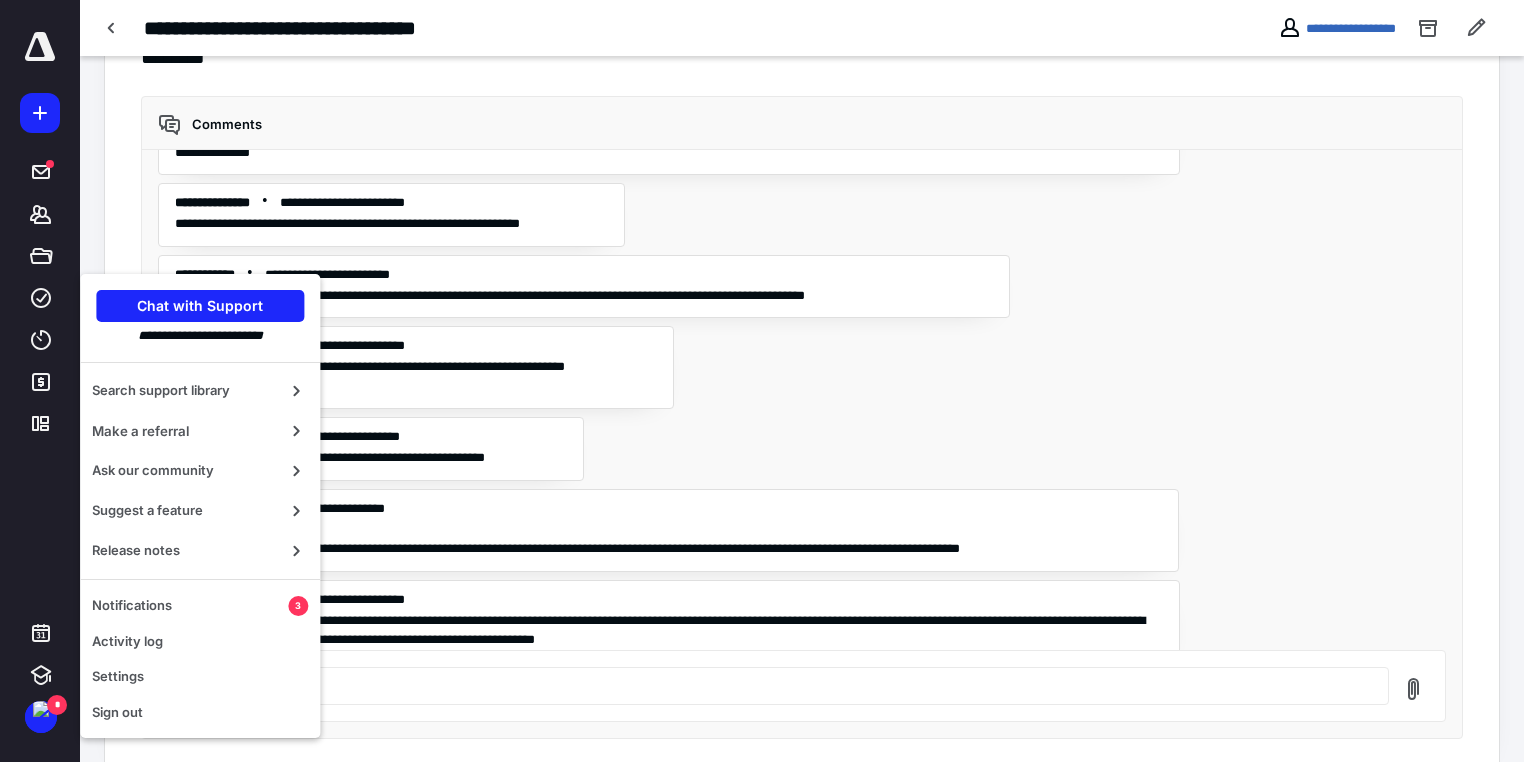 click on "**********" at bounding box center (669, 630) 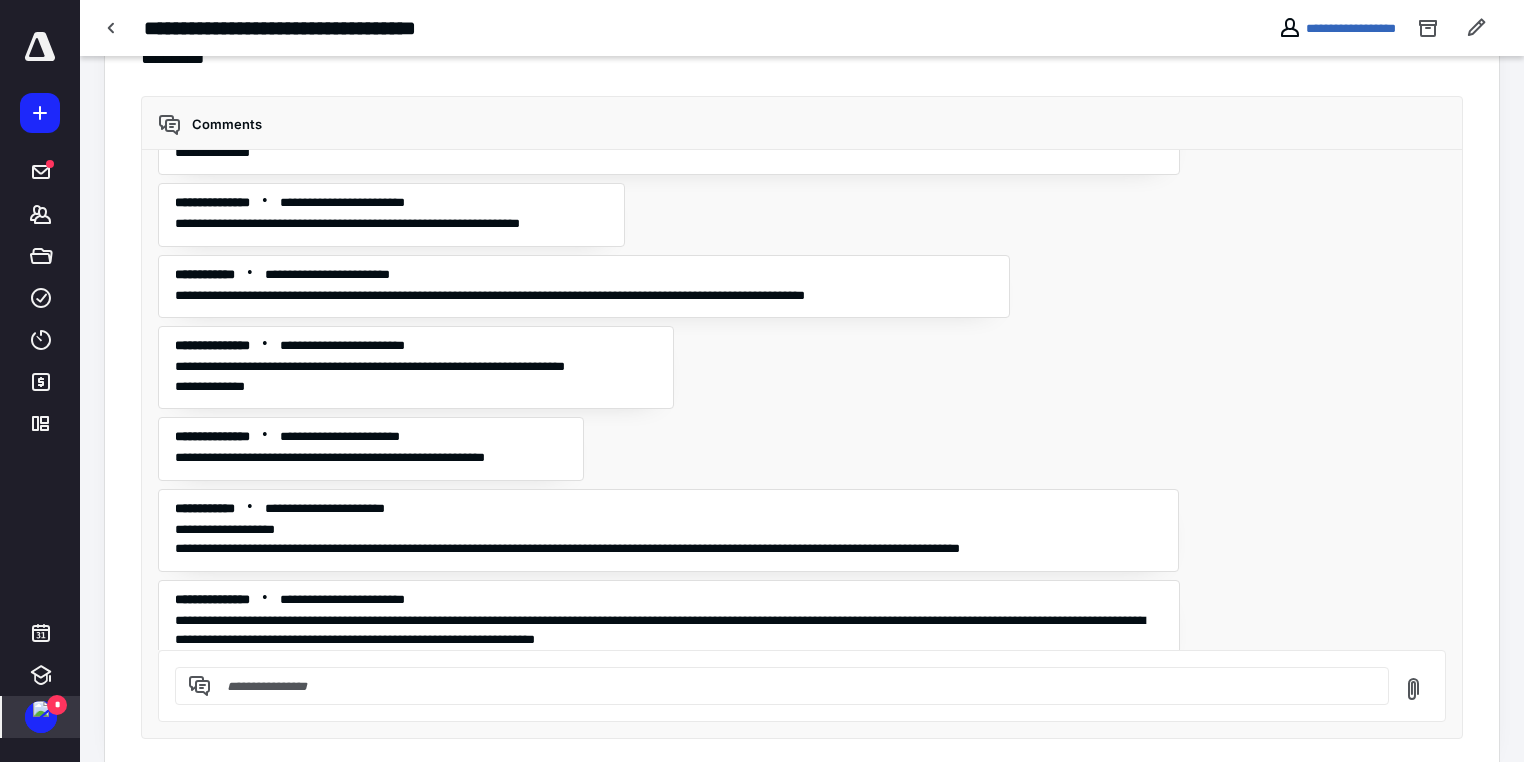 click on "*" at bounding box center [41, 717] 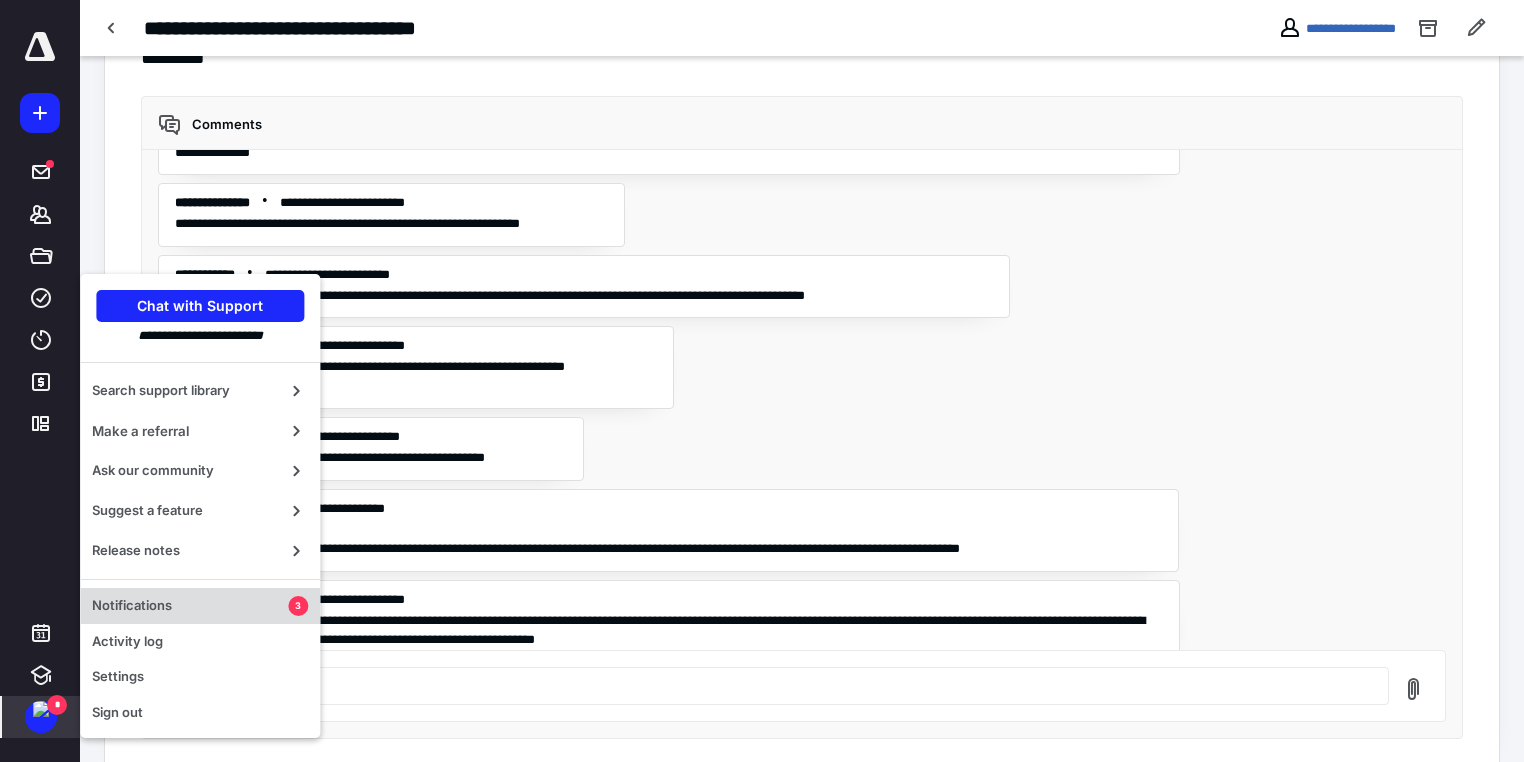 click on "Notifications 3" at bounding box center [200, 606] 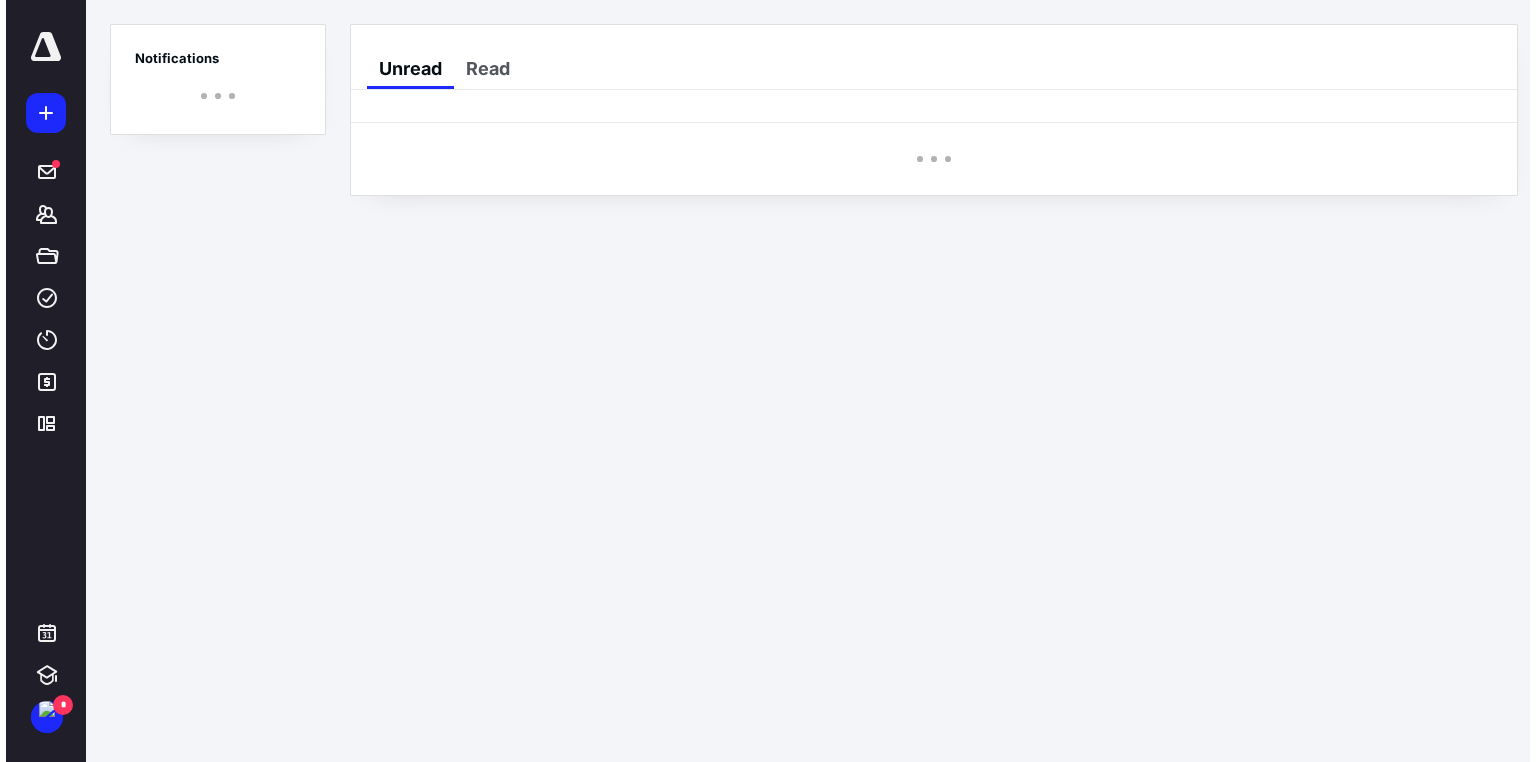 scroll, scrollTop: 0, scrollLeft: 0, axis: both 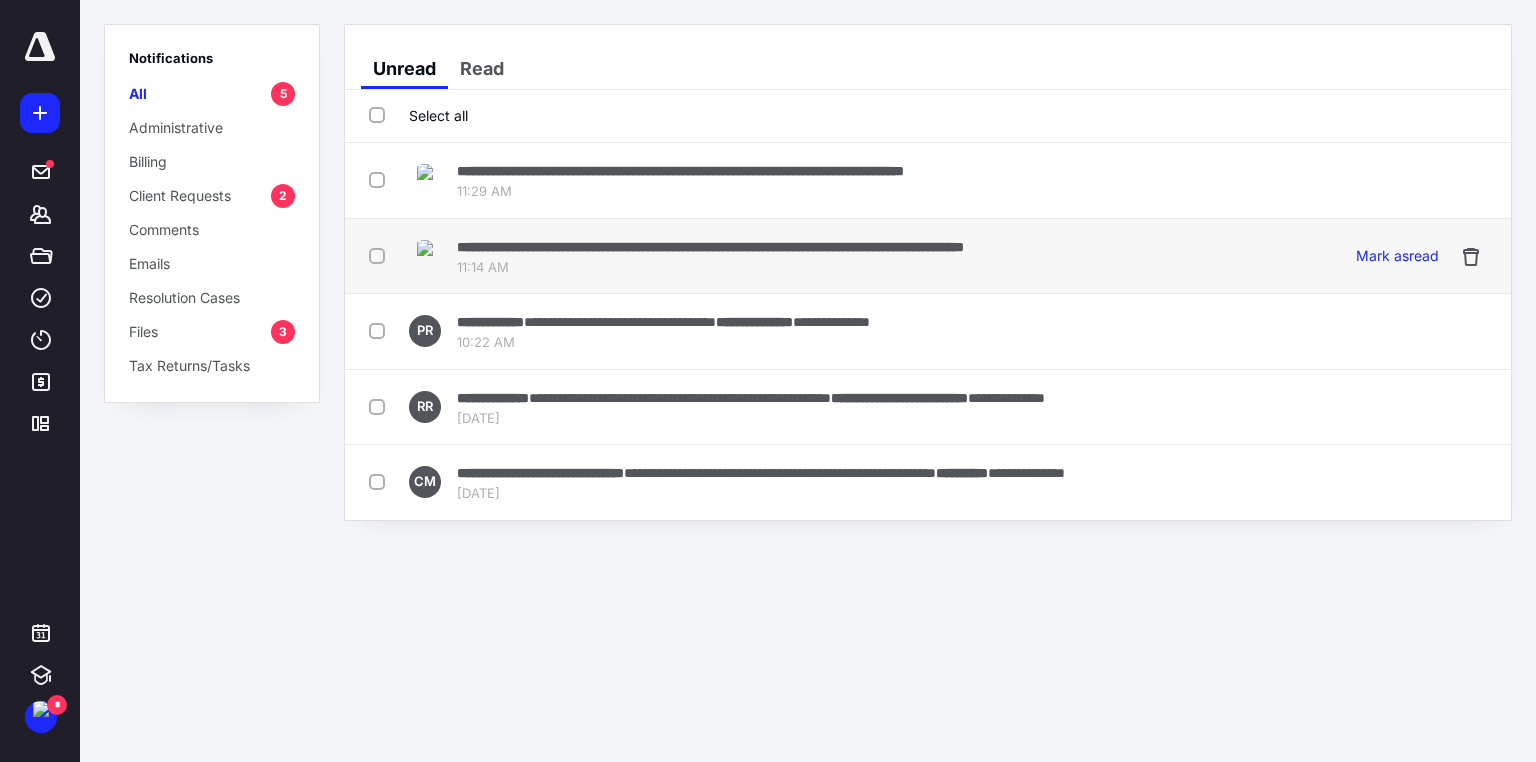click on "11:14 AM" at bounding box center (710, 268) 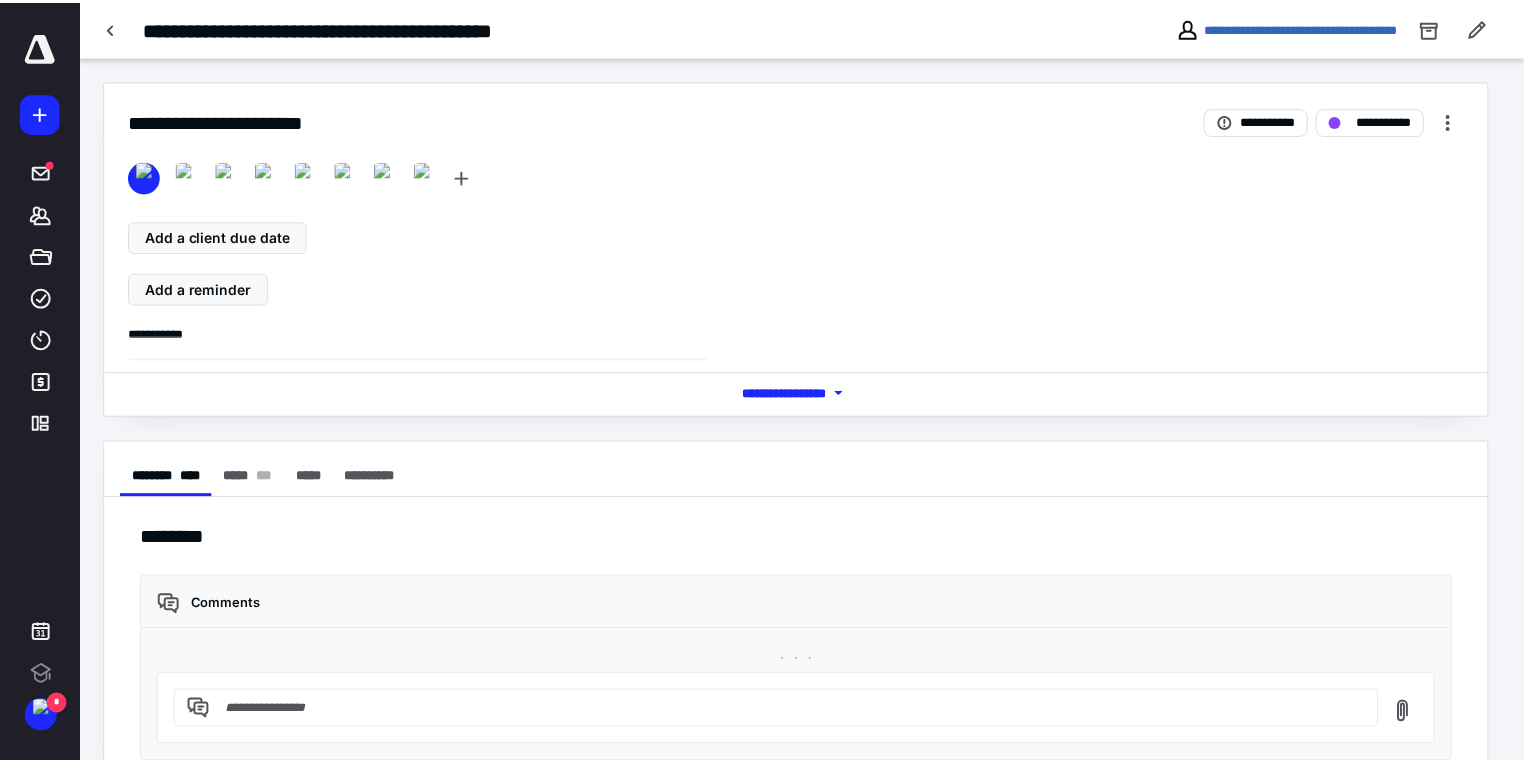 scroll, scrollTop: 48, scrollLeft: 0, axis: vertical 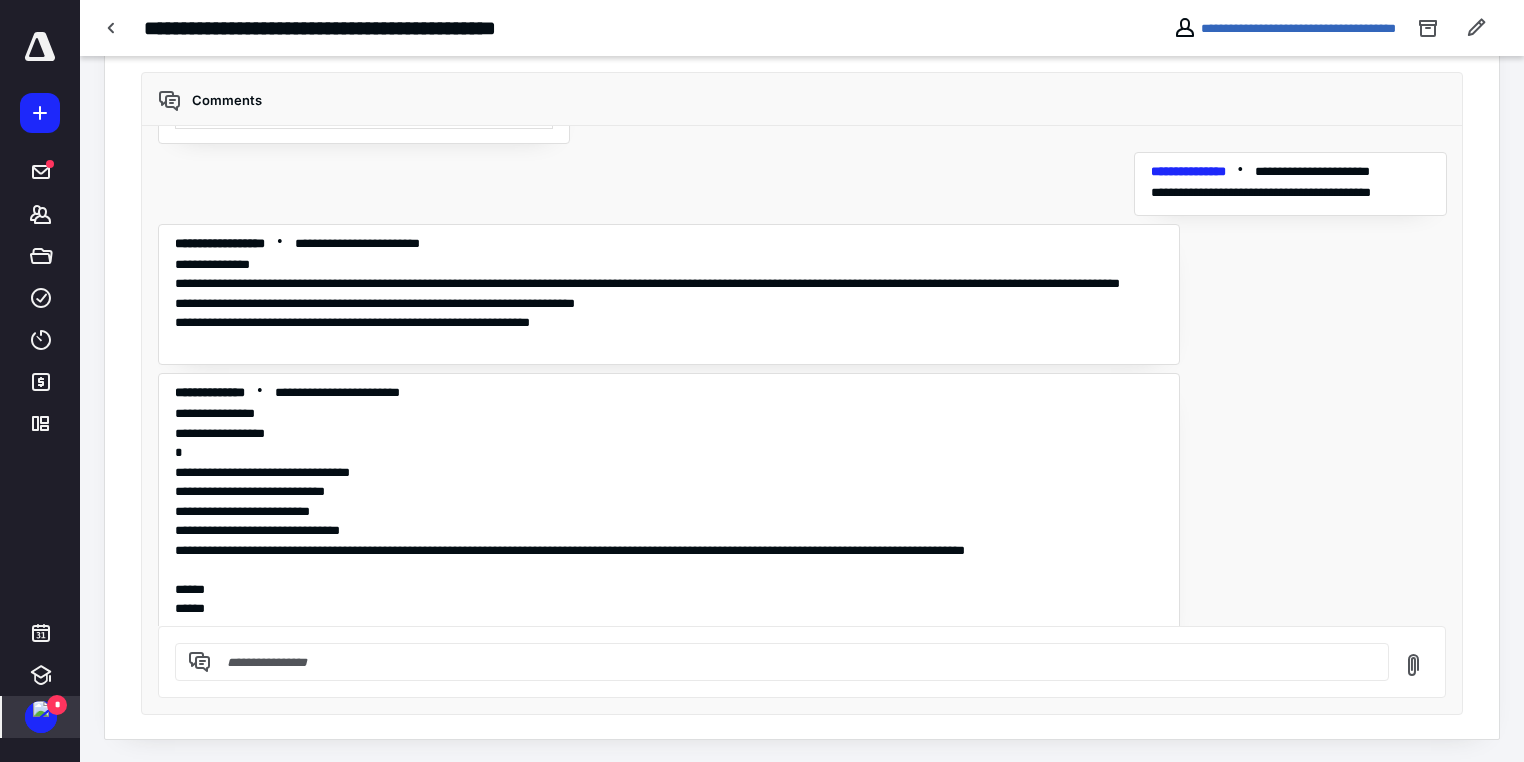 click at bounding box center [41, 709] 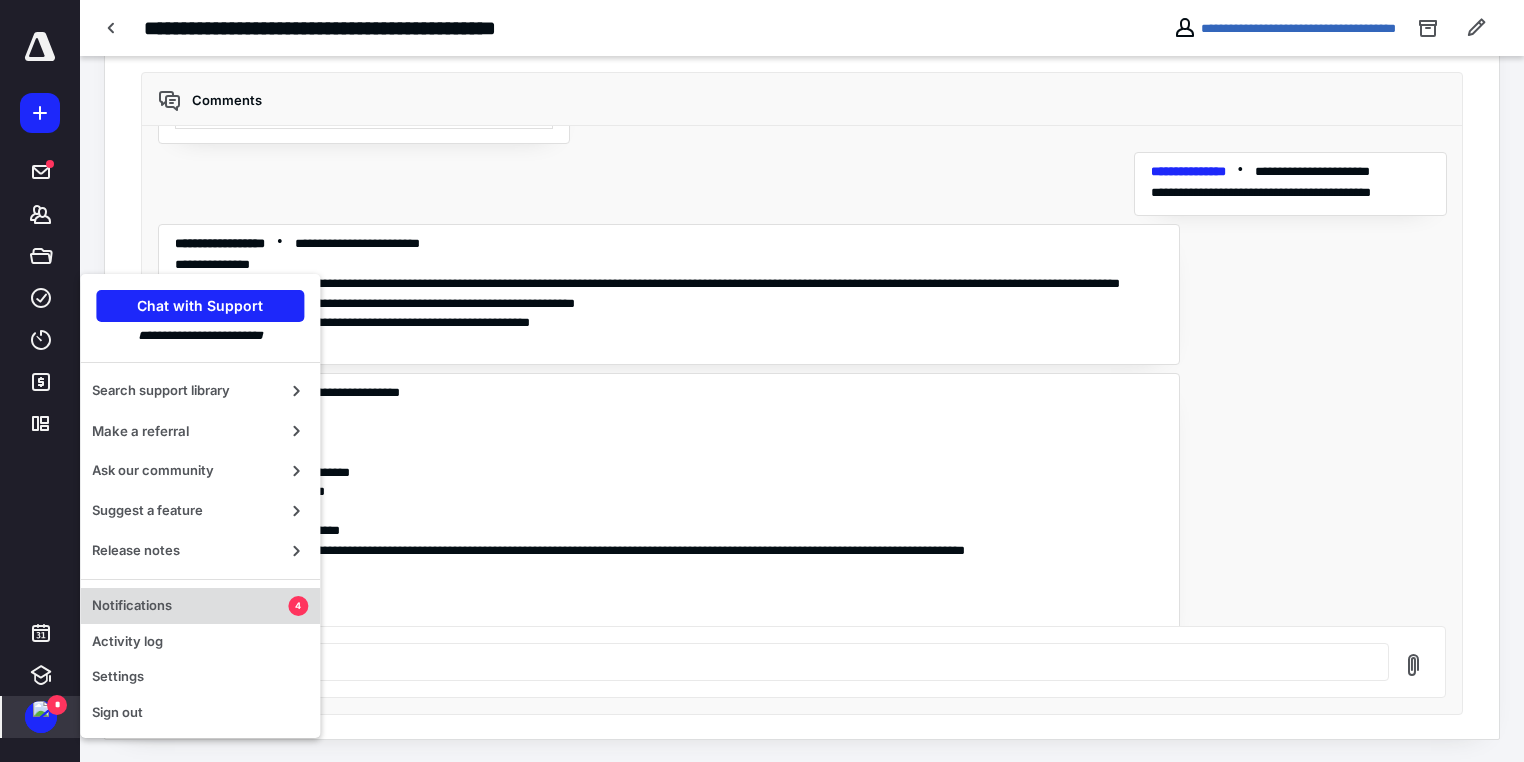 click on "Notifications" at bounding box center [190, 606] 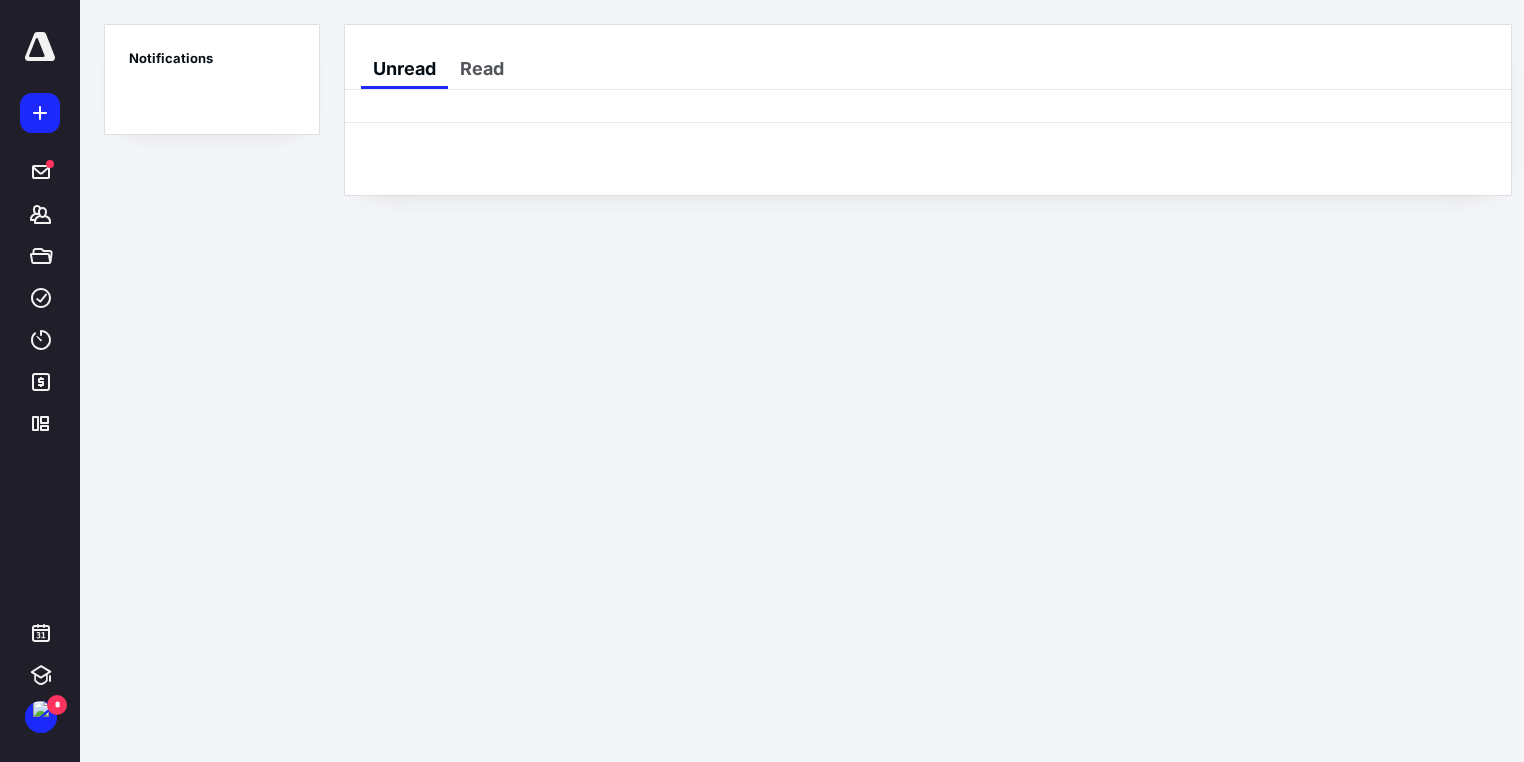 scroll, scrollTop: 0, scrollLeft: 0, axis: both 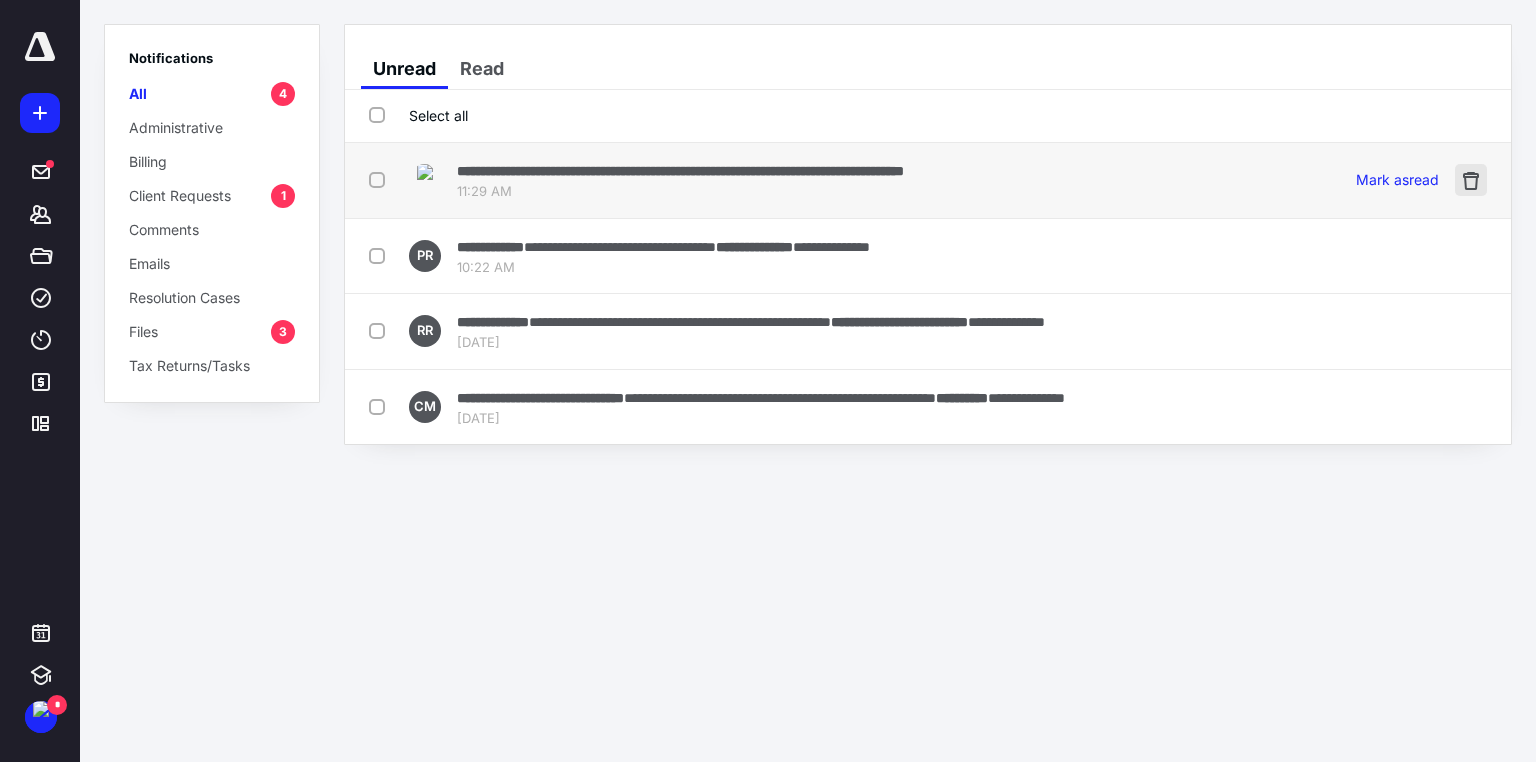 click at bounding box center (1471, 180) 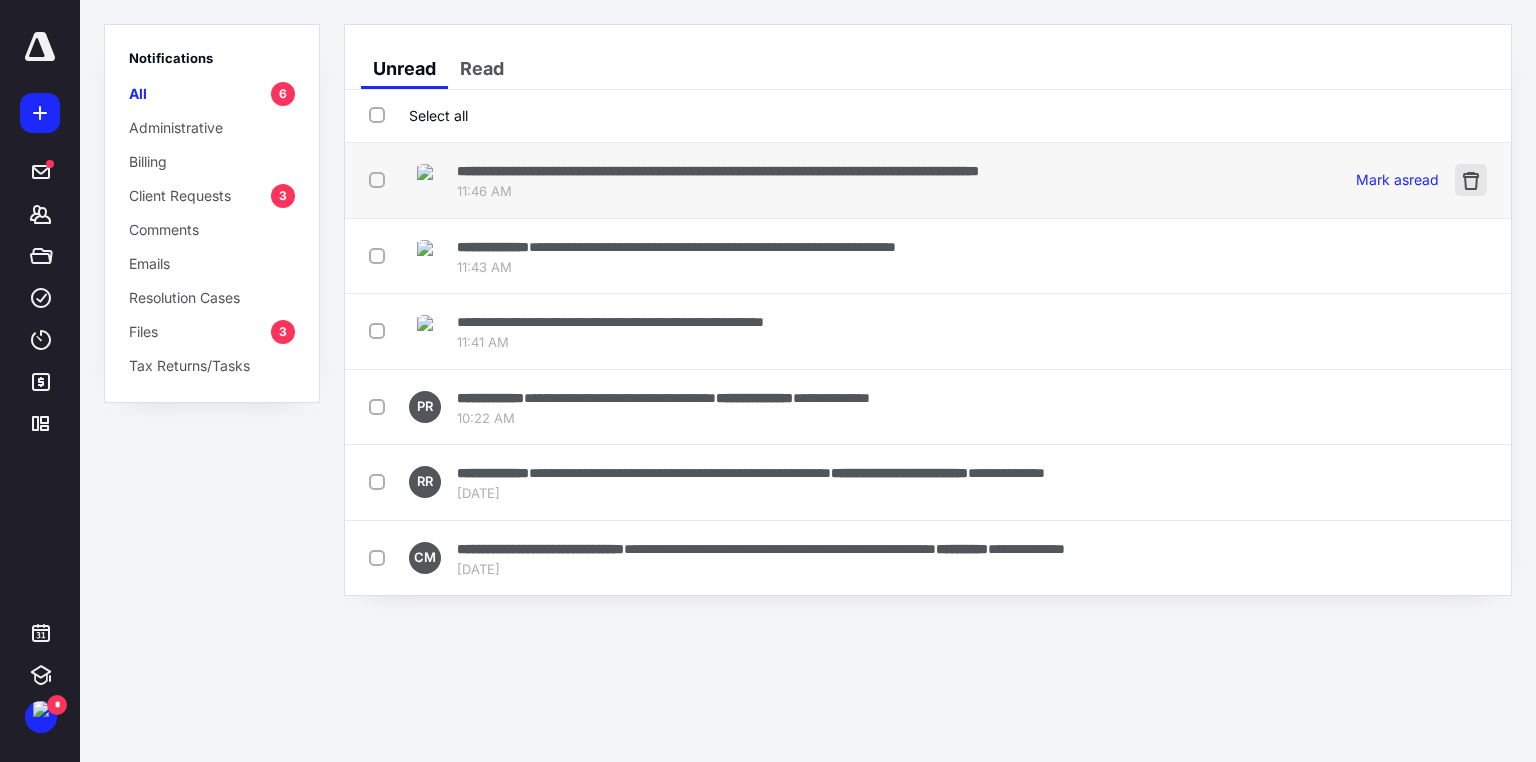 click at bounding box center (1471, 180) 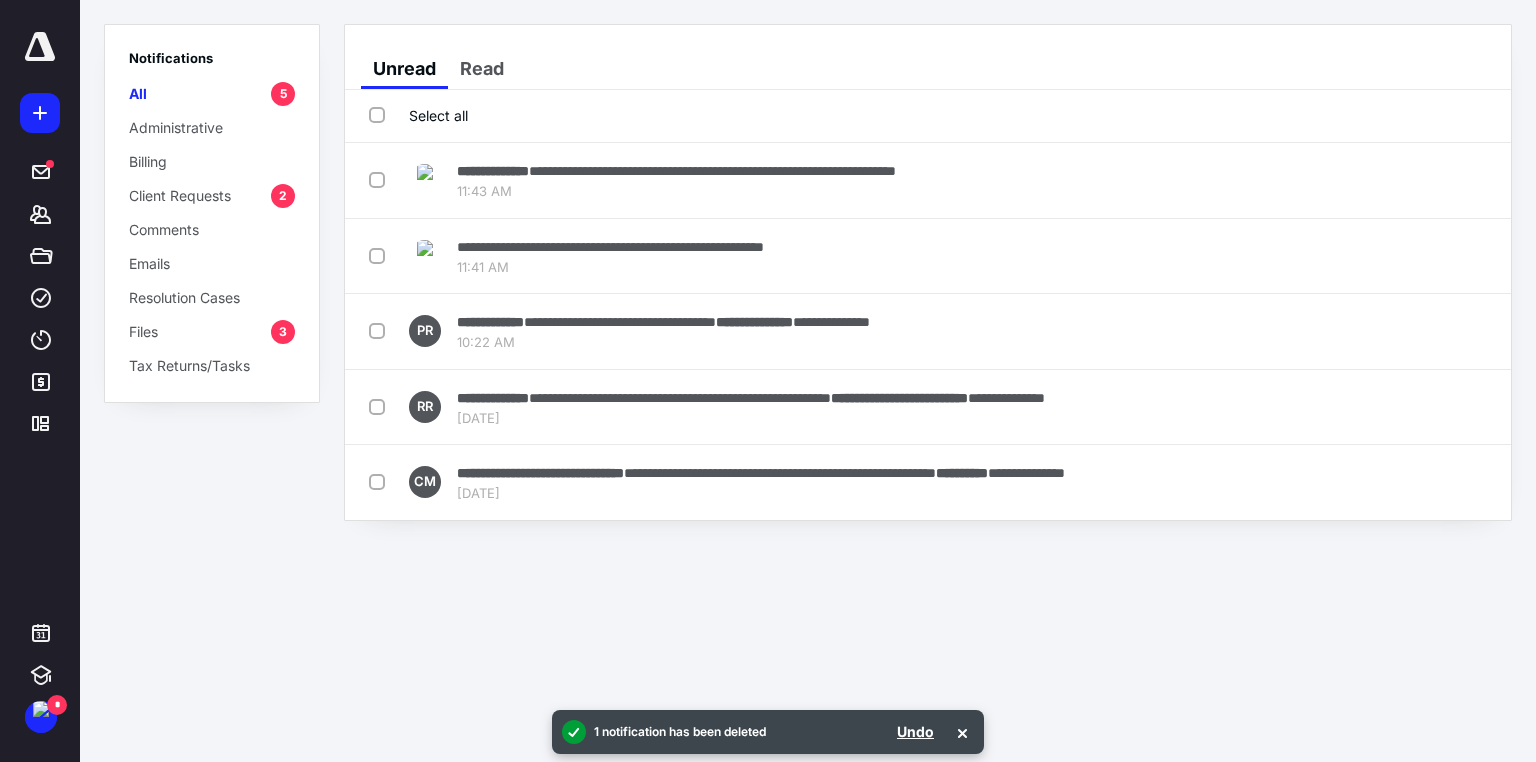 click at bounding box center (1471, 180) 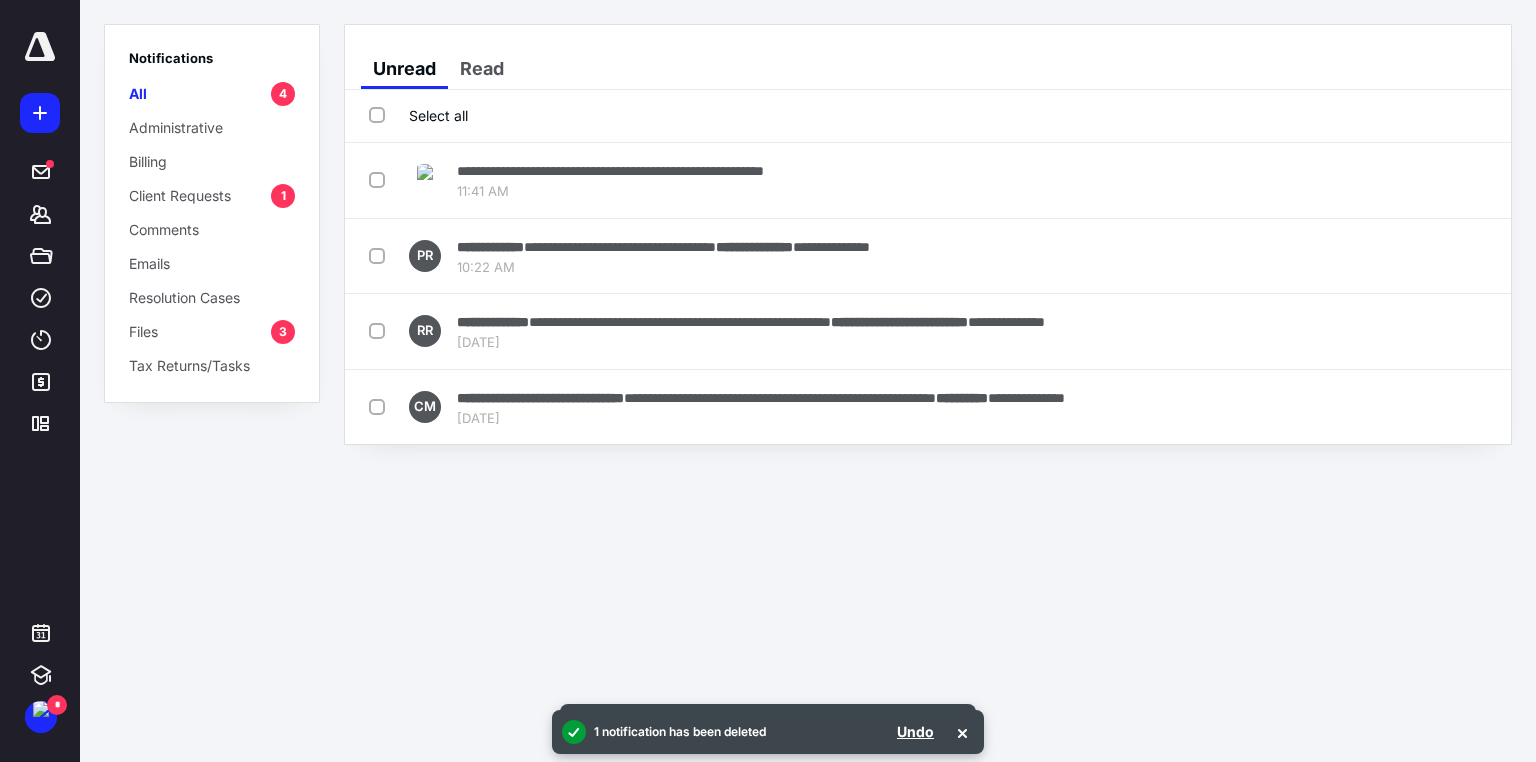 click at bounding box center (1471, 180) 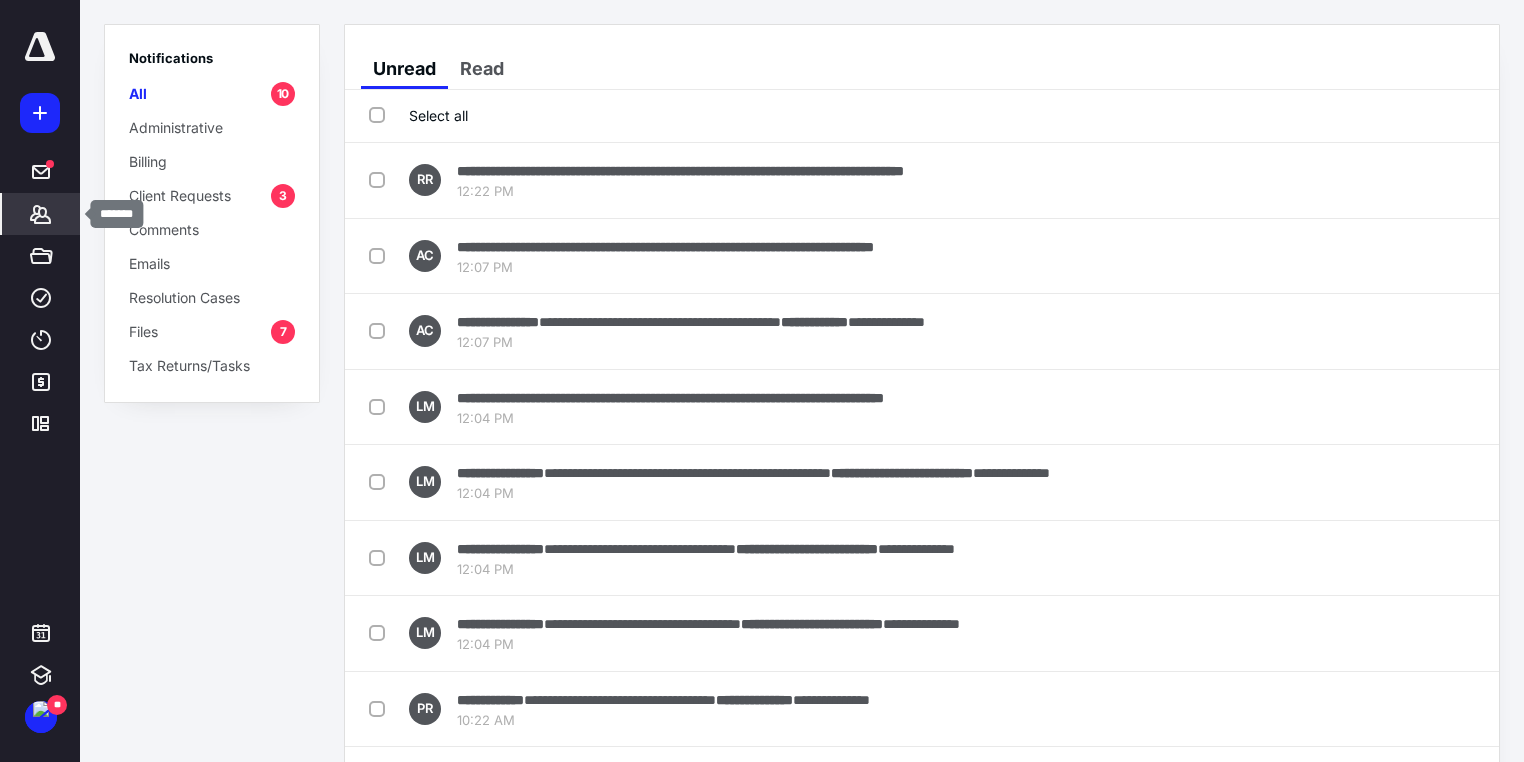 click 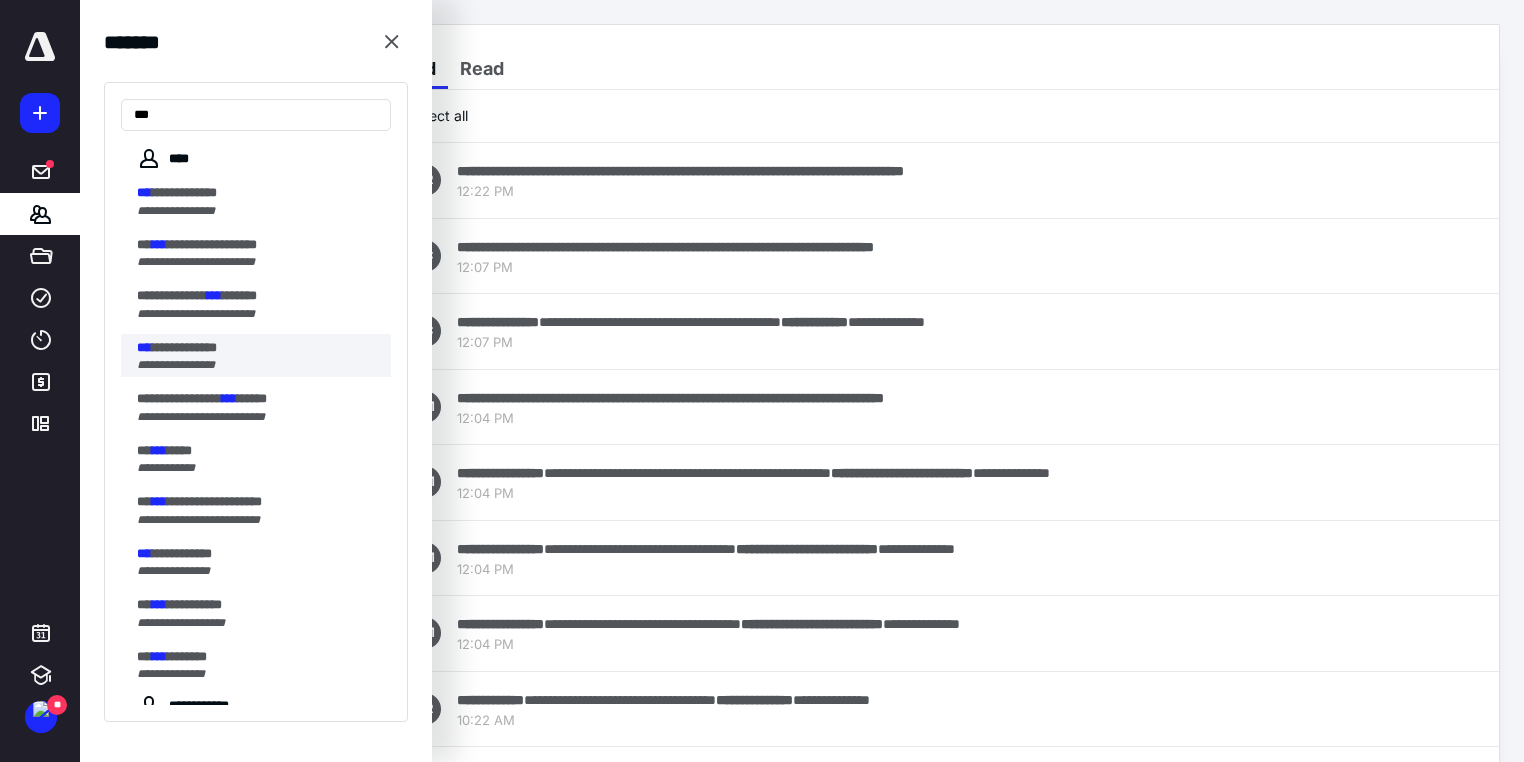 type on "***" 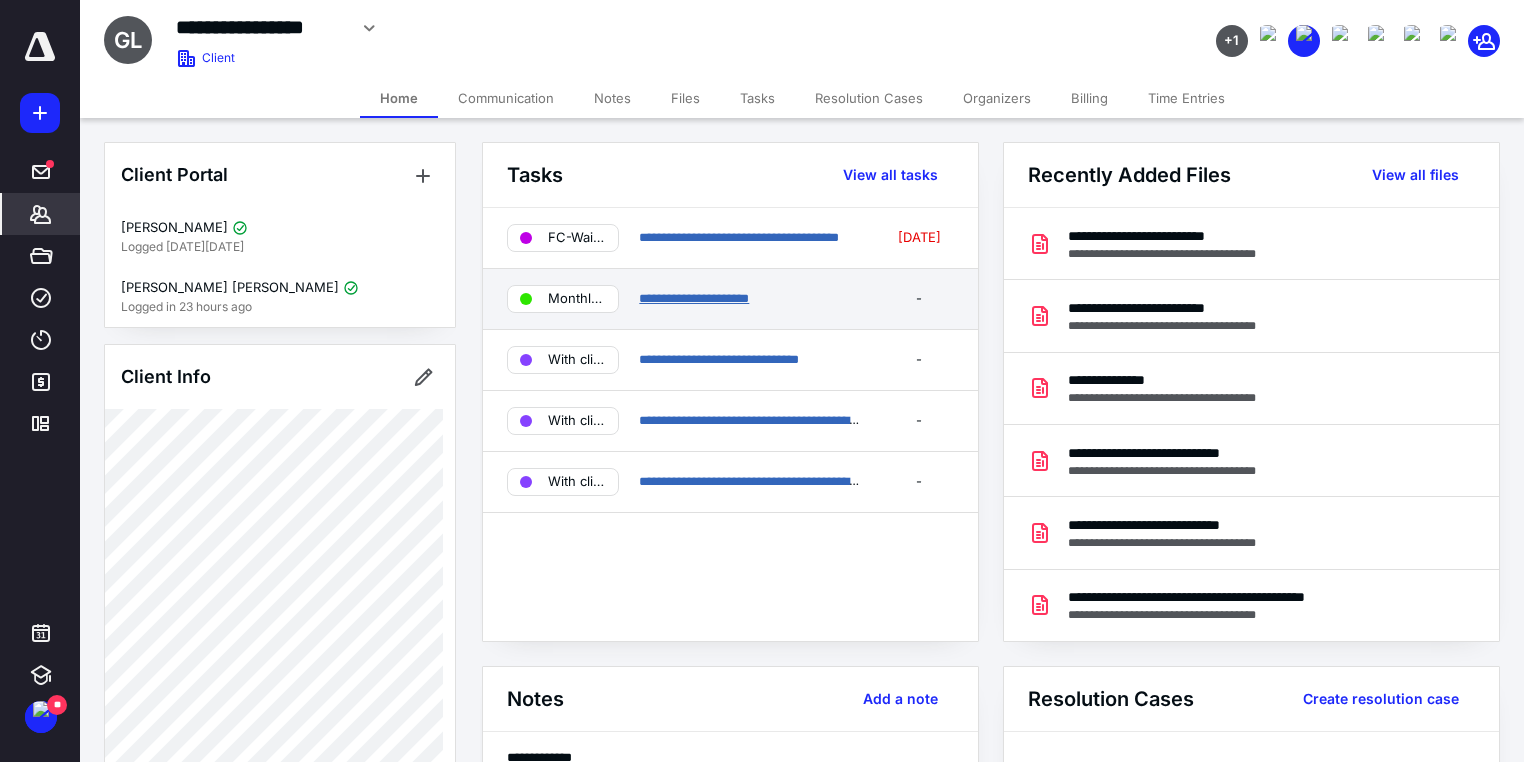 click on "**********" at bounding box center [694, 298] 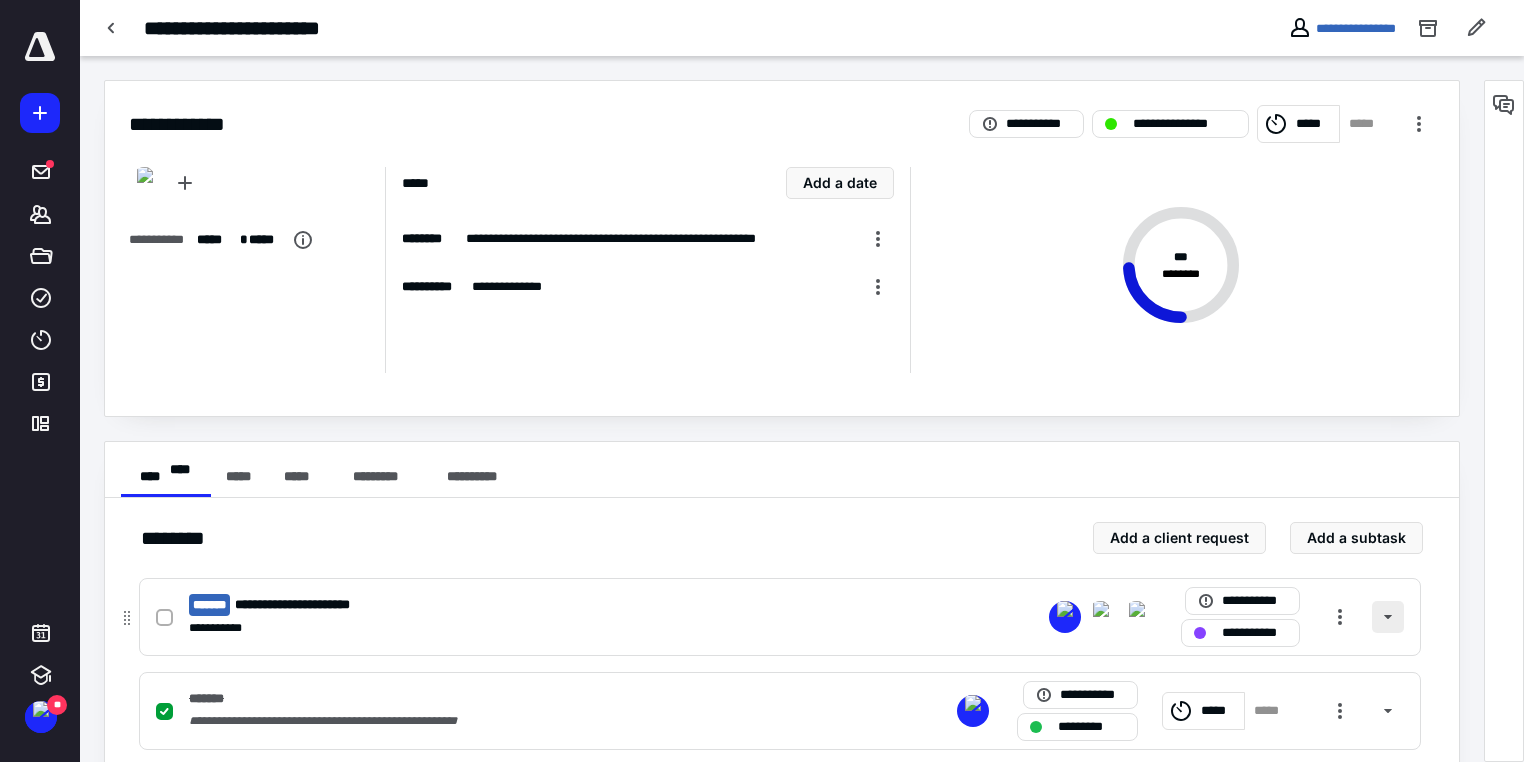 click at bounding box center [1388, 617] 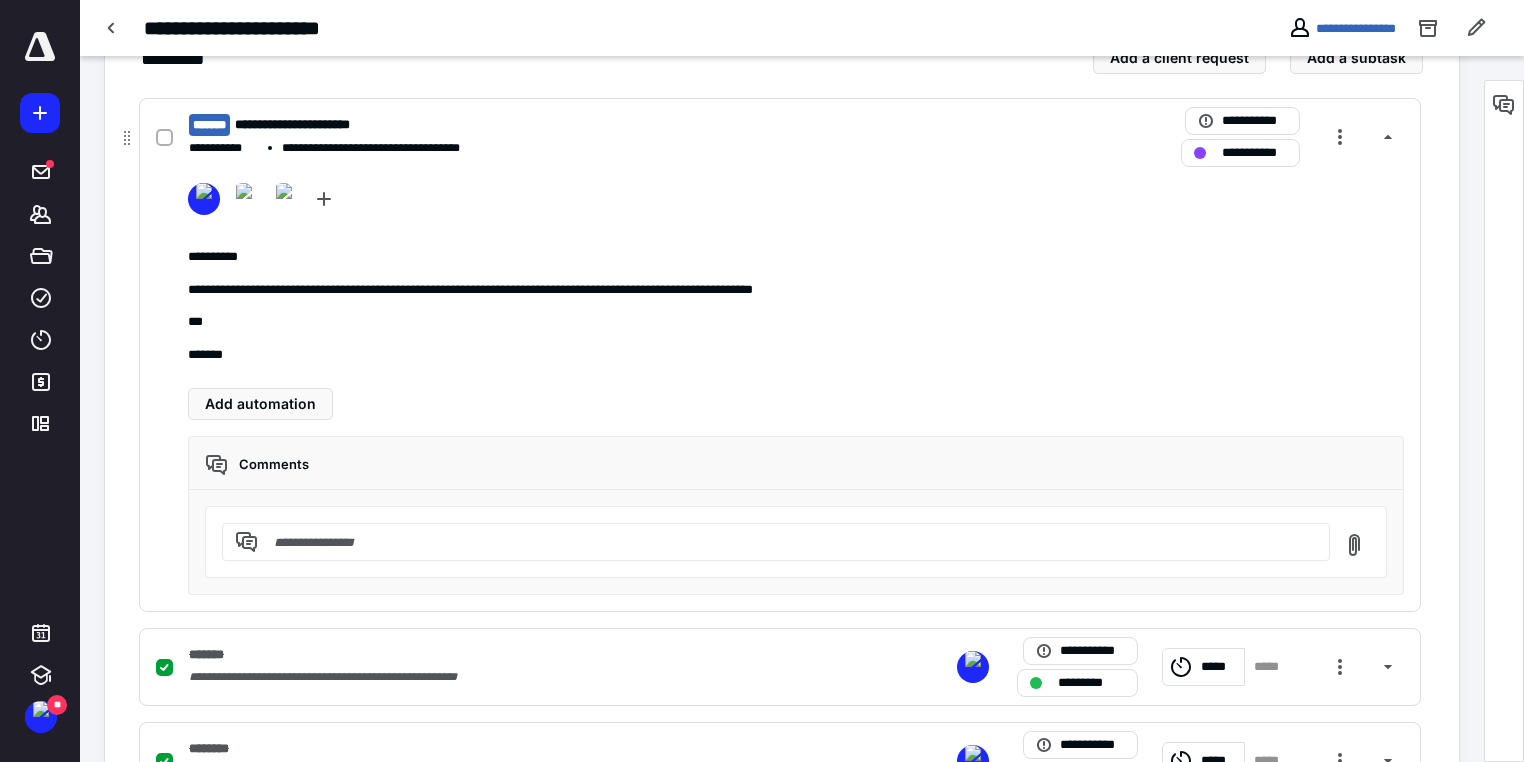 scroll, scrollTop: 560, scrollLeft: 0, axis: vertical 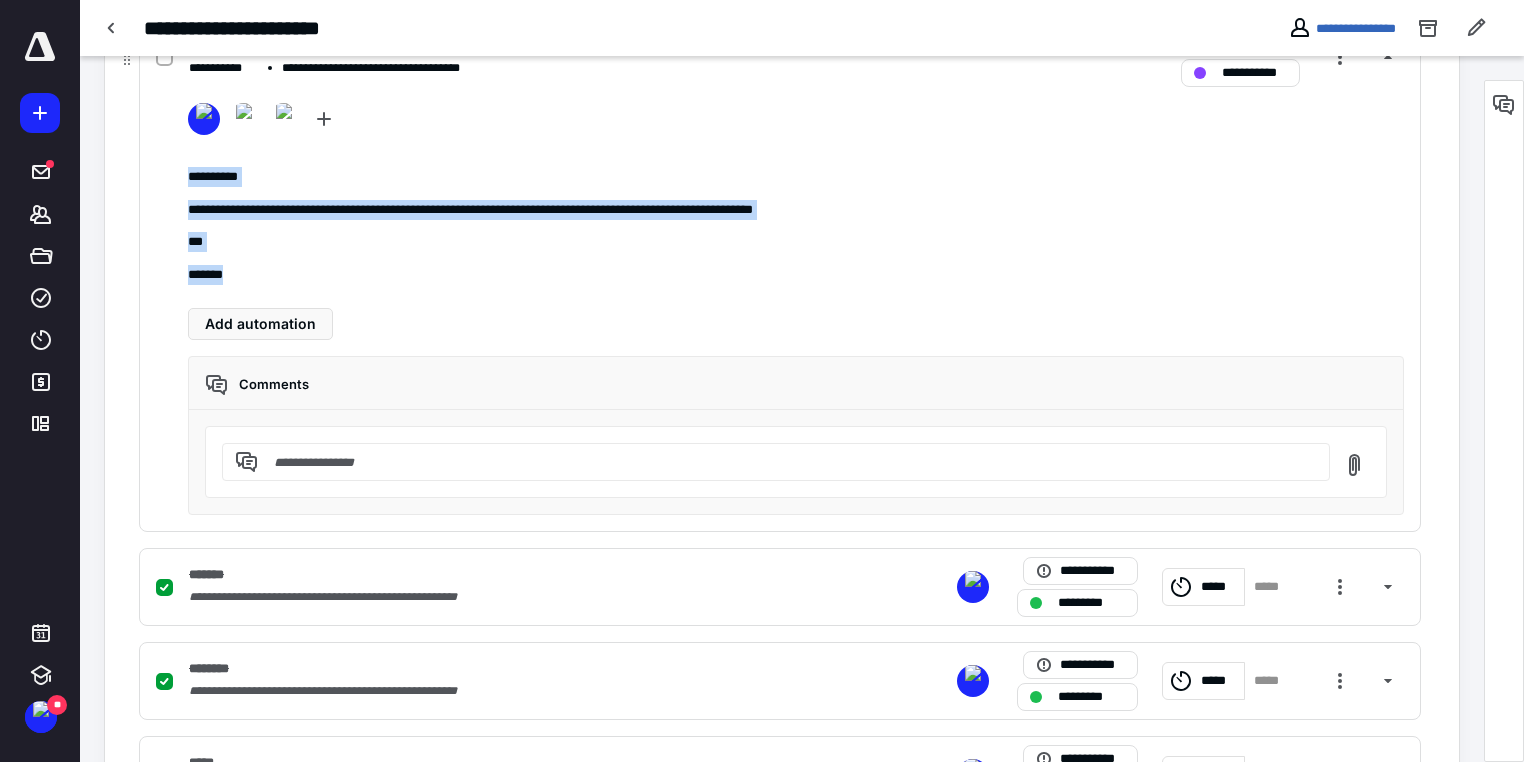 drag, startPoint x: 186, startPoint y: 172, endPoint x: 236, endPoint y: 263, distance: 103.8316 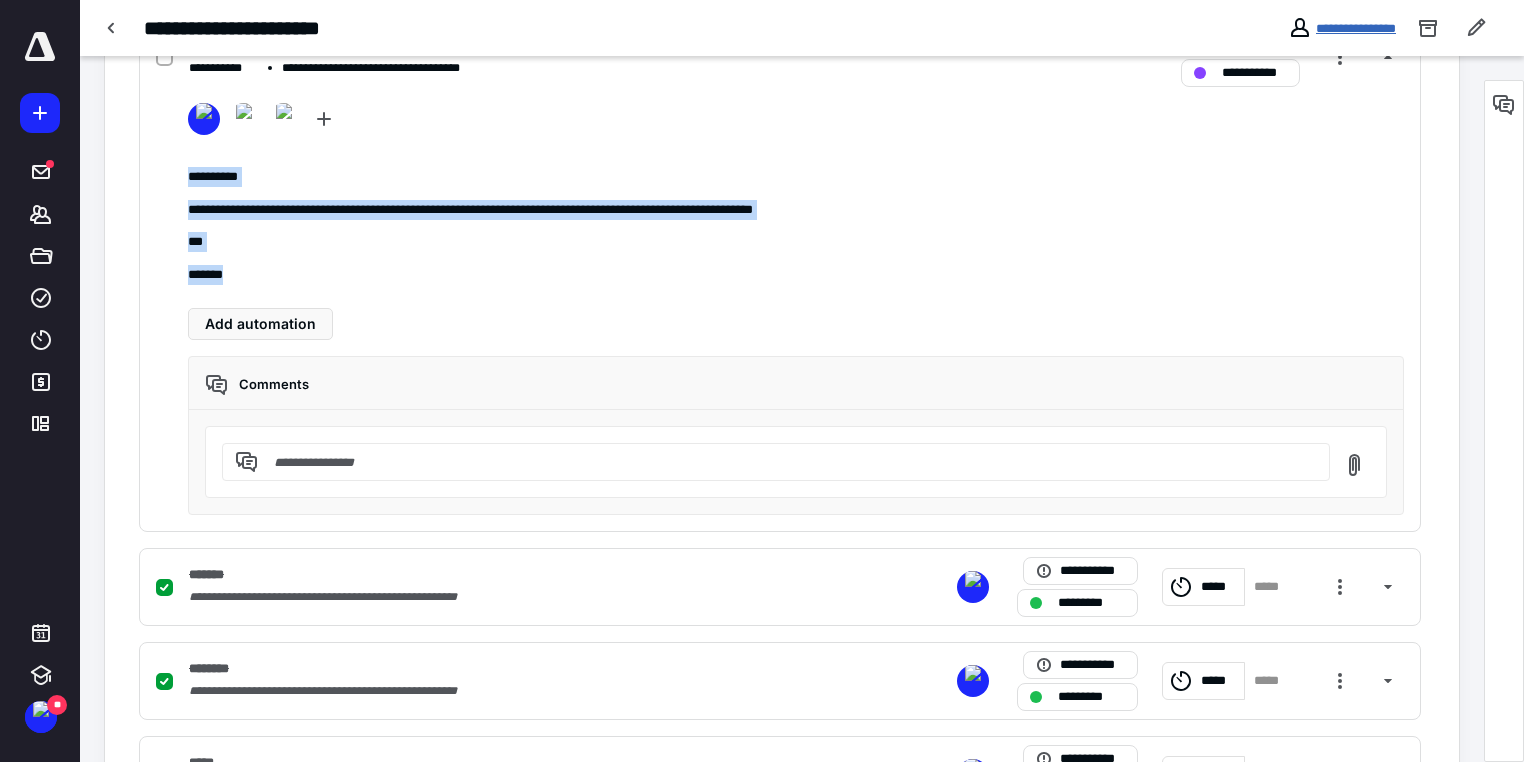 click on "**********" at bounding box center [1356, 28] 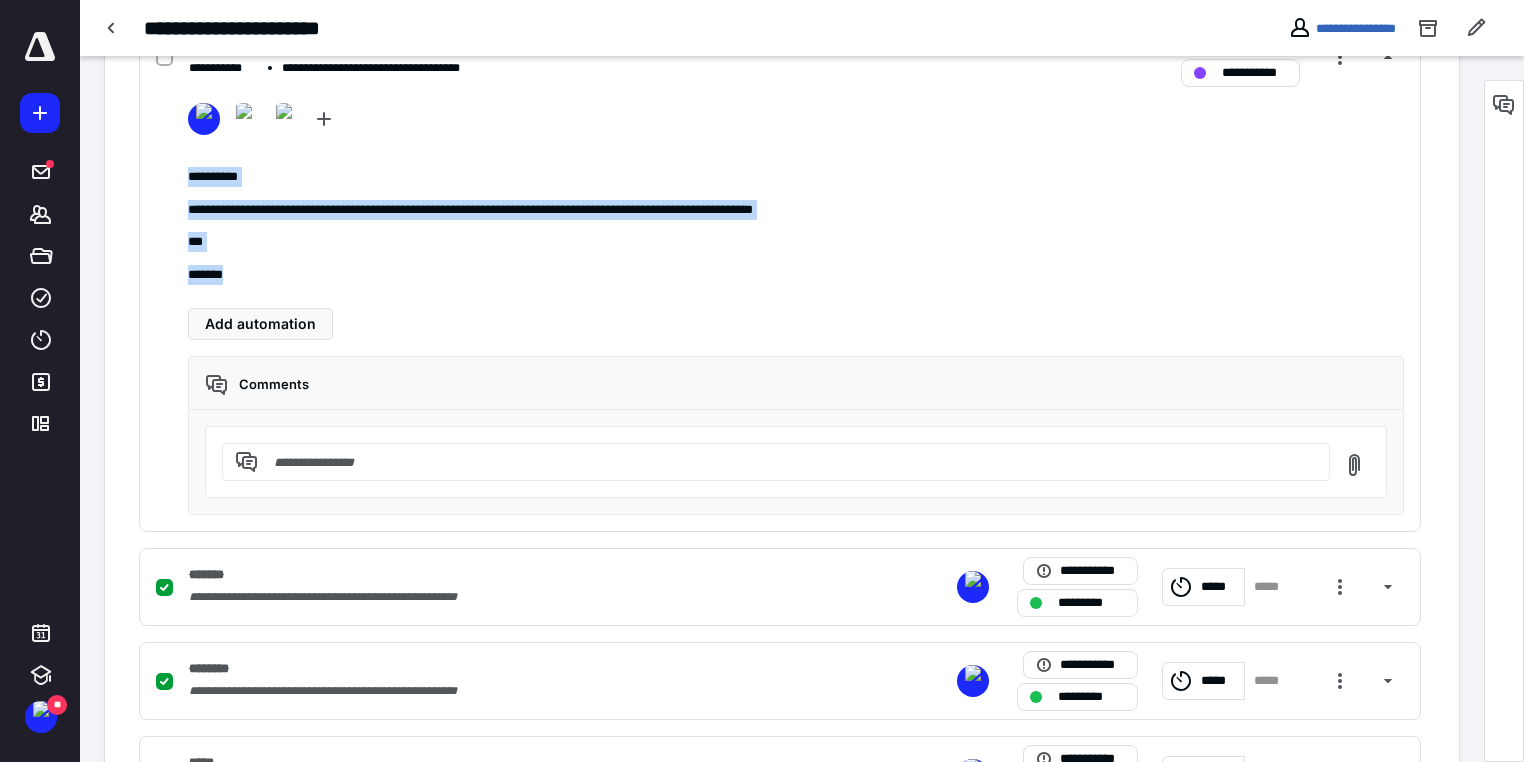 scroll, scrollTop: 0, scrollLeft: 0, axis: both 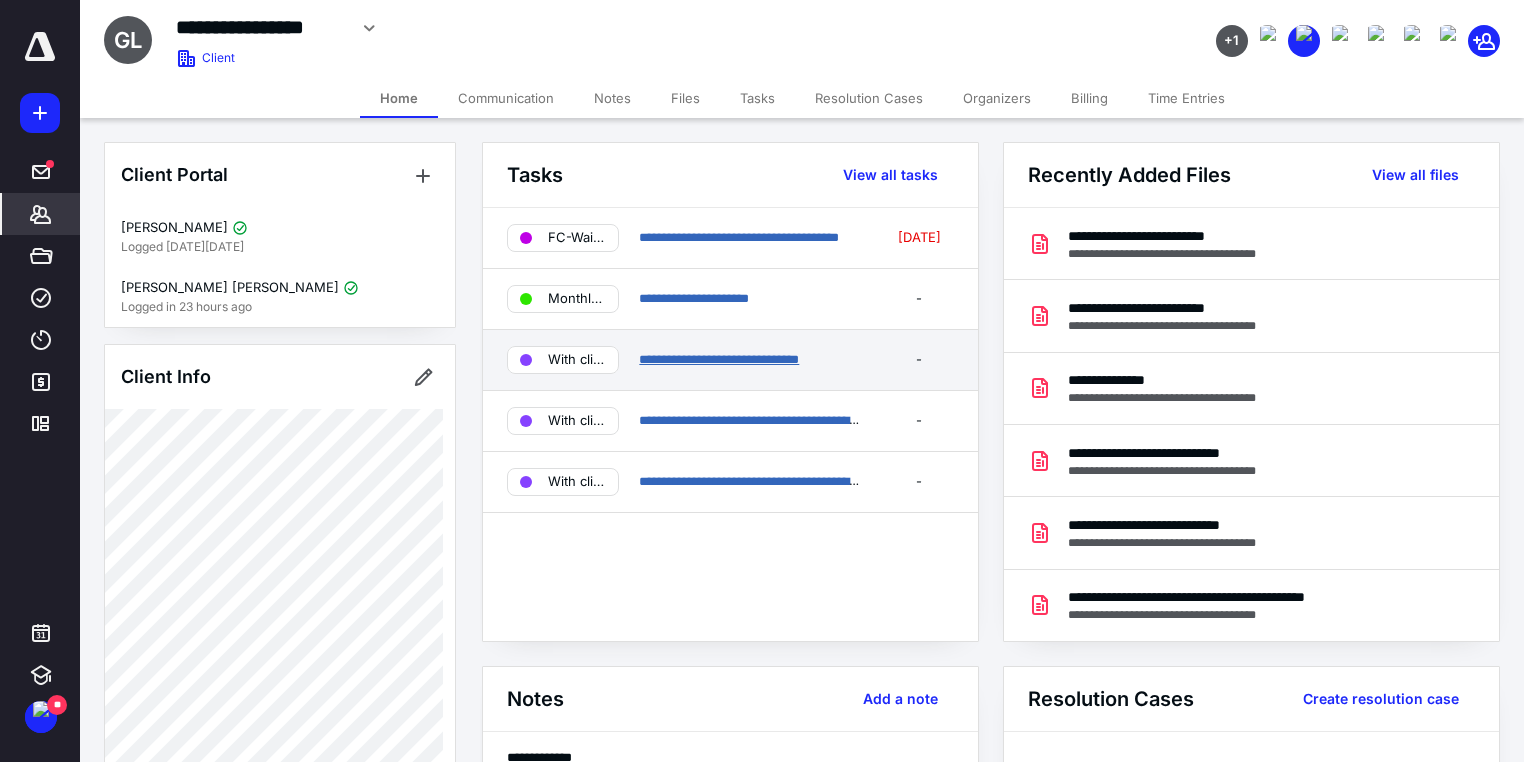click on "**********" at bounding box center (719, 359) 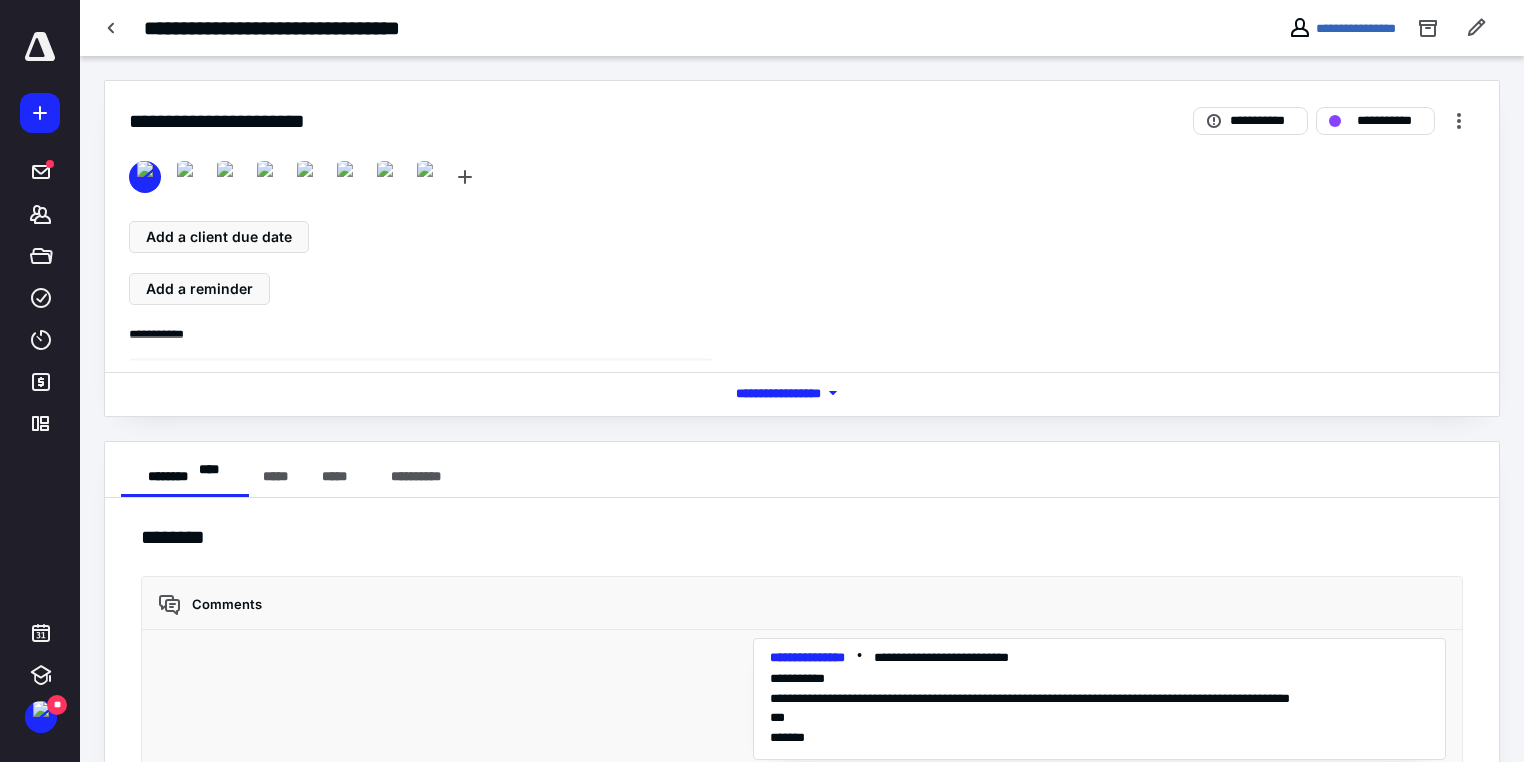scroll, scrollTop: 2063, scrollLeft: 0, axis: vertical 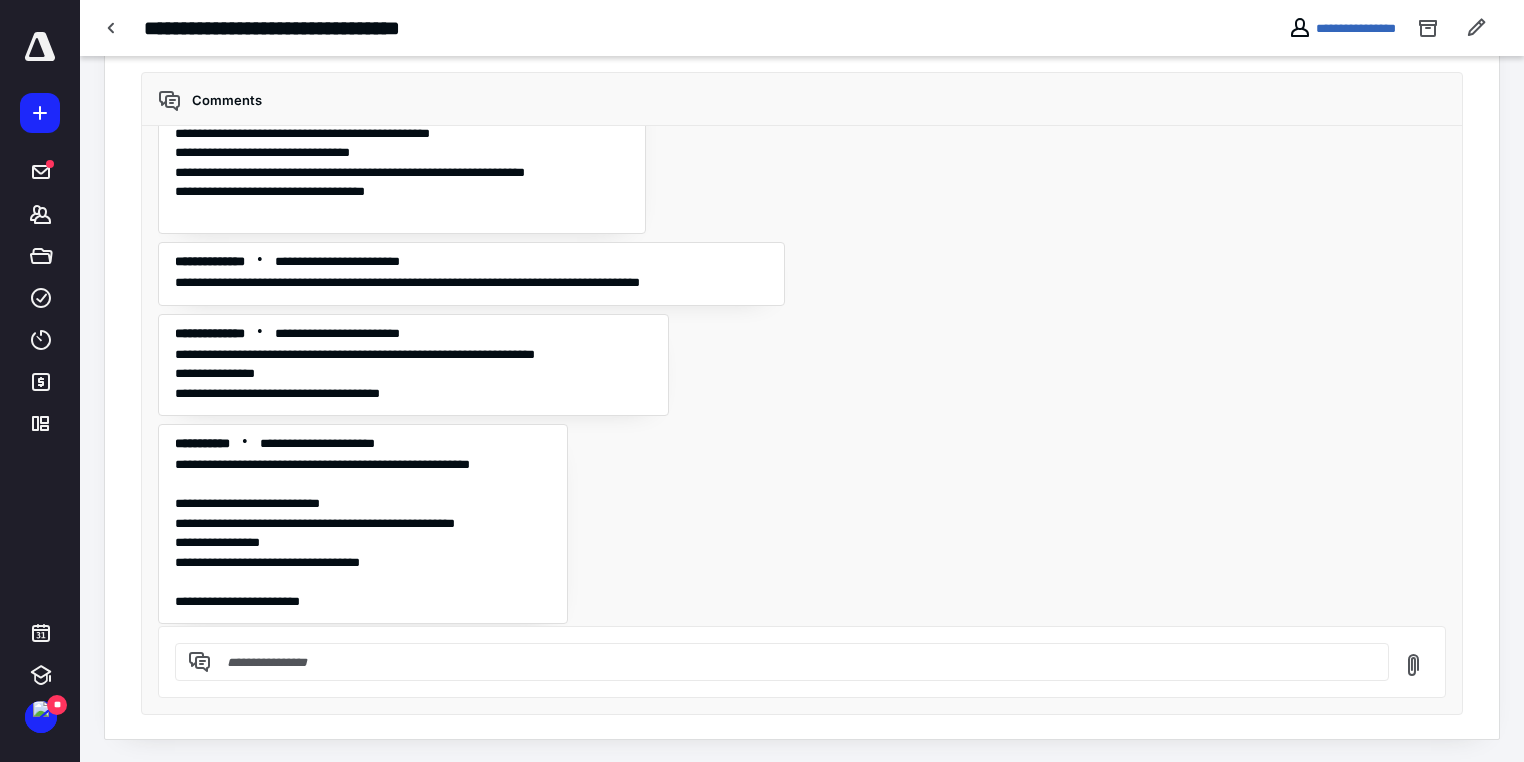 click at bounding box center (794, 662) 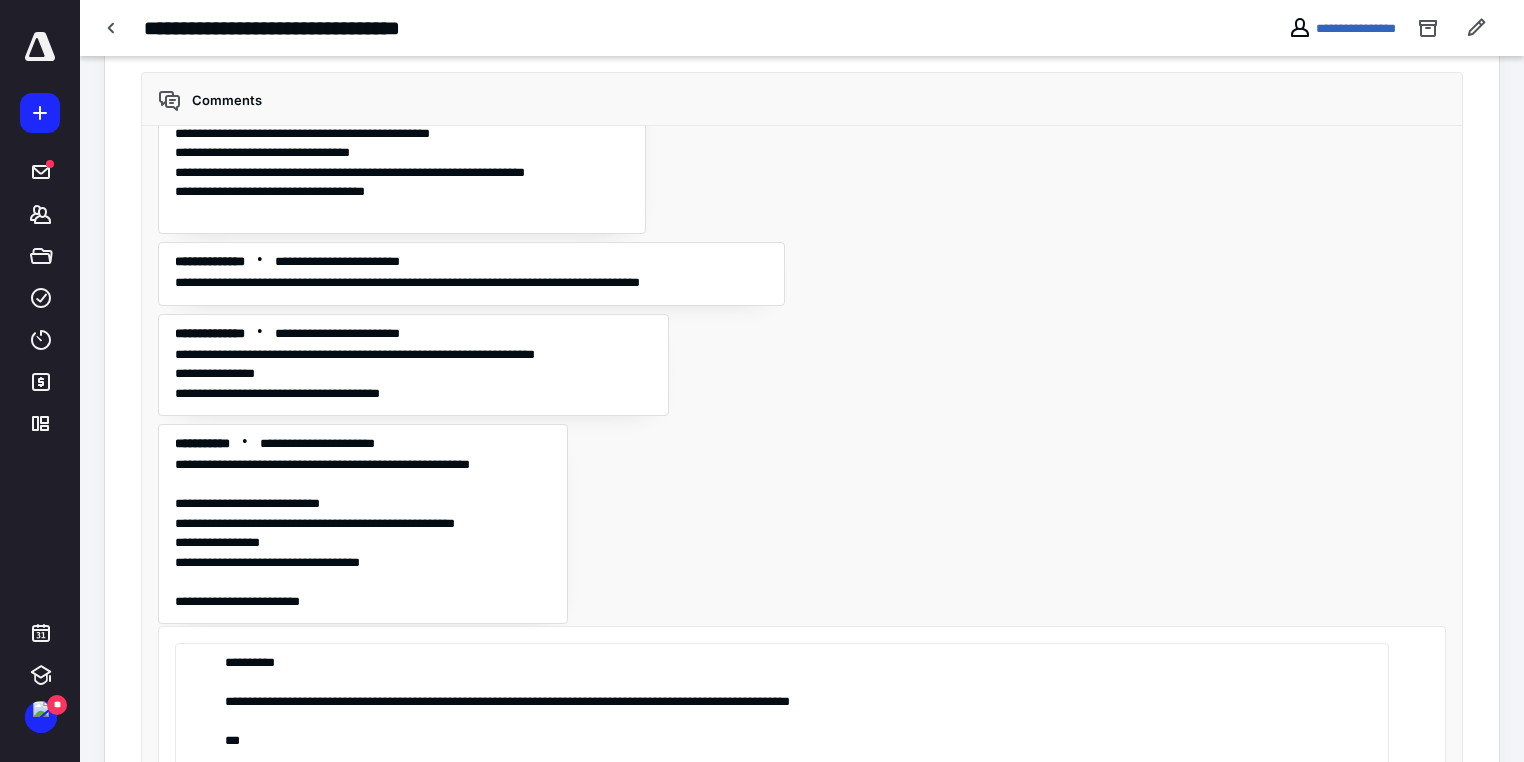 scroll, scrollTop: 528, scrollLeft: 0, axis: vertical 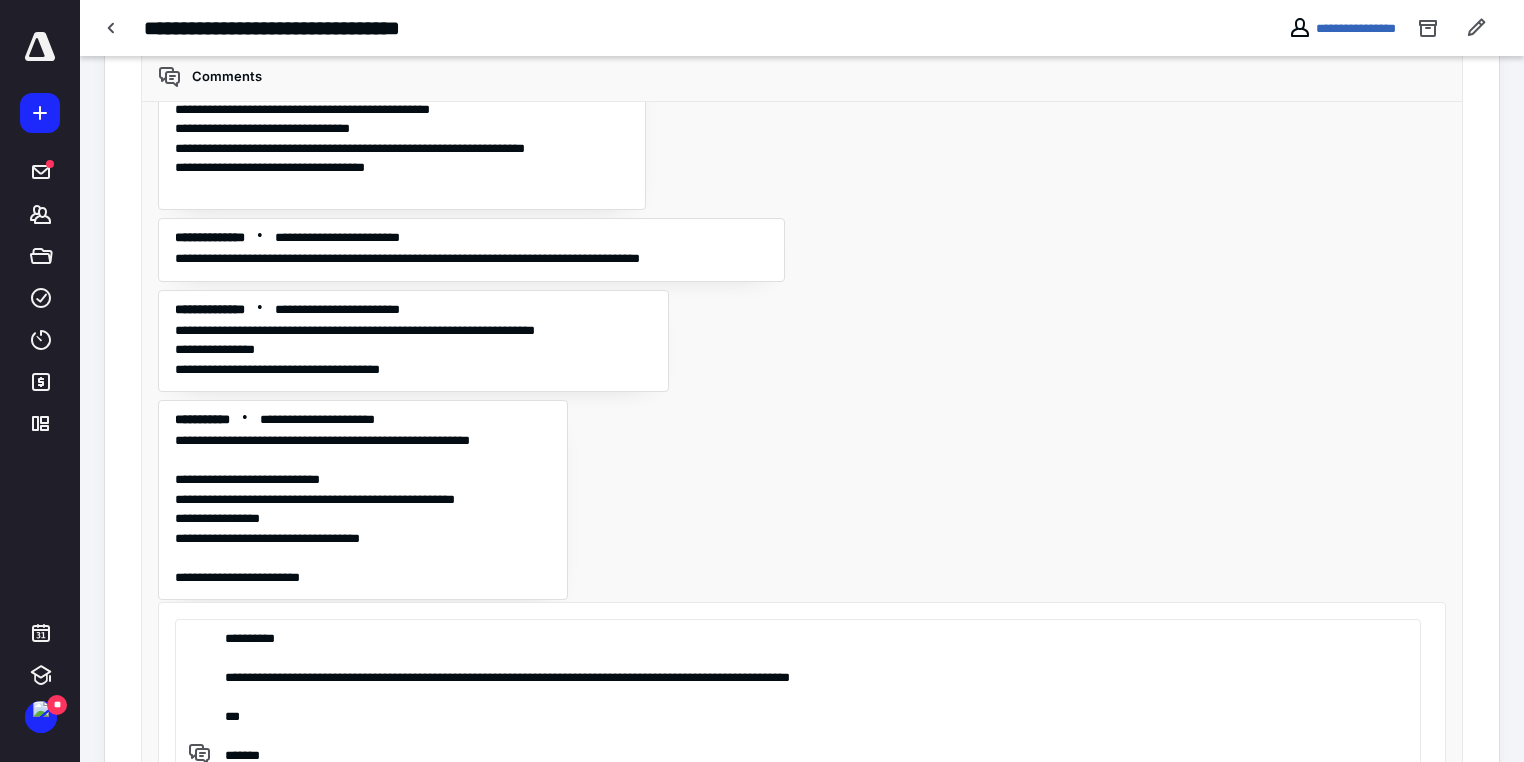 drag, startPoint x: 296, startPoint y: 643, endPoint x: 205, endPoint y: 639, distance: 91.08787 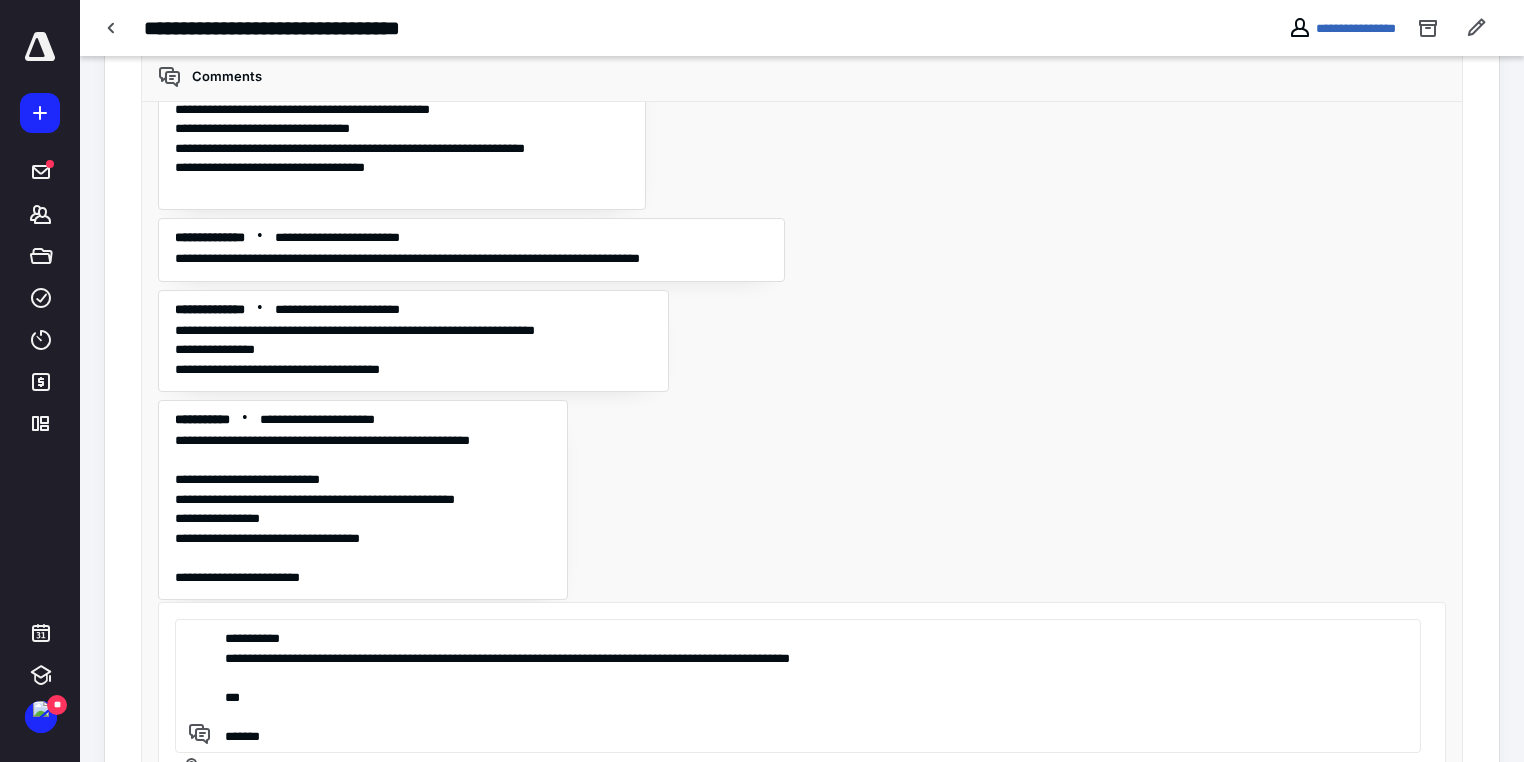 click on "**********" at bounding box center [795, 686] 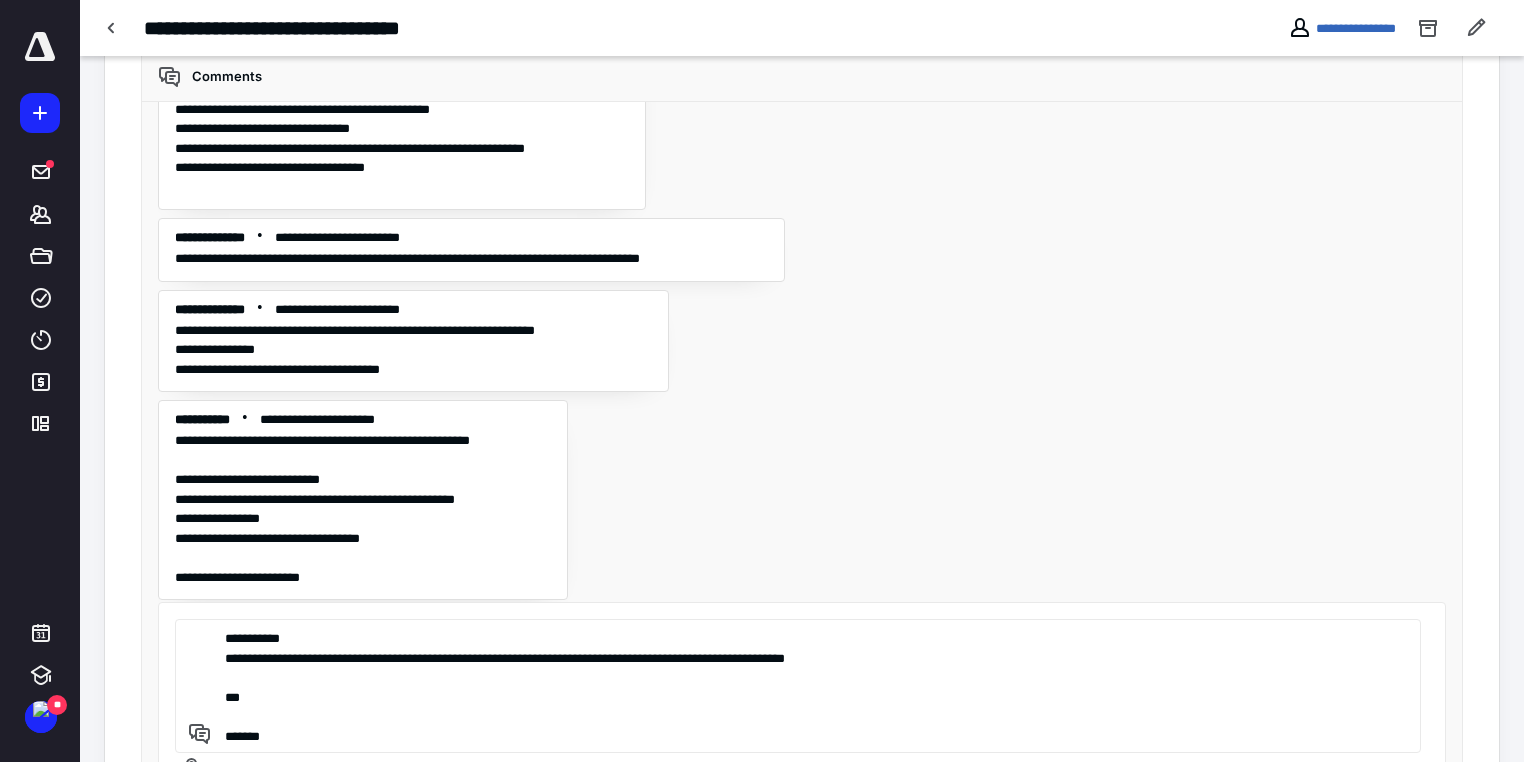 drag, startPoint x: 437, startPoint y: 655, endPoint x: 488, endPoint y: 657, distance: 51.0392 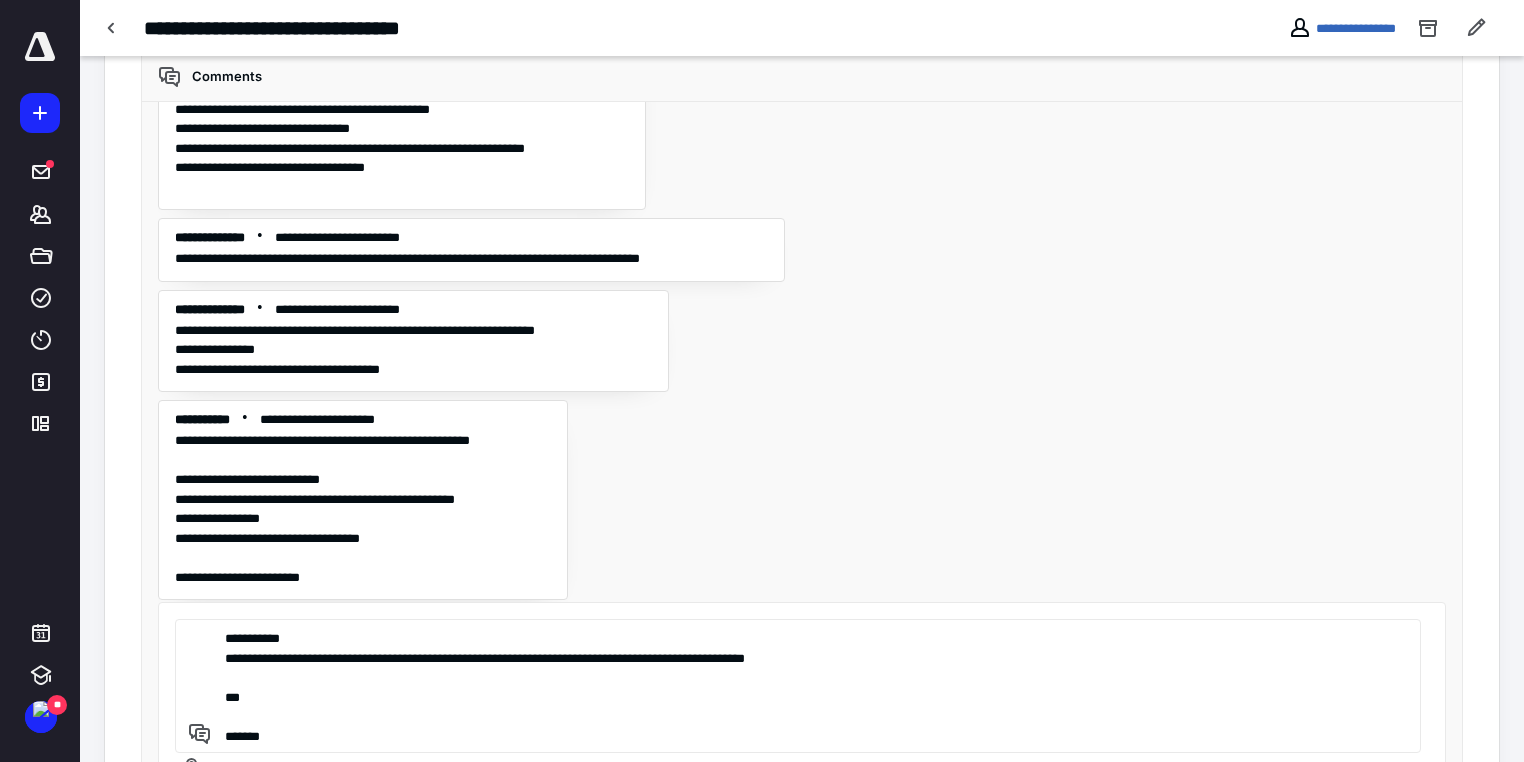 click on "**********" at bounding box center (795, 686) 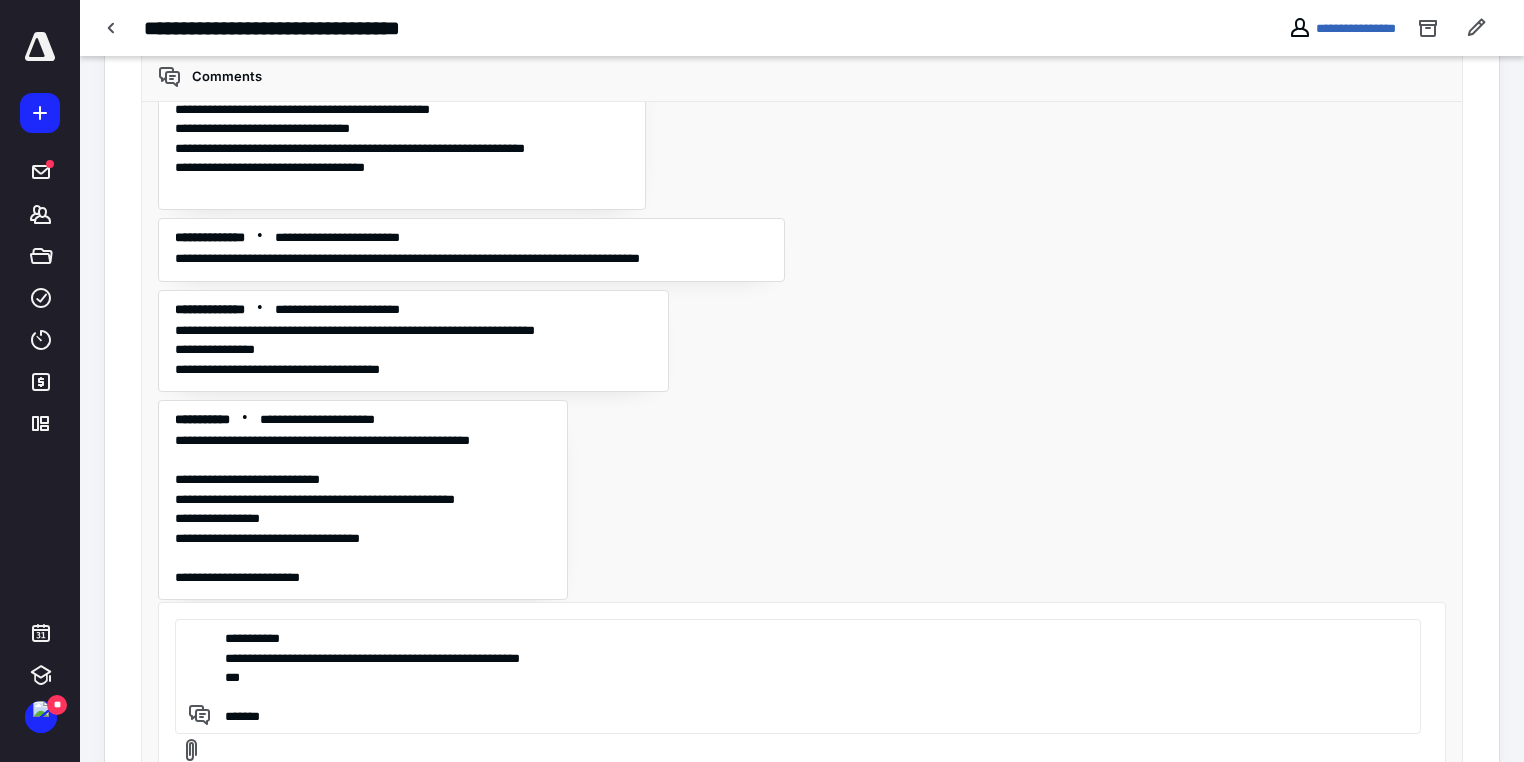 click on "**********" at bounding box center [795, 676] 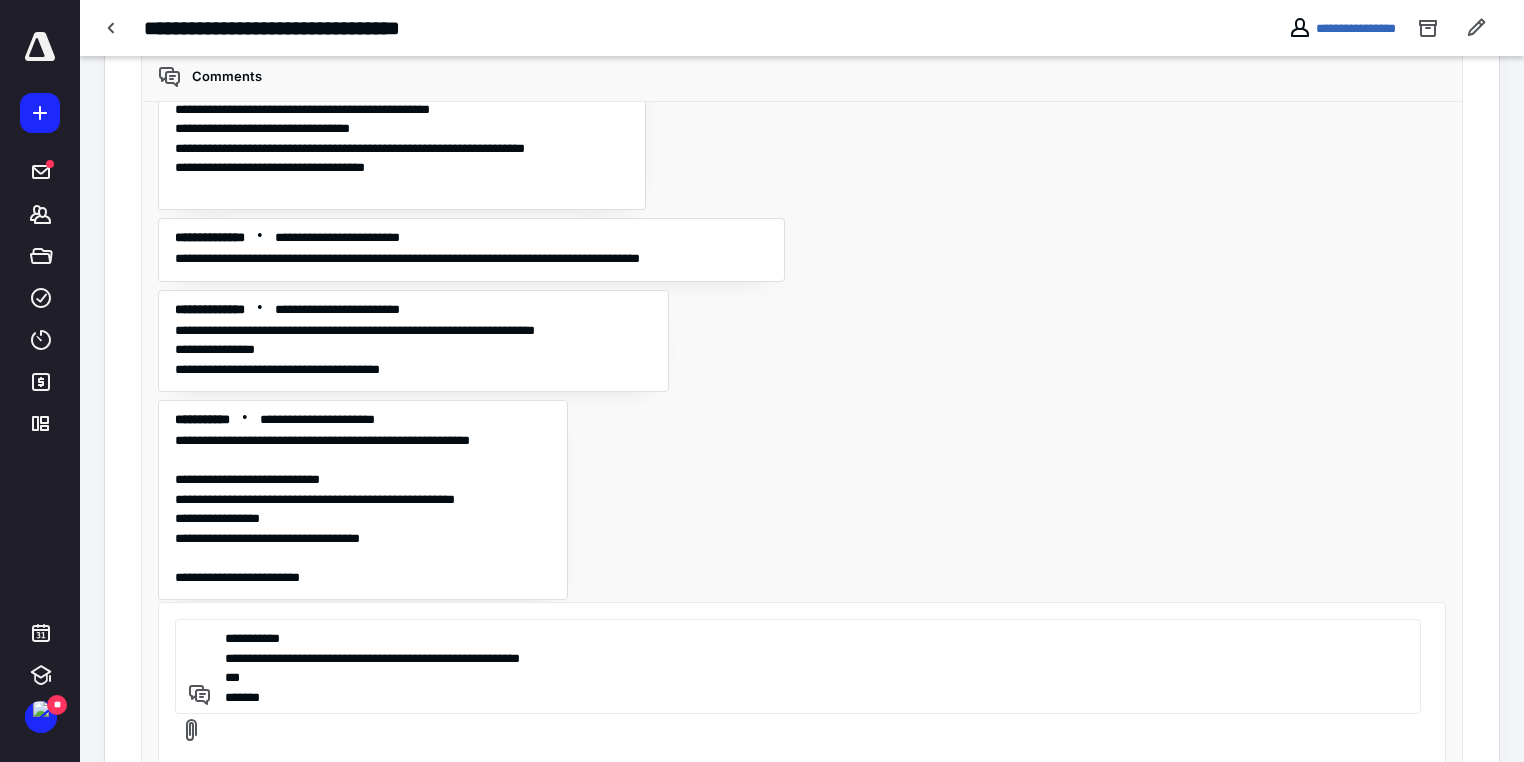 click on "**********" at bounding box center [795, 666] 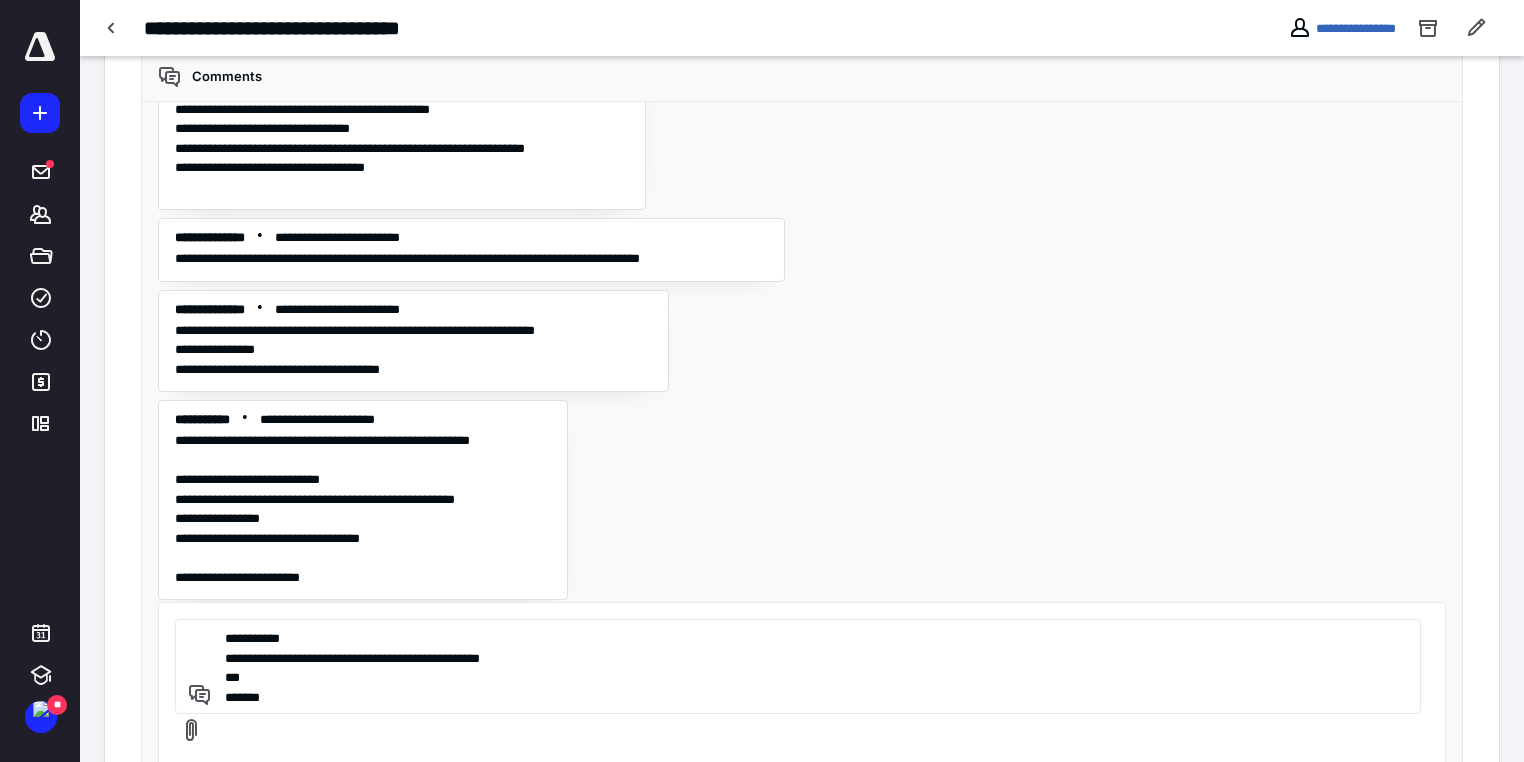 click on "**********" at bounding box center (795, 666) 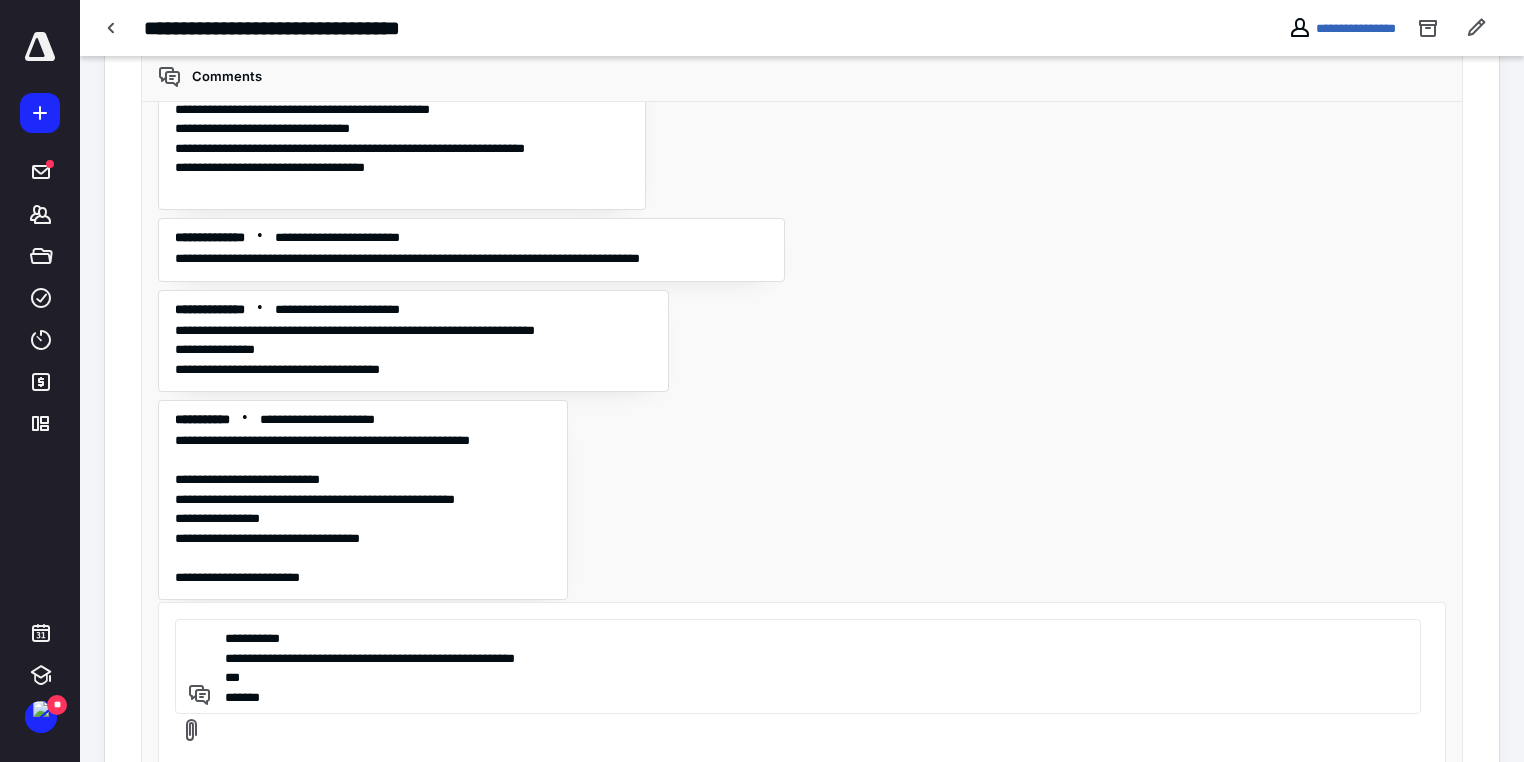 paste on "********" 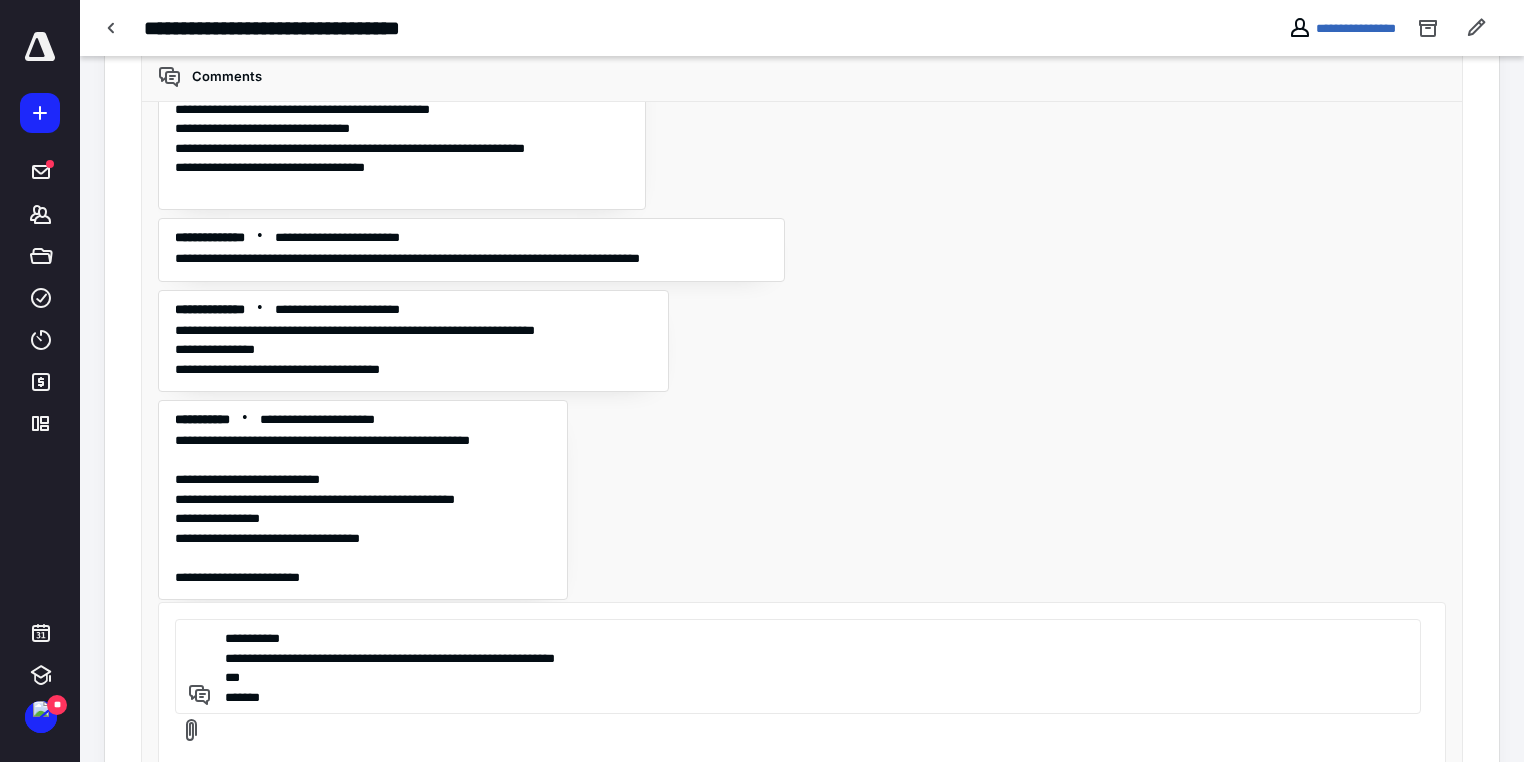 drag, startPoint x: 511, startPoint y: 655, endPoint x: 445, endPoint y: 657, distance: 66.0303 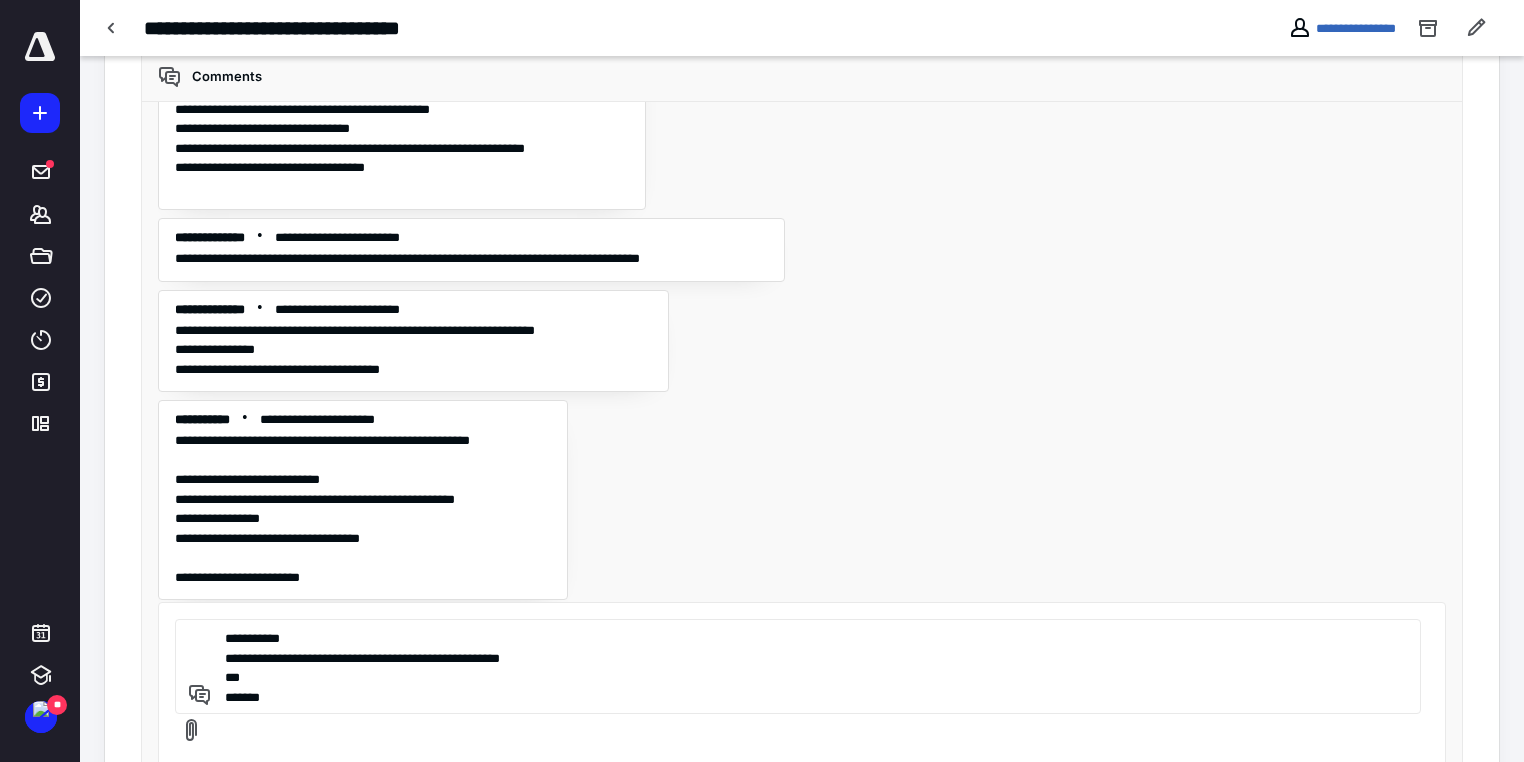 click on "**********" at bounding box center [795, 666] 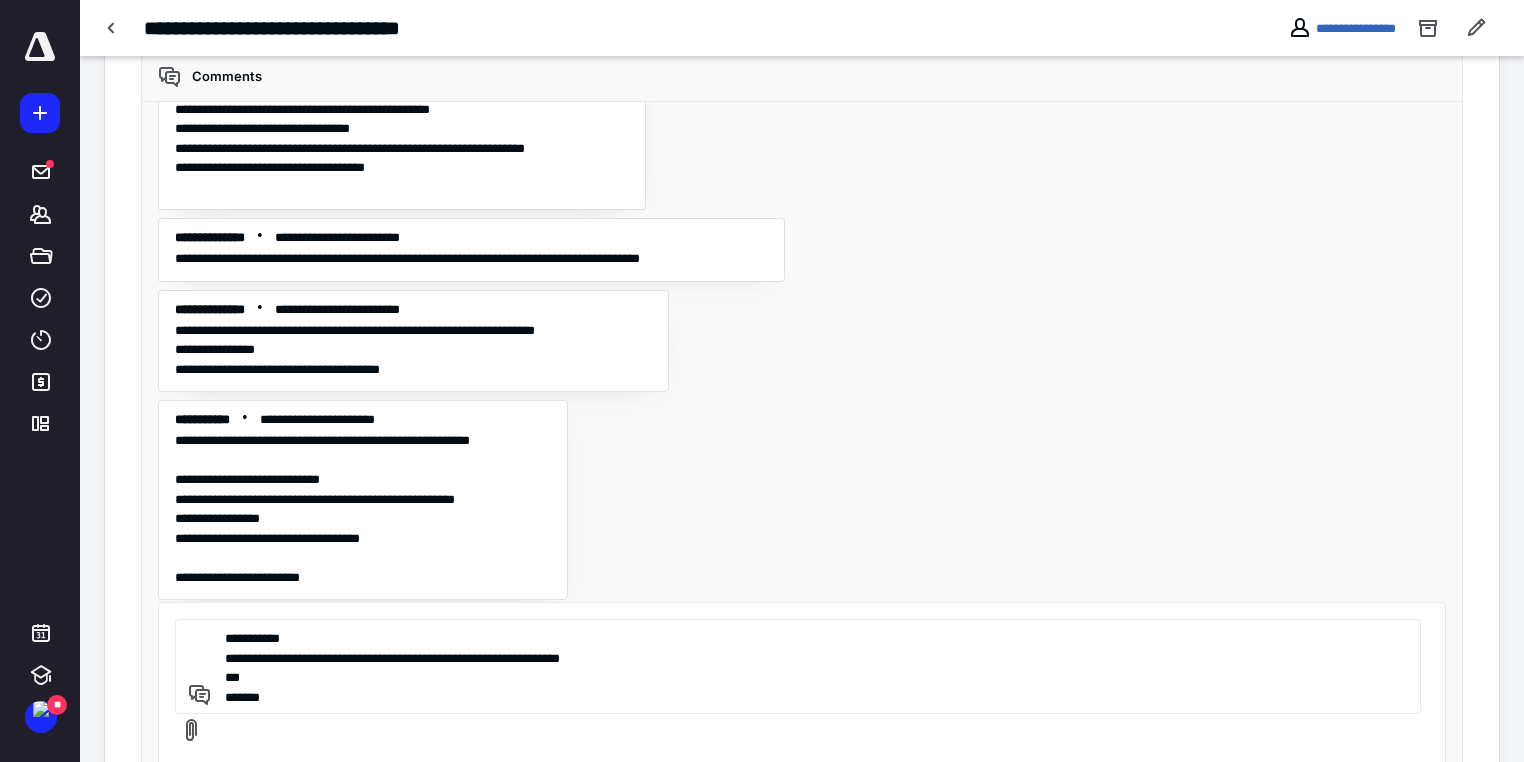 click on "**********" at bounding box center [795, 666] 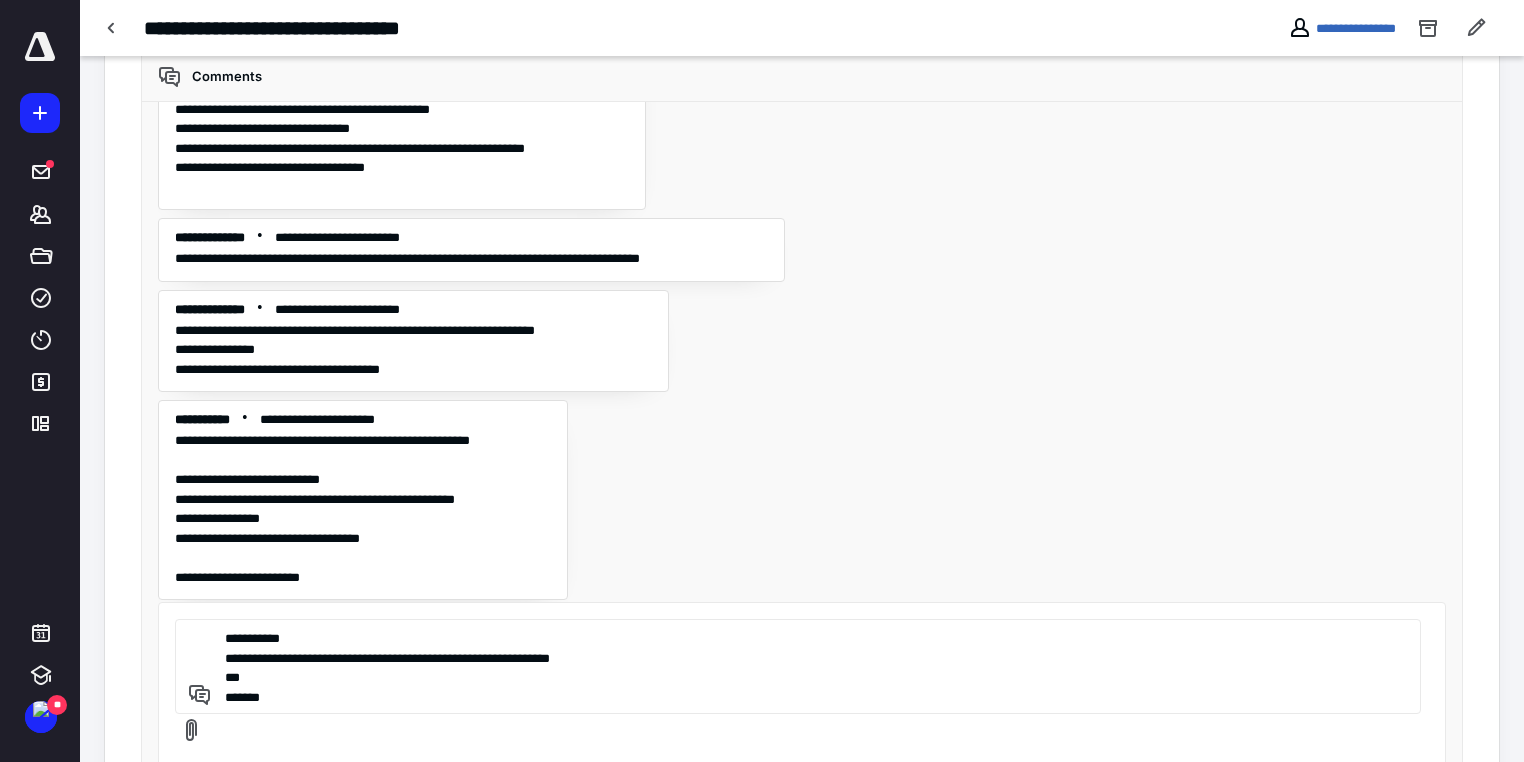 scroll, scrollTop: 608, scrollLeft: 0, axis: vertical 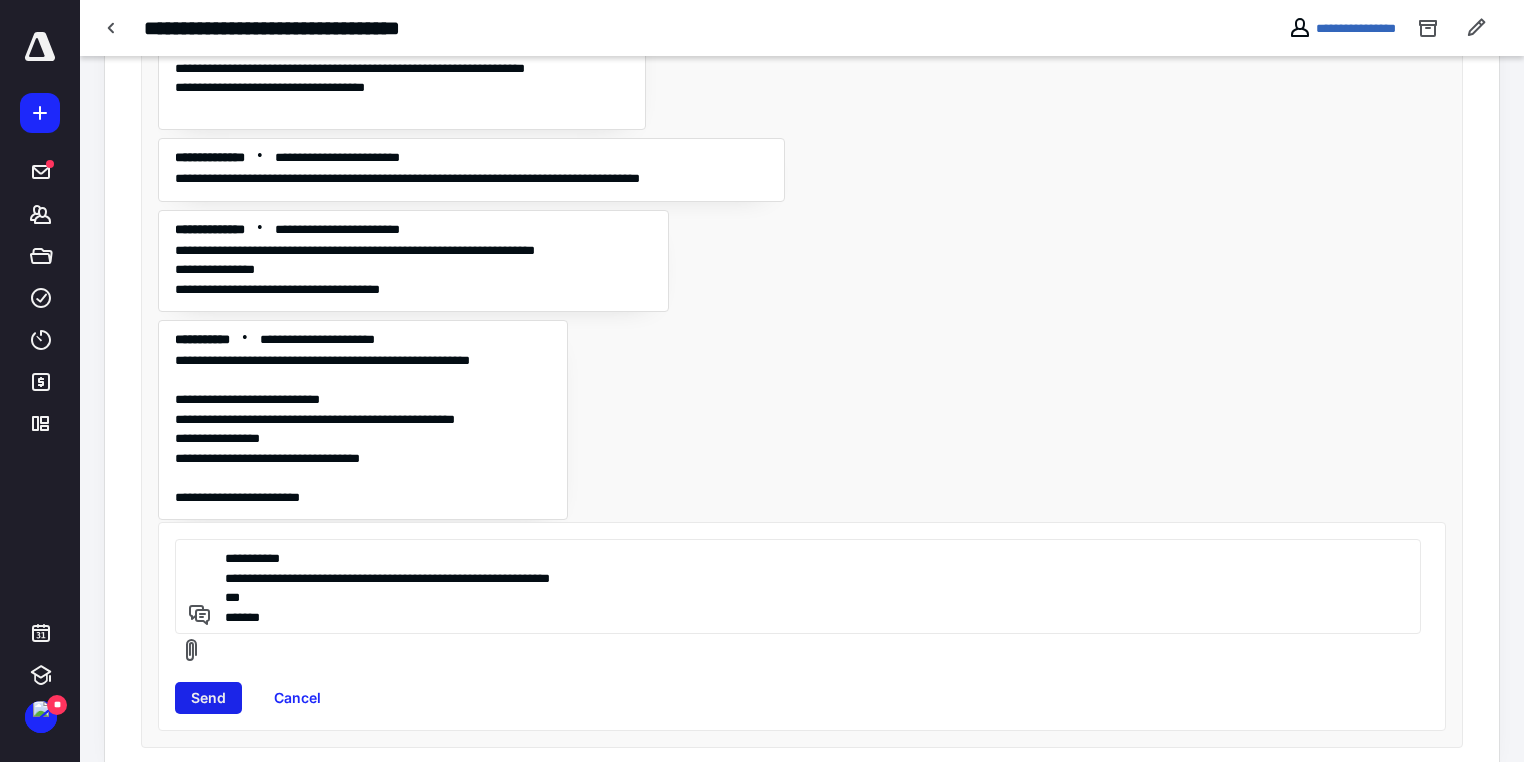 type on "**********" 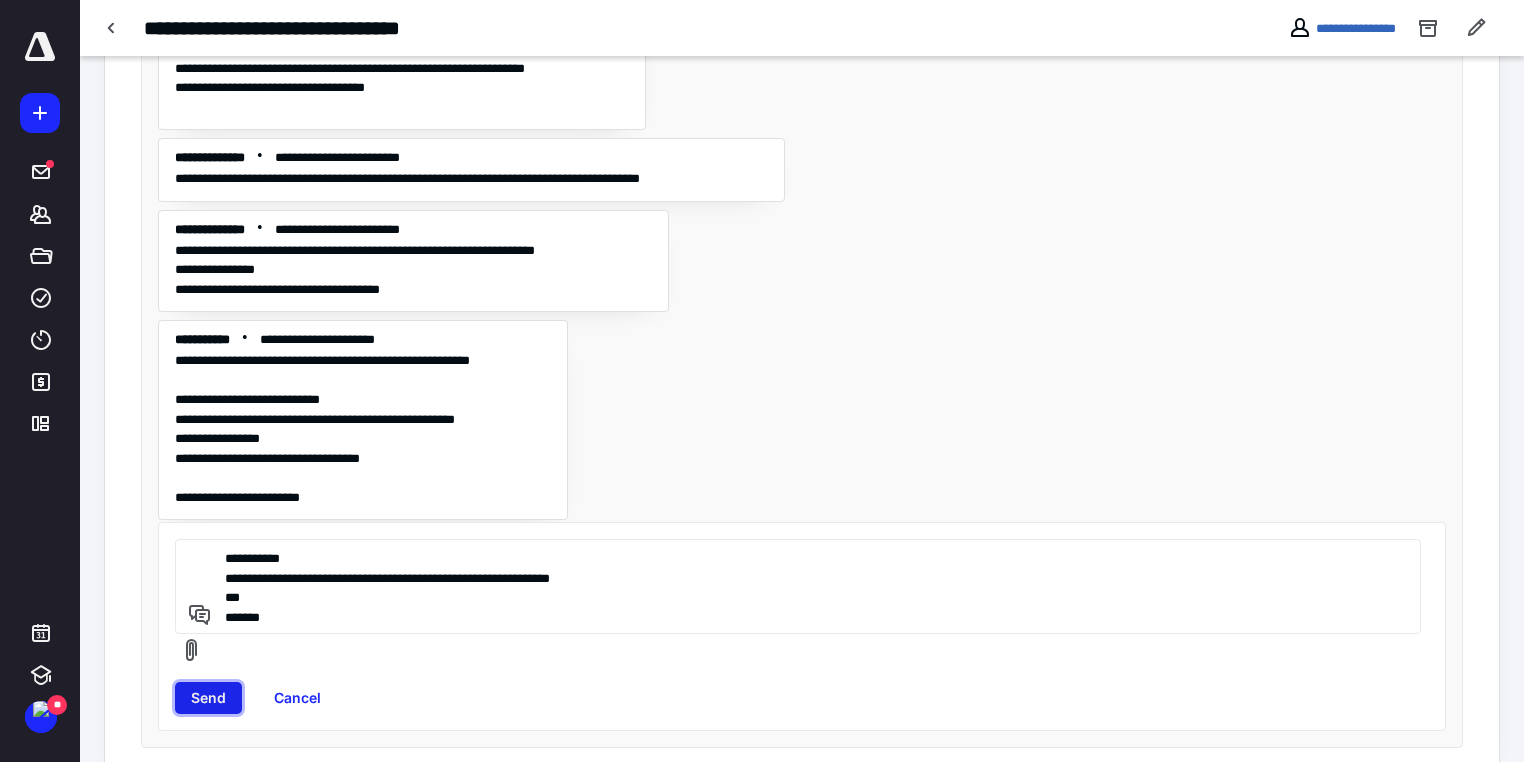 click on "Send" at bounding box center [208, 698] 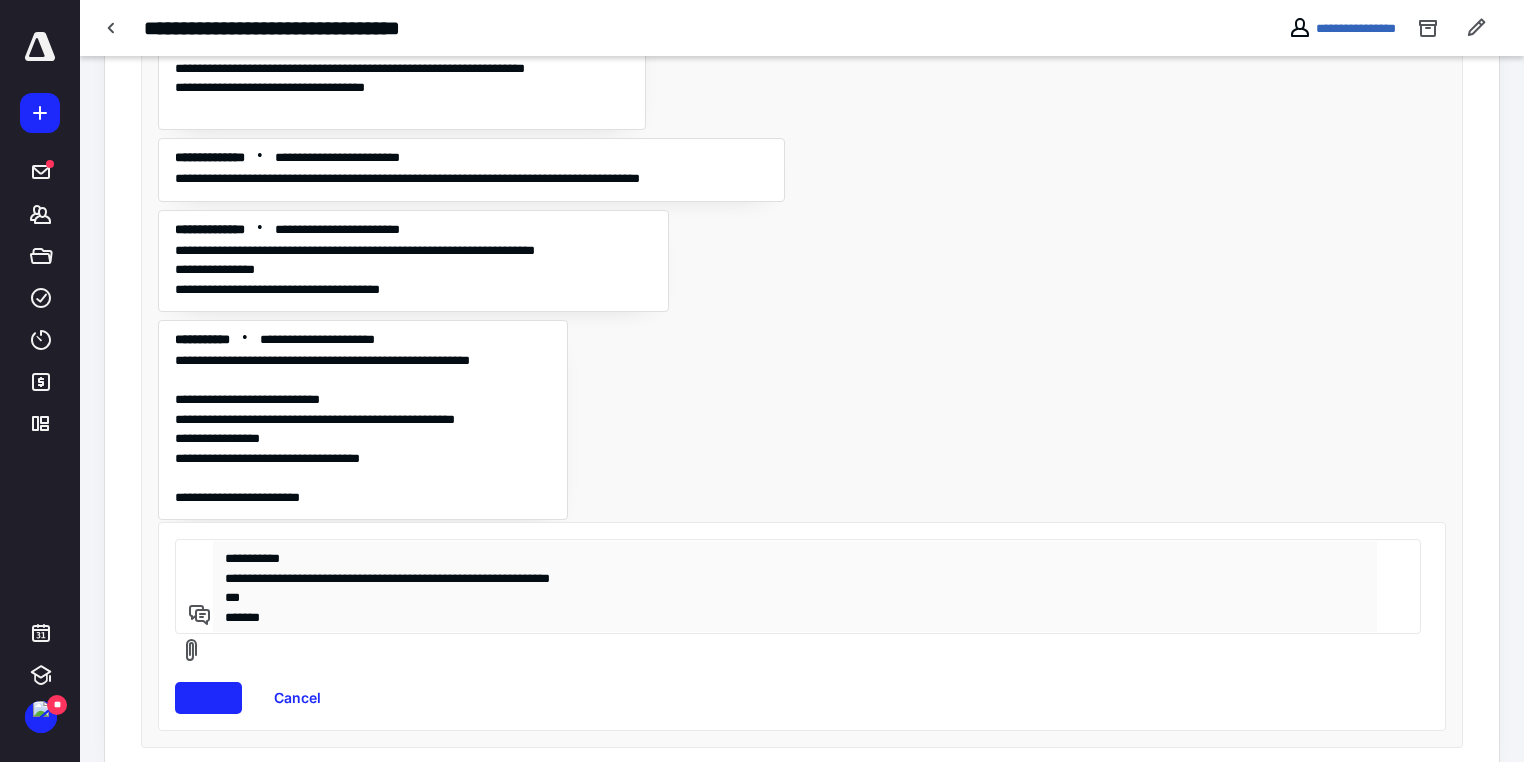 type 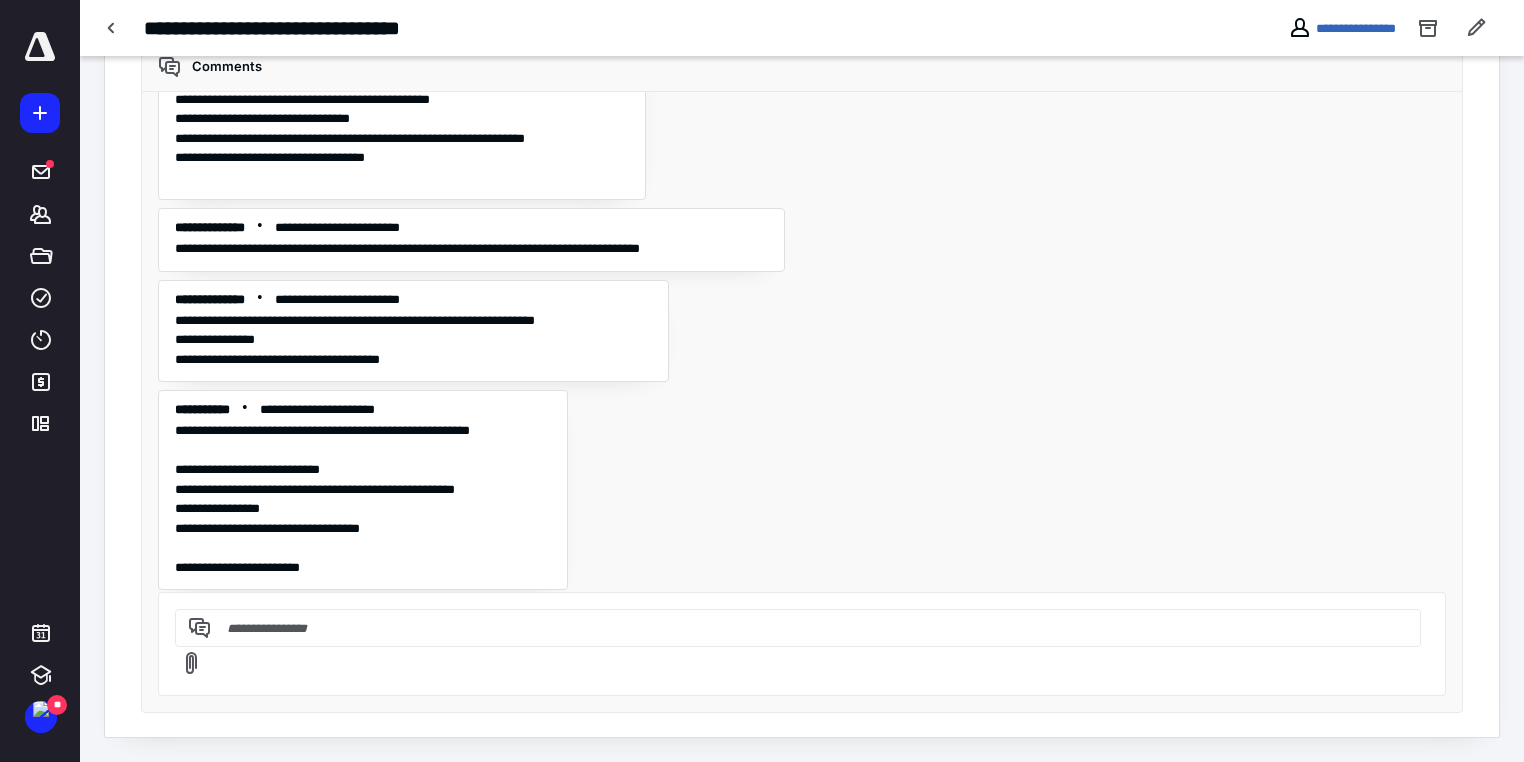 scroll, scrollTop: 2192, scrollLeft: 0, axis: vertical 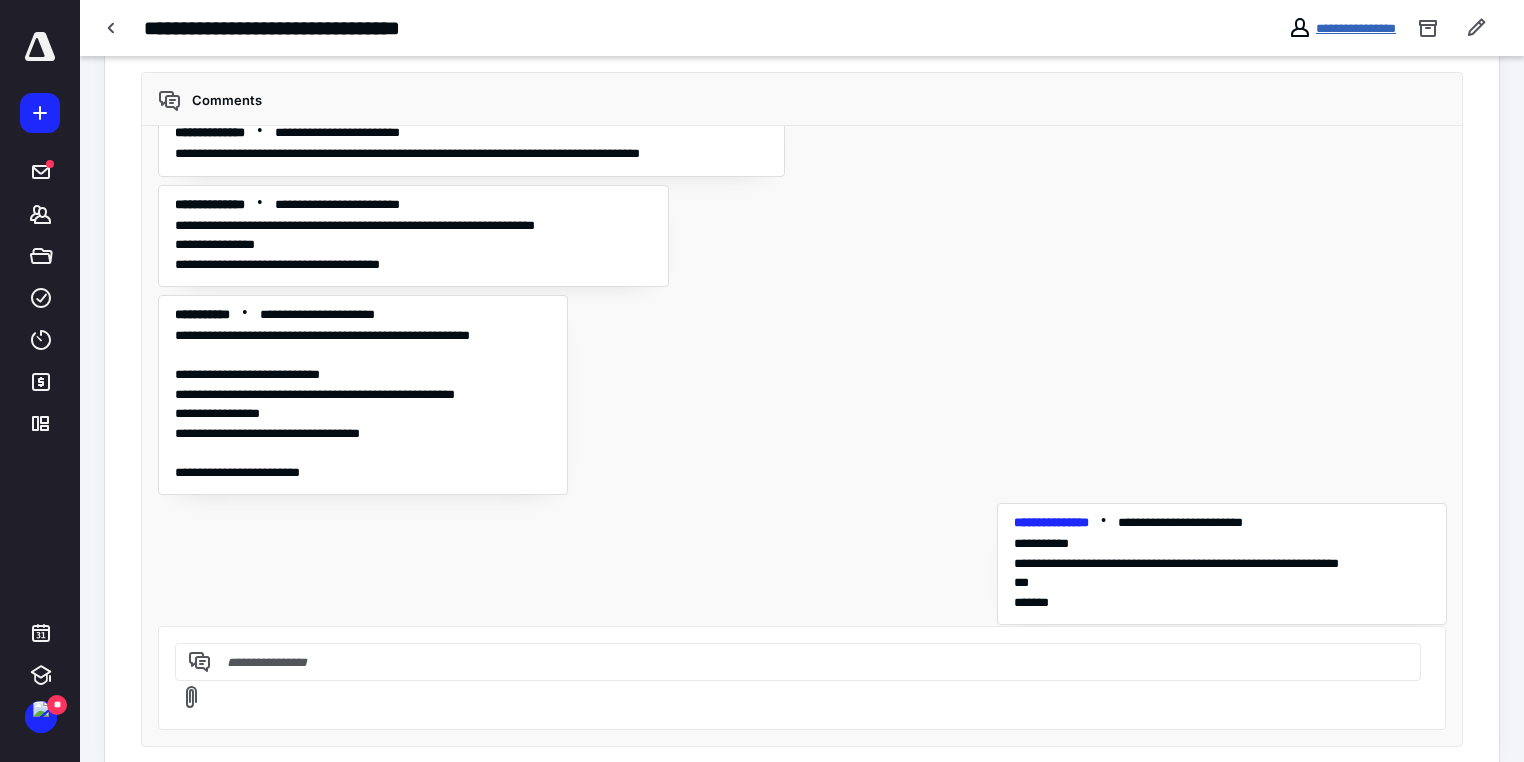 click on "**********" at bounding box center (1356, 28) 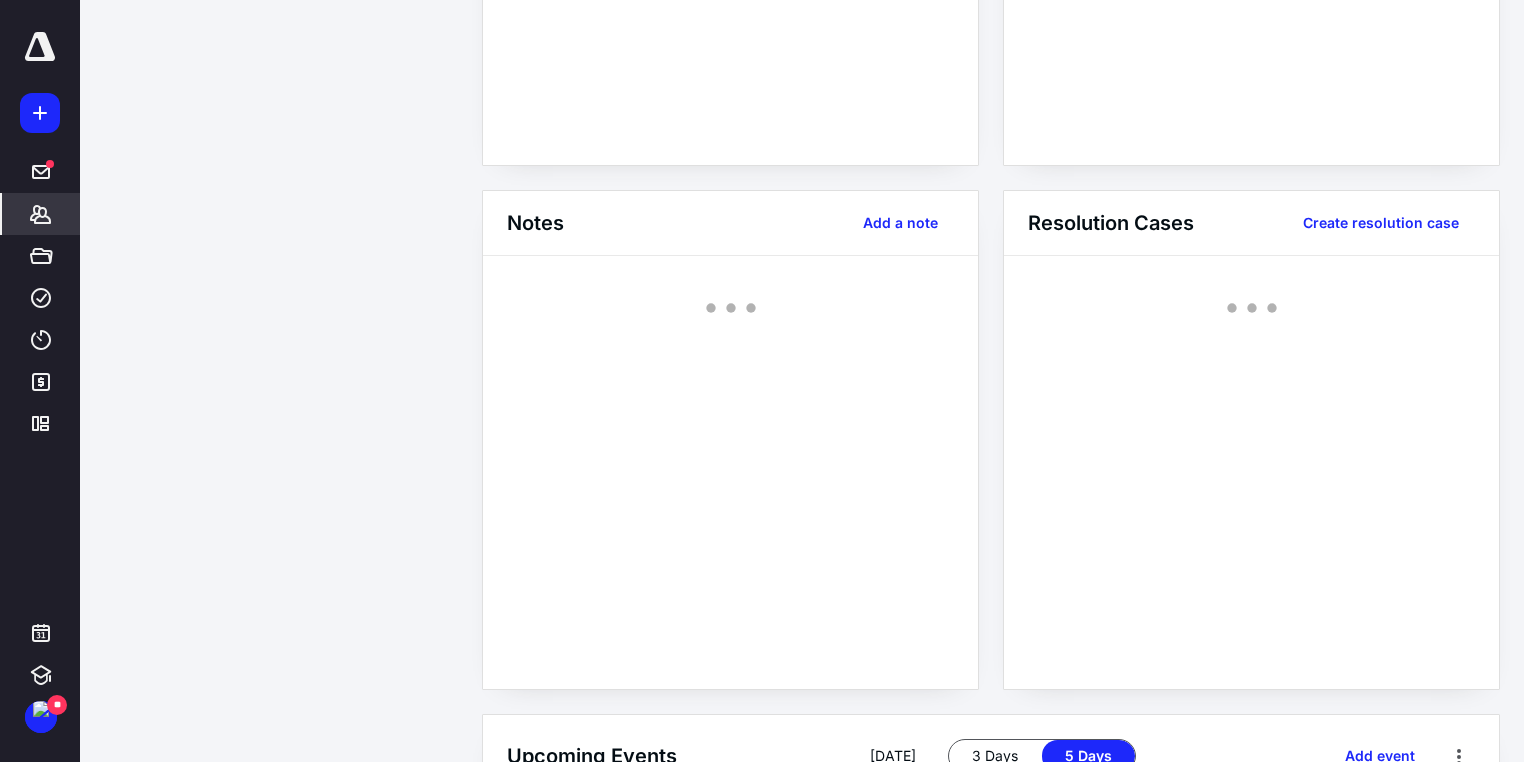 scroll, scrollTop: 0, scrollLeft: 0, axis: both 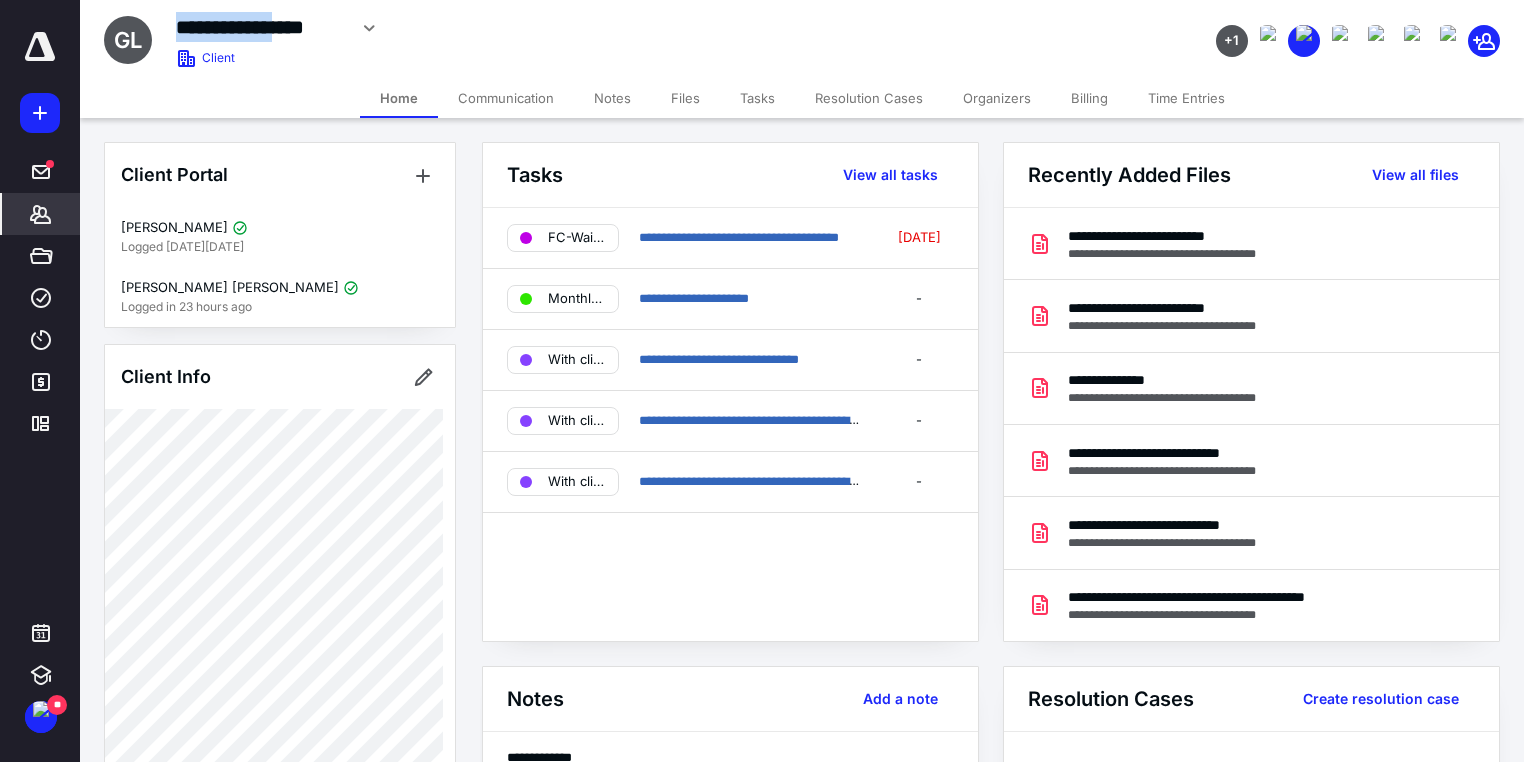 drag, startPoint x: 305, startPoint y: 25, endPoint x: 171, endPoint y: 28, distance: 134.03358 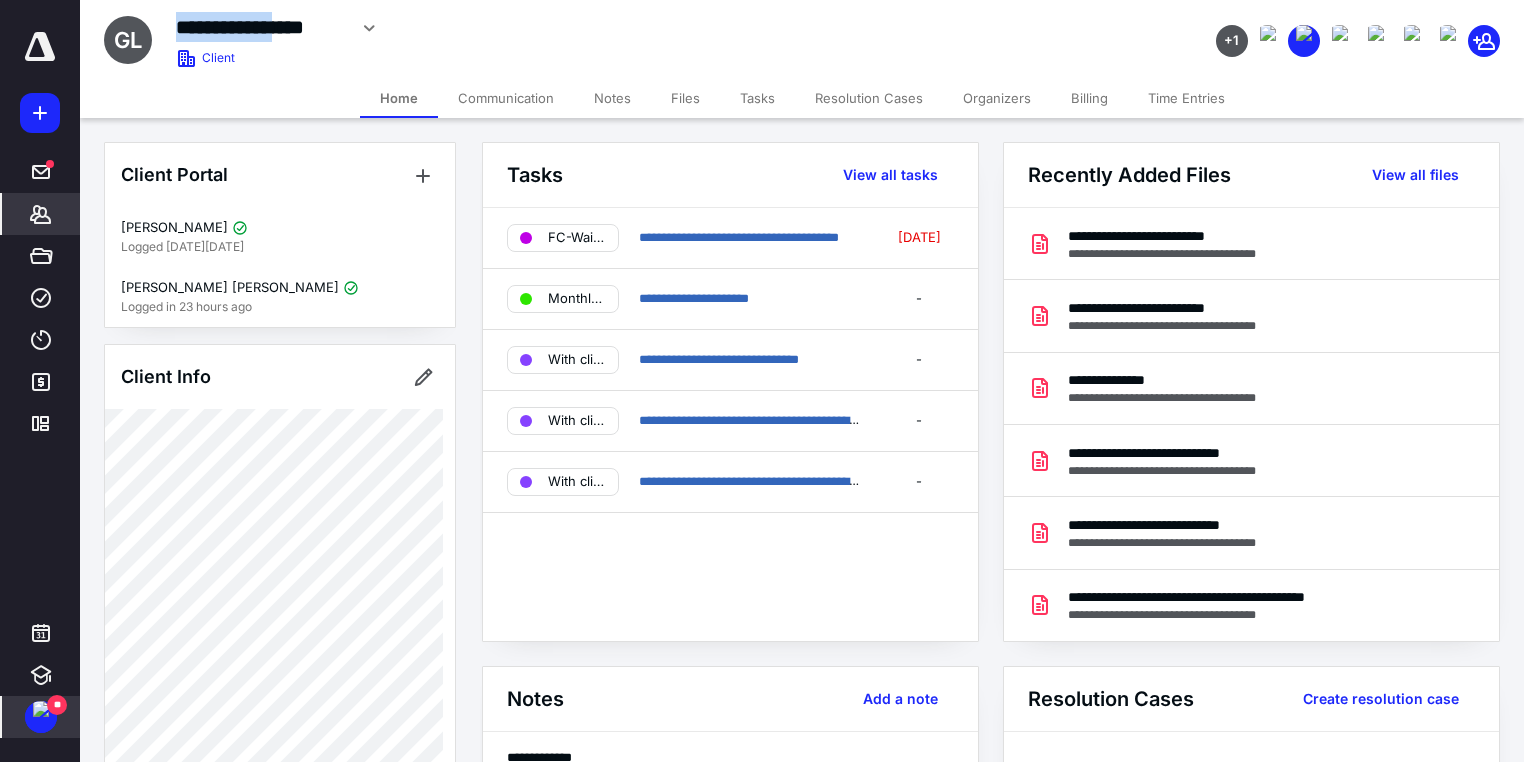 click at bounding box center [41, 709] 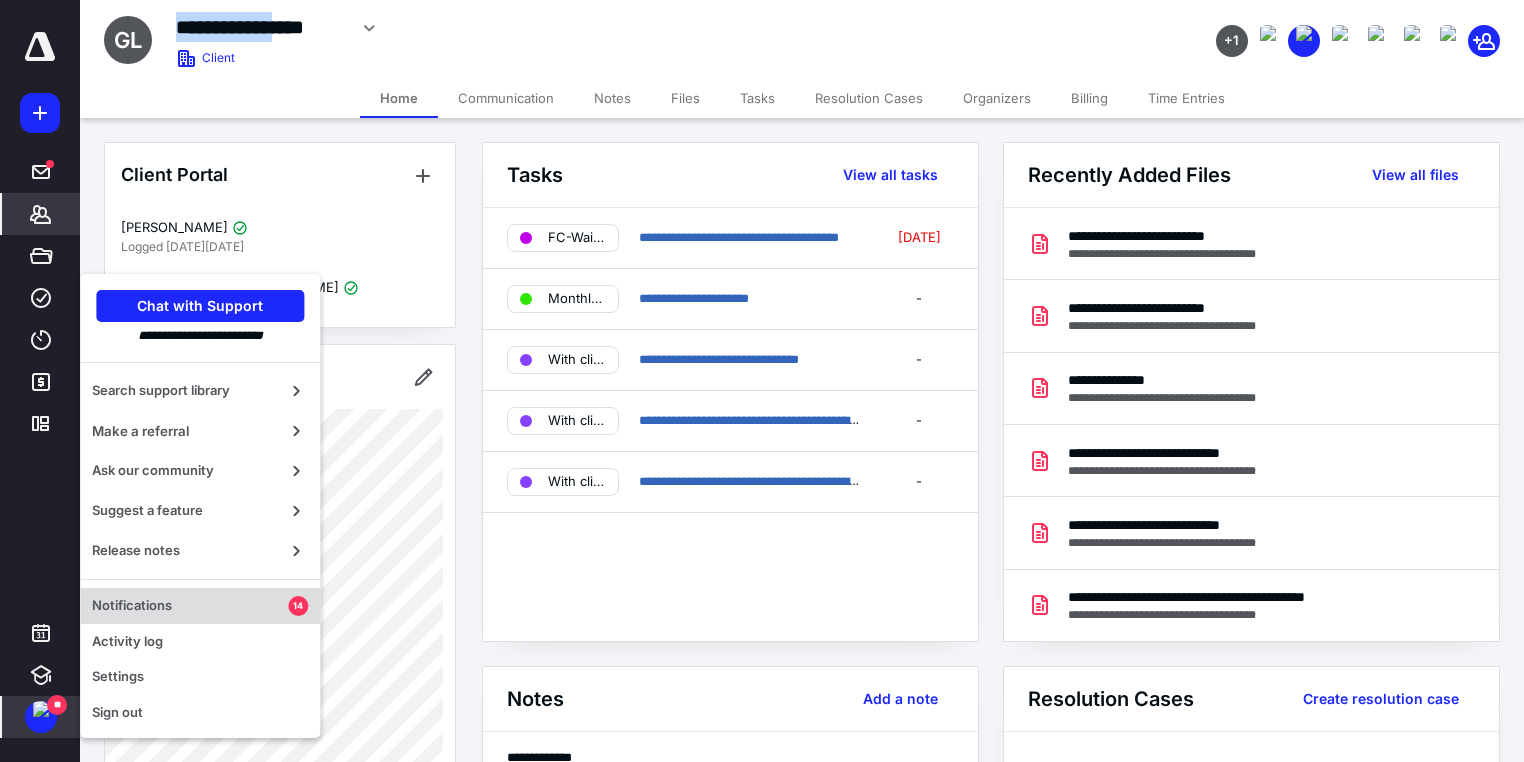 click on "Notifications" at bounding box center (190, 606) 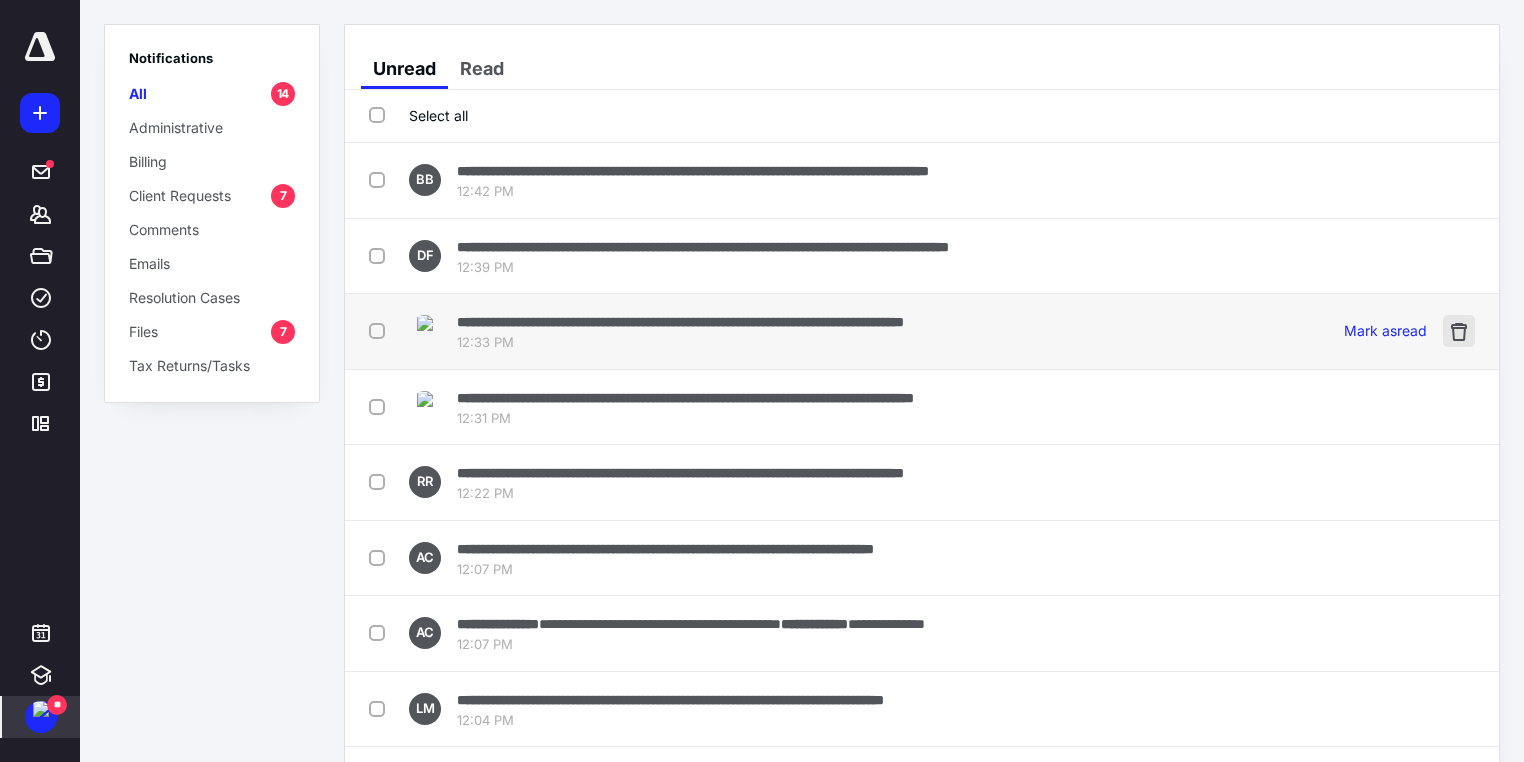 click at bounding box center [1459, 331] 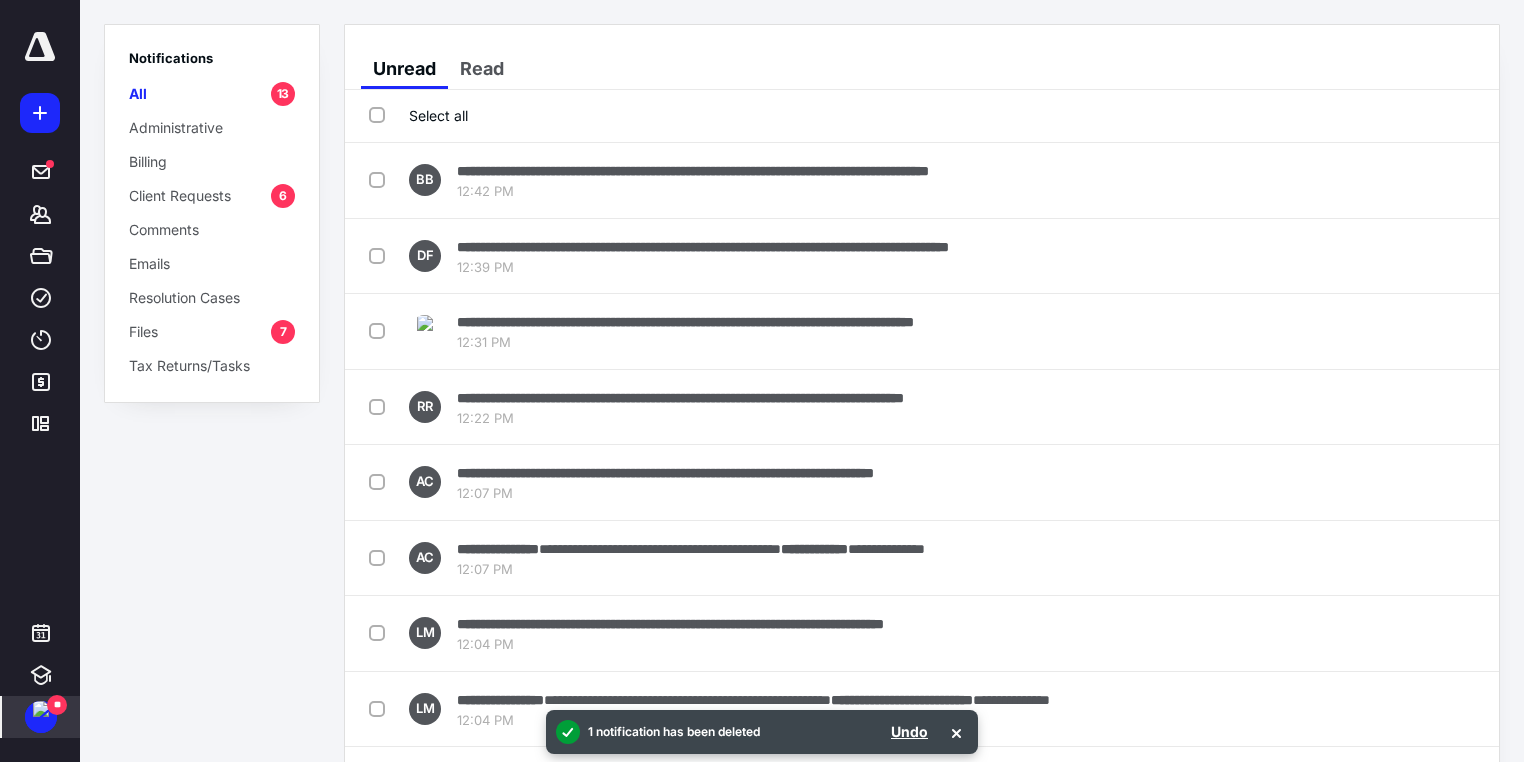 click at bounding box center [1459, 331] 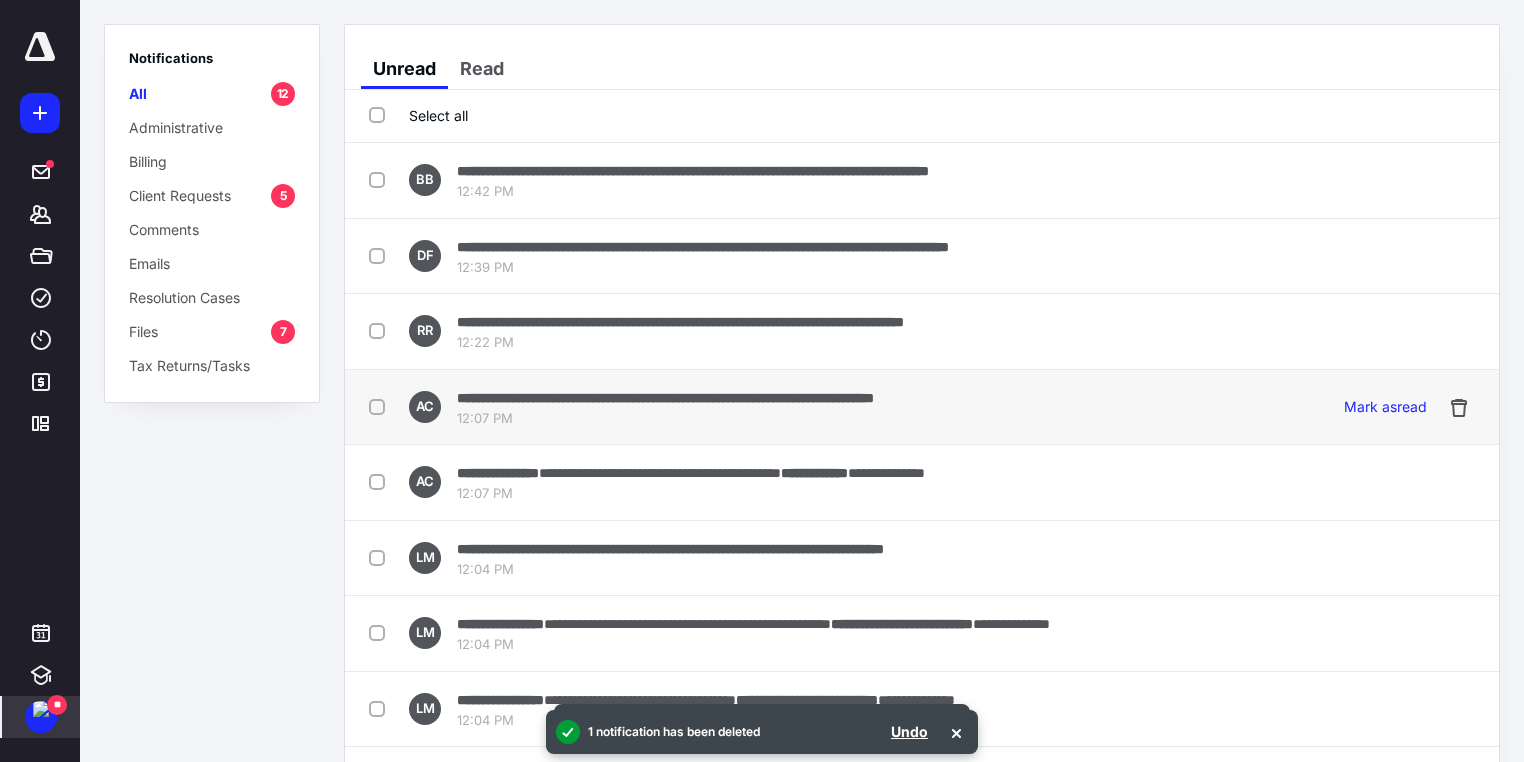 click on "**********" at bounding box center (665, 398) 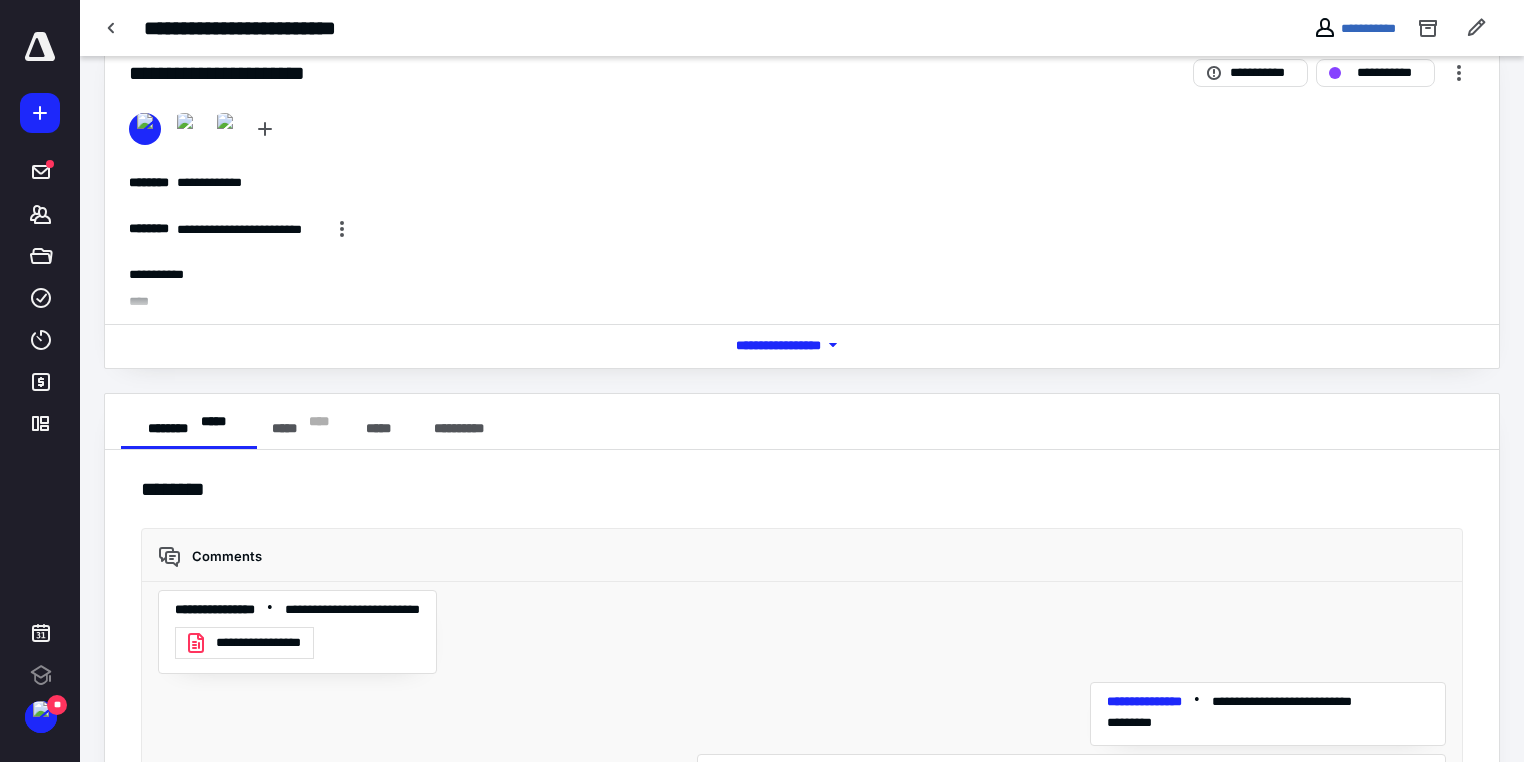 scroll, scrollTop: 288, scrollLeft: 0, axis: vertical 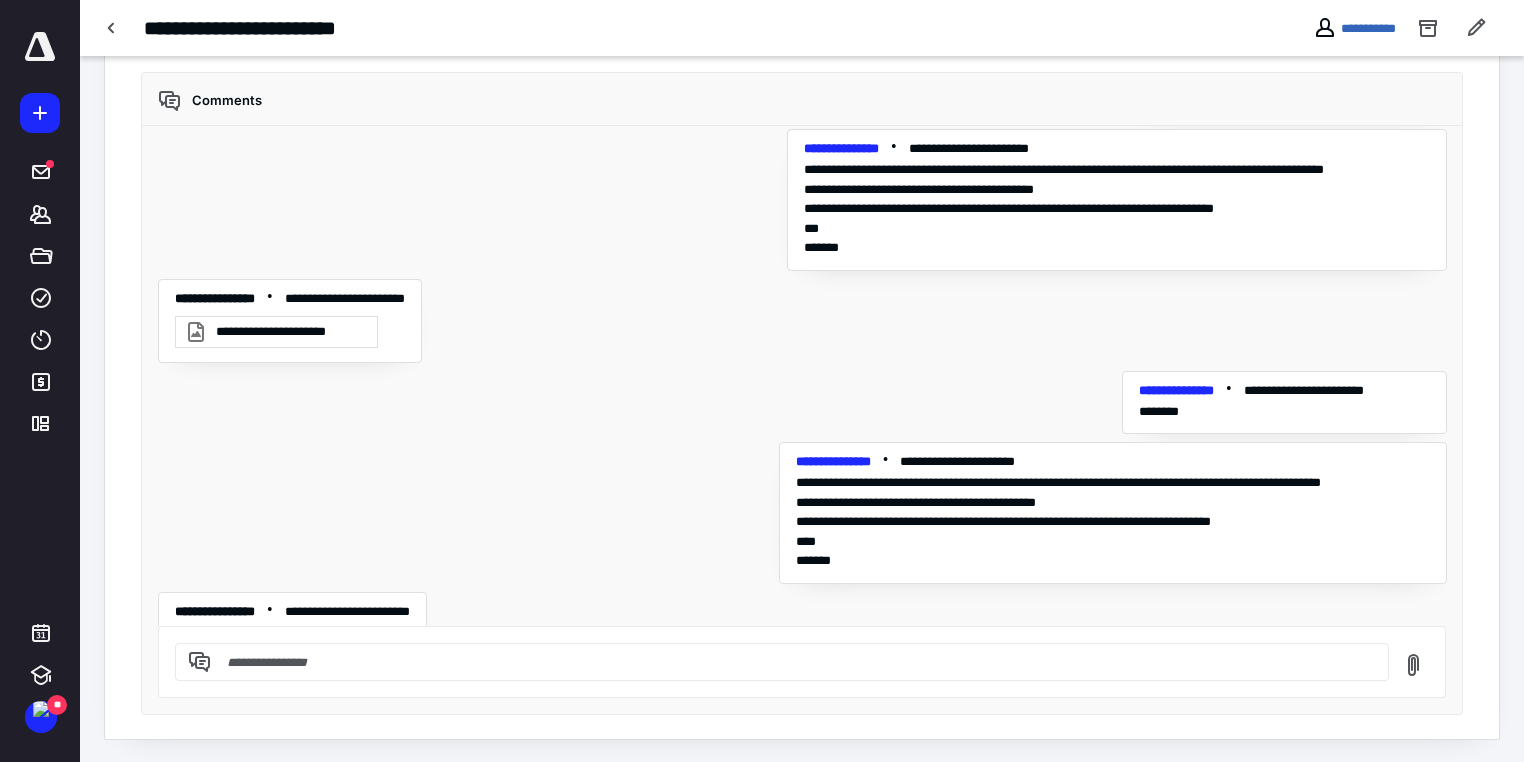 click on "**********" at bounding box center [290, 645] 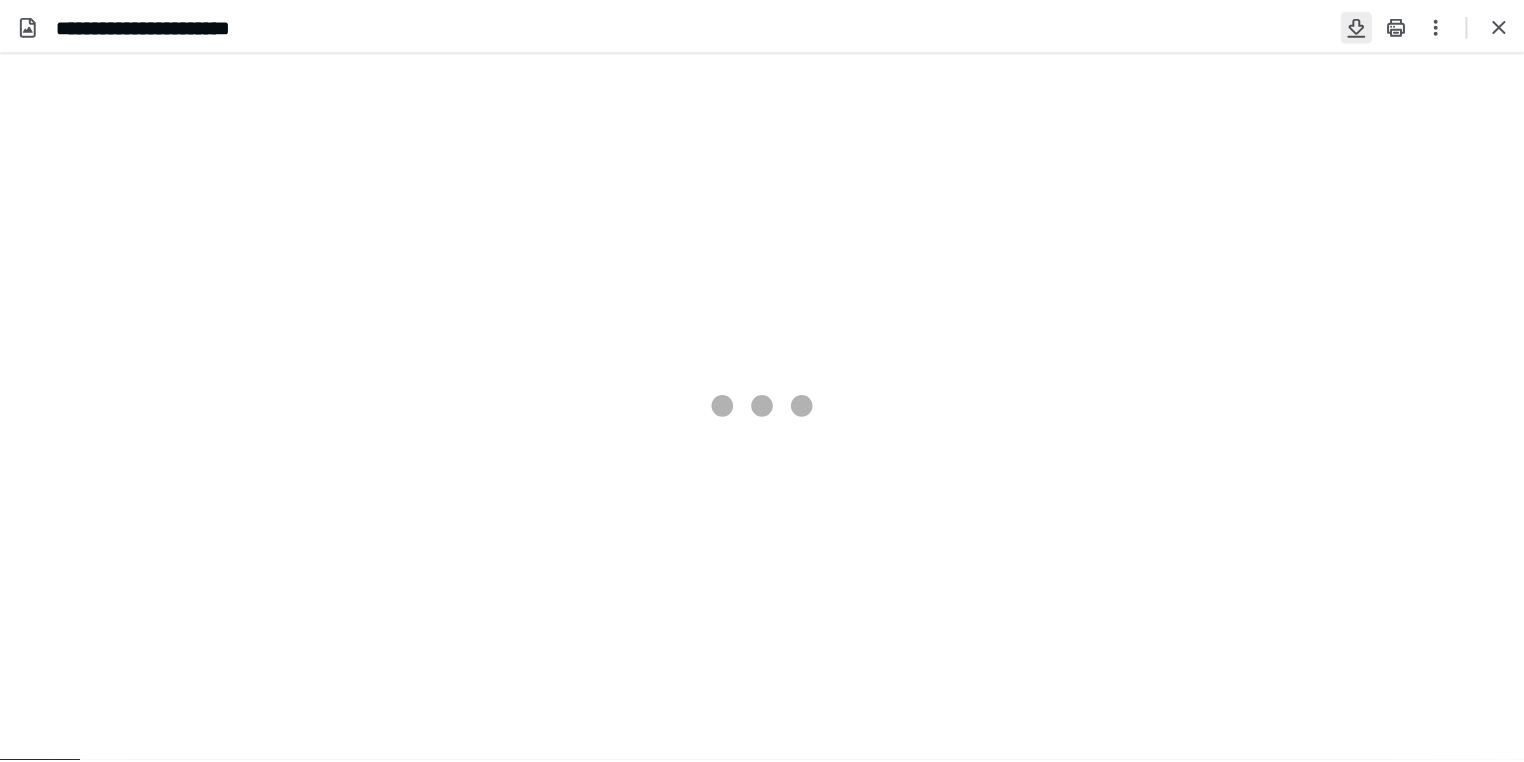 scroll, scrollTop: 0, scrollLeft: 0, axis: both 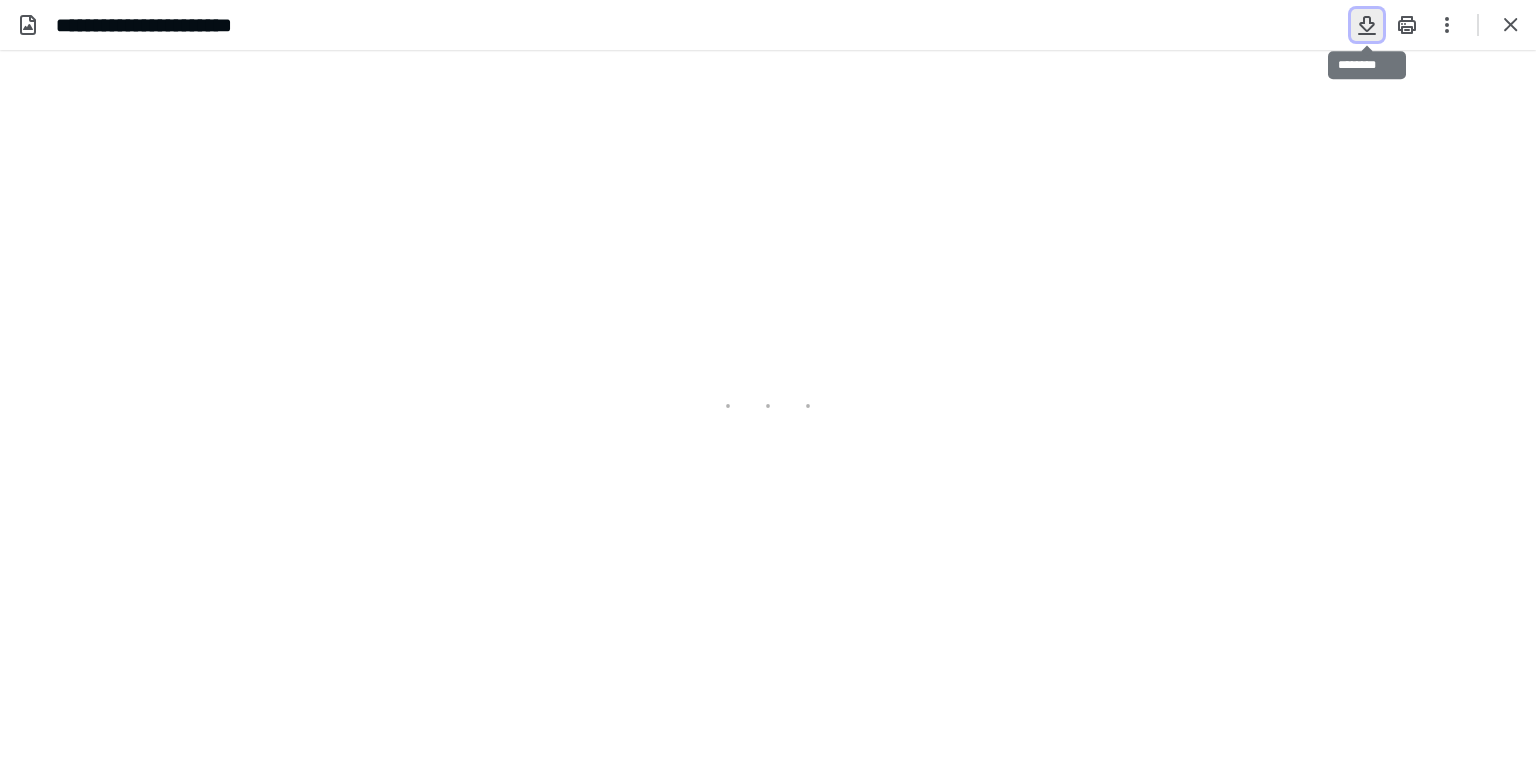 click at bounding box center [1367, 25] 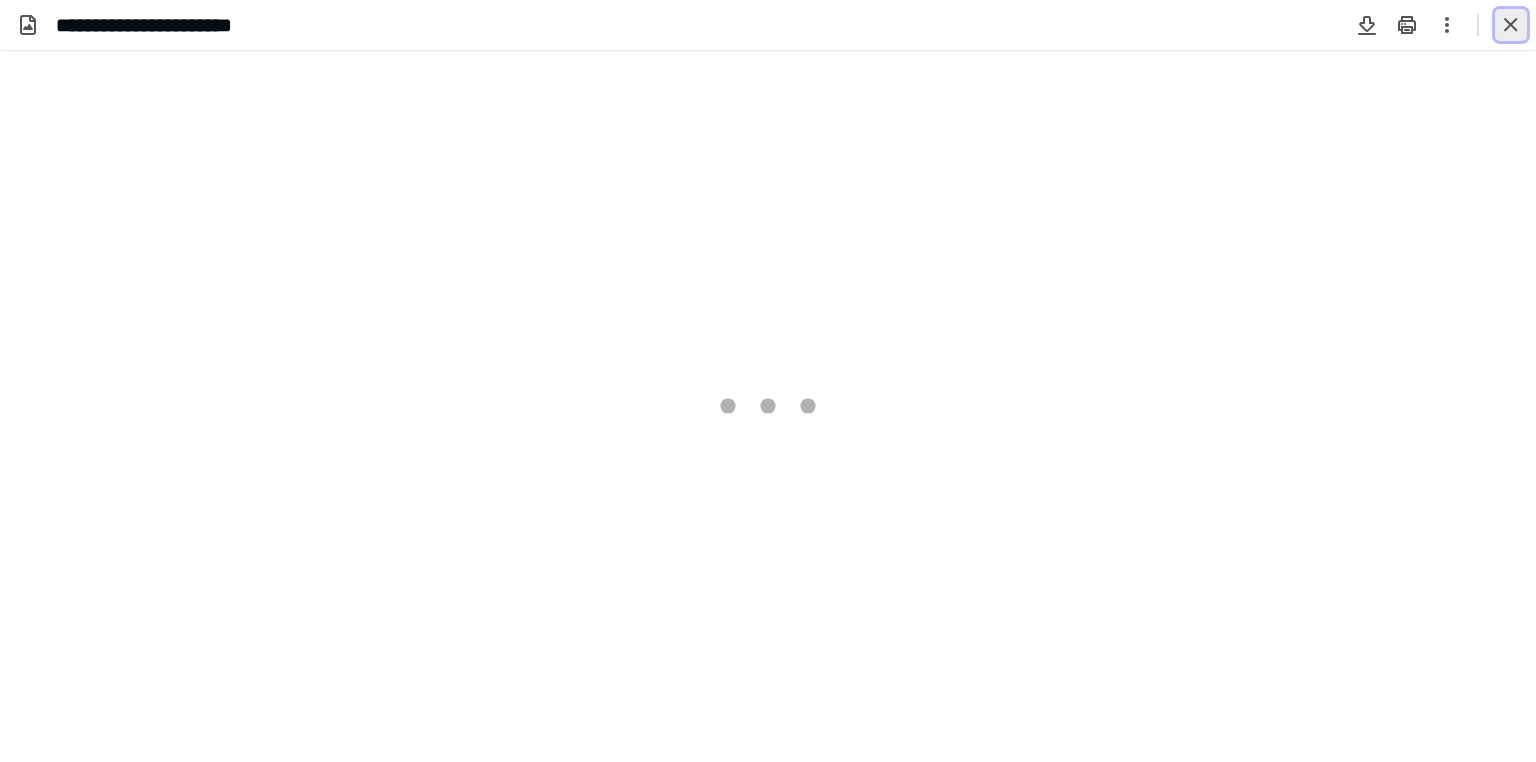 click at bounding box center (1511, 25) 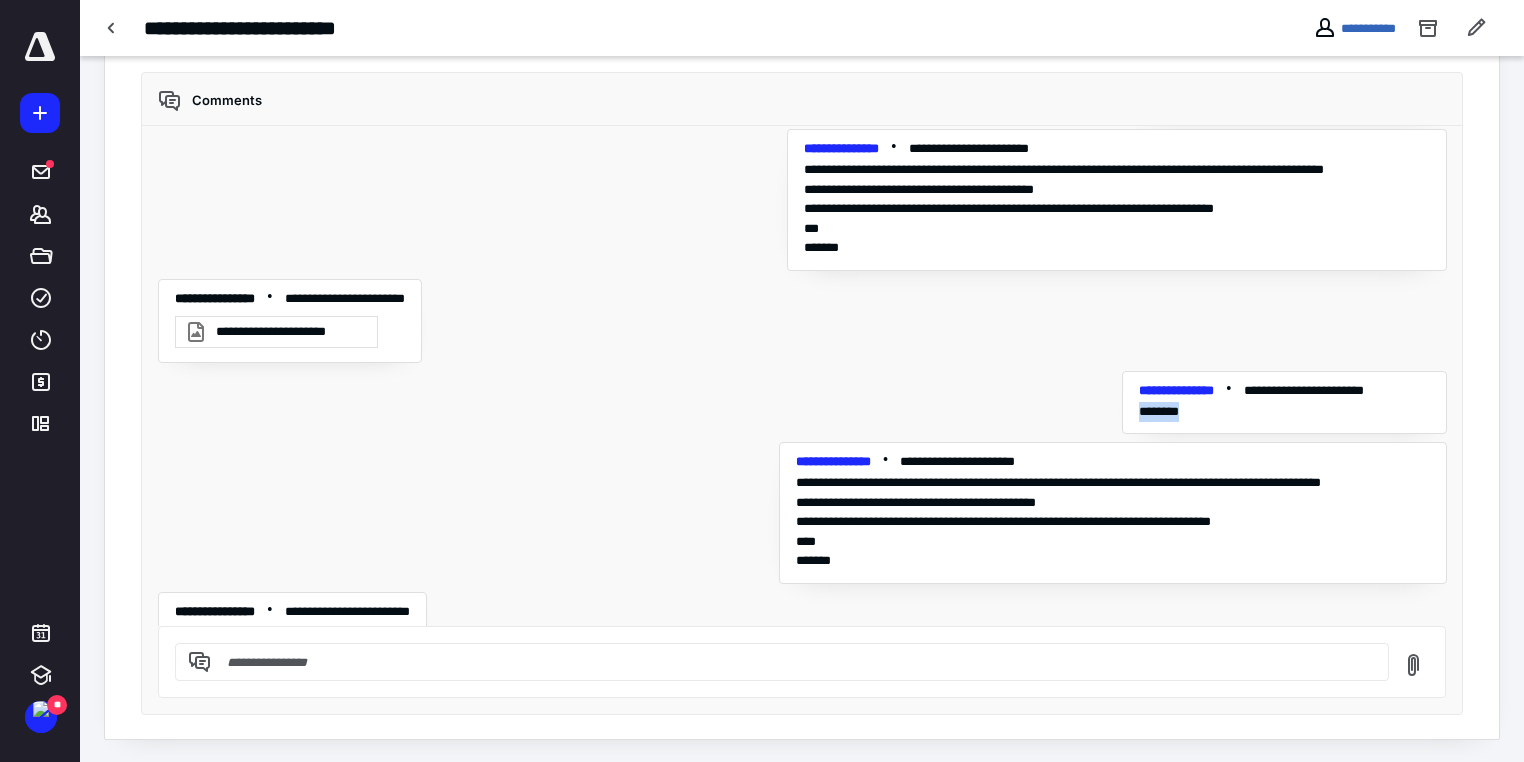 drag, startPoint x: 1179, startPoint y: 353, endPoint x: 1103, endPoint y: 356, distance: 76.05919 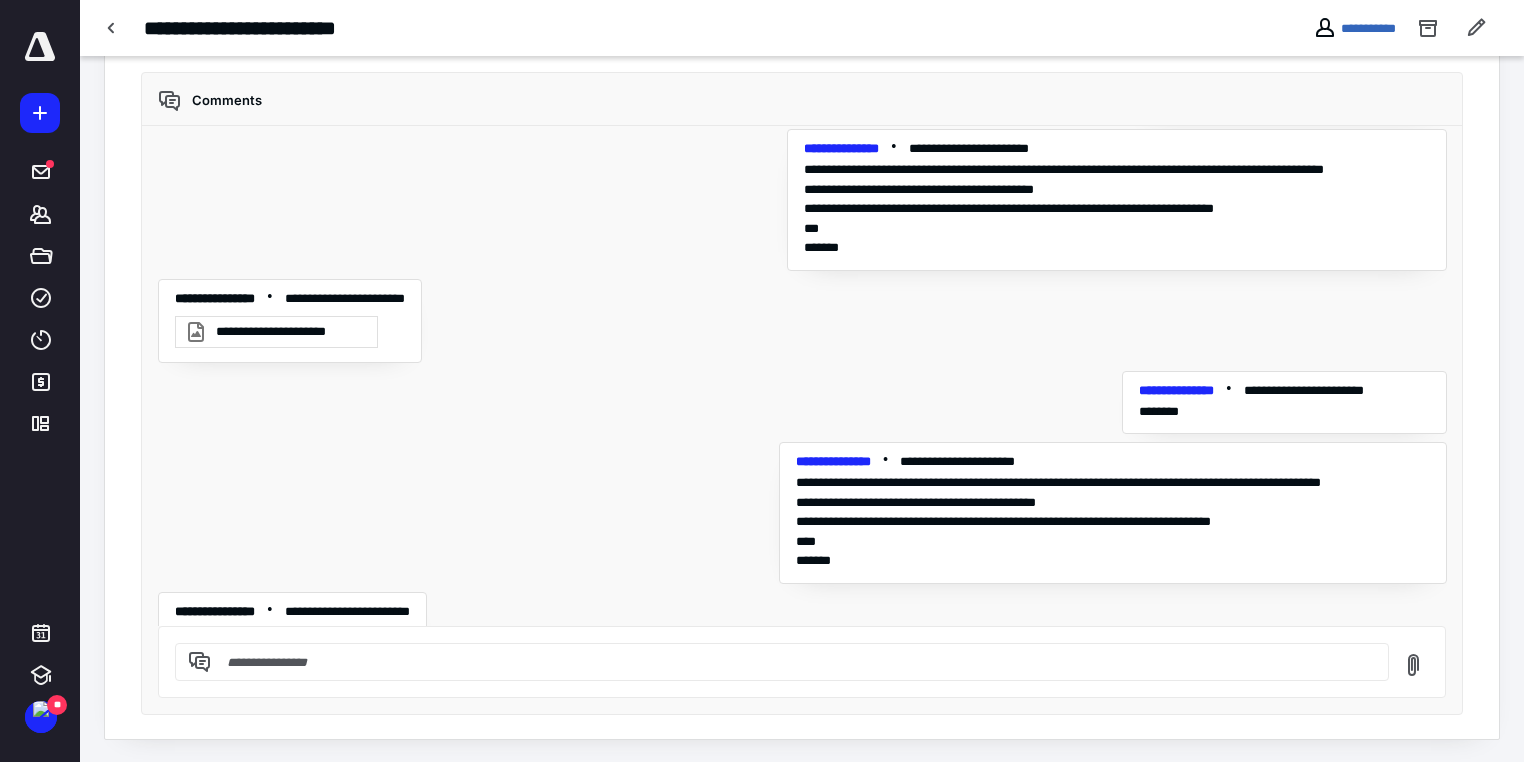 click at bounding box center [794, 662] 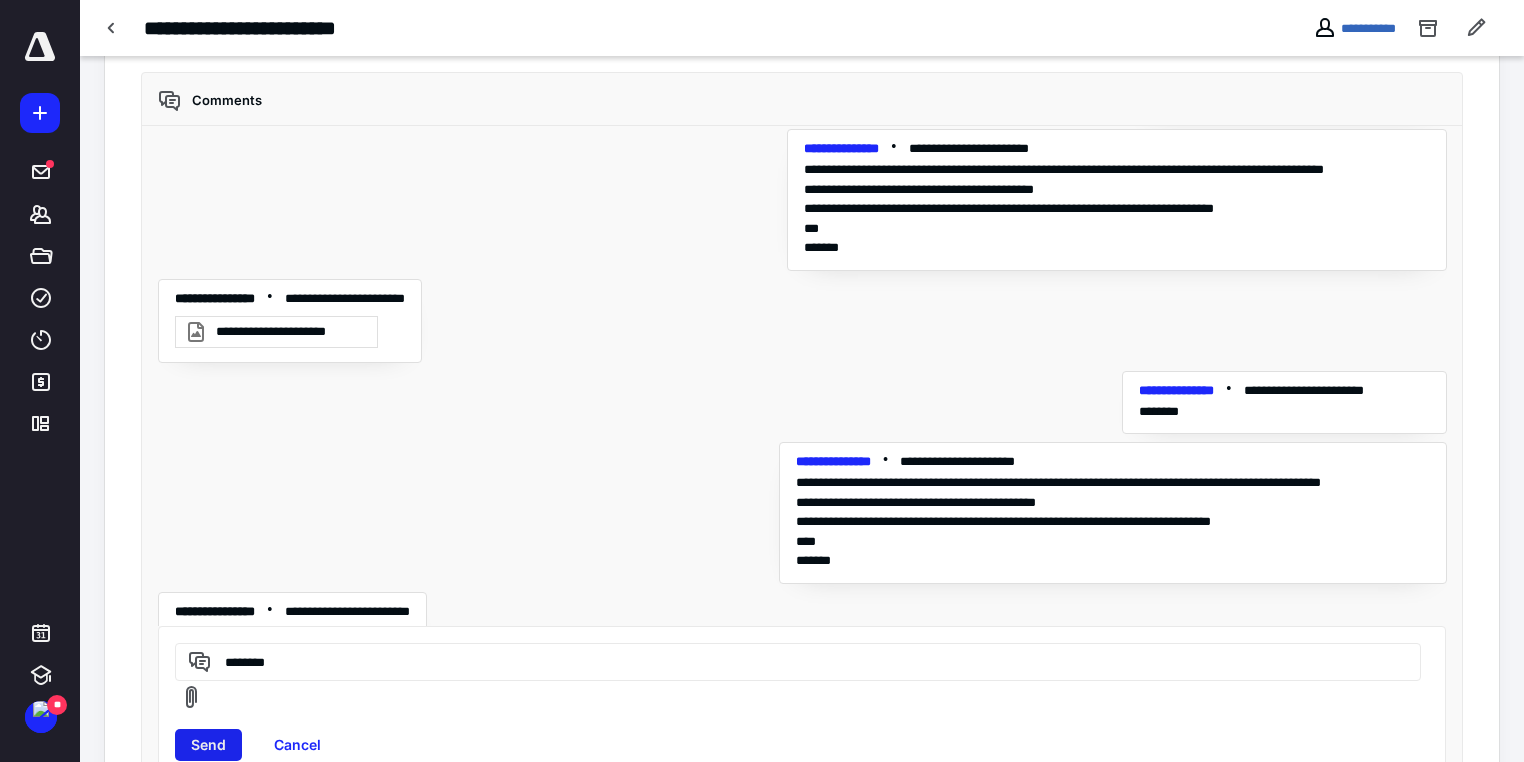 type on "********" 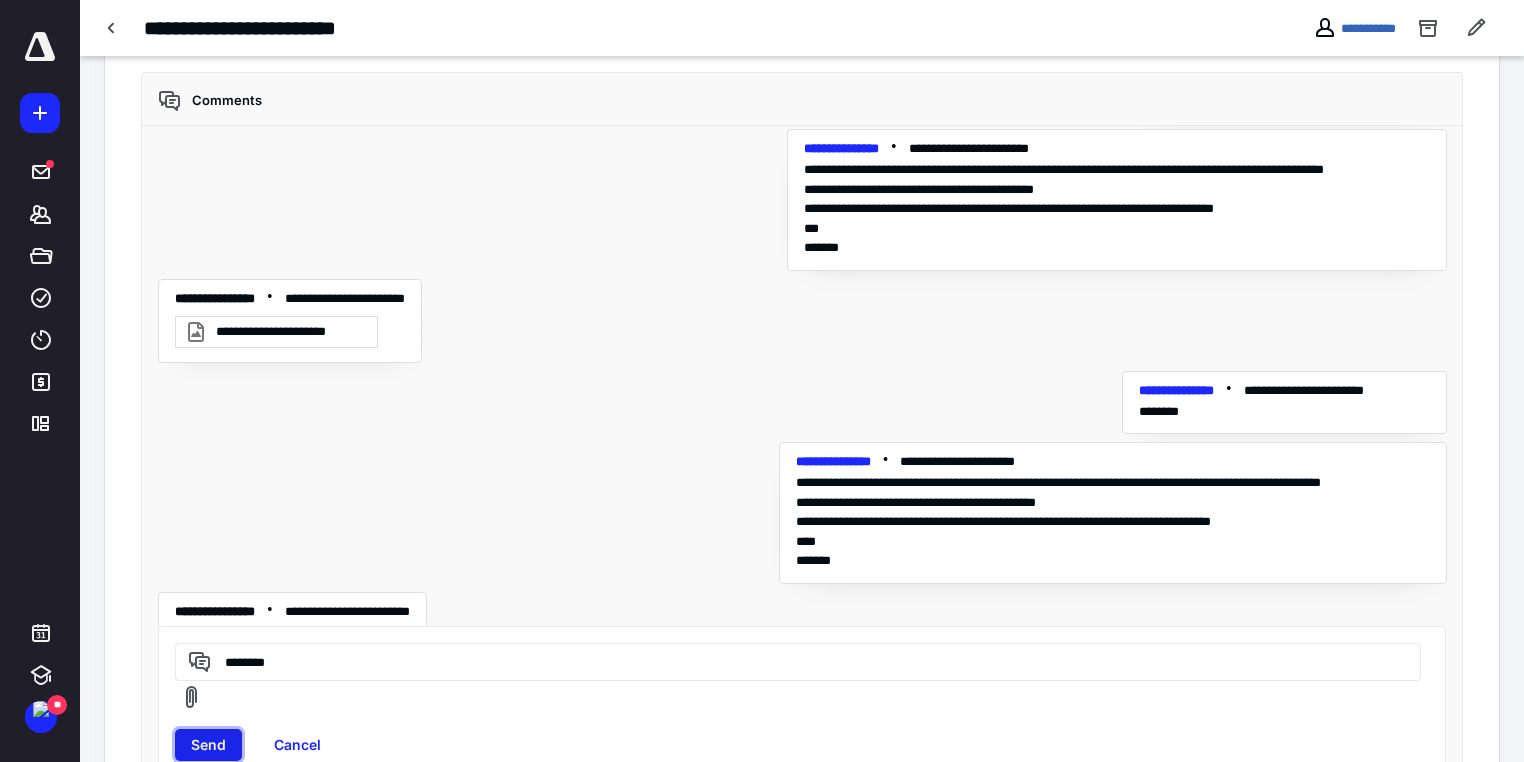 click on "Send" at bounding box center [208, 745] 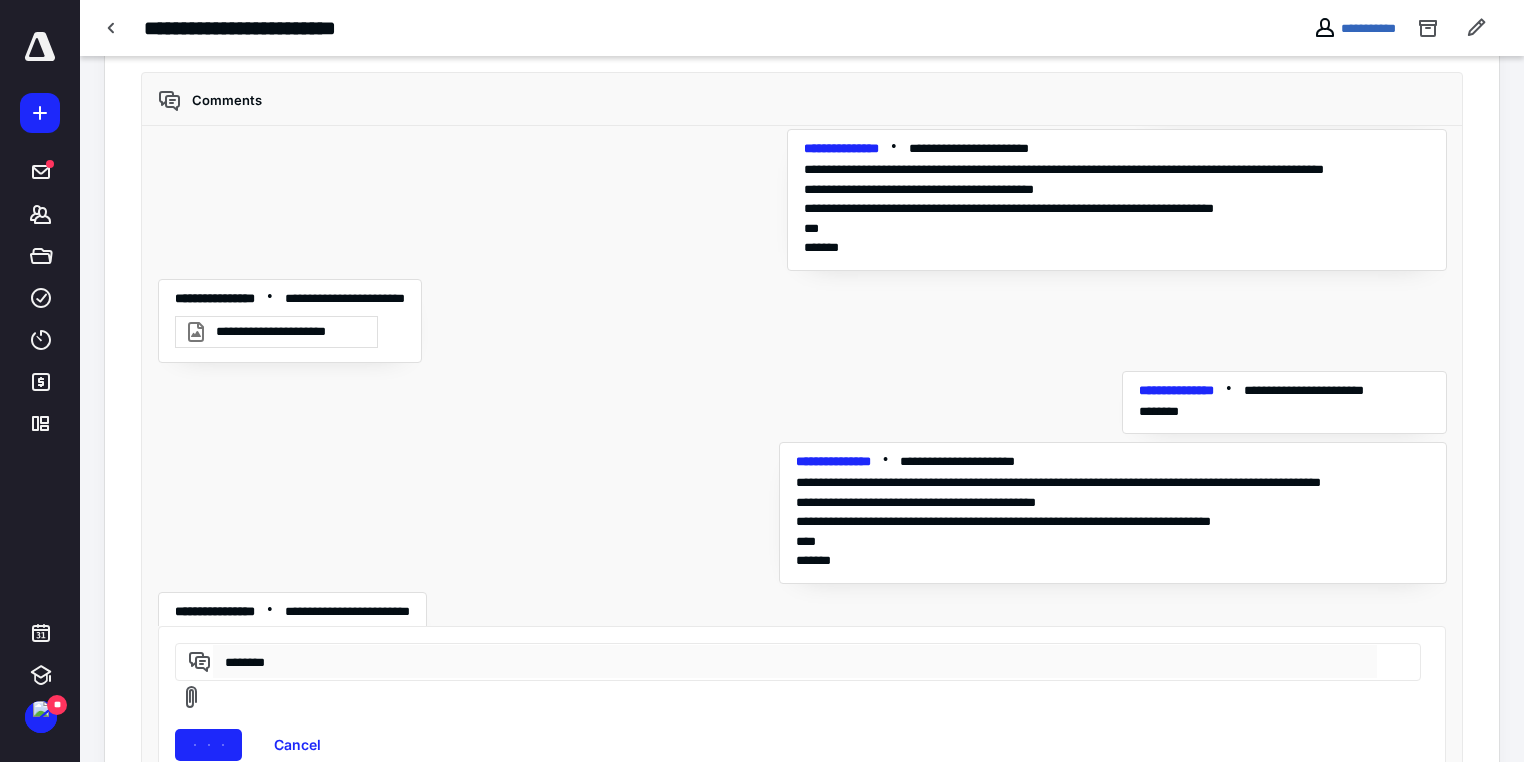 type 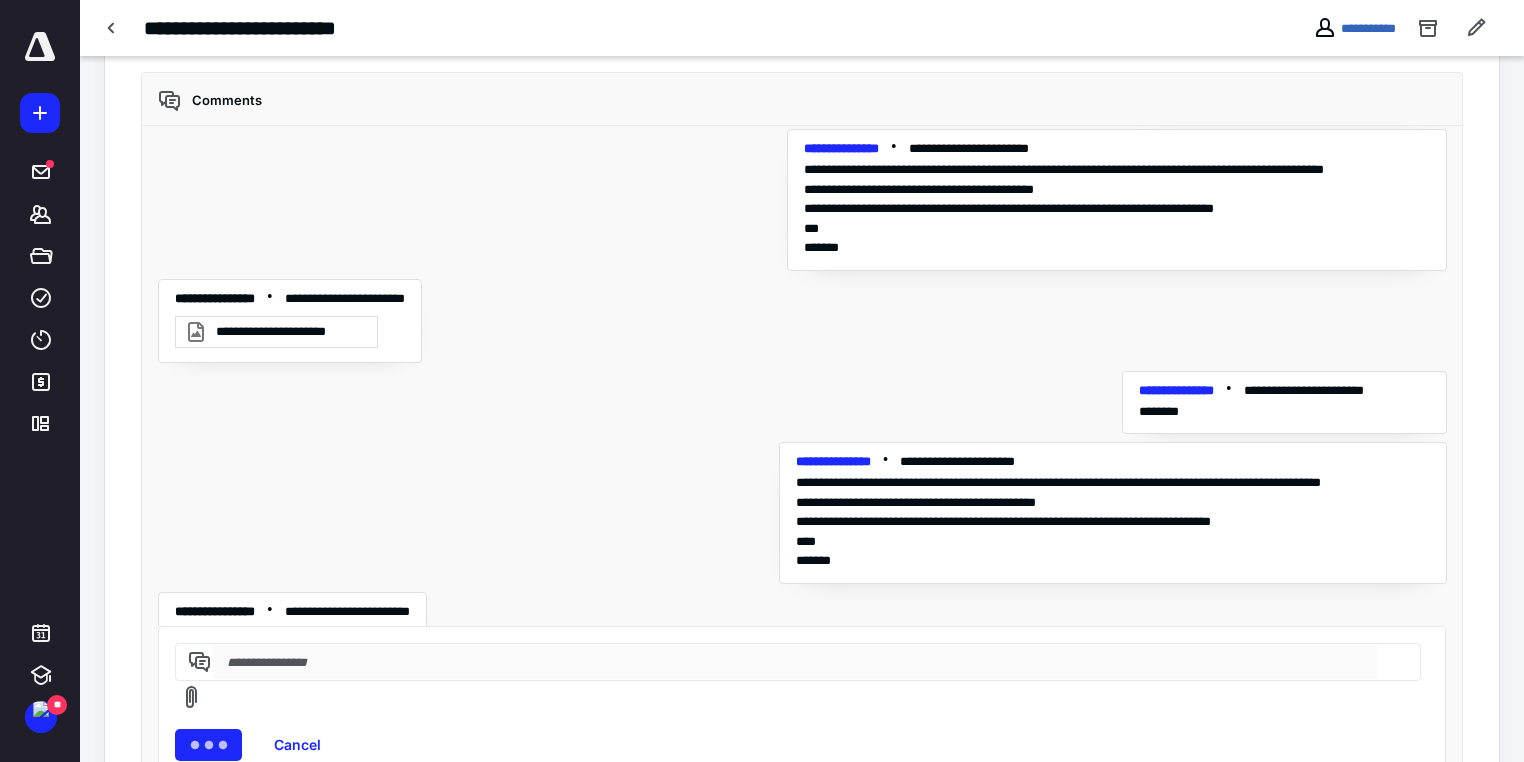 scroll, scrollTop: 14105, scrollLeft: 0, axis: vertical 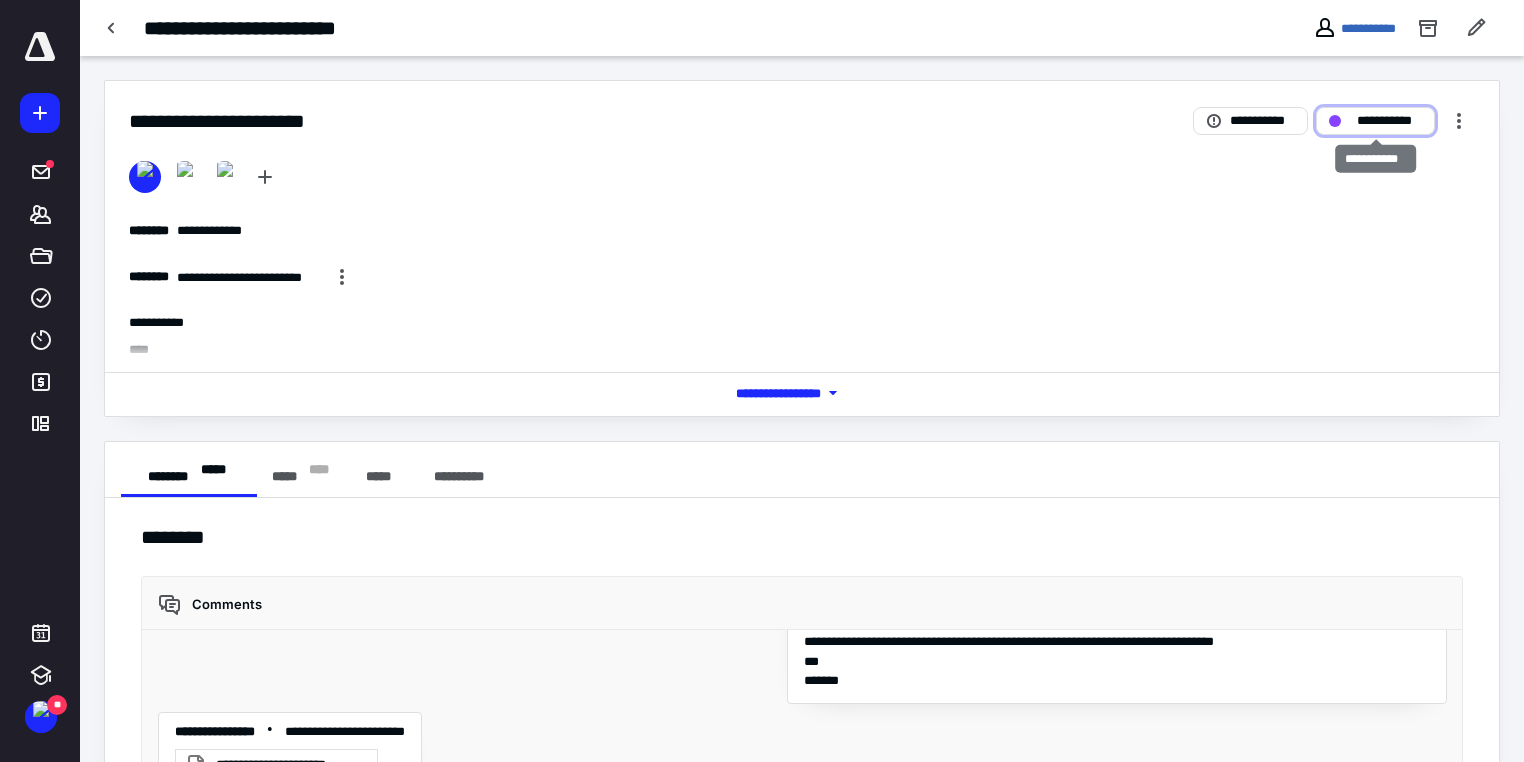 click on "**********" at bounding box center (1389, 121) 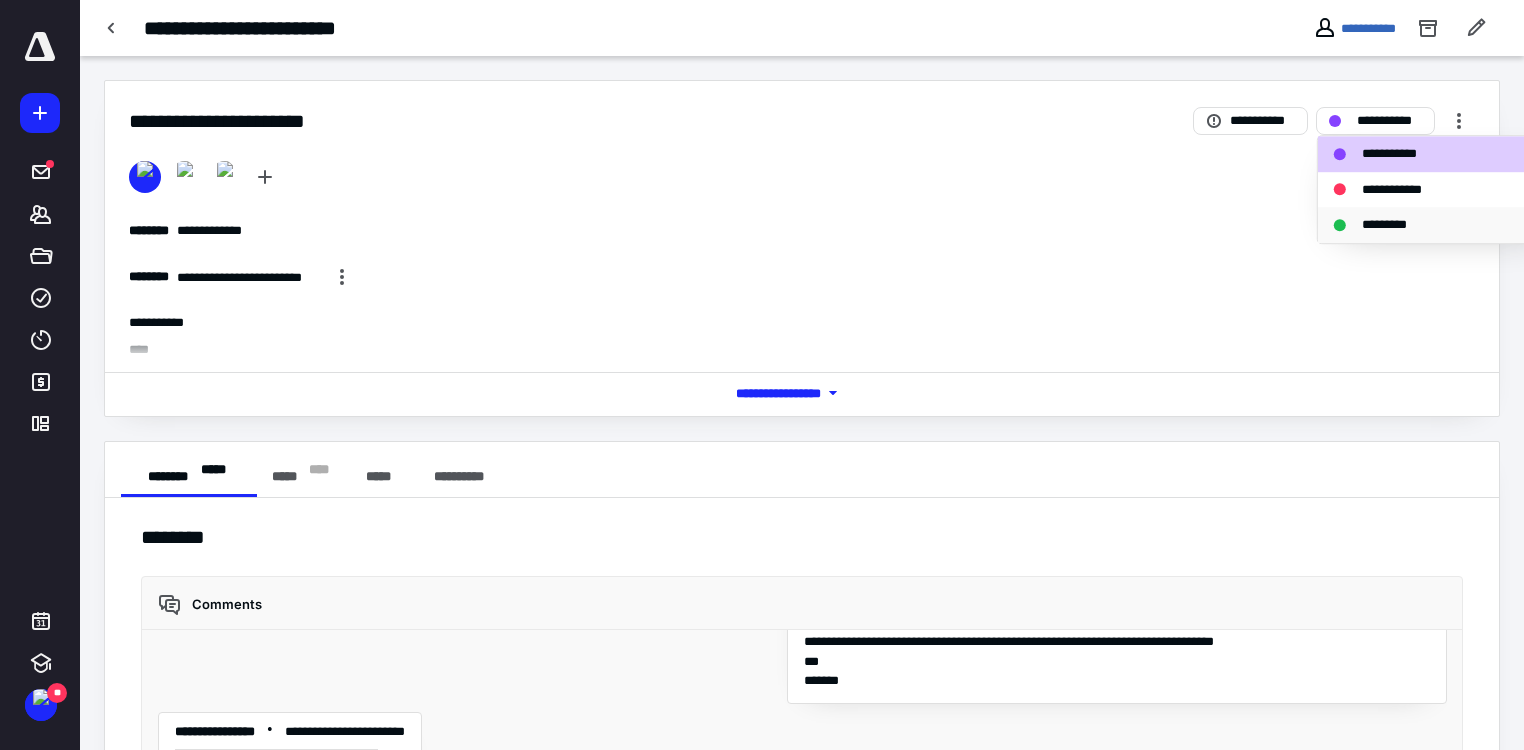 click on "*********" at bounding box center [1395, 225] 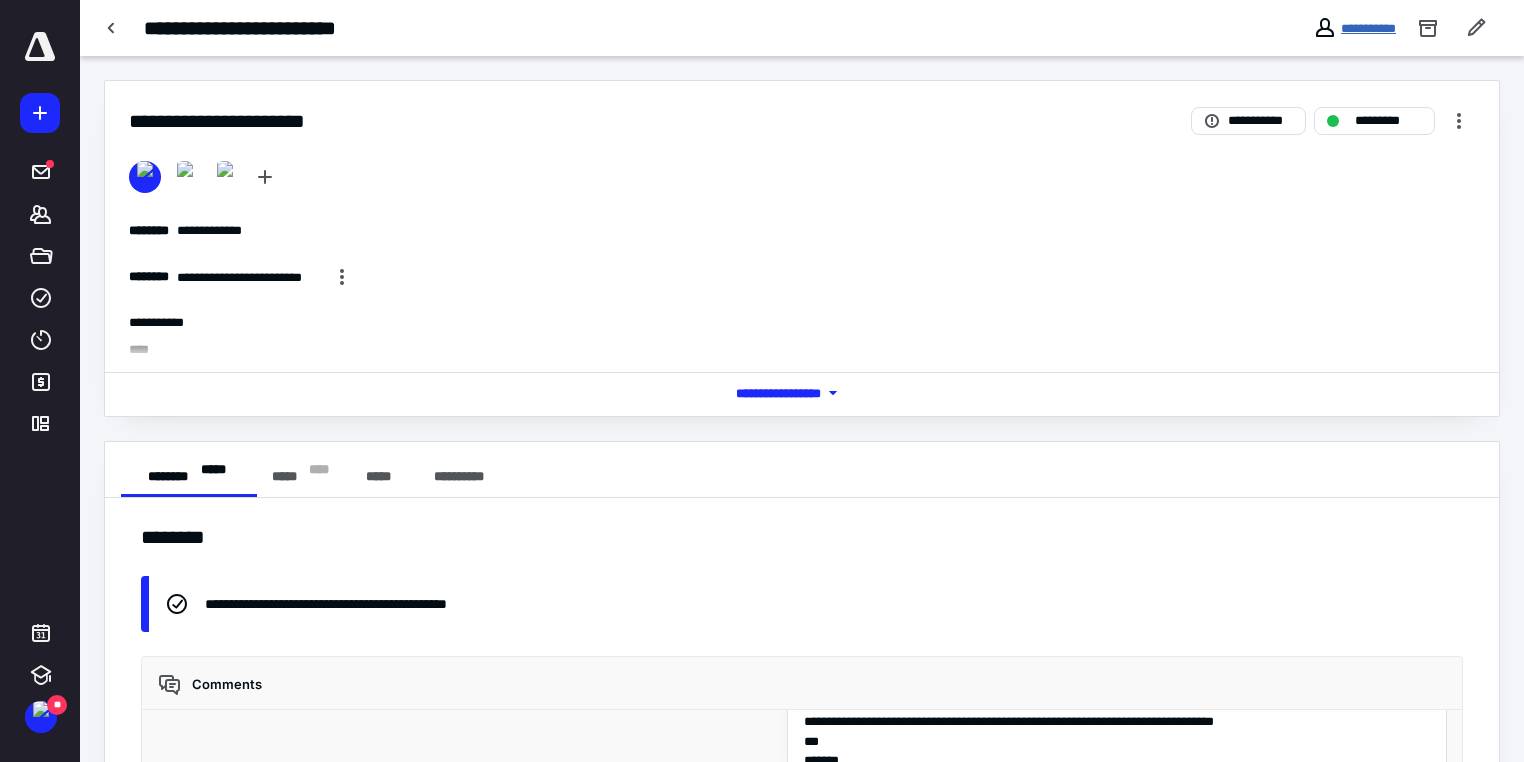 drag, startPoint x: 1364, startPoint y: 28, endPoint x: 1352, endPoint y: 25, distance: 12.369317 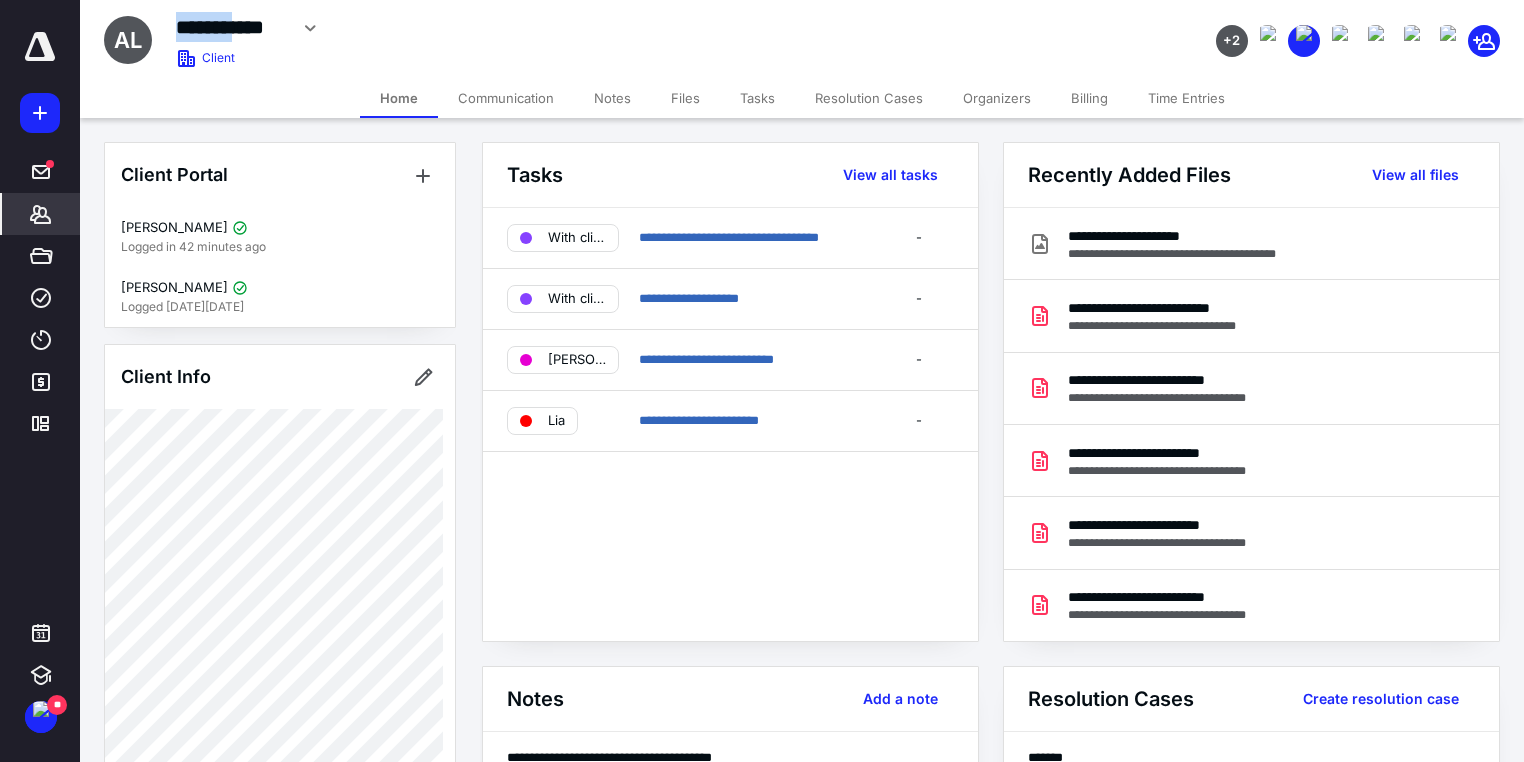 drag, startPoint x: 242, startPoint y: 25, endPoint x: 164, endPoint y: 27, distance: 78.025635 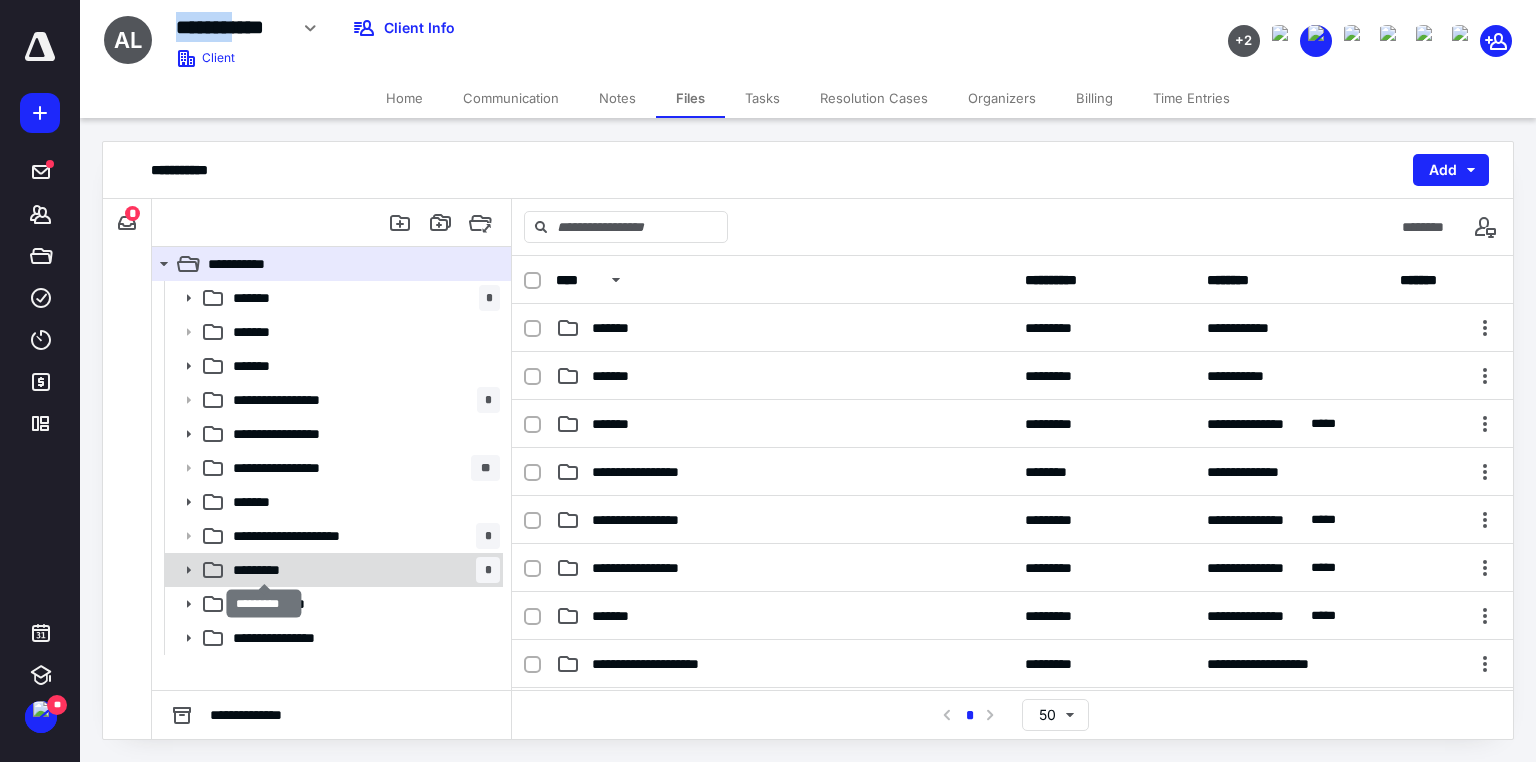 click on "*********" at bounding box center [264, 570] 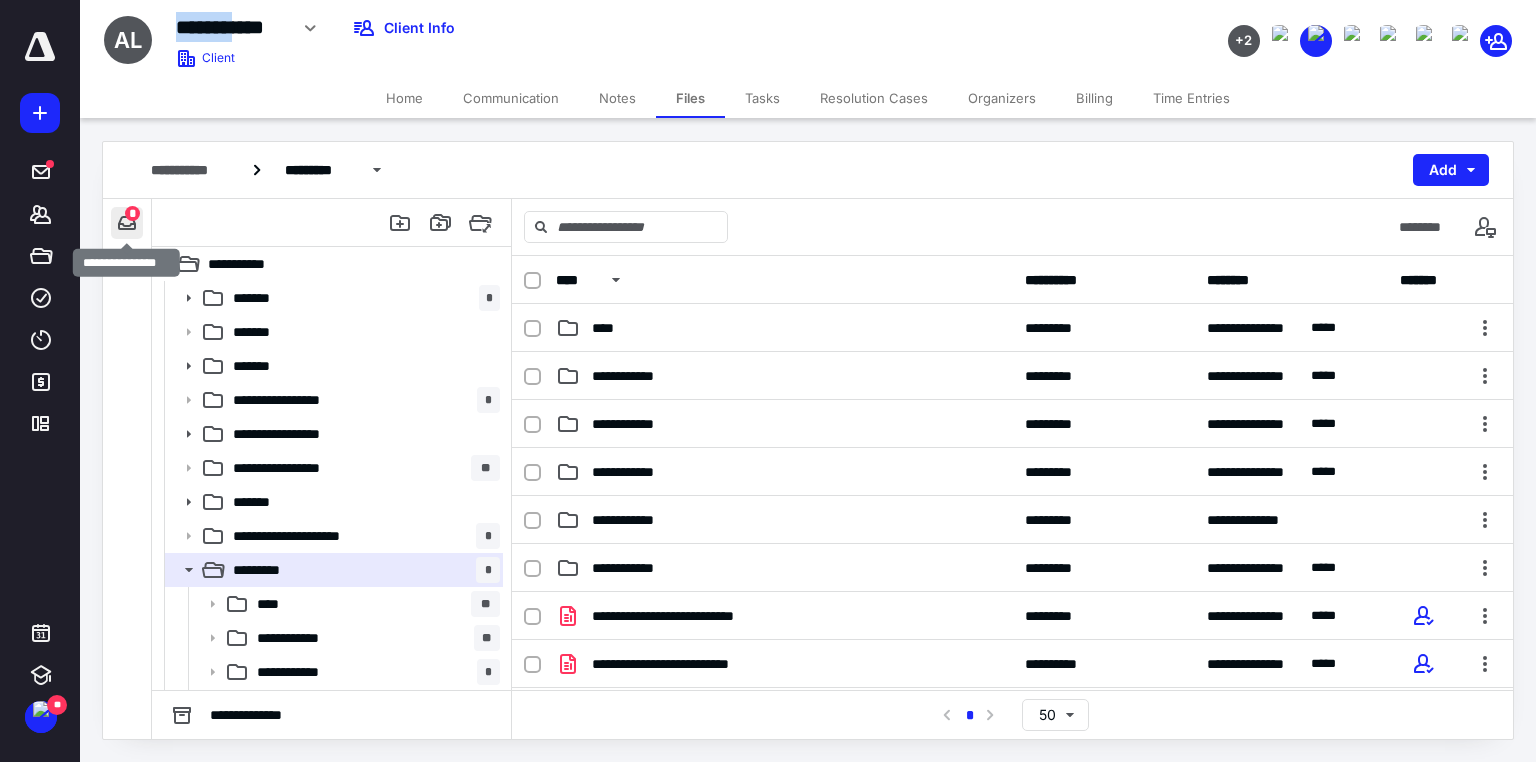 click at bounding box center [127, 223] 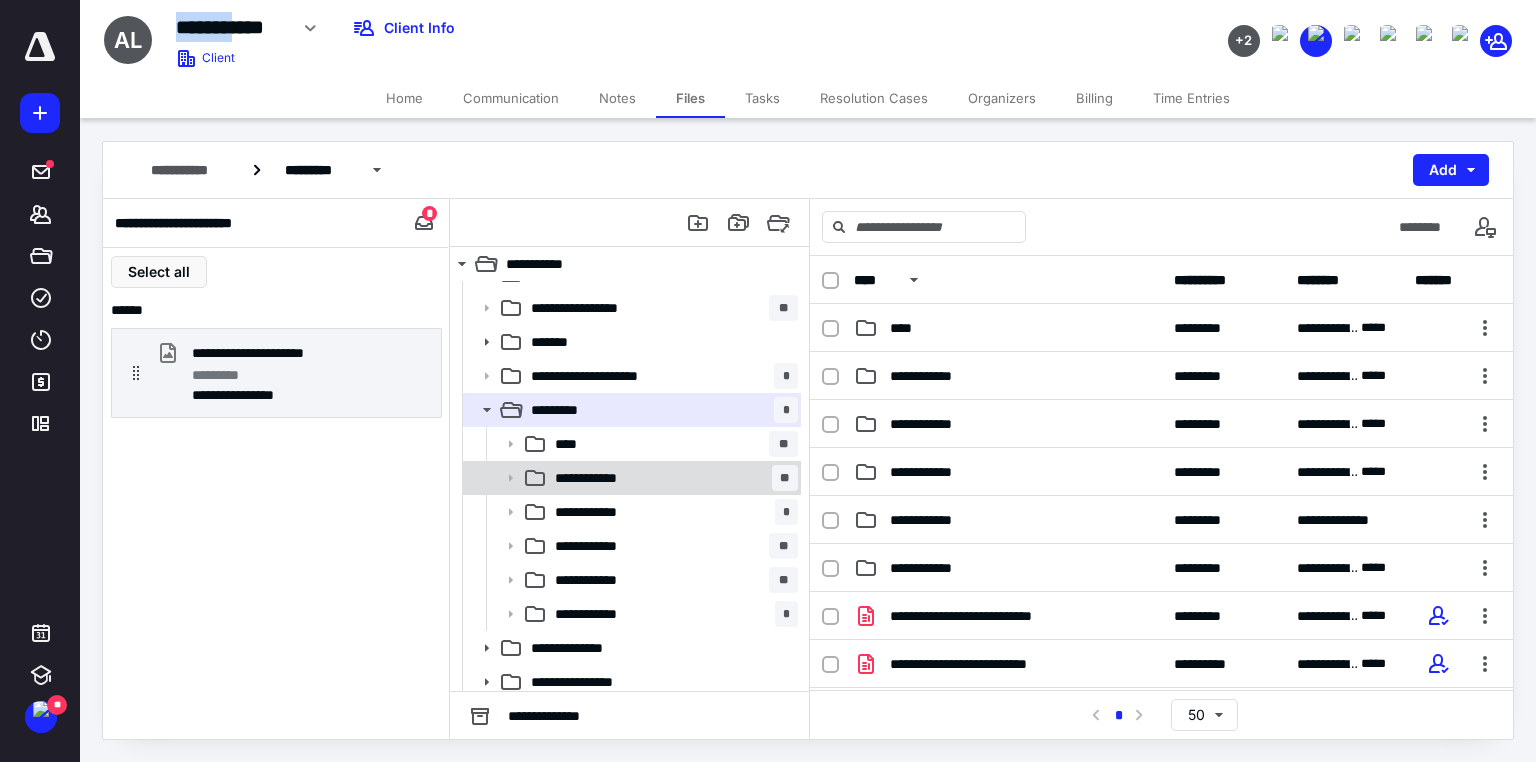 scroll, scrollTop: 167, scrollLeft: 0, axis: vertical 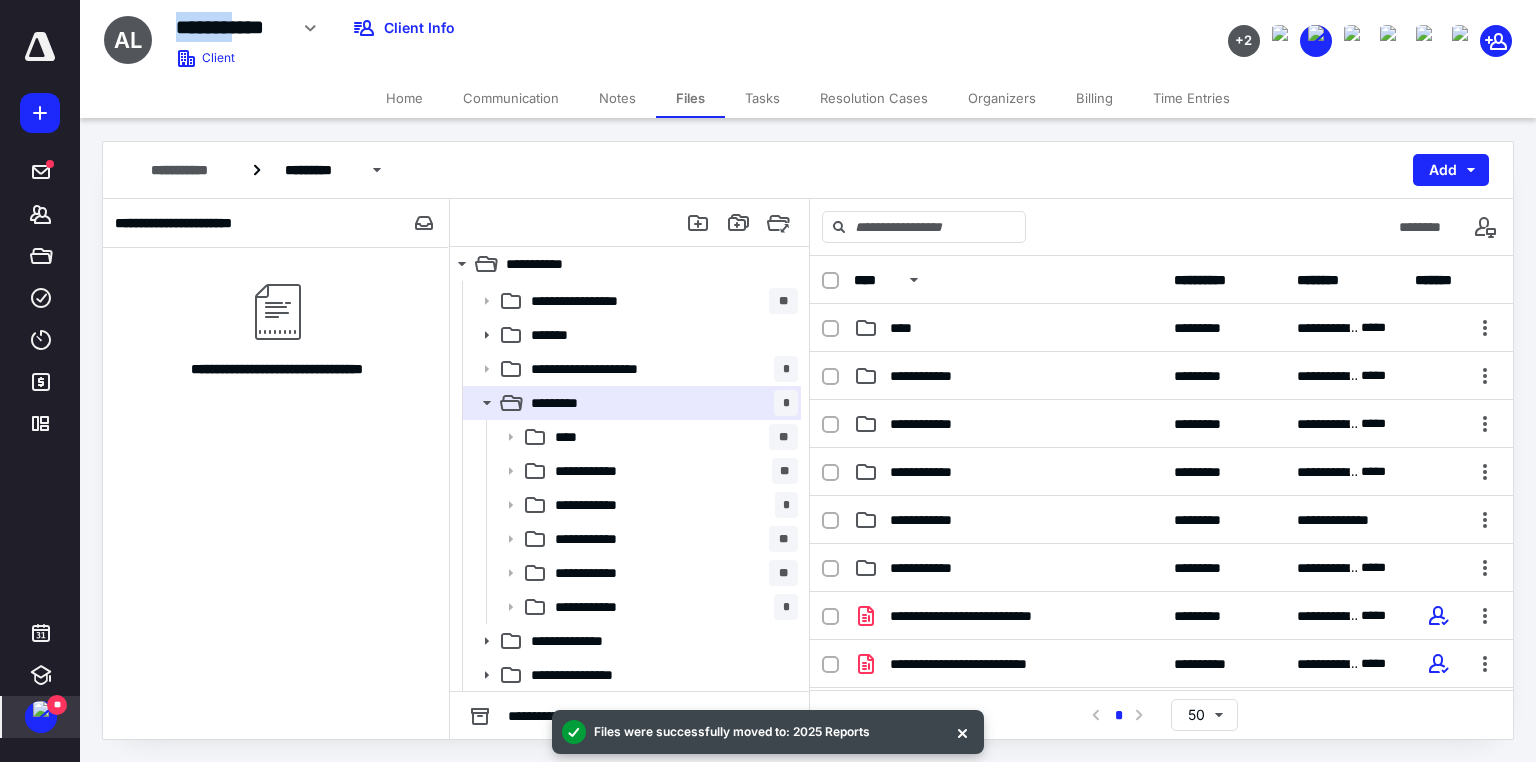 click at bounding box center (41, 709) 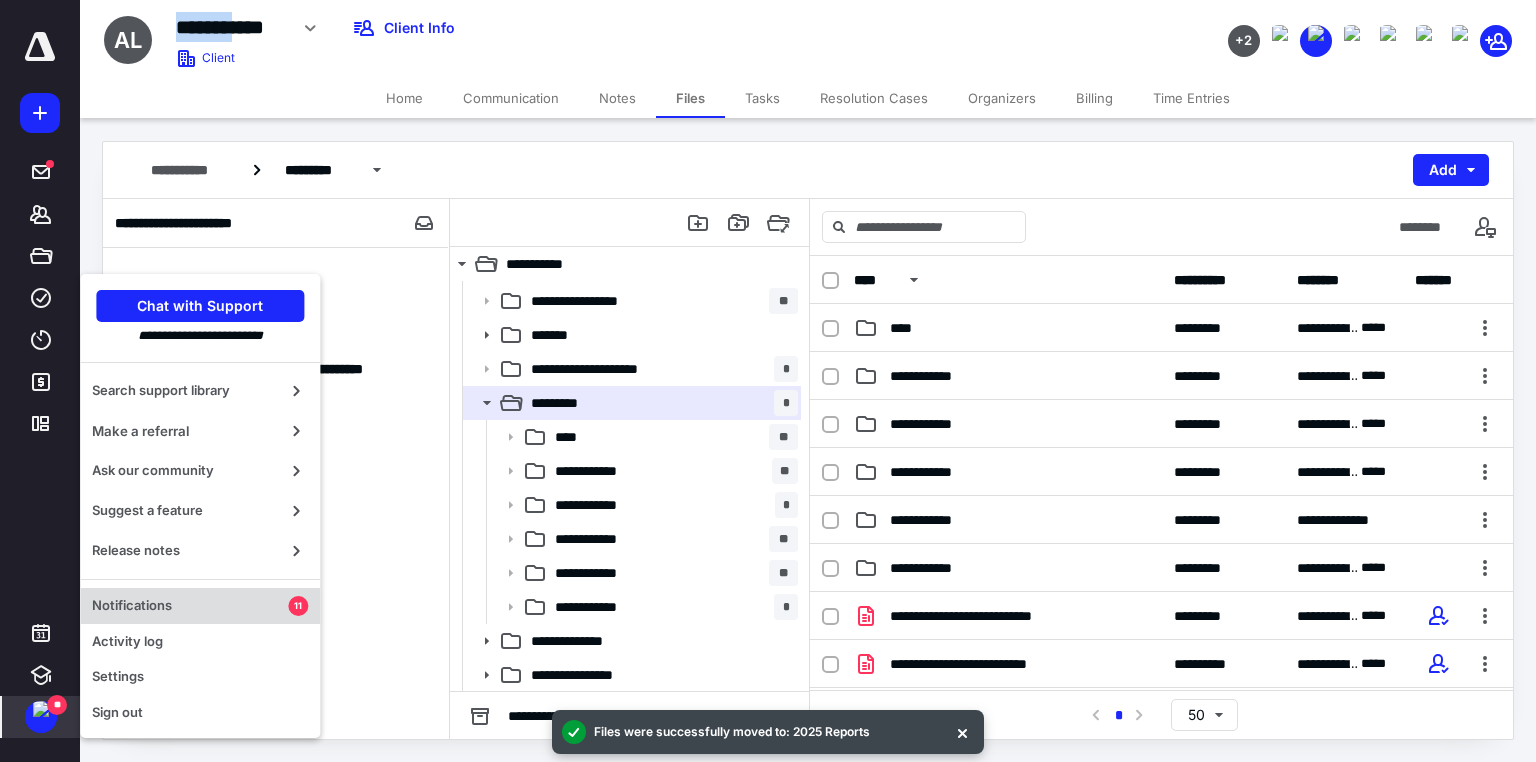 click on "Notifications" at bounding box center [190, 606] 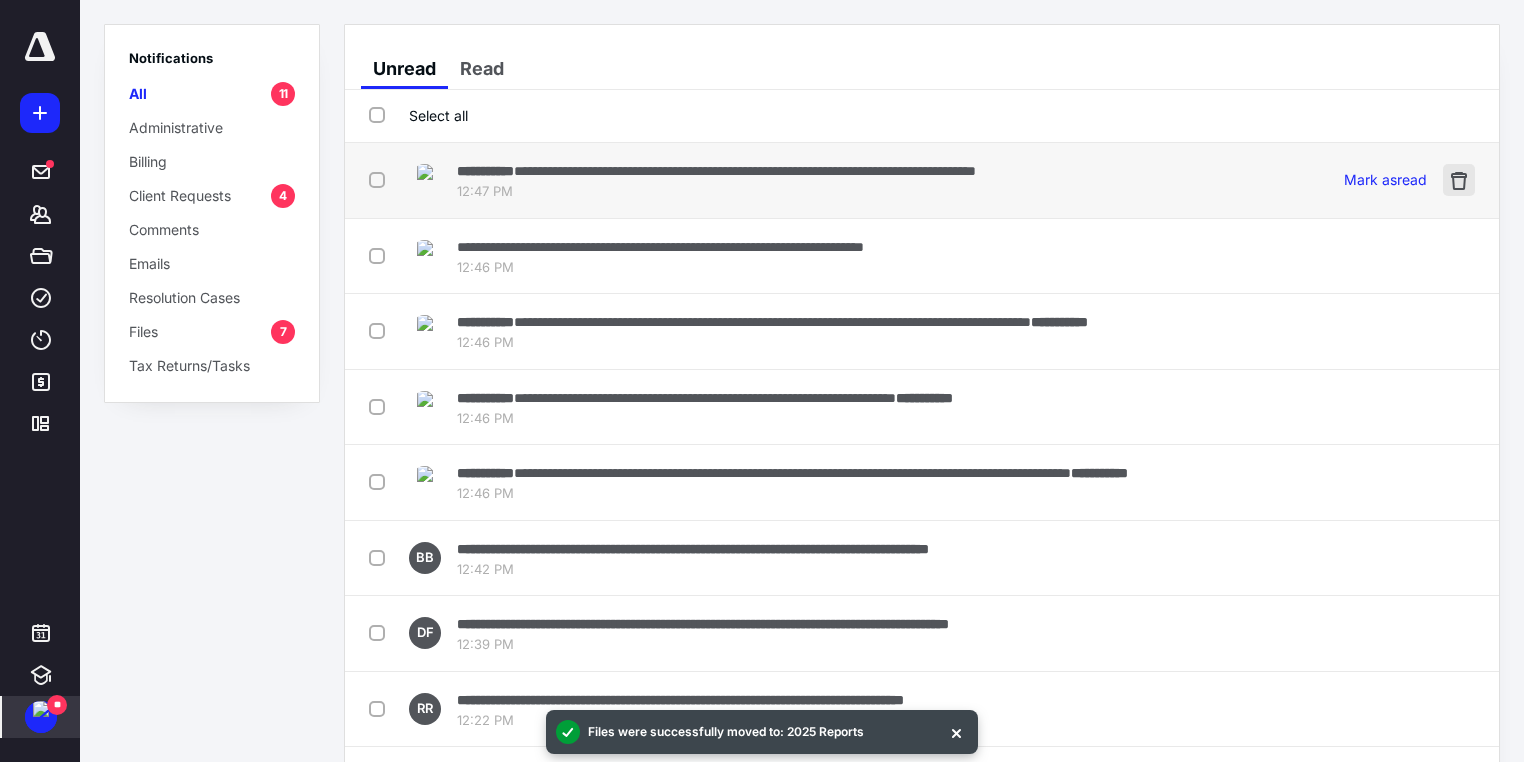 click at bounding box center [1459, 180] 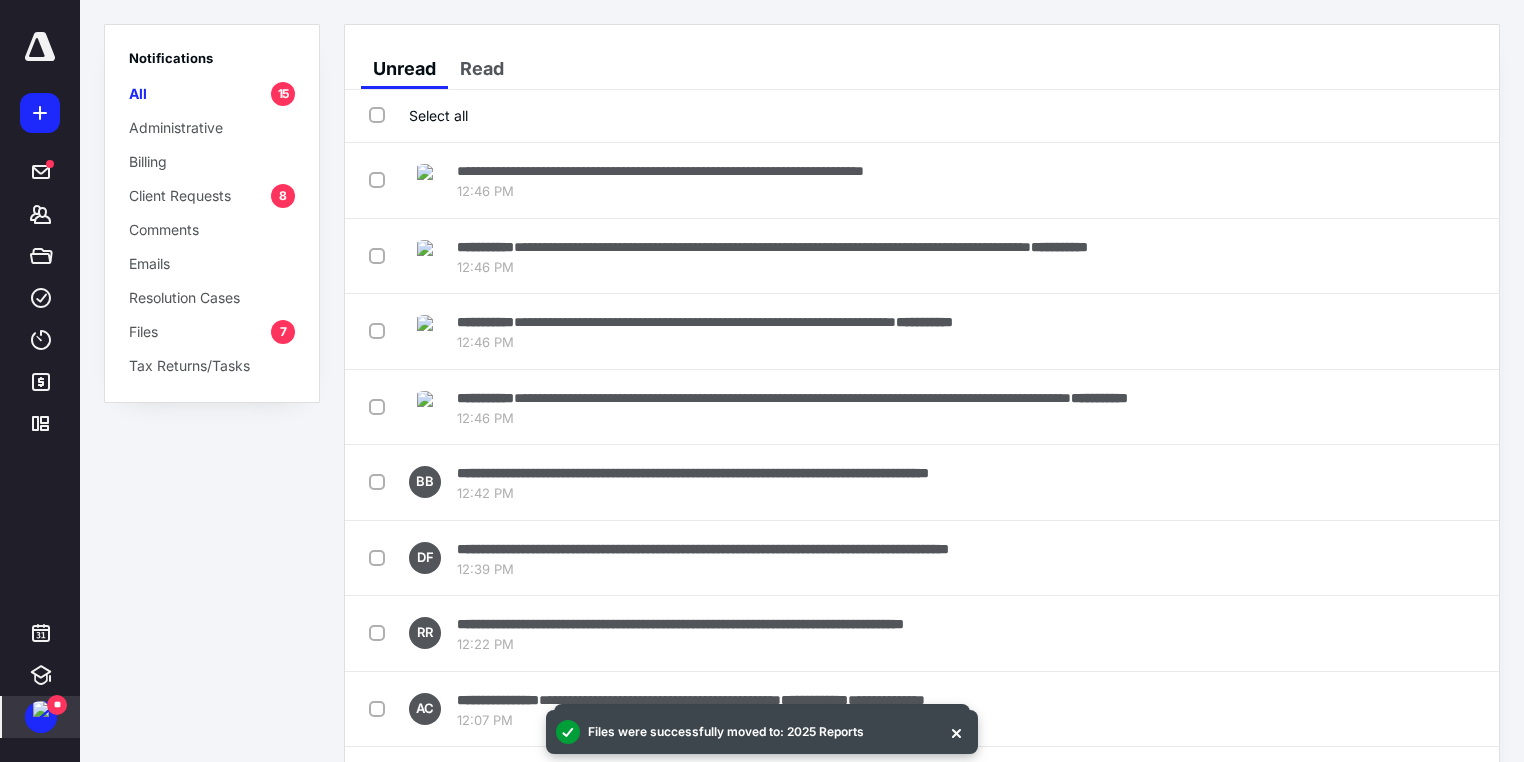 click at bounding box center (1459, 180) 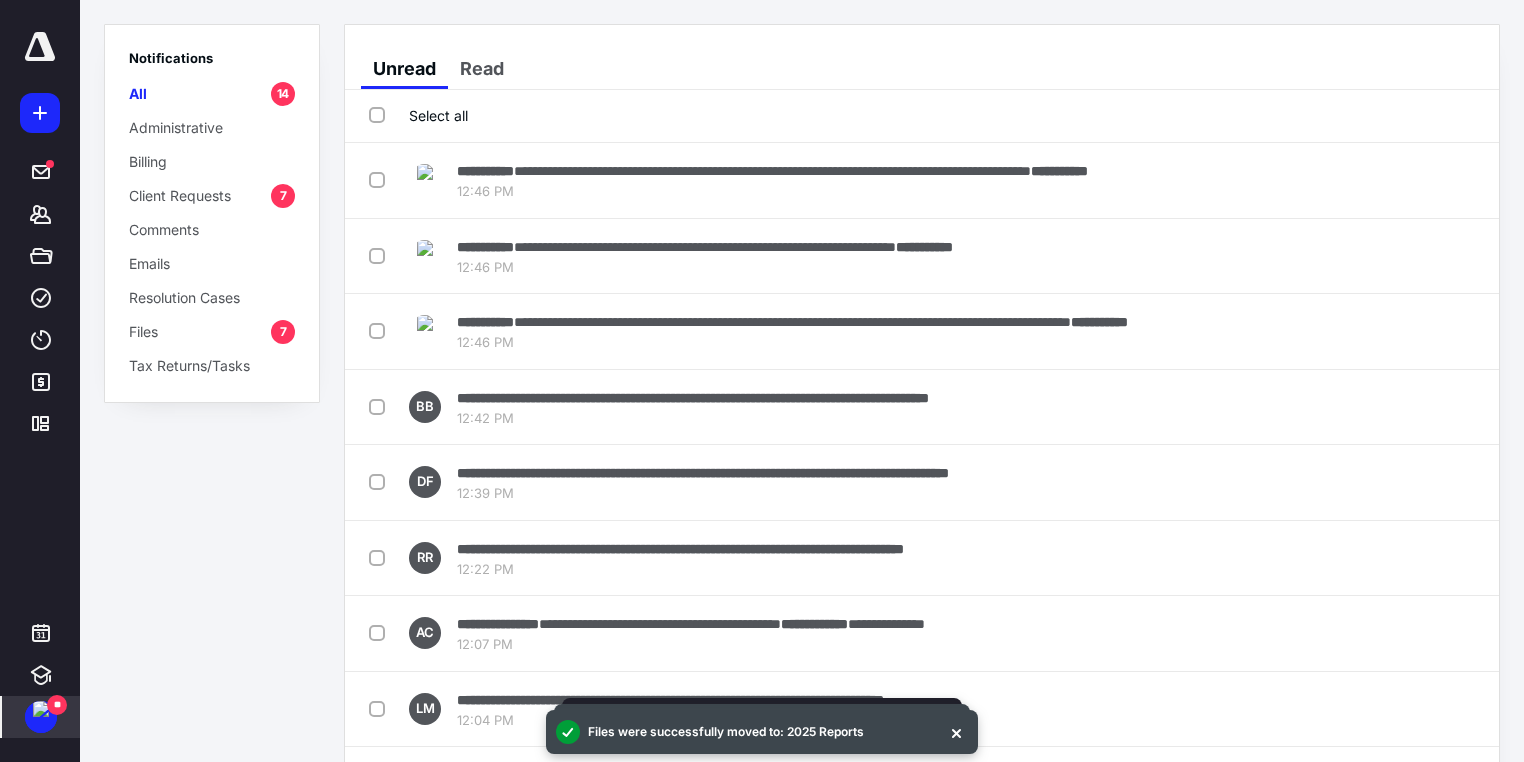 click at bounding box center (1459, 180) 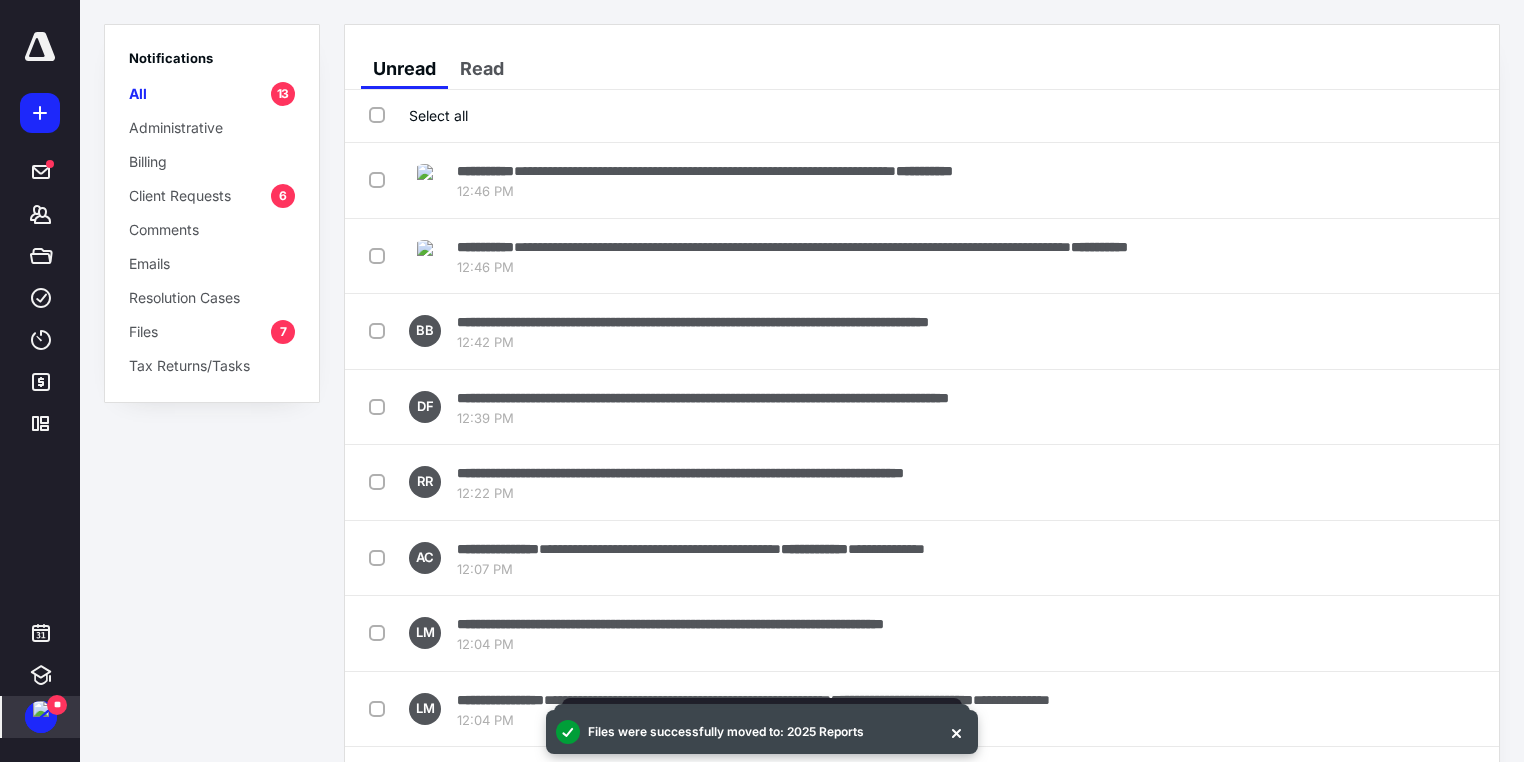 click at bounding box center (1459, 180) 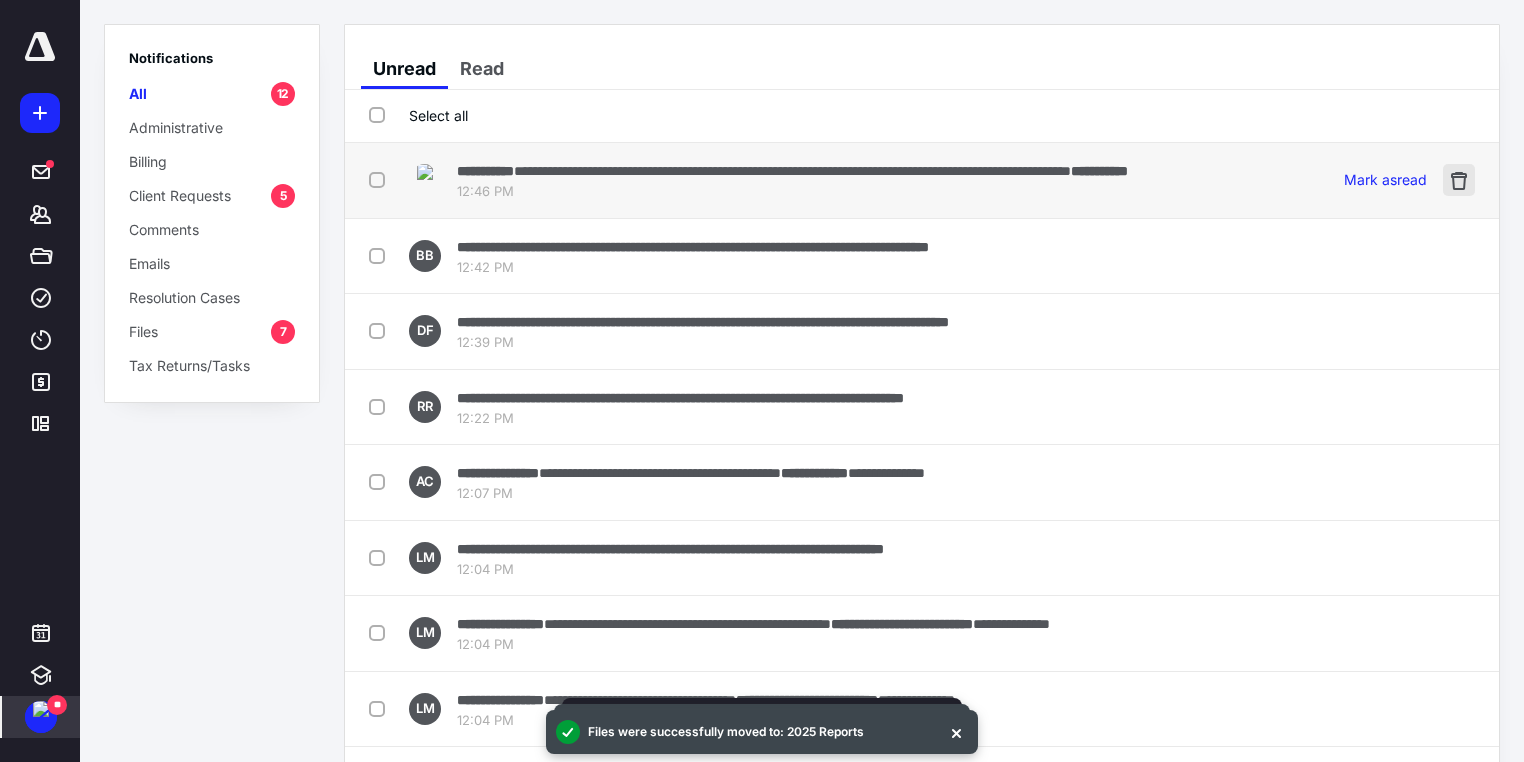 click at bounding box center (1459, 180) 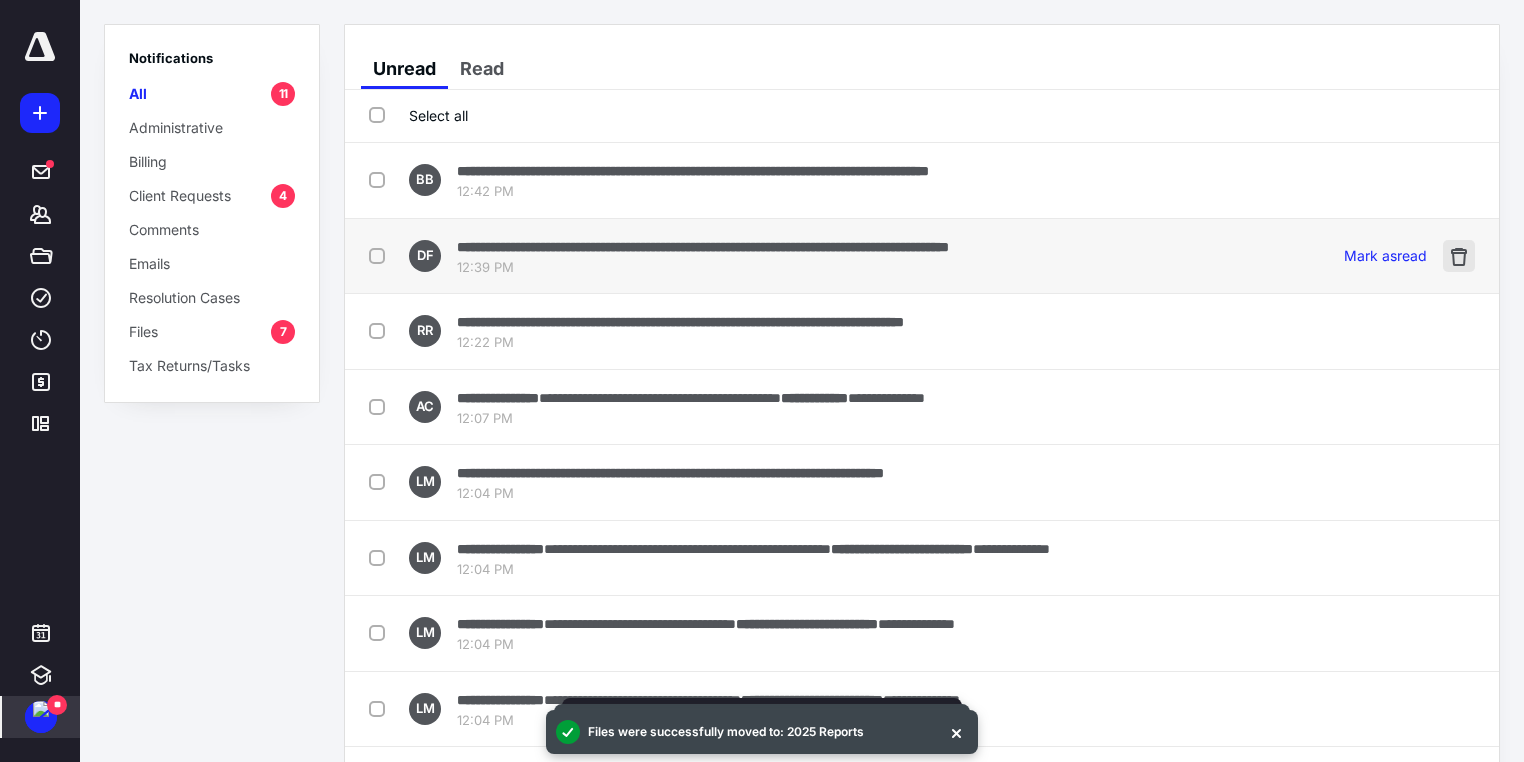 click at bounding box center [1459, 256] 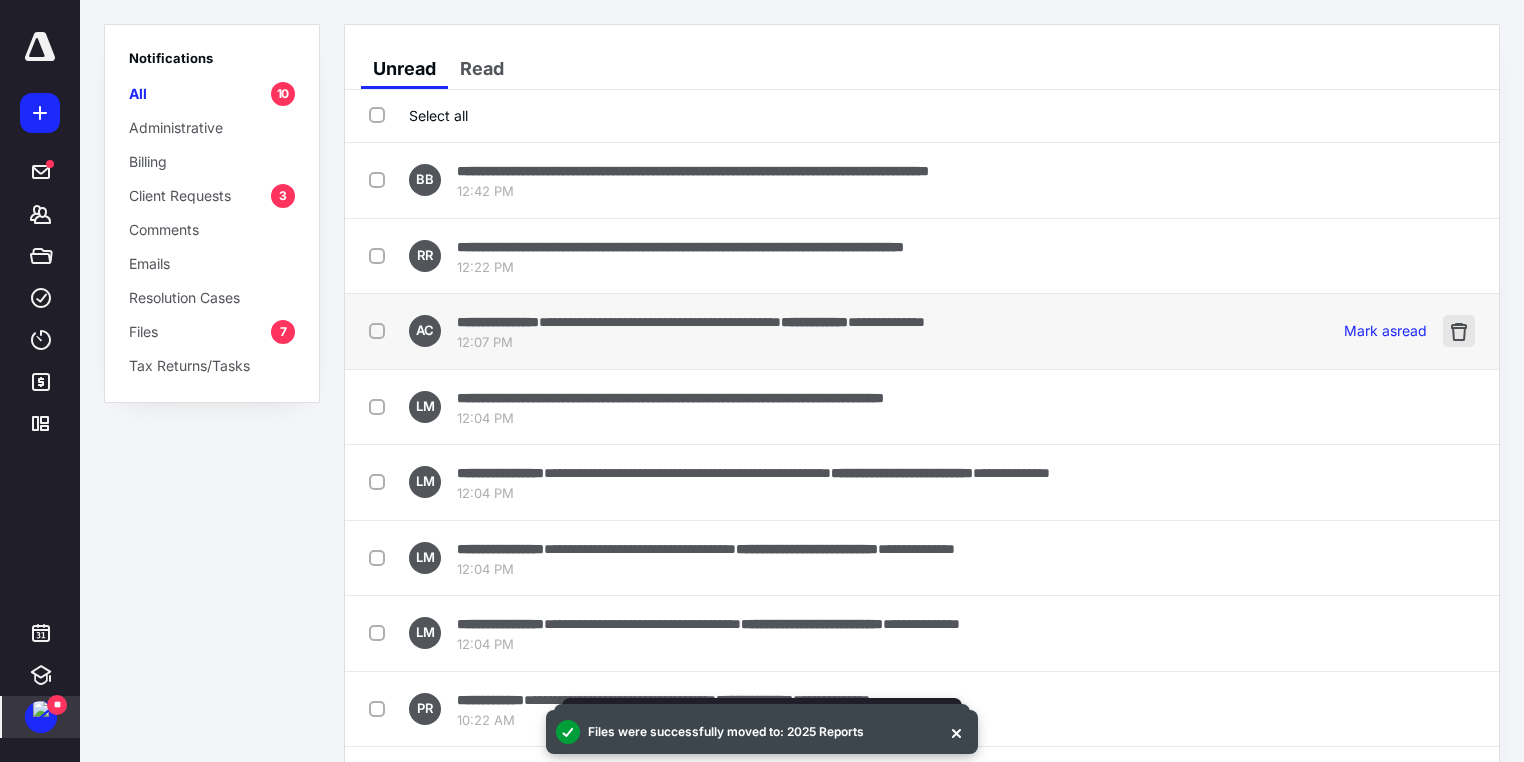 click at bounding box center [1459, 331] 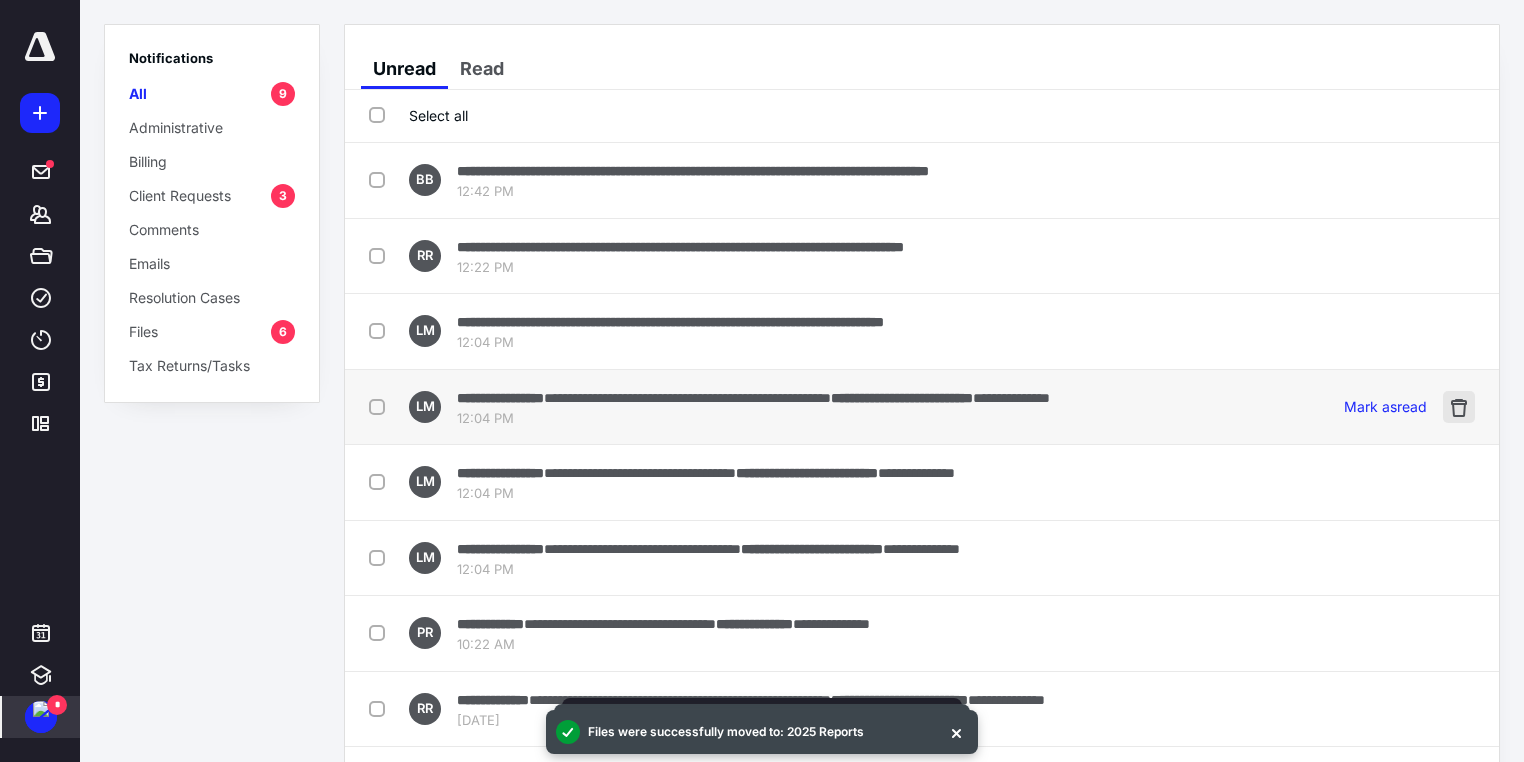 click at bounding box center [1459, 407] 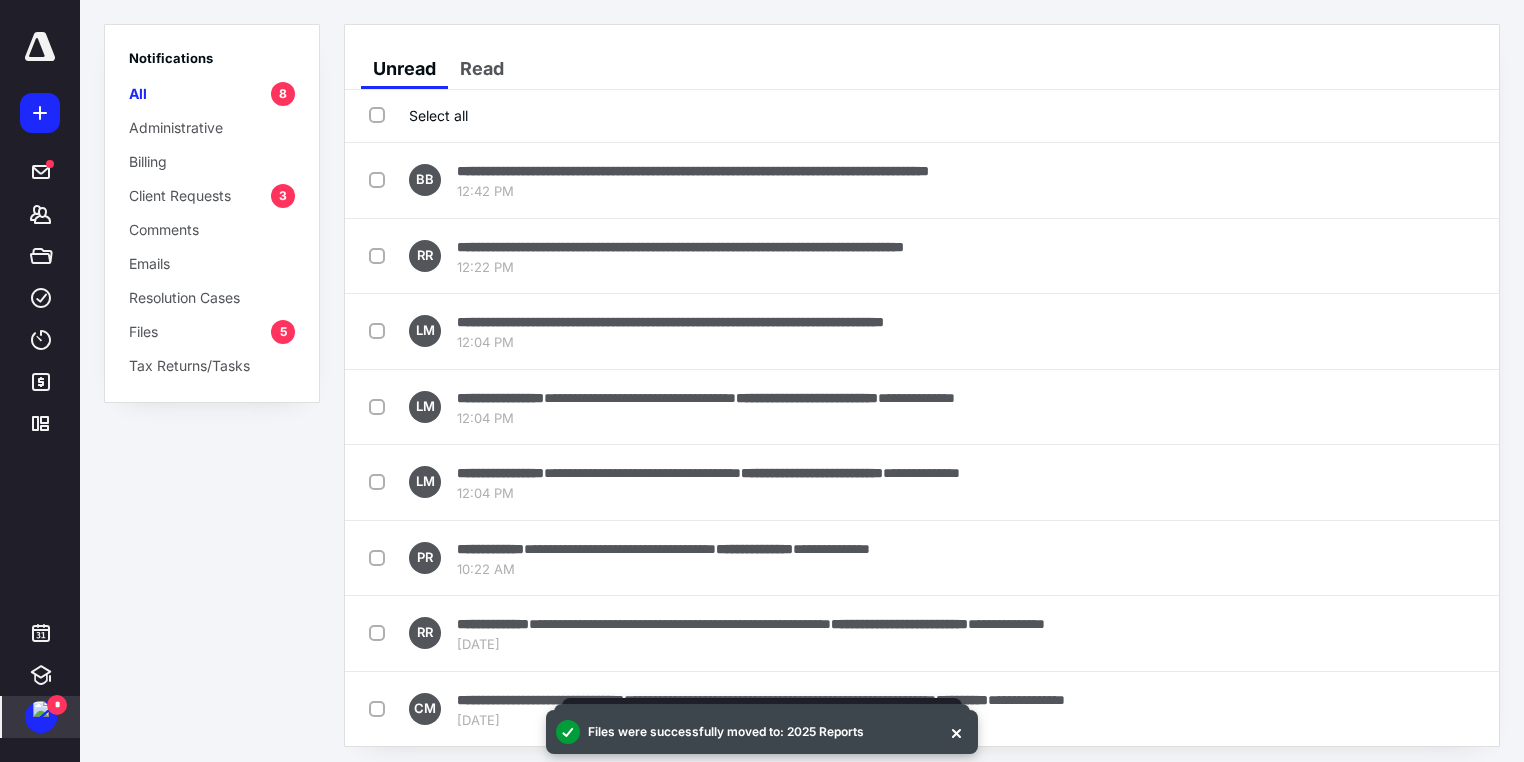 click at bounding box center [1459, 407] 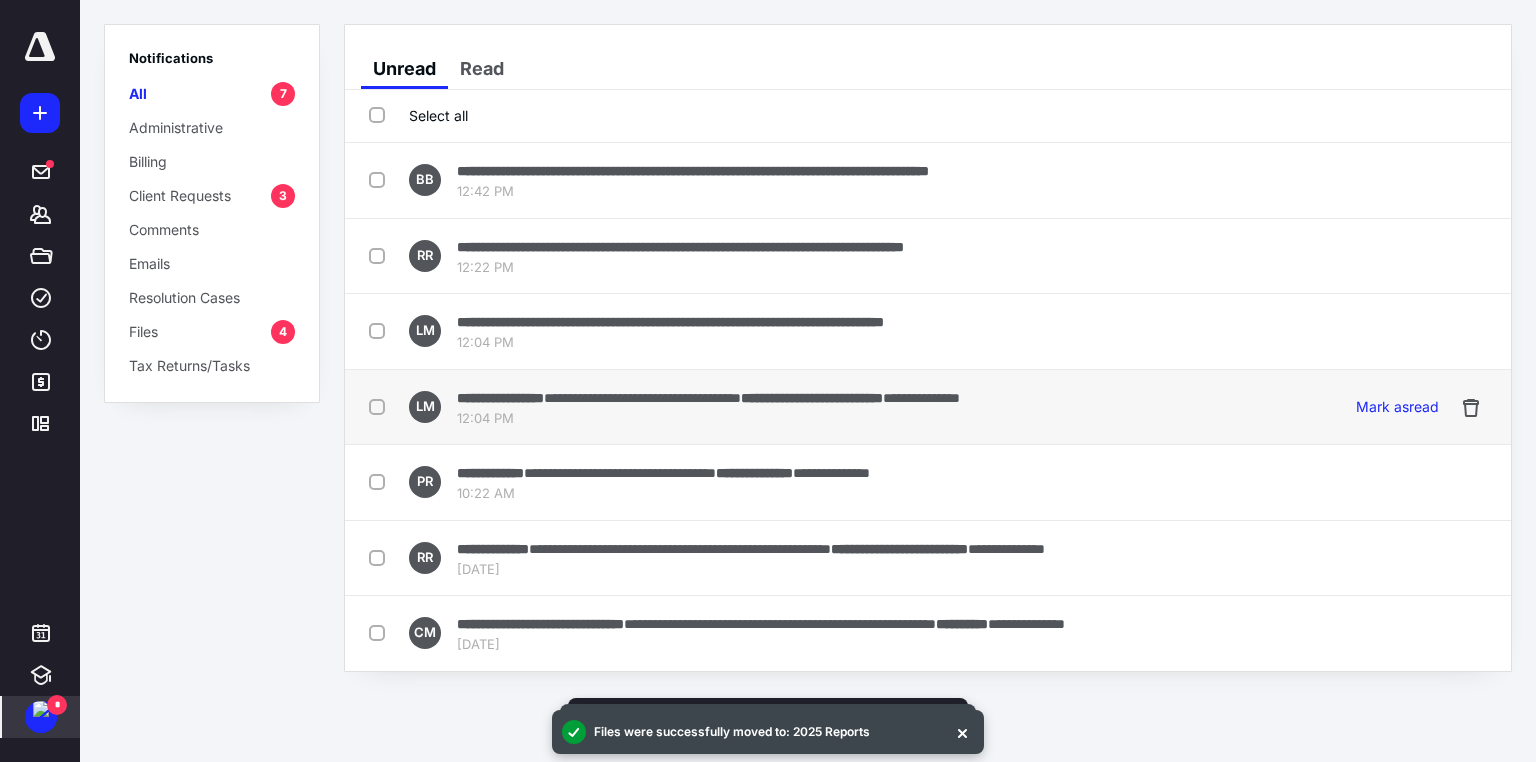 click on "**********" at bounding box center (812, 398) 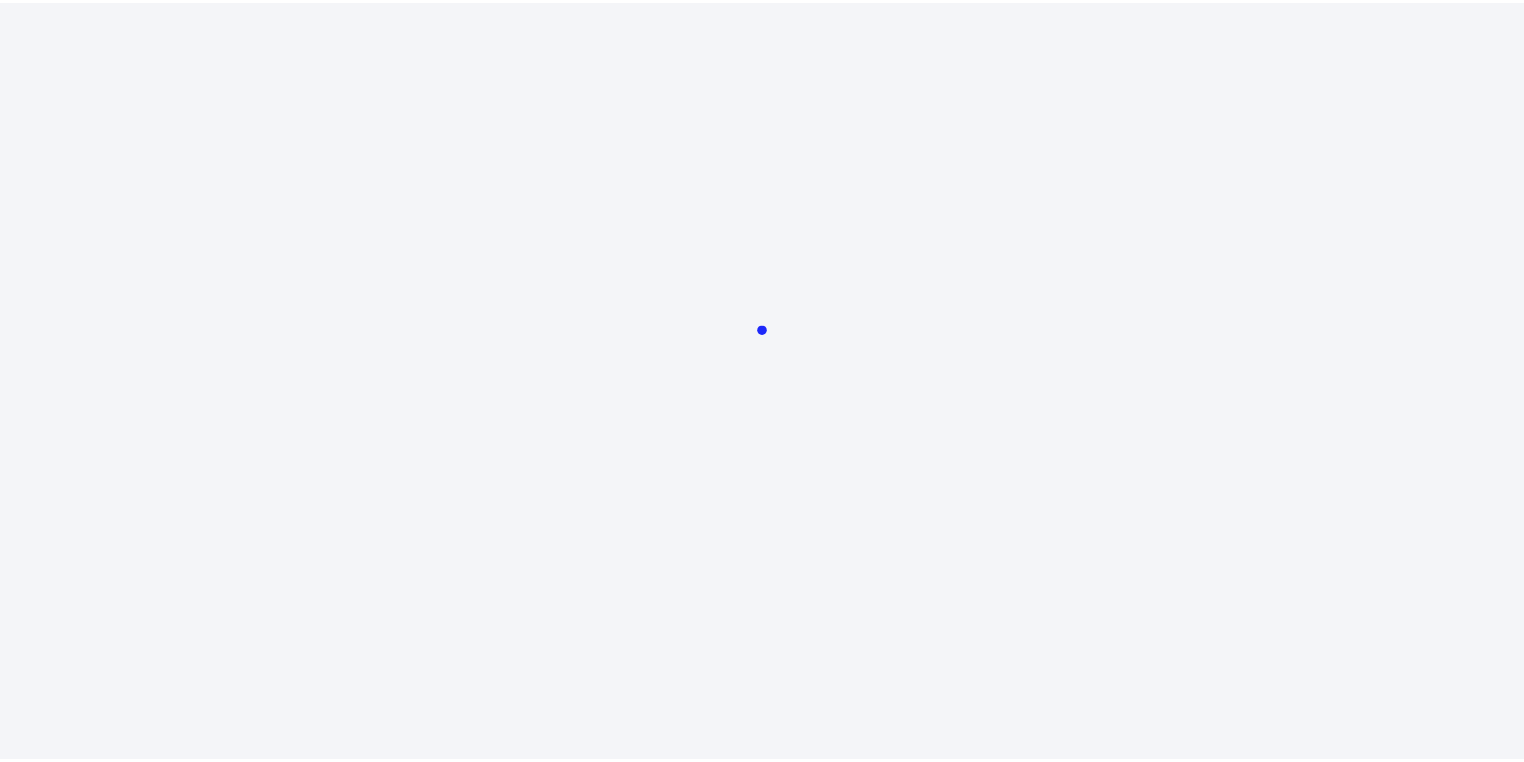 scroll, scrollTop: 0, scrollLeft: 0, axis: both 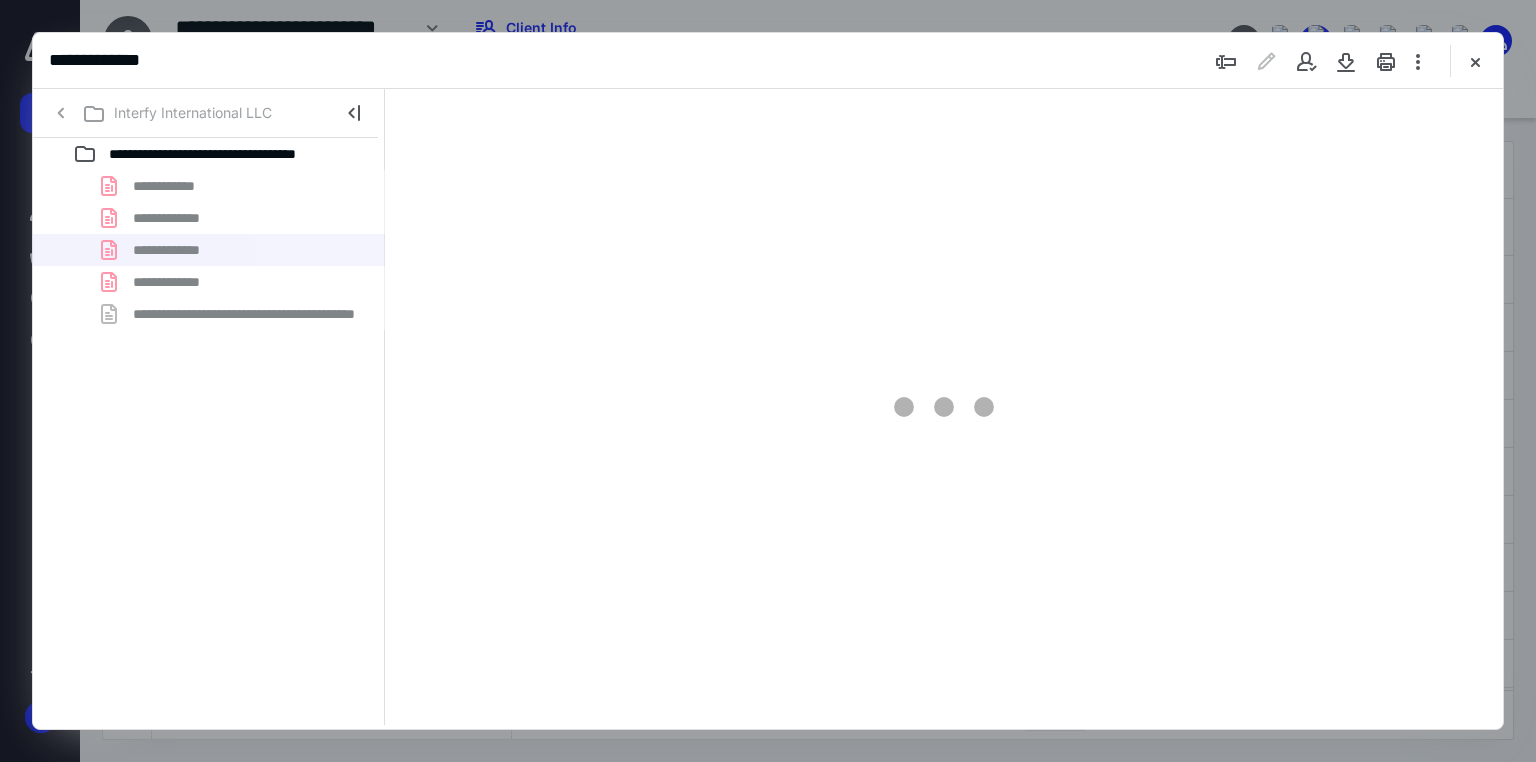 type on "71" 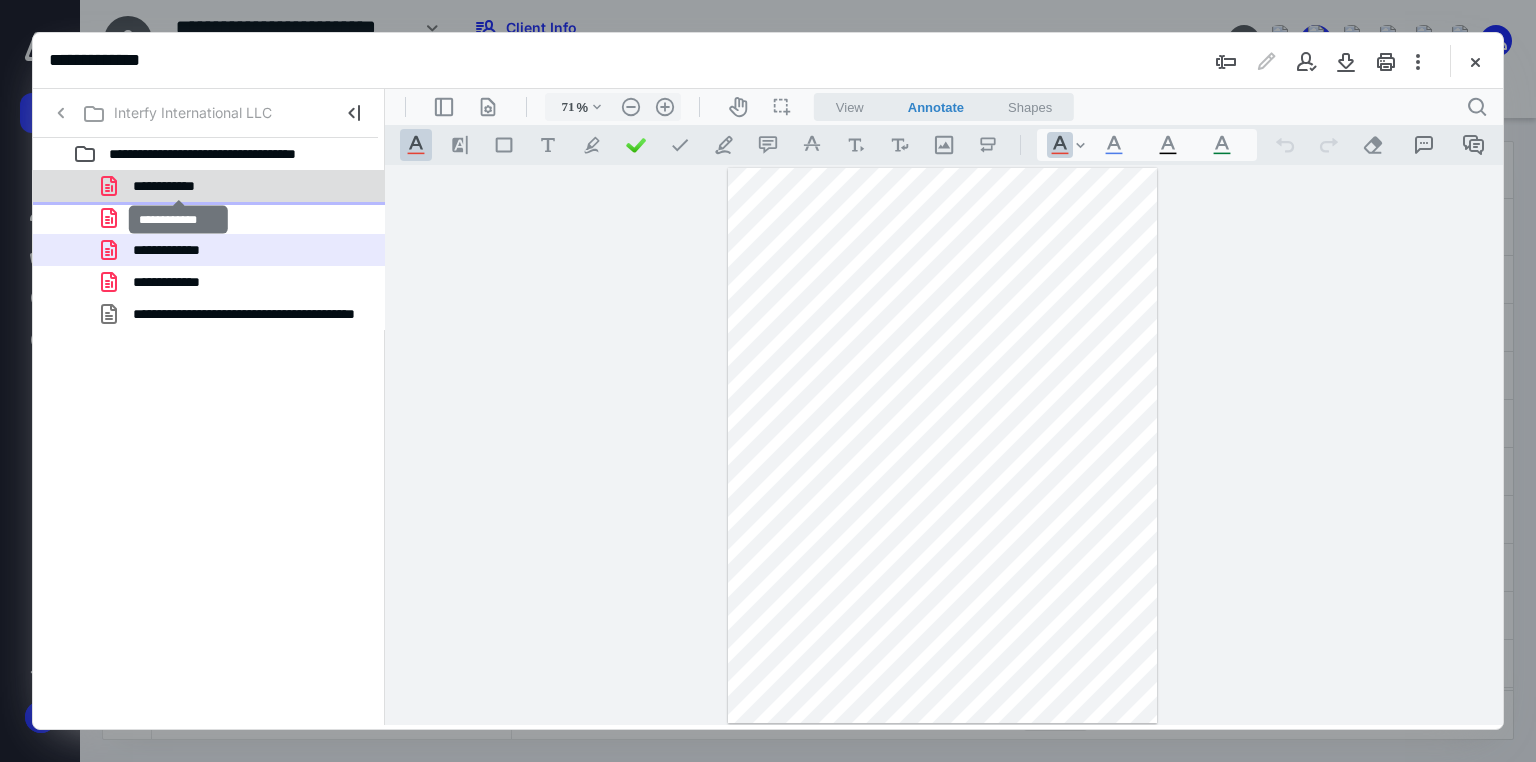 click on "**********" at bounding box center (179, 186) 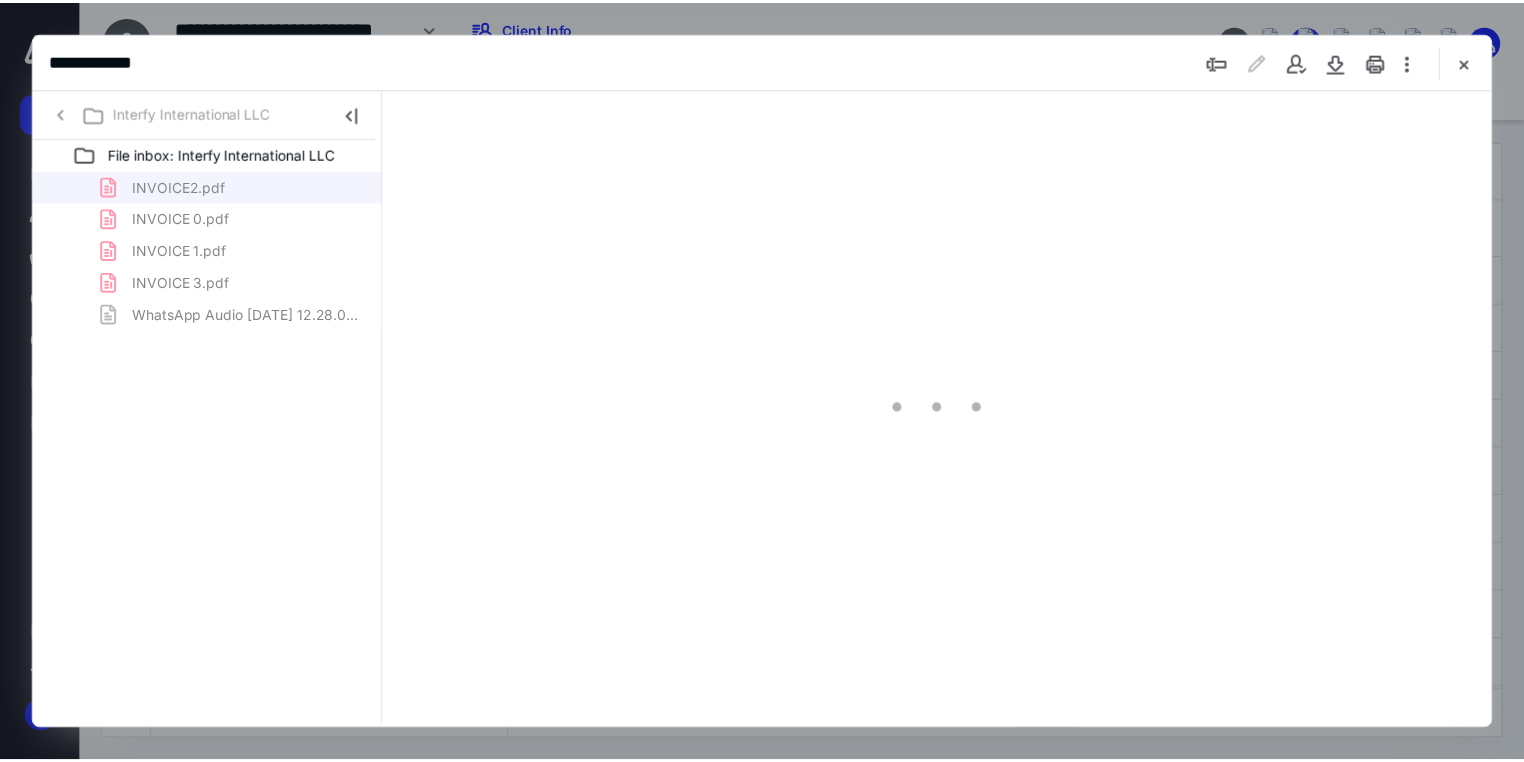 scroll, scrollTop: 0, scrollLeft: 0, axis: both 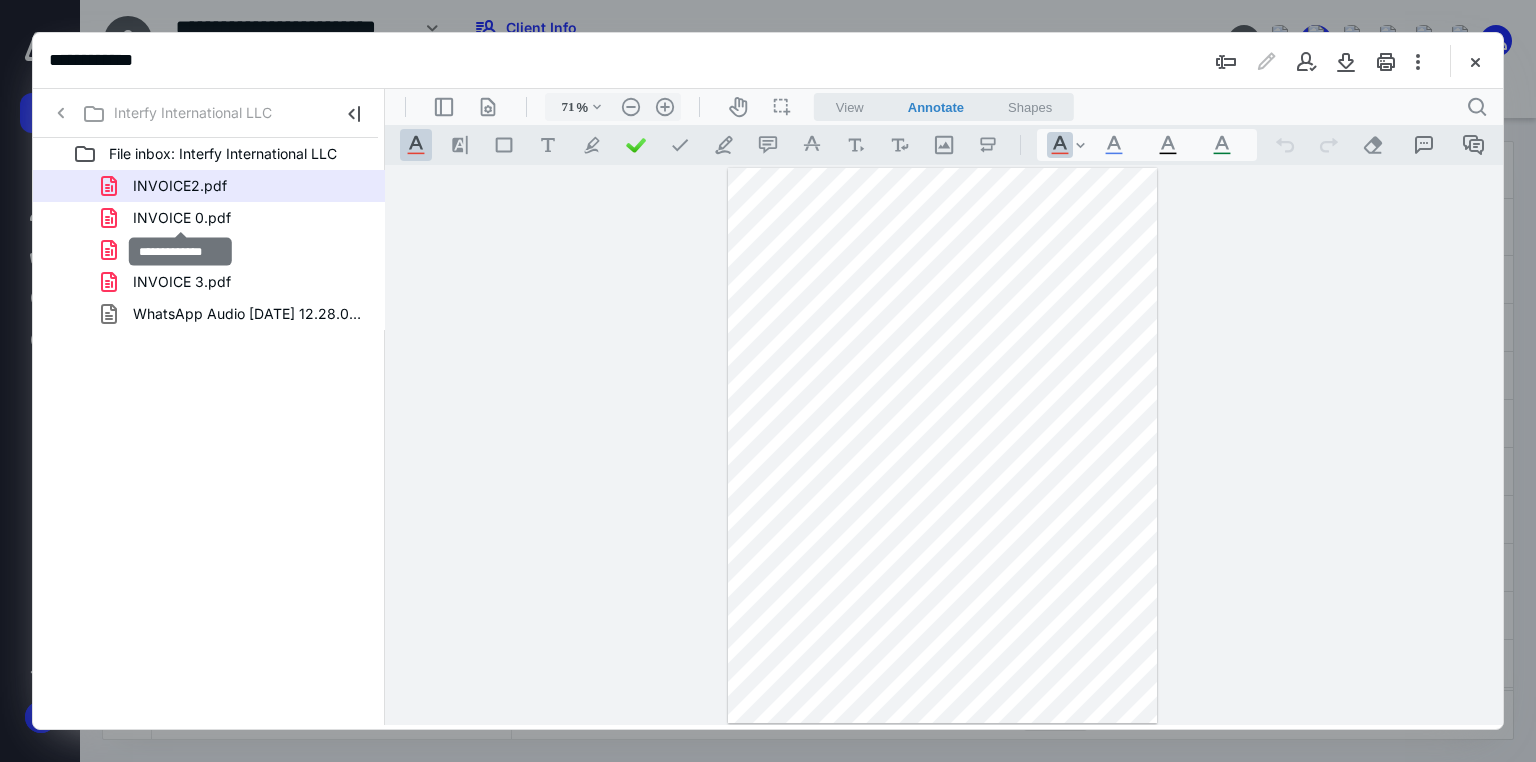 click on "INVOICE 0.pdf" at bounding box center [182, 218] 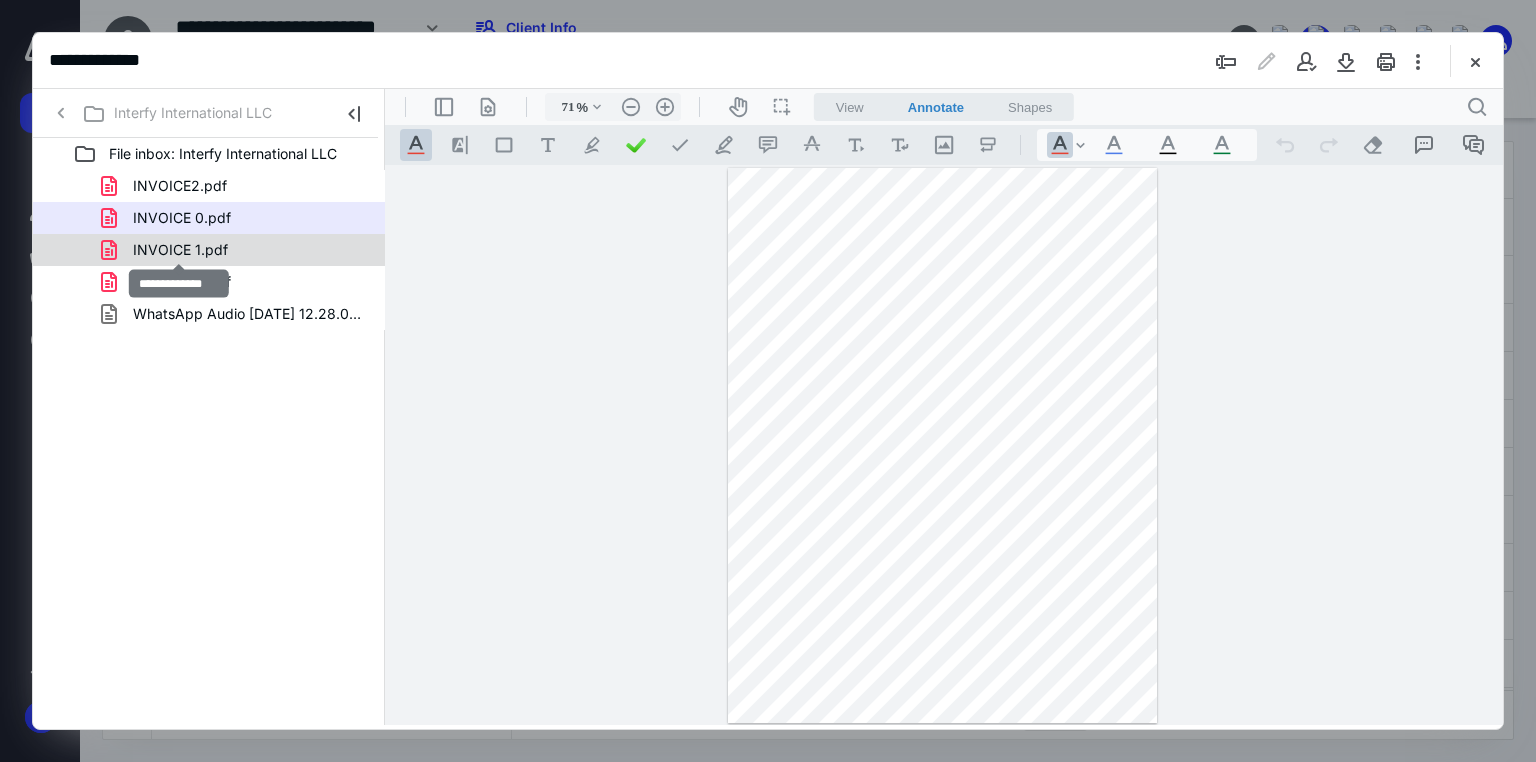 click on "INVOICE 1.pdf" at bounding box center (180, 250) 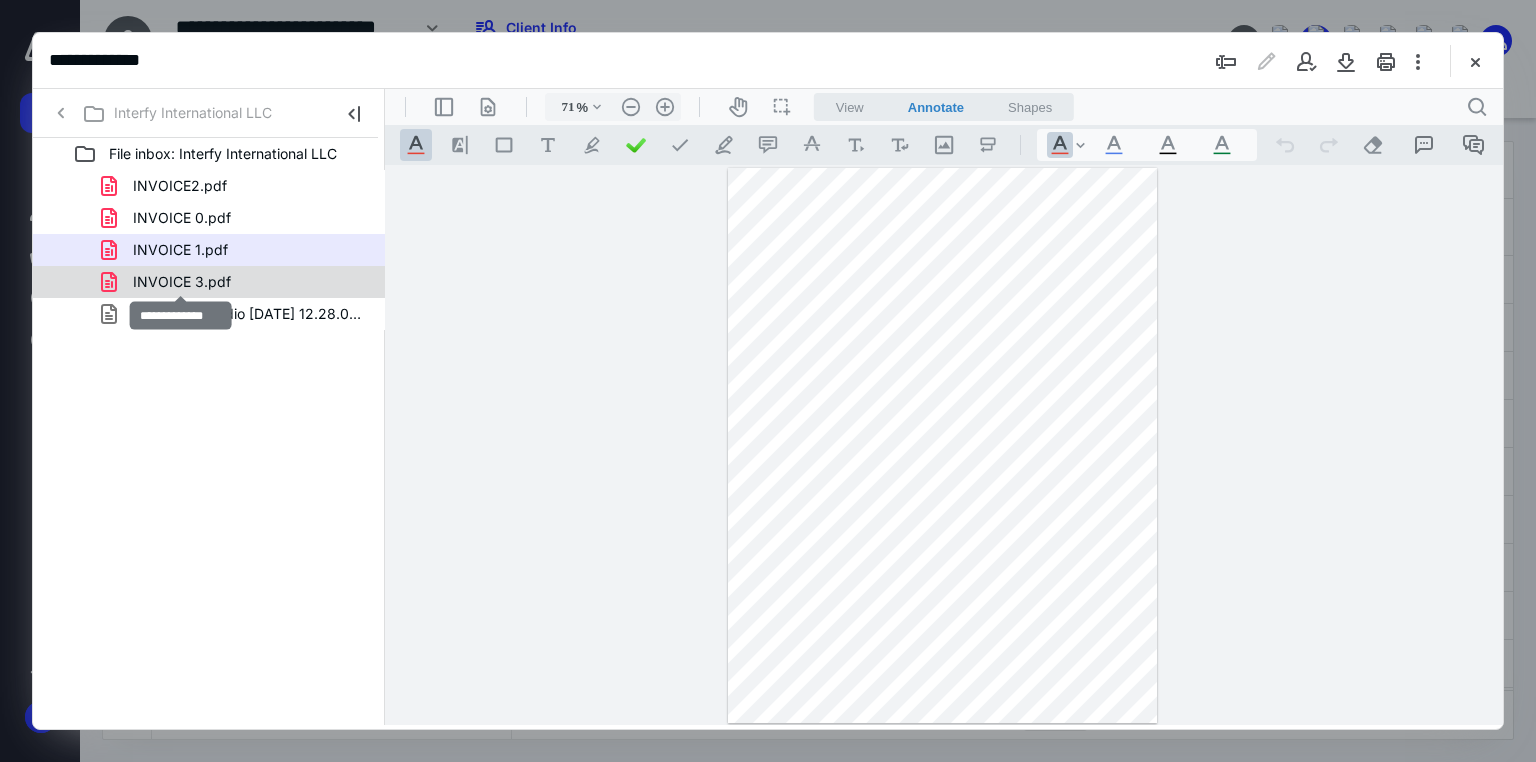 click on "INVOICE 3.pdf" at bounding box center [182, 282] 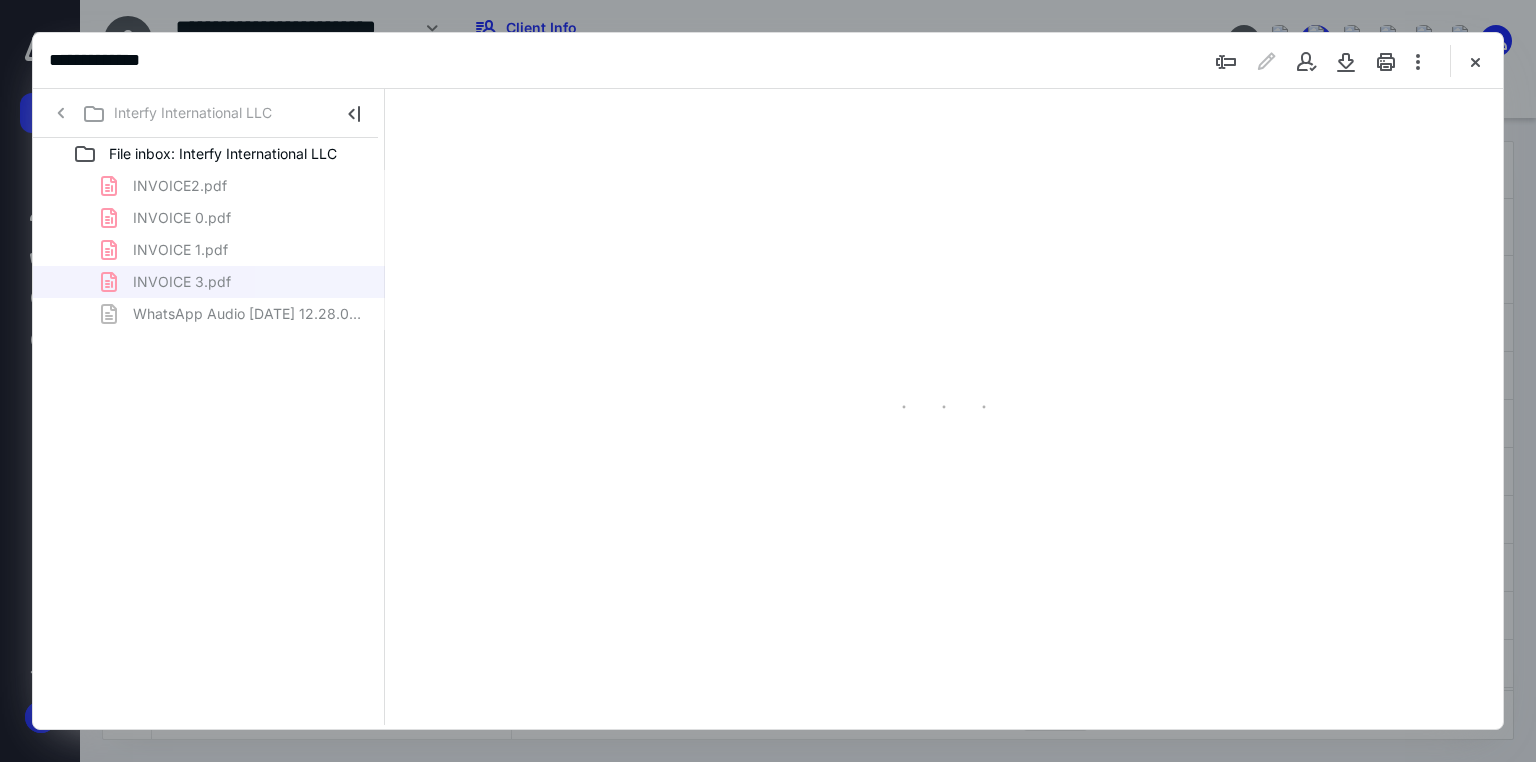 type on "71" 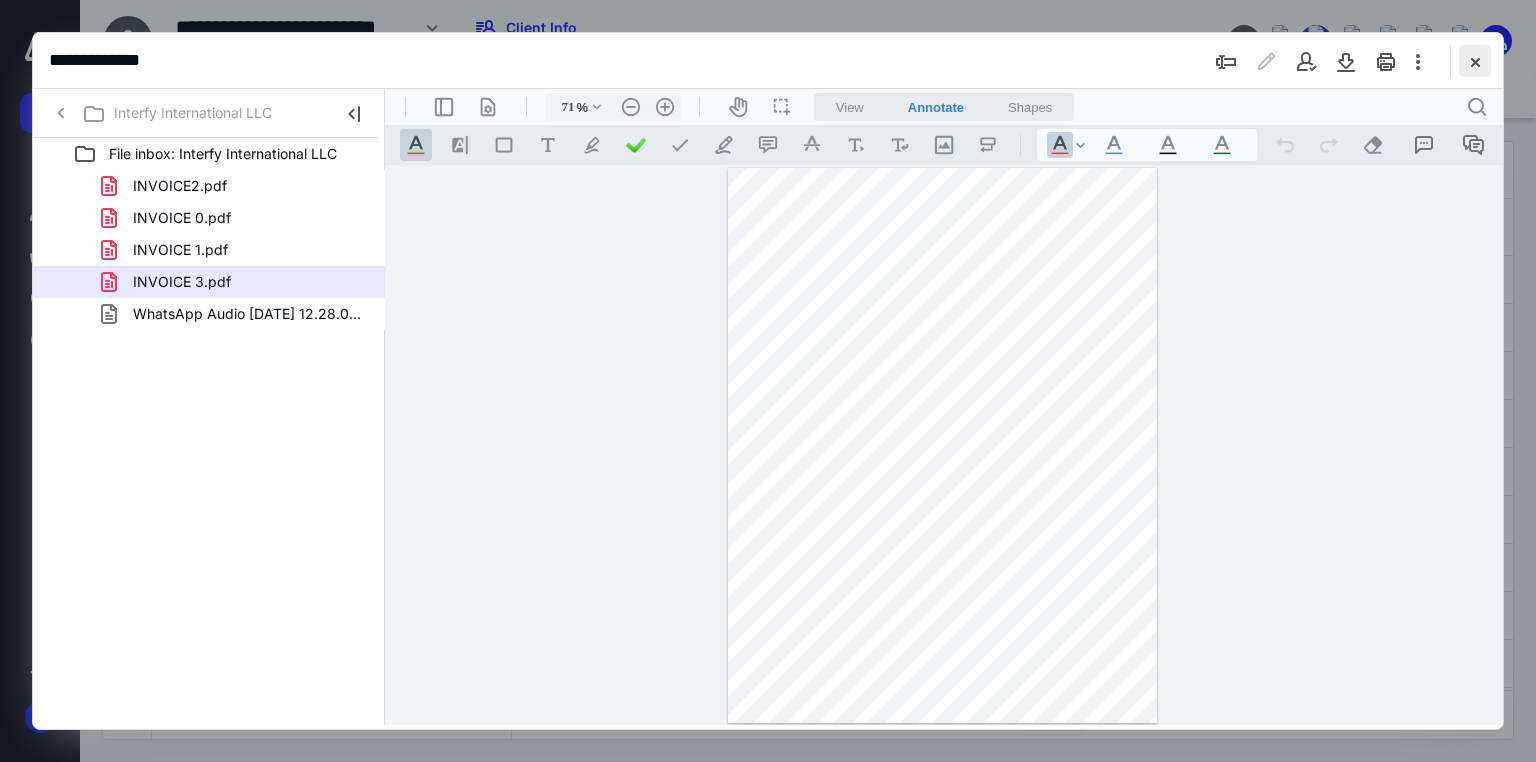 click at bounding box center (1475, 61) 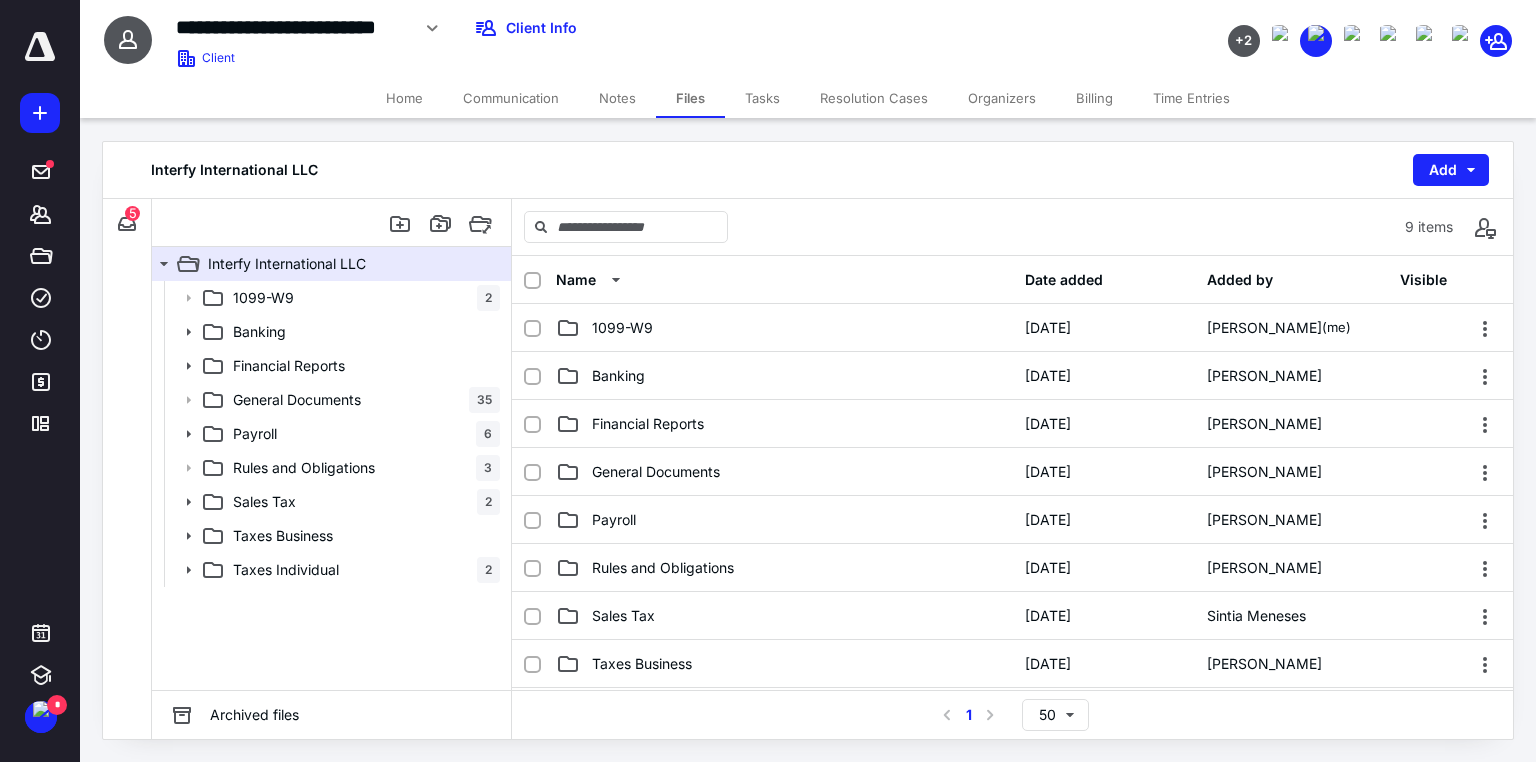 click on "Tasks" at bounding box center (762, 98) 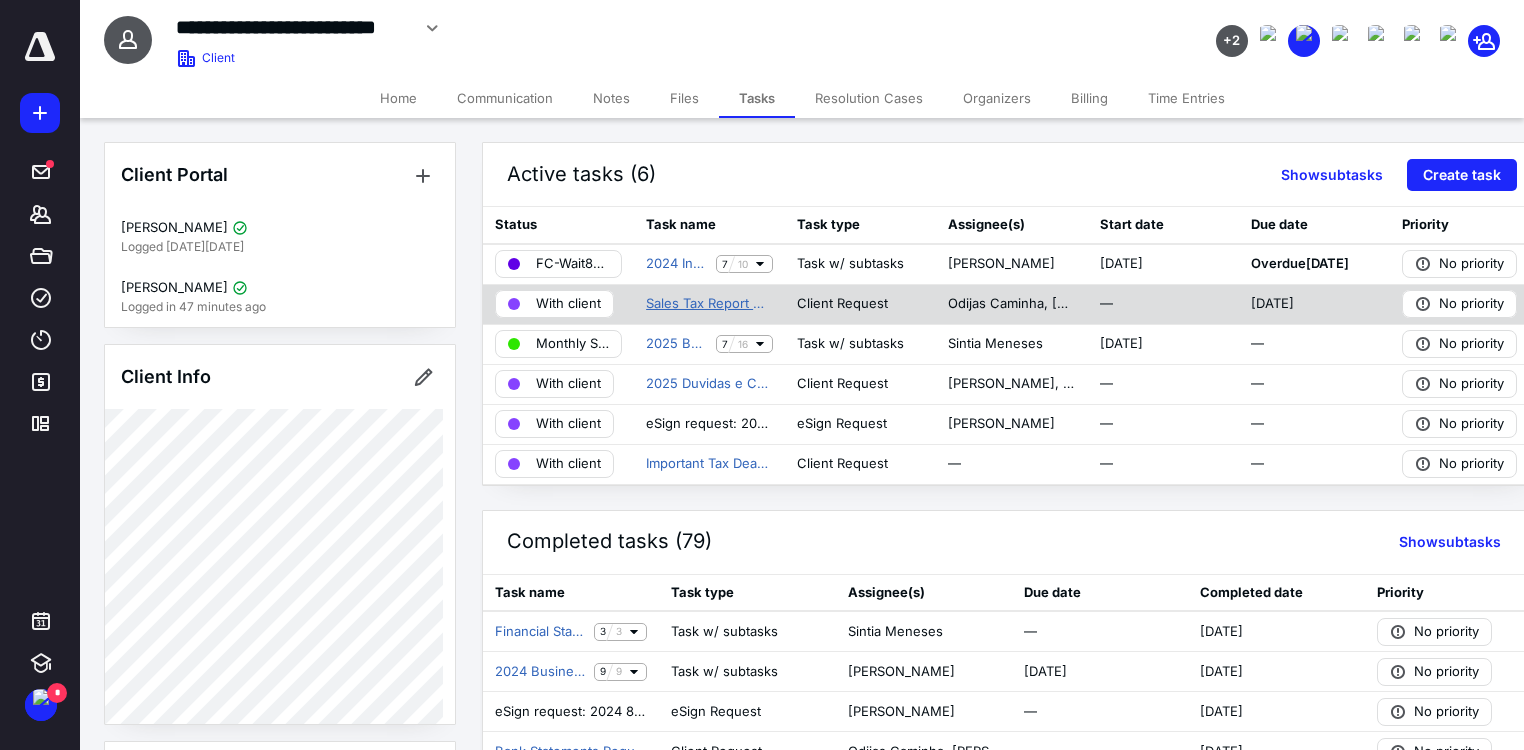 click on "Sales Tax Report Quartely" at bounding box center (709, 304) 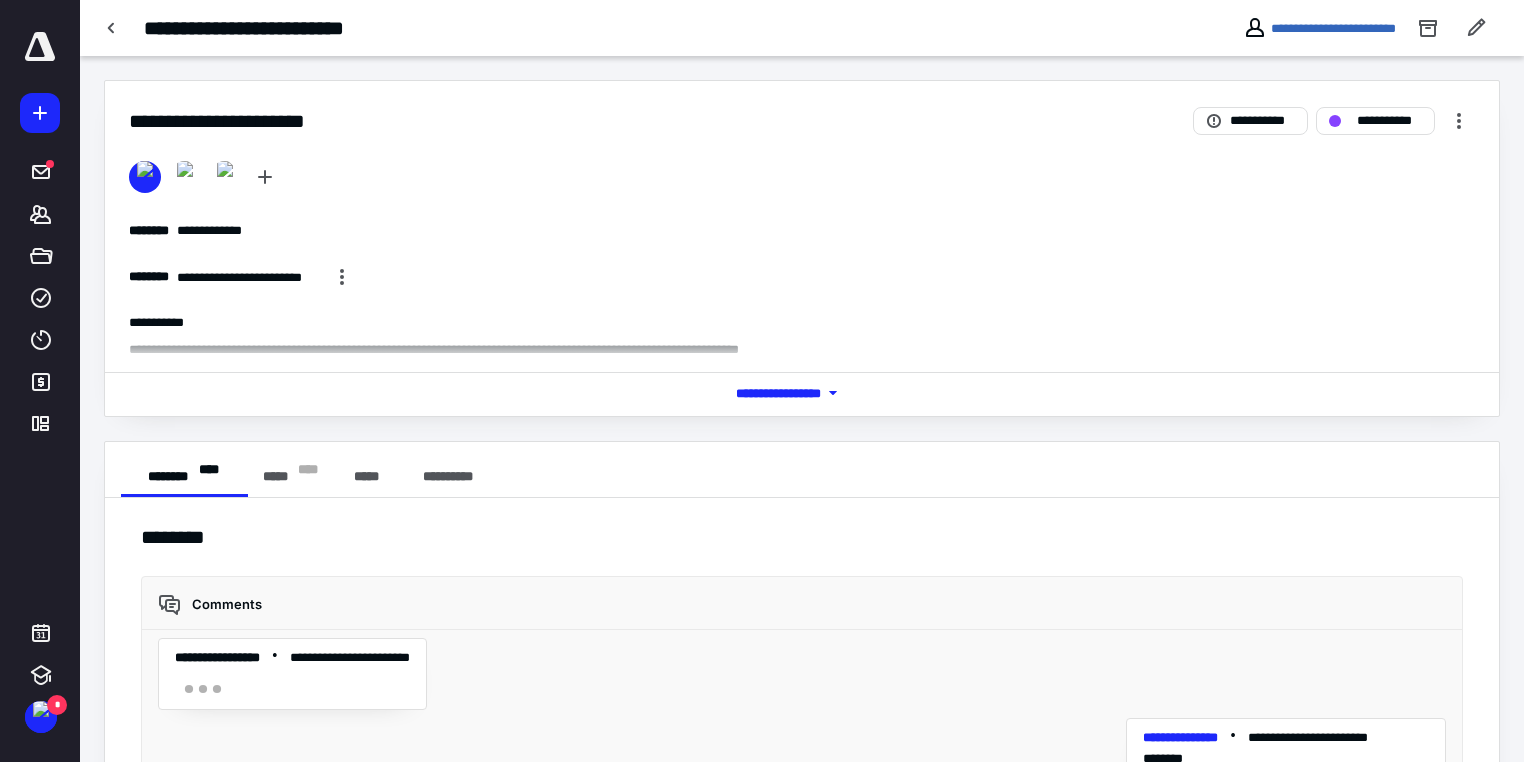 scroll, scrollTop: 4598, scrollLeft: 0, axis: vertical 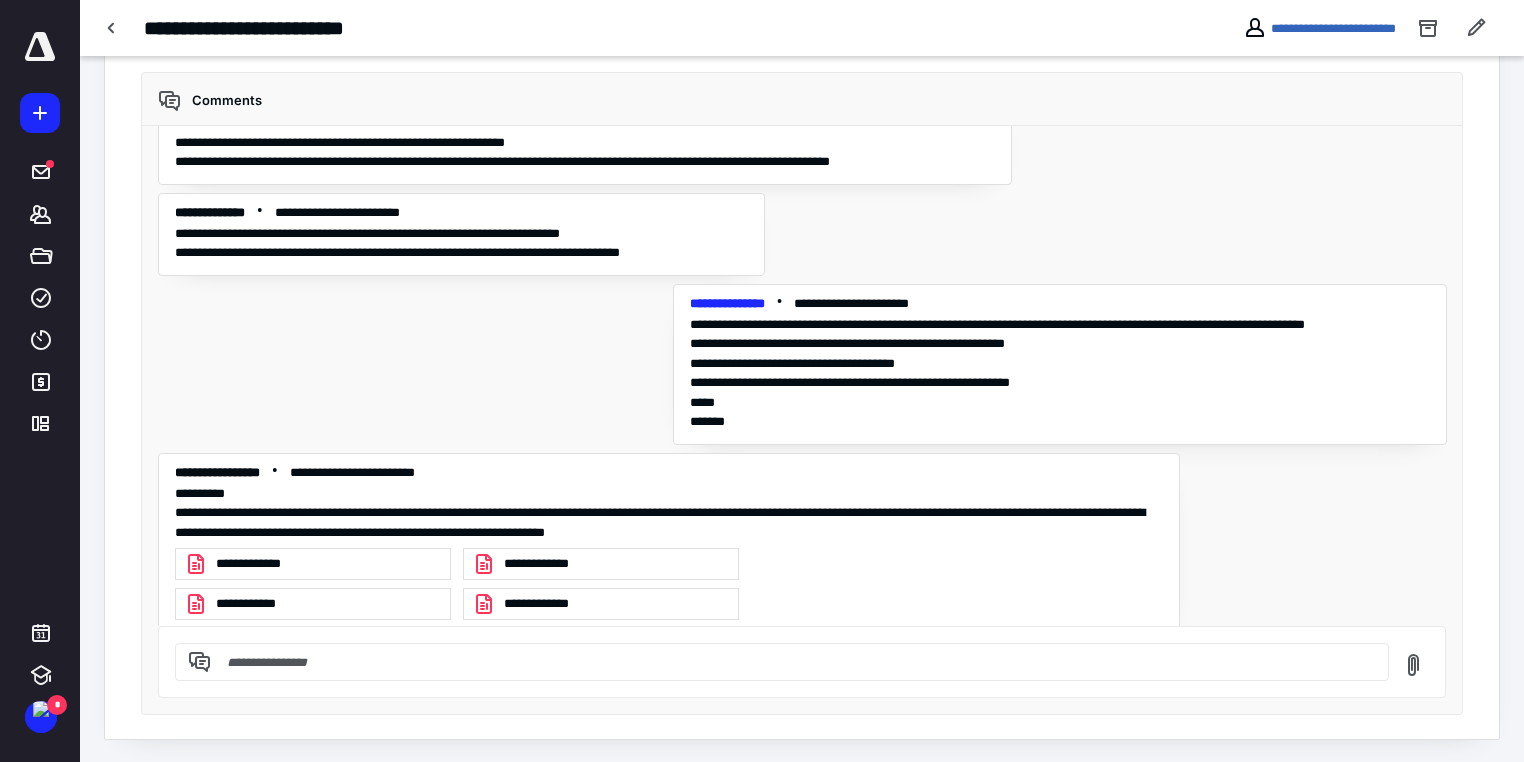 click at bounding box center (794, 662) 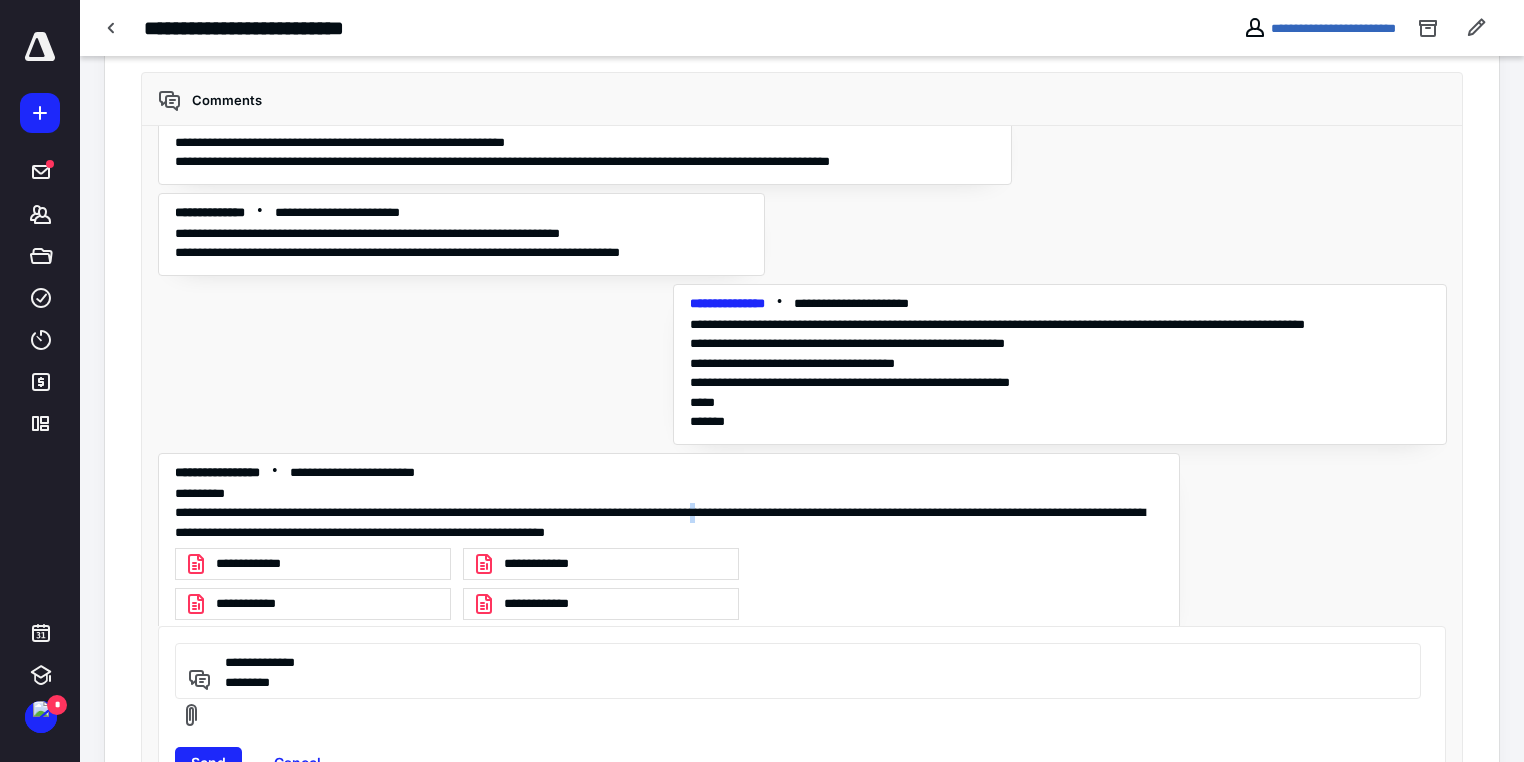 click on "**********" at bounding box center [669, 513] 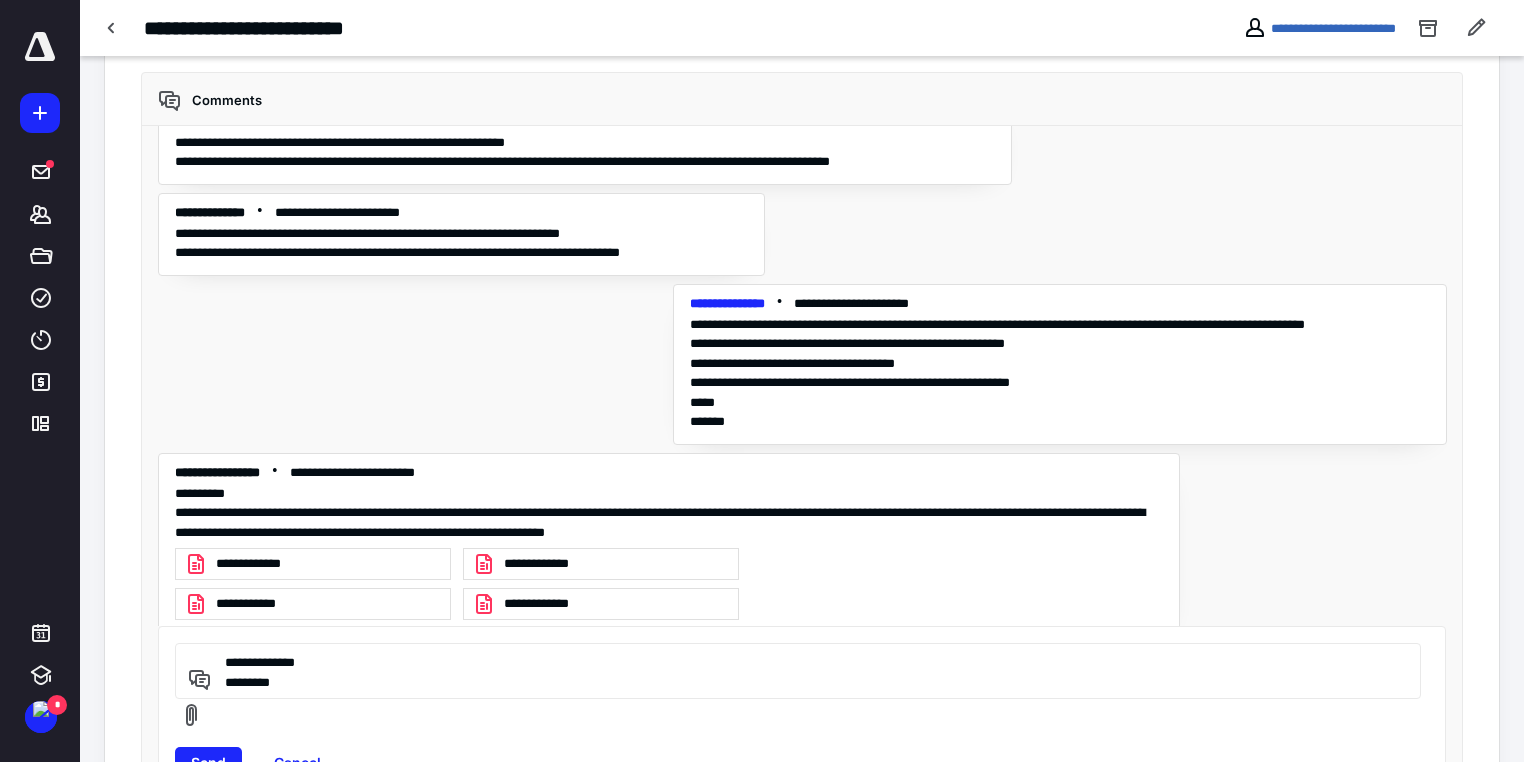 click on "**********" at bounding box center [795, 671] 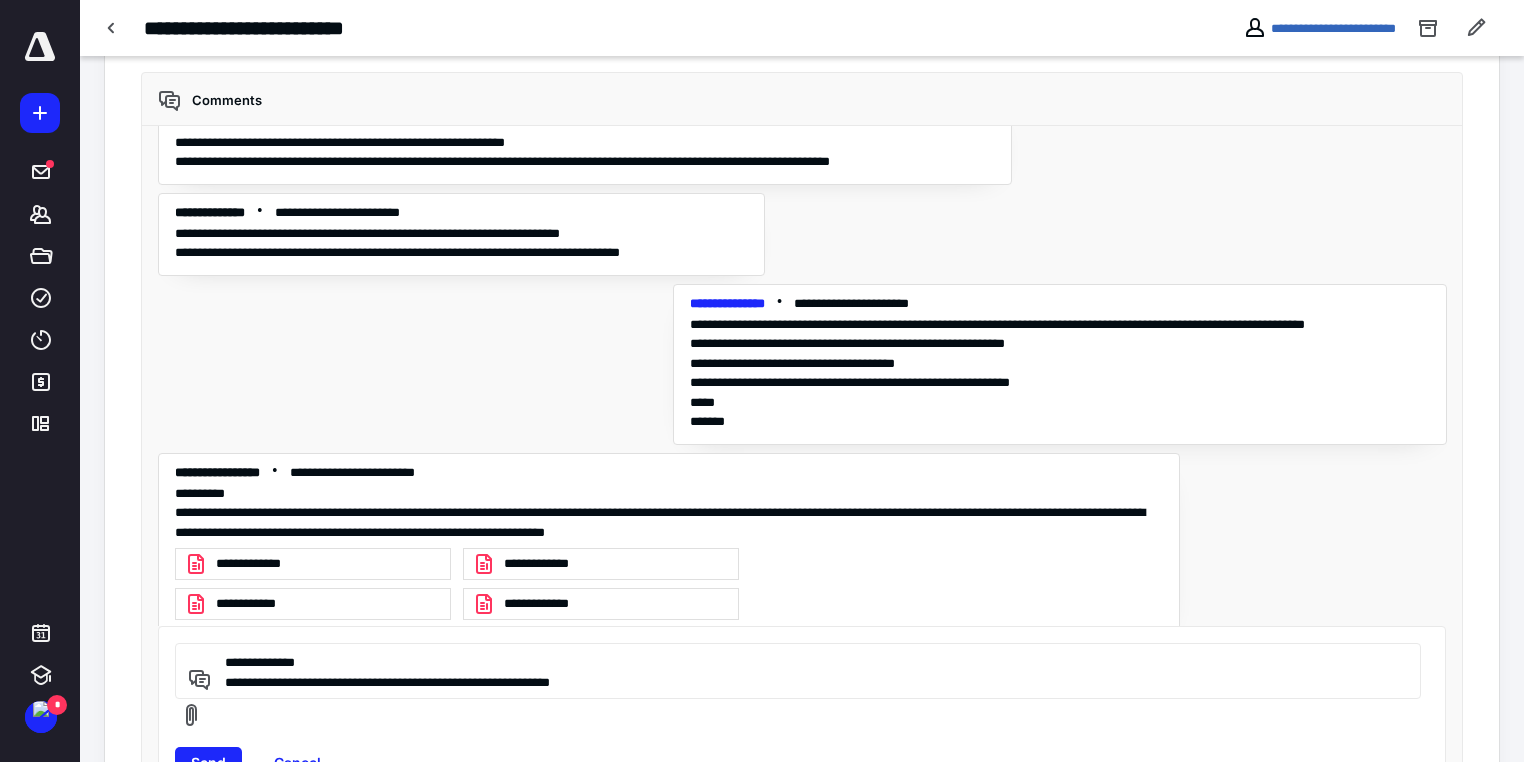 paste on "**" 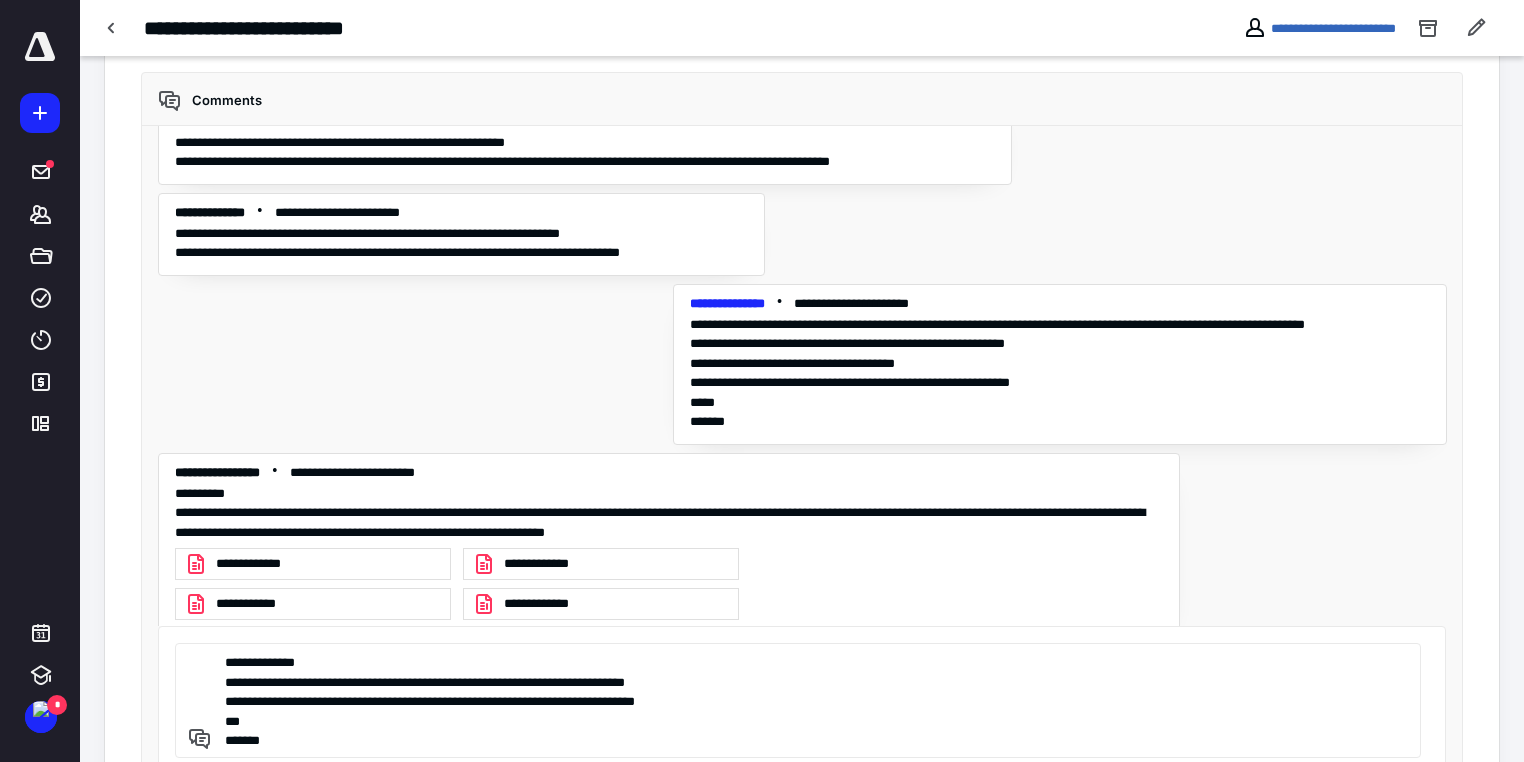 scroll, scrollTop: 584, scrollLeft: 0, axis: vertical 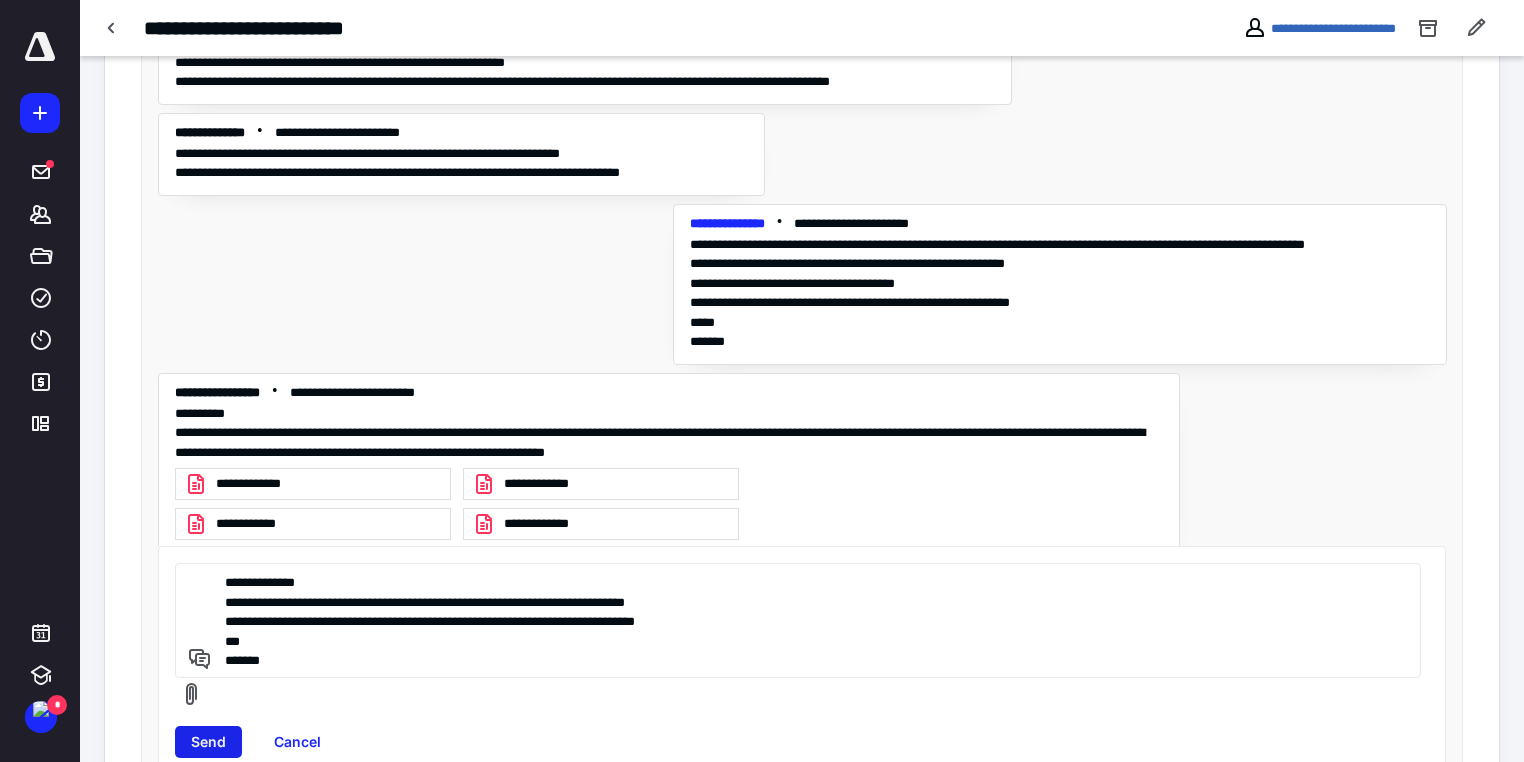 type on "**********" 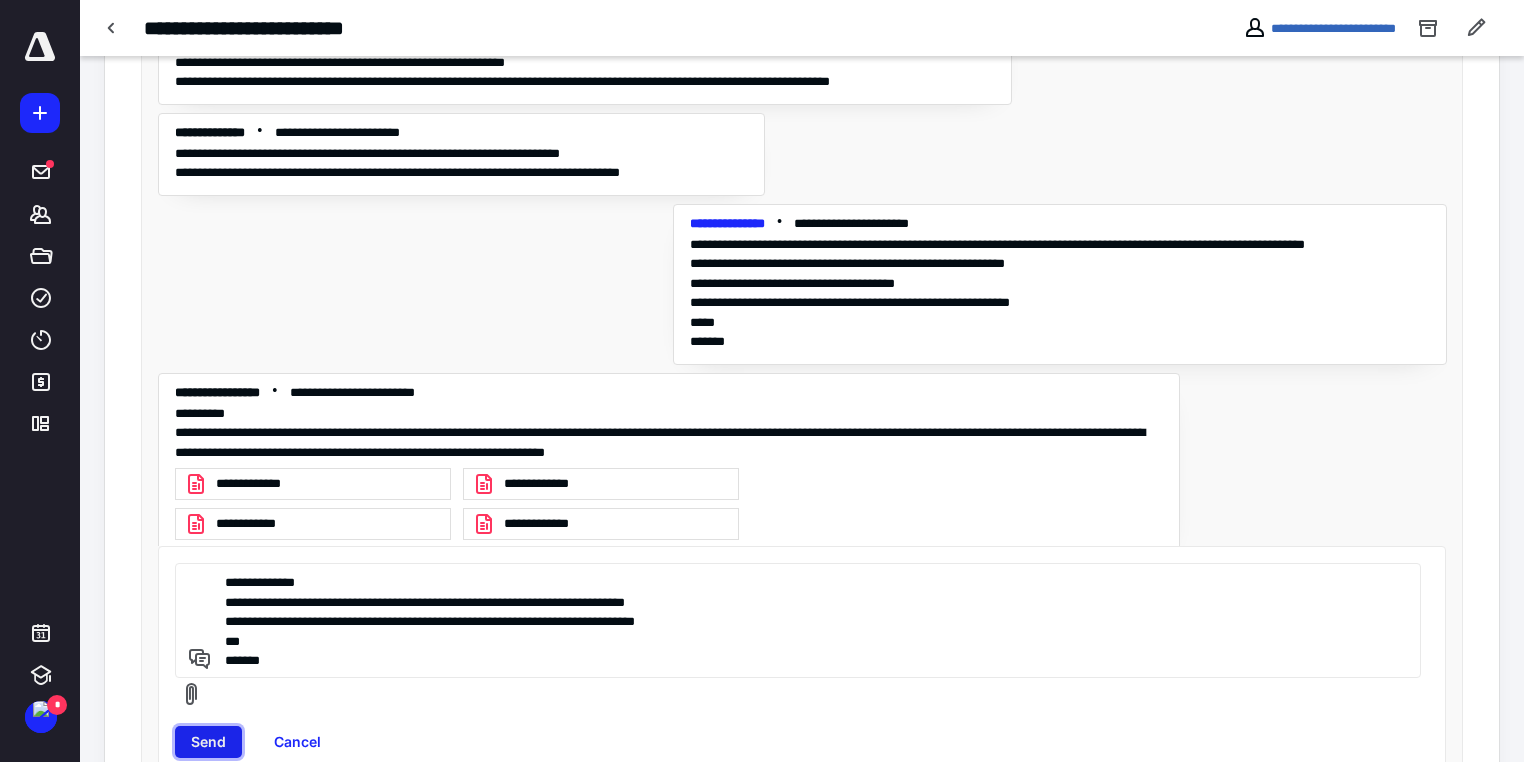 click on "Send" at bounding box center (208, 742) 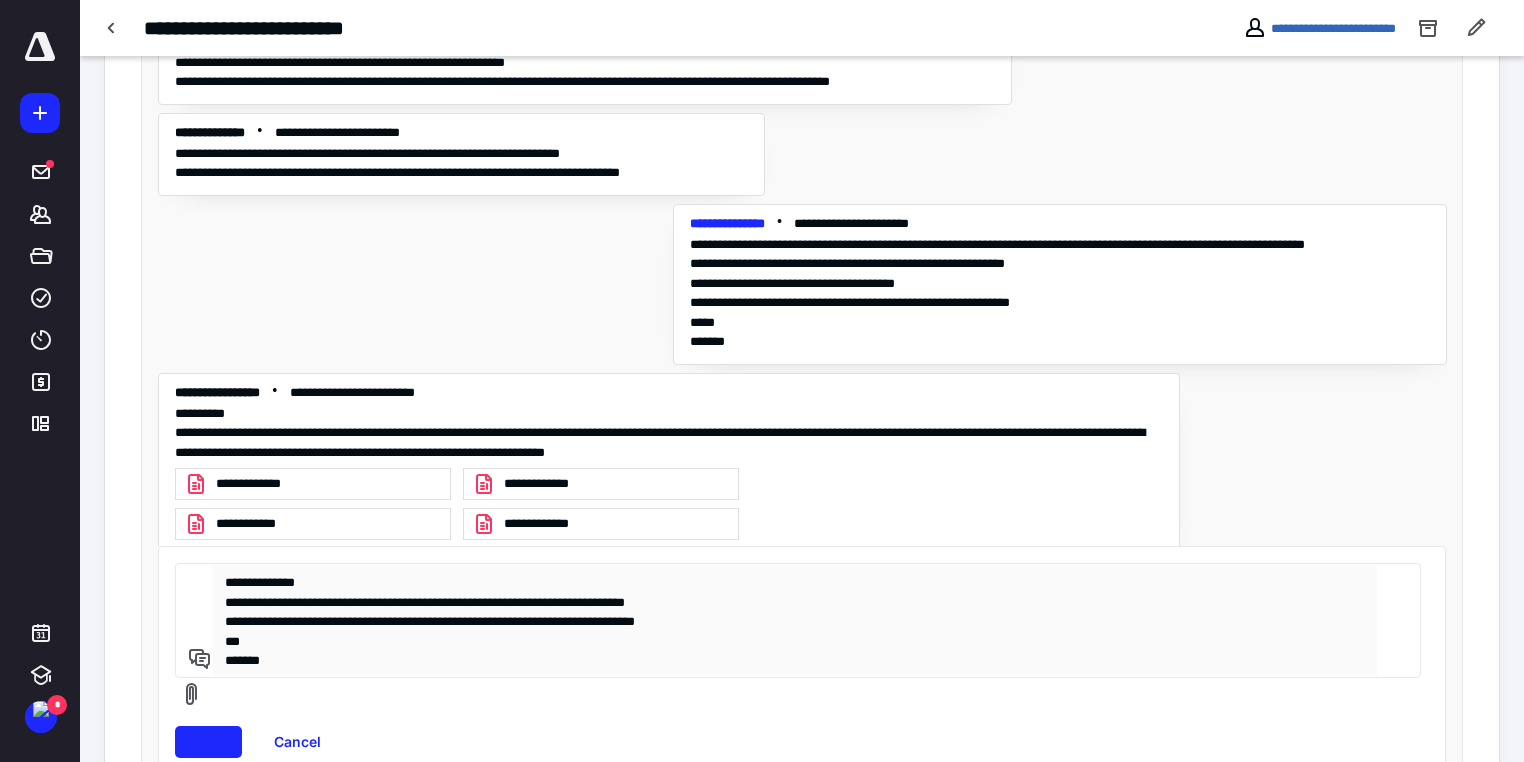 type 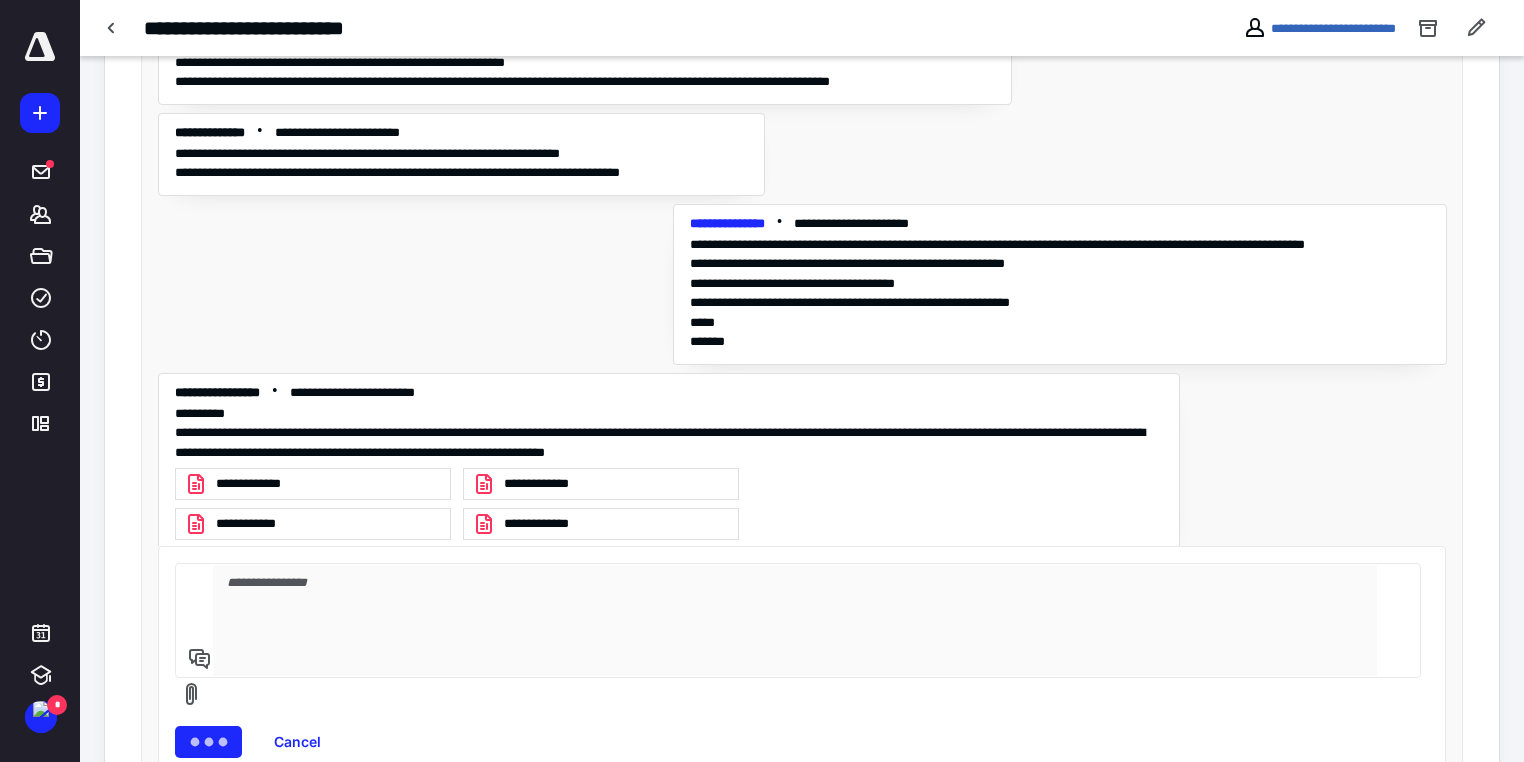 scroll, scrollTop: 504, scrollLeft: 0, axis: vertical 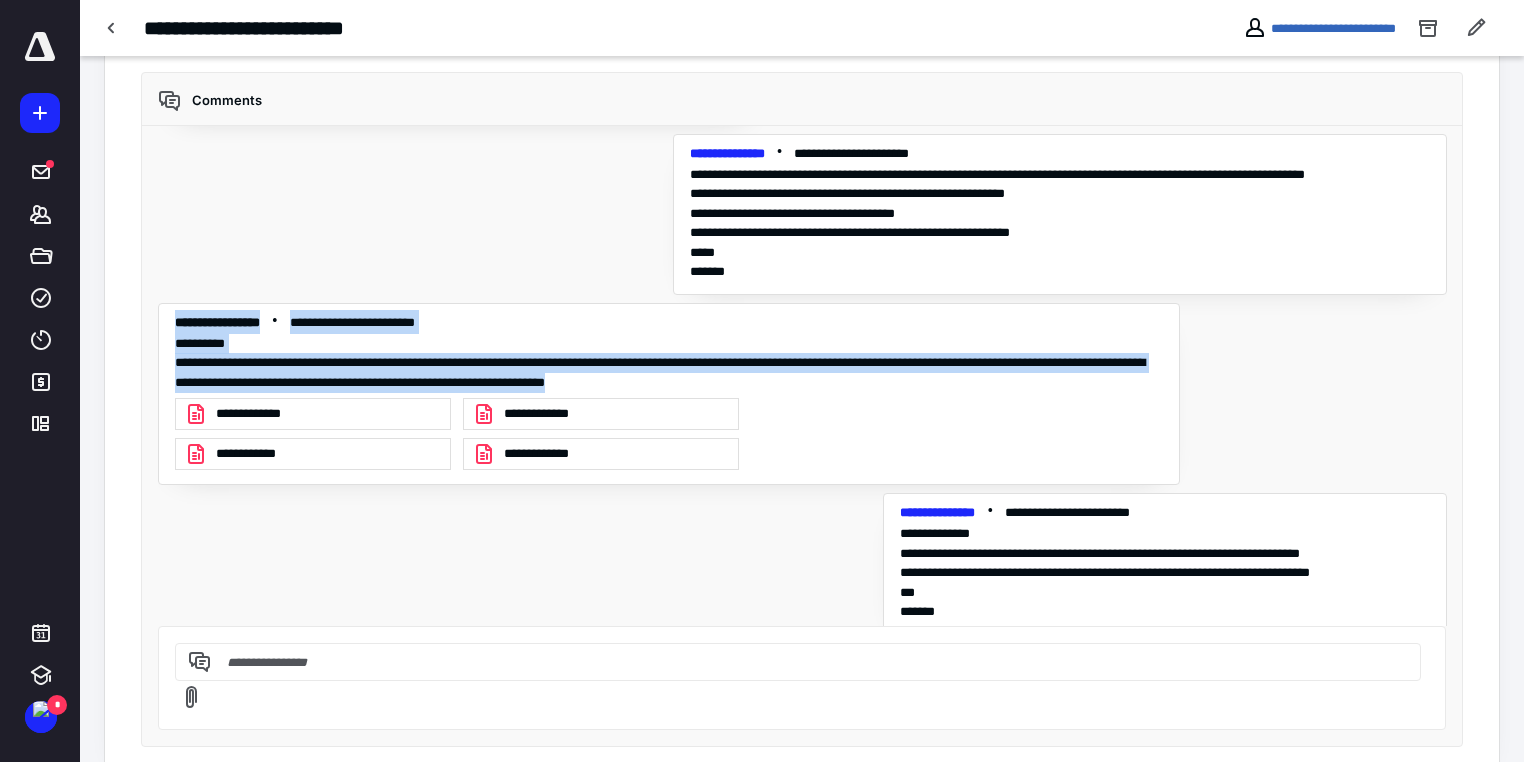 drag, startPoint x: 961, startPoint y: 368, endPoint x: 171, endPoint y: 305, distance: 792.50806 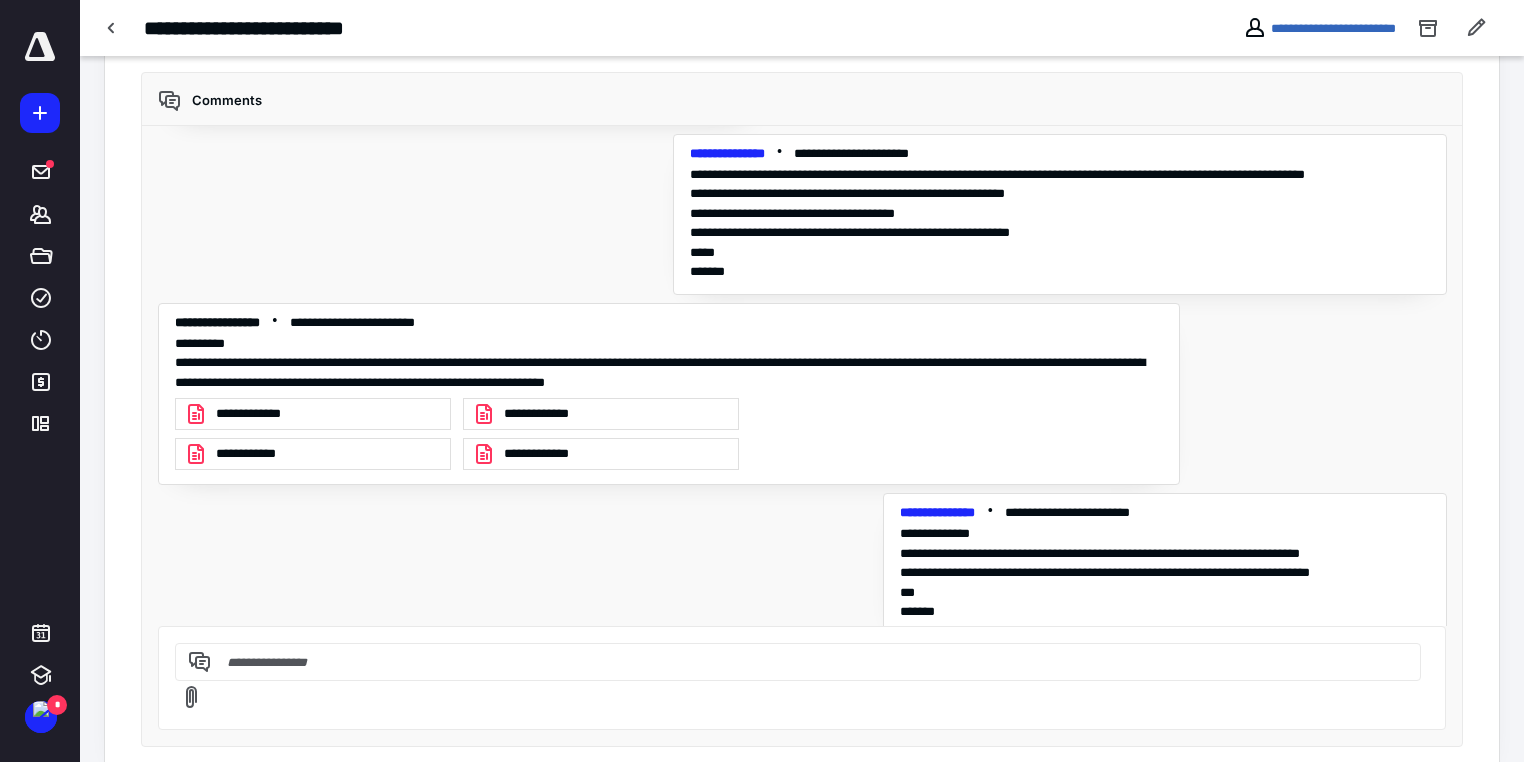 click on "**********" at bounding box center (802, 376) 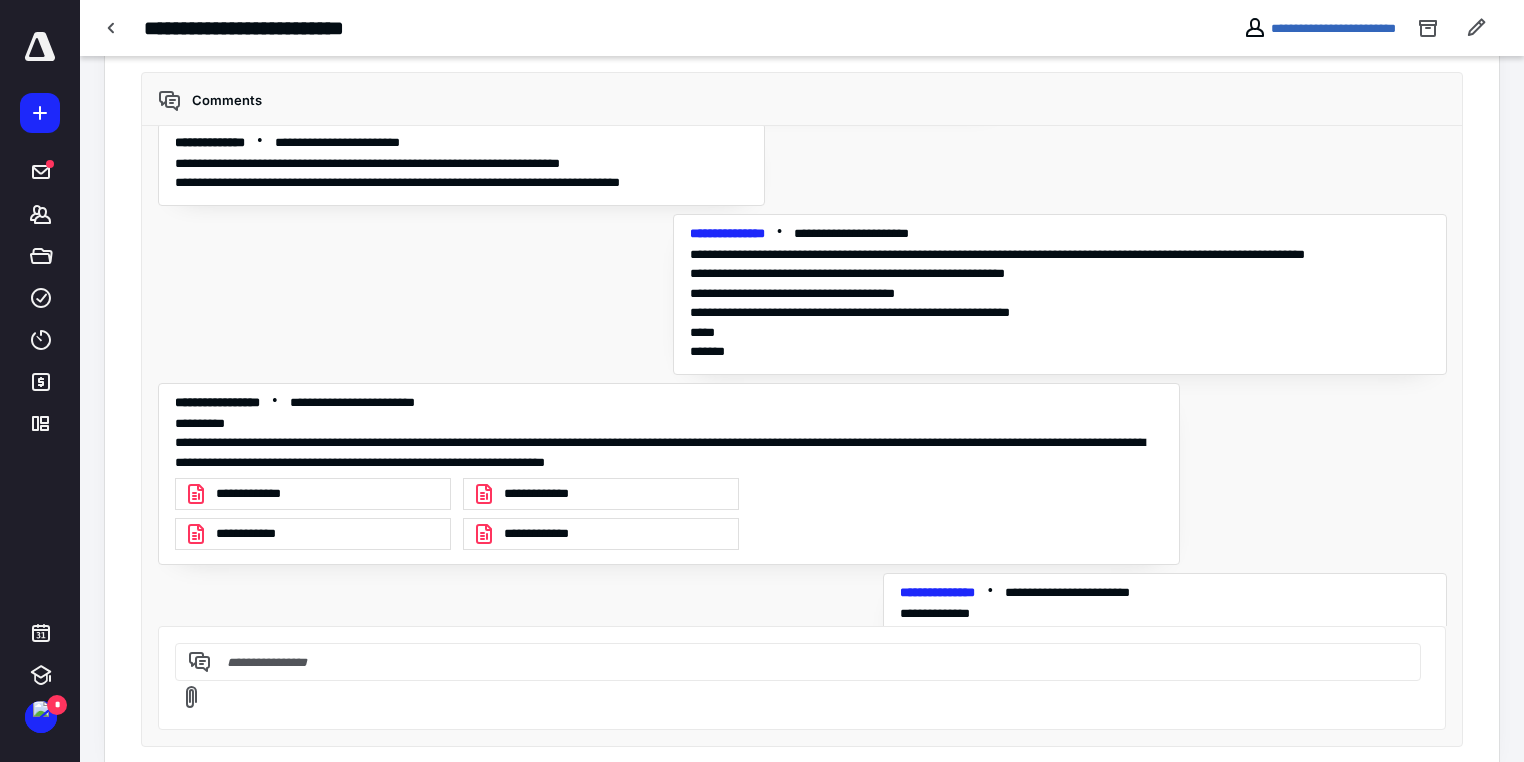 scroll, scrollTop: 4588, scrollLeft: 0, axis: vertical 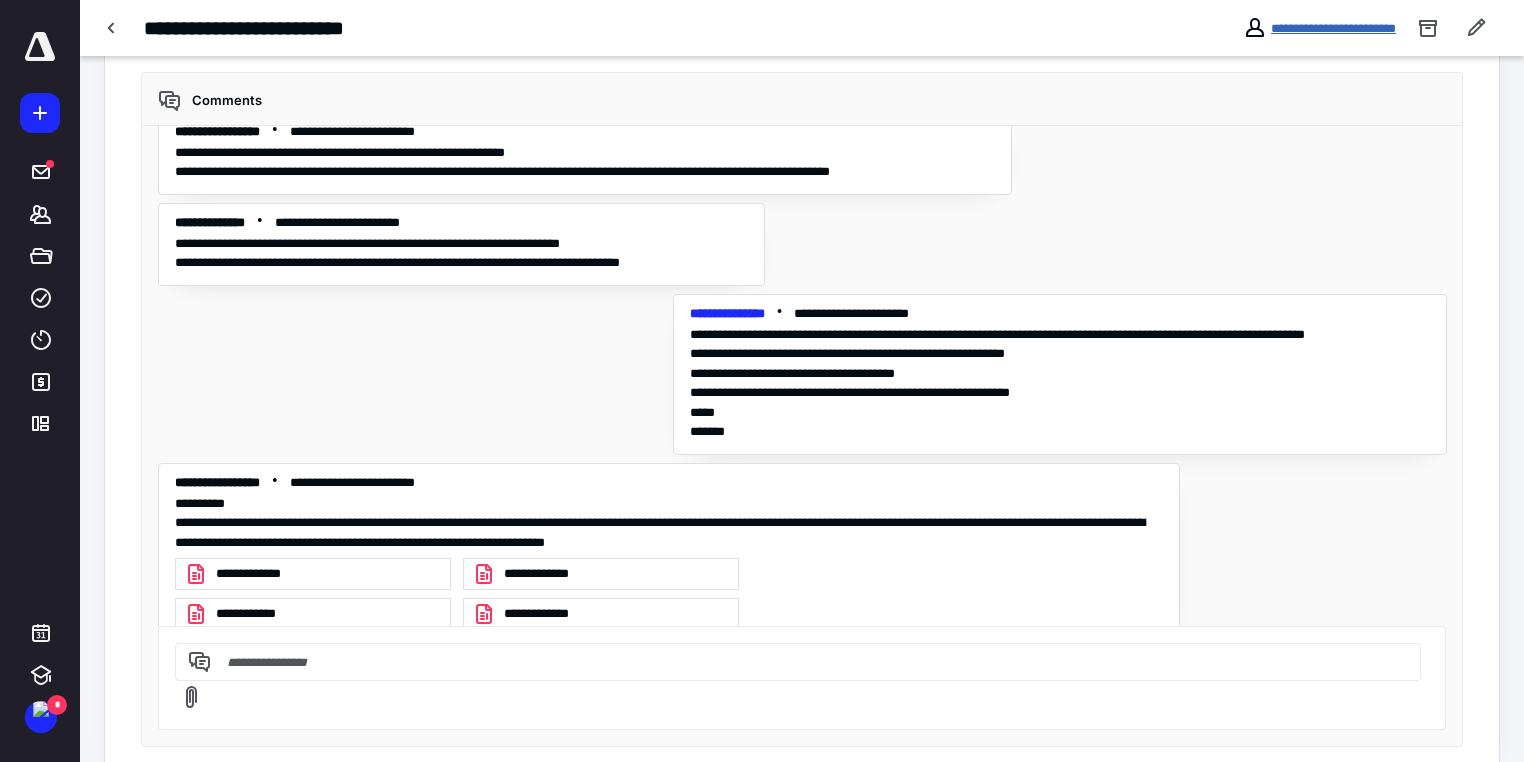 click on "**********" at bounding box center [1333, 28] 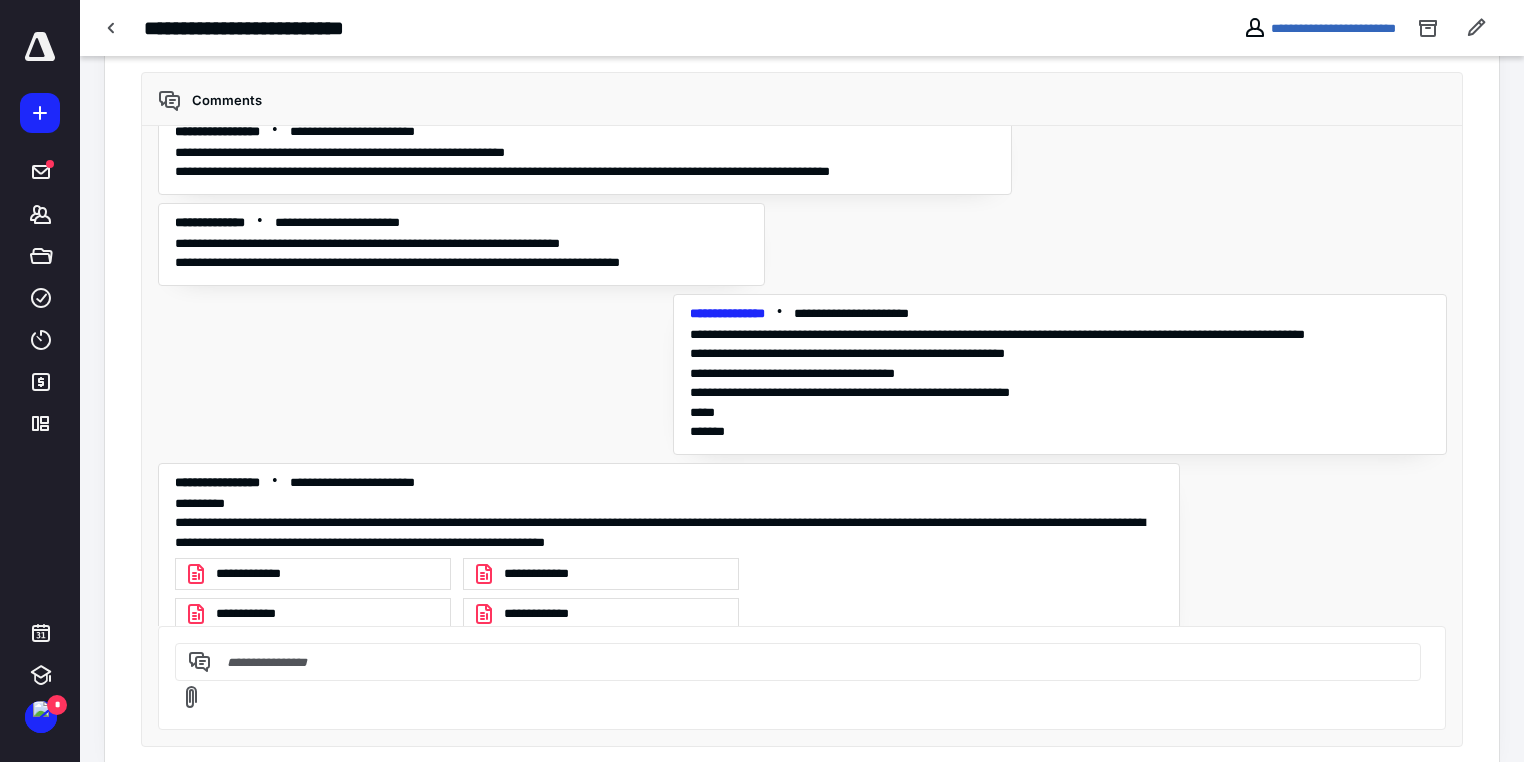 scroll, scrollTop: 0, scrollLeft: 0, axis: both 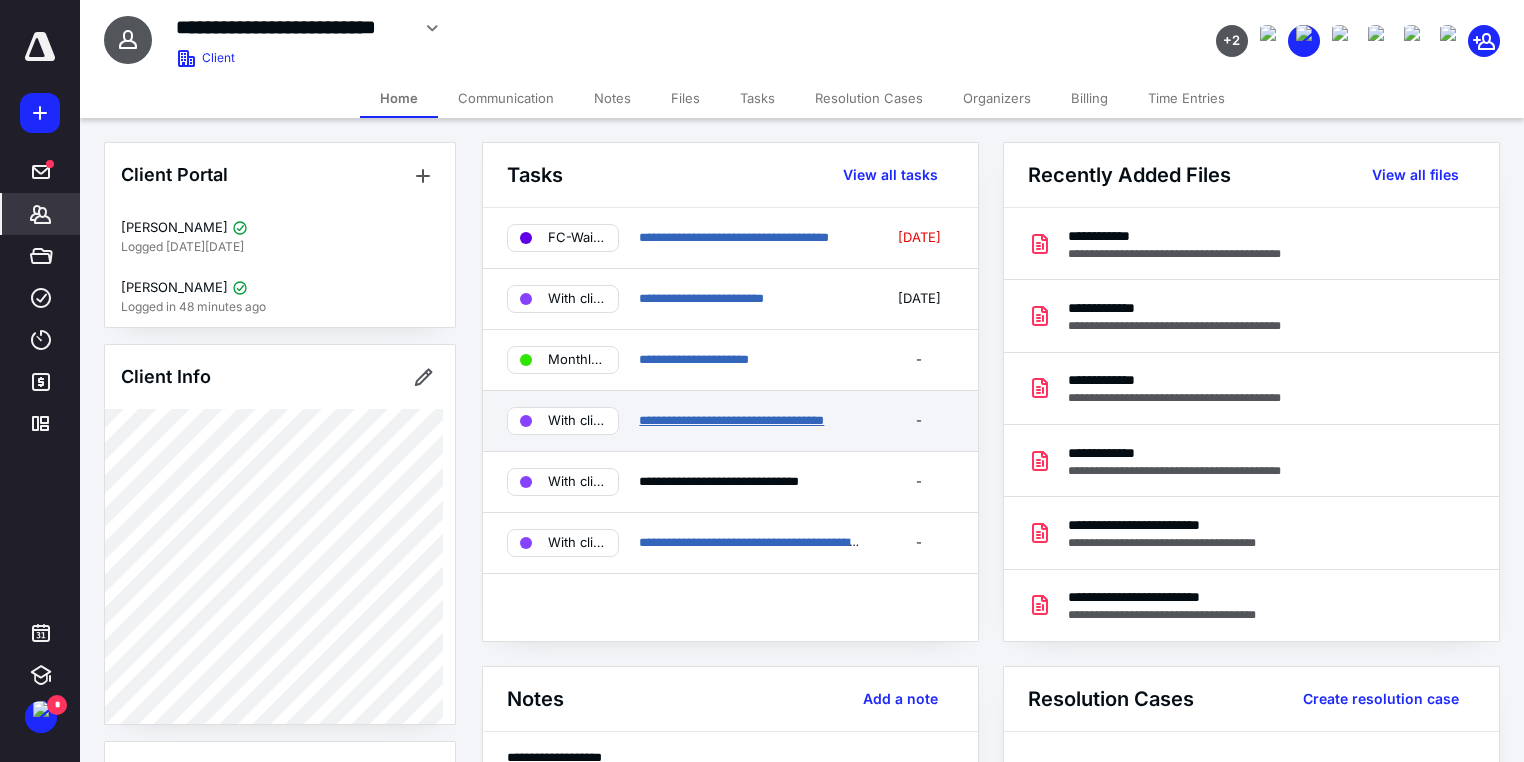 click on "**********" at bounding box center [731, 420] 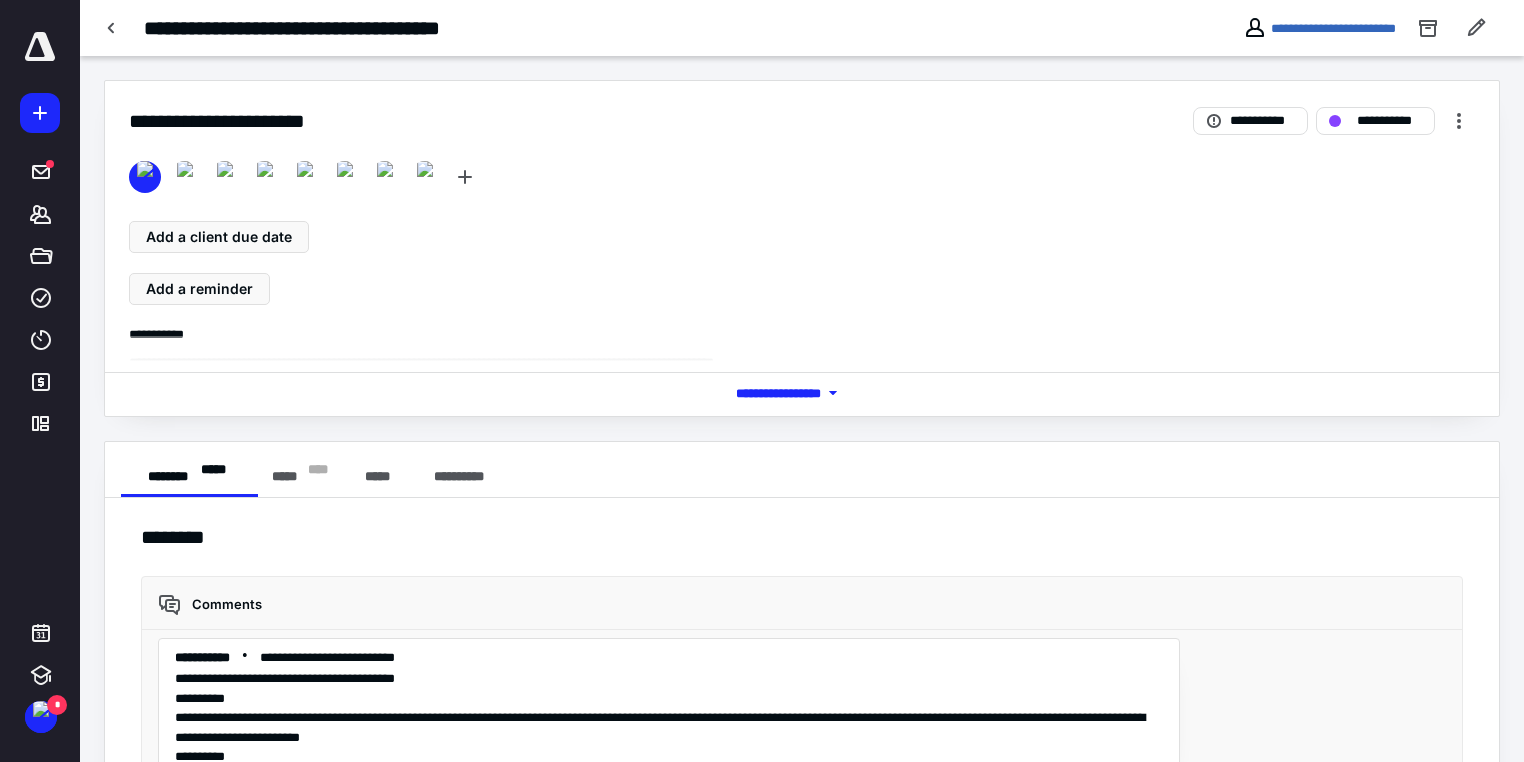 scroll, scrollTop: 12280, scrollLeft: 0, axis: vertical 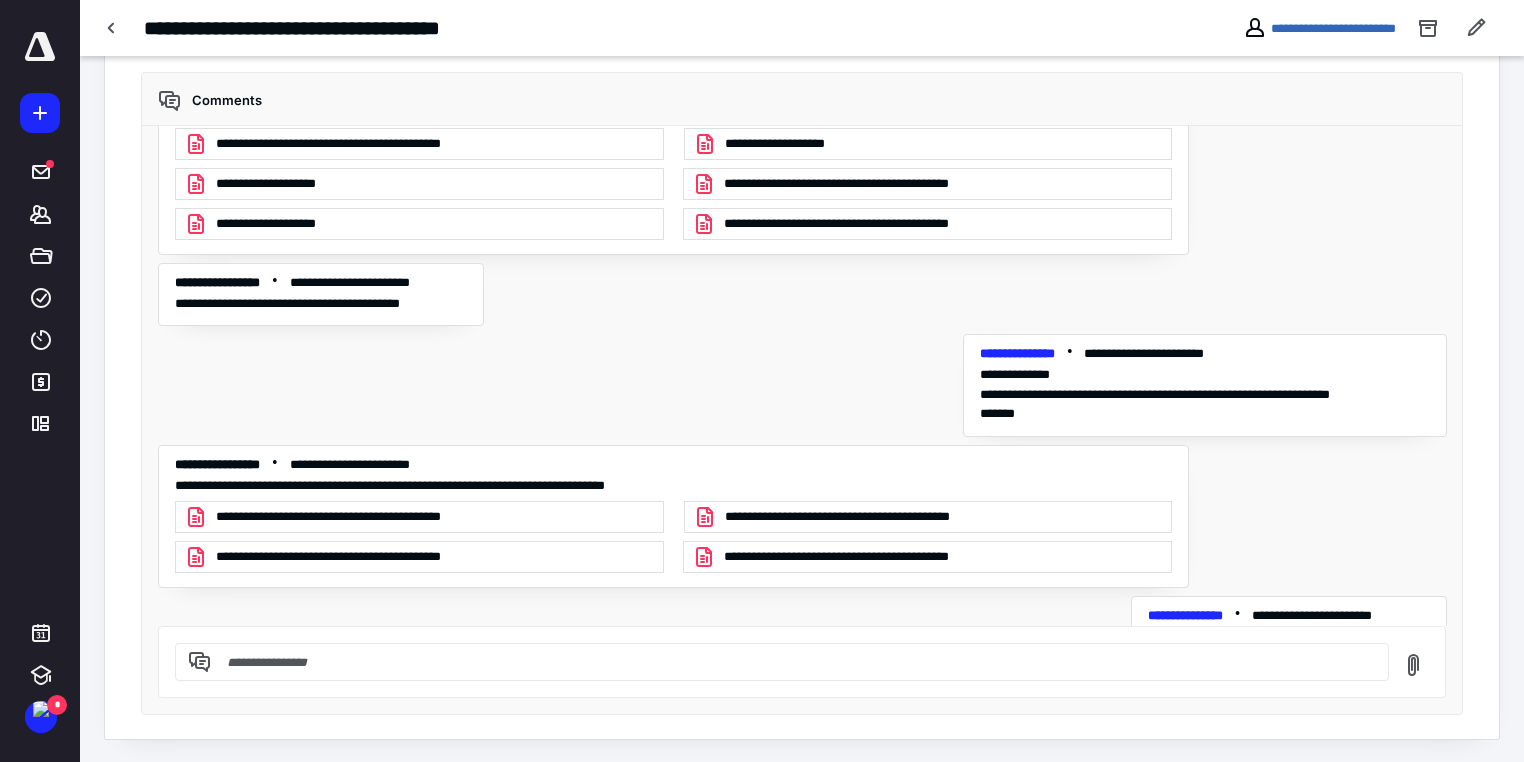 click at bounding box center (794, 662) 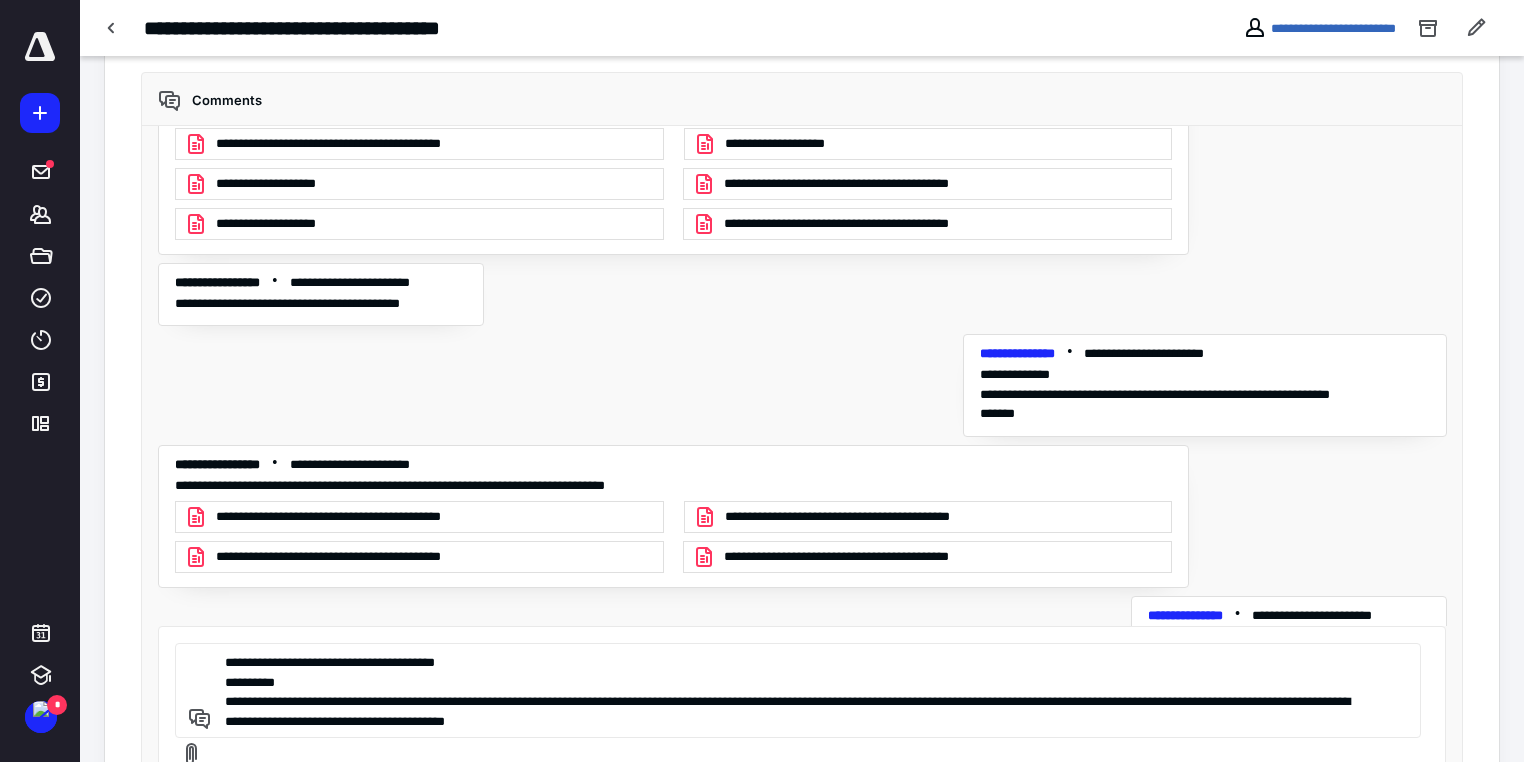 scroll, scrollTop: 584, scrollLeft: 0, axis: vertical 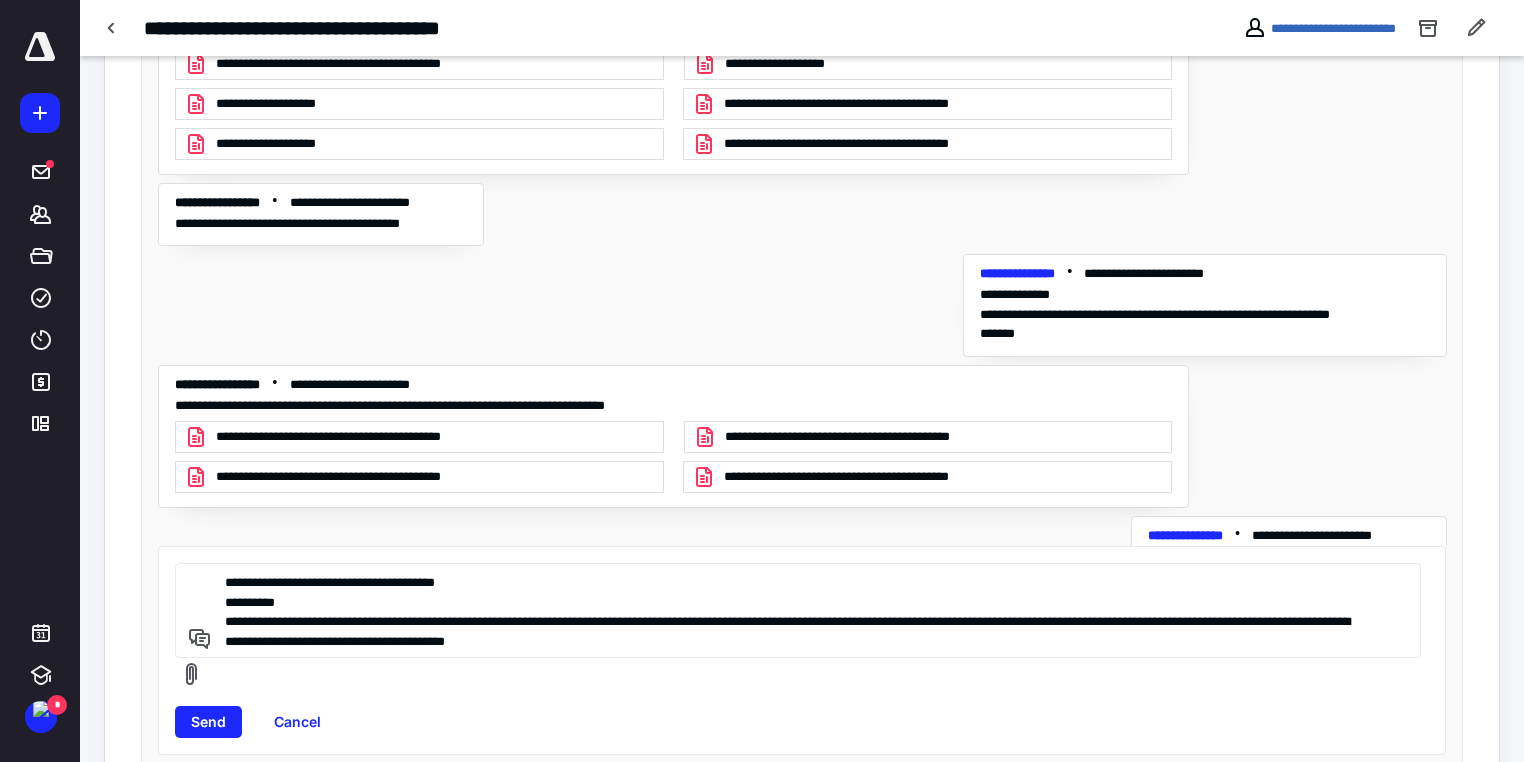 click on "**********" at bounding box center (795, 610) 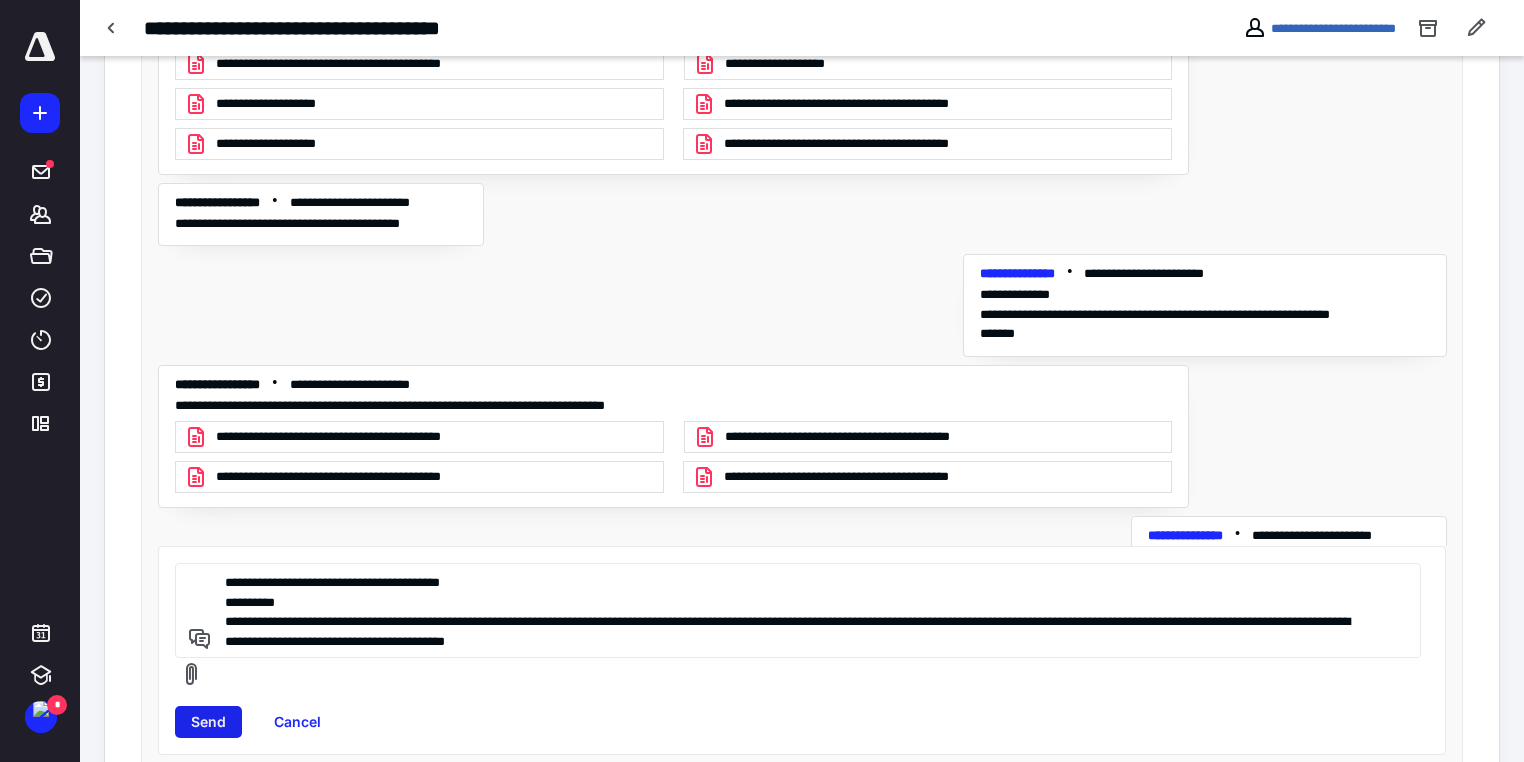 type on "**********" 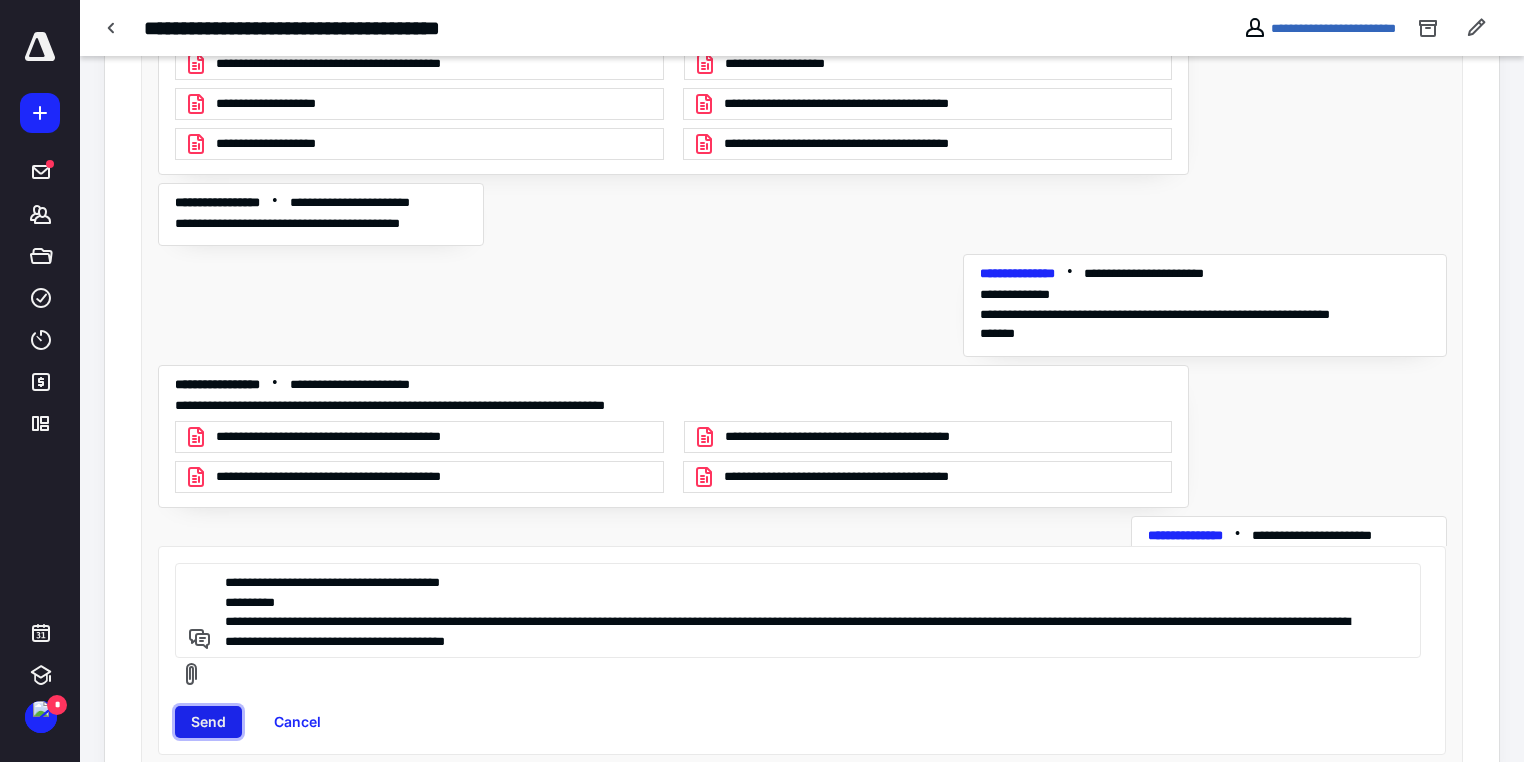 click on "Send" at bounding box center [208, 722] 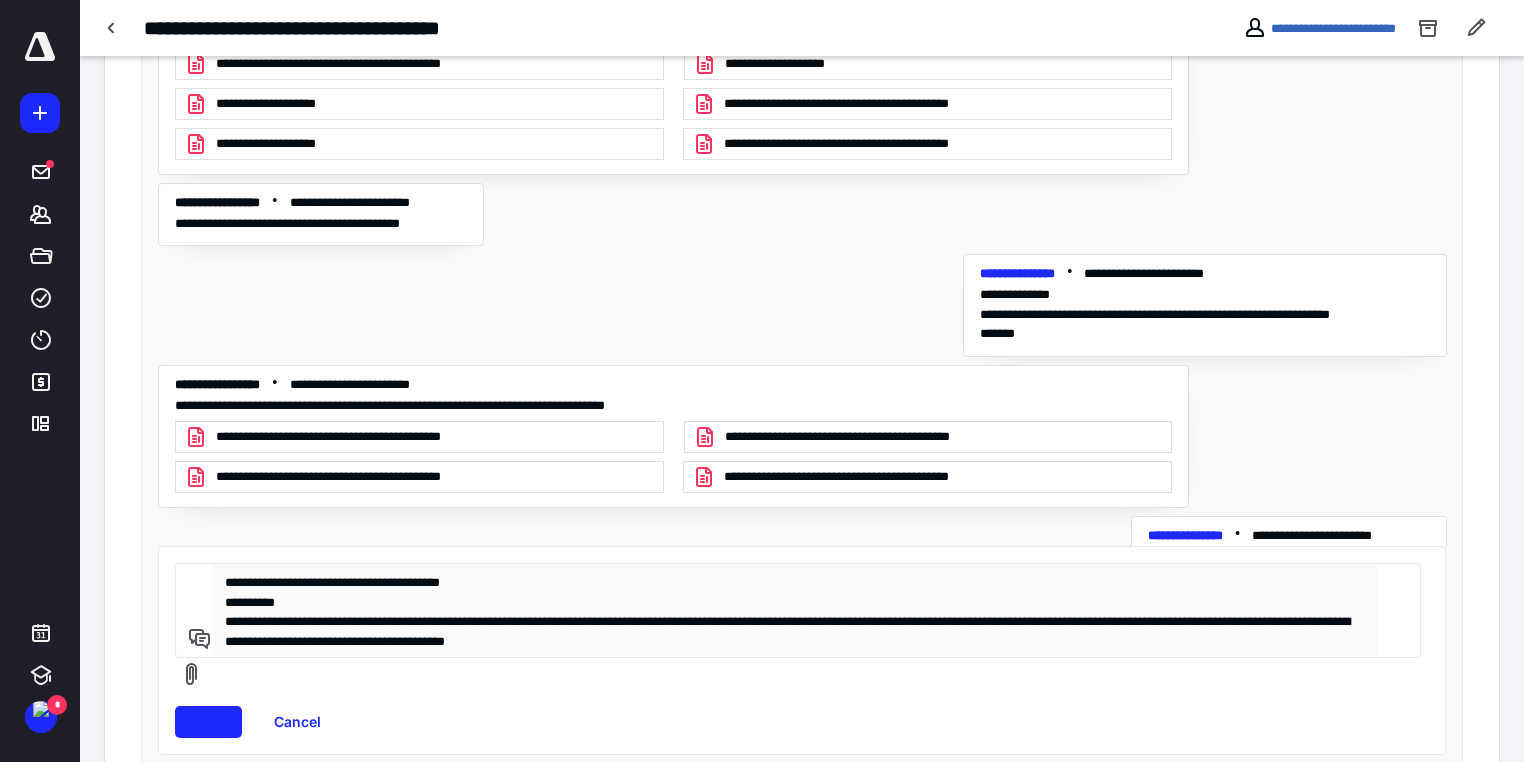 type 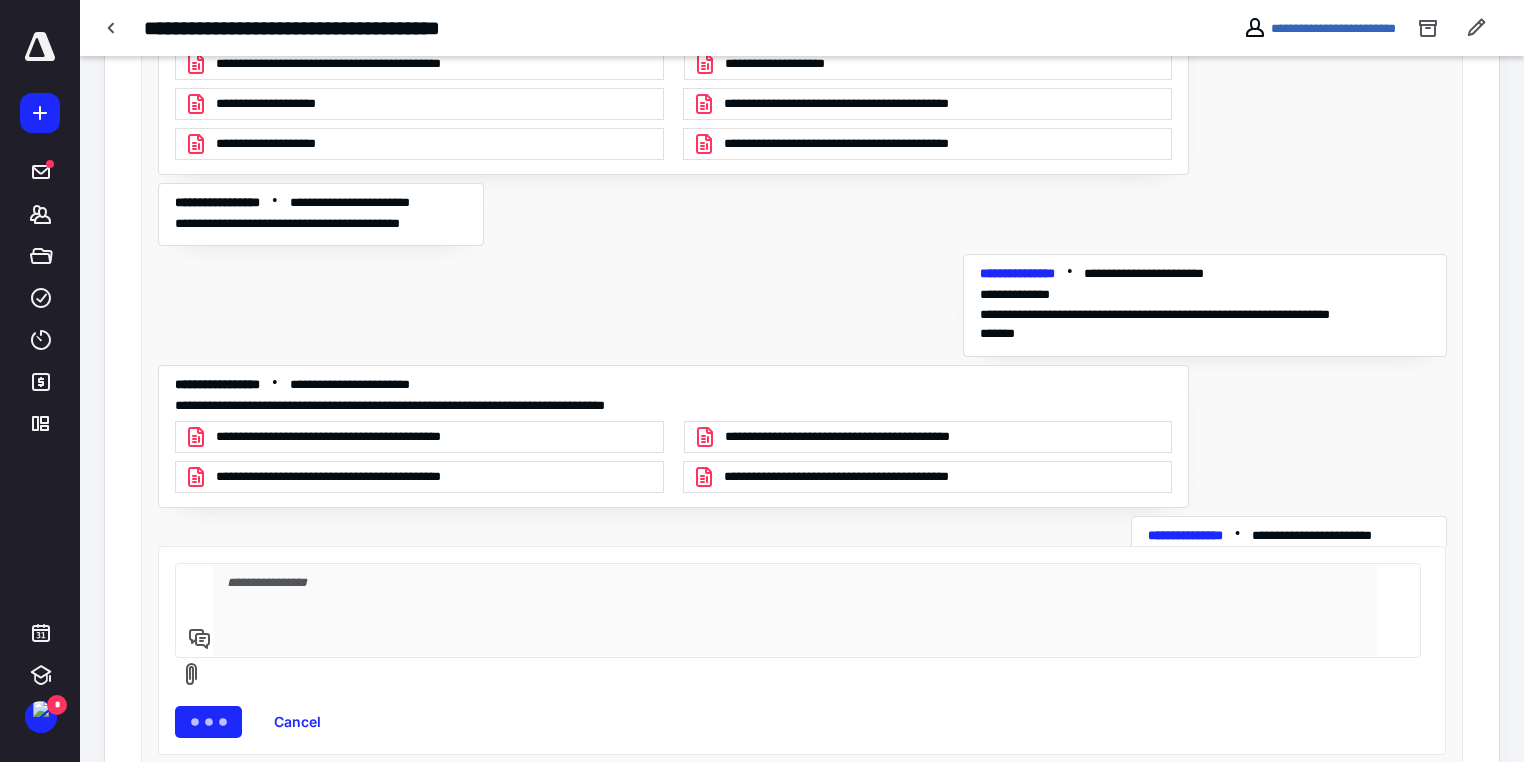 scroll, scrollTop: 504, scrollLeft: 0, axis: vertical 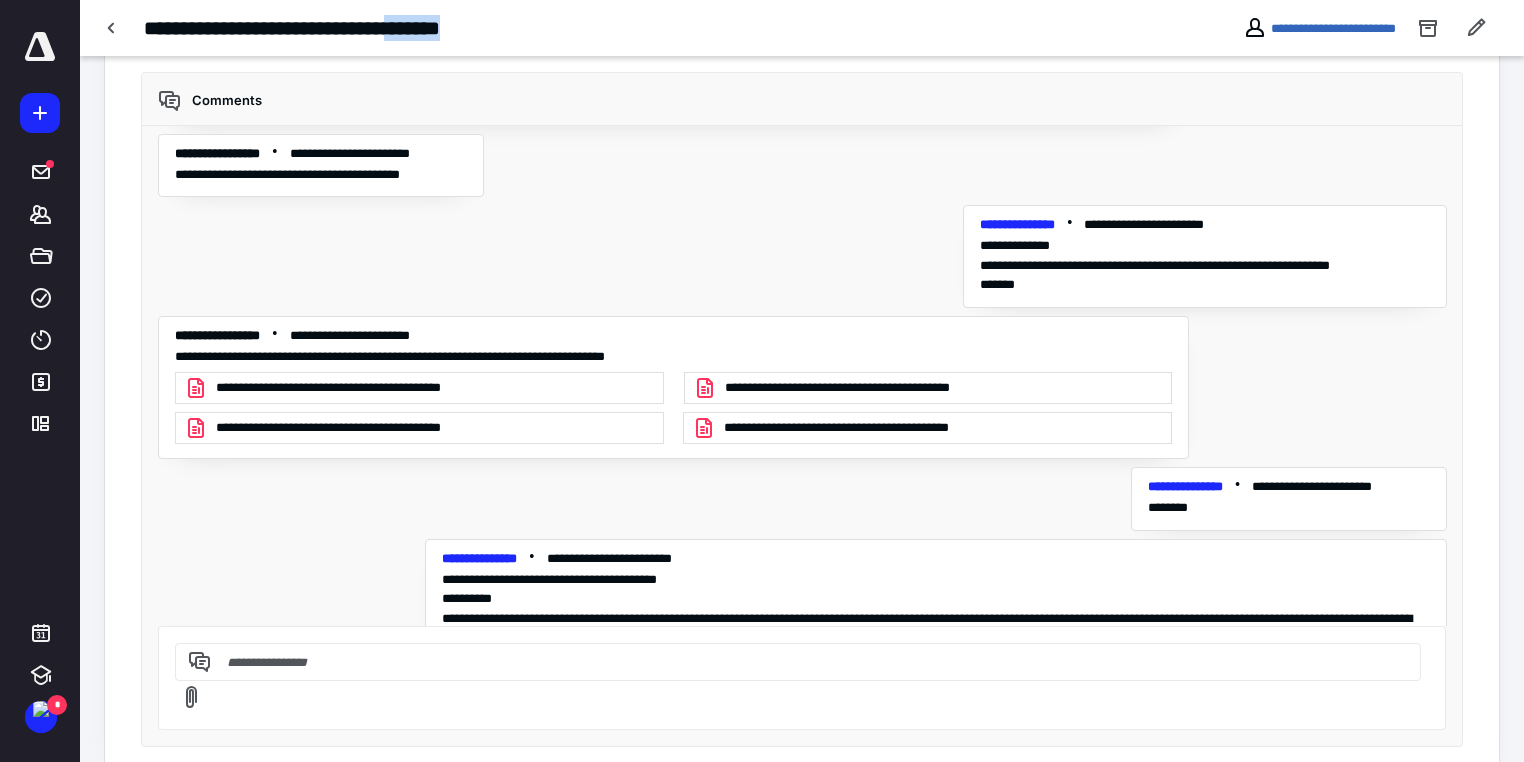 drag, startPoint x: 520, startPoint y: 28, endPoint x: 444, endPoint y: 29, distance: 76.00658 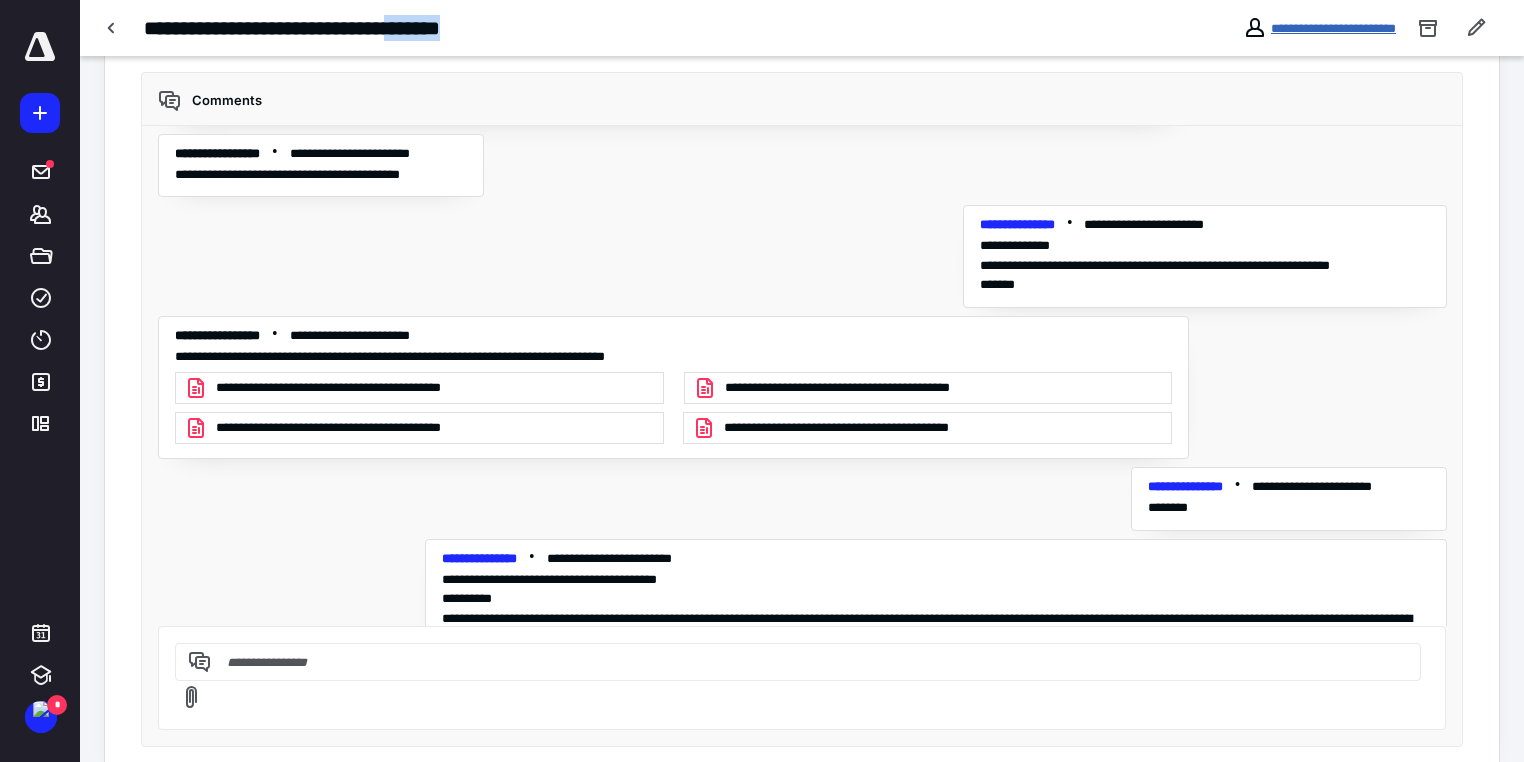 click on "**********" at bounding box center [1333, 28] 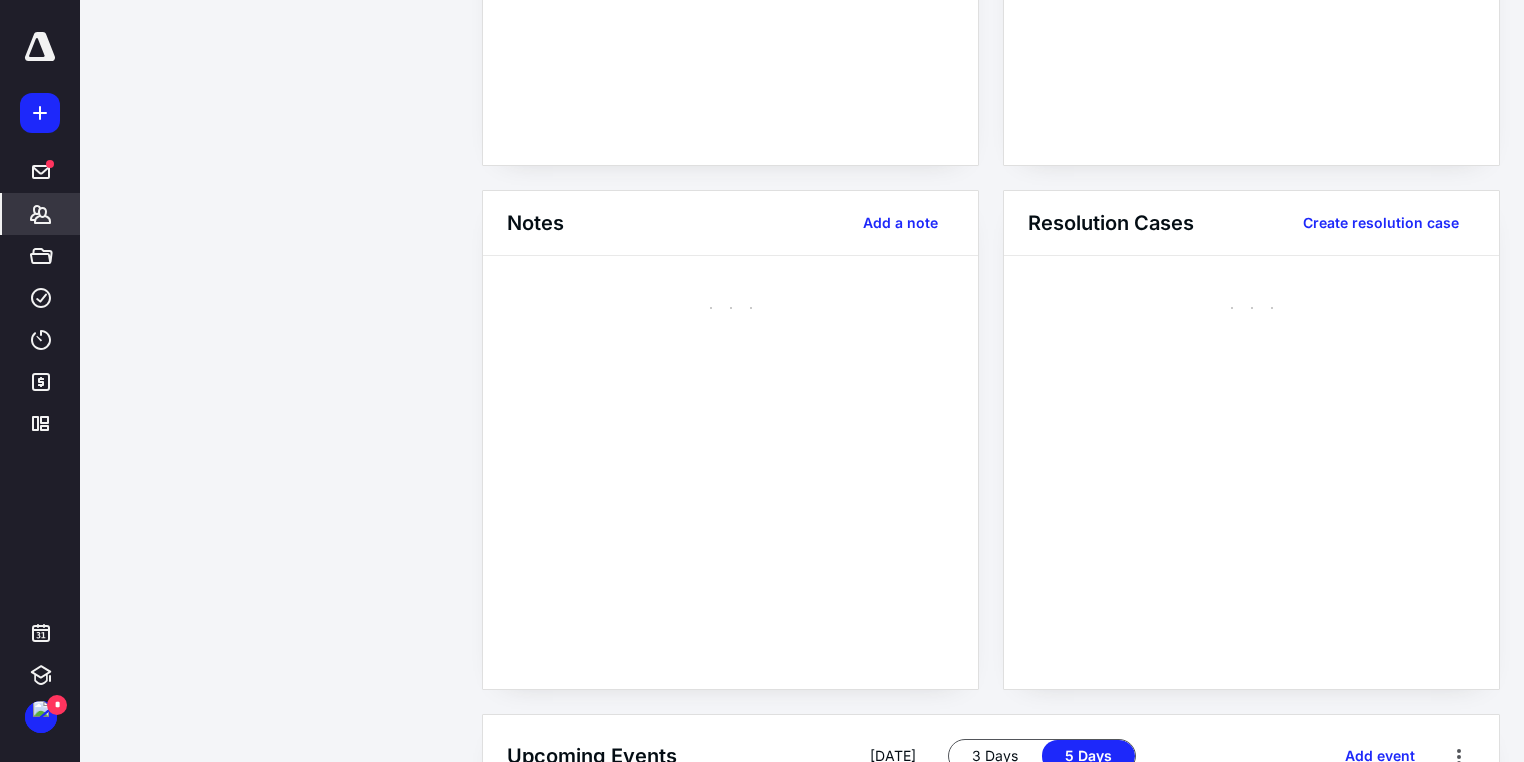 scroll, scrollTop: 0, scrollLeft: 0, axis: both 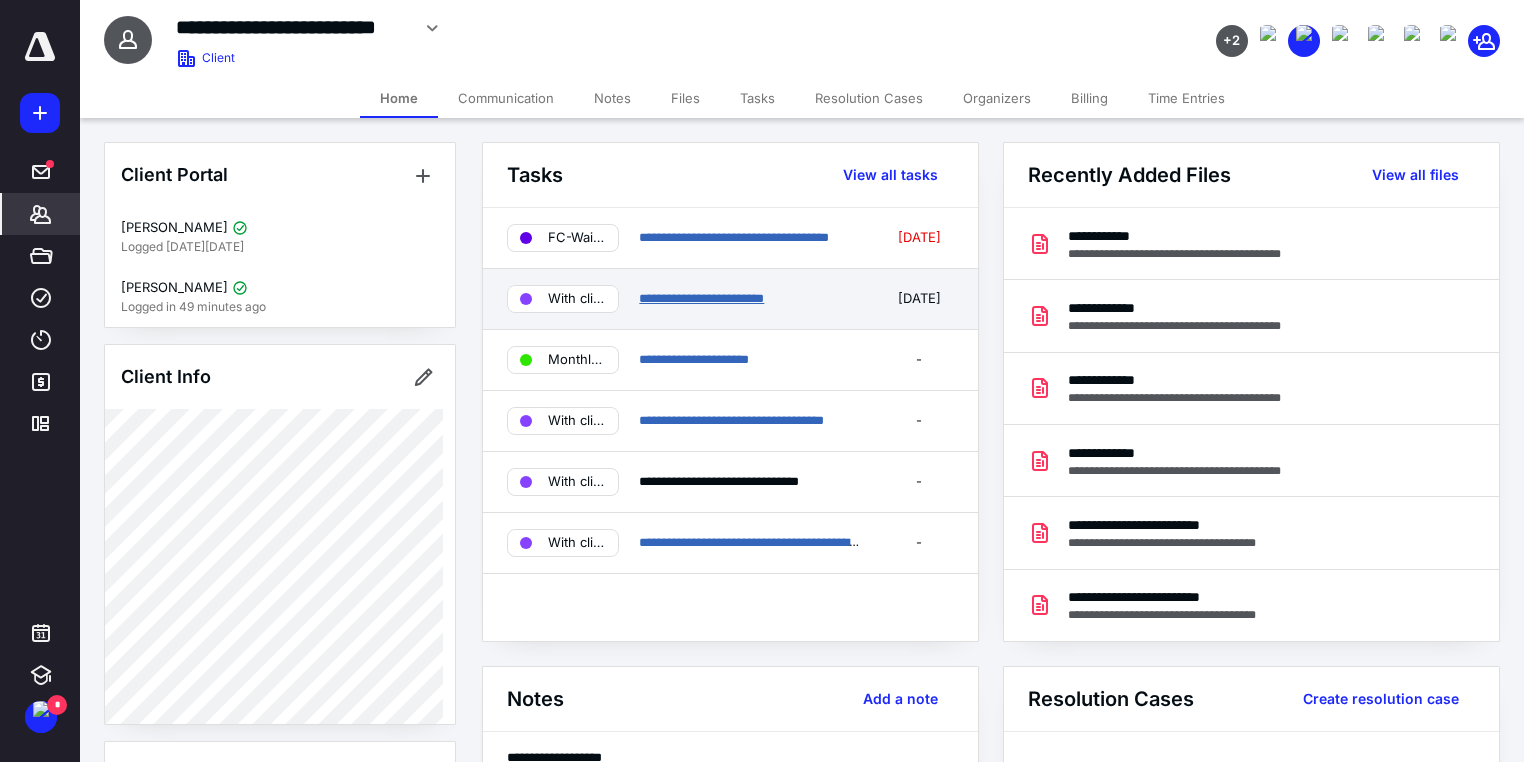 click on "**********" at bounding box center (701, 298) 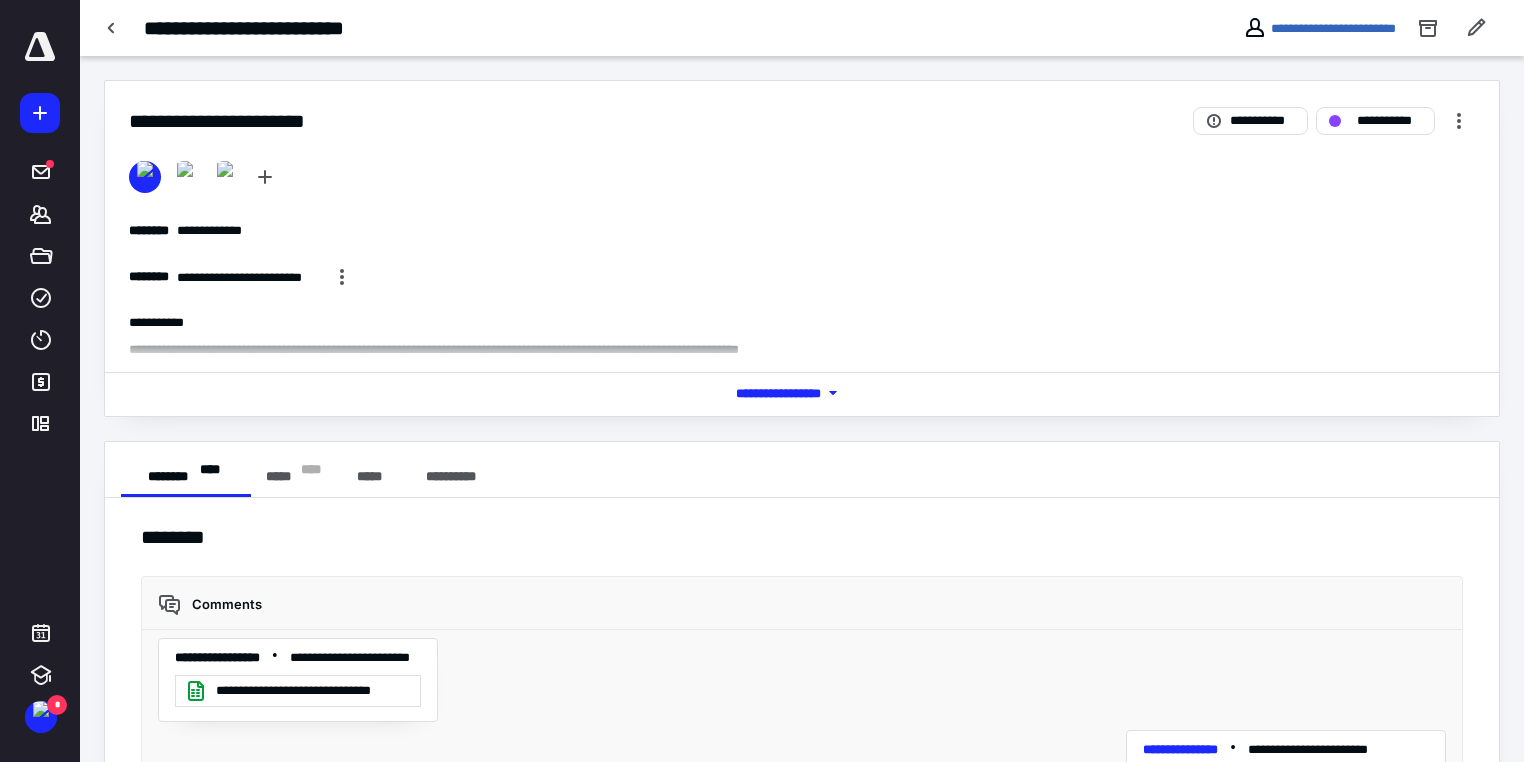 scroll, scrollTop: 4748, scrollLeft: 0, axis: vertical 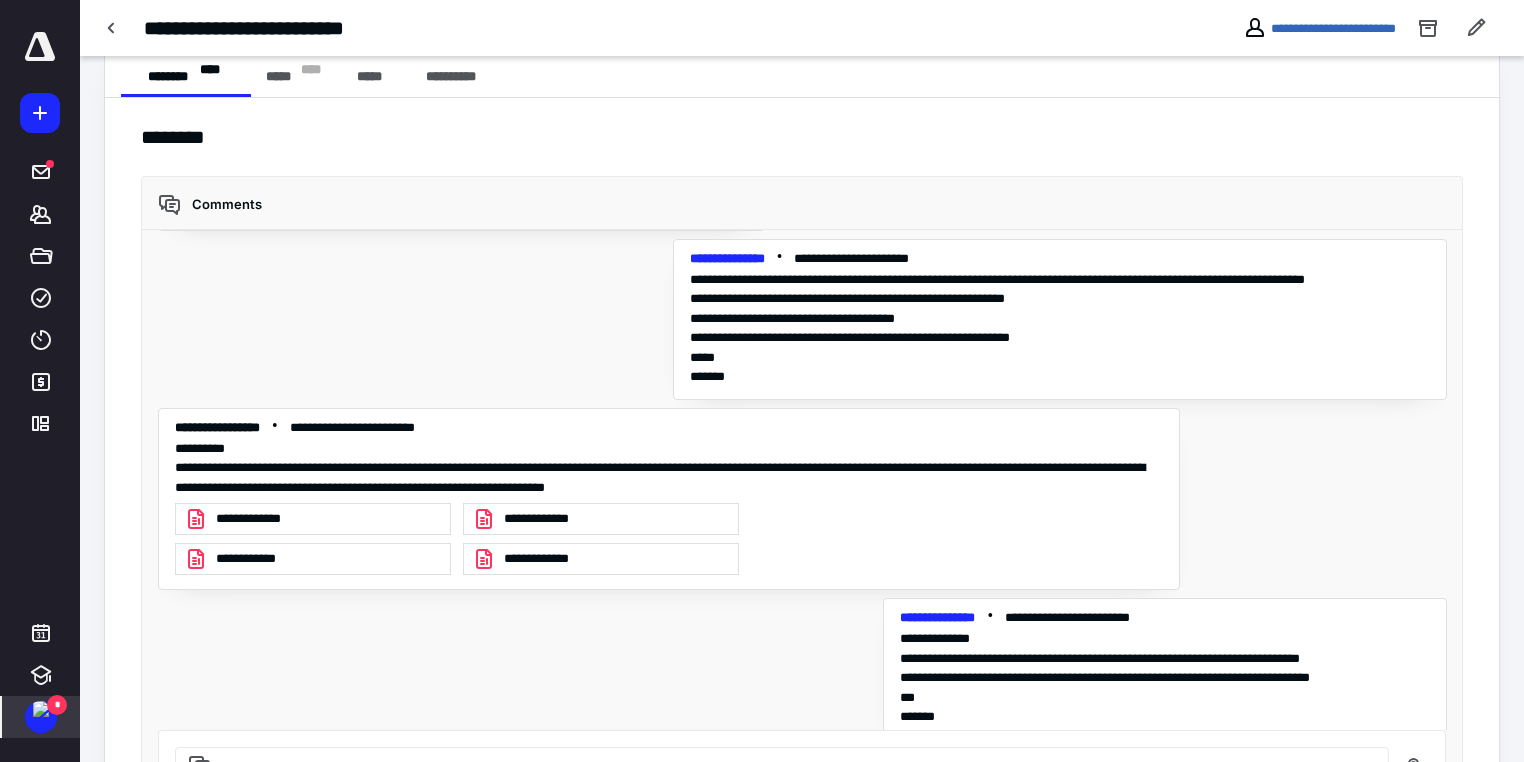 click at bounding box center [41, 709] 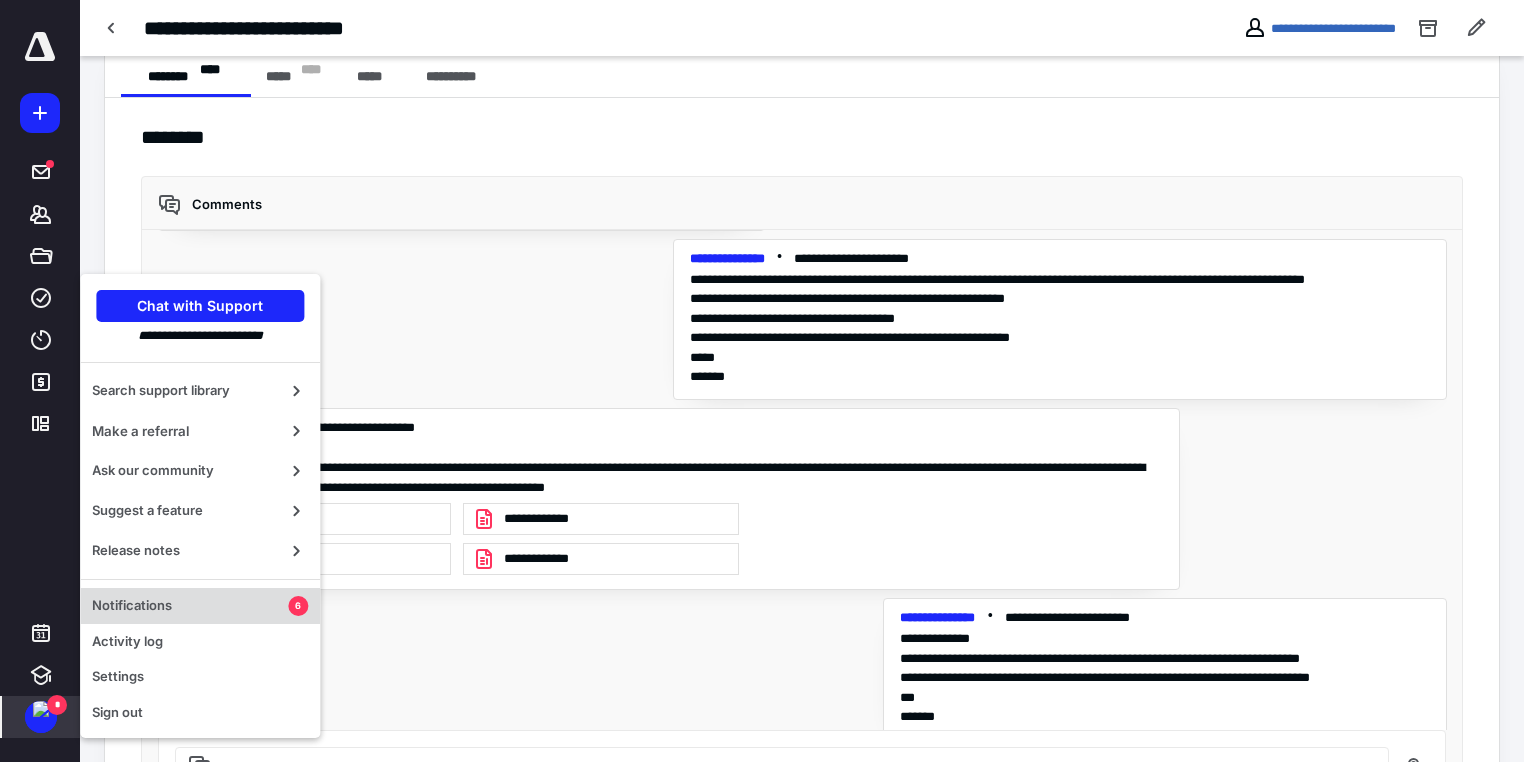 click on "Notifications" at bounding box center [190, 606] 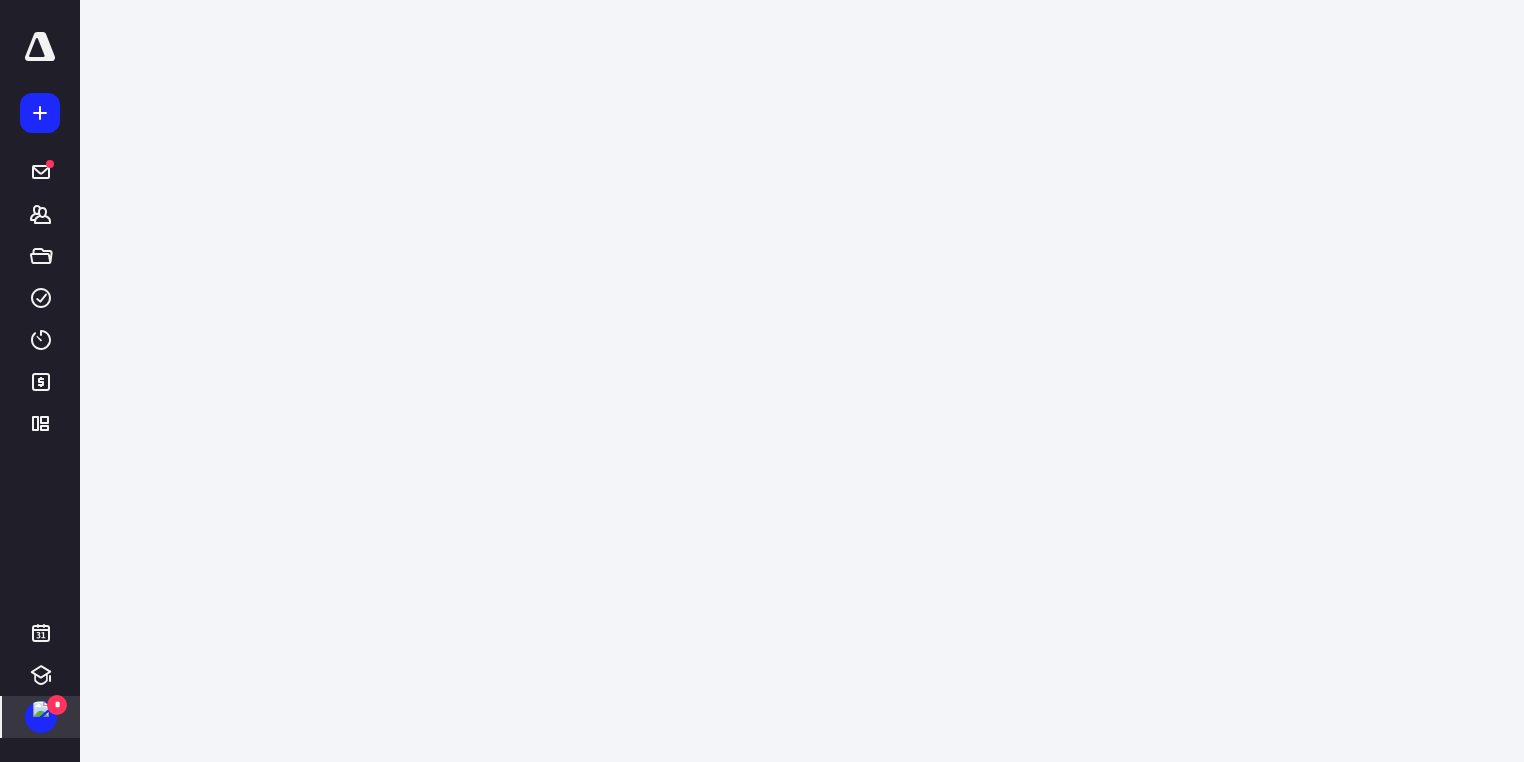 scroll, scrollTop: 0, scrollLeft: 0, axis: both 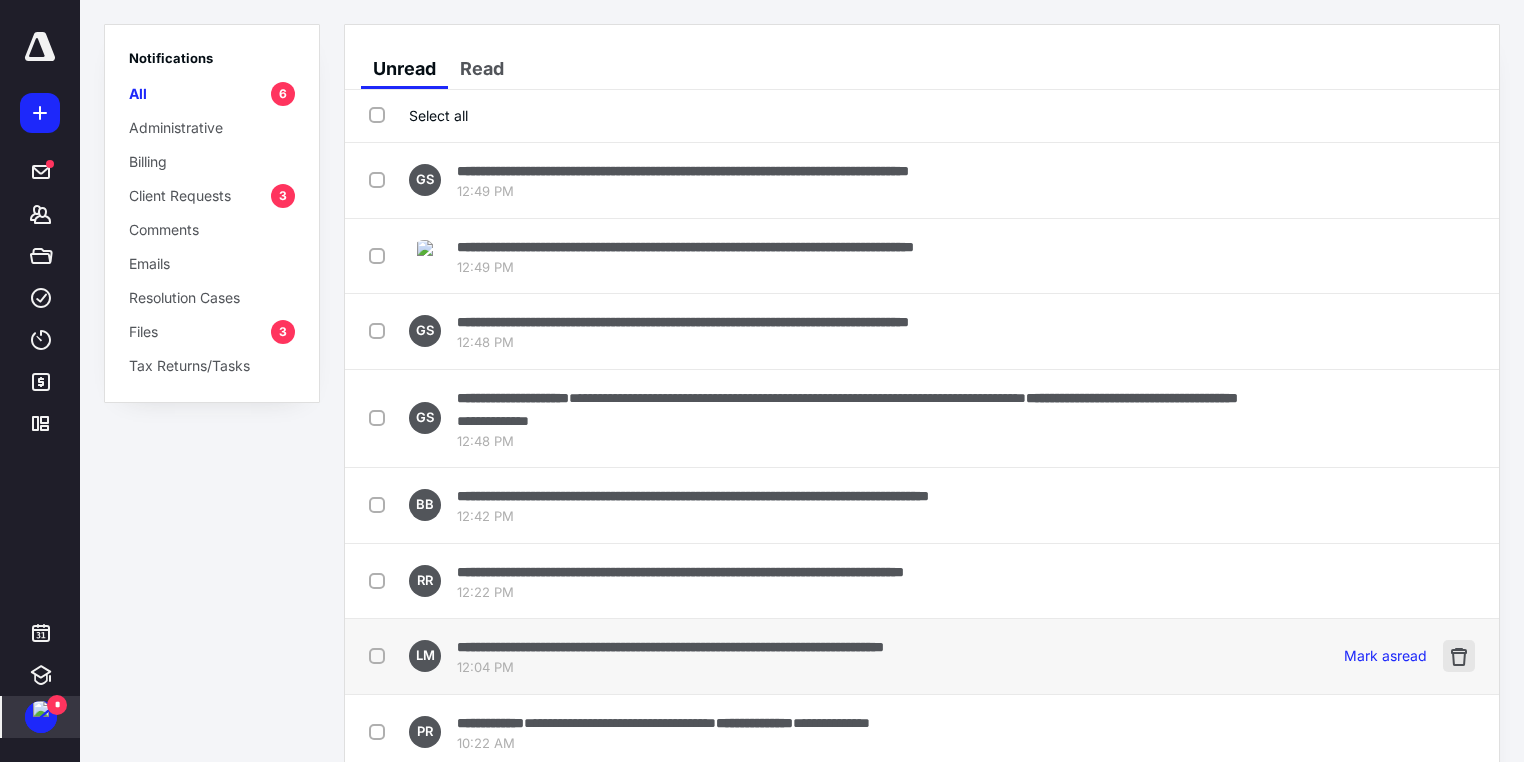 click at bounding box center (1459, 656) 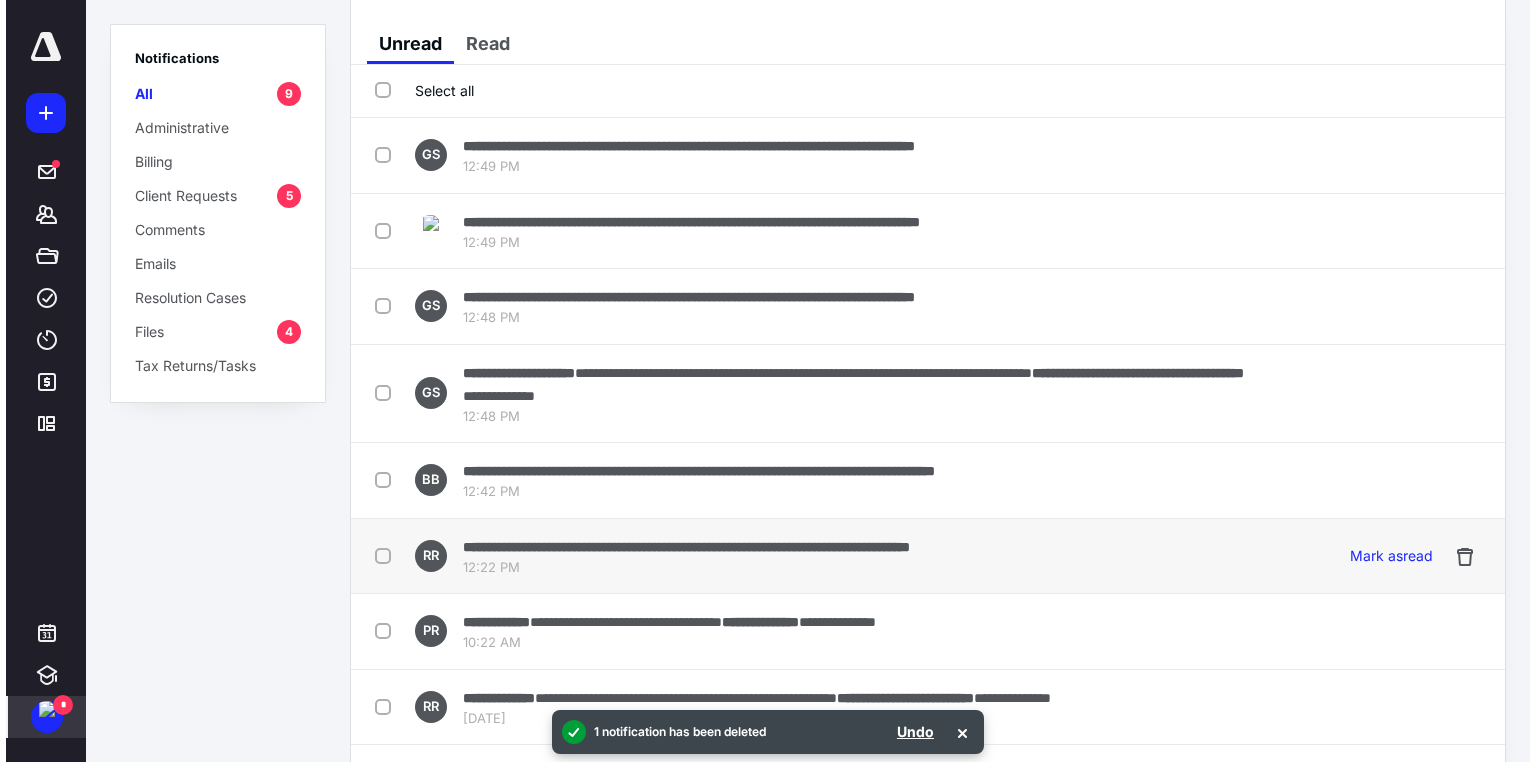 scroll, scrollTop: 0, scrollLeft: 0, axis: both 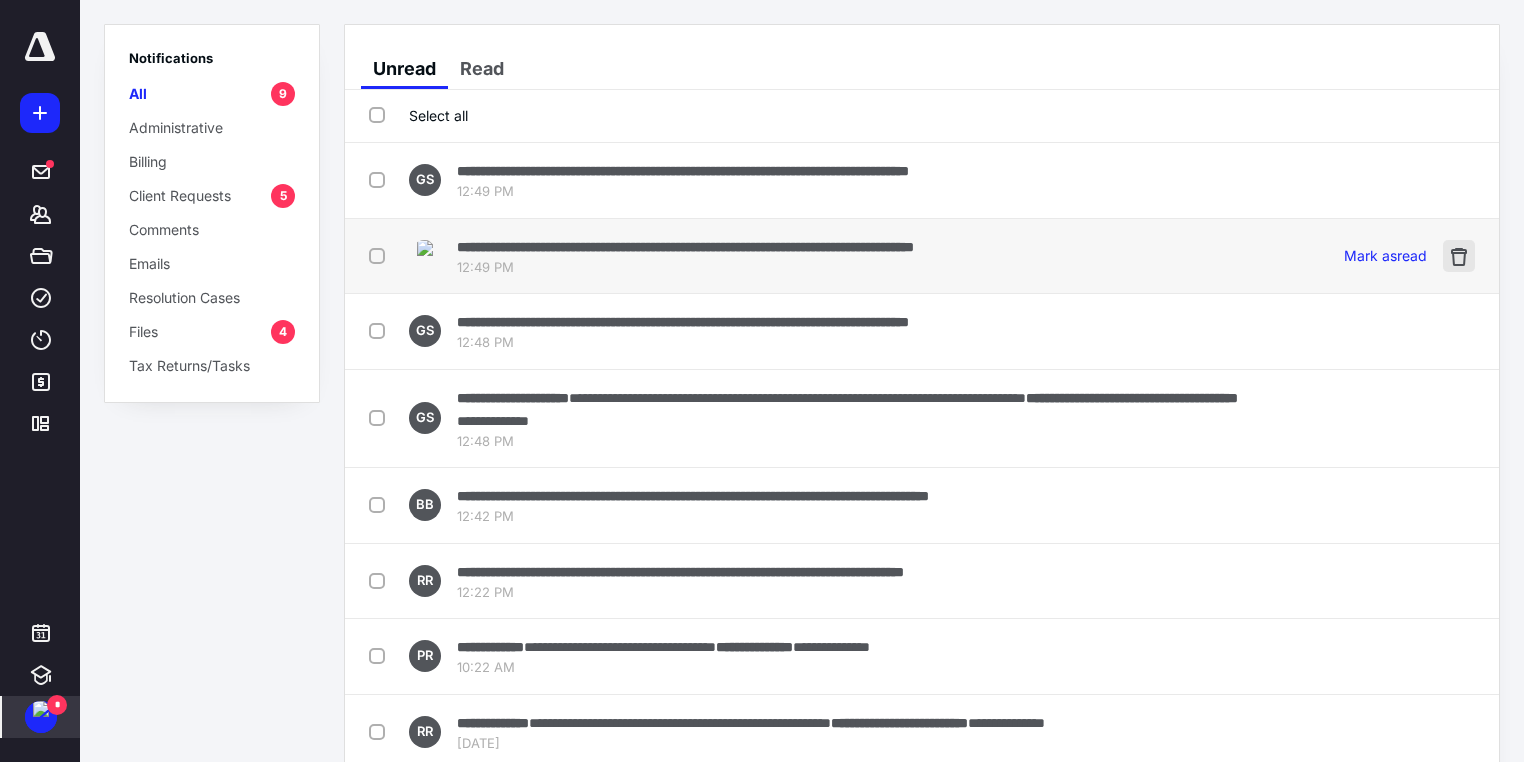 click at bounding box center (1459, 256) 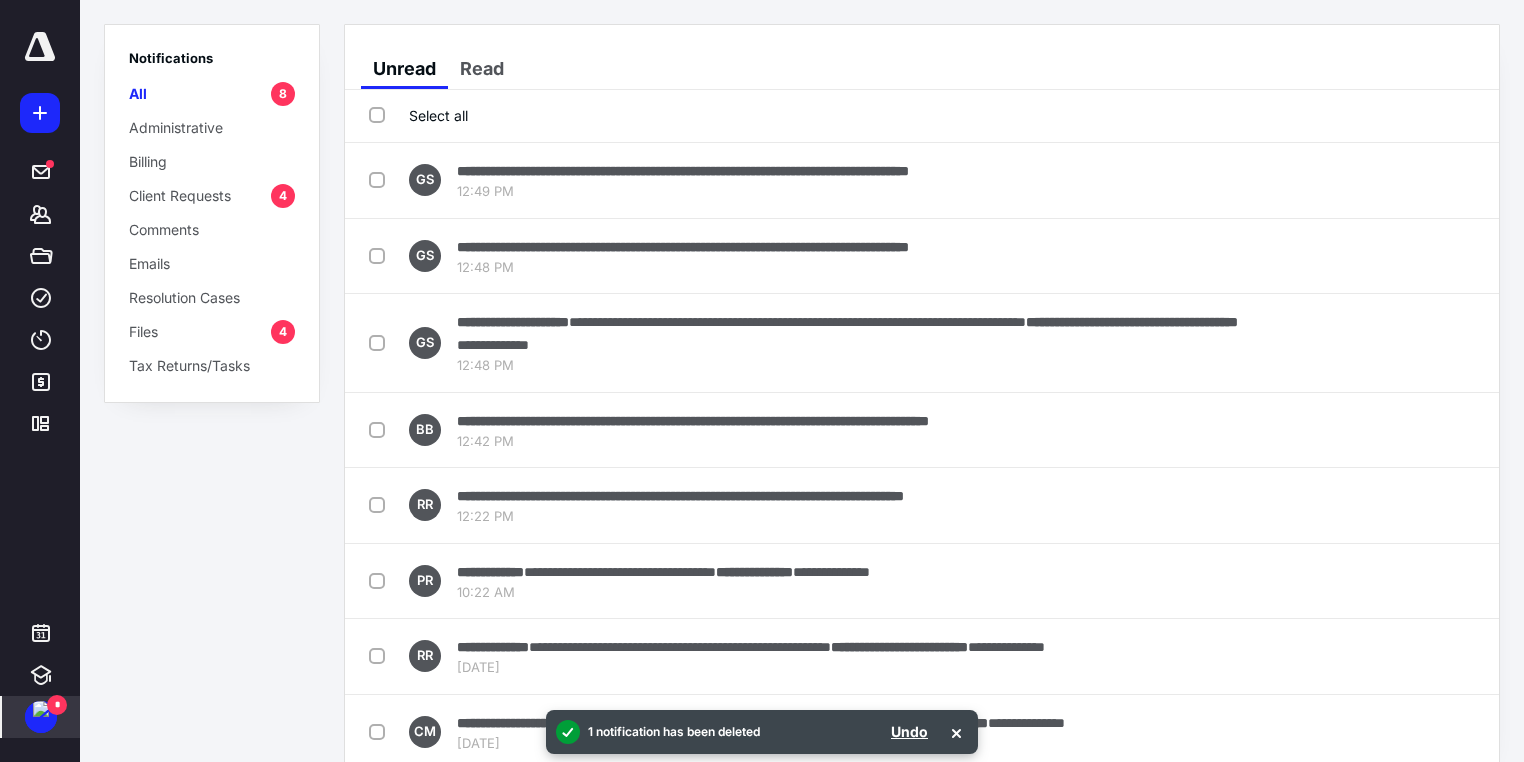 click at bounding box center (1459, 256) 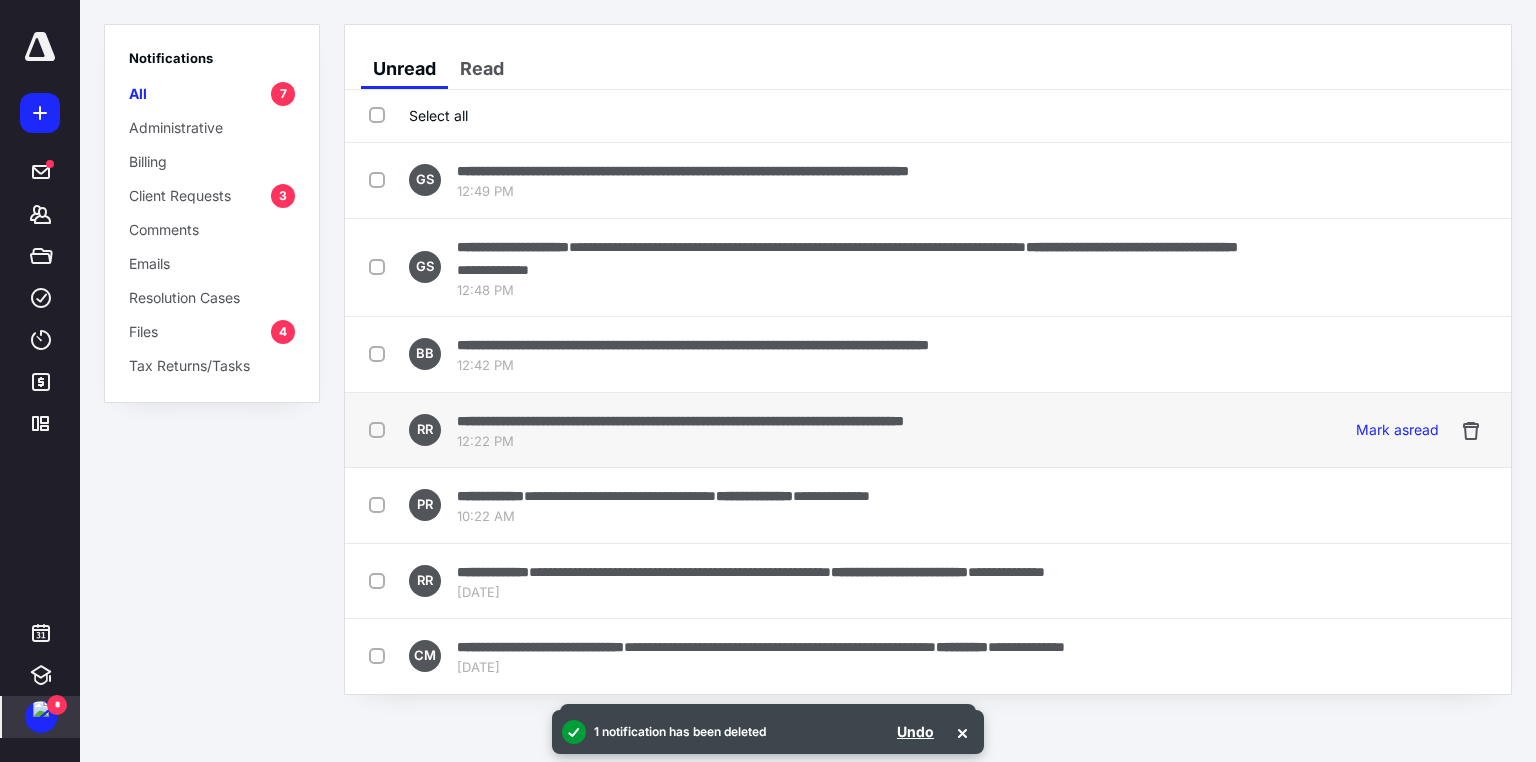 click on "**********" at bounding box center (680, 421) 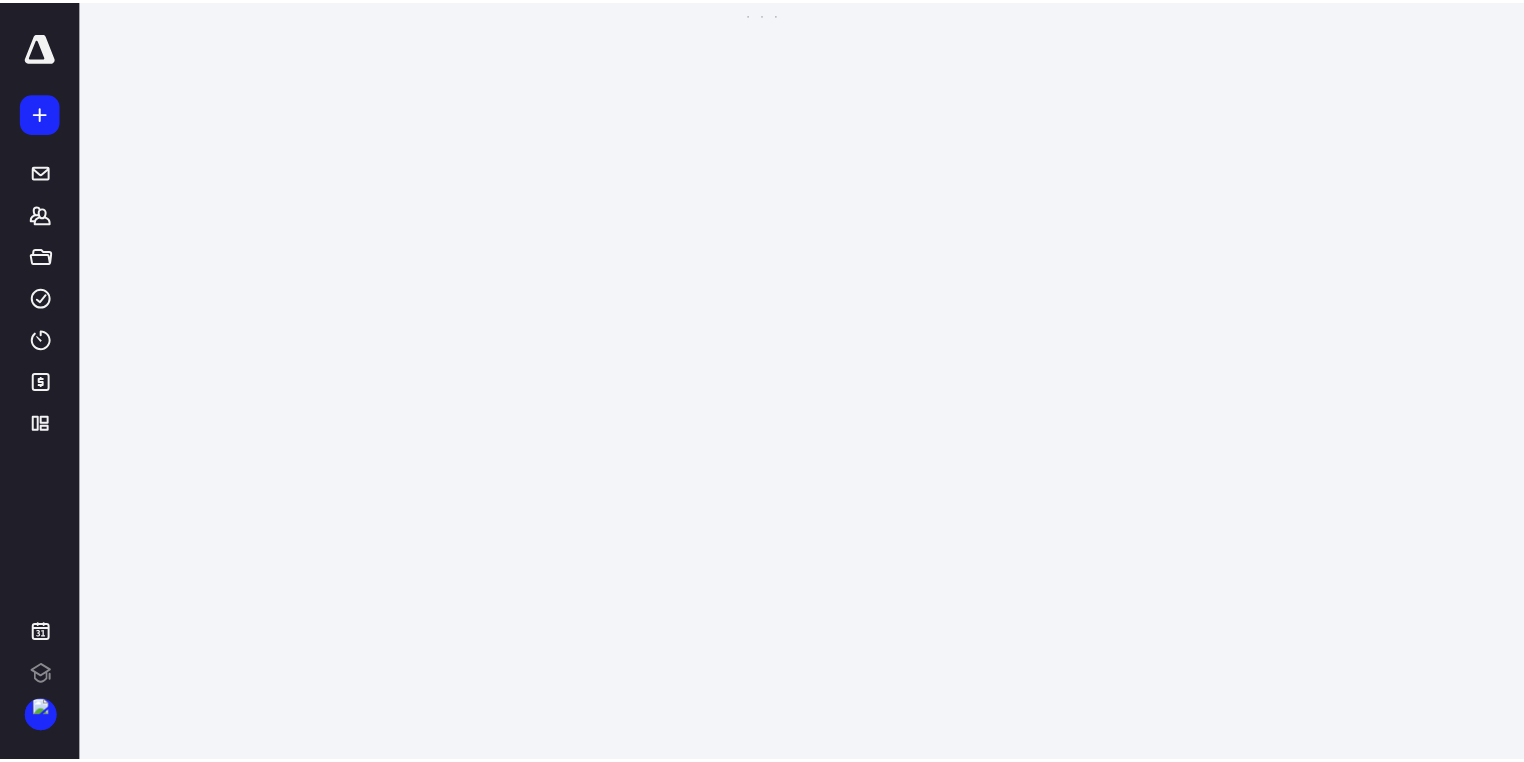 scroll, scrollTop: 0, scrollLeft: 0, axis: both 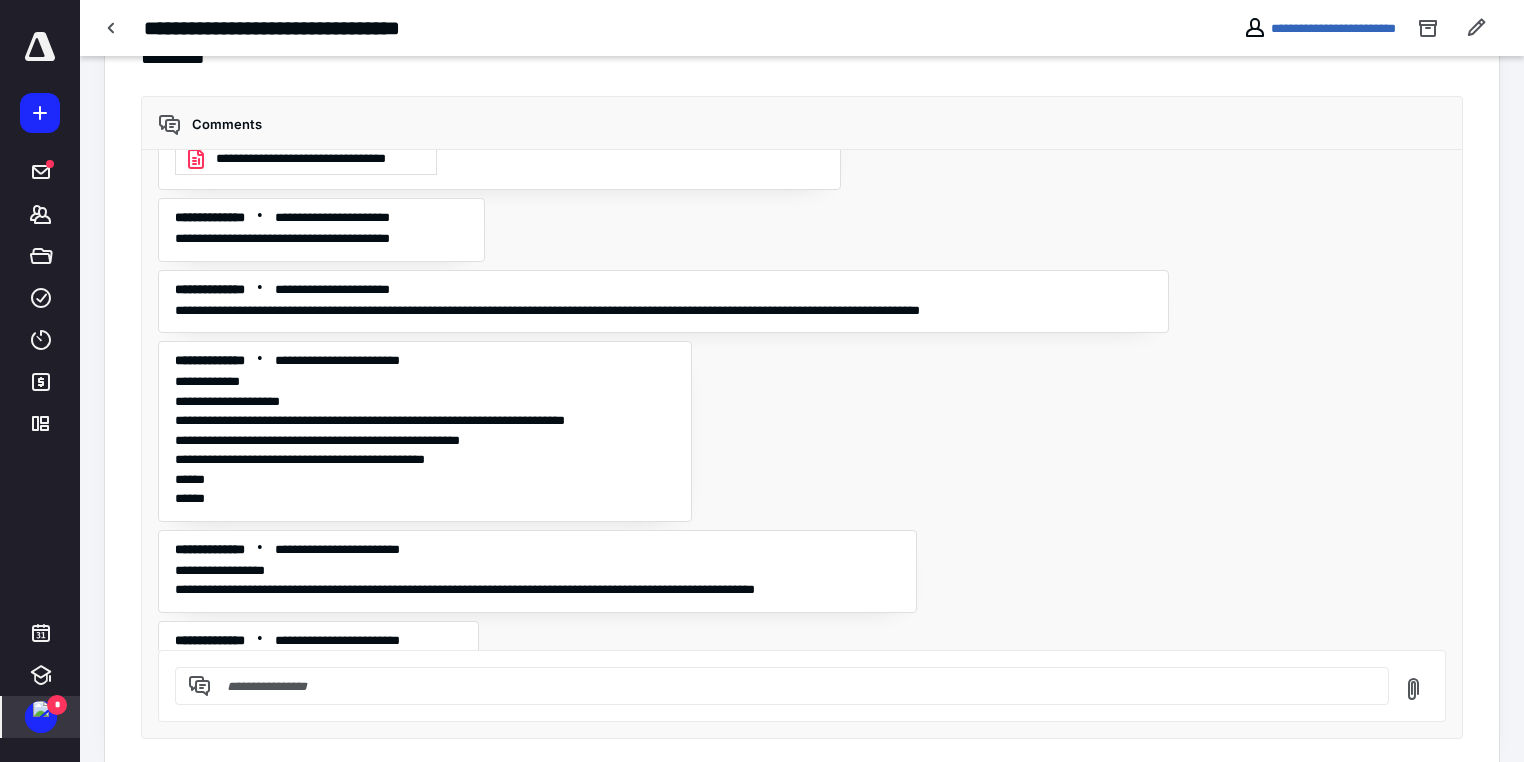click at bounding box center (41, 709) 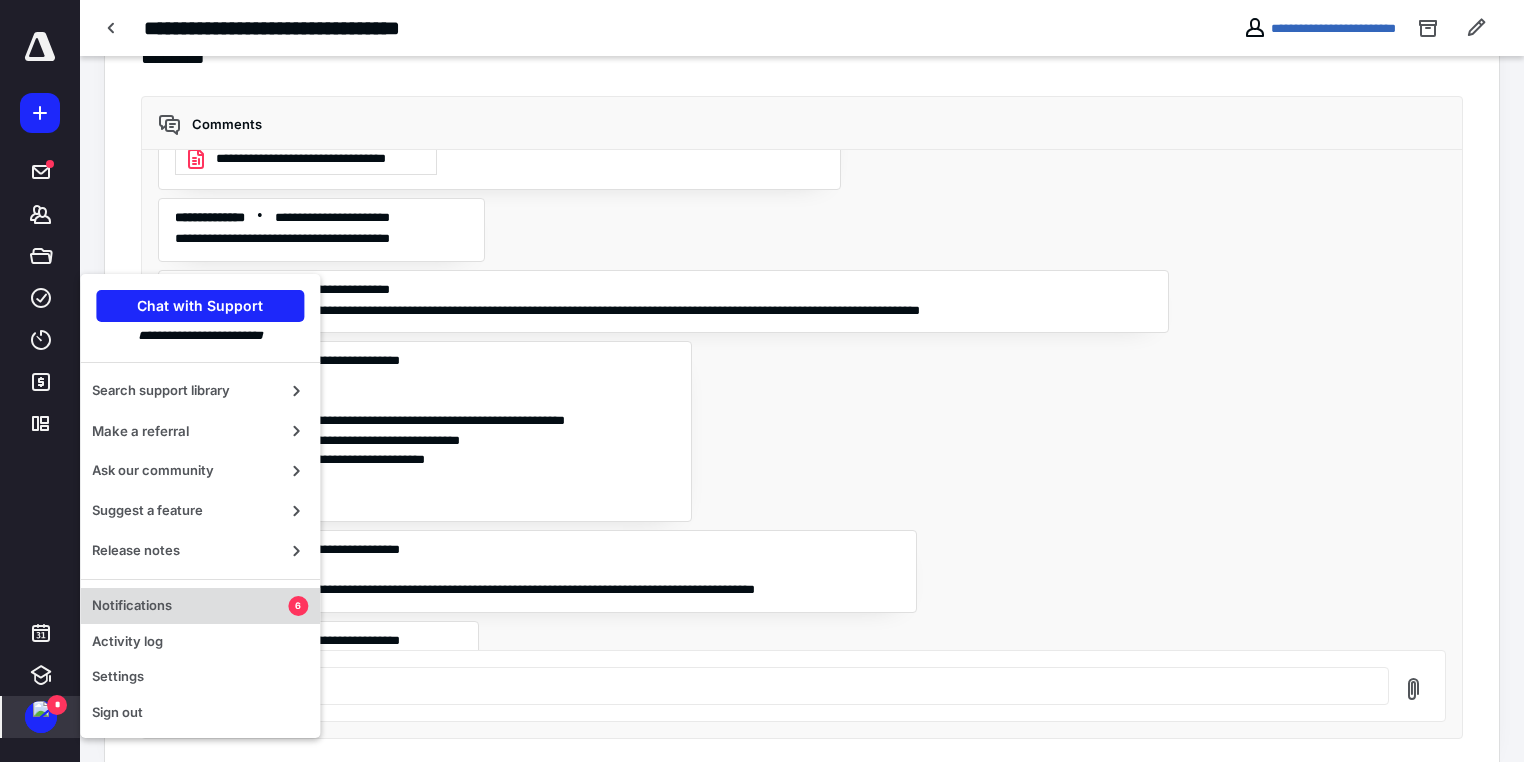 click on "Notifications" at bounding box center (190, 606) 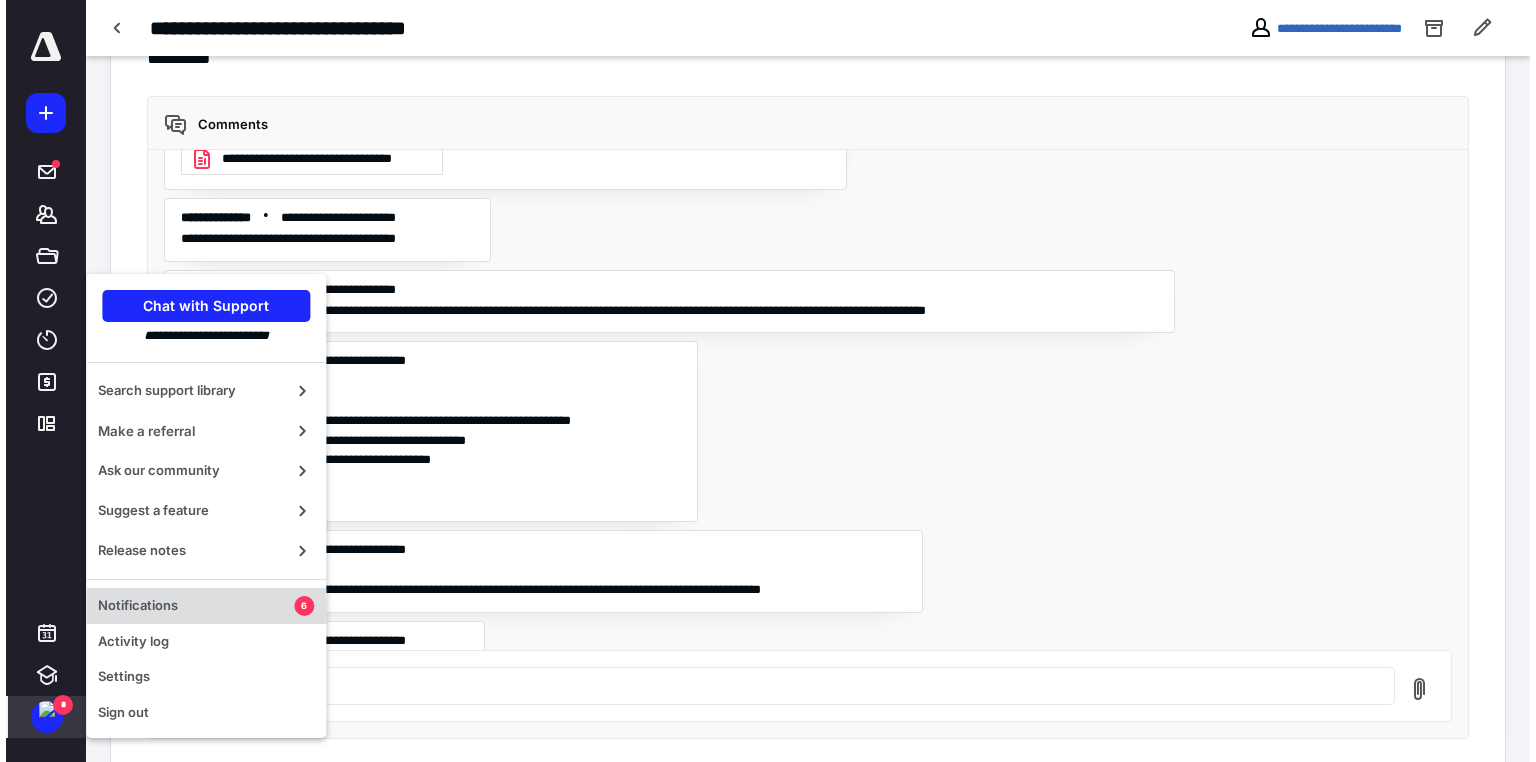 scroll, scrollTop: 0, scrollLeft: 0, axis: both 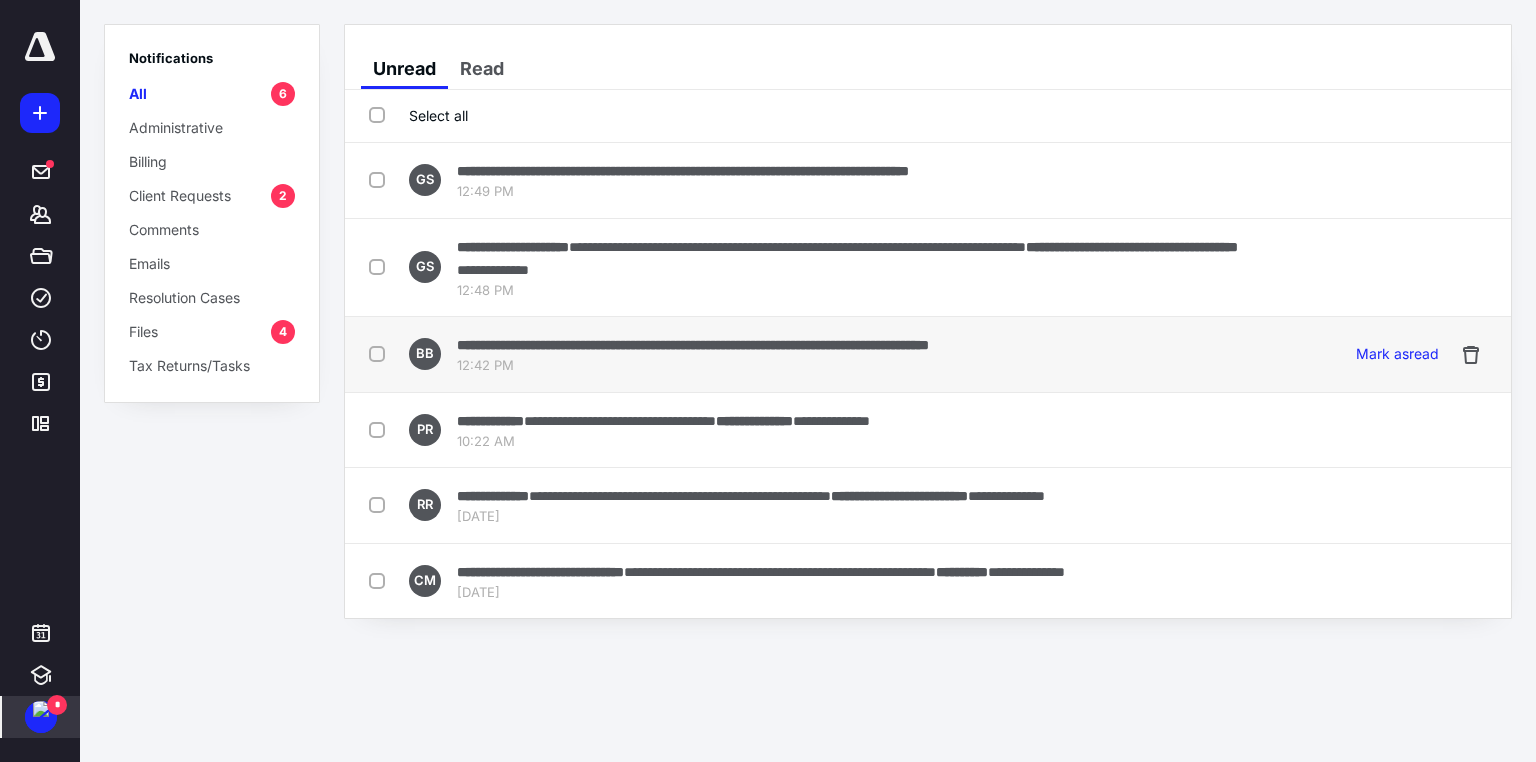 click on "**********" at bounding box center [693, 345] 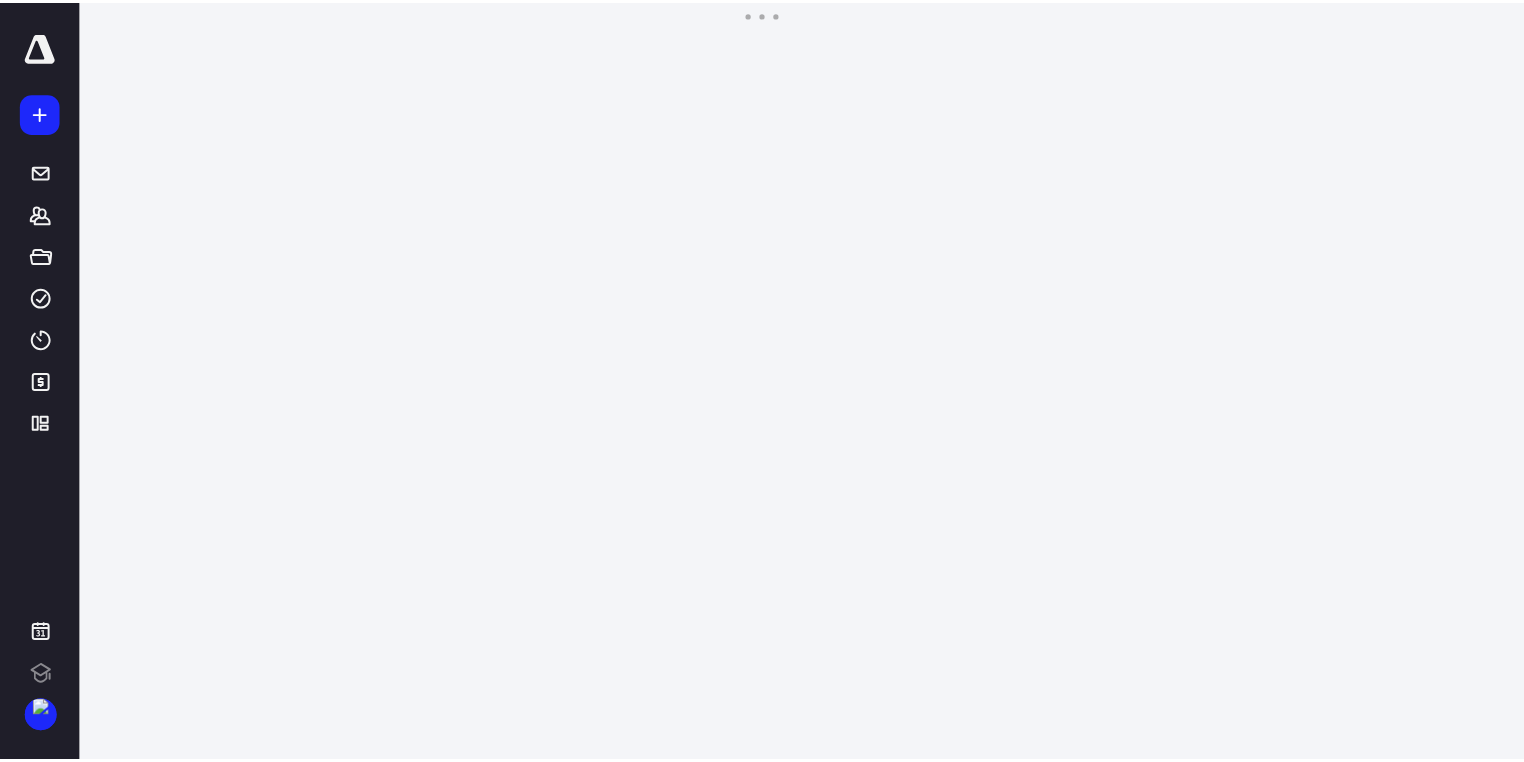 scroll, scrollTop: 0, scrollLeft: 0, axis: both 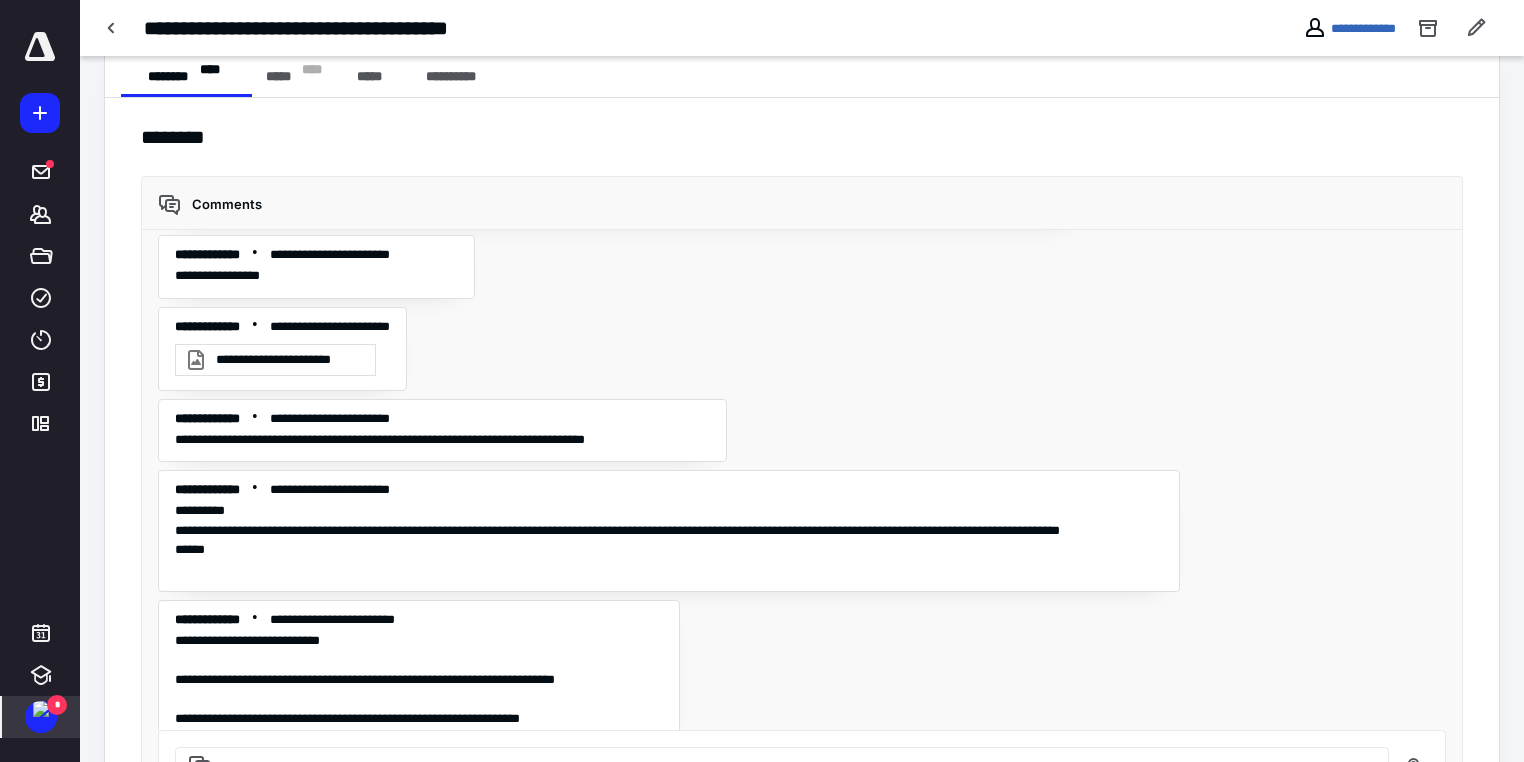 click at bounding box center (41, 709) 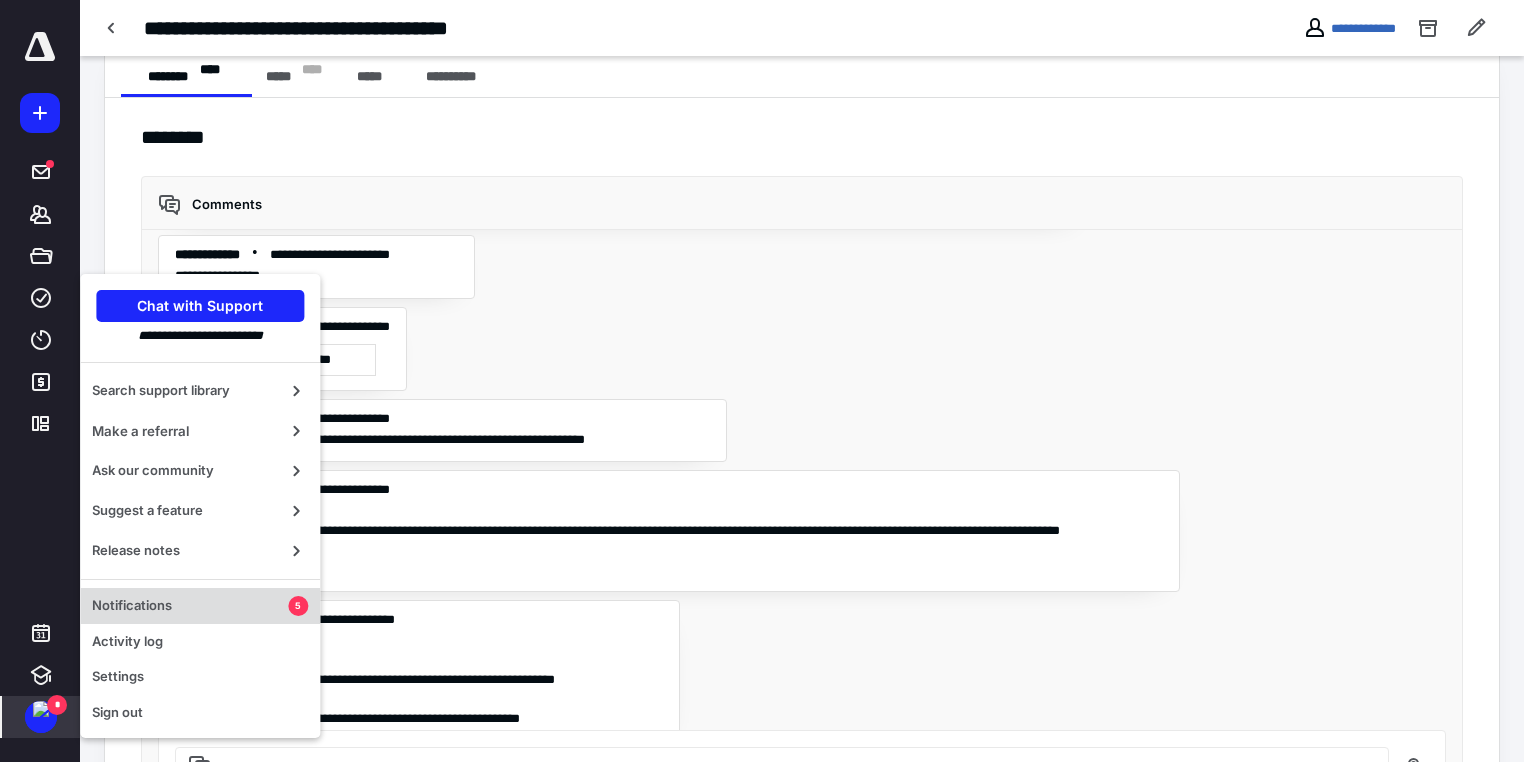click on "Notifications" at bounding box center (190, 606) 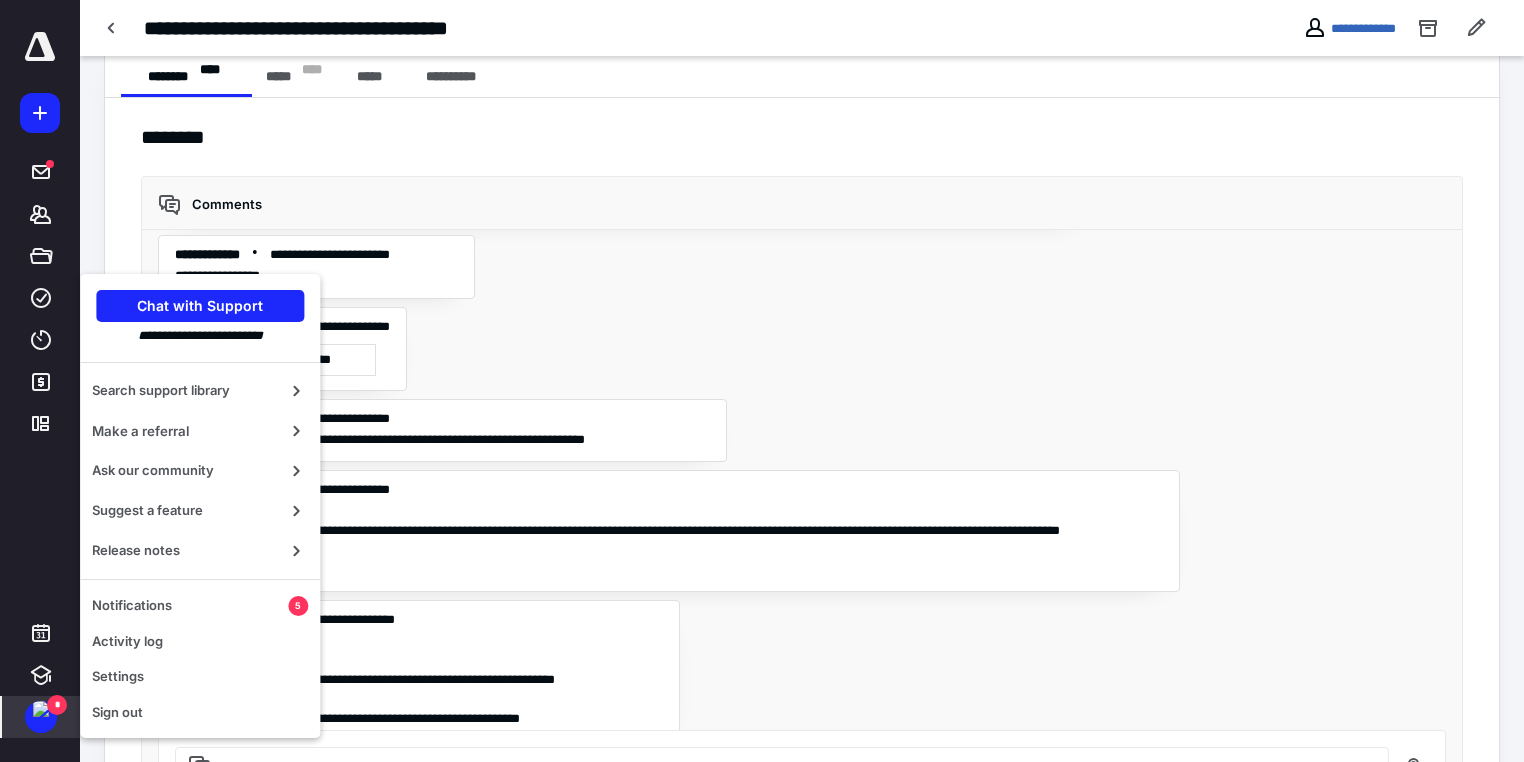 scroll, scrollTop: 0, scrollLeft: 0, axis: both 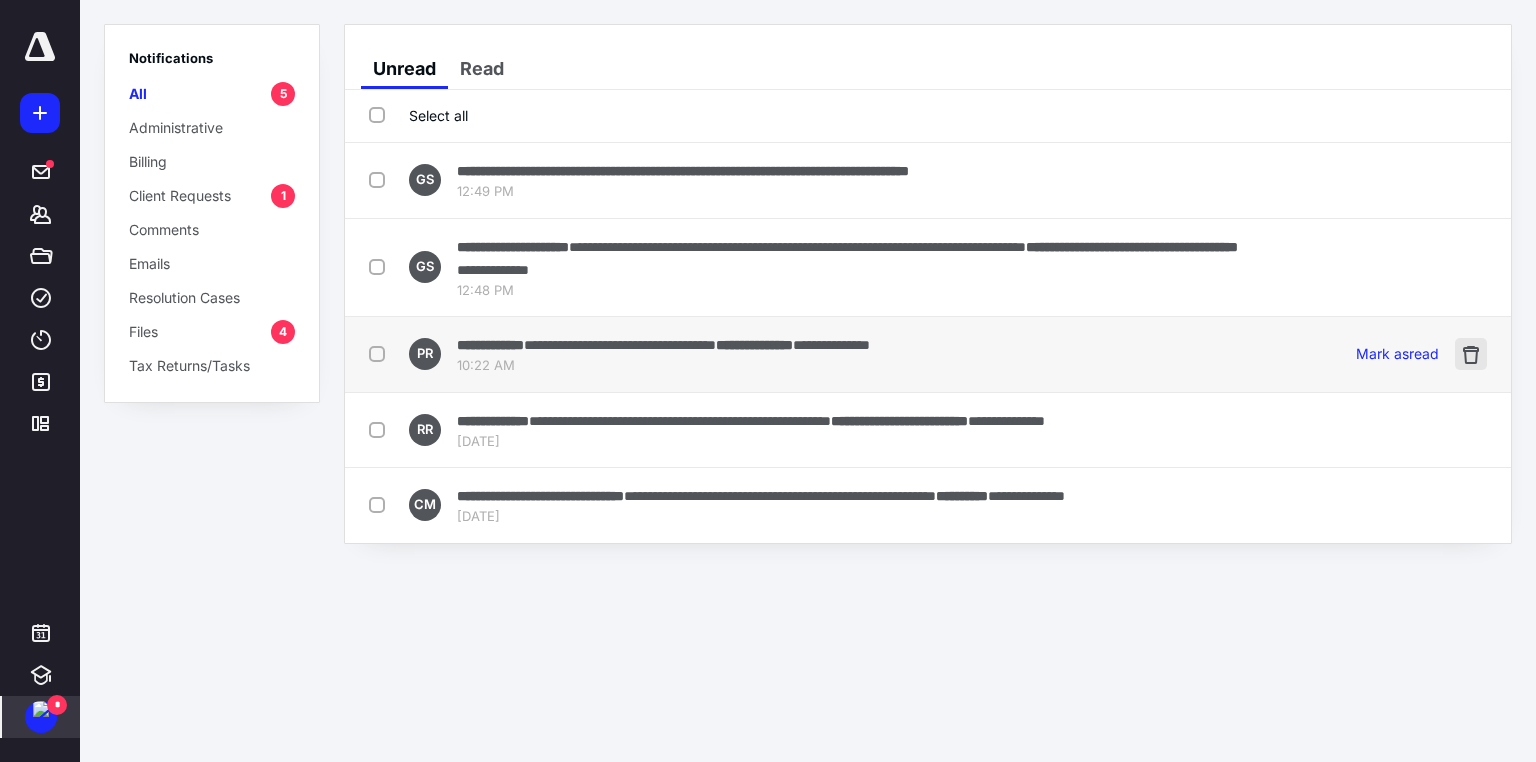 click at bounding box center (1471, 354) 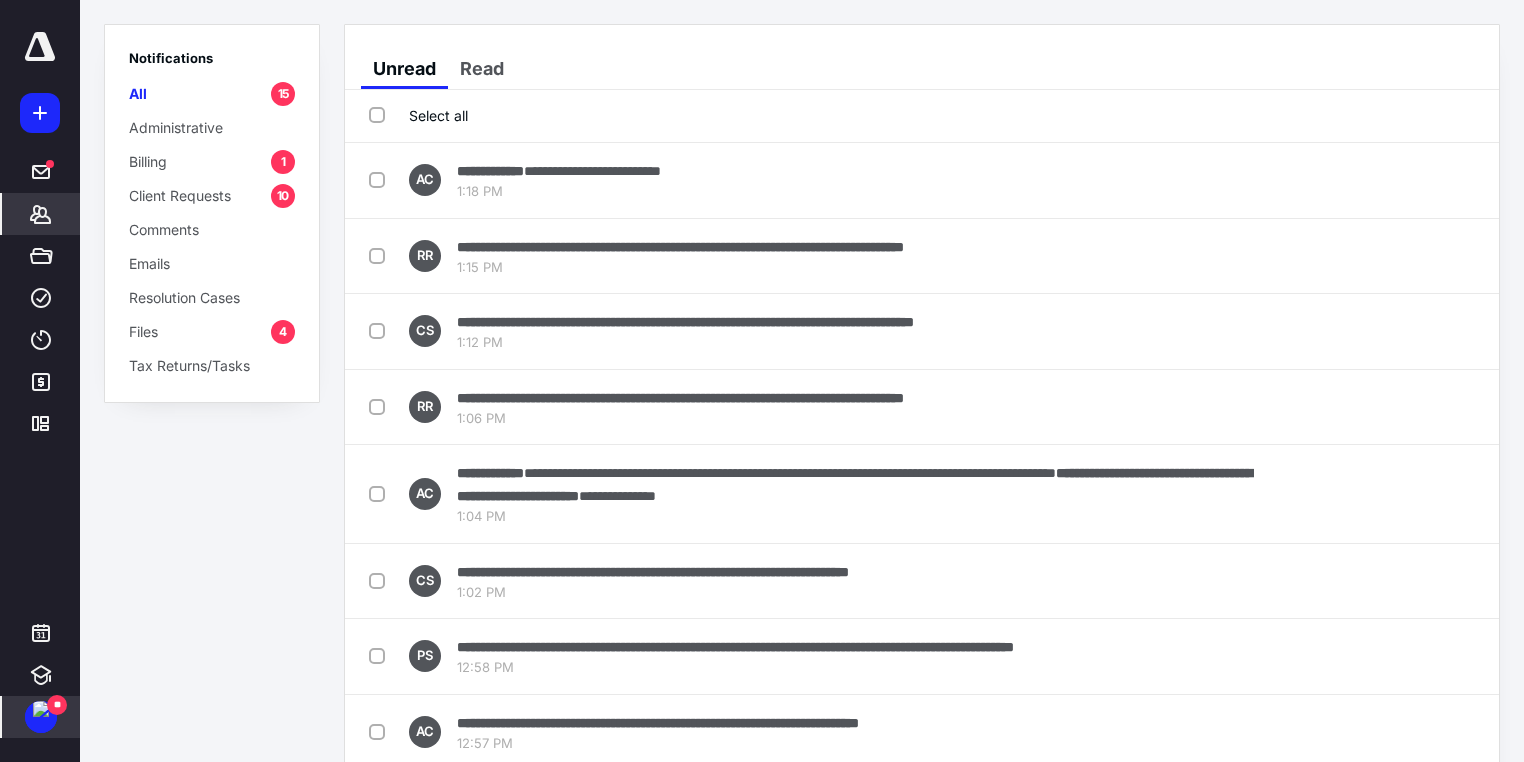 click 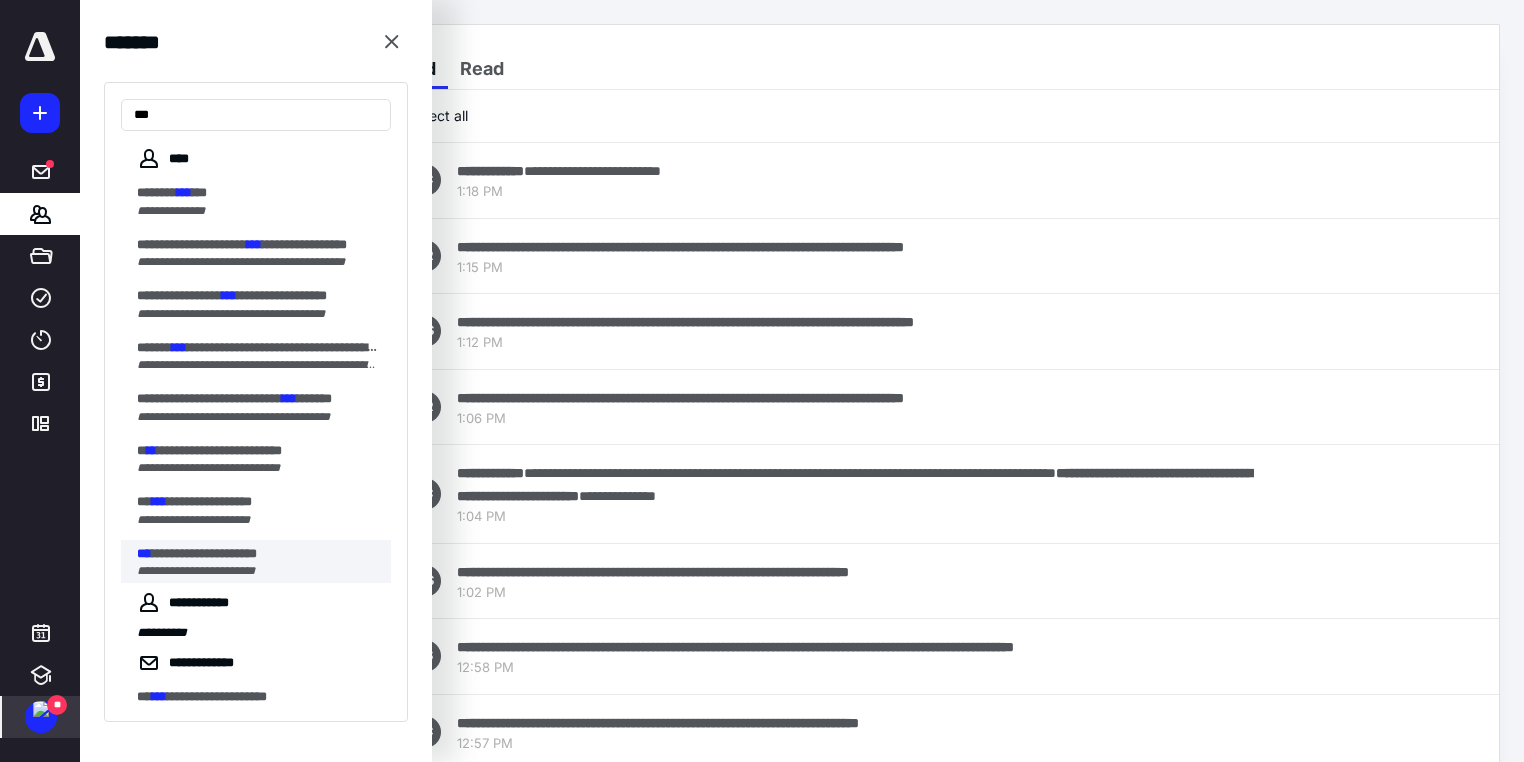 type on "***" 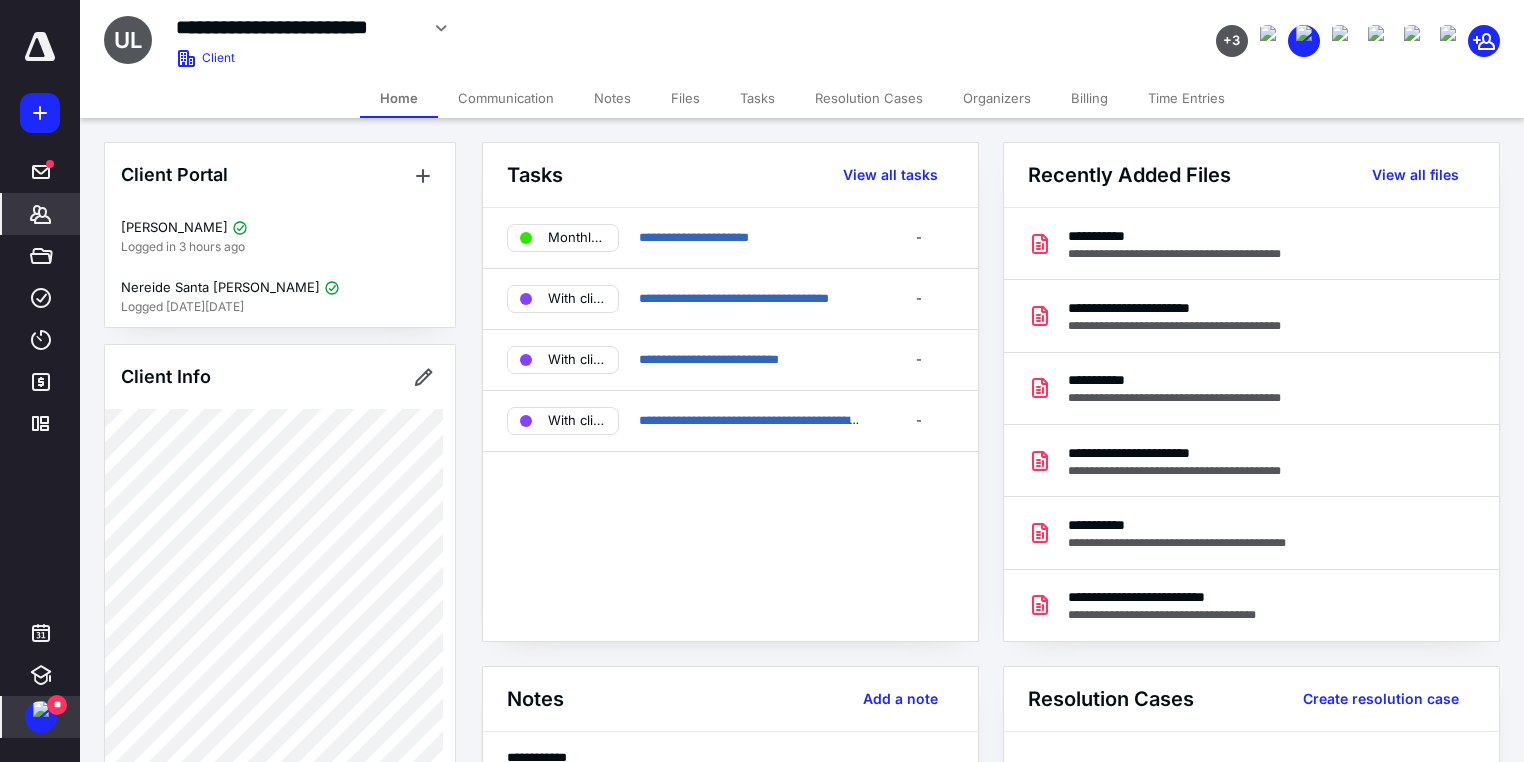 click at bounding box center (41, 709) 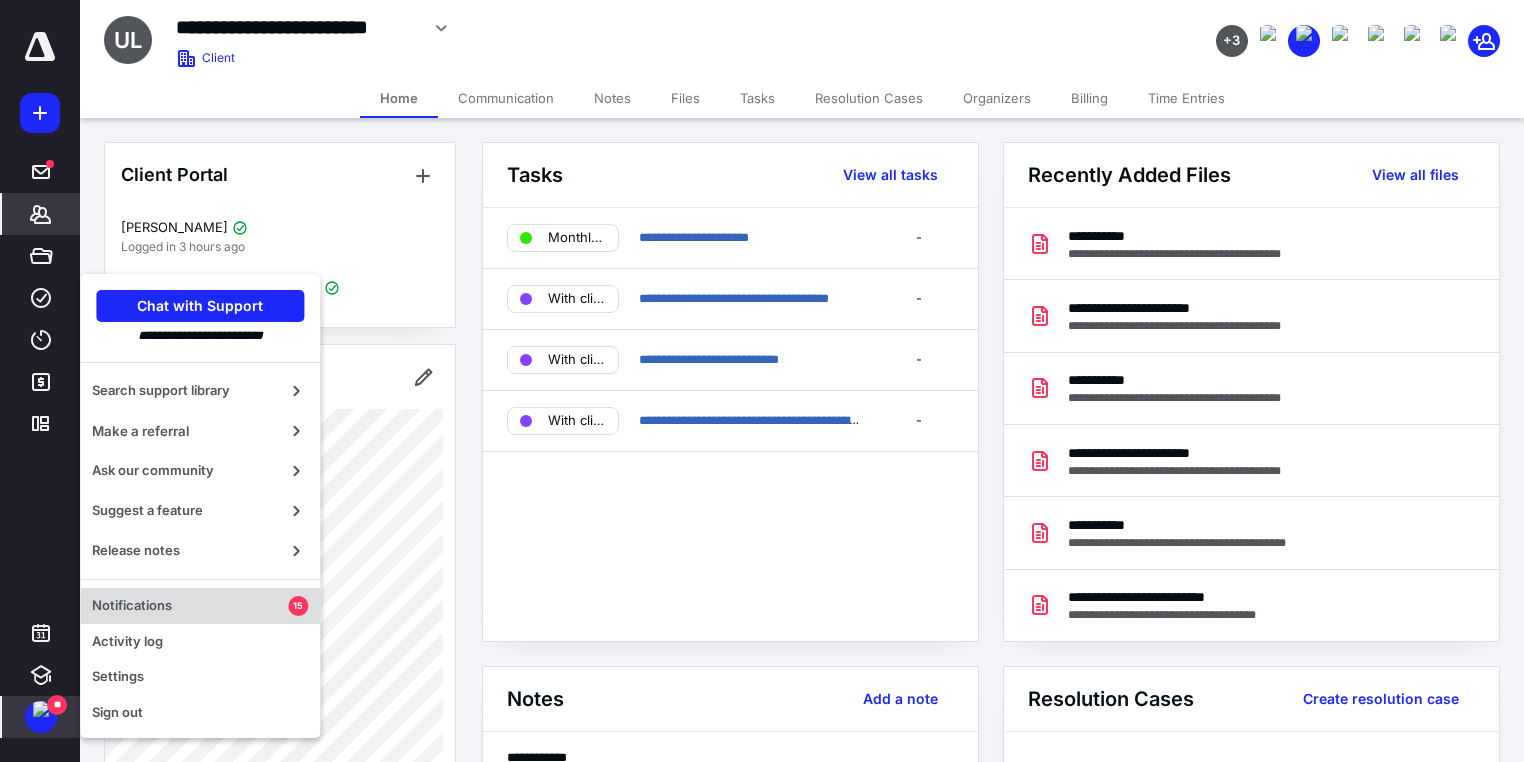 click on "Notifications" at bounding box center [190, 606] 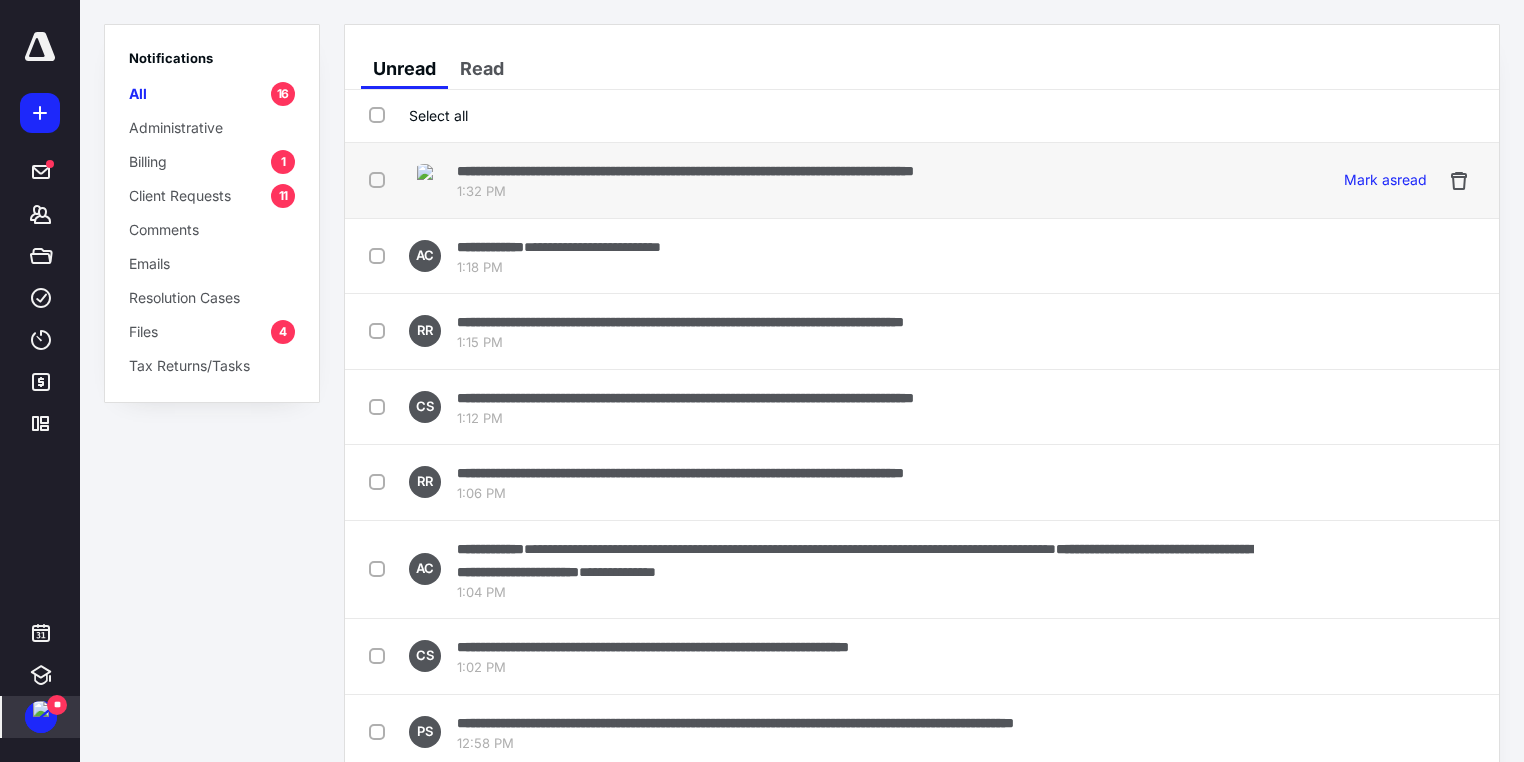 click on "**********" at bounding box center (685, 171) 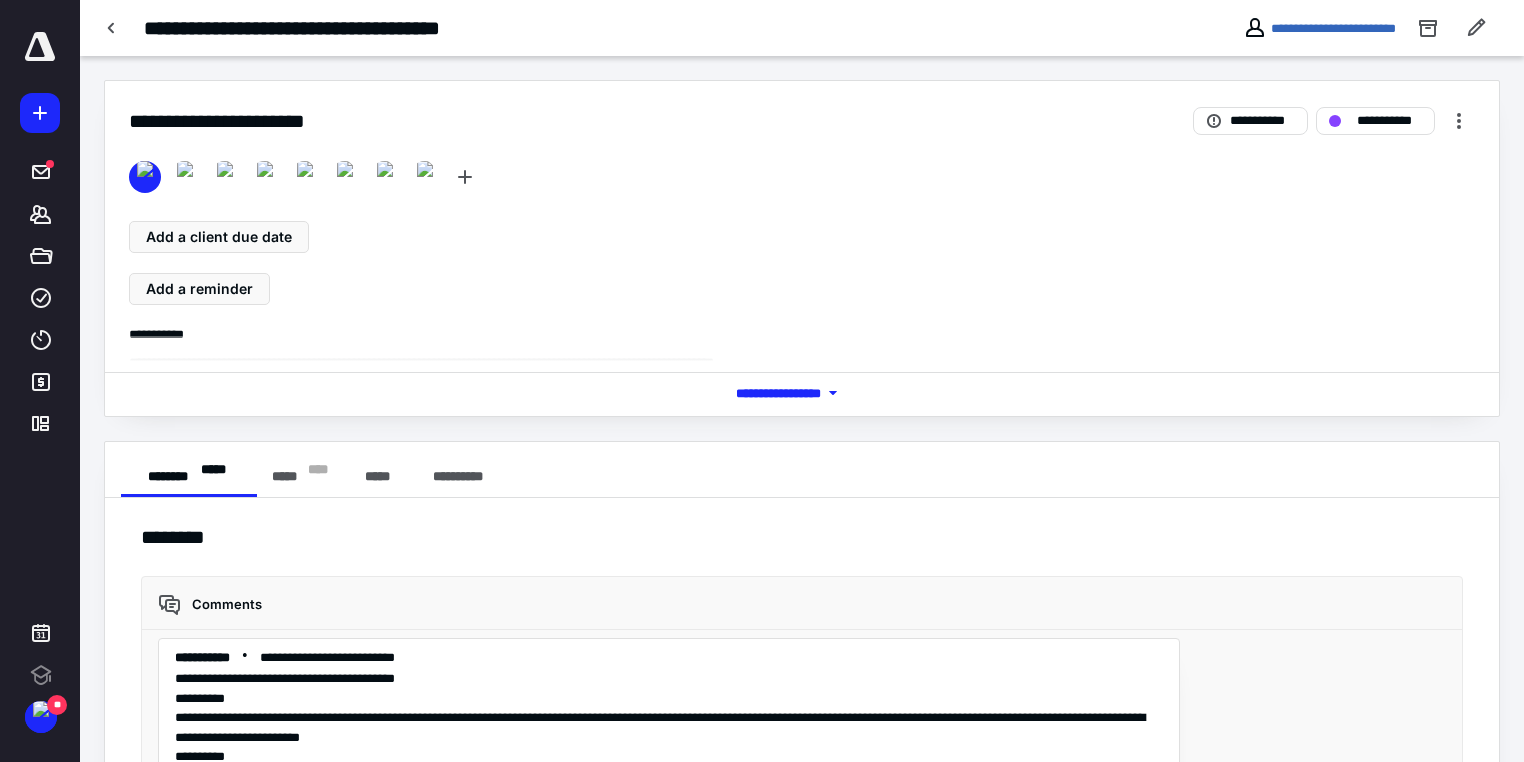 scroll, scrollTop: 240, scrollLeft: 0, axis: vertical 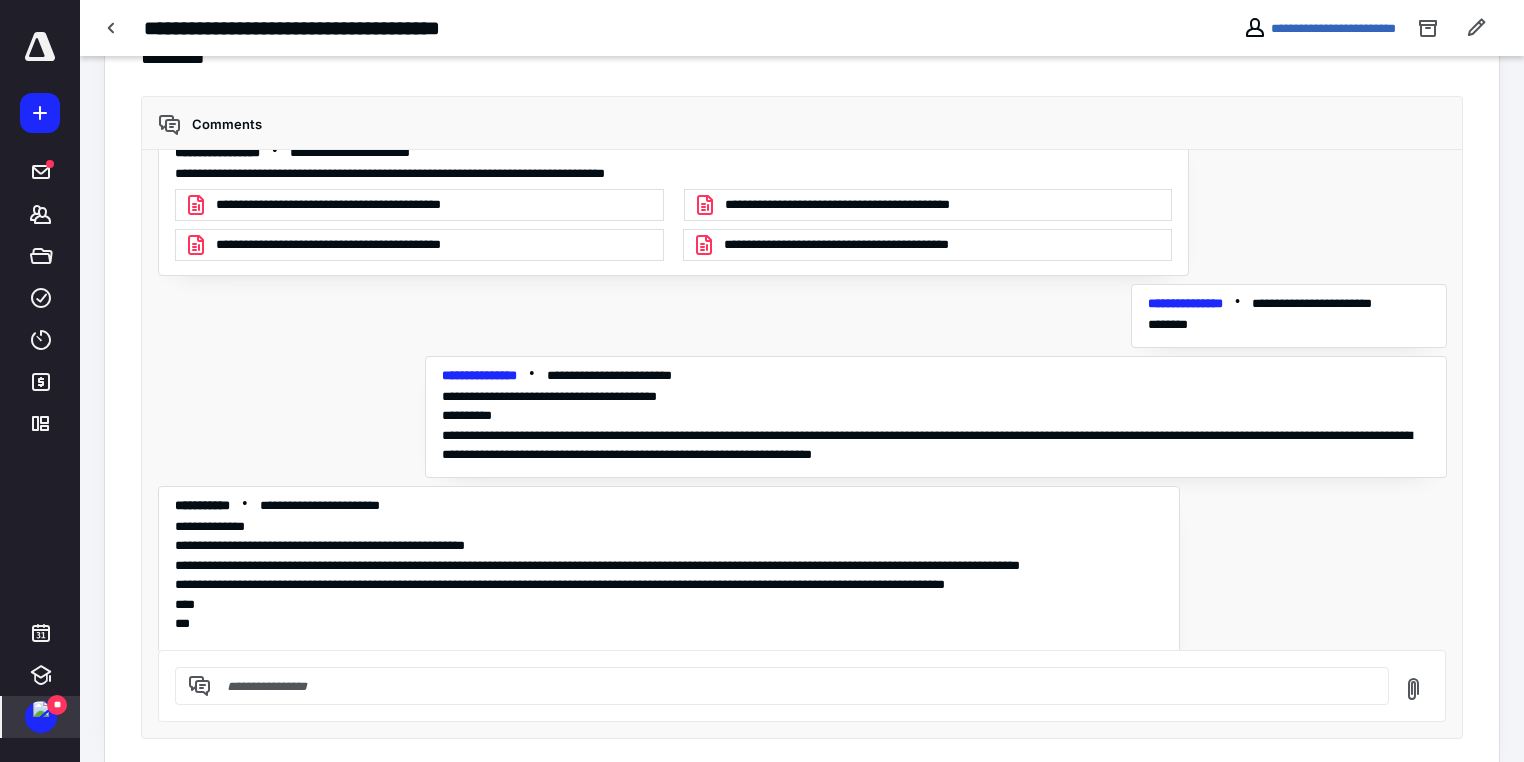 click at bounding box center (41, 709) 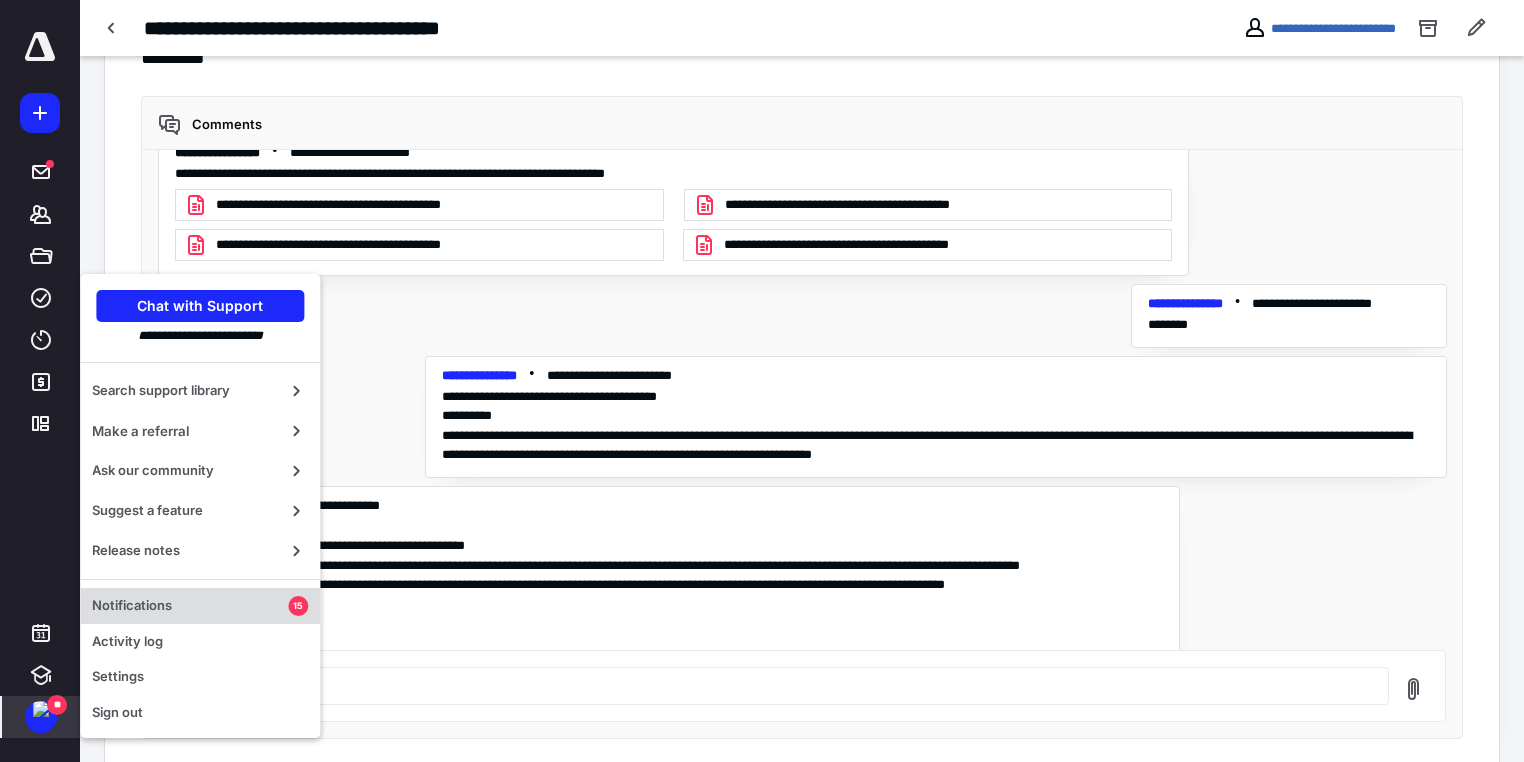 click on "Notifications" at bounding box center (190, 606) 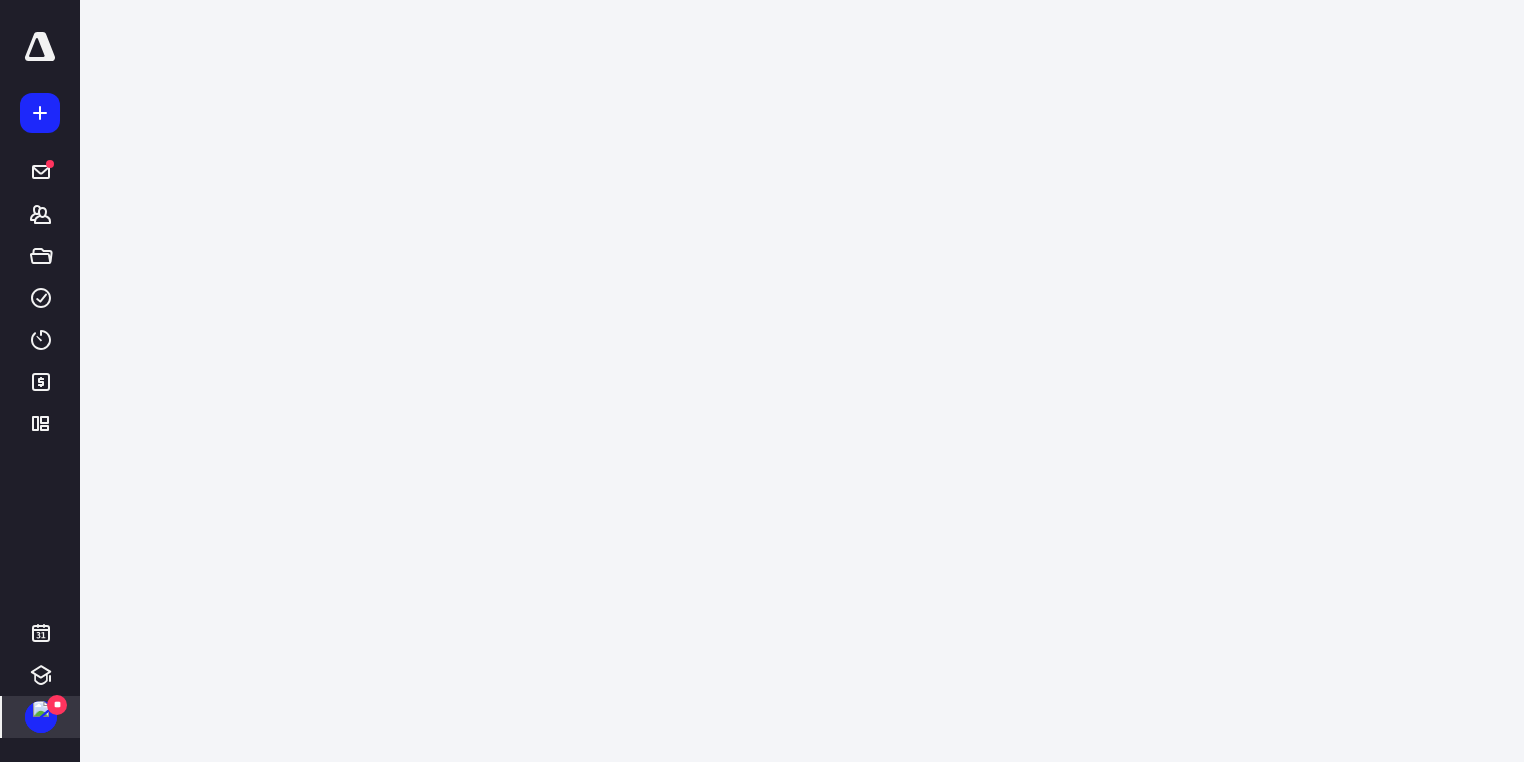 scroll, scrollTop: 0, scrollLeft: 0, axis: both 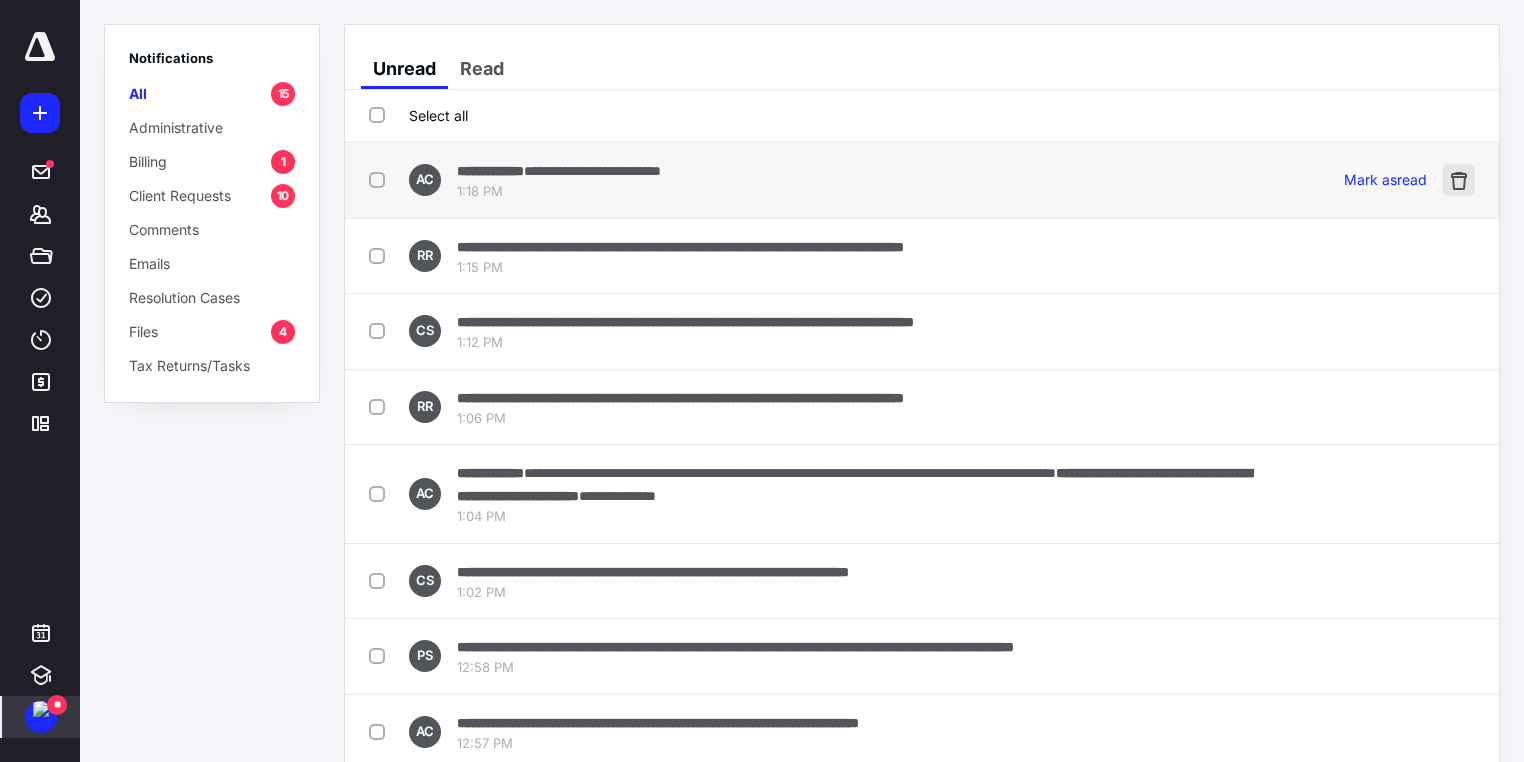 click at bounding box center (1459, 180) 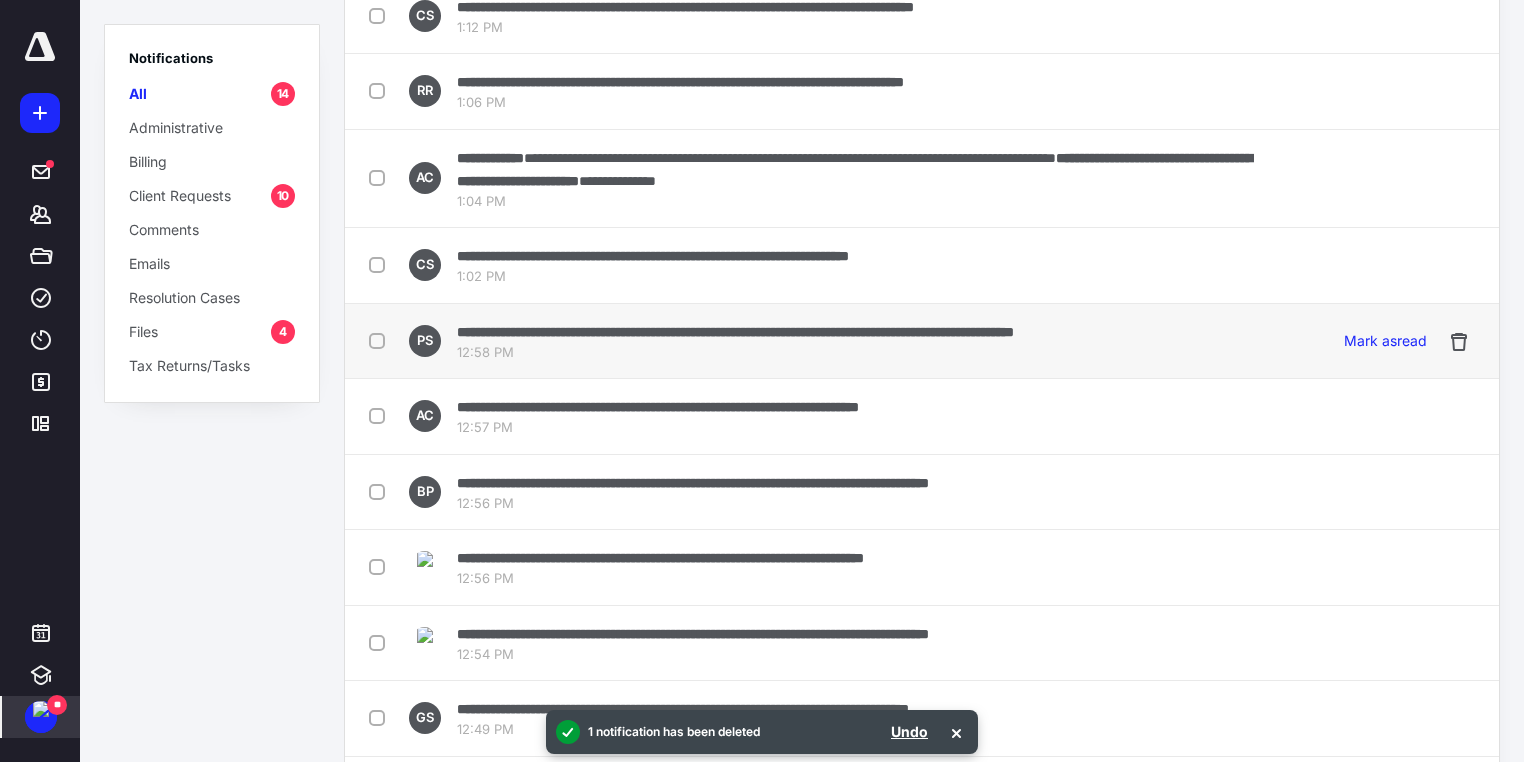 scroll, scrollTop: 320, scrollLeft: 0, axis: vertical 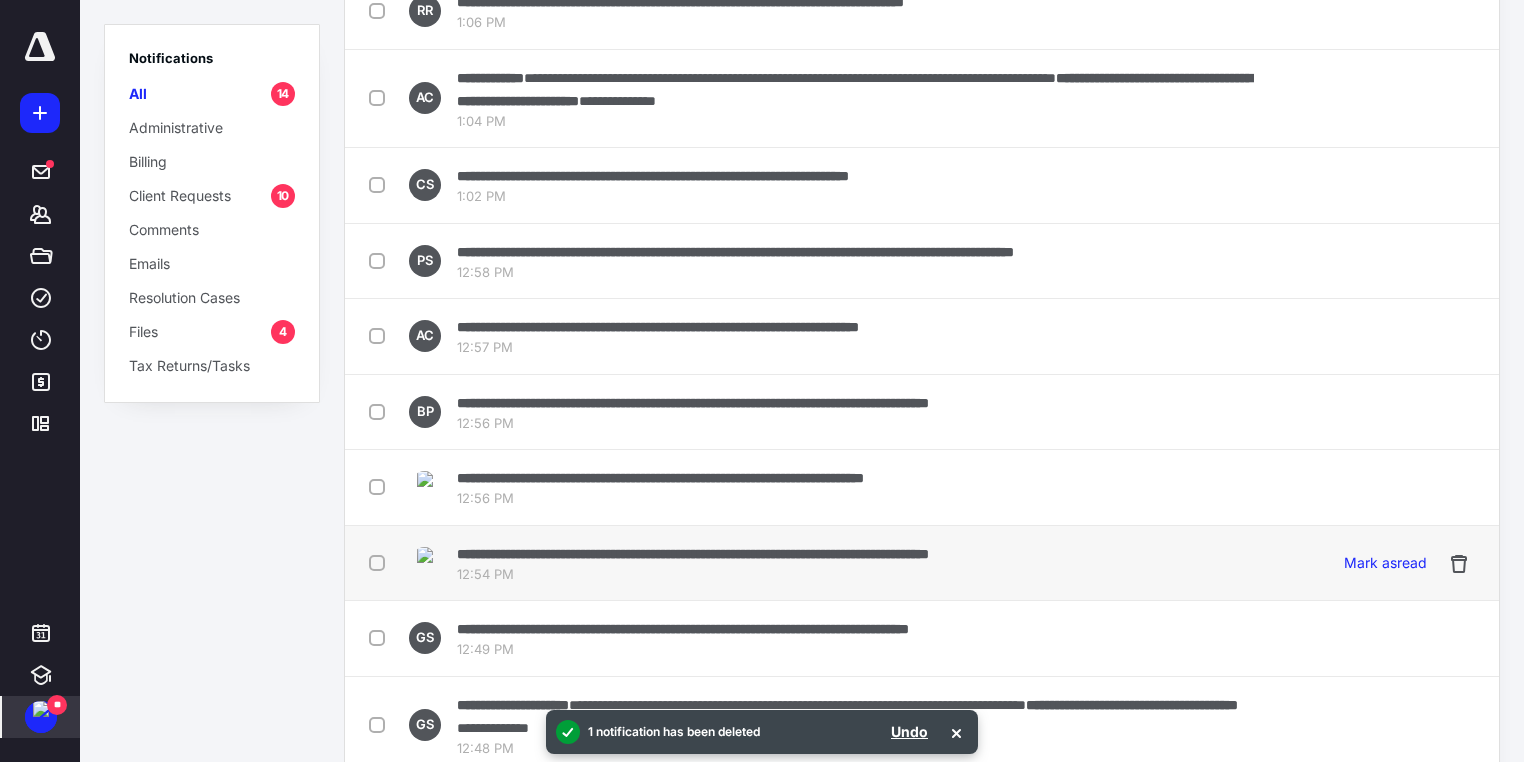 click at bounding box center (381, 562) 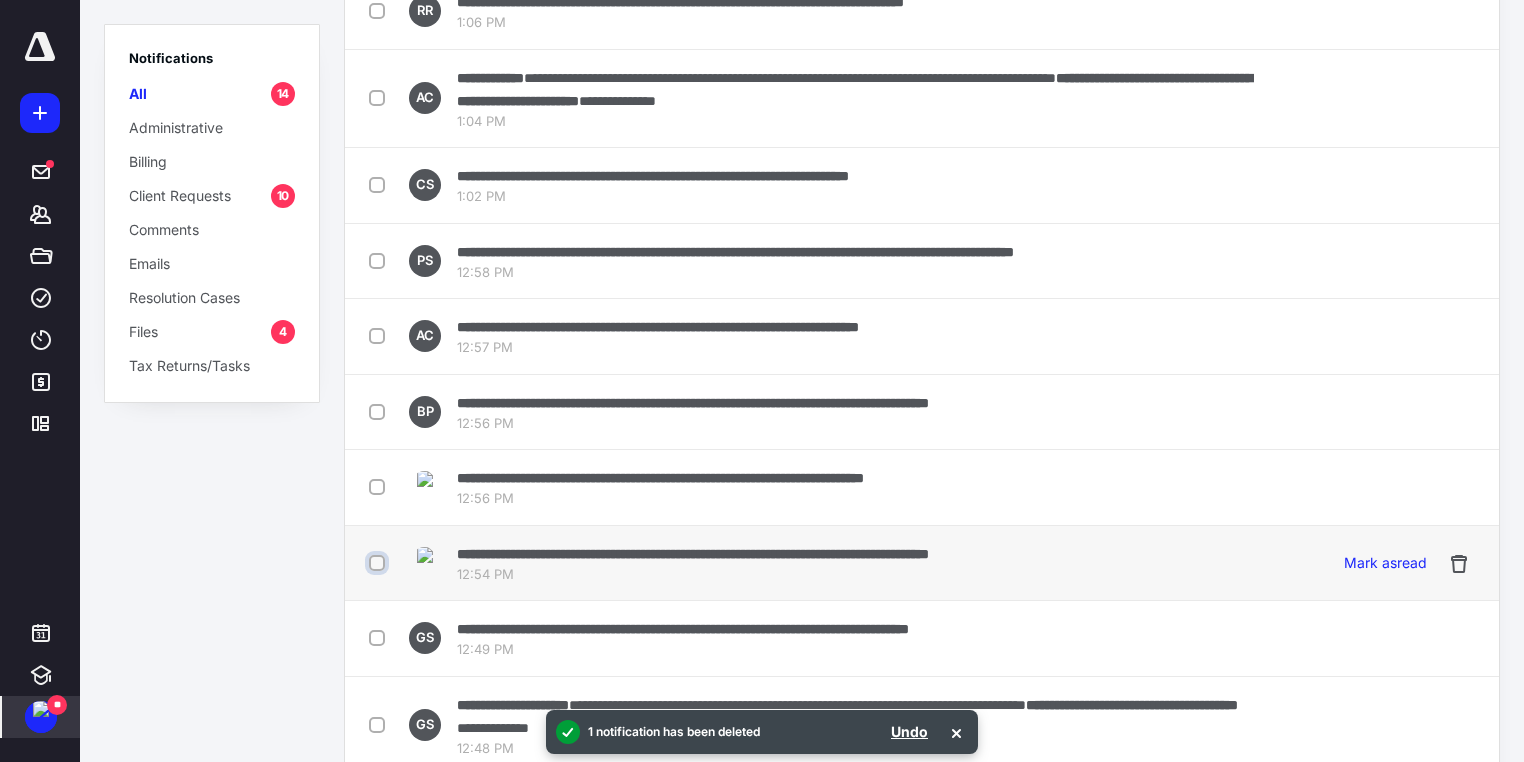 click at bounding box center [379, 563] 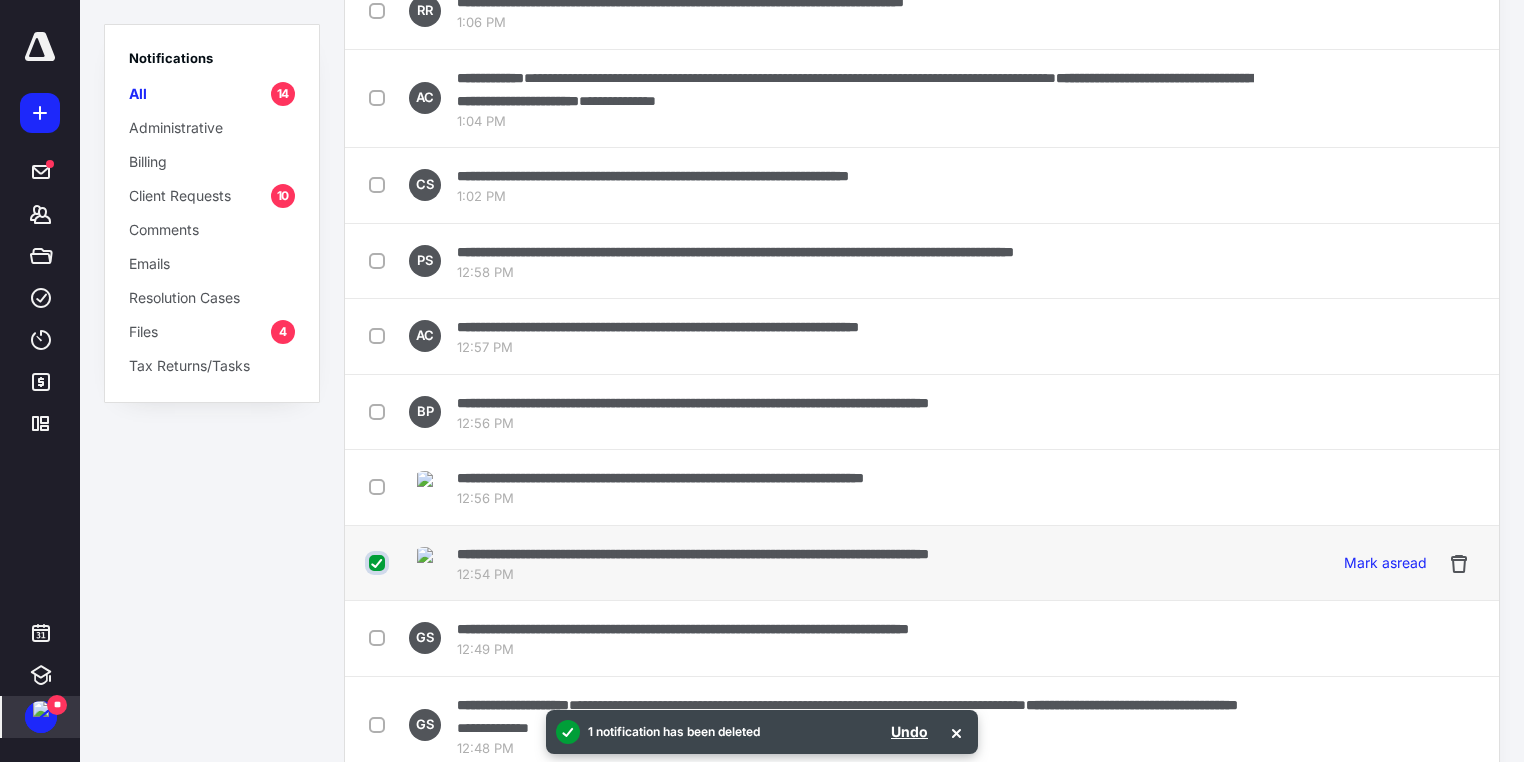 checkbox on "true" 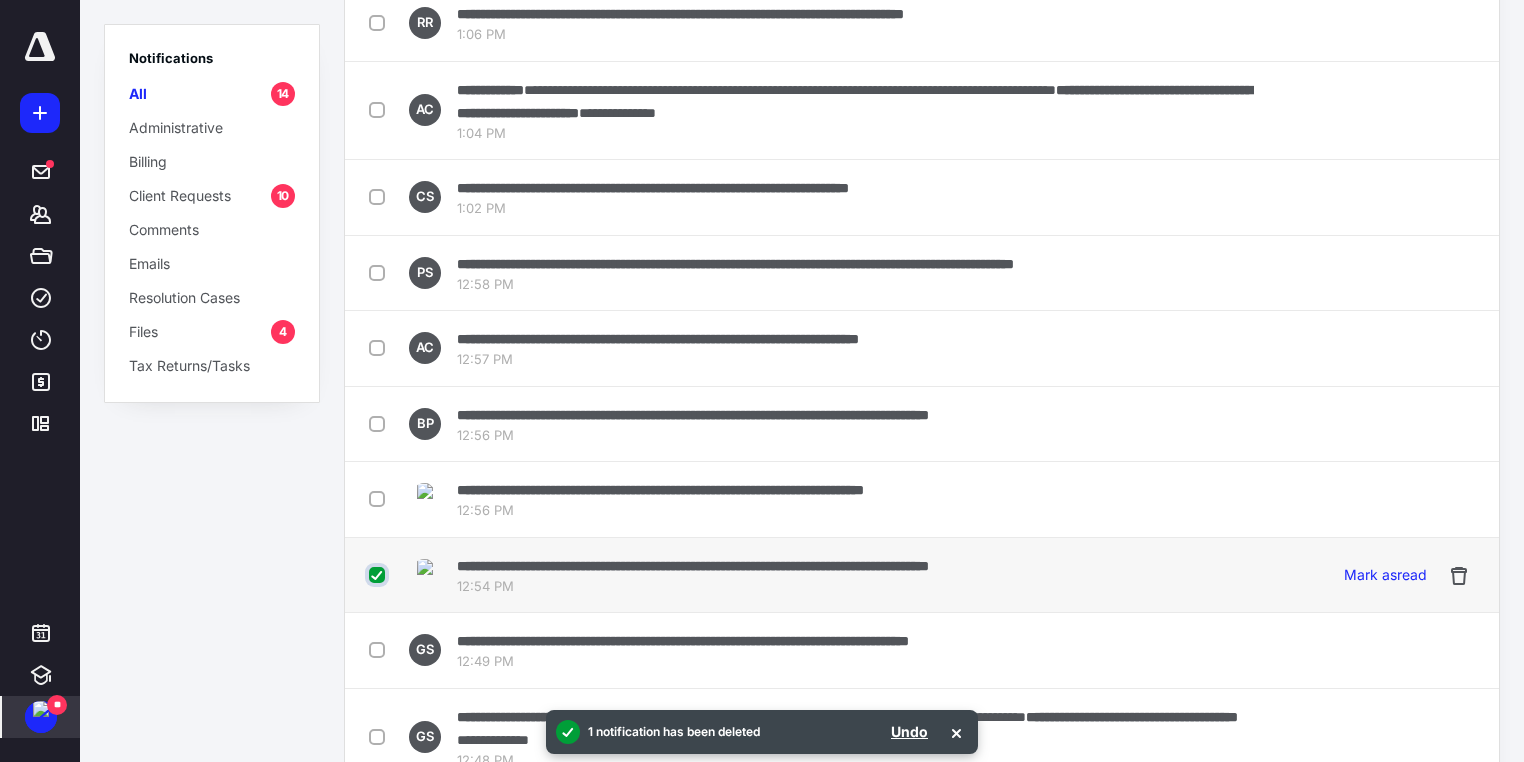 scroll, scrollTop: 332, scrollLeft: 0, axis: vertical 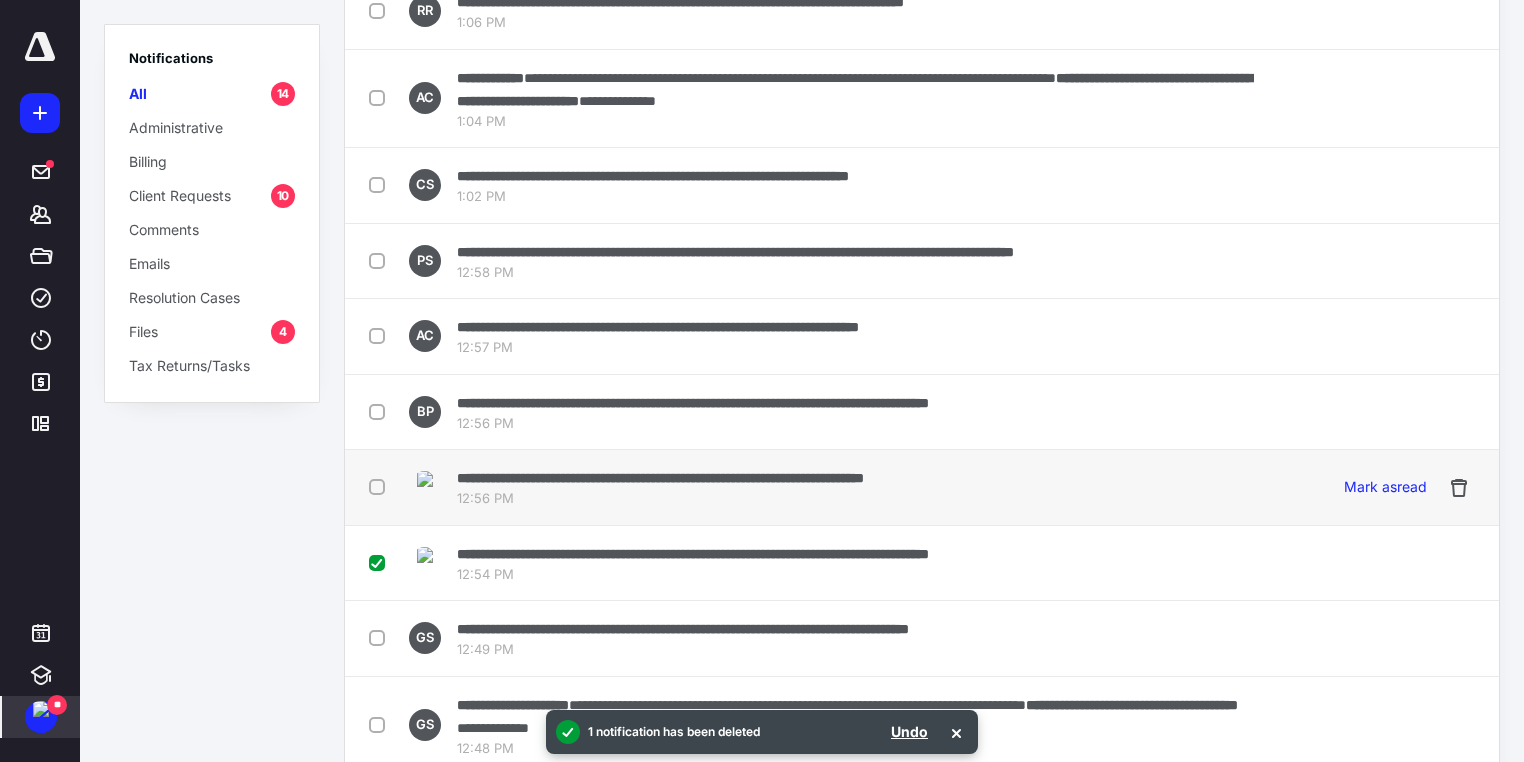 click at bounding box center (381, 486) 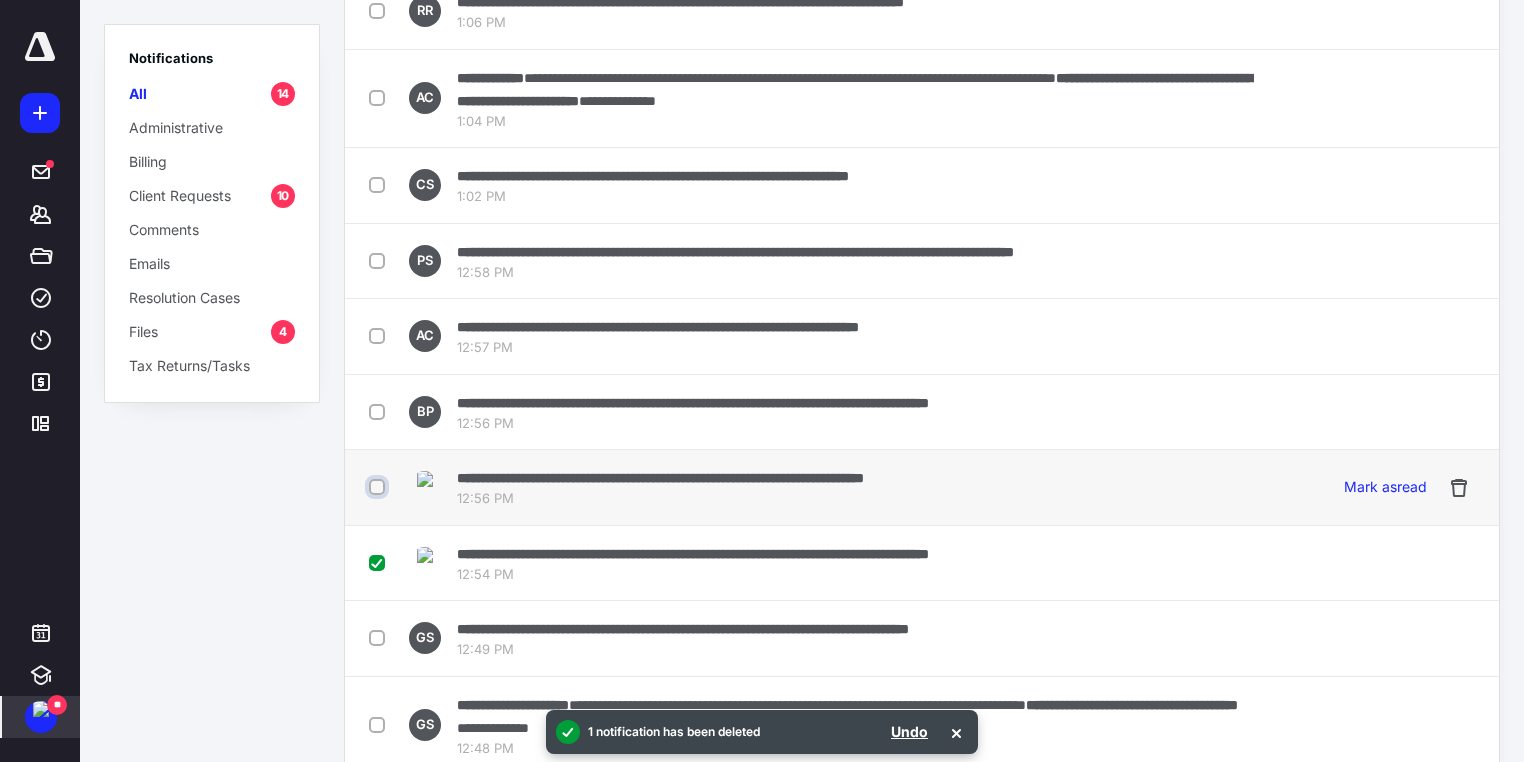 click at bounding box center [379, 487] 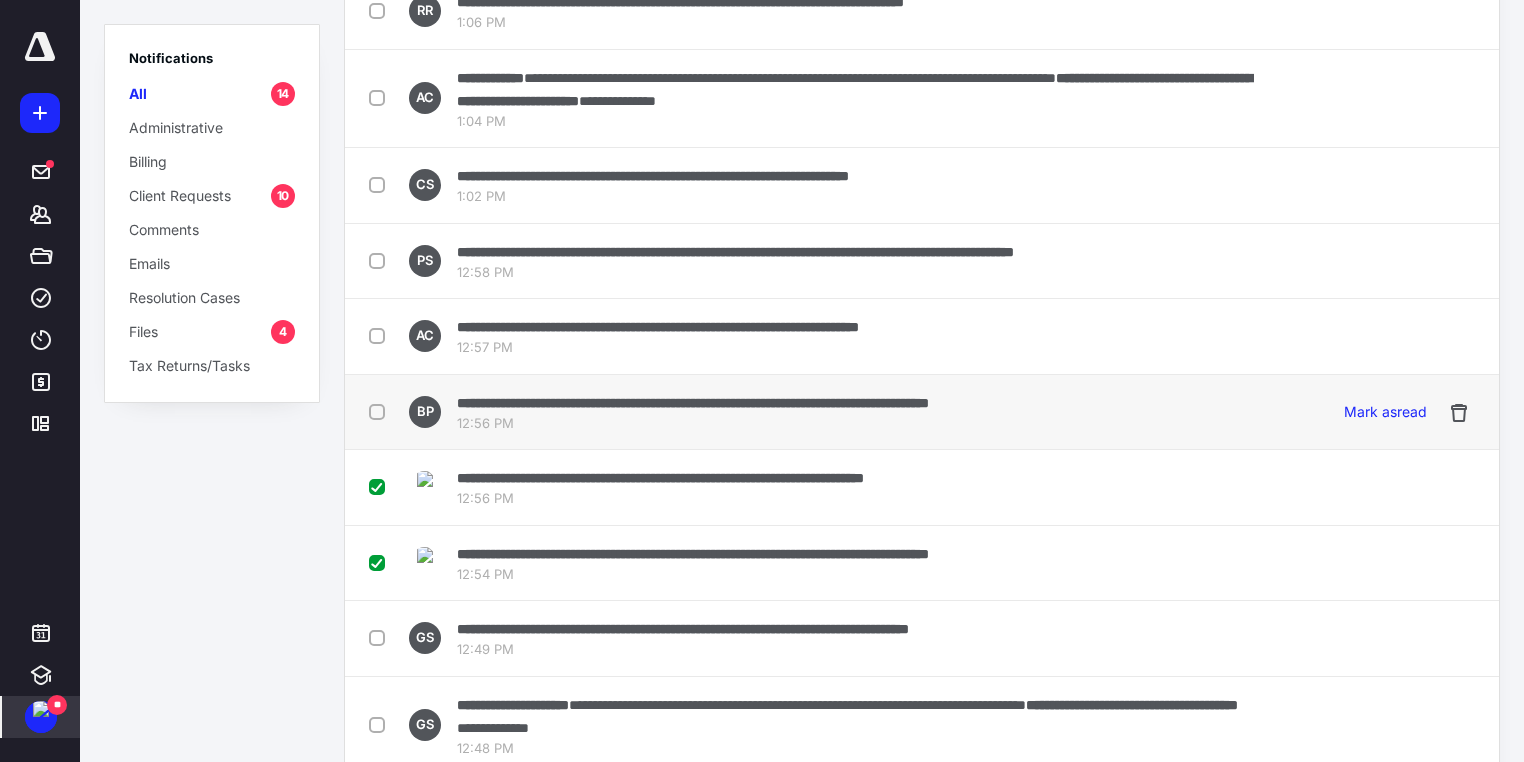 click at bounding box center (381, 411) 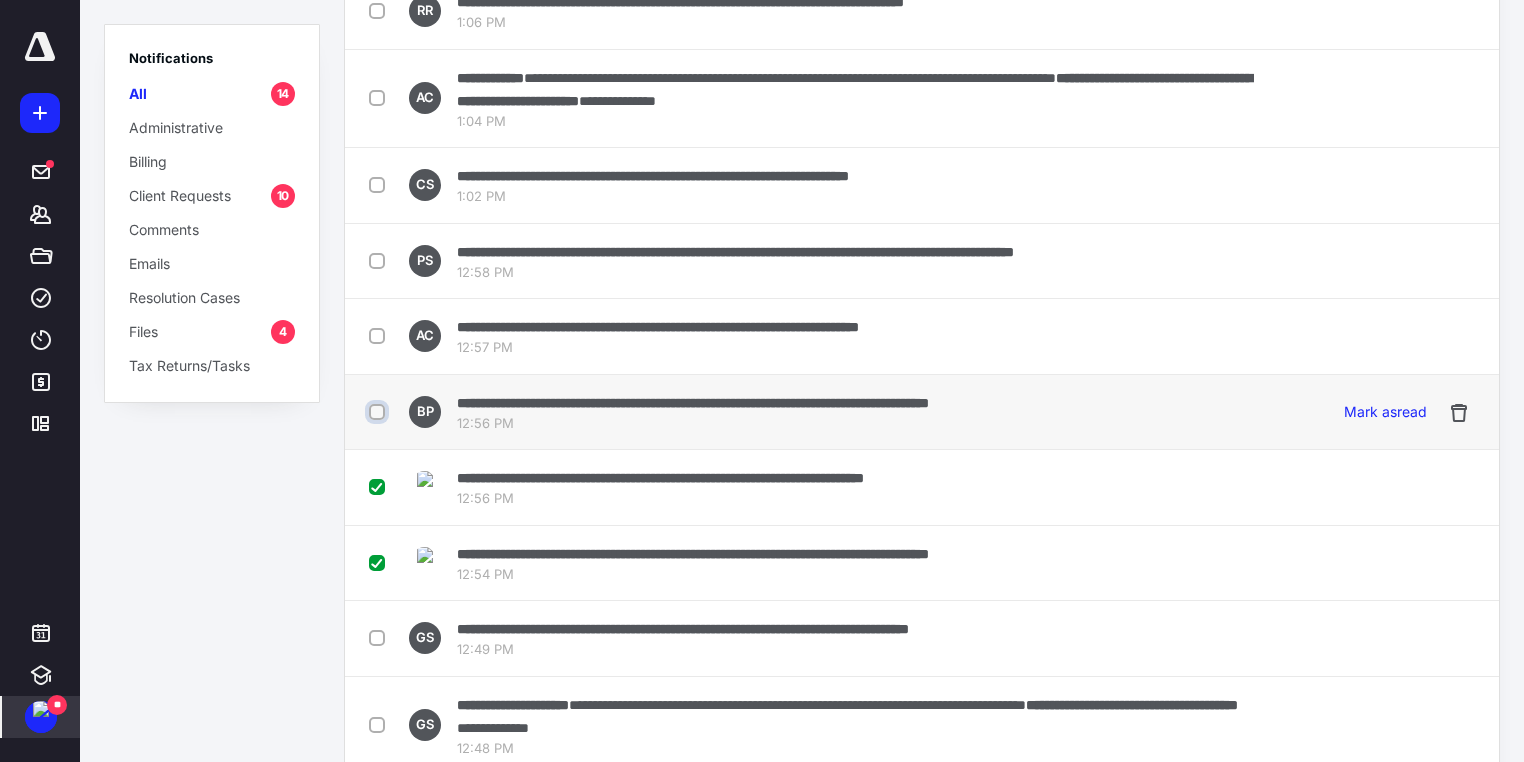 click at bounding box center [379, 412] 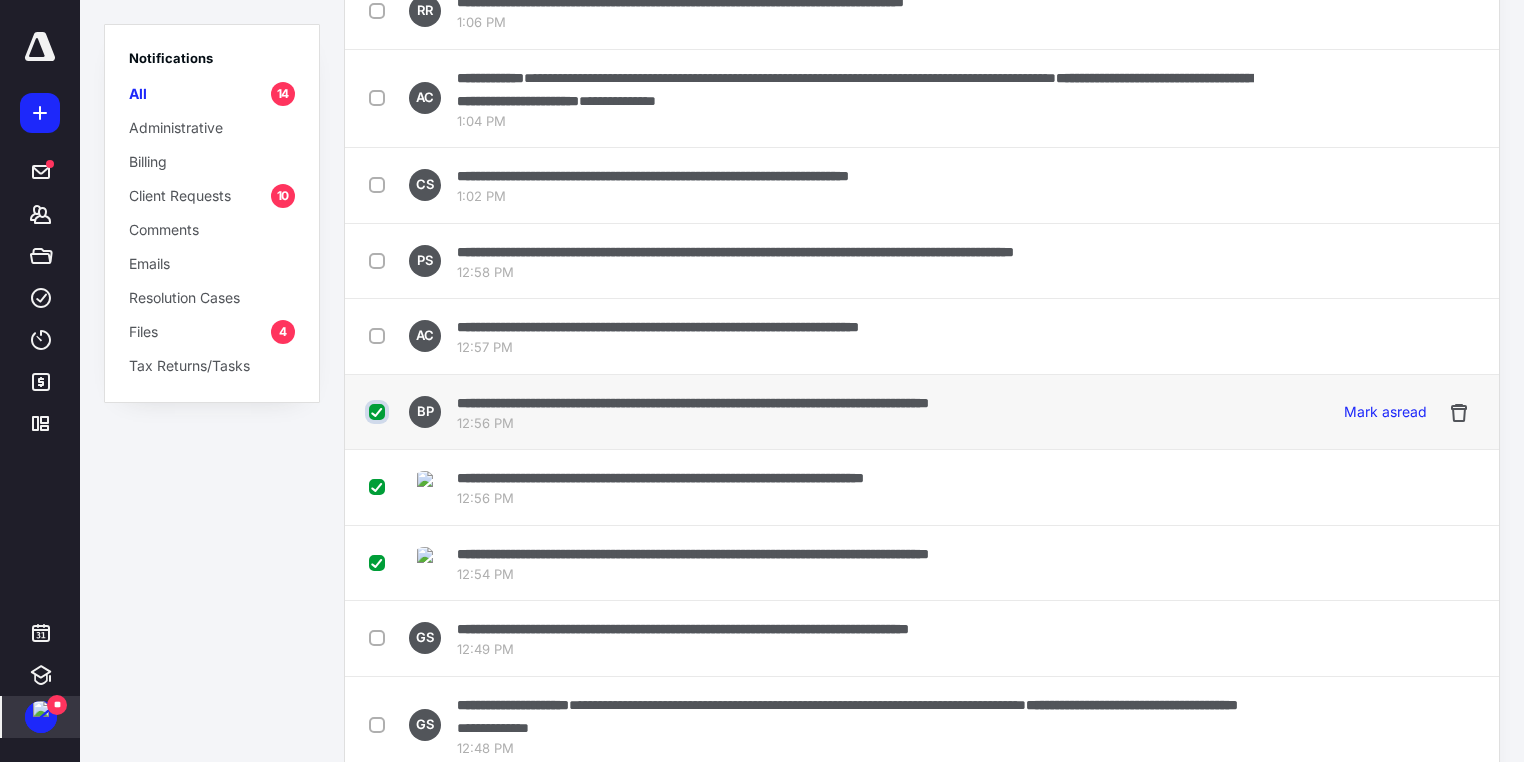 checkbox on "true" 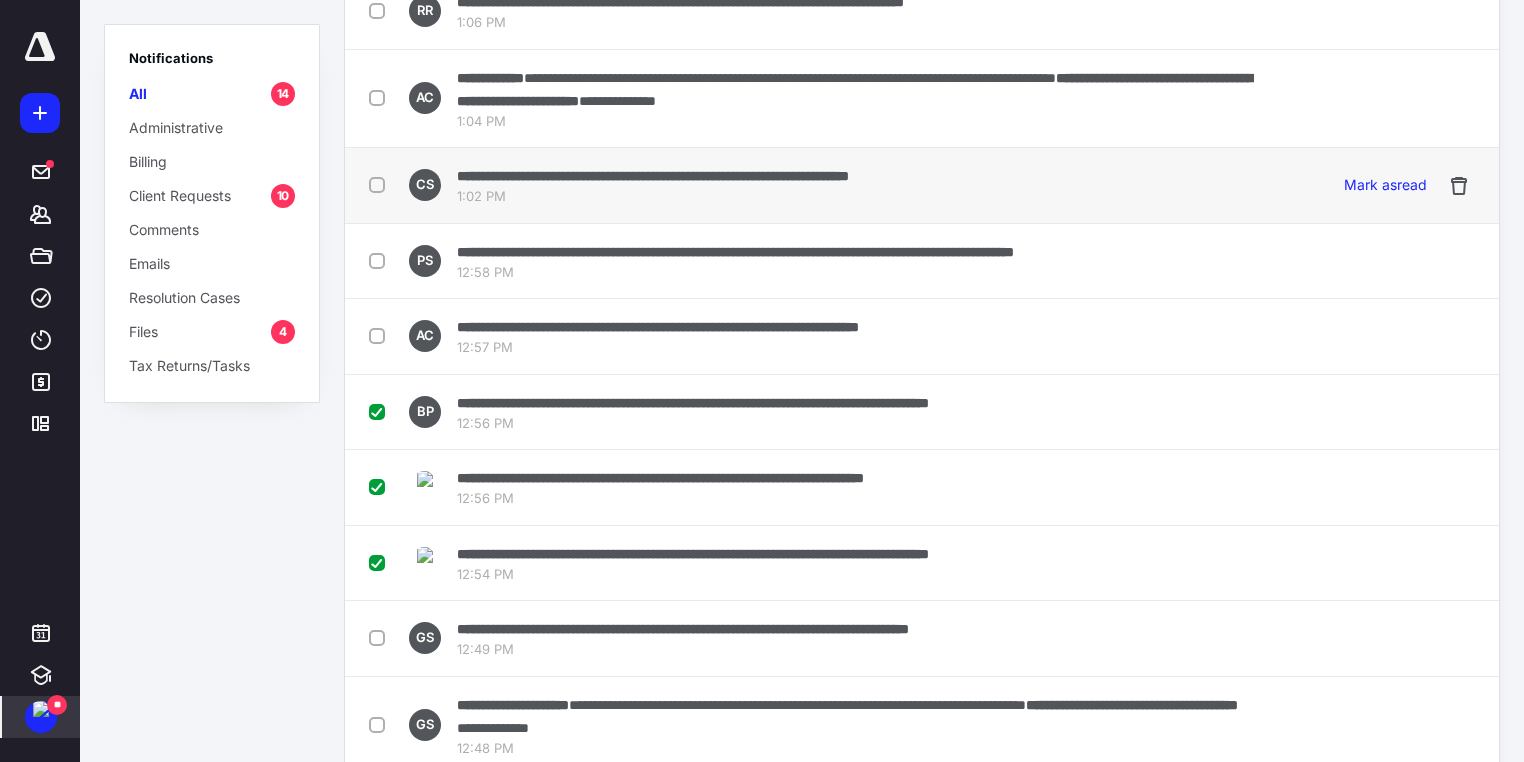 click at bounding box center (381, 184) 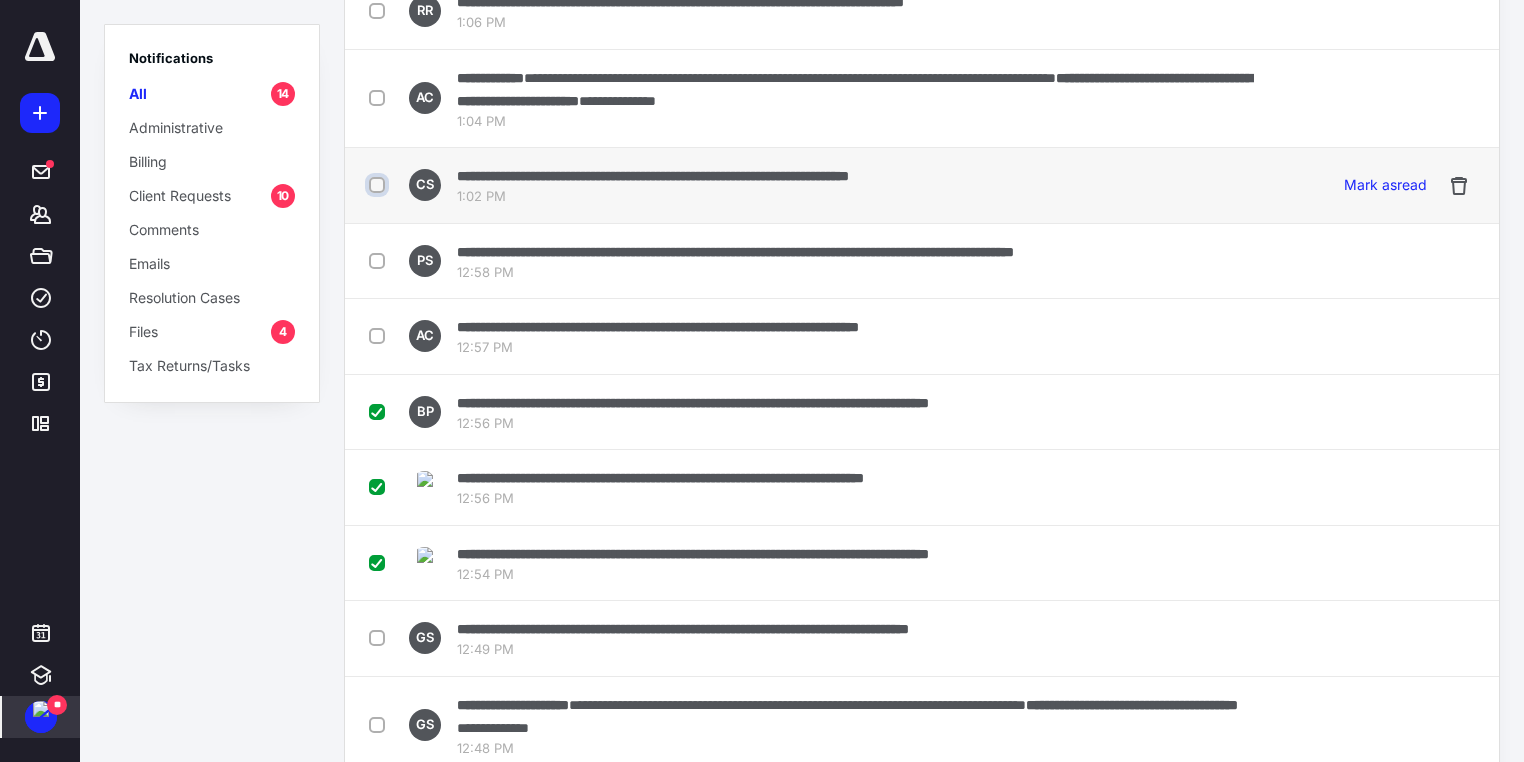 click at bounding box center (379, 185) 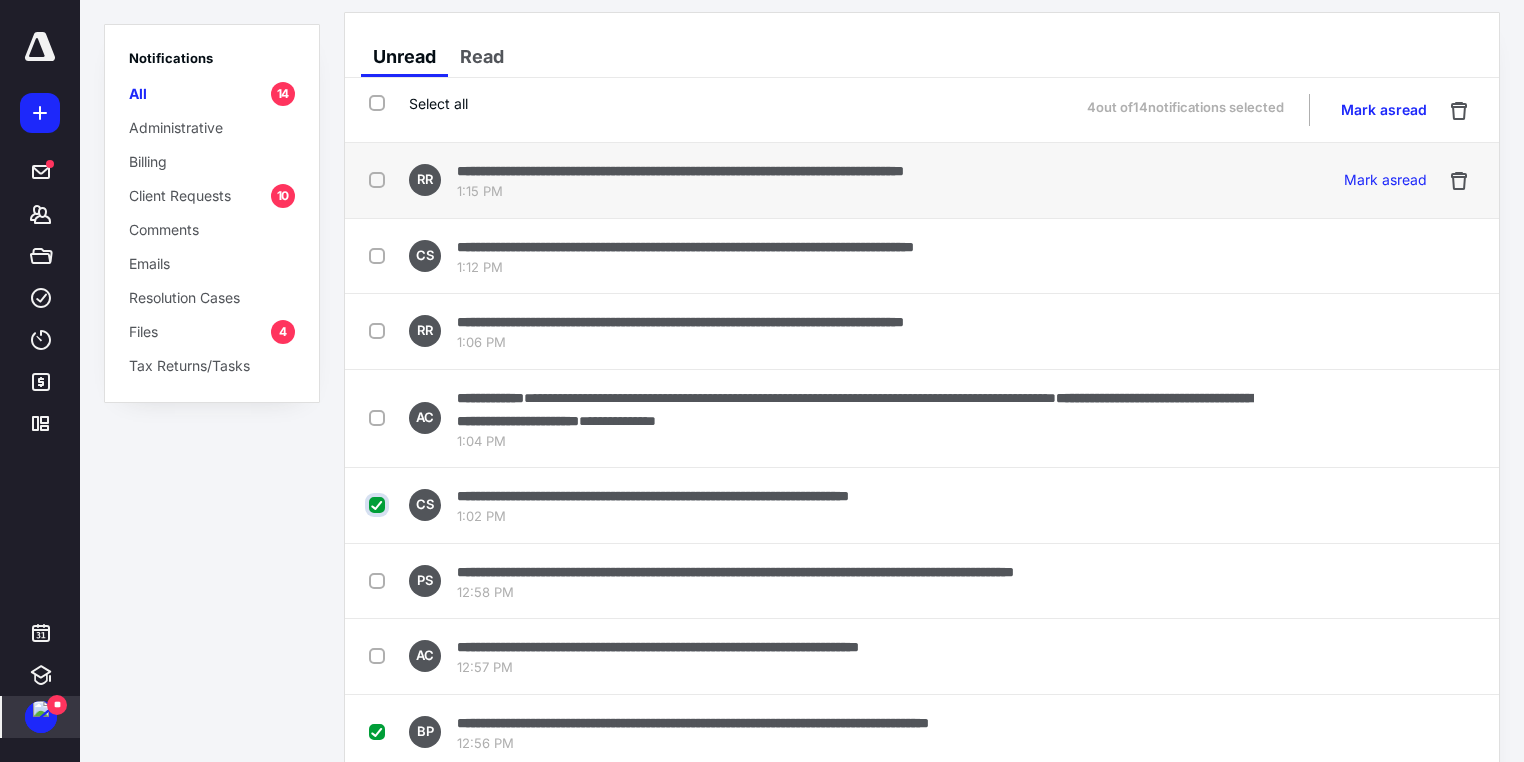 scroll, scrollTop: 0, scrollLeft: 0, axis: both 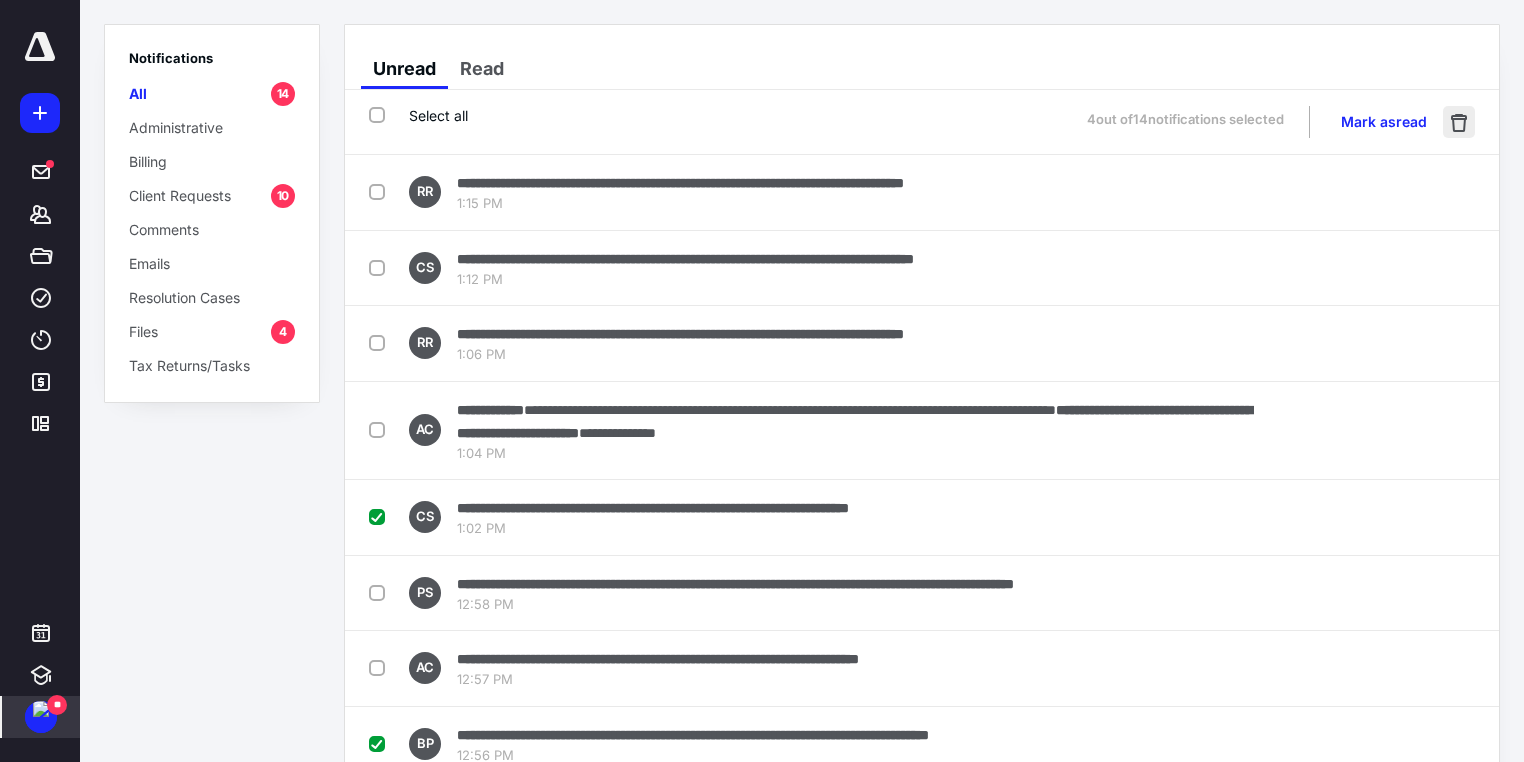 click at bounding box center (1459, 122) 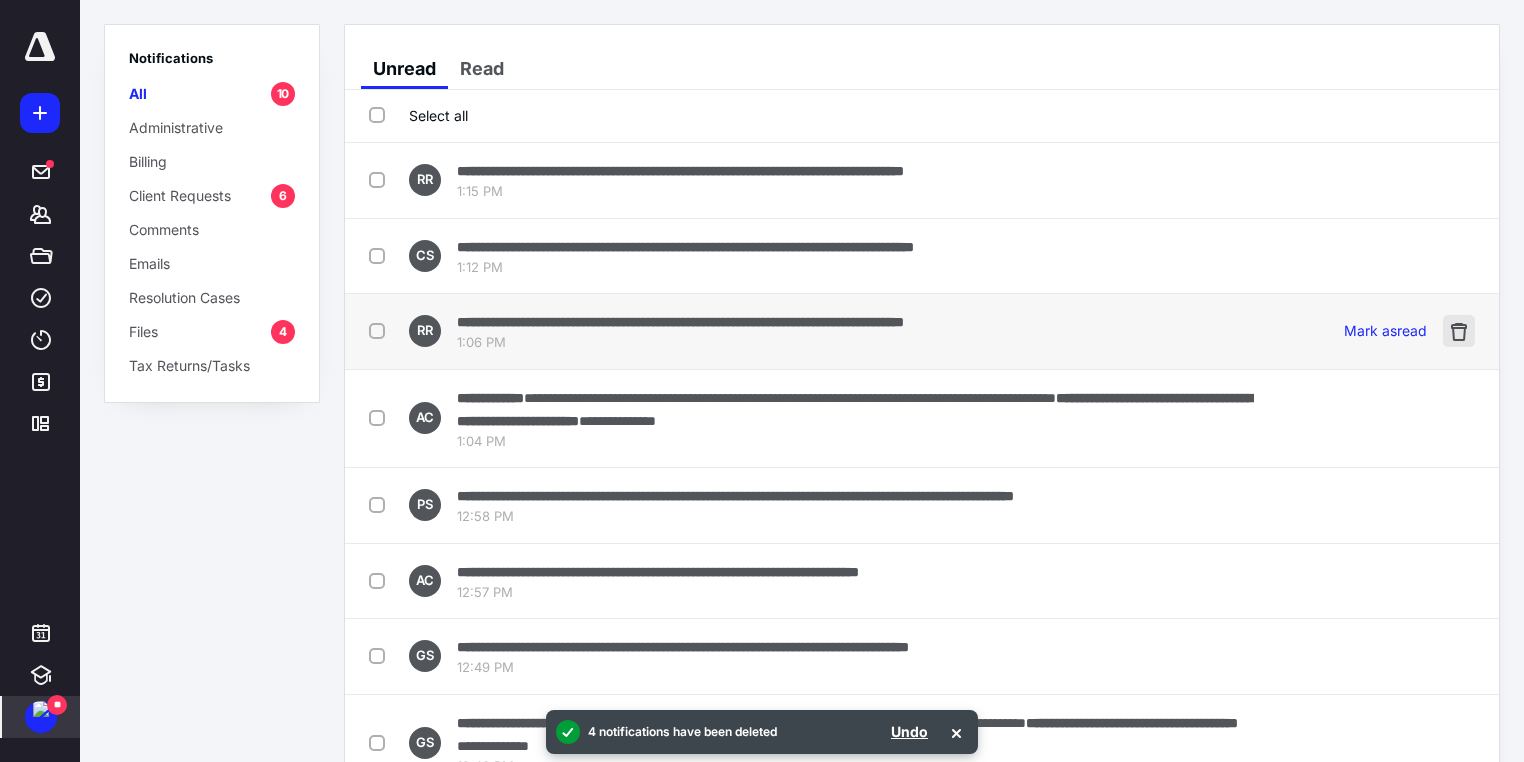 click at bounding box center (1459, 331) 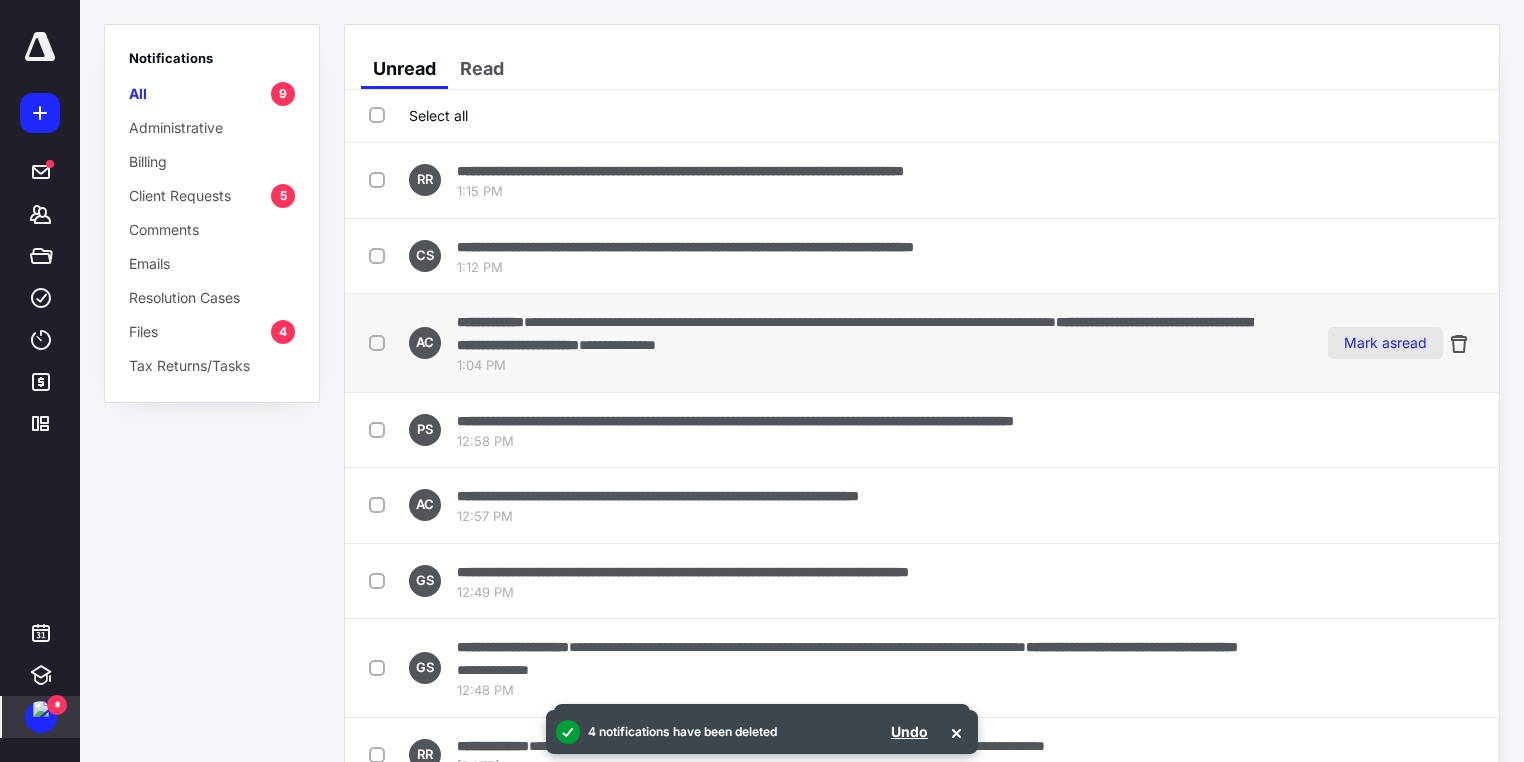 scroll, scrollTop: 126, scrollLeft: 0, axis: vertical 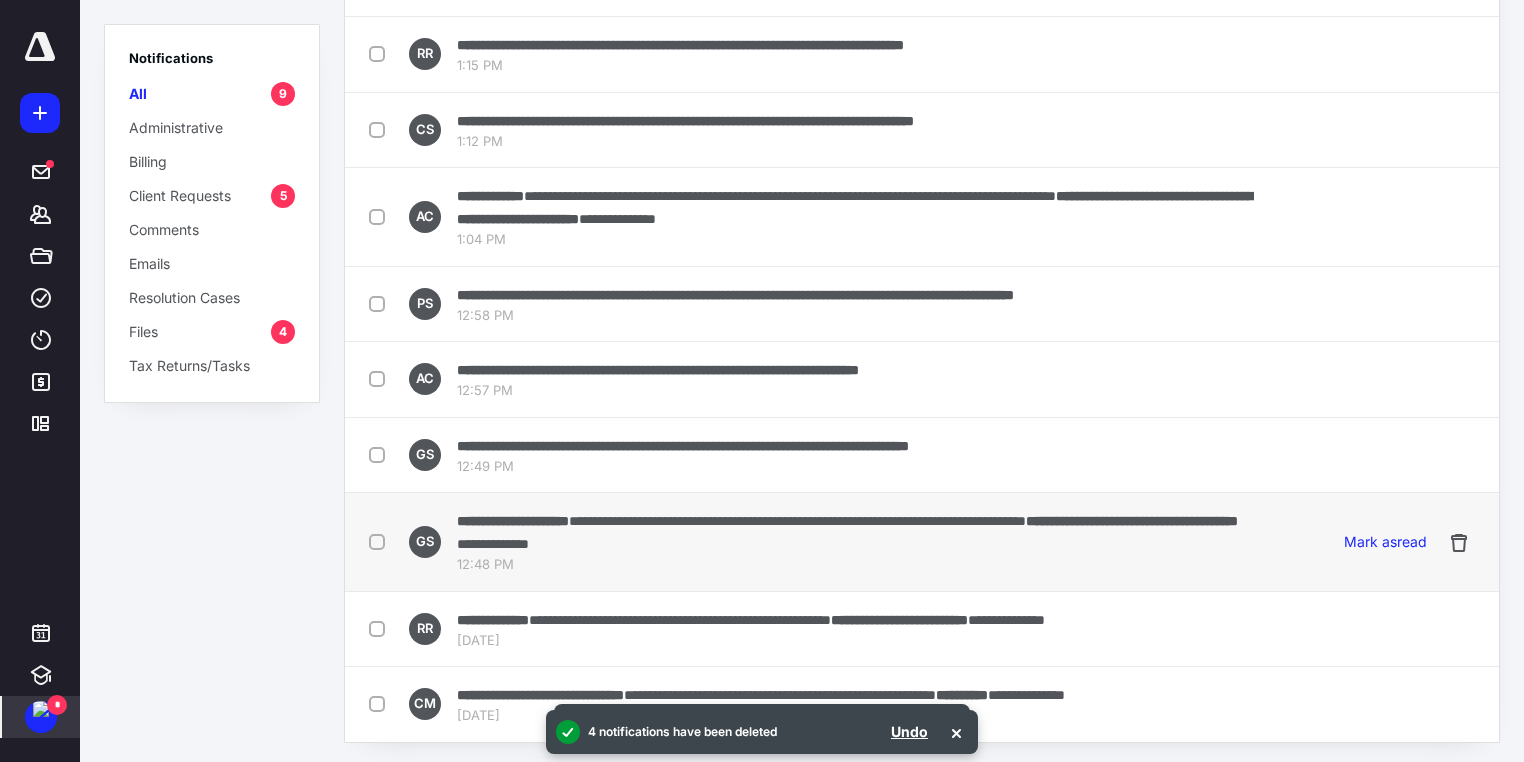 click on "**********" at bounding box center (855, 532) 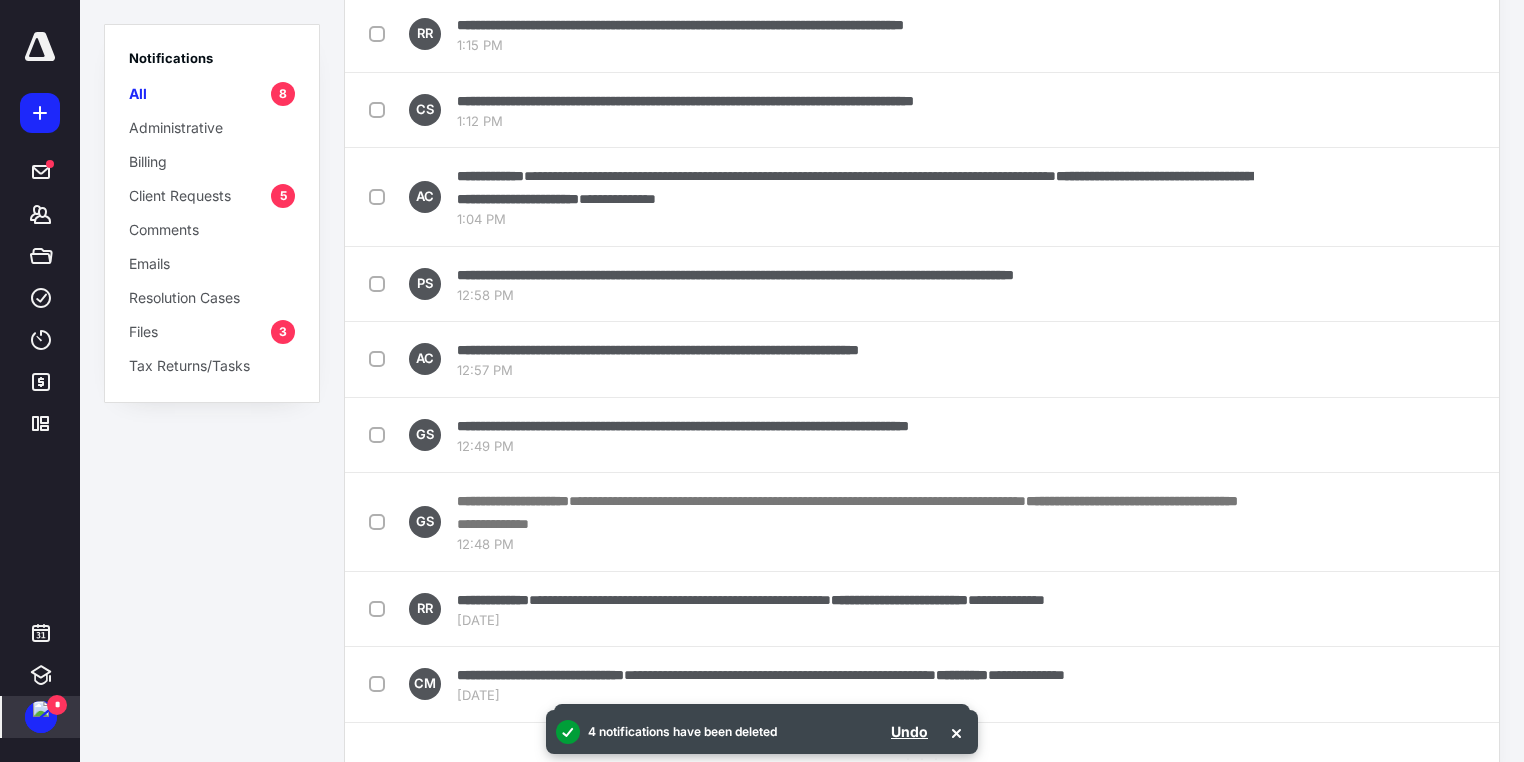 scroll, scrollTop: 0, scrollLeft: 0, axis: both 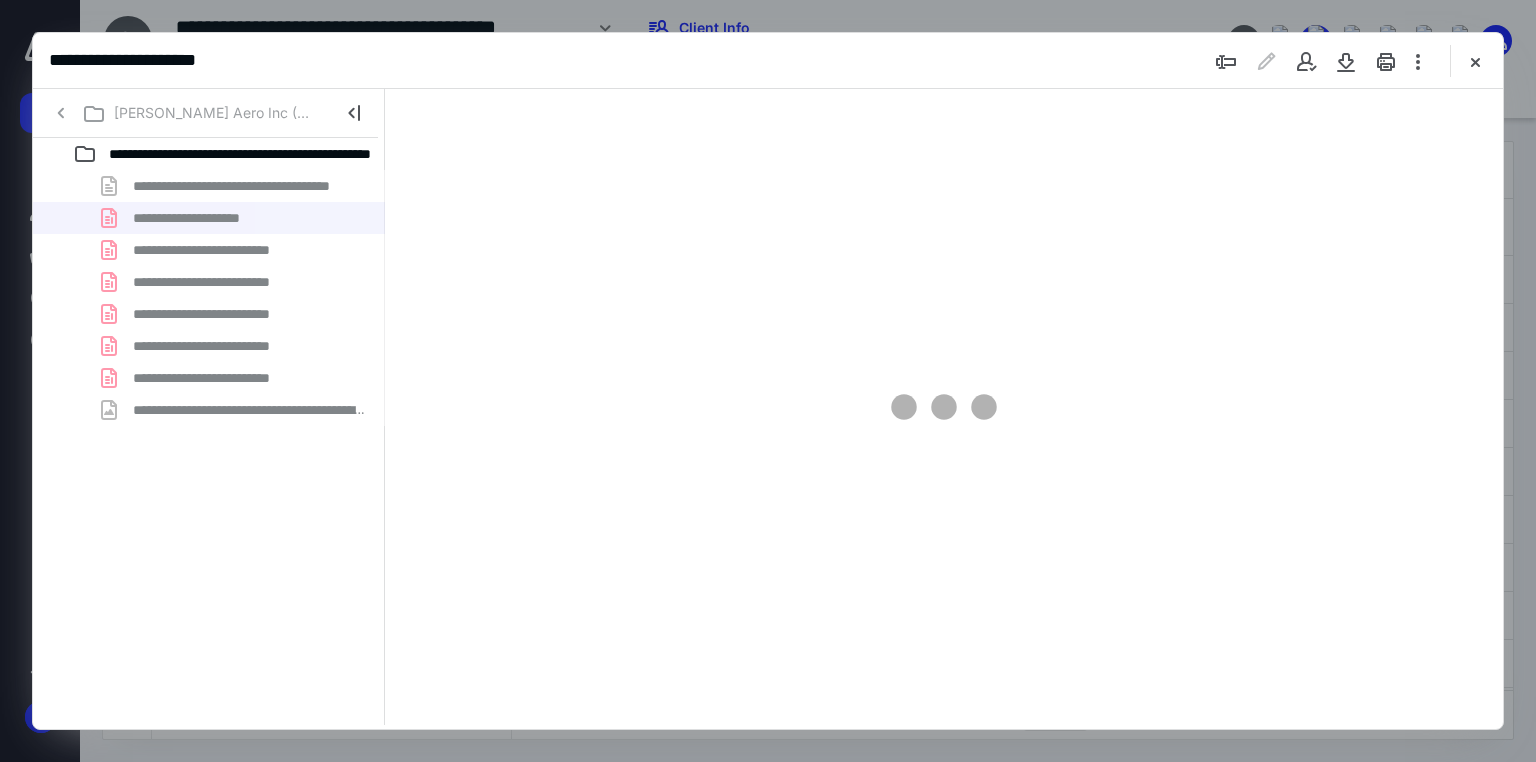 type on "66" 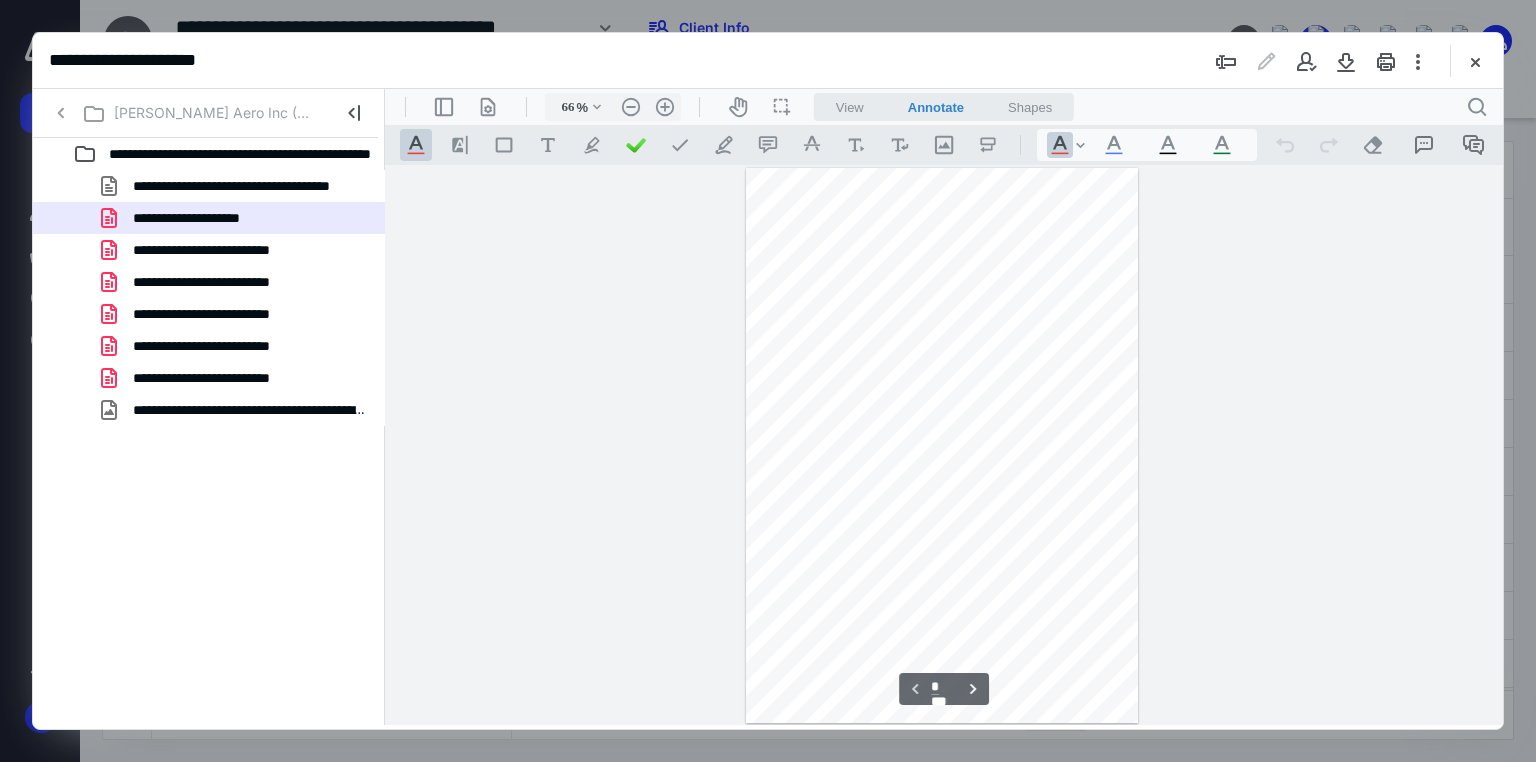 scroll, scrollTop: 79, scrollLeft: 0, axis: vertical 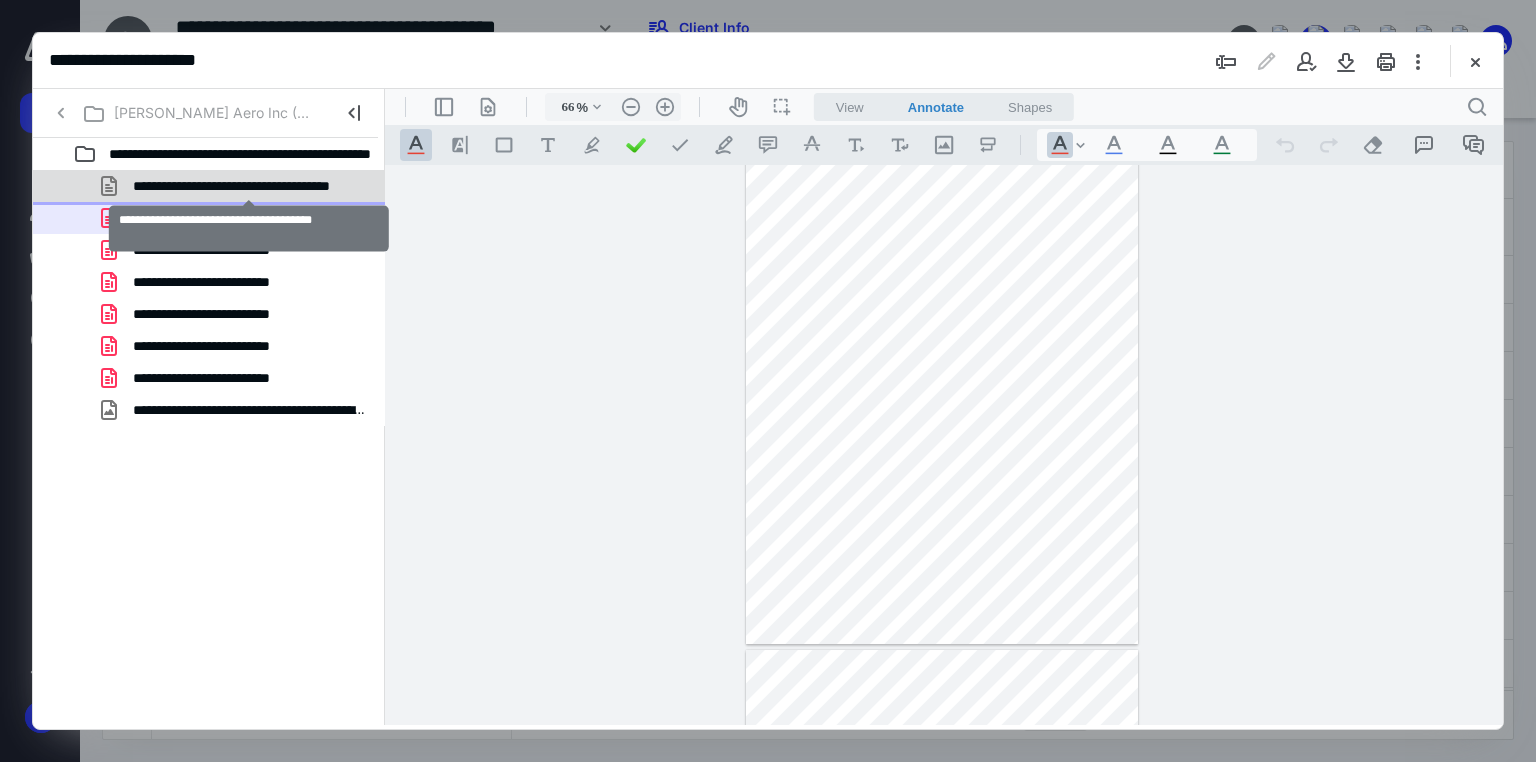 click on "**********" at bounding box center (249, 186) 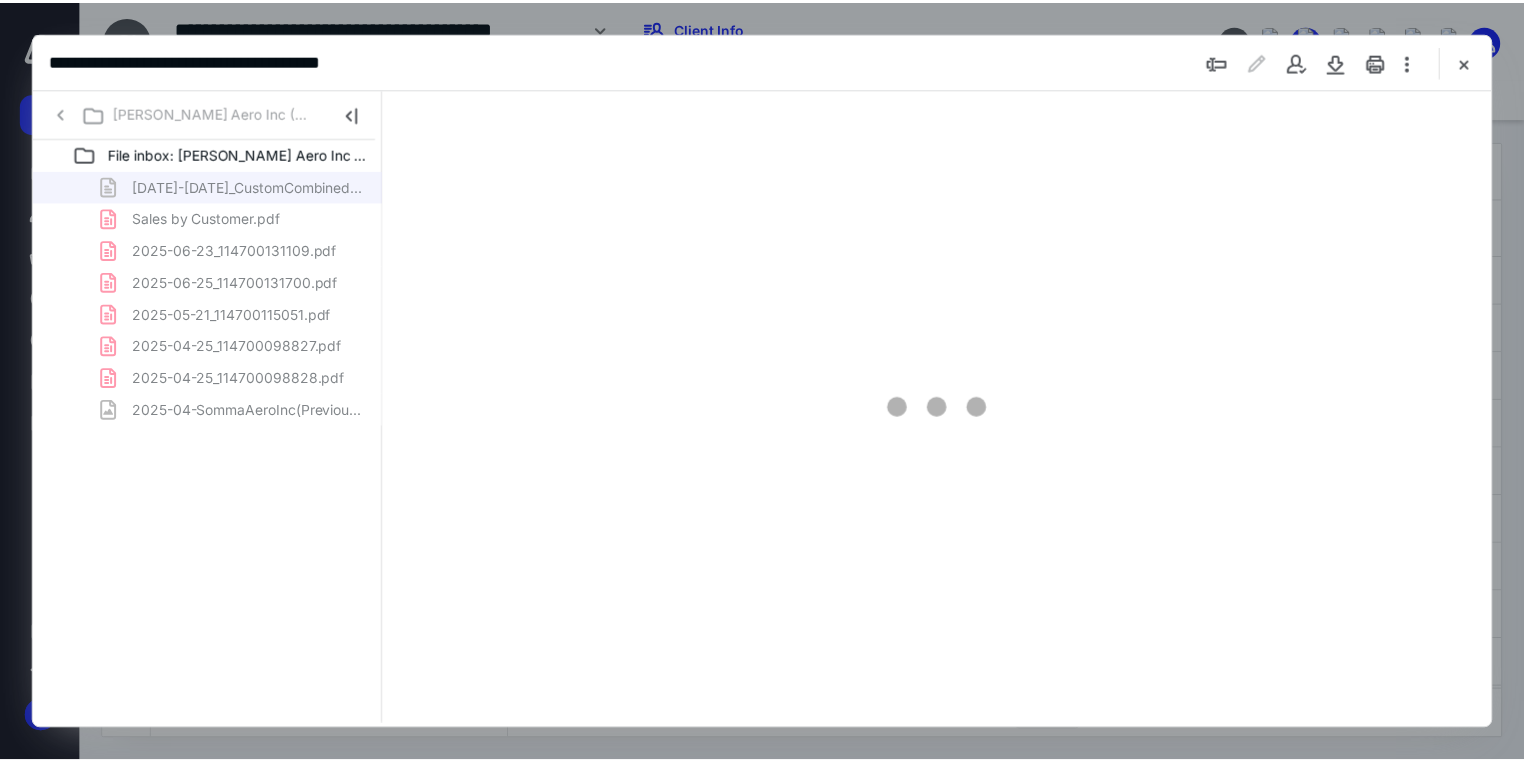 scroll, scrollTop: 0, scrollLeft: 0, axis: both 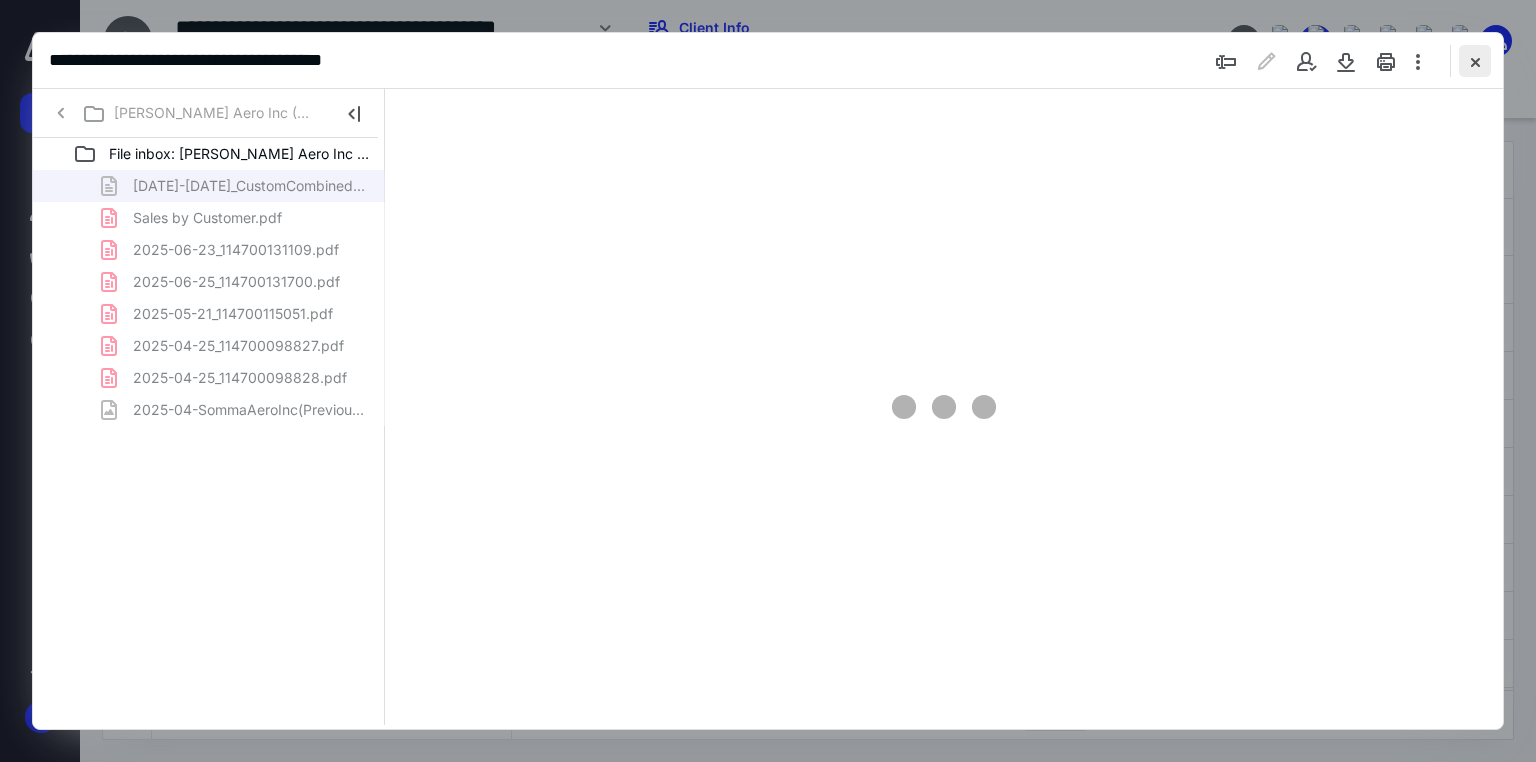 click at bounding box center (1475, 61) 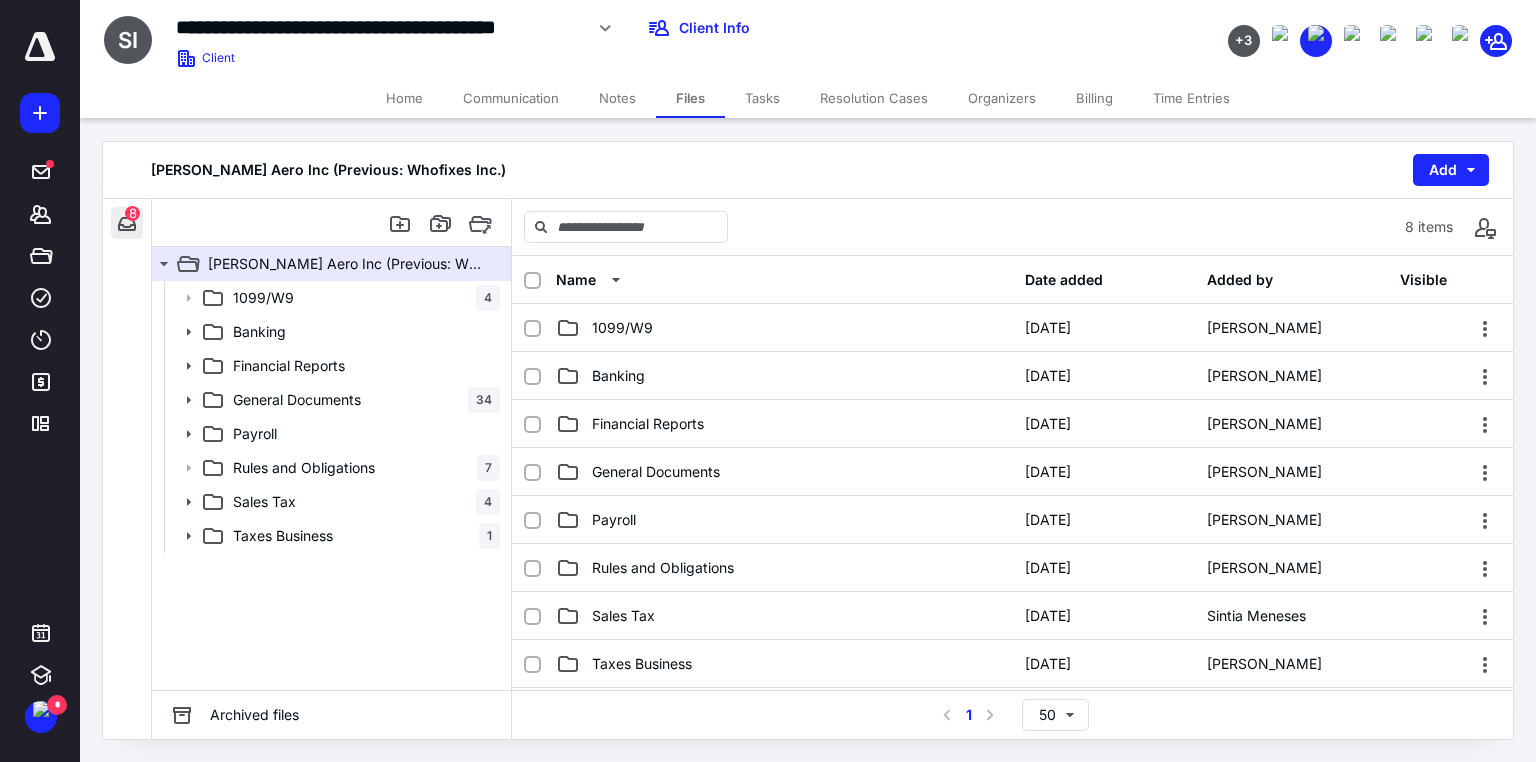 click at bounding box center (127, 223) 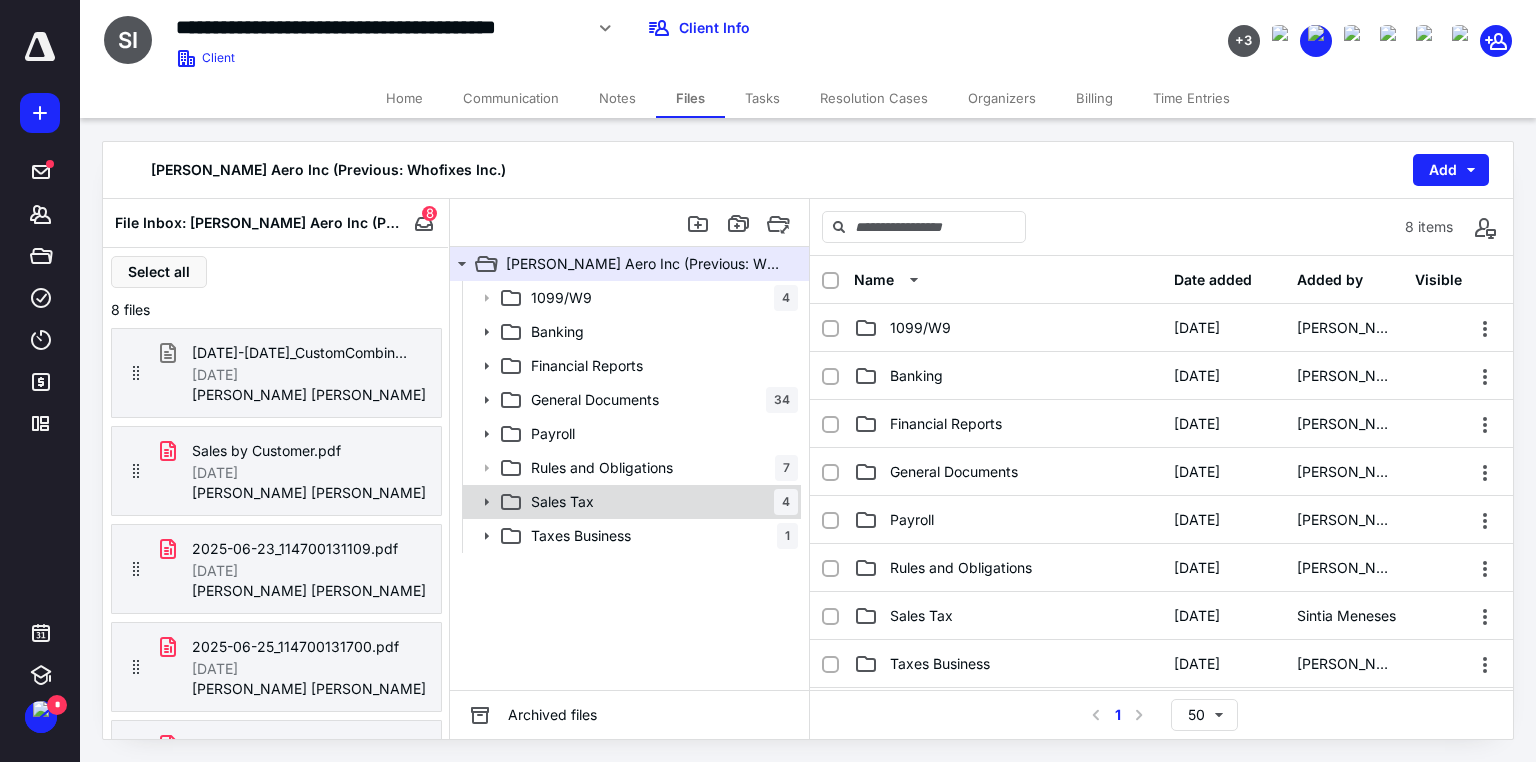 click on "Sales Tax" at bounding box center [562, 502] 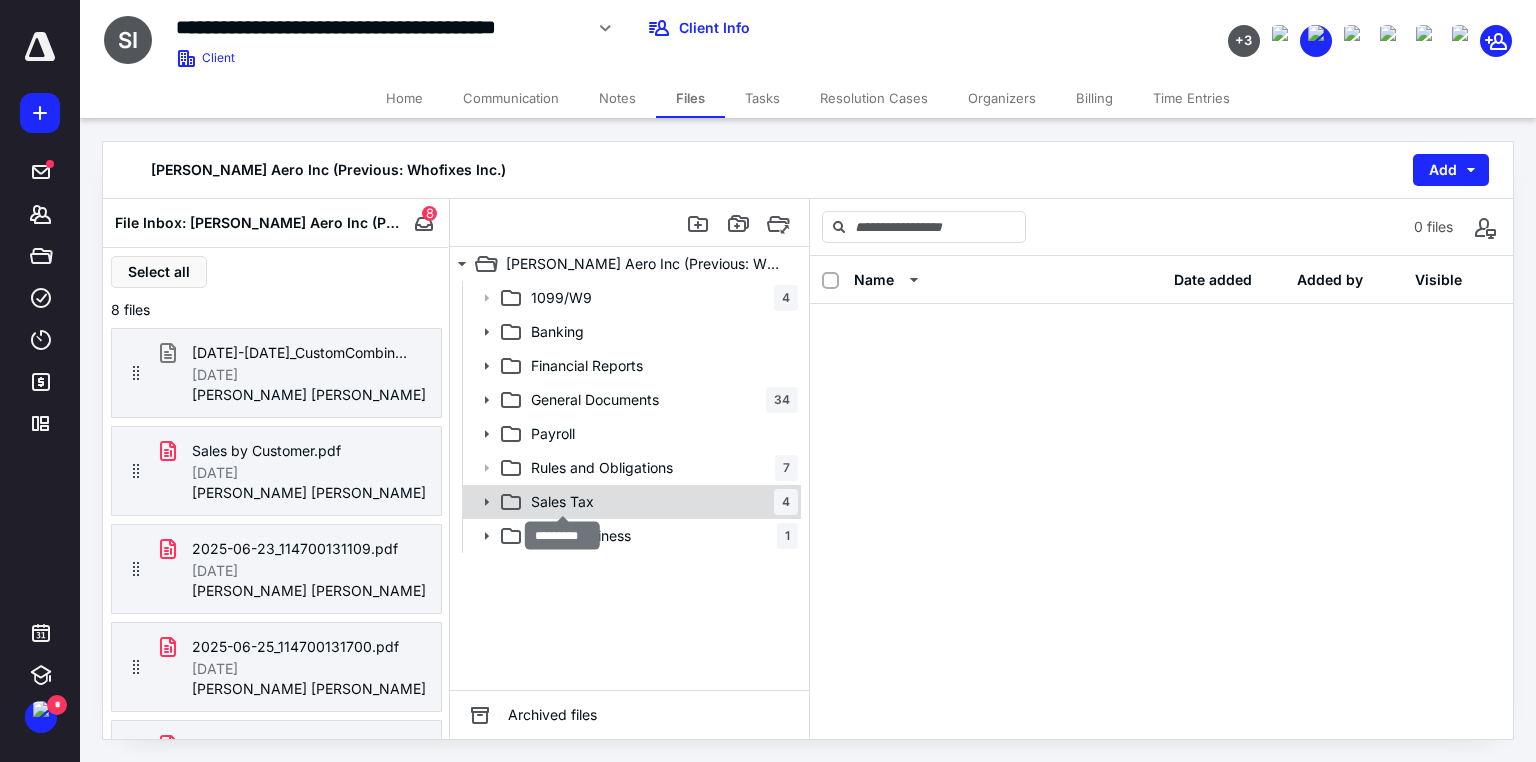 click on "Sales Tax" at bounding box center [562, 502] 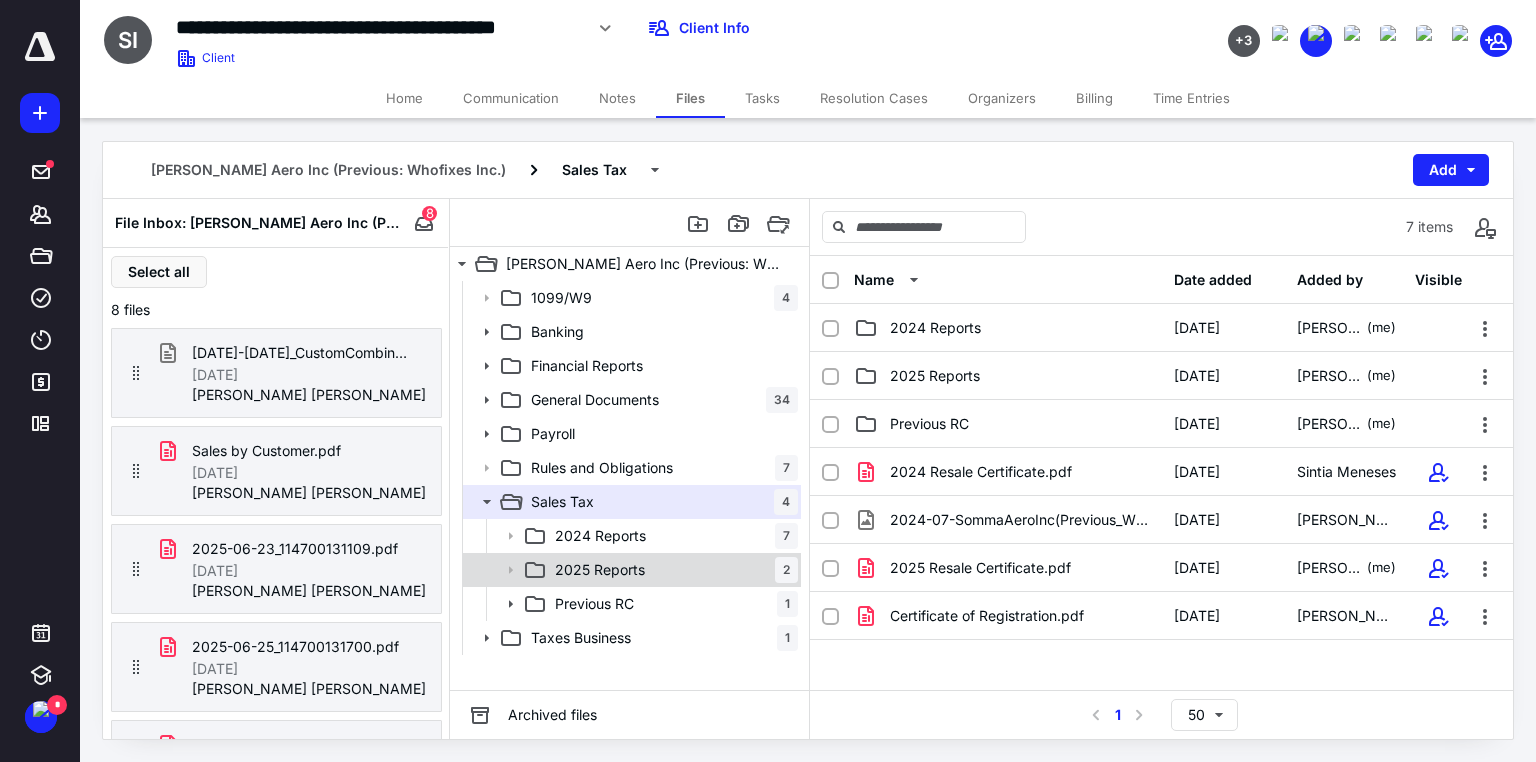 click on "2025 Reports" at bounding box center [600, 570] 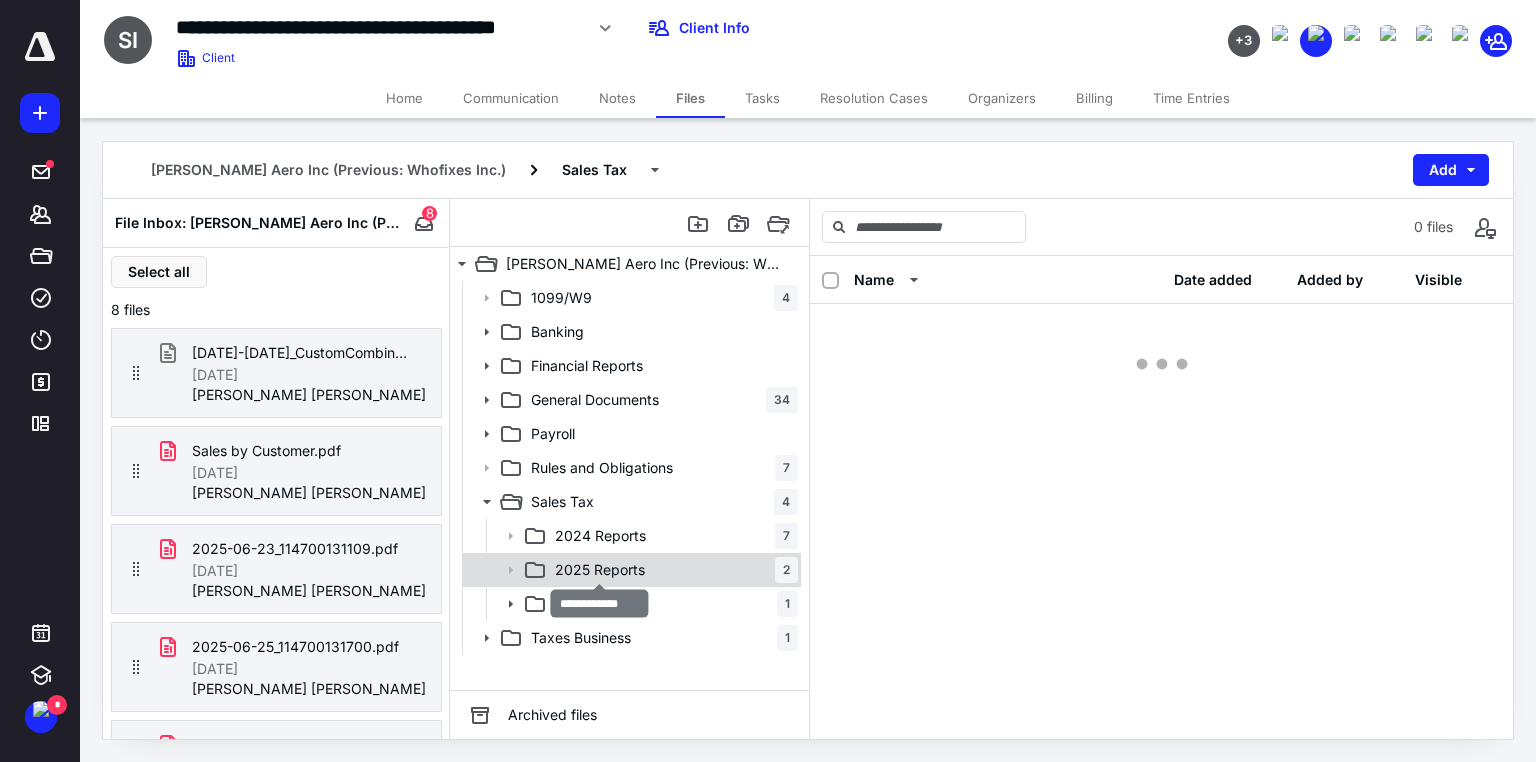 click on "2025 Reports" at bounding box center [600, 570] 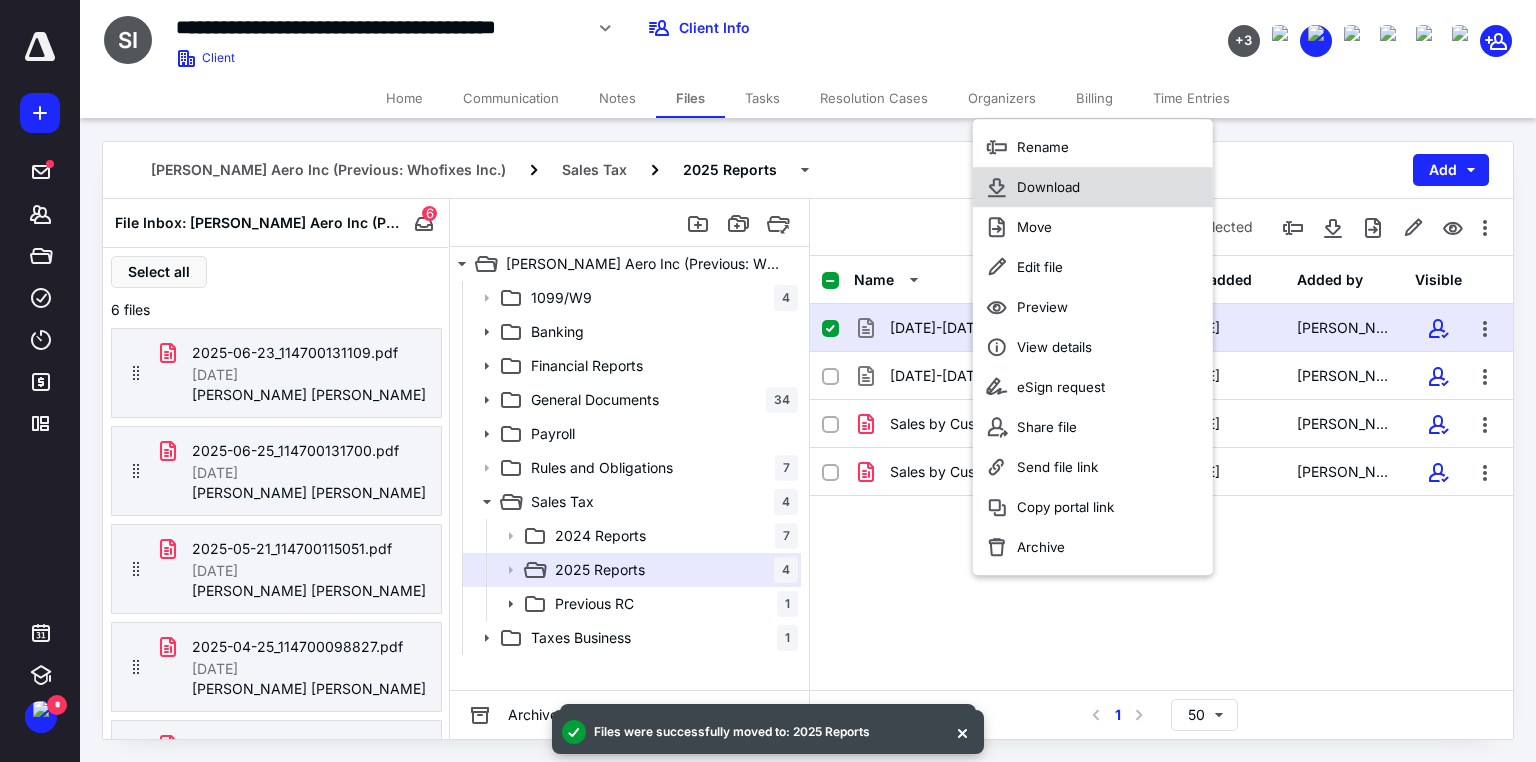 click on "Download" at bounding box center (1093, 187) 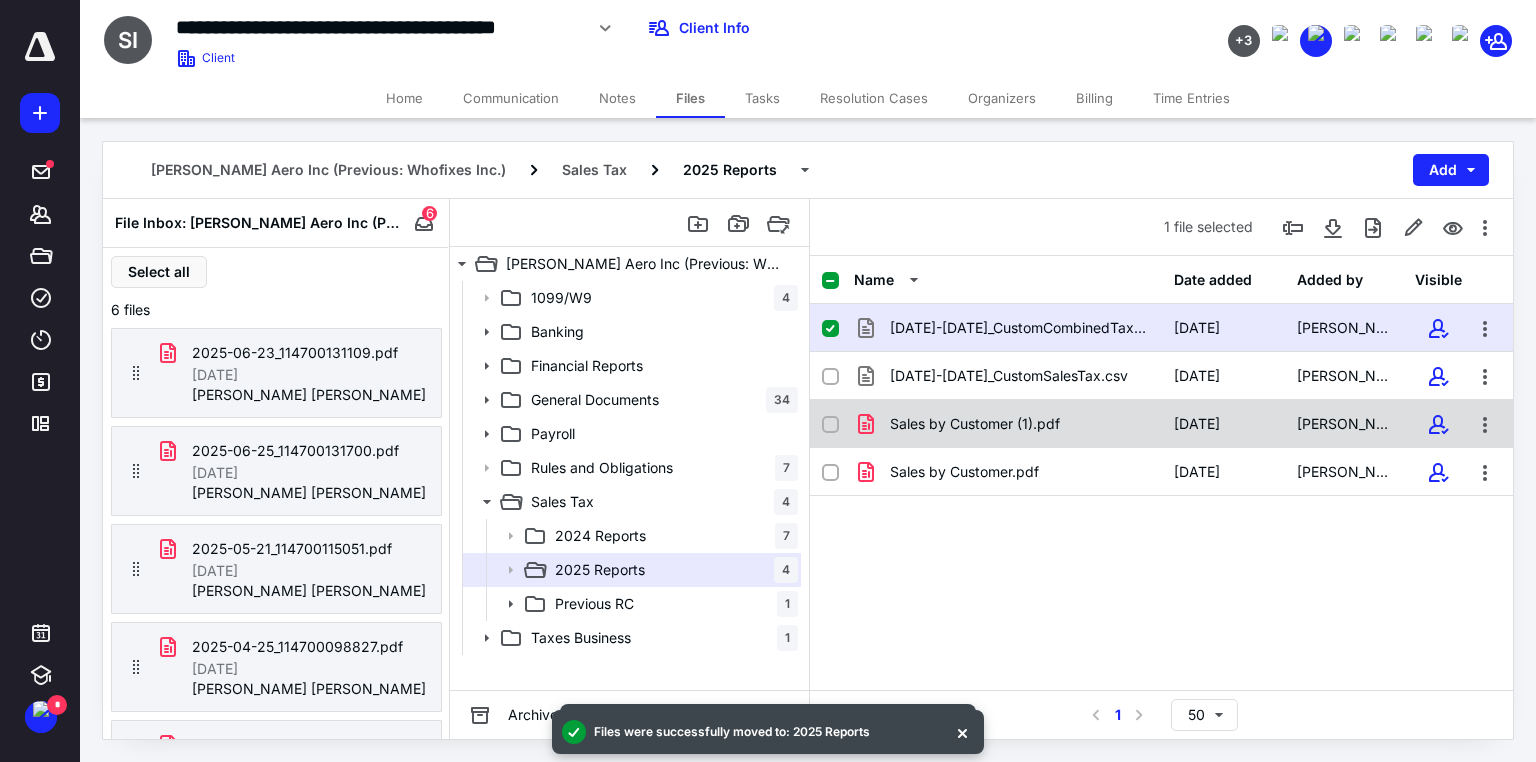 checkbox on "false" 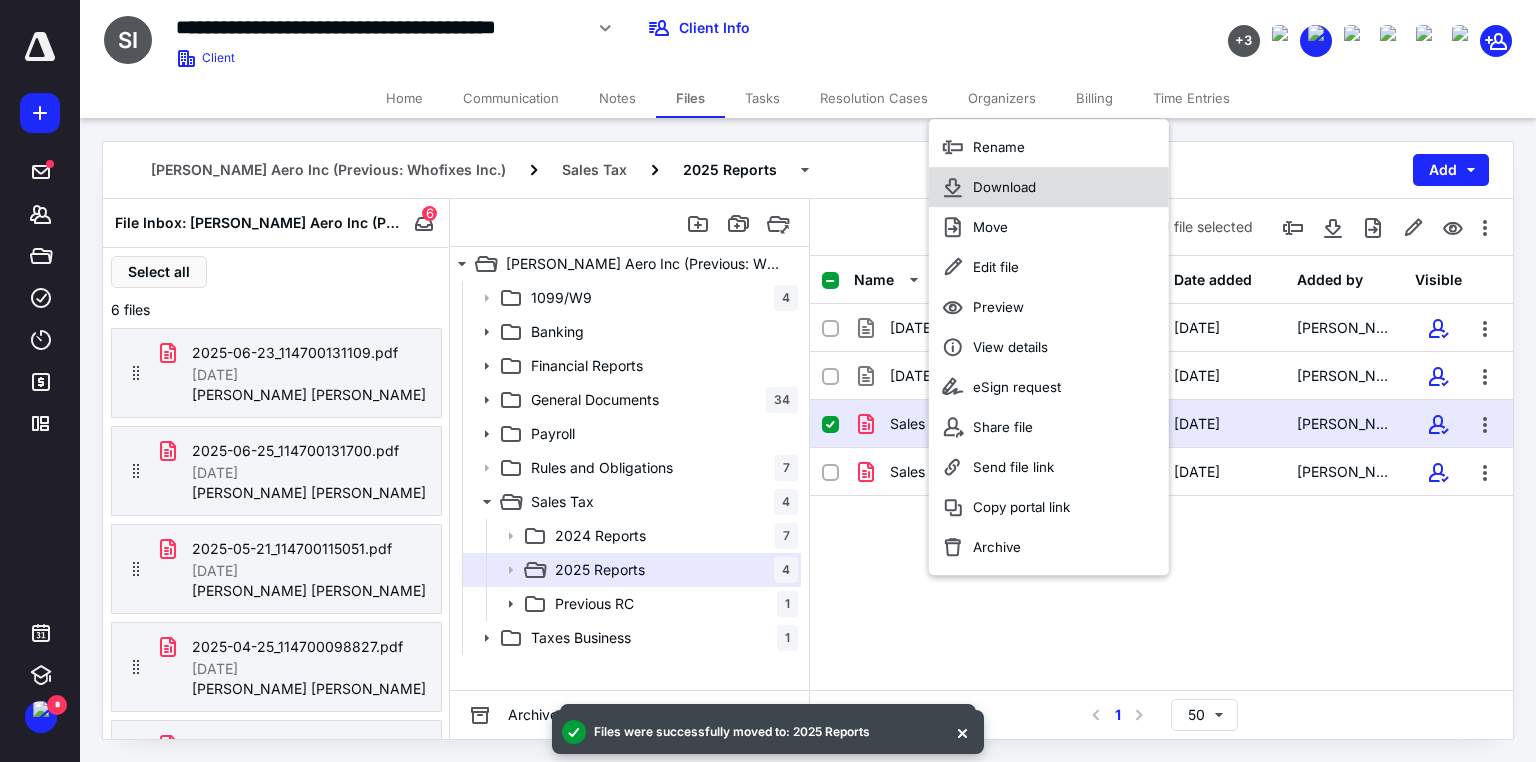 click on "Download" at bounding box center [1004, 187] 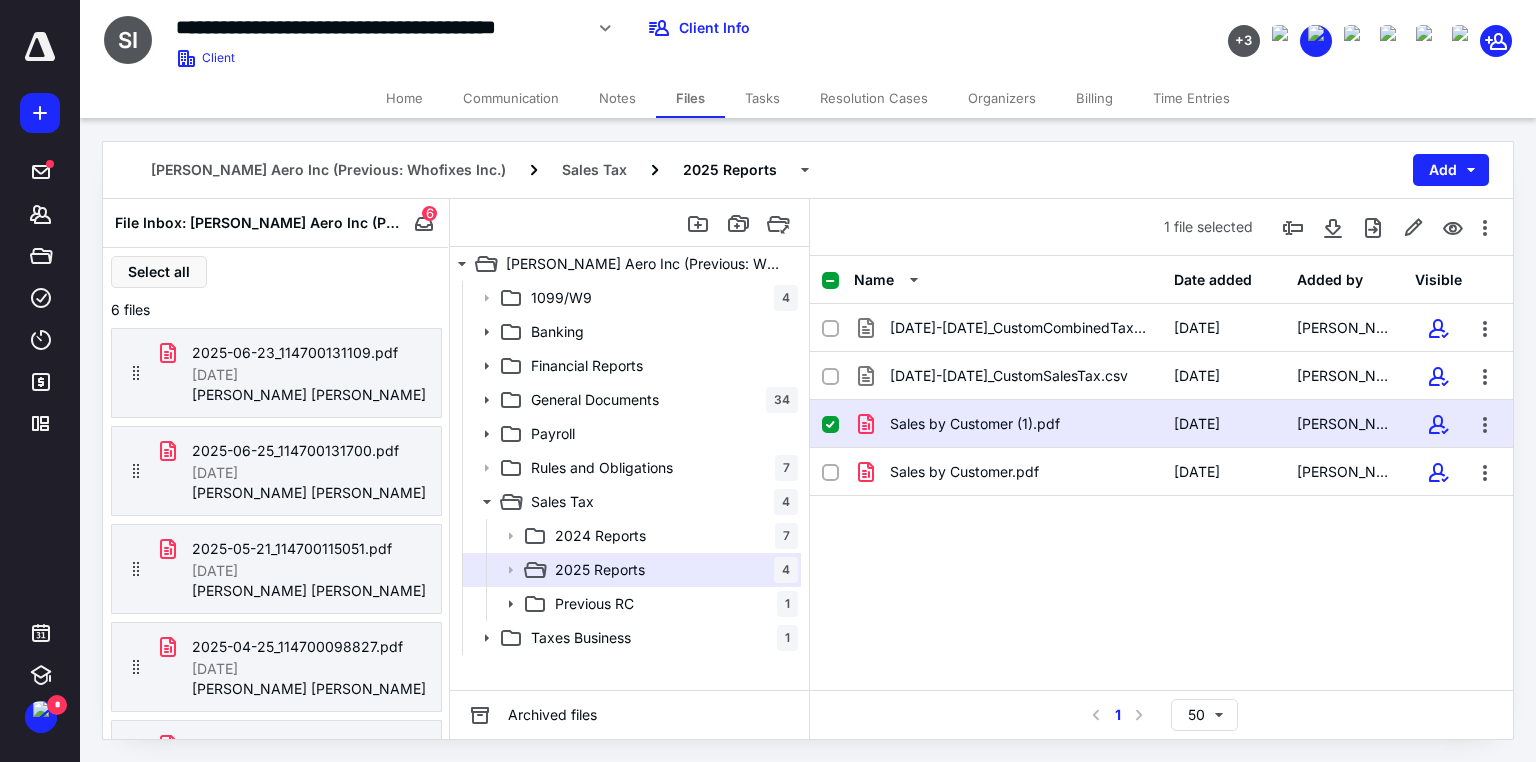 click on "Tasks" at bounding box center (762, 98) 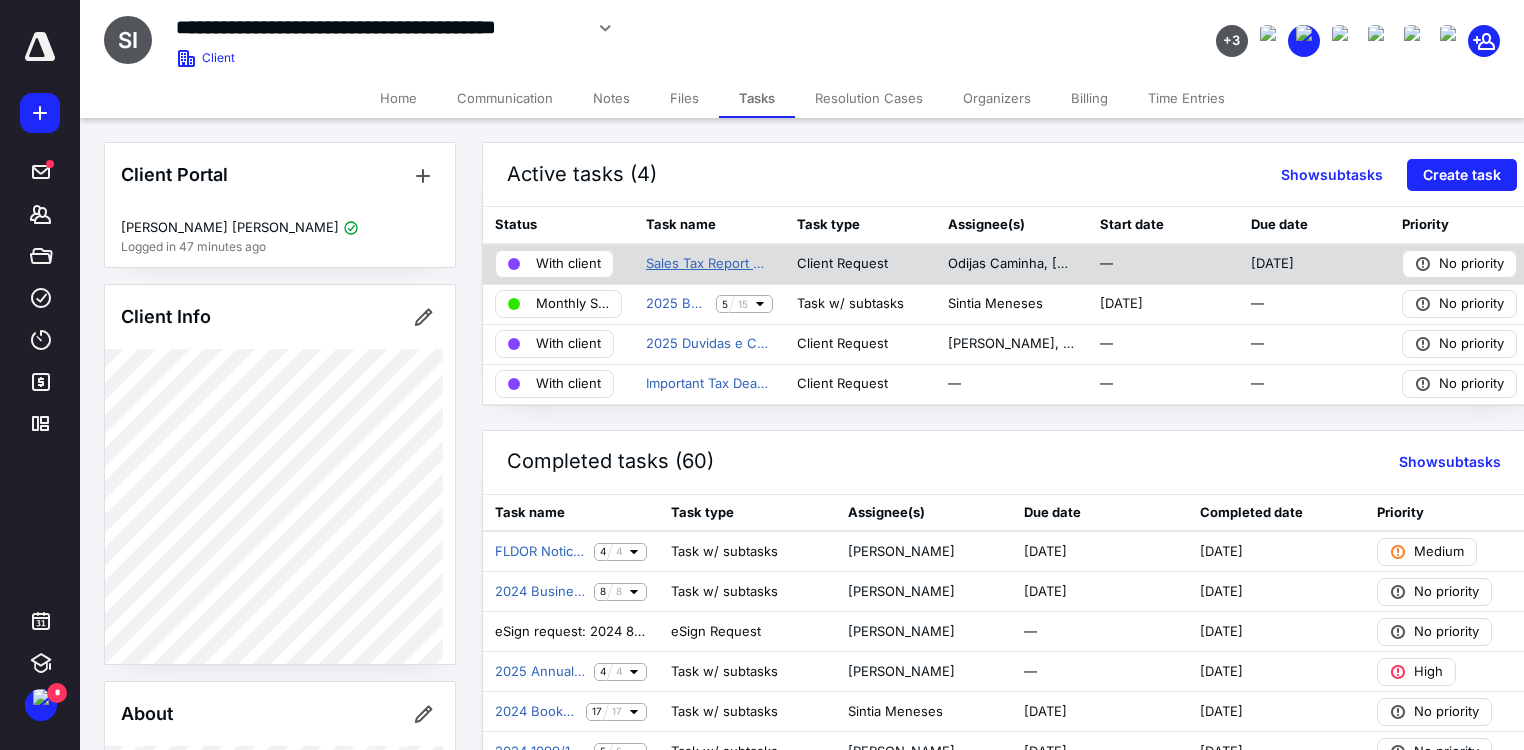 click on "Sales Tax Report Quartely" at bounding box center [709, 264] 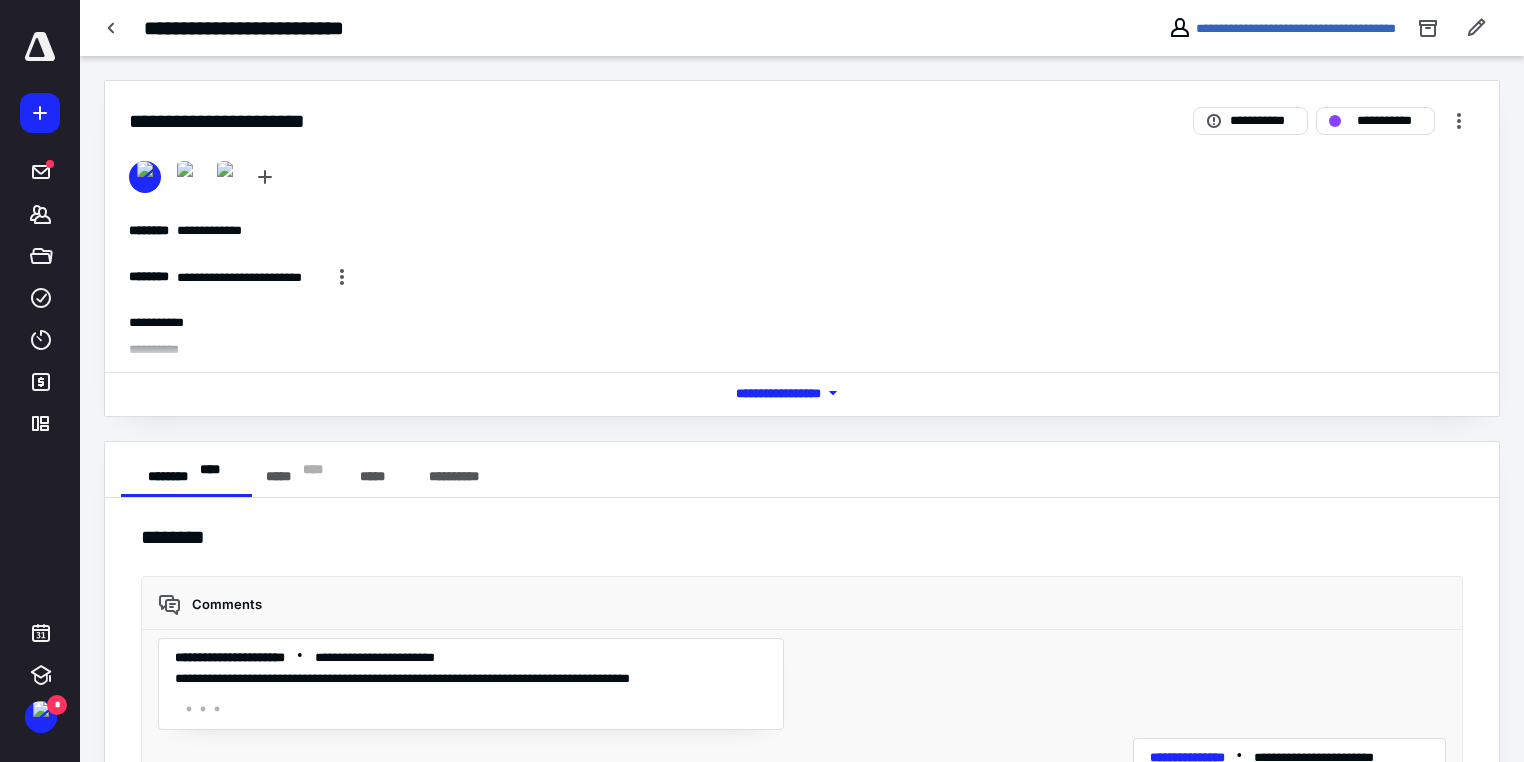 scroll, scrollTop: 2845, scrollLeft: 0, axis: vertical 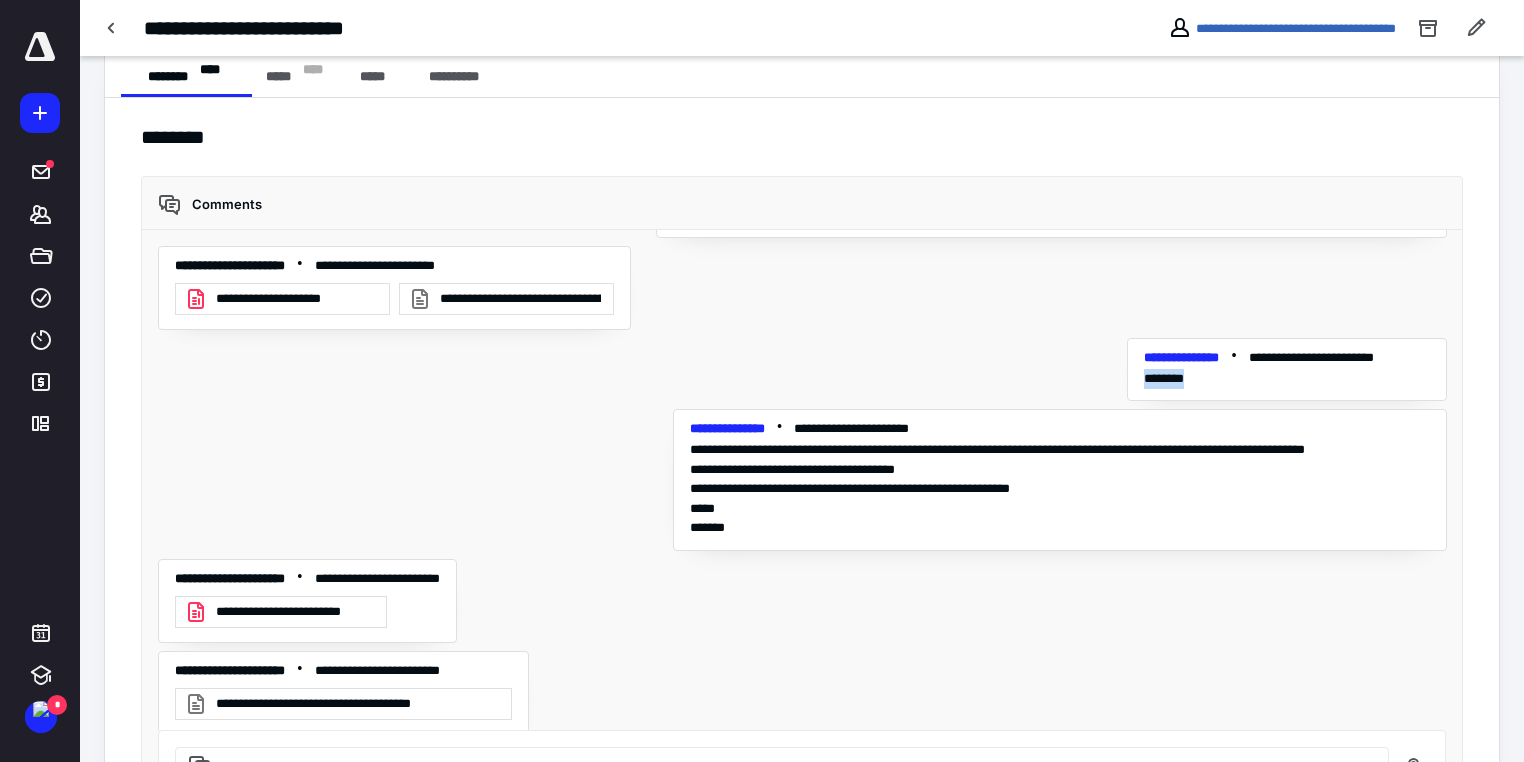 drag, startPoint x: 1155, startPoint y: 373, endPoint x: 1108, endPoint y: 372, distance: 47.010635 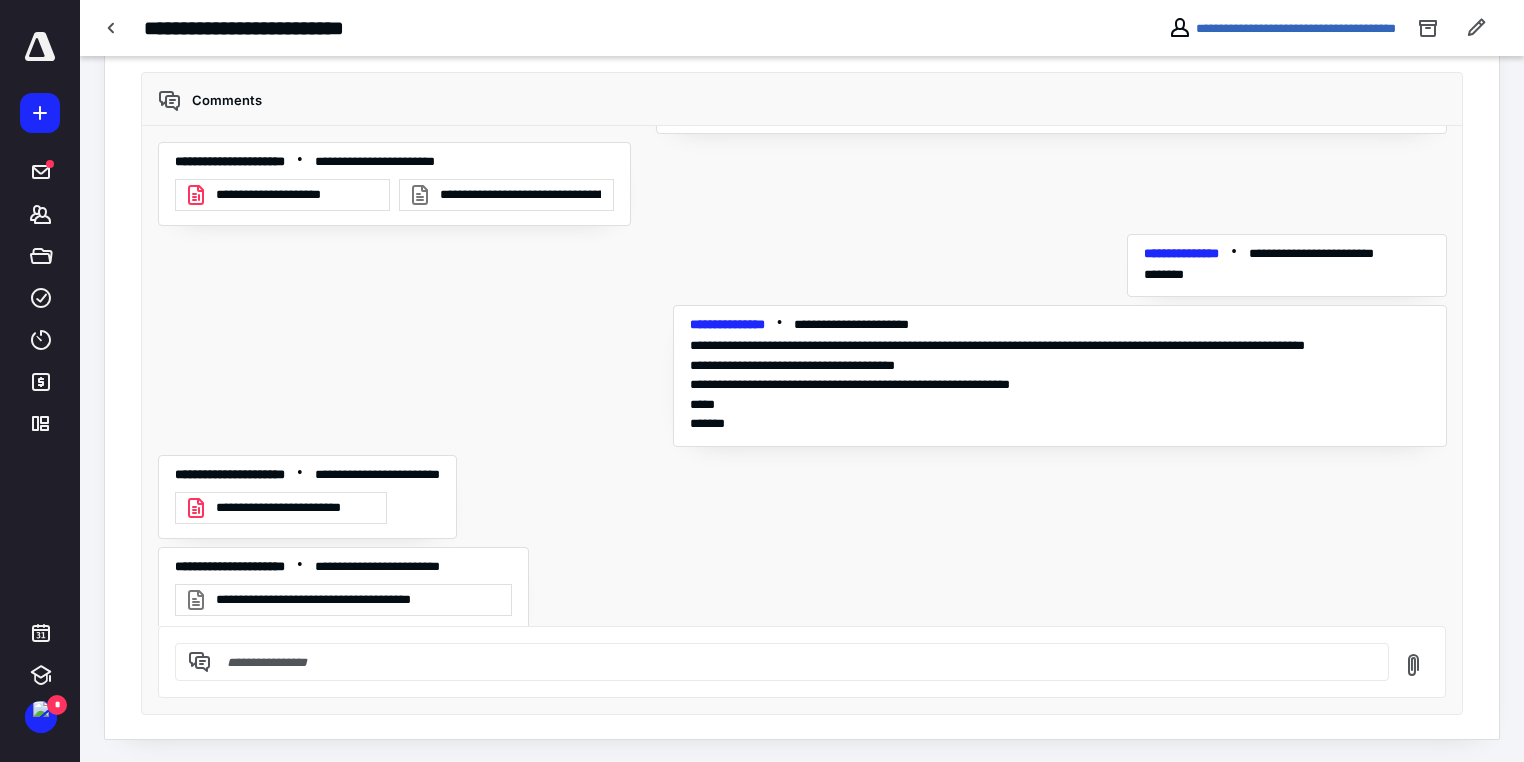 click at bounding box center (794, 662) 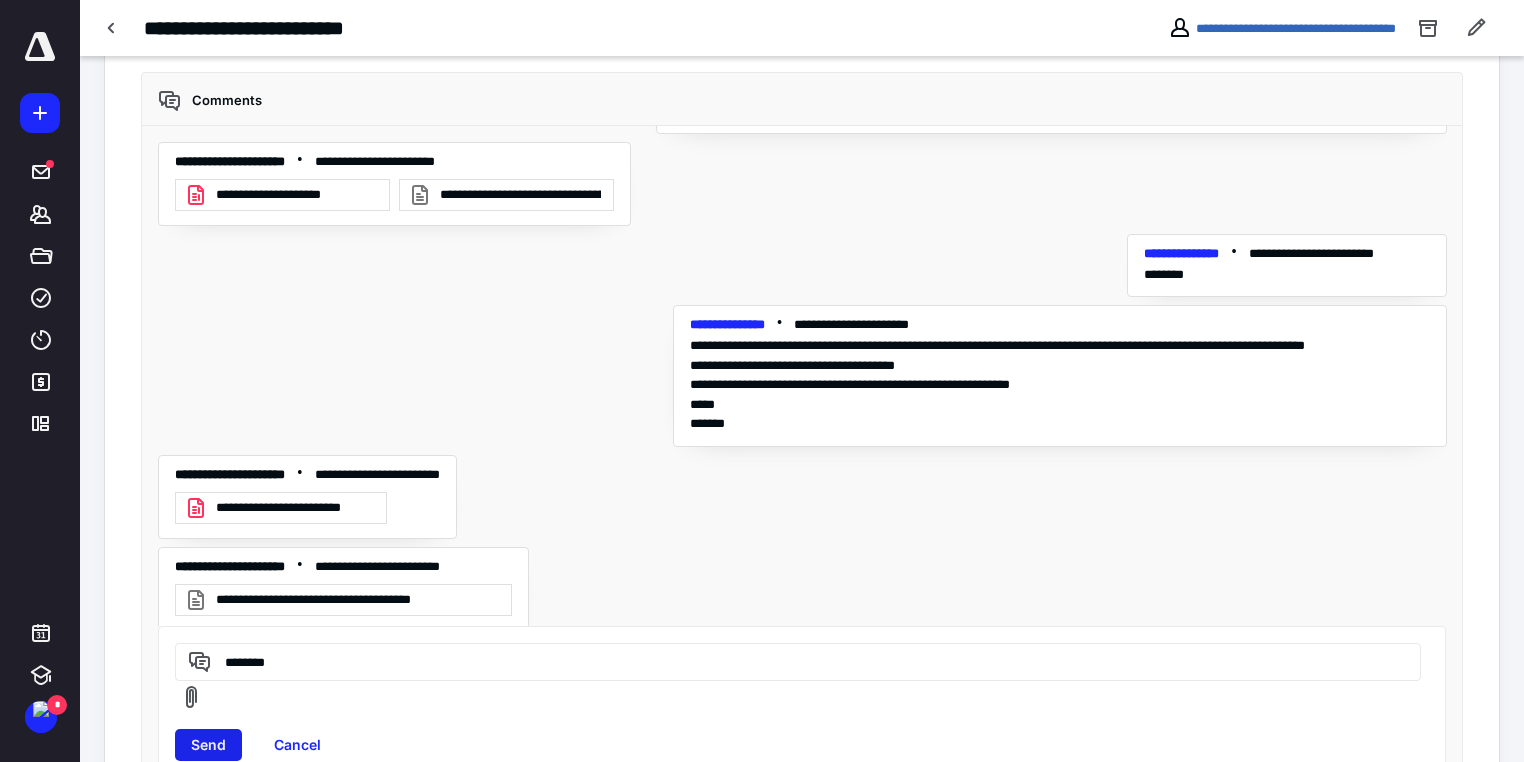 type on "********" 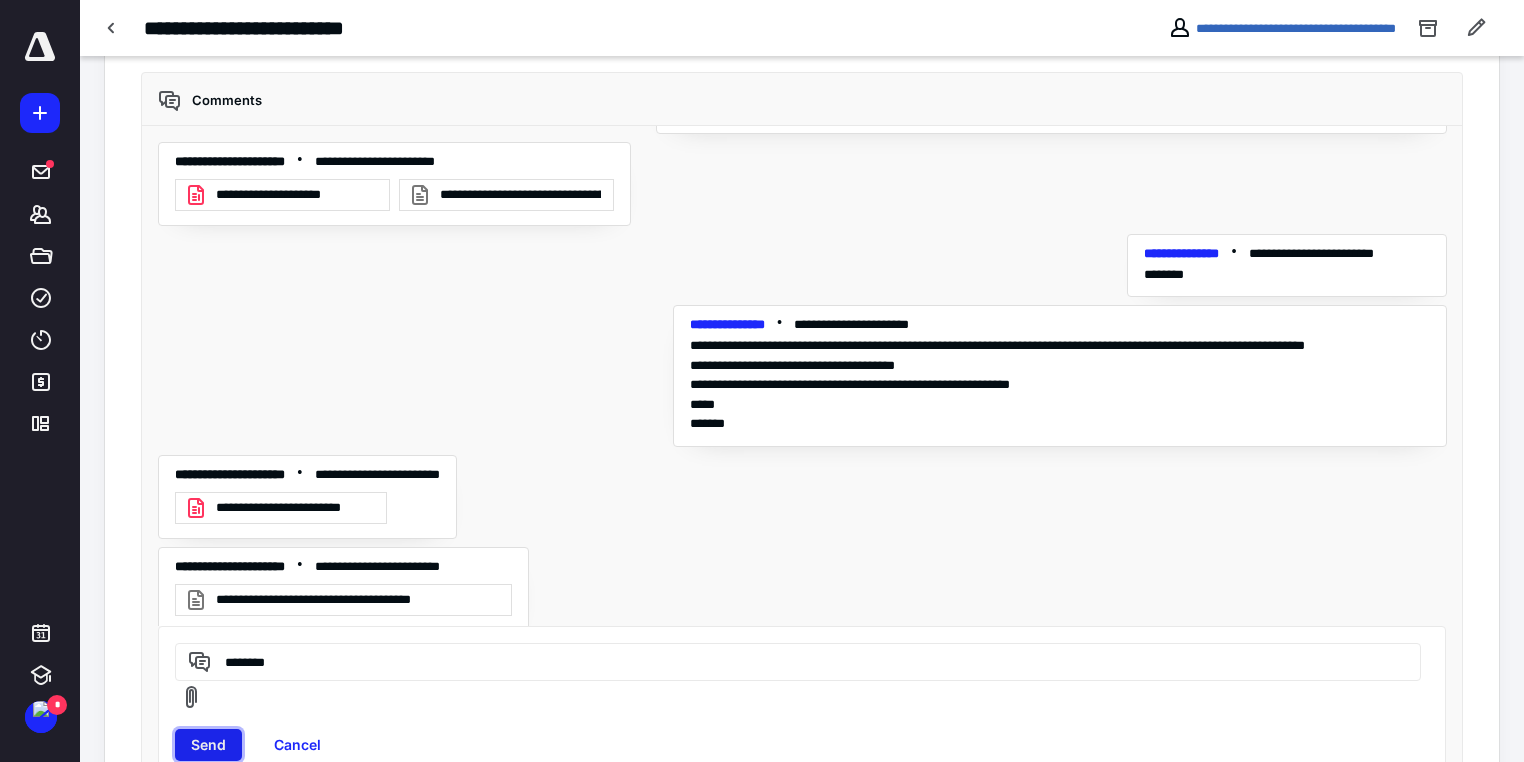 click on "Send" at bounding box center [208, 745] 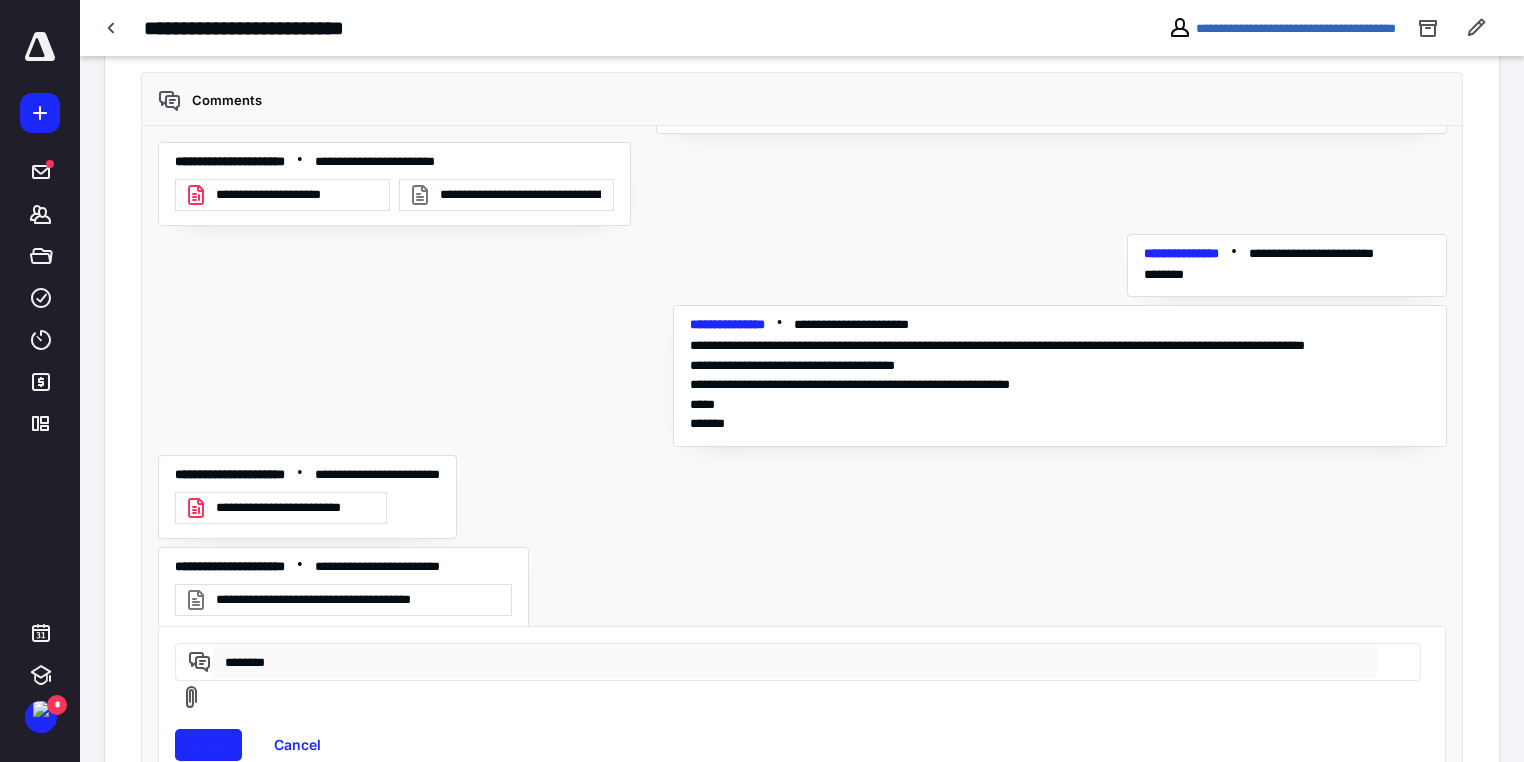 type 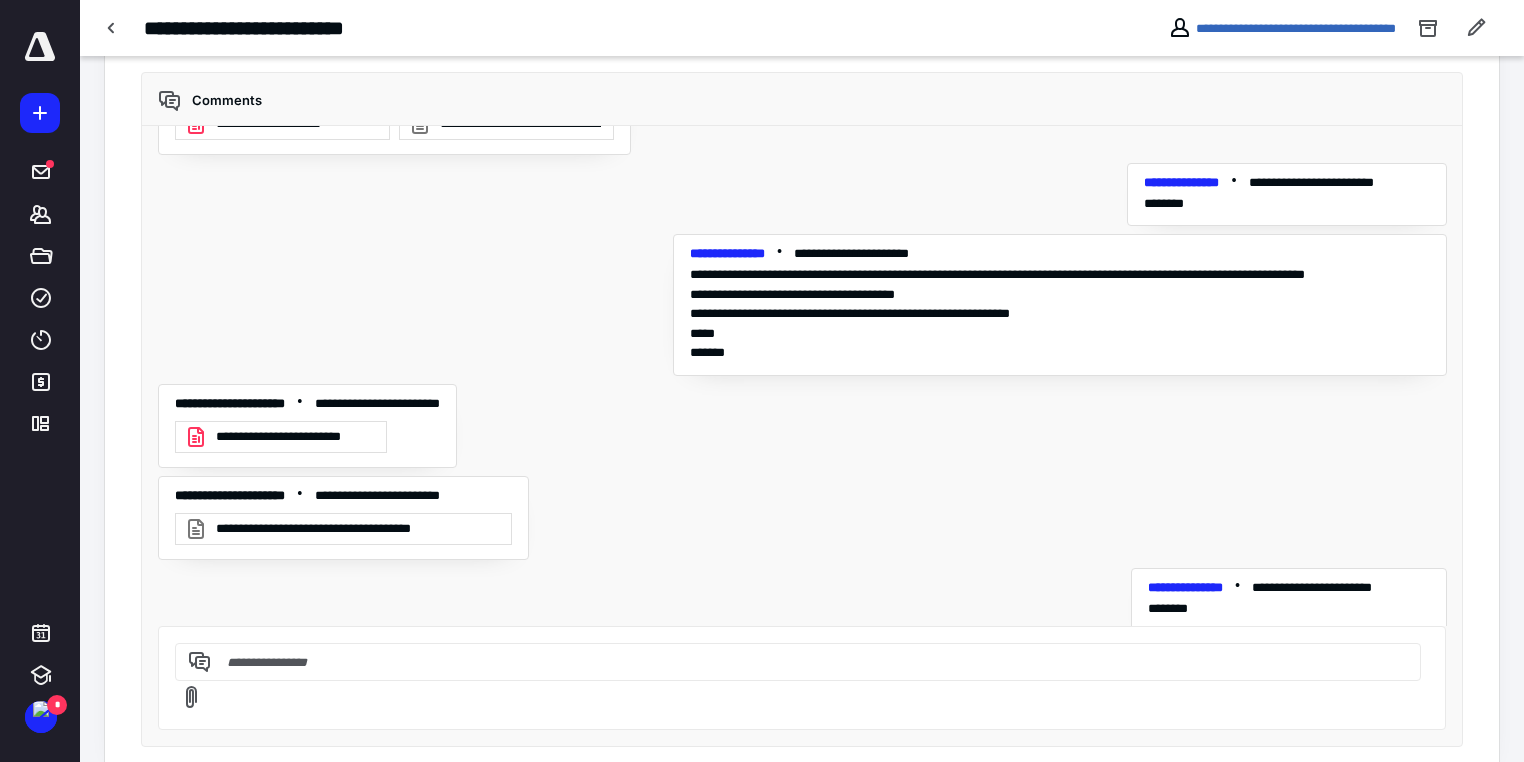 scroll, scrollTop: 2596, scrollLeft: 0, axis: vertical 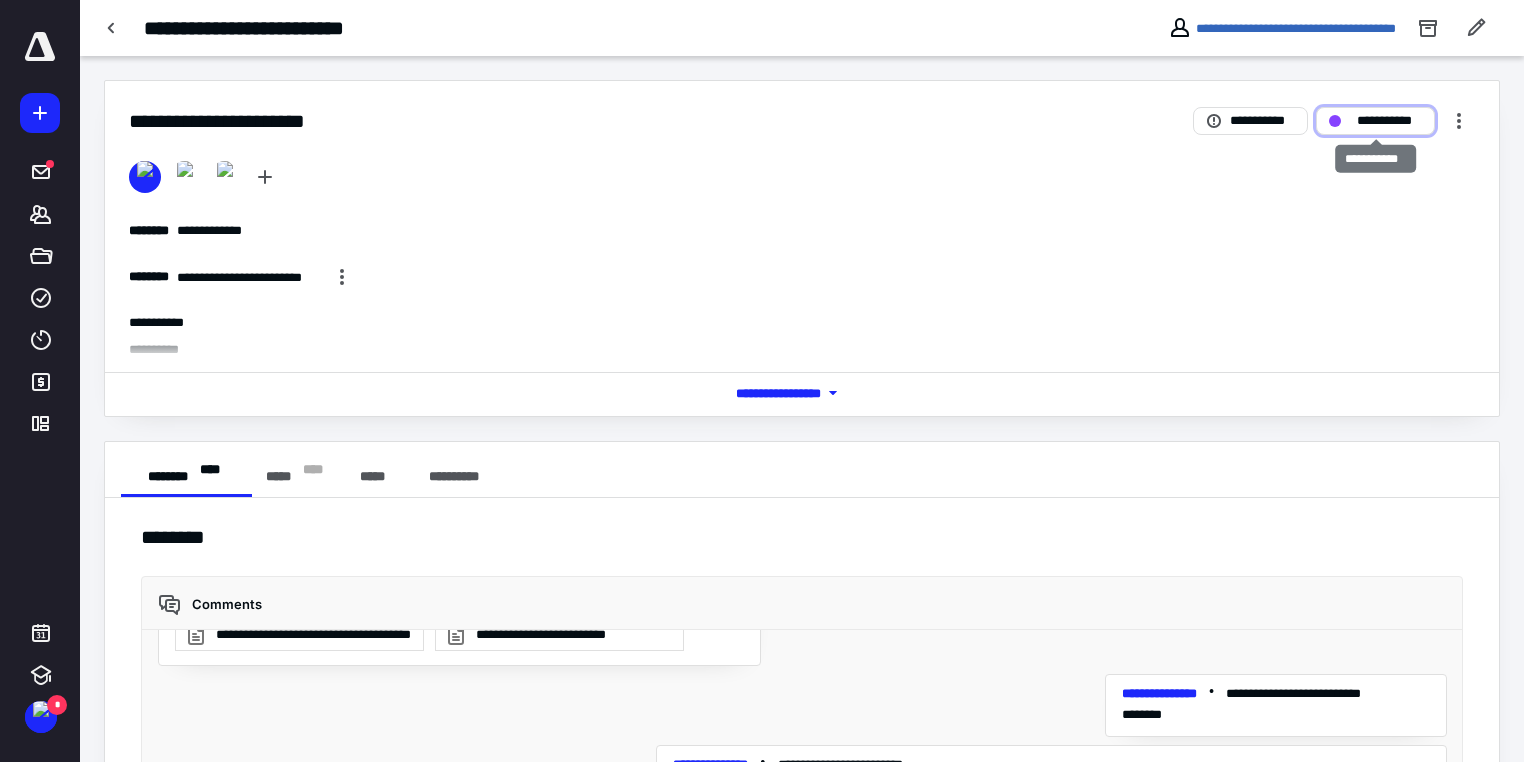 click on "**********" at bounding box center (1389, 121) 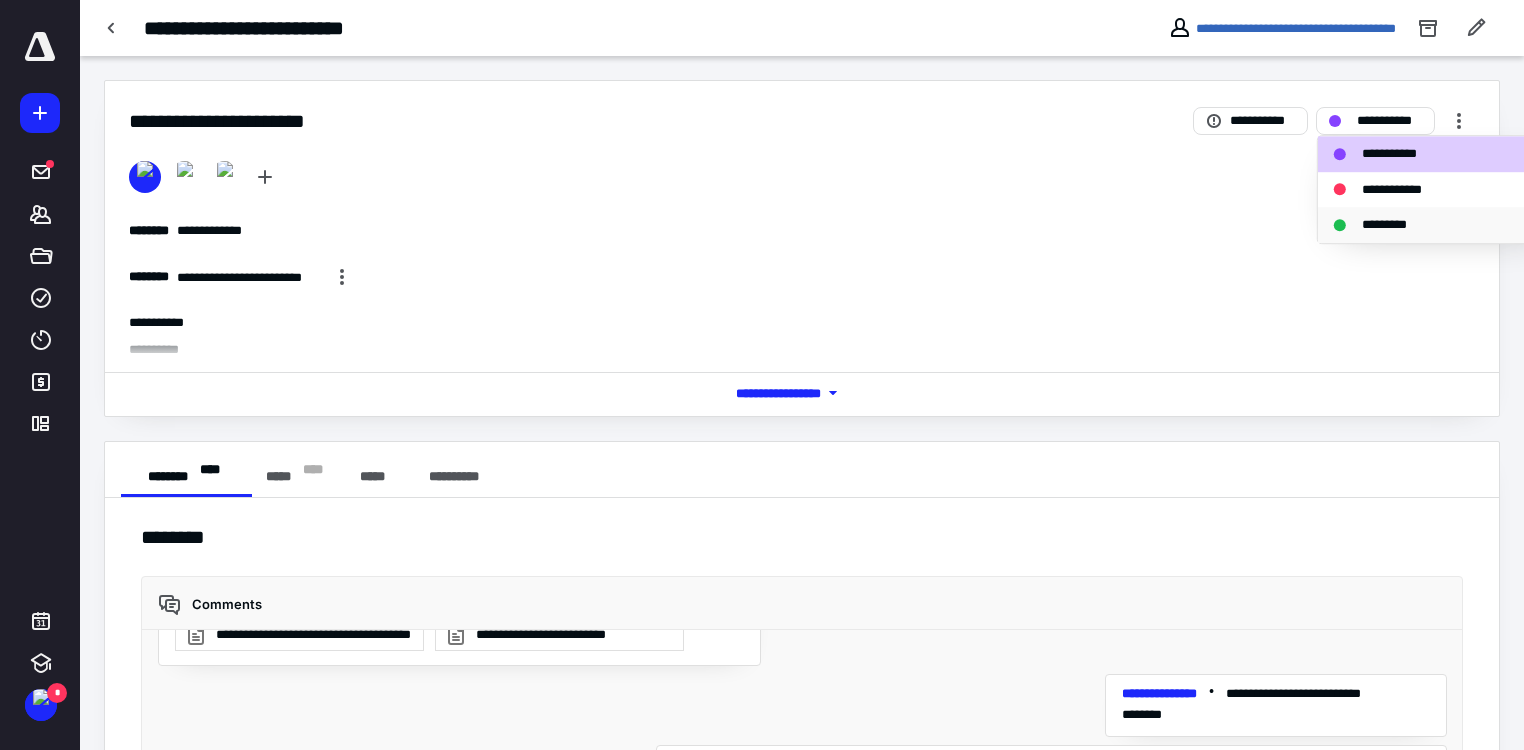 drag, startPoint x: 1368, startPoint y: 220, endPoint x: 1357, endPoint y: 220, distance: 11 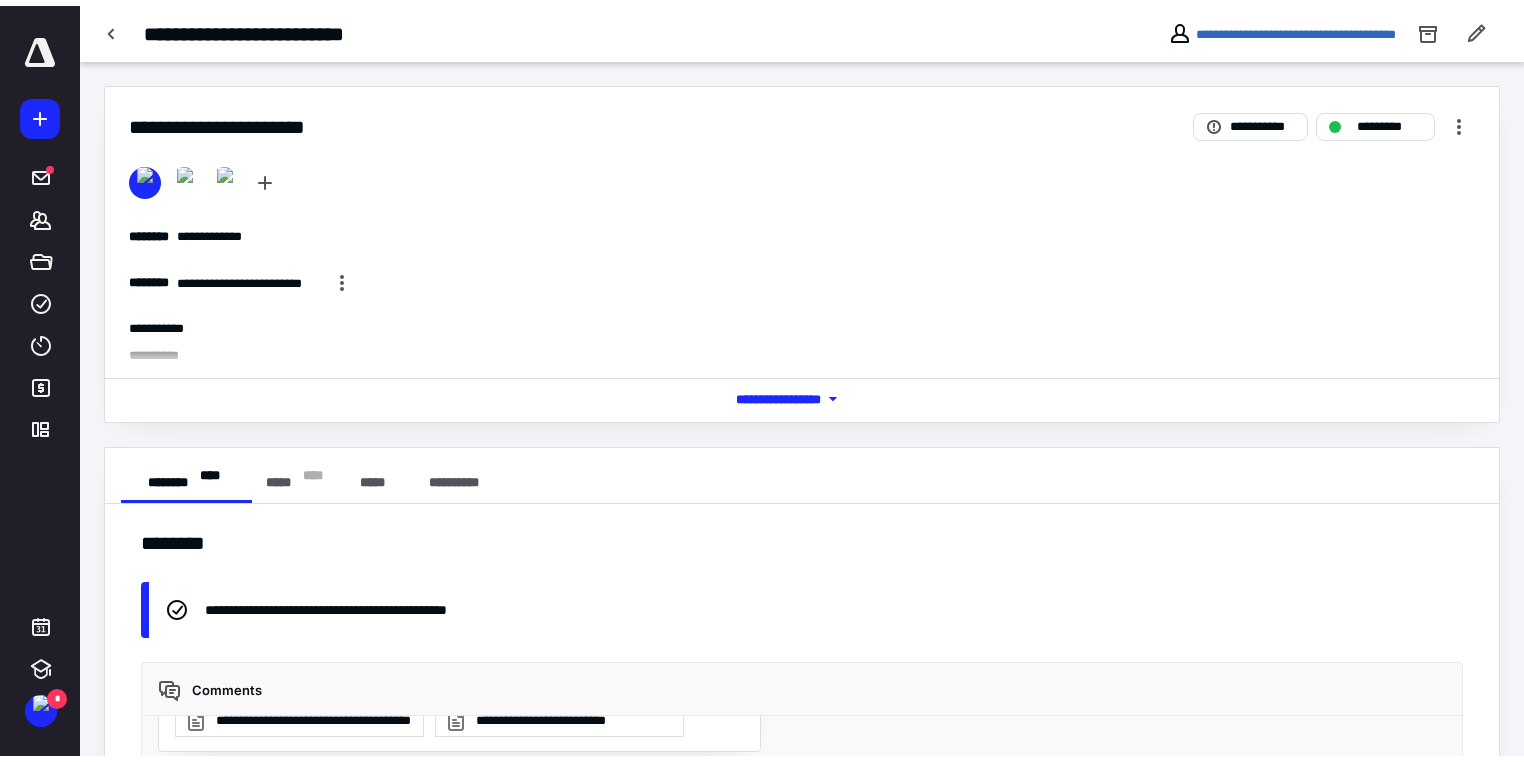 scroll, scrollTop: 2916, scrollLeft: 0, axis: vertical 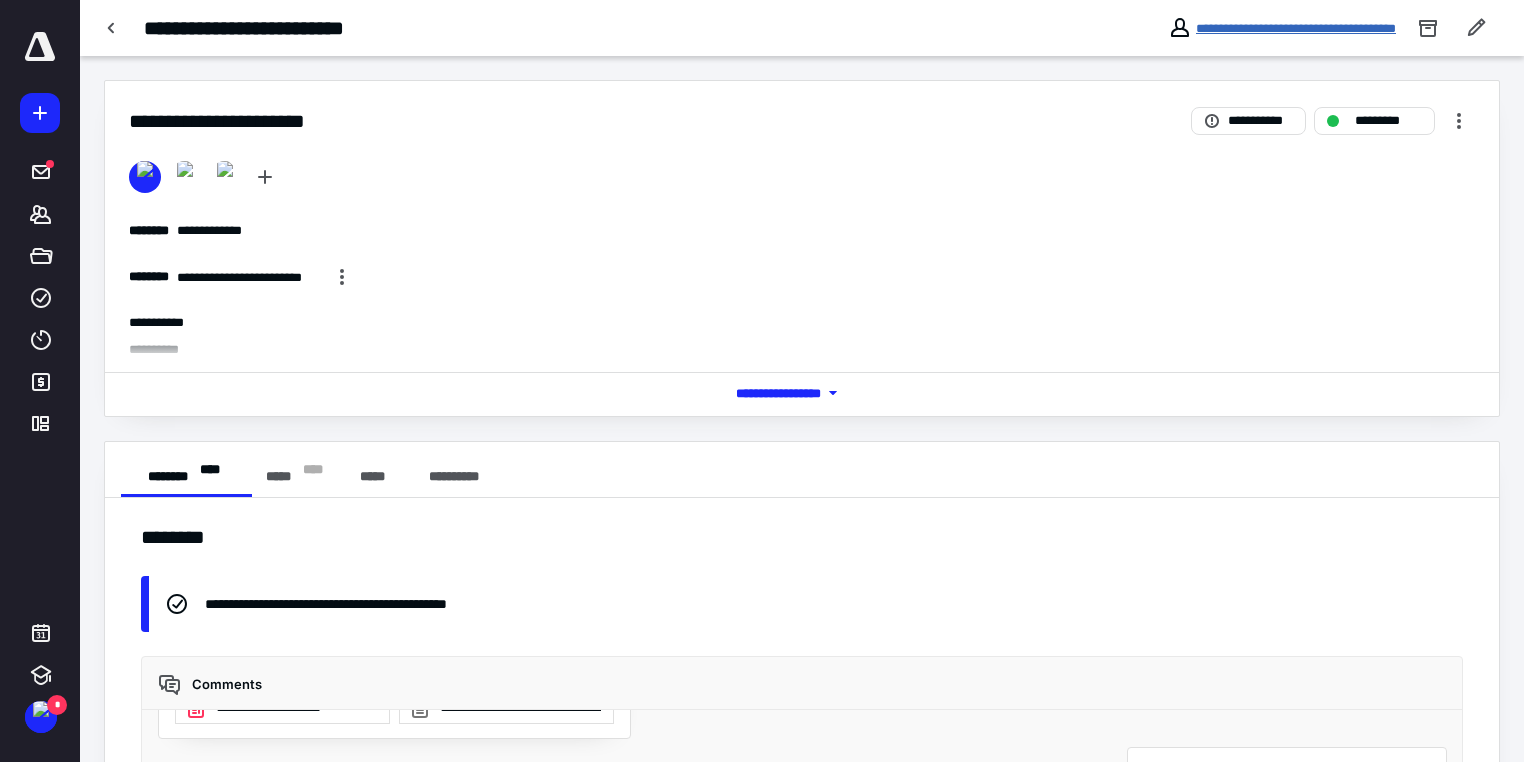 click on "**********" at bounding box center [1296, 28] 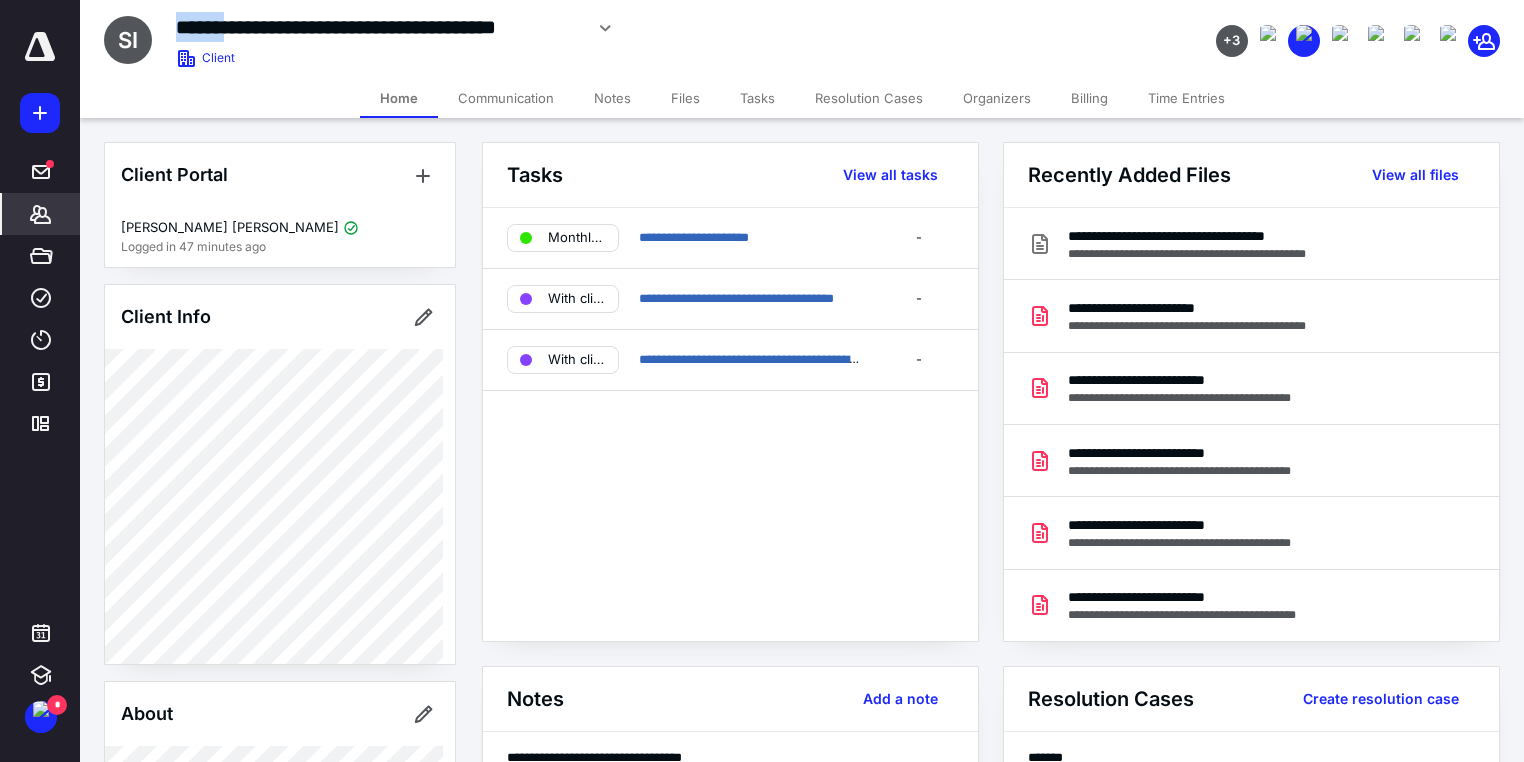 drag, startPoint x: 252, startPoint y: 29, endPoint x: 169, endPoint y: 29, distance: 83 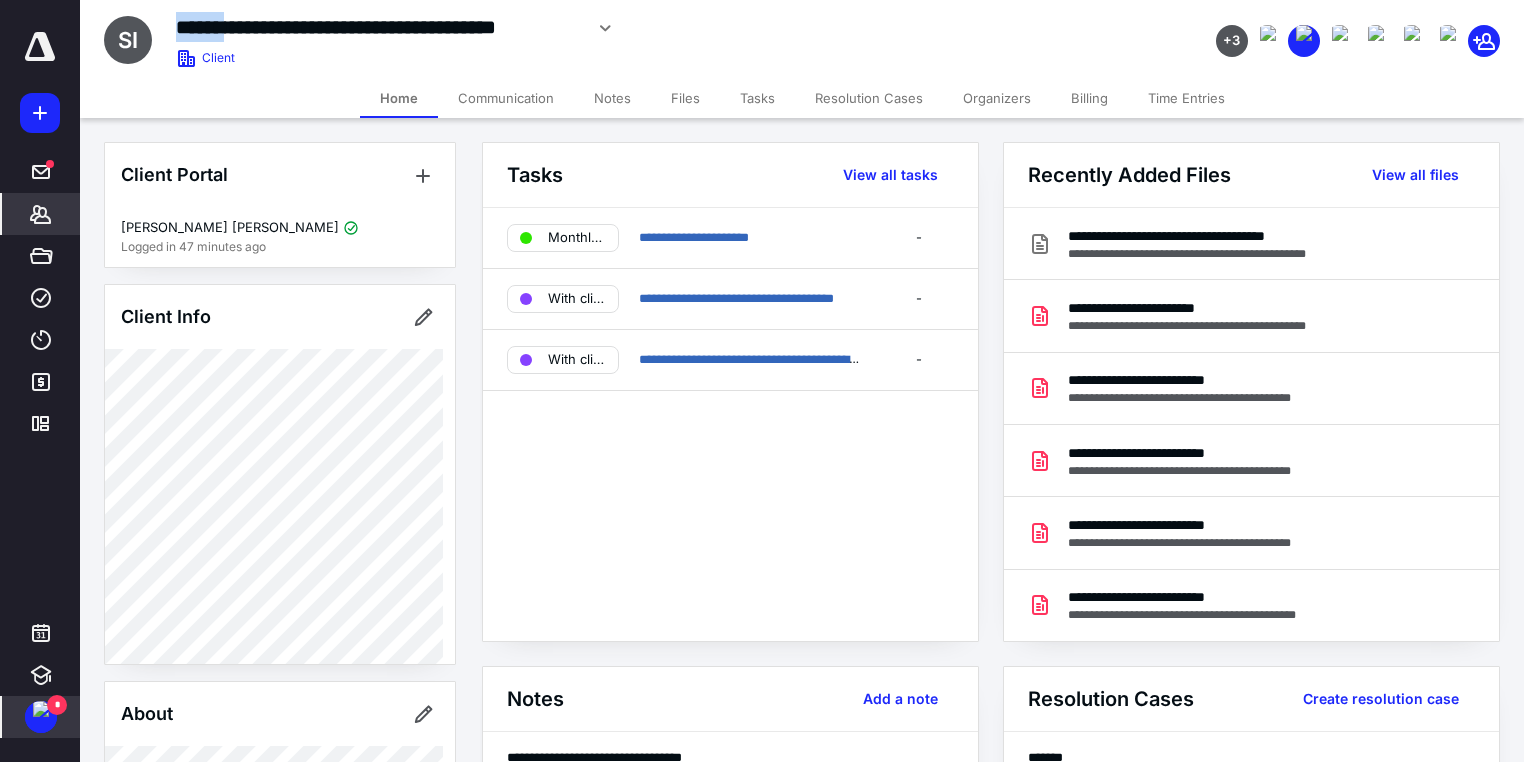 click at bounding box center [41, 709] 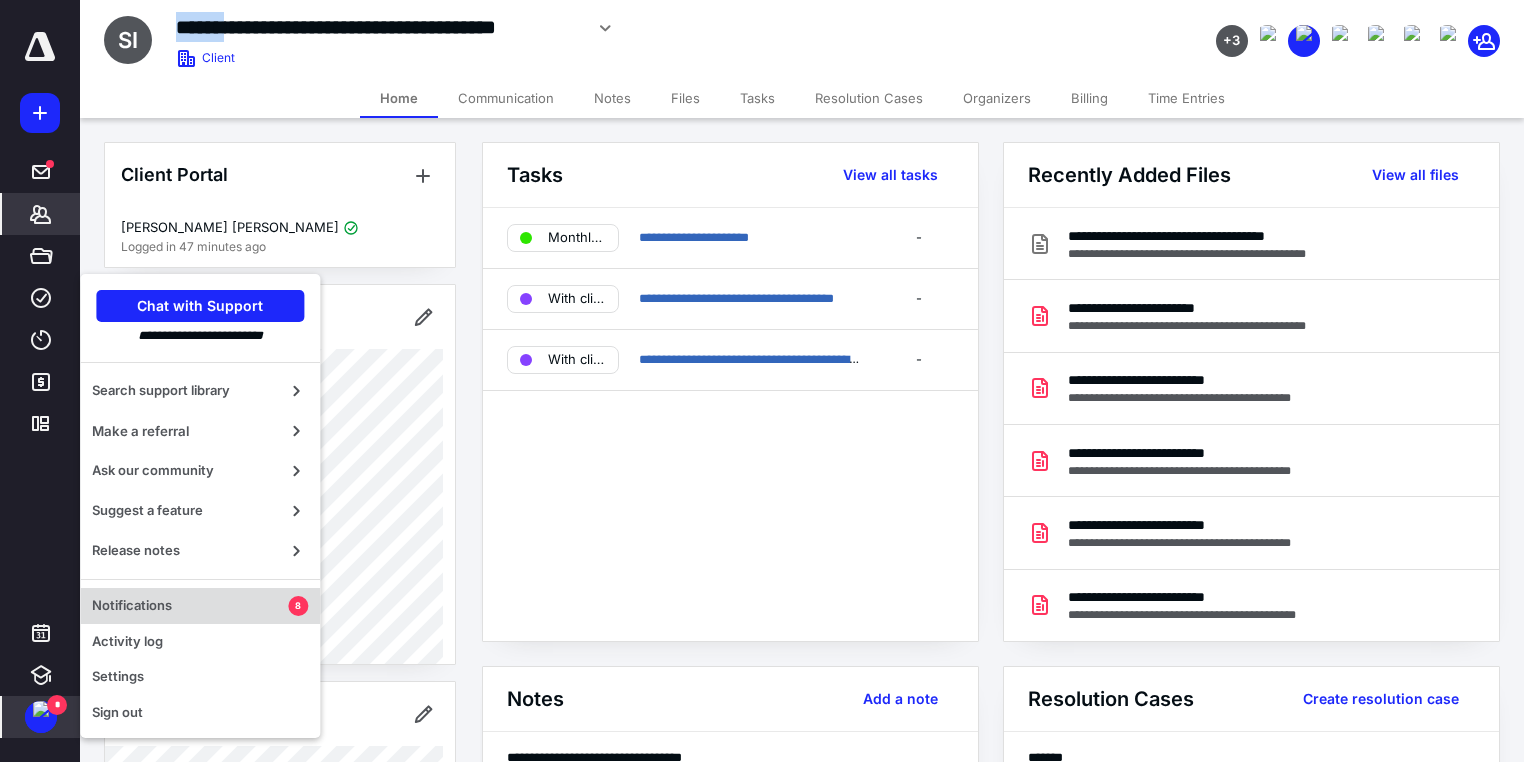 click on "Notifications" at bounding box center [190, 606] 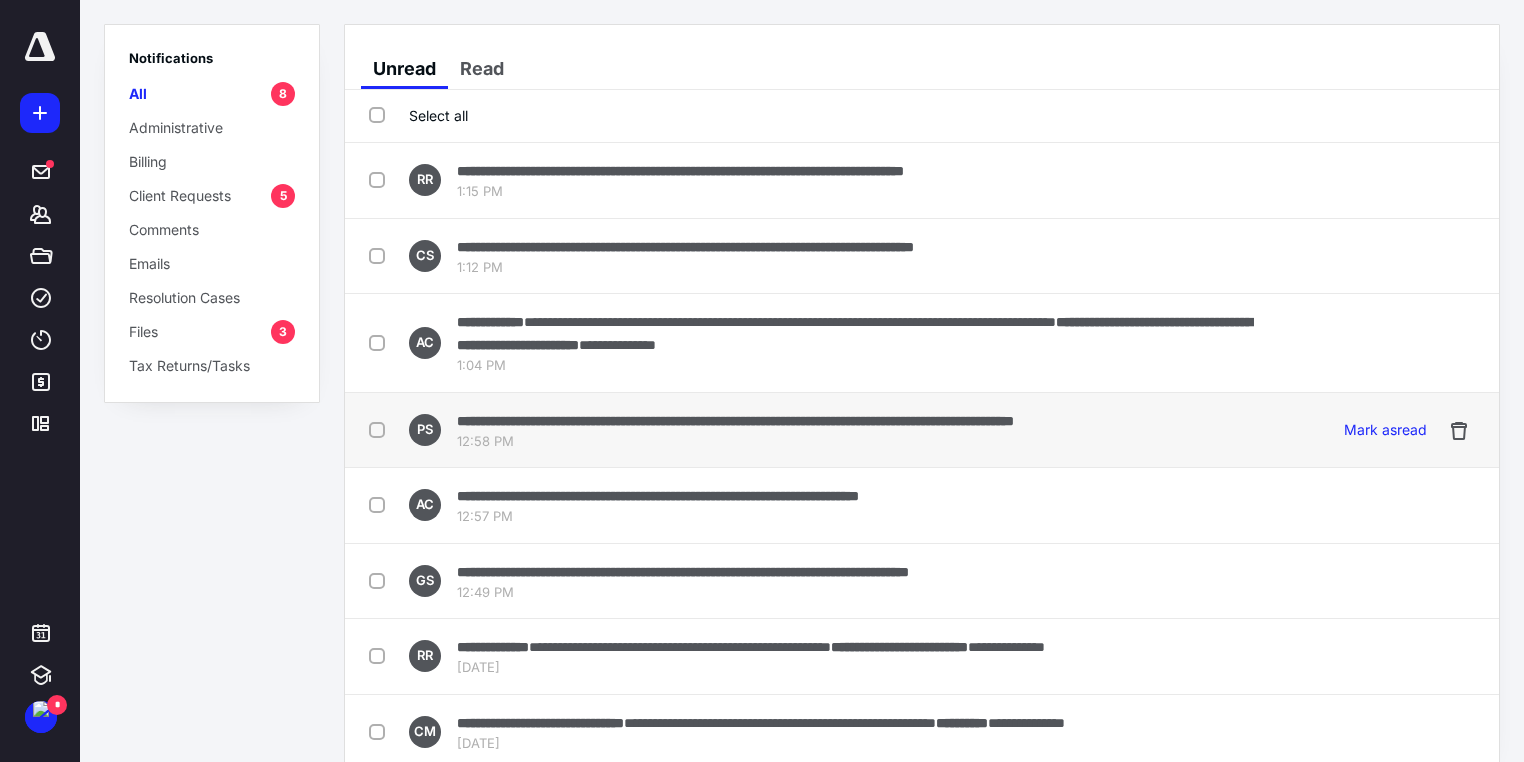 scroll, scrollTop: 32, scrollLeft: 0, axis: vertical 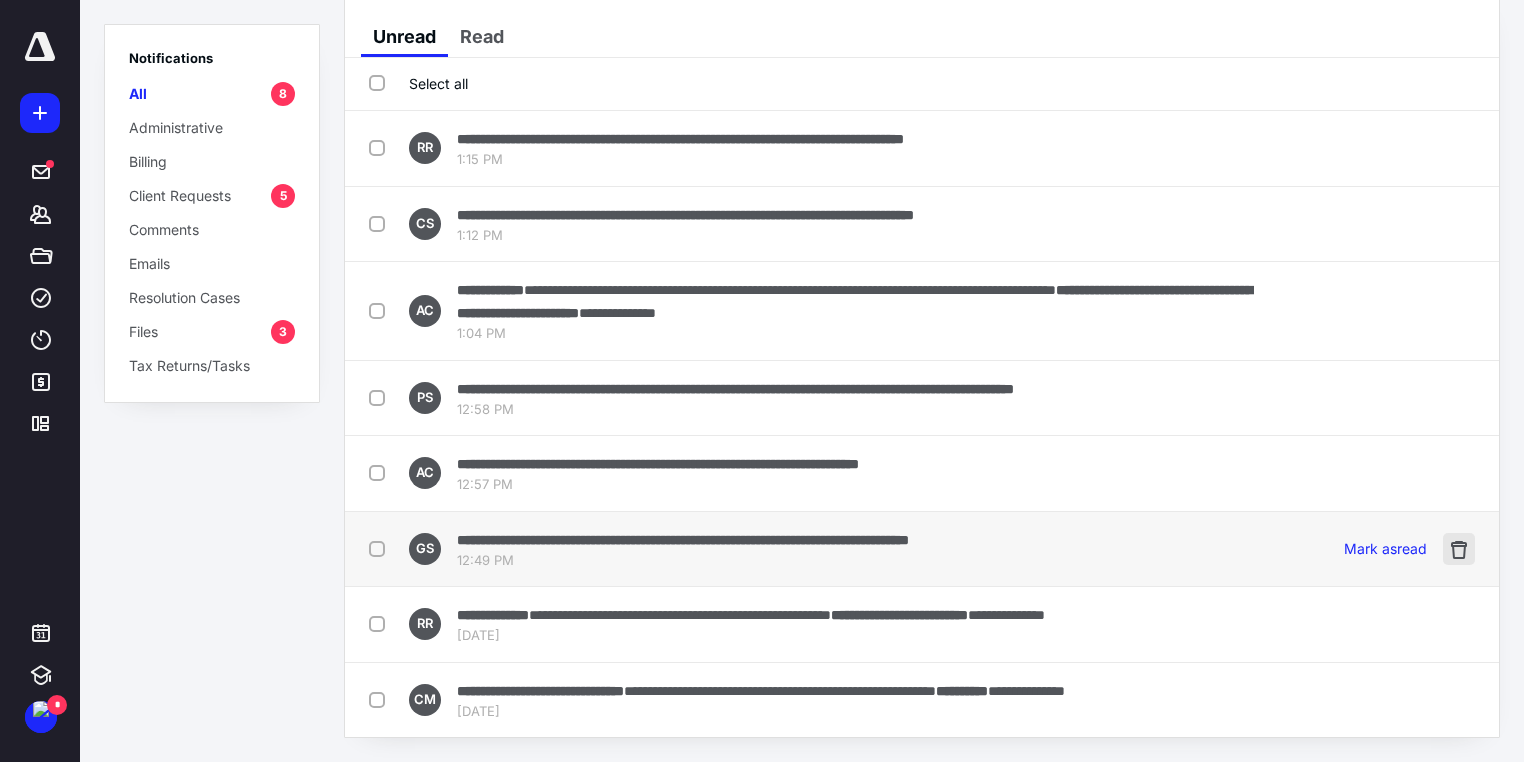 click at bounding box center (1459, 549) 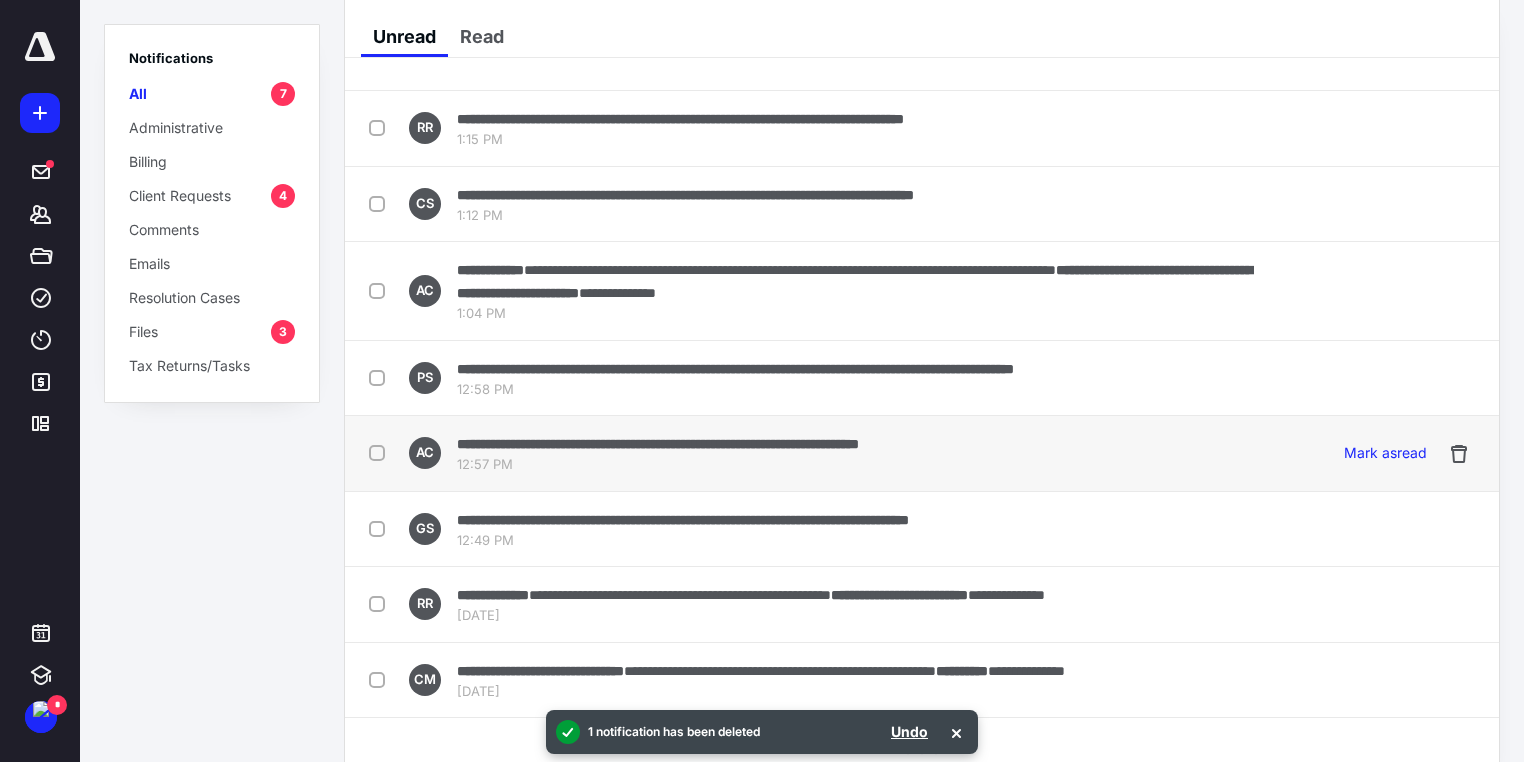 scroll, scrollTop: 0, scrollLeft: 0, axis: both 